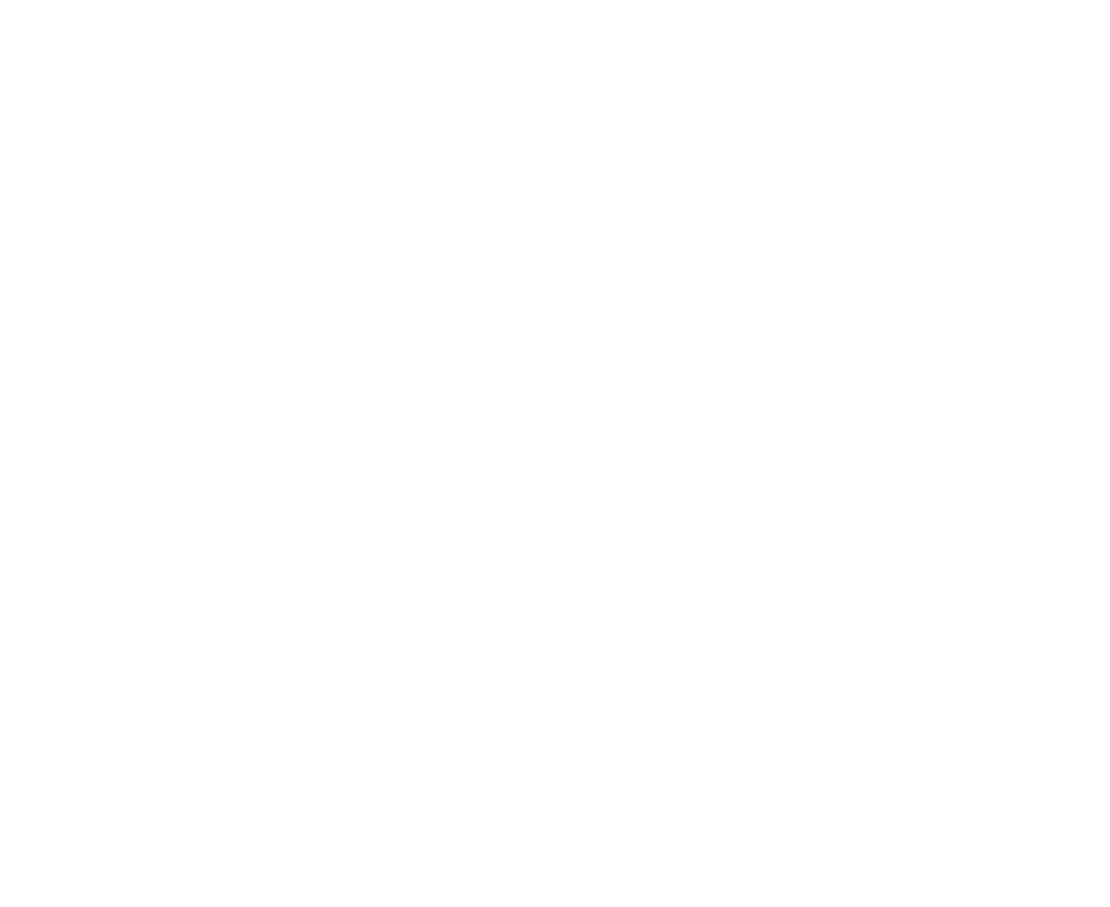 scroll, scrollTop: 0, scrollLeft: 0, axis: both 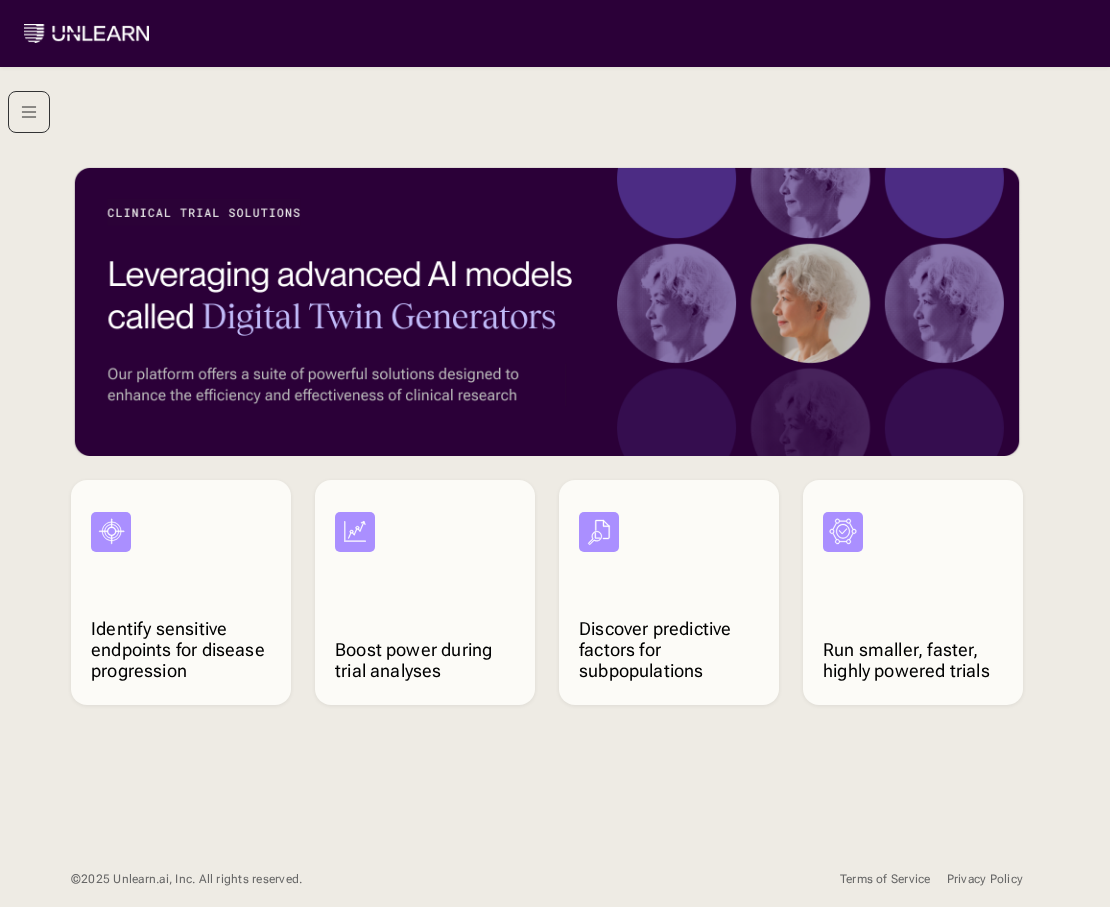 click 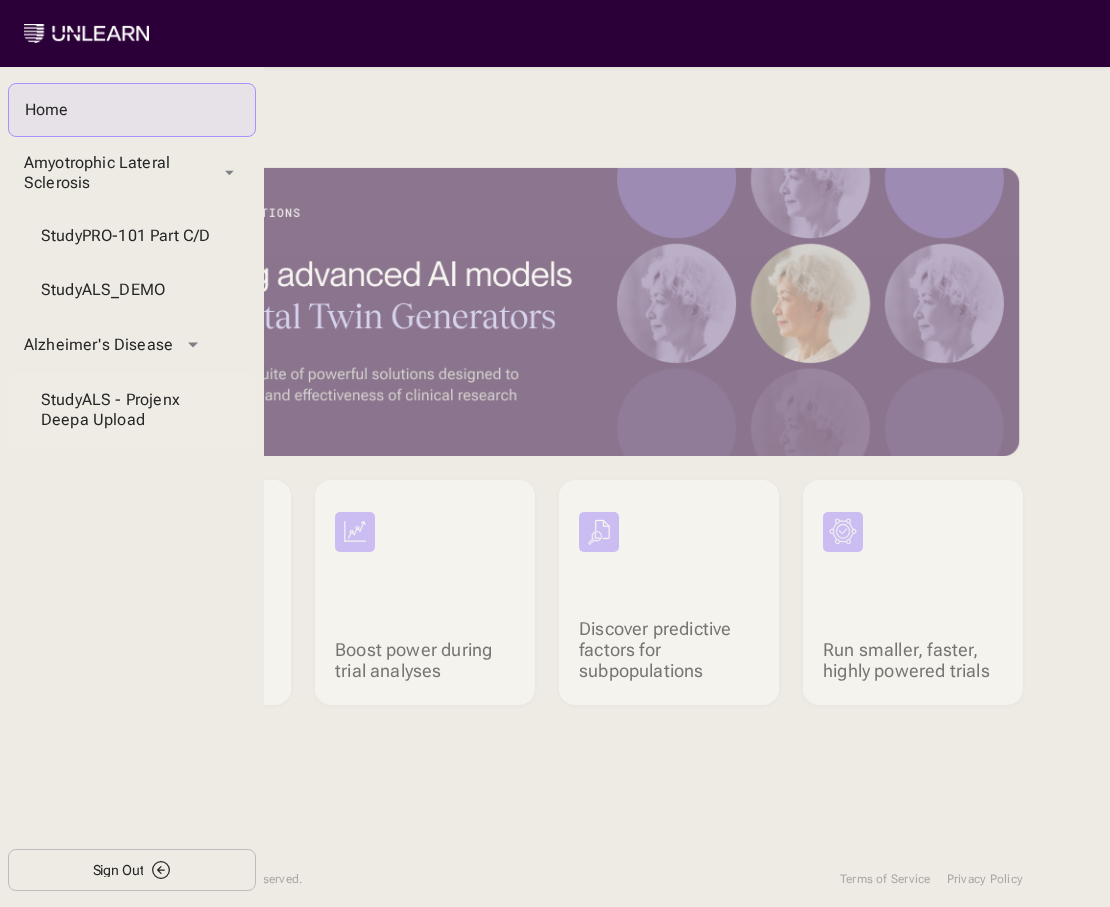 click on "Study  ALS - Projenx Deepa Upload" at bounding box center (132, 410) 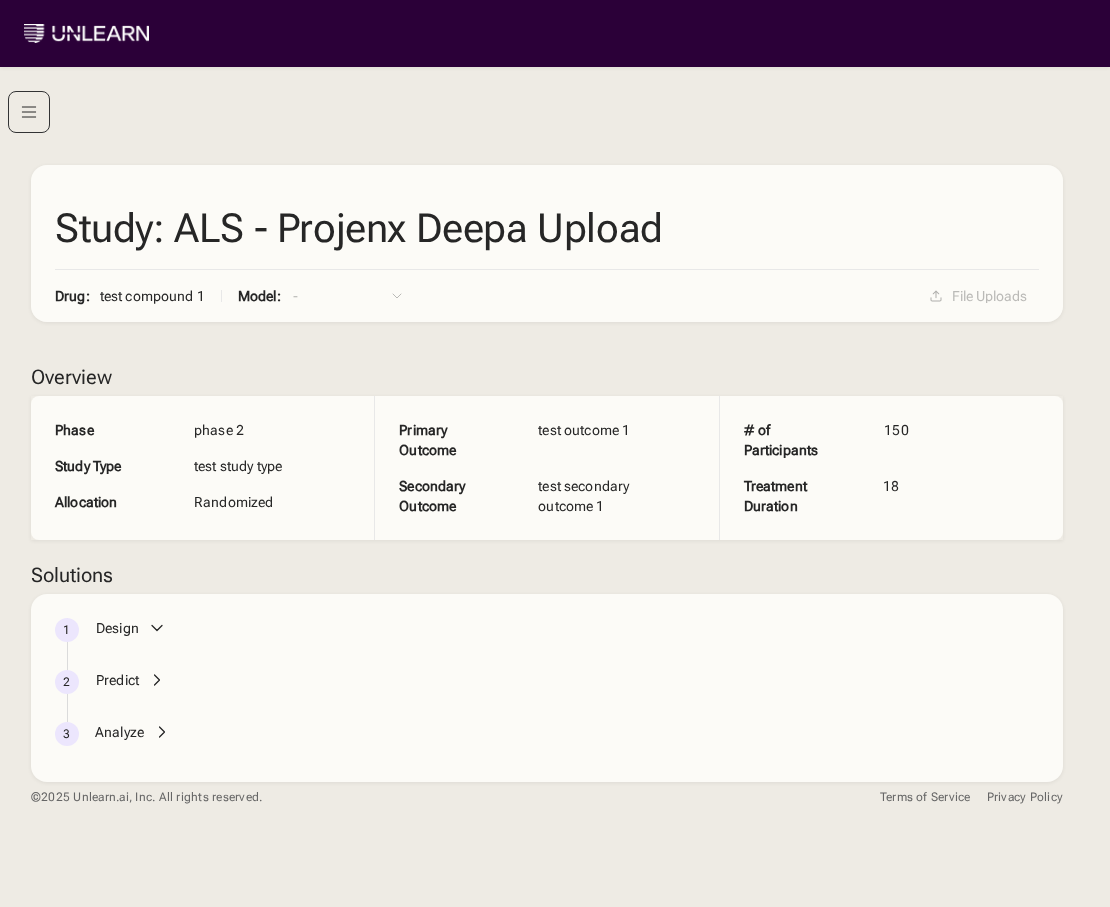 click on "Predict" at bounding box center [117, 680] 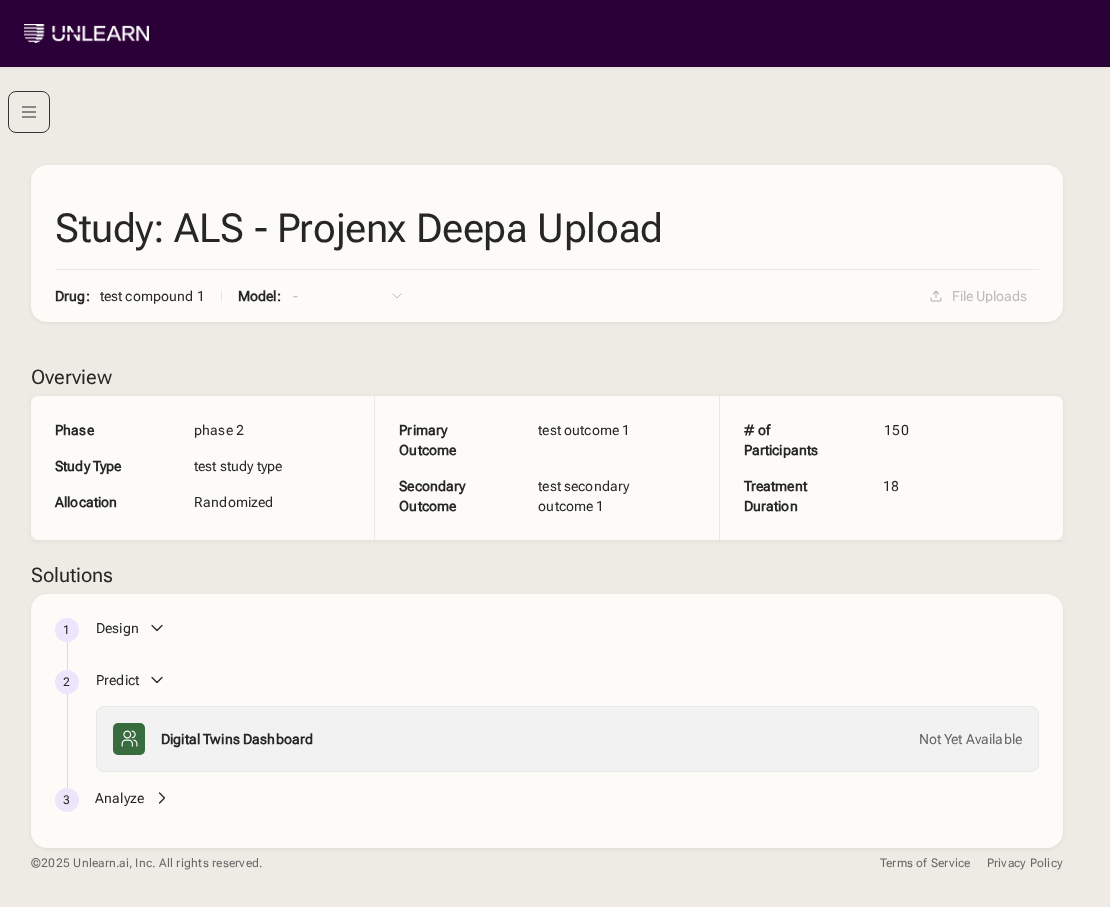 click at bounding box center (29, 112) 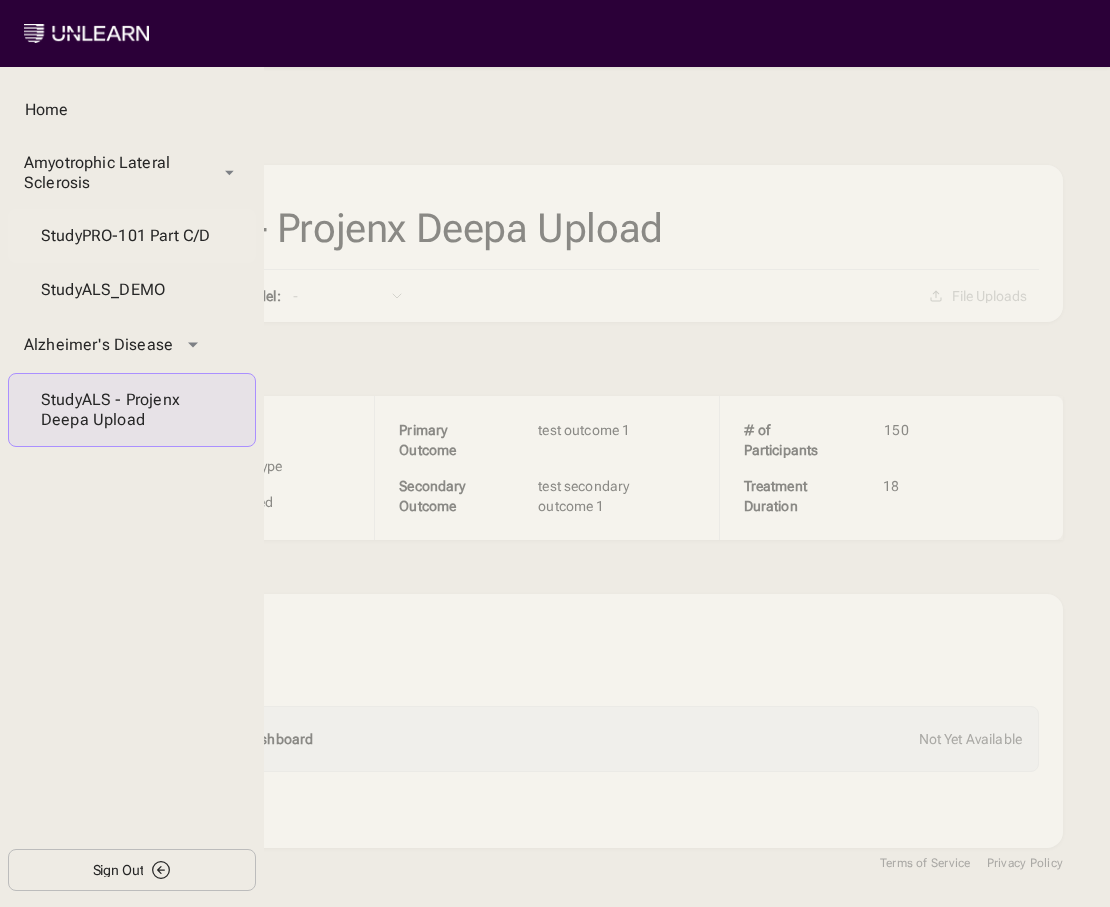 click on "Study  PRO-101 Part C/D" at bounding box center (132, 236) 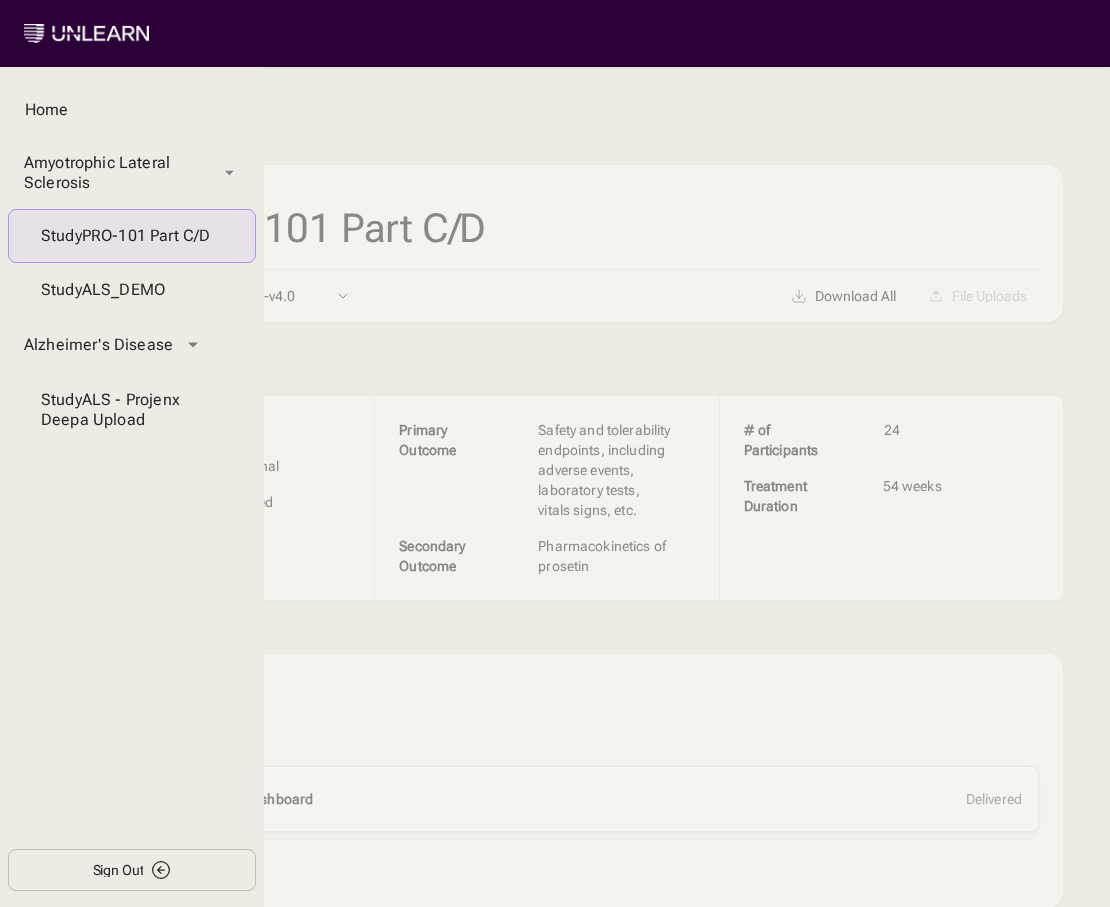 click on "Digital Twins Dashboard Delivered" at bounding box center (591, 799) 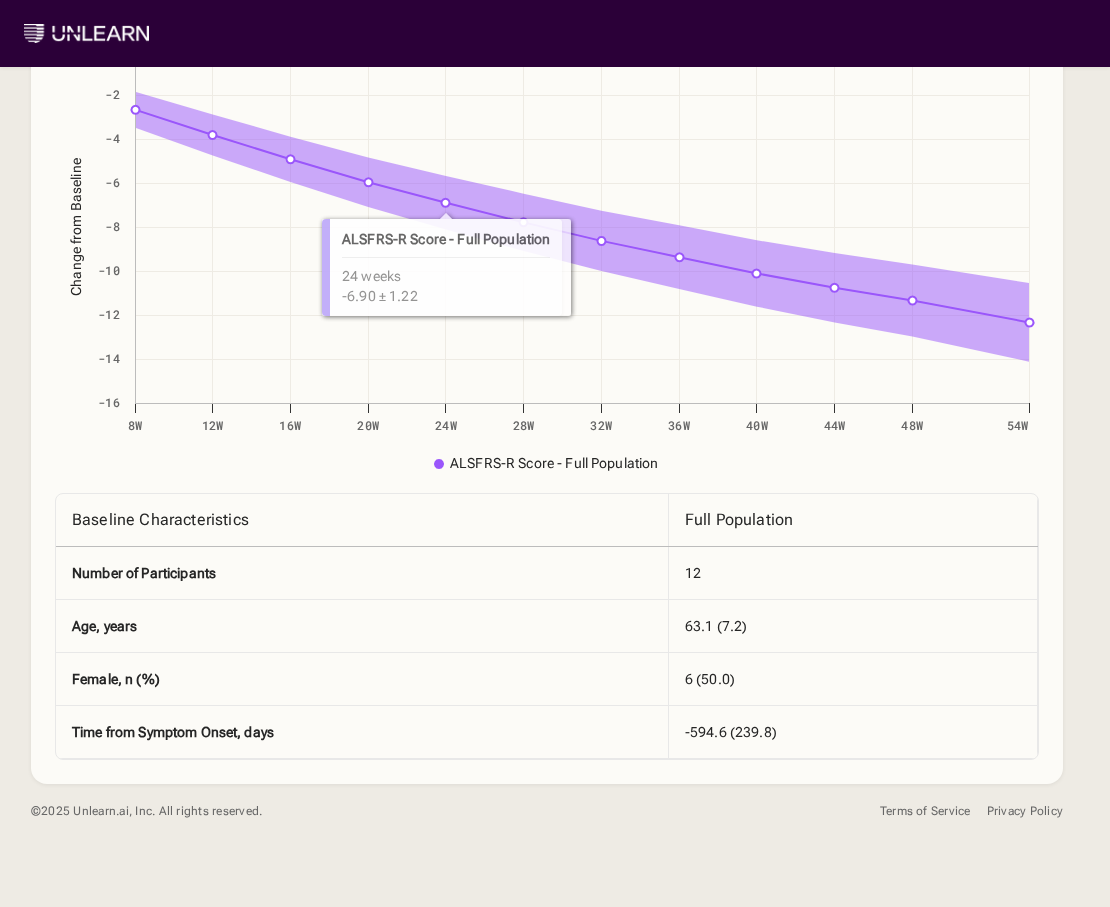 scroll, scrollTop: 0, scrollLeft: 0, axis: both 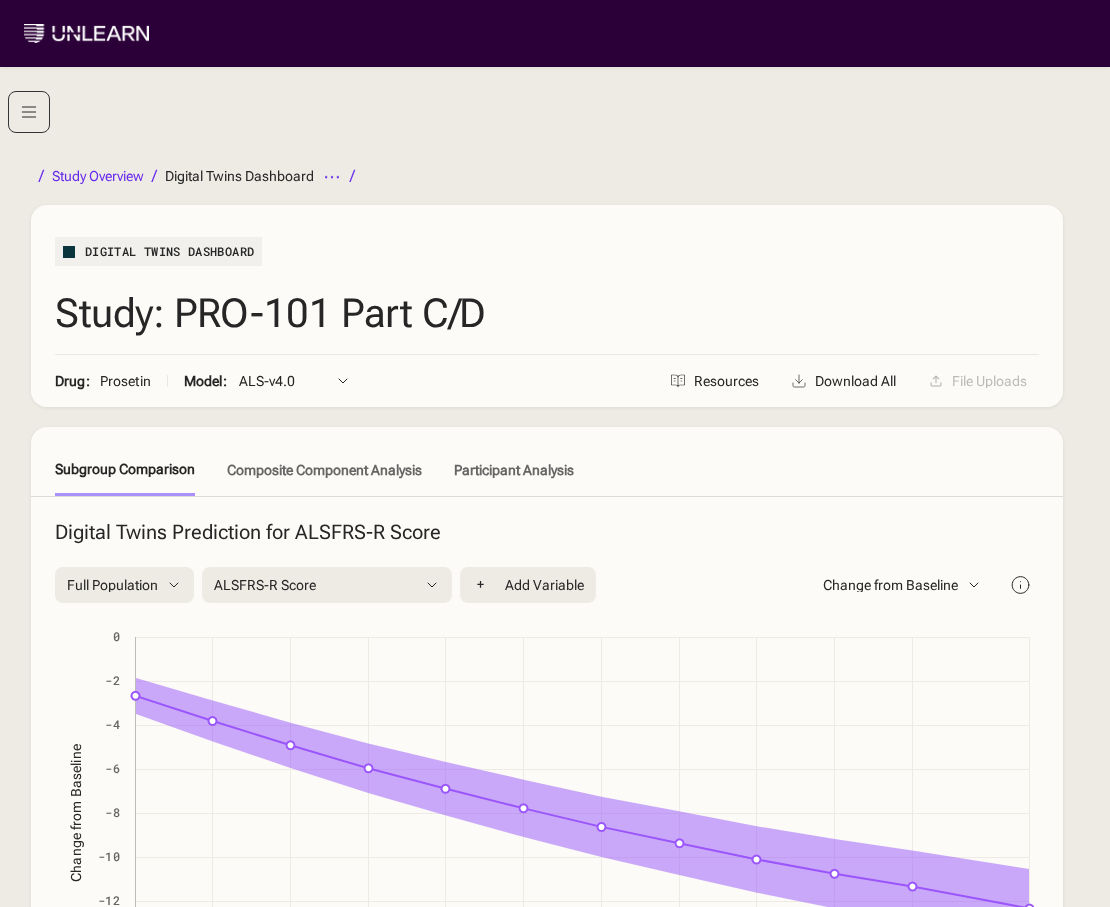 click at bounding box center [29, 112] 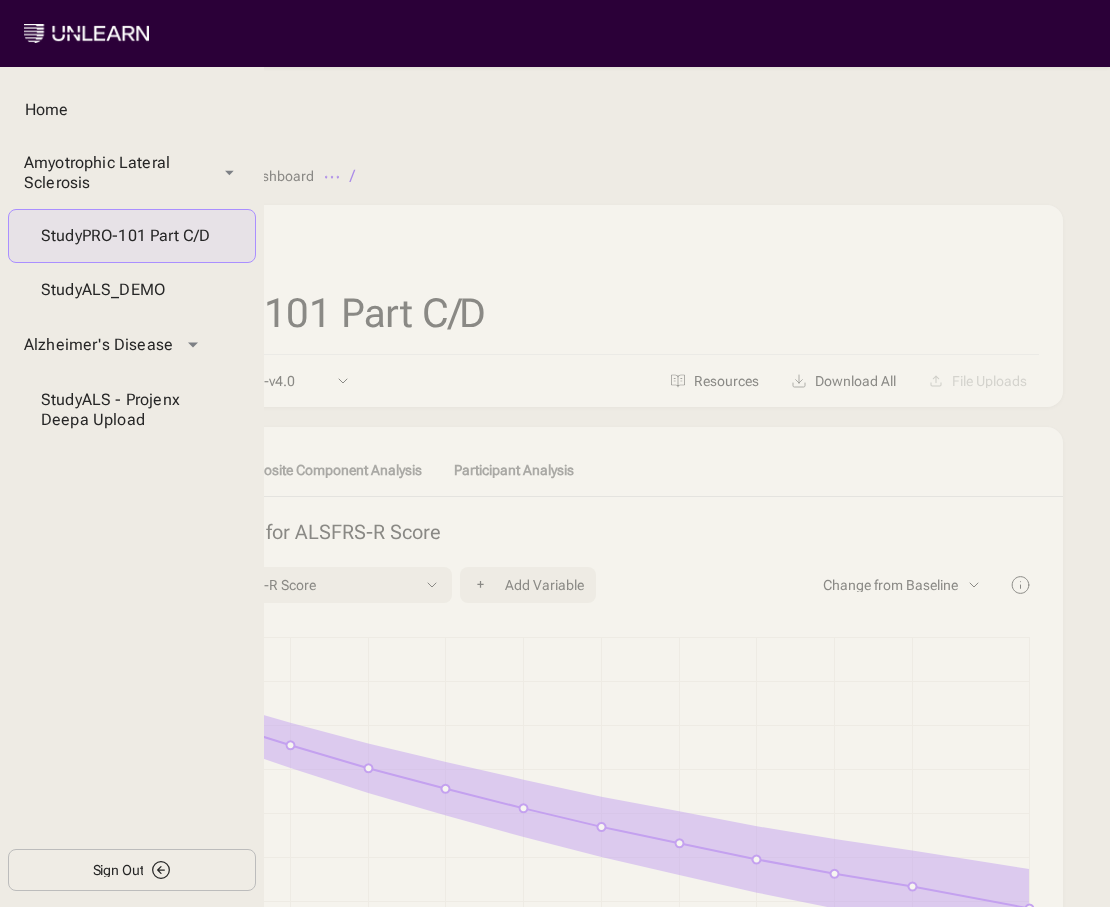 click on "Sign Out" at bounding box center [118, 870] 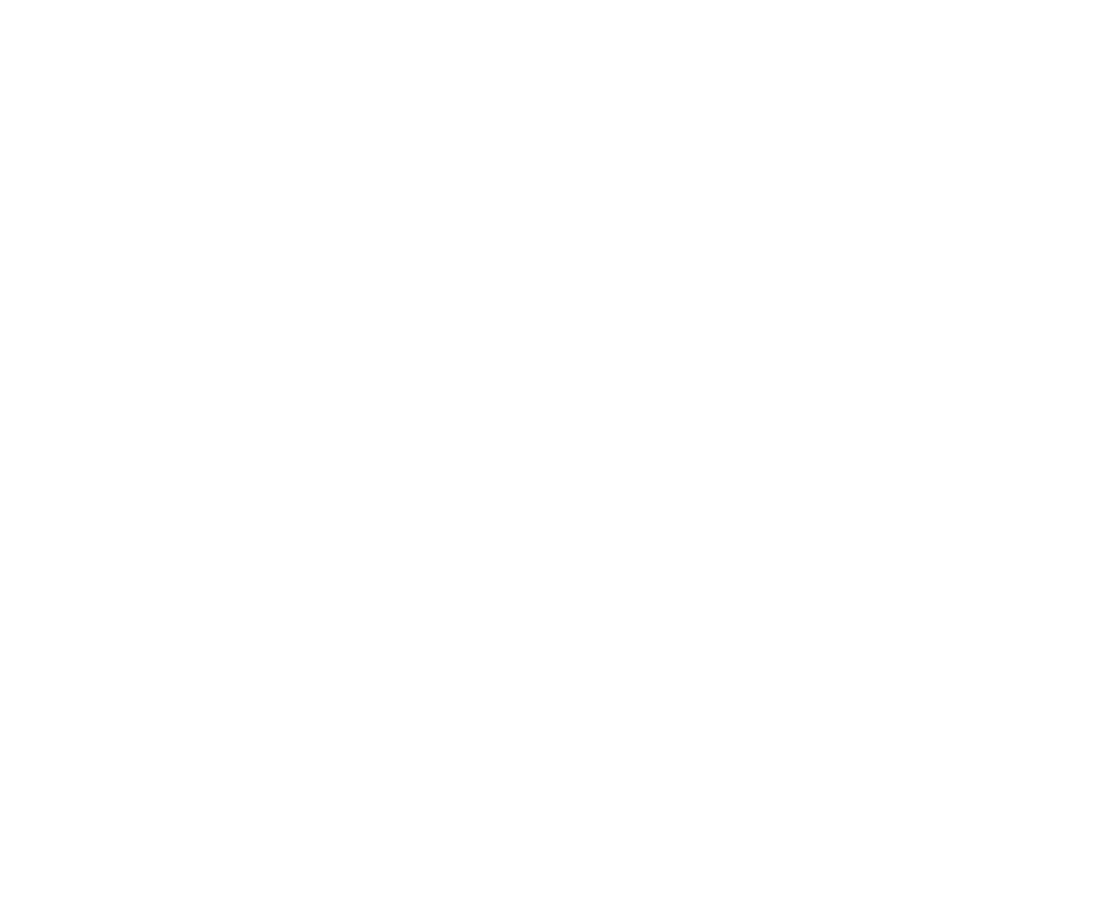 scroll, scrollTop: 0, scrollLeft: 0, axis: both 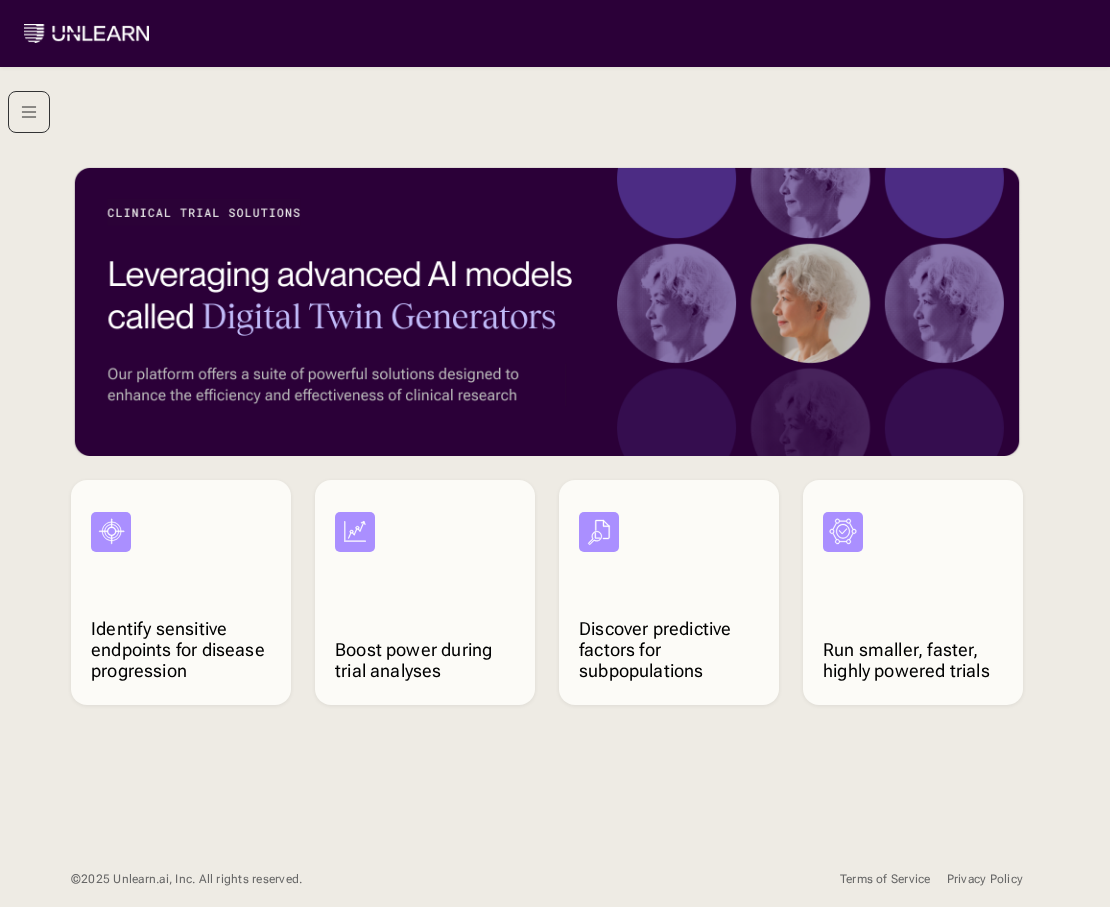 click on "Identify sensitive endpoints for disease progression Boost power during trial analyses Discover predictive factors for subpopulations Run smaller, faster, highly powered trials ©  2025 Unlearn.ai, Inc. All rights reserved. Terms of Service Privacy Policy" at bounding box center (555, 521) 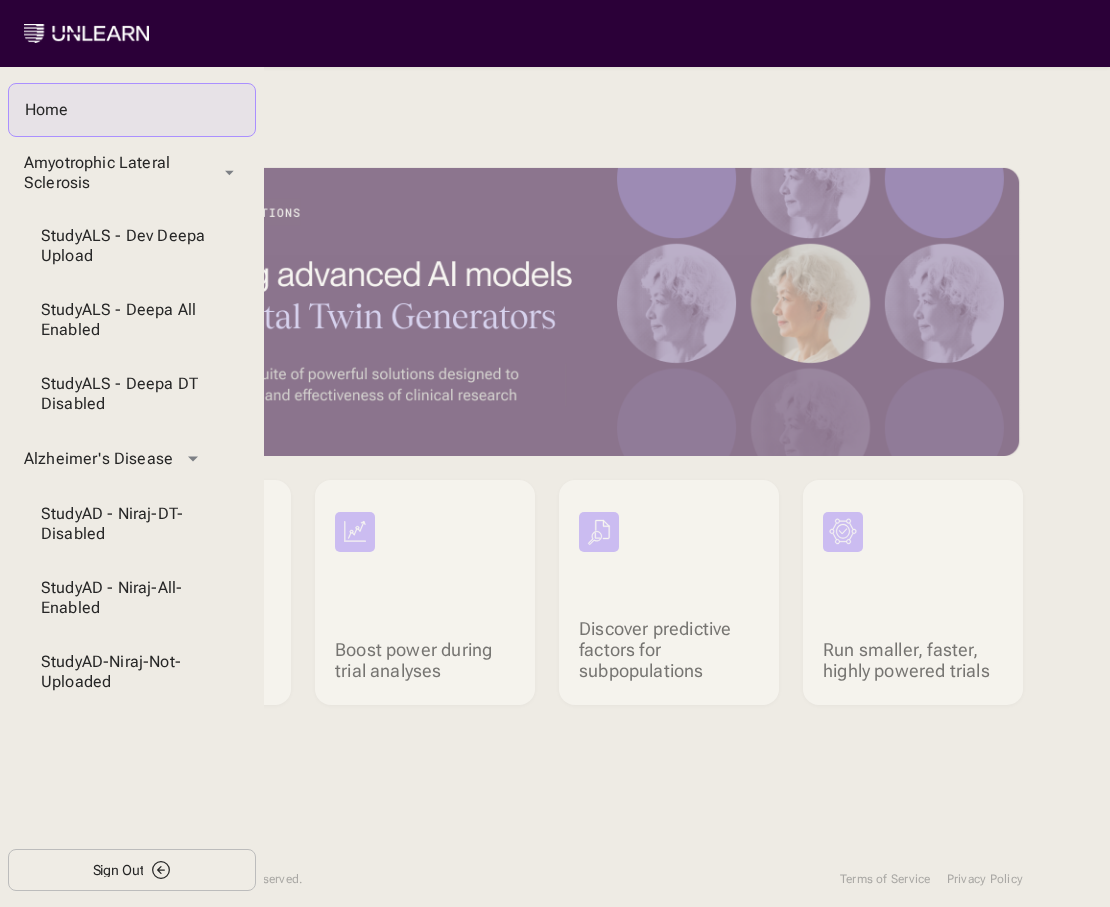 click on "Sign Out" at bounding box center (132, 870) 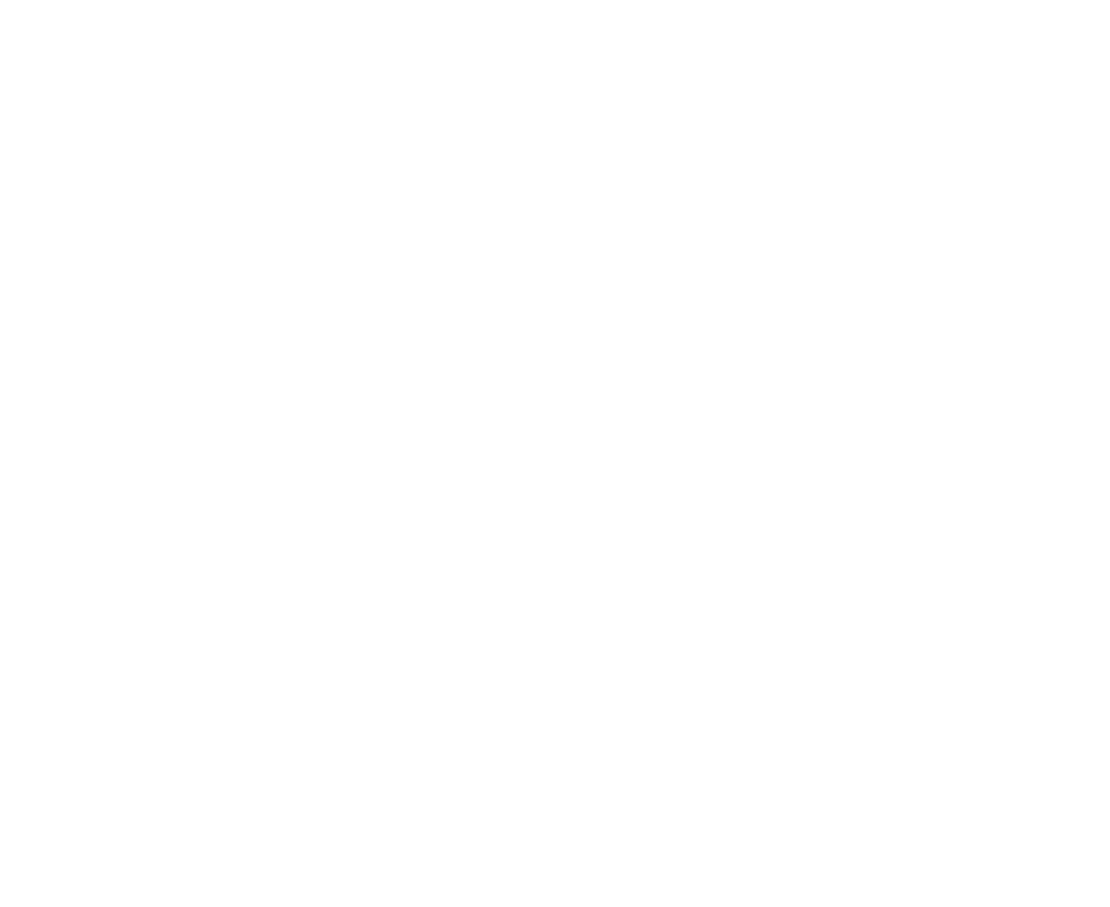 scroll, scrollTop: 0, scrollLeft: 0, axis: both 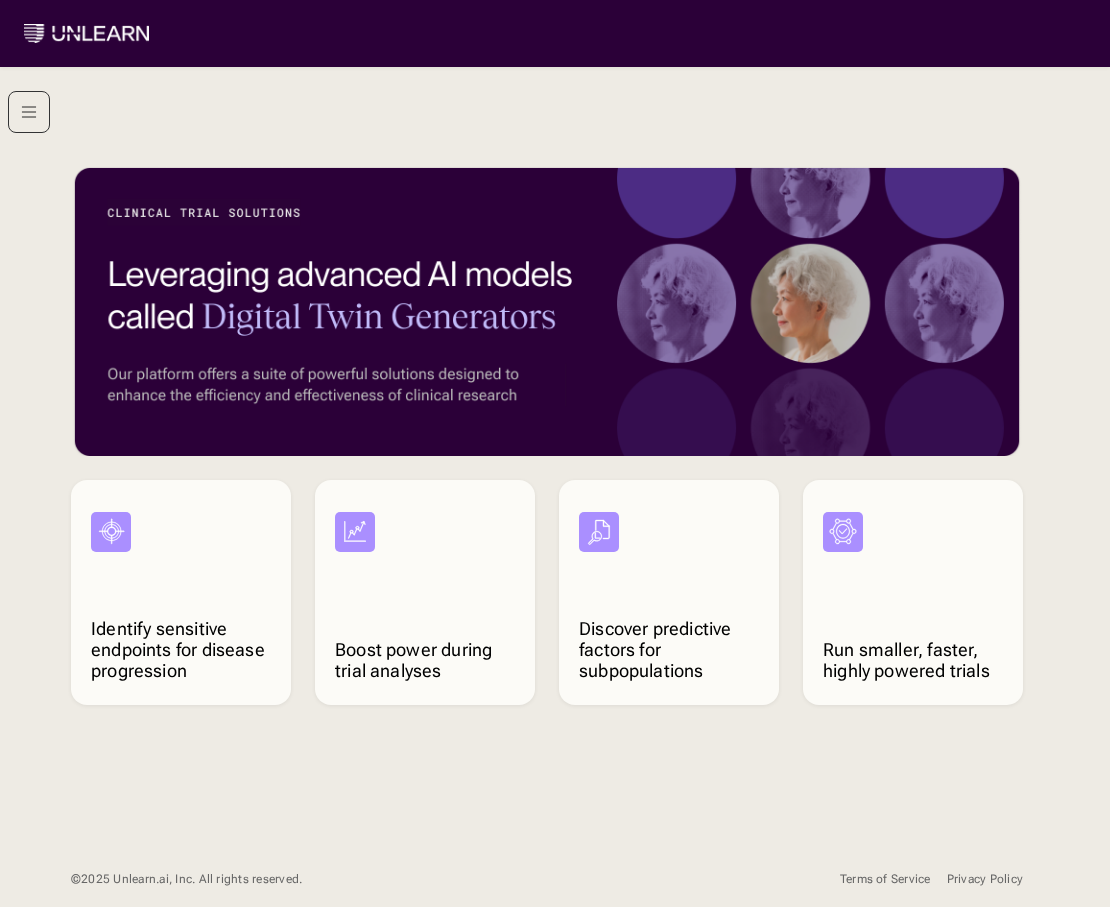 click 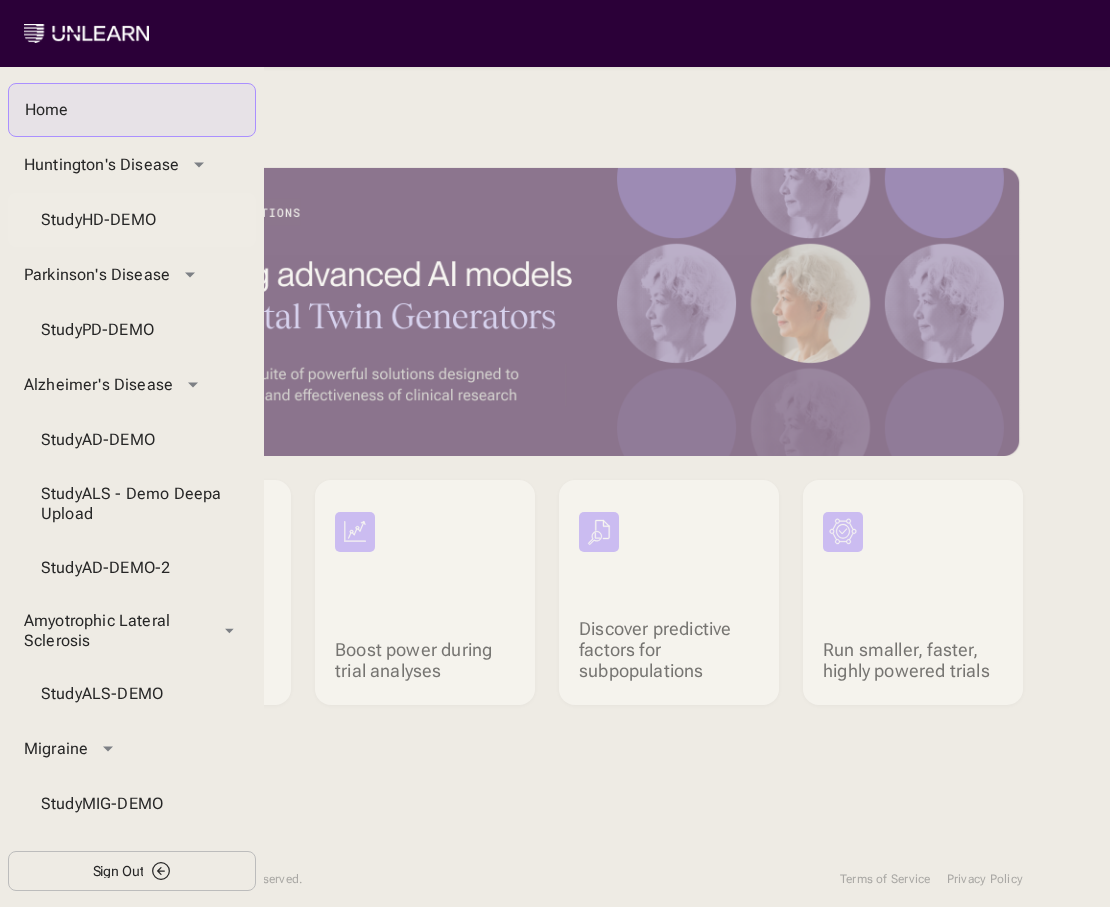click on "Study  HD-DEMO" at bounding box center [132, 220] 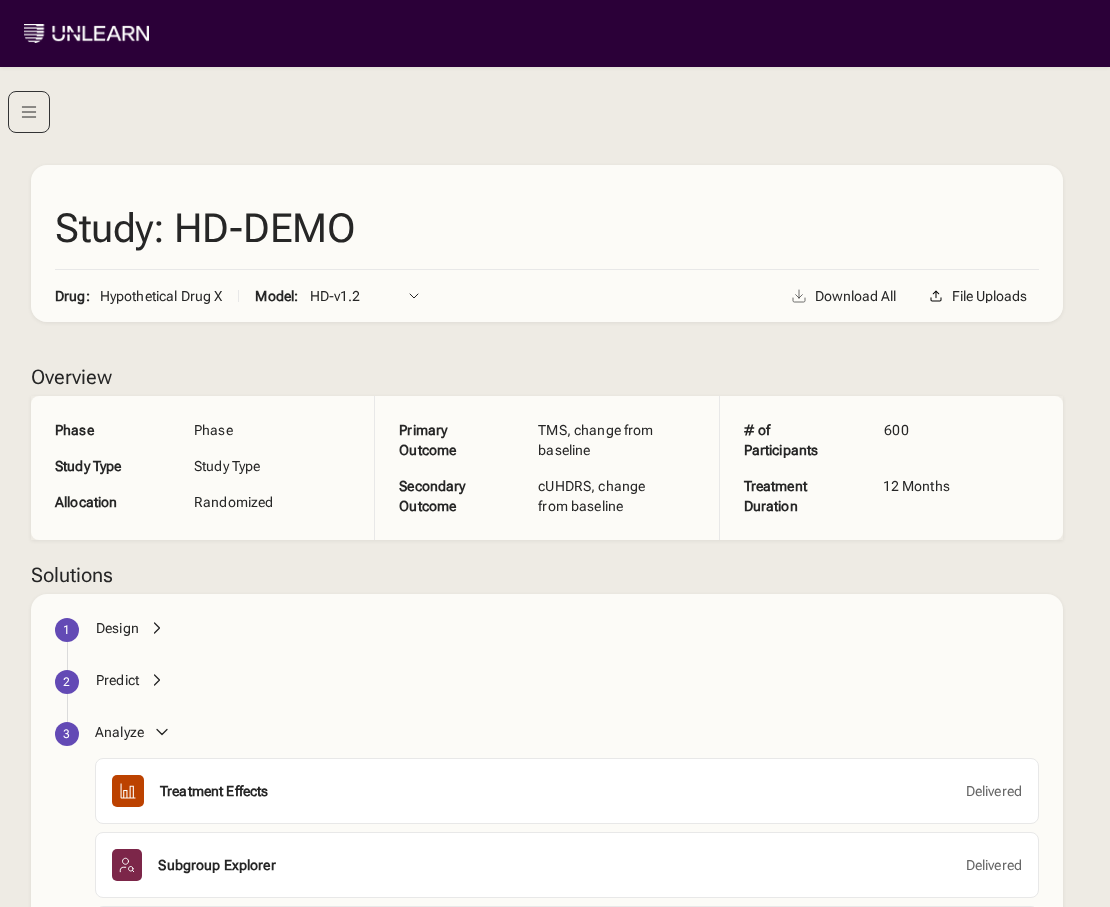 click at bounding box center [29, 112] 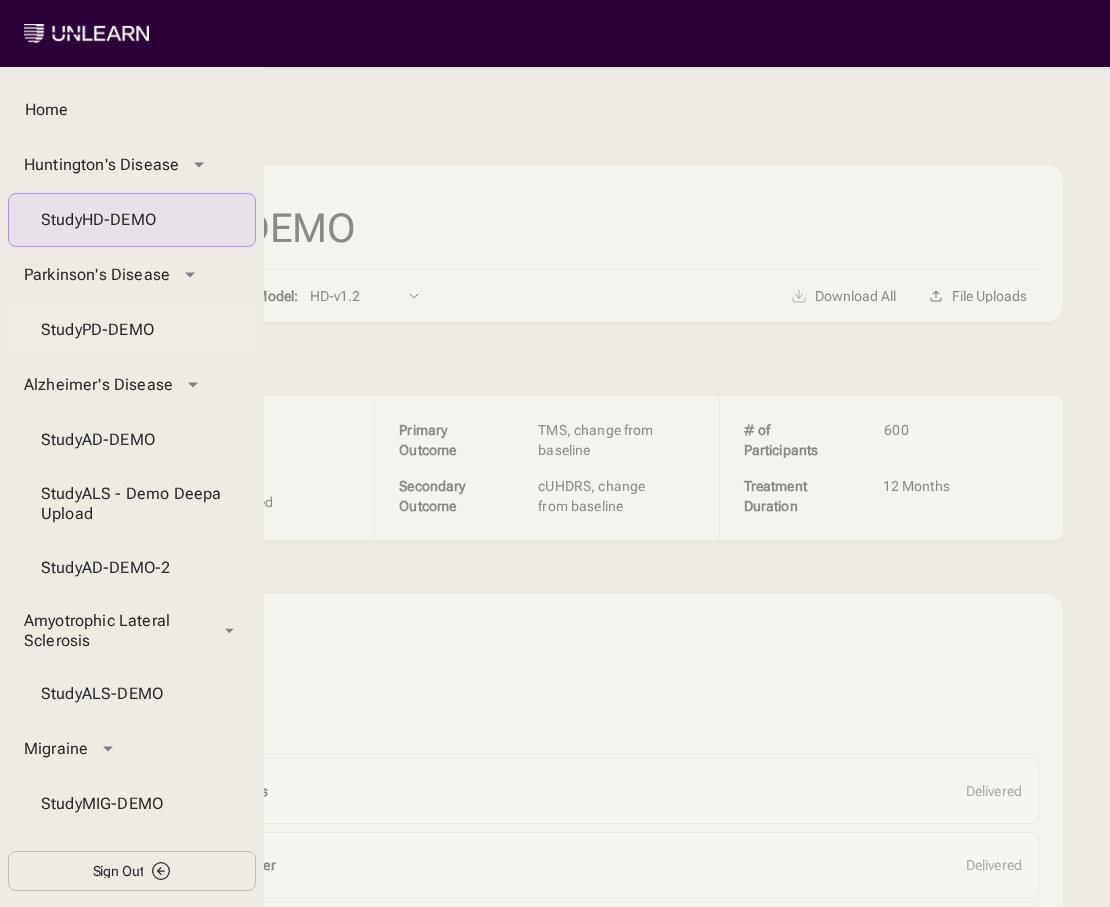 click on "Study  PD-DEMO" at bounding box center (132, 330) 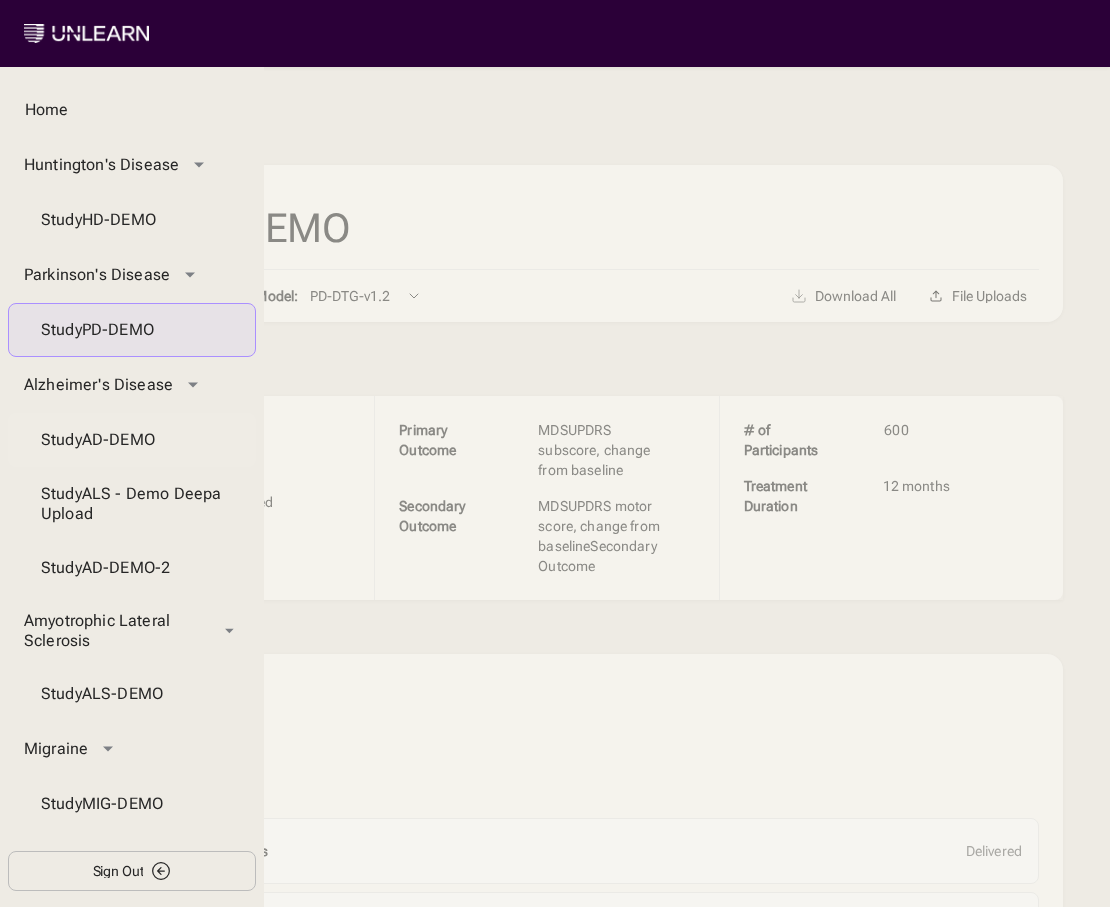 click on "Study  AD-DEMO" at bounding box center [132, 440] 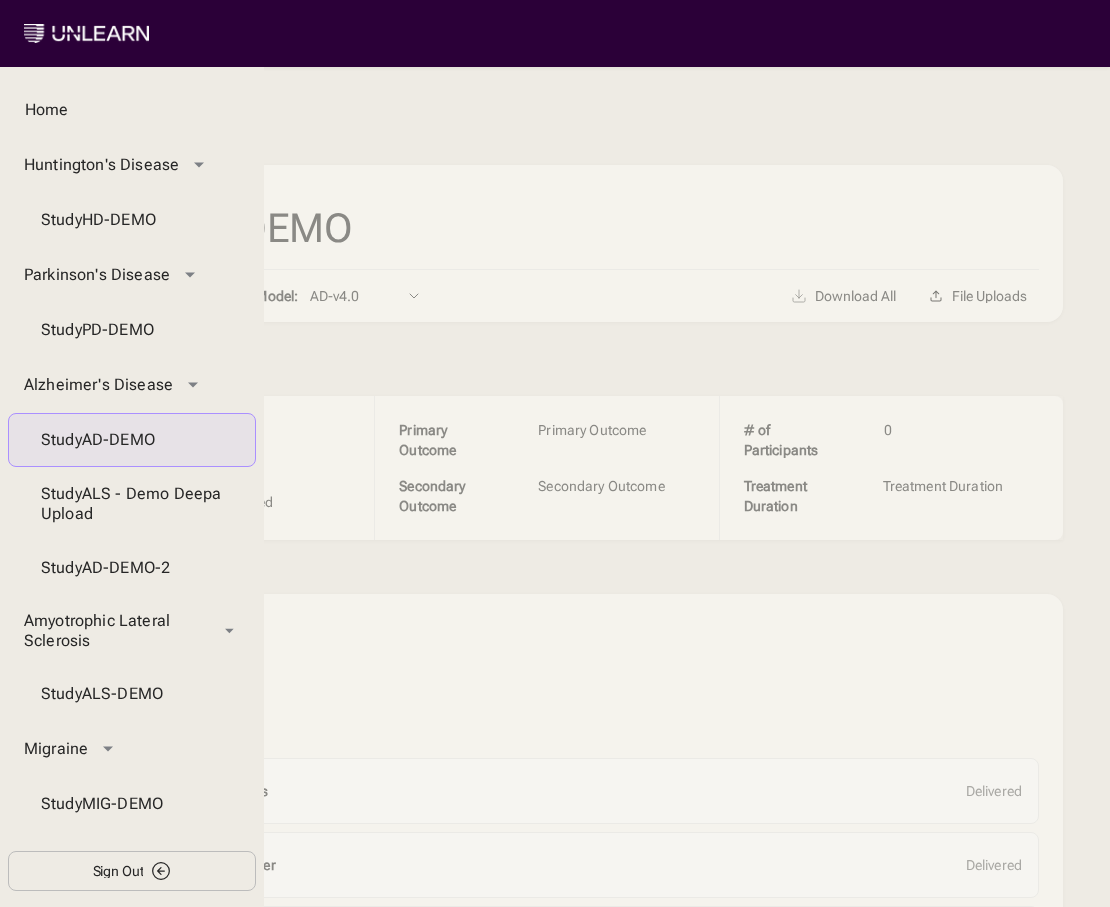 click on "Design" at bounding box center (567, 636) 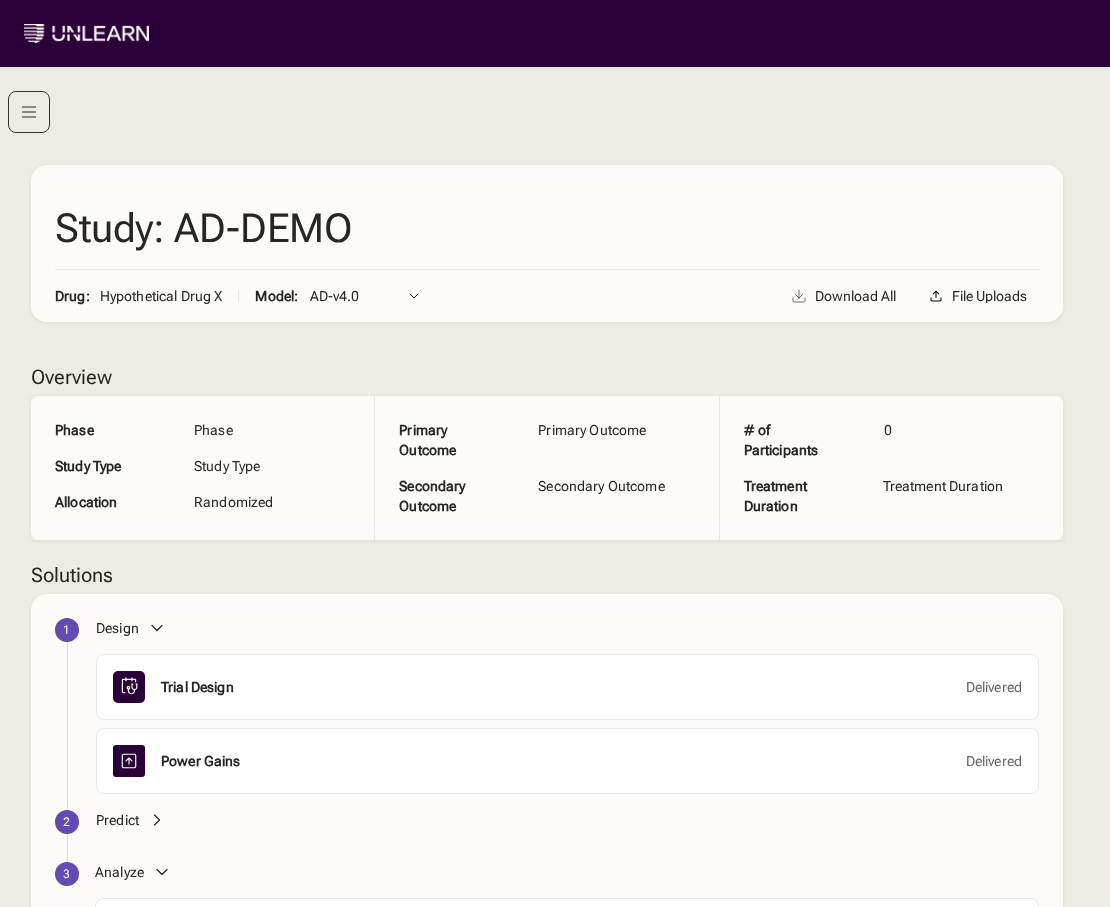 click 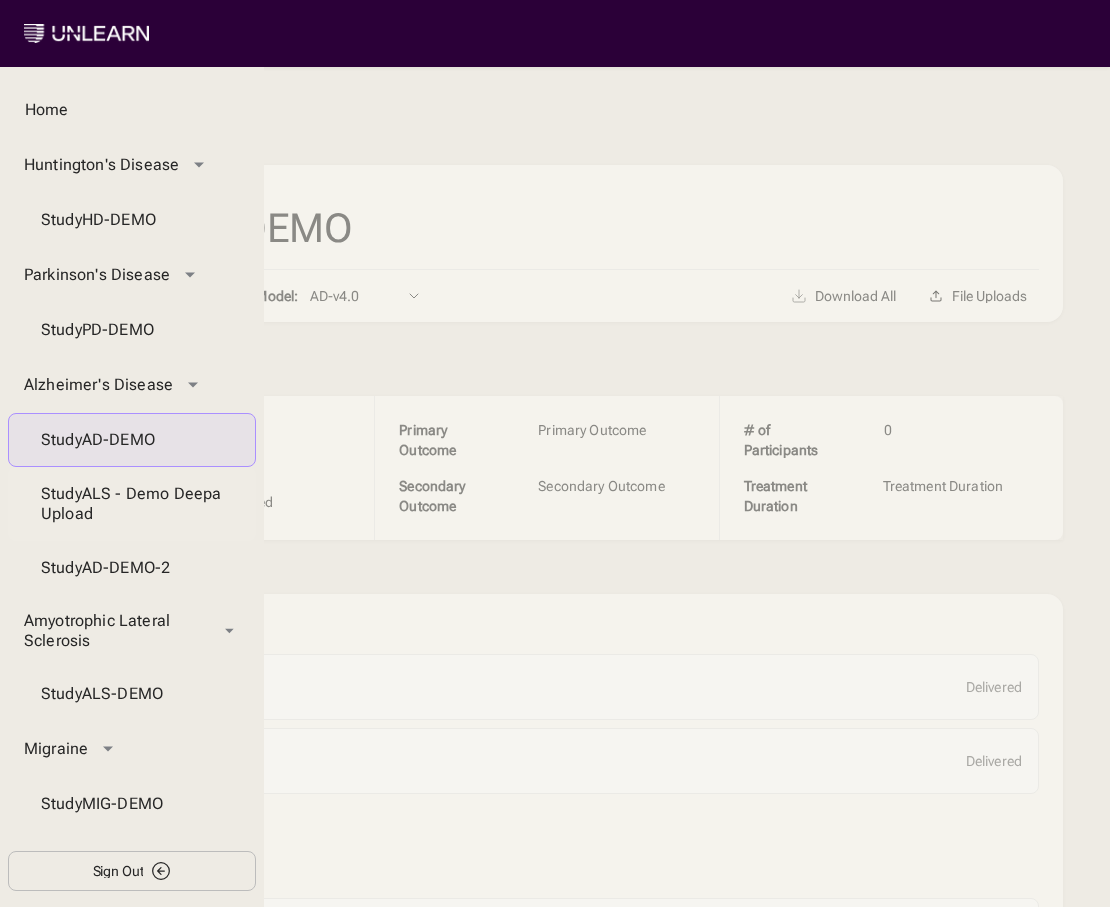 click on "Study  ALS - Demo Deepa Upload" at bounding box center [132, 504] 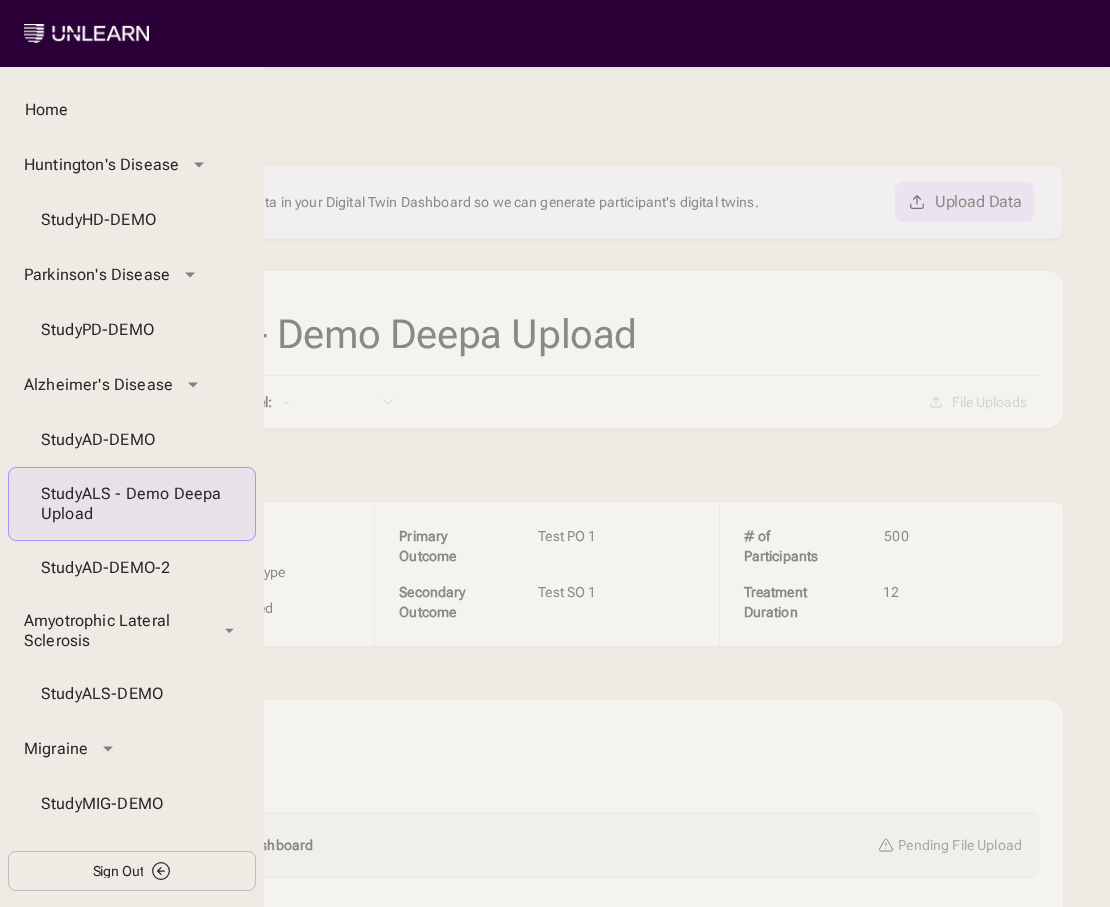 click on "Design" at bounding box center [567, 742] 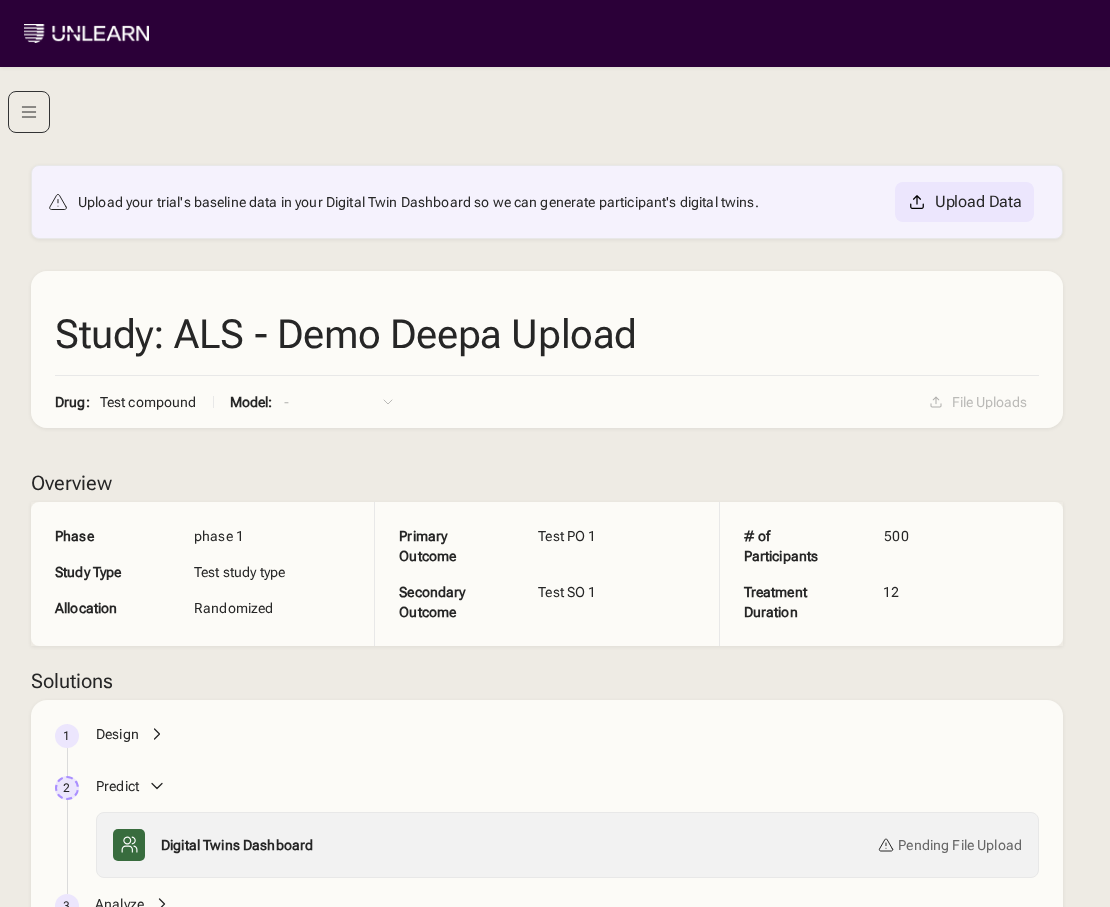 click on "Upload Data" at bounding box center (978, 202) 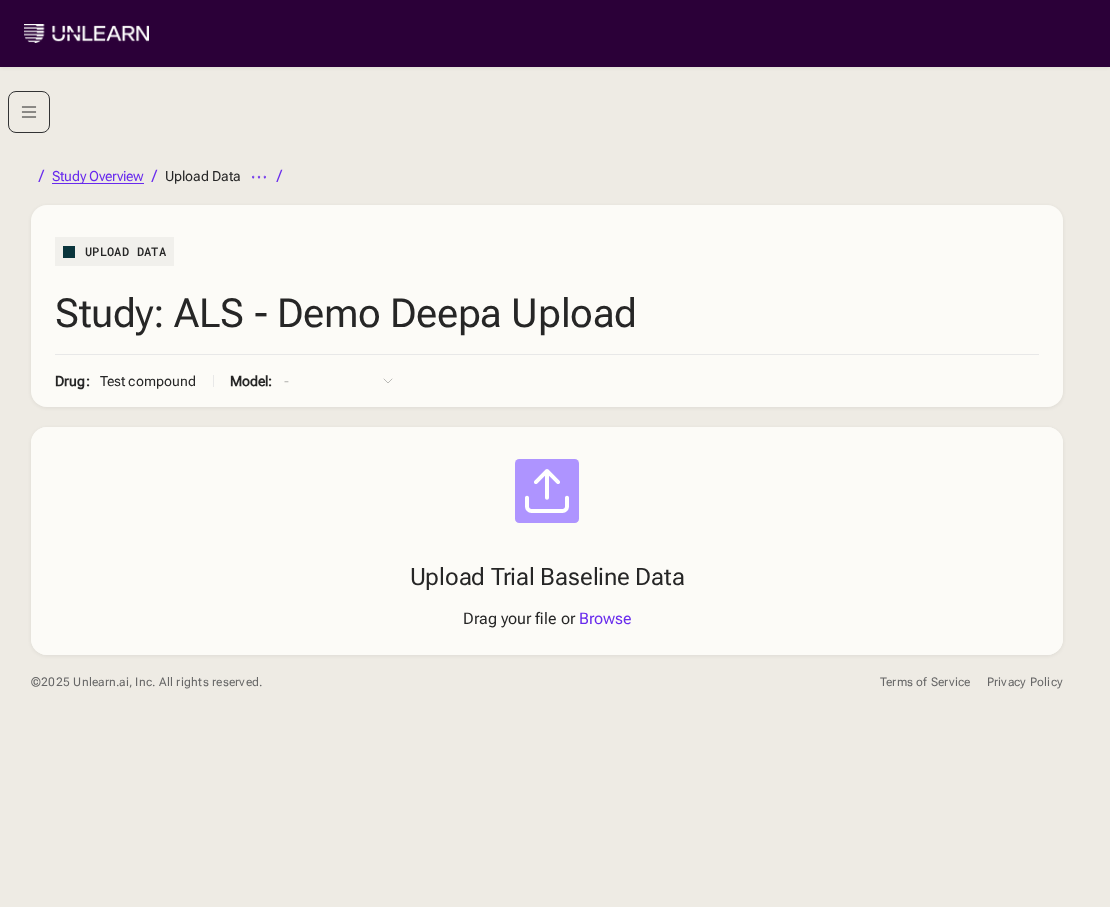 click on "Study Overview" at bounding box center [98, 176] 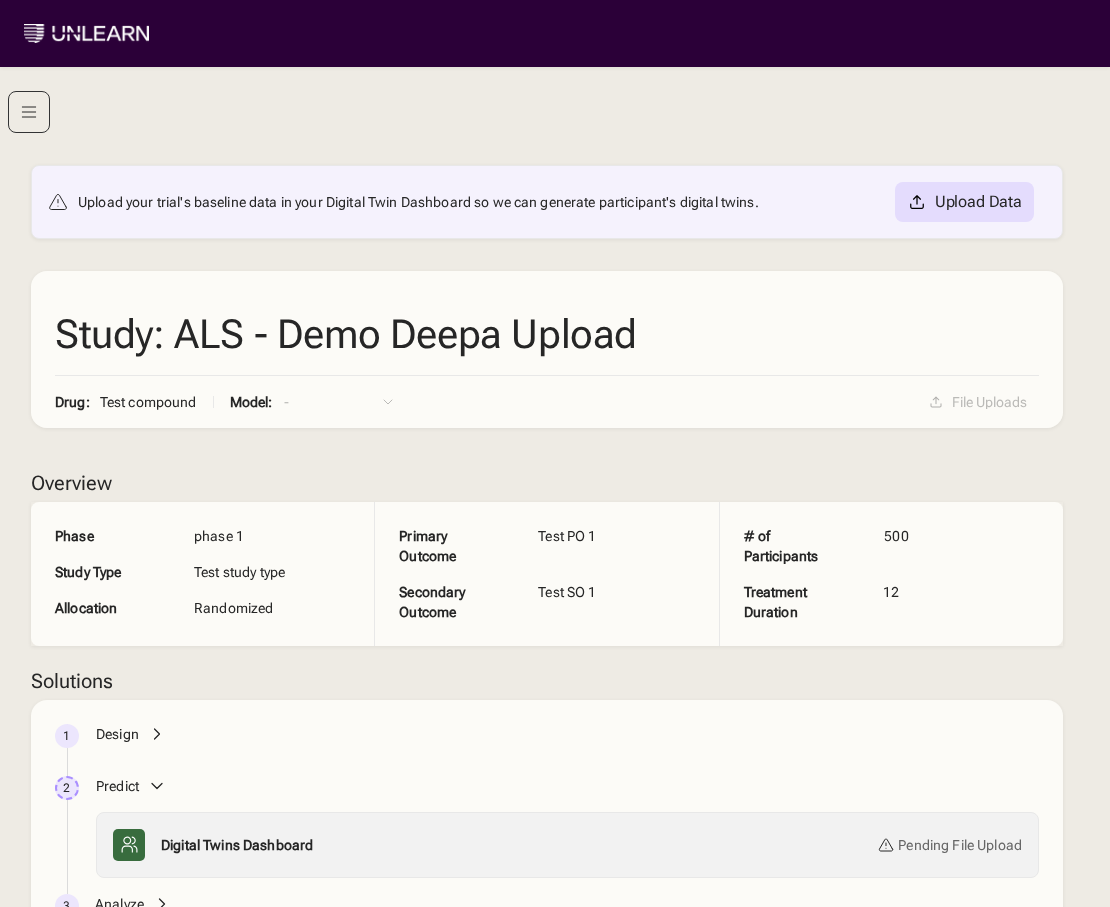 click 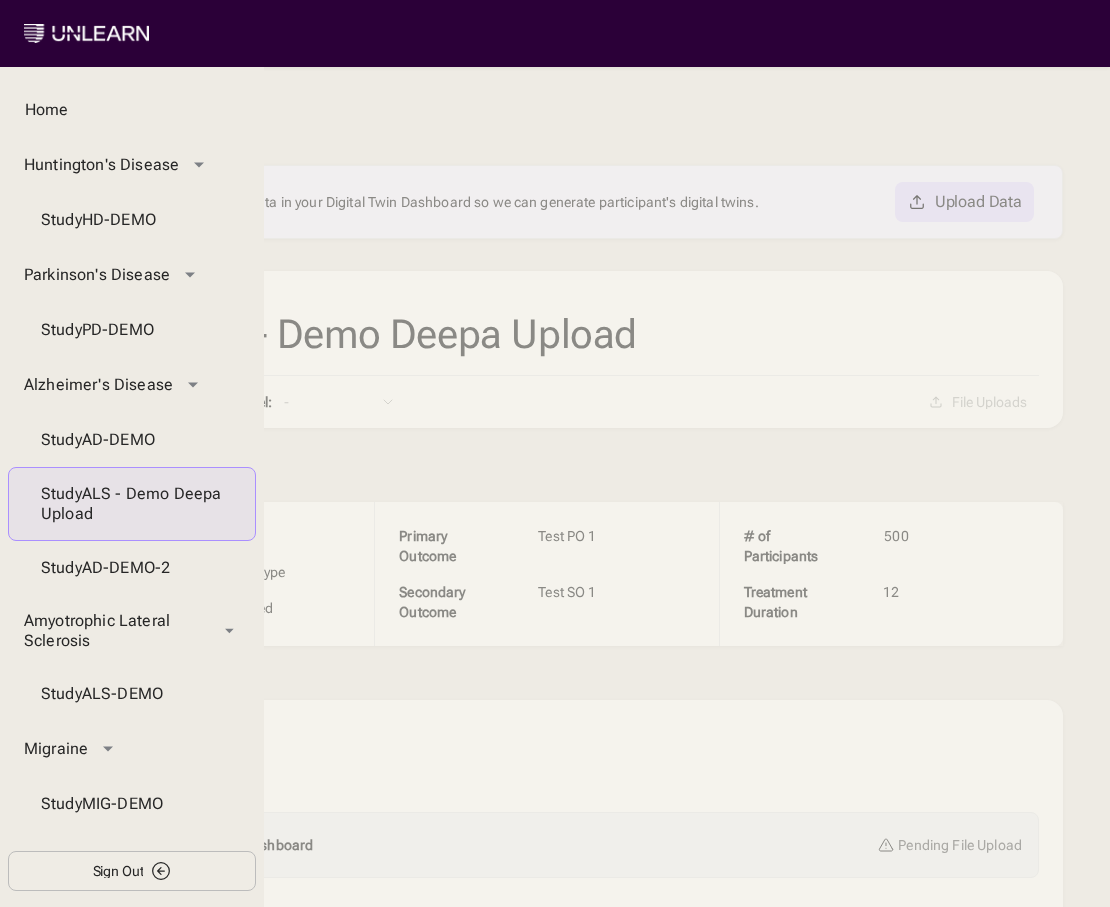 click on "Sign Out" at bounding box center (118, 871) 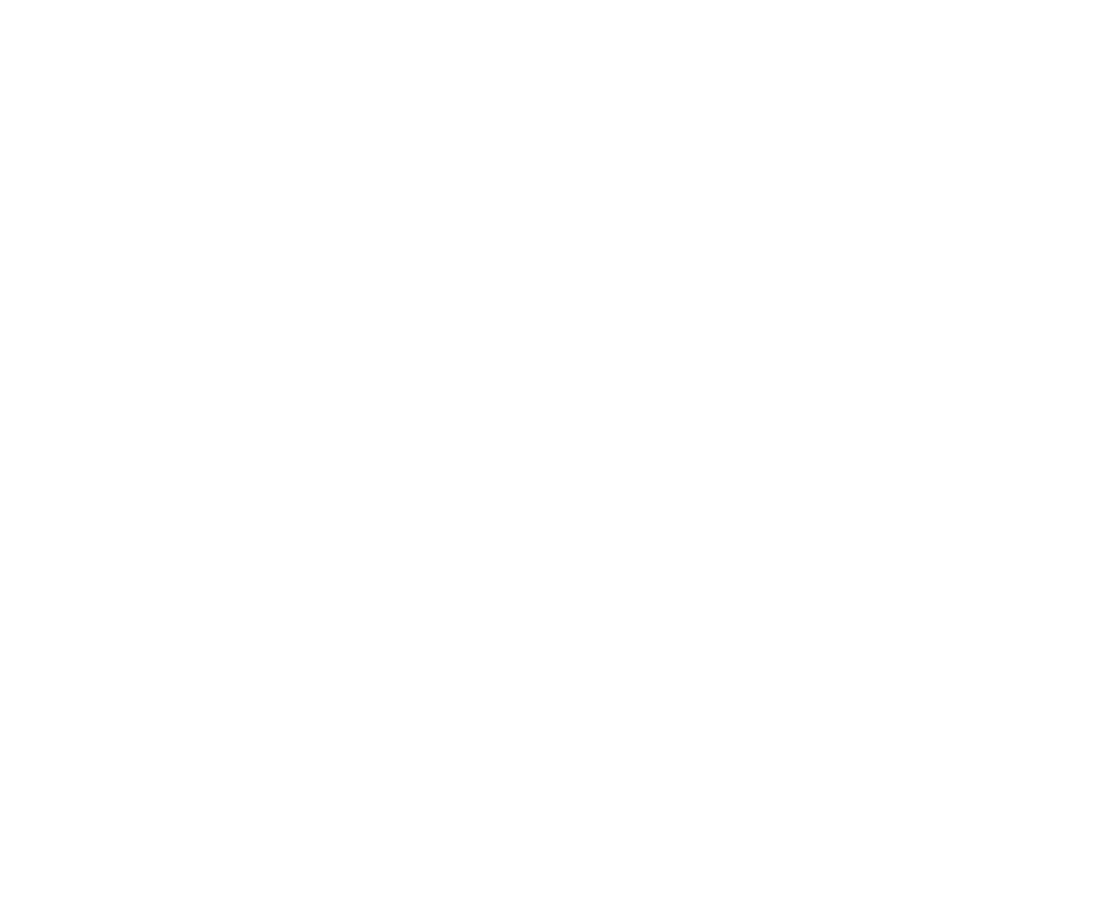 scroll, scrollTop: 0, scrollLeft: 0, axis: both 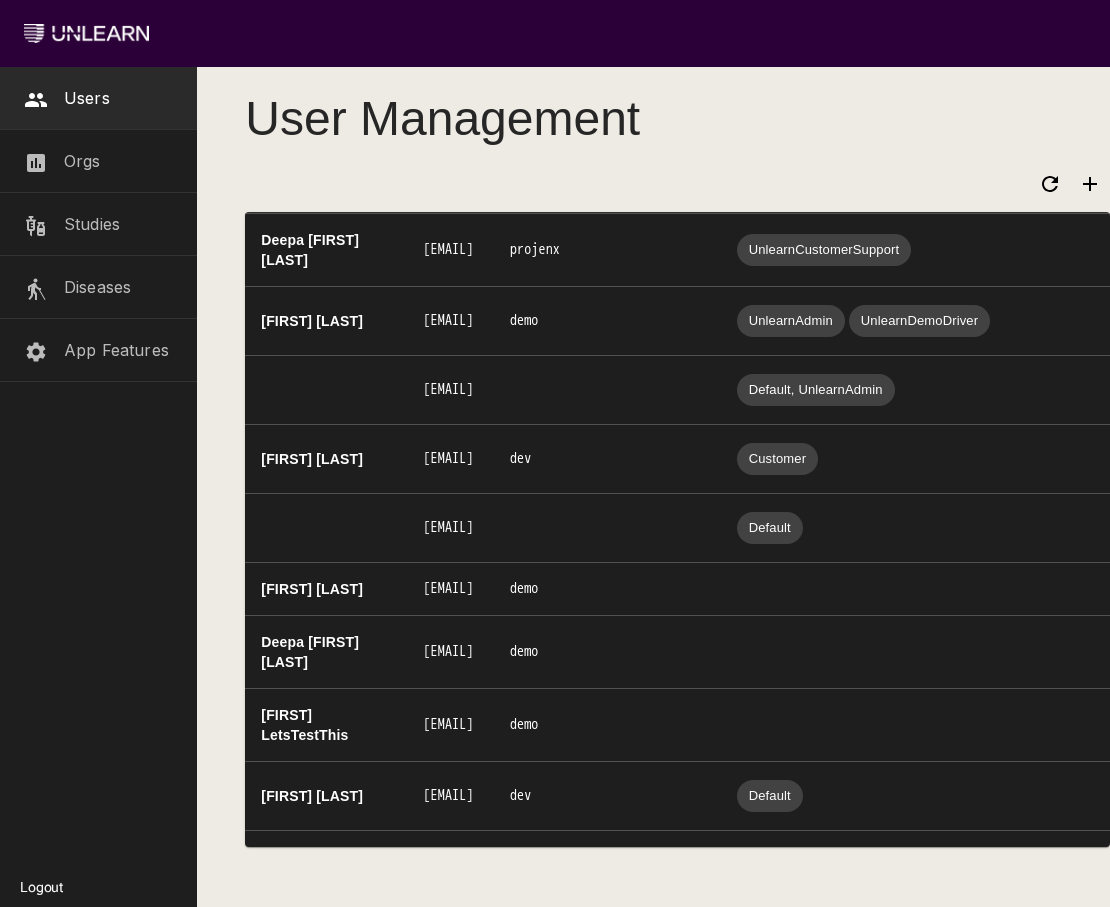 click on "deepa@unlearn.ai" at bounding box center [450, 177] 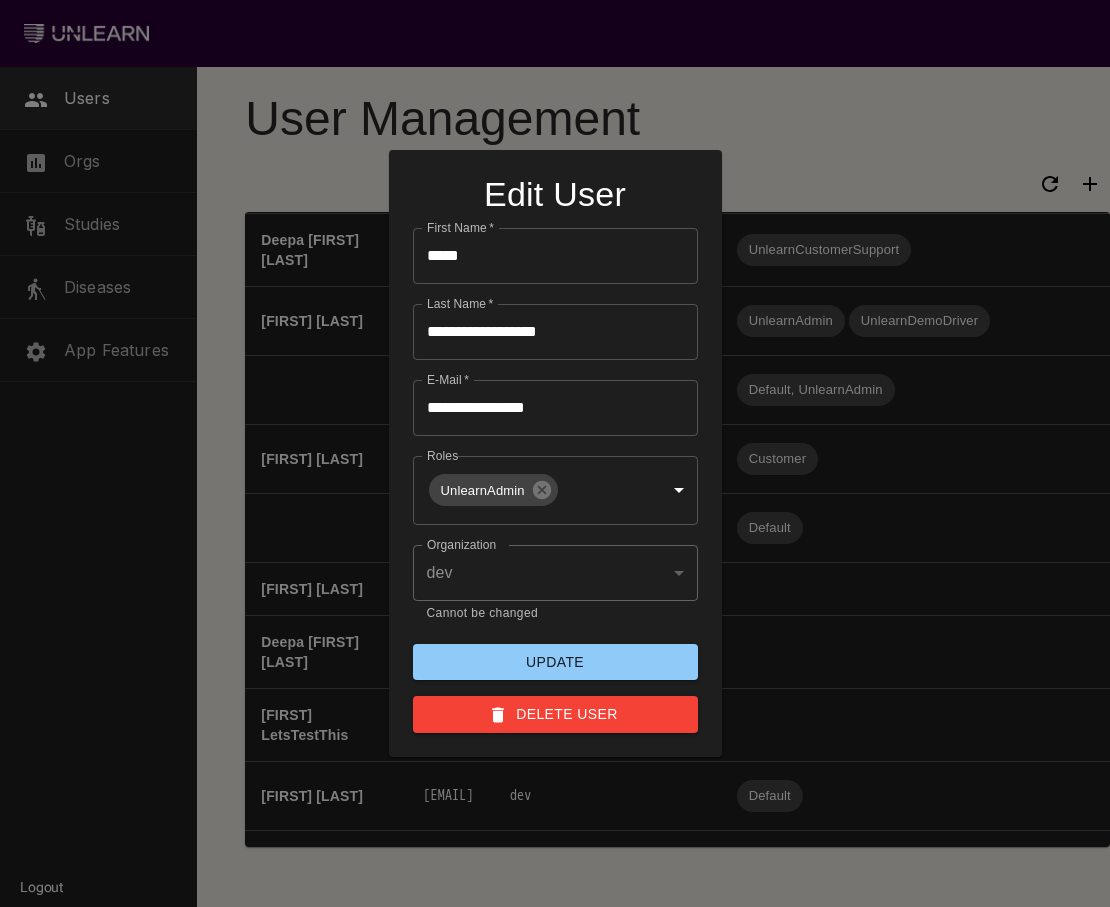 click at bounding box center [555, 453] 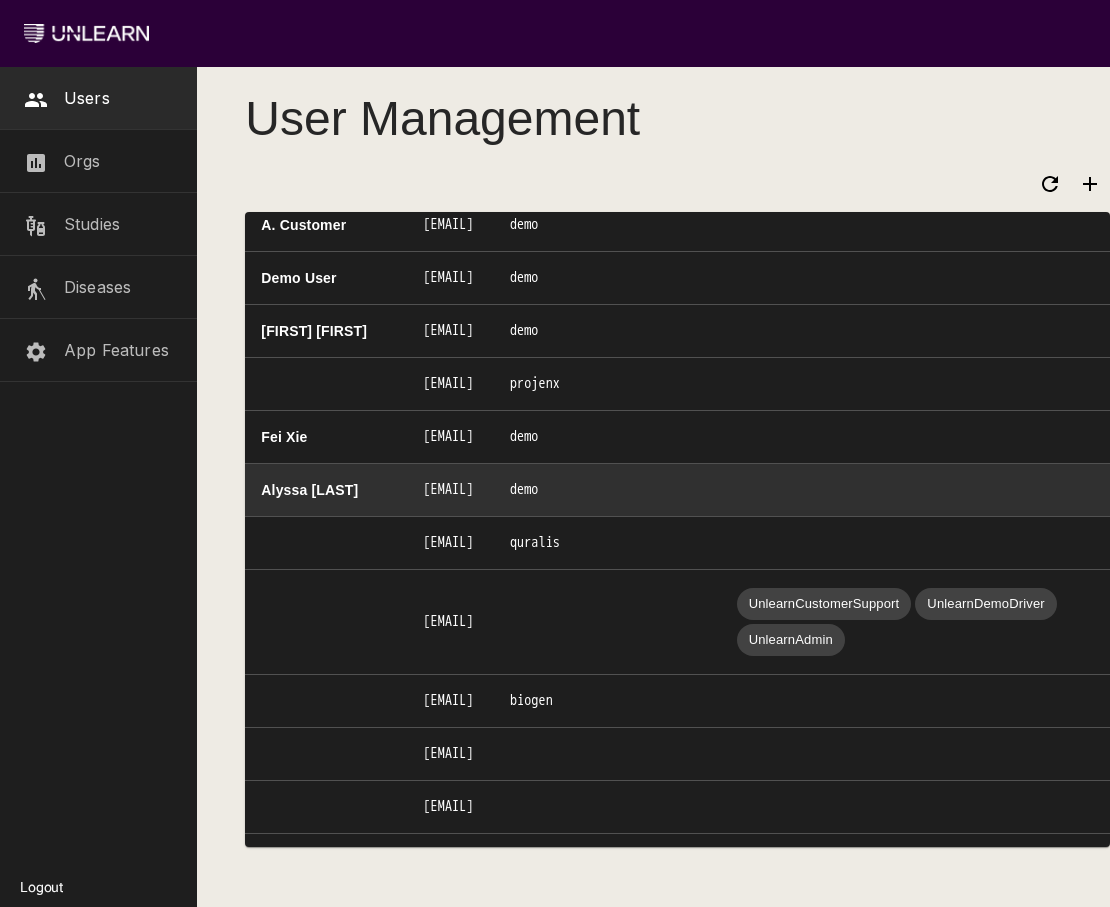 scroll, scrollTop: 623, scrollLeft: 0, axis: vertical 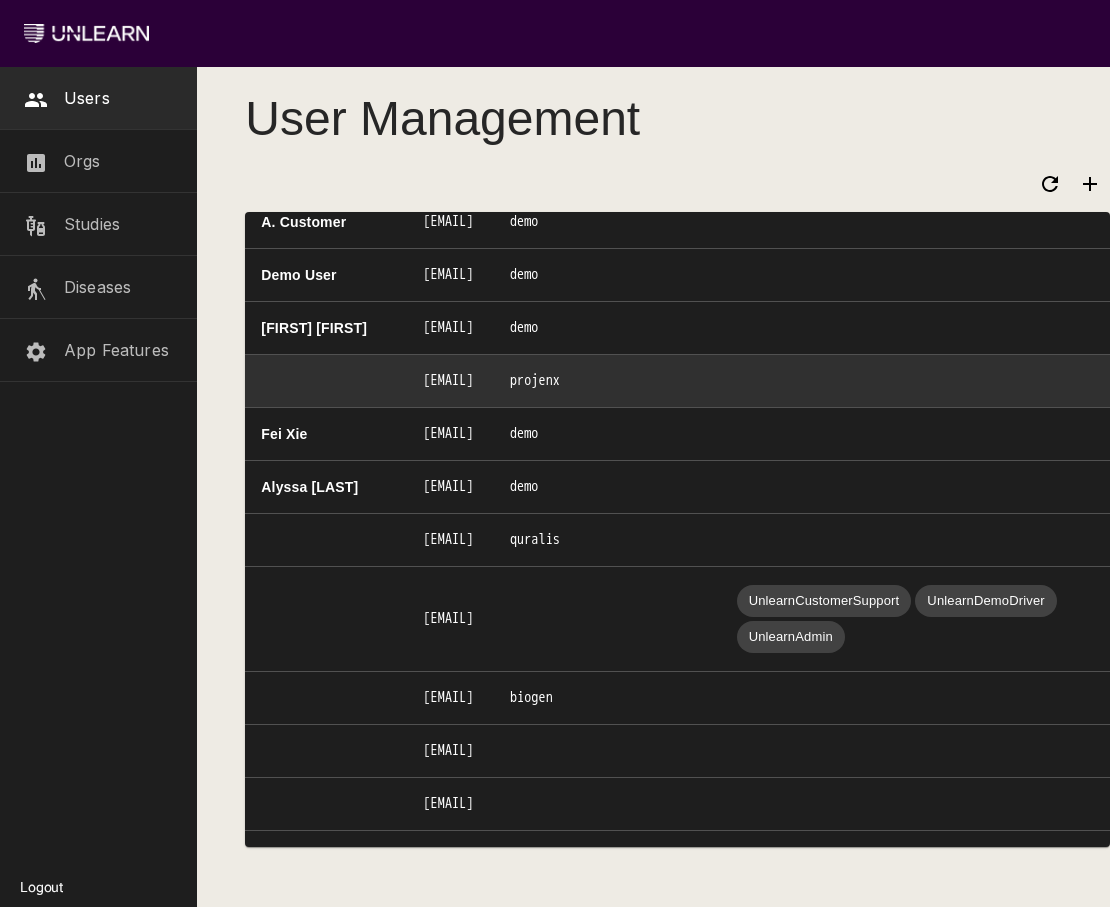 drag, startPoint x: 607, startPoint y: 405, endPoint x: 415, endPoint y: 386, distance: 192.93782 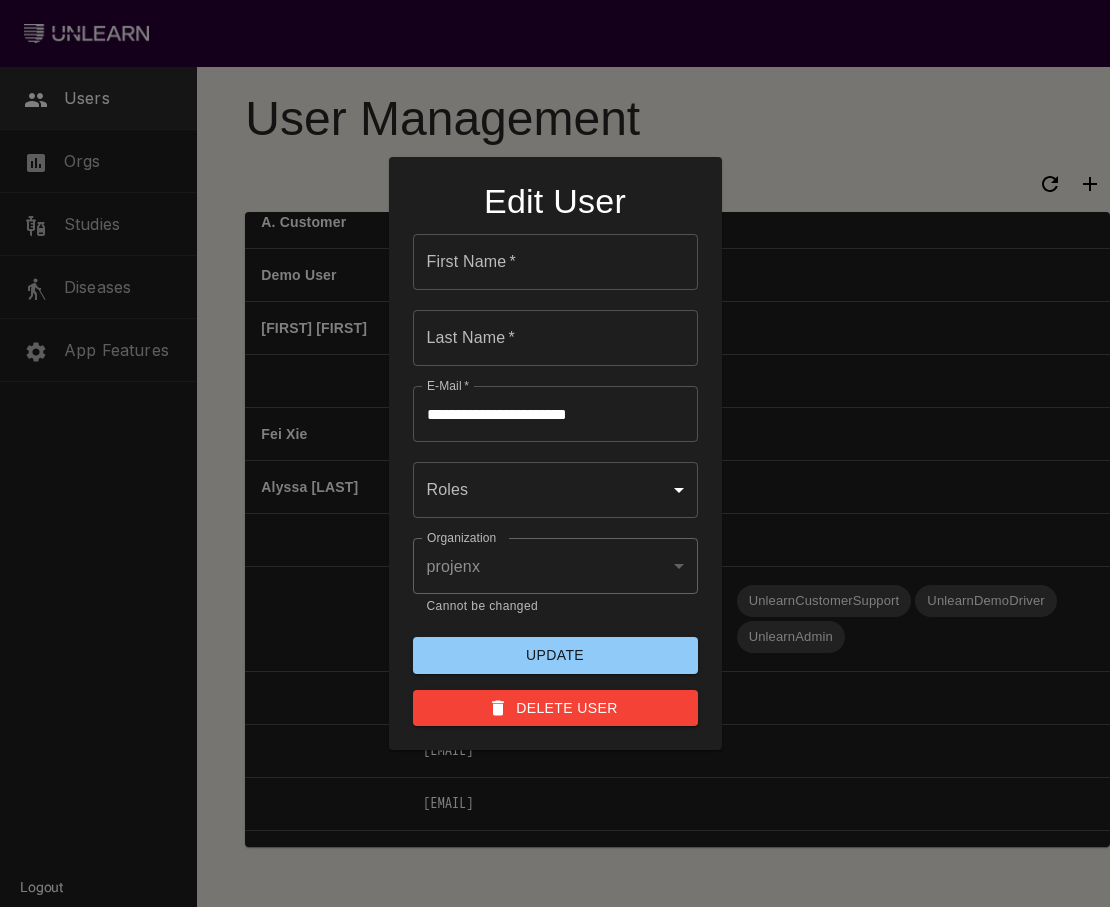 click at bounding box center [555, 453] 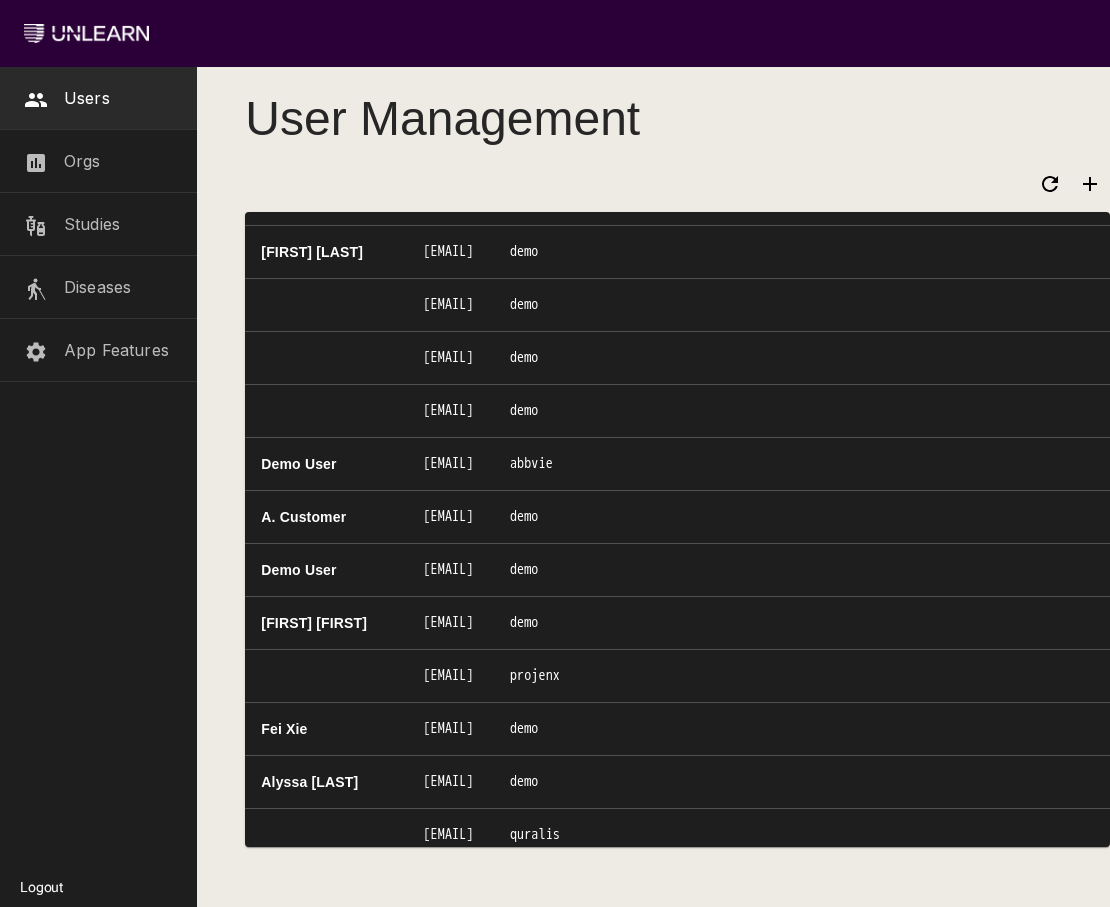 scroll, scrollTop: 325, scrollLeft: 0, axis: vertical 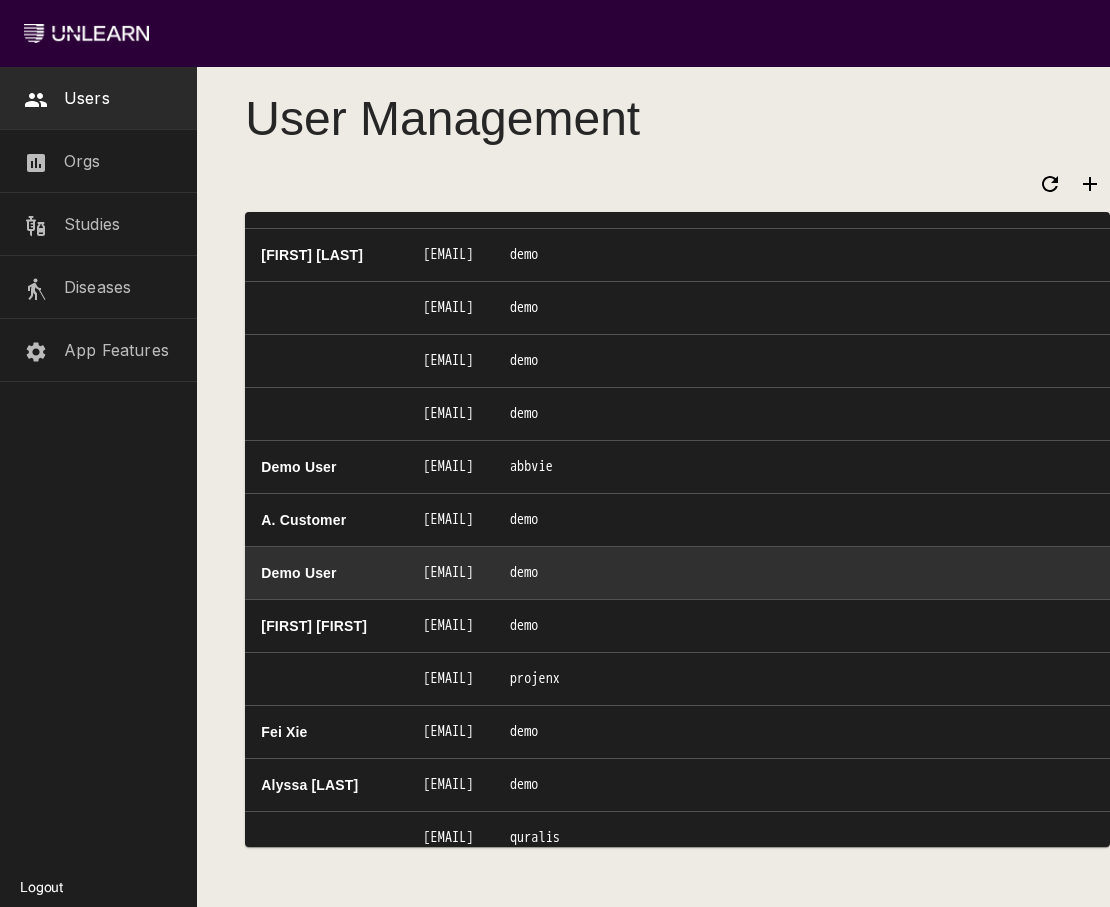 click on "demo@unlearn.ai" at bounding box center [450, 573] 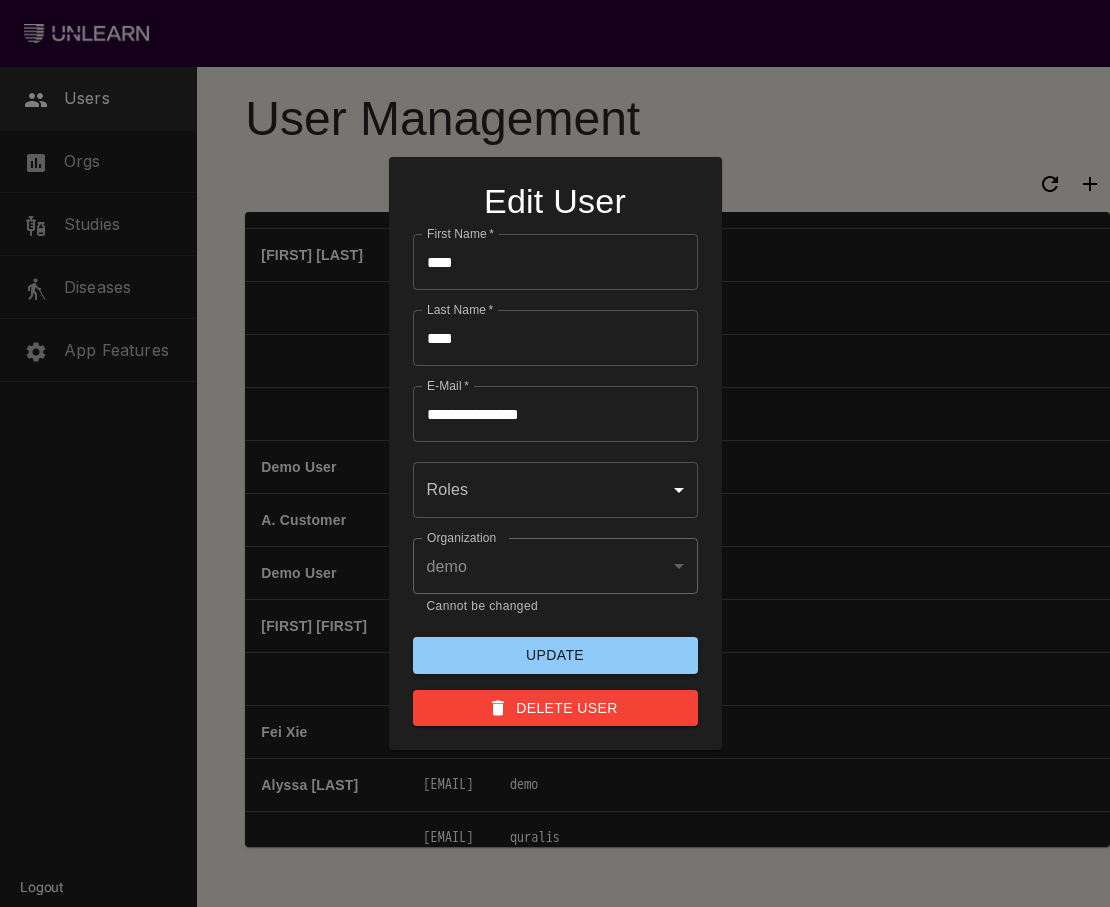 click at bounding box center [555, 453] 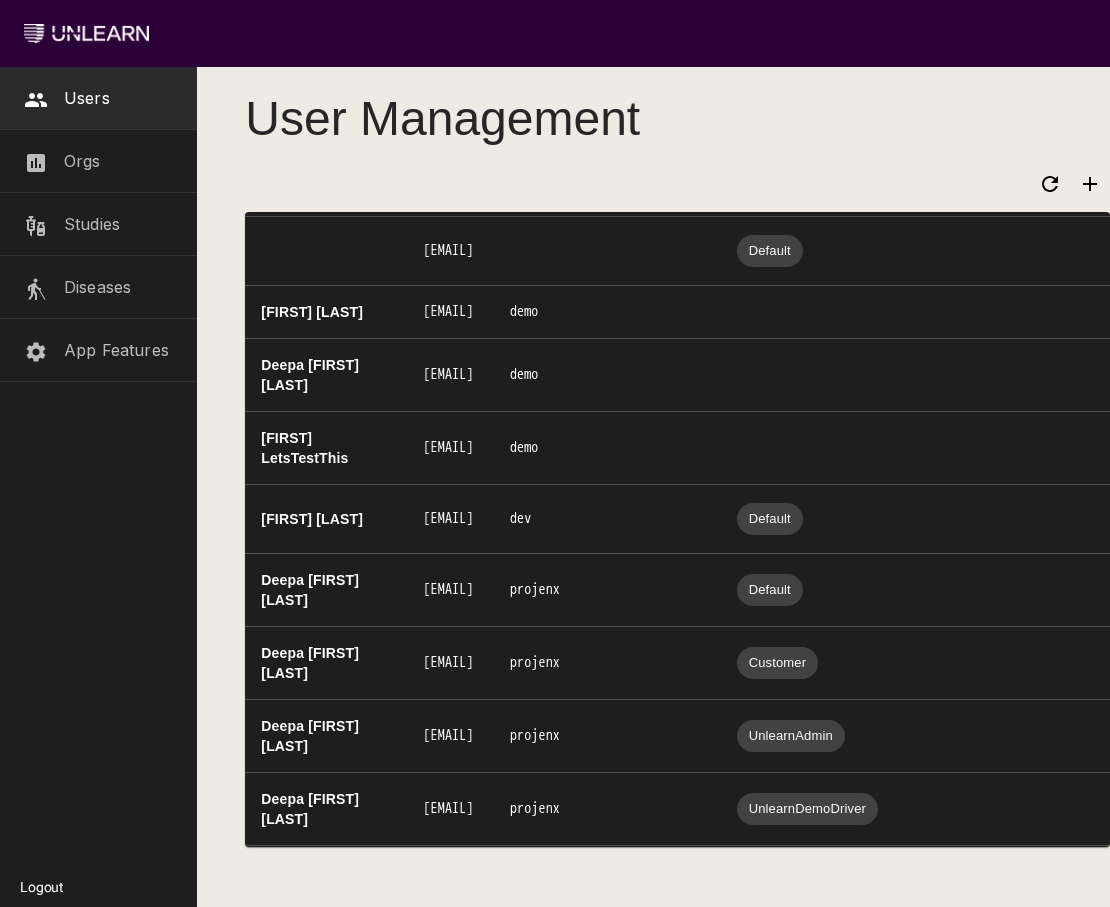 scroll, scrollTop: 2240, scrollLeft: 0, axis: vertical 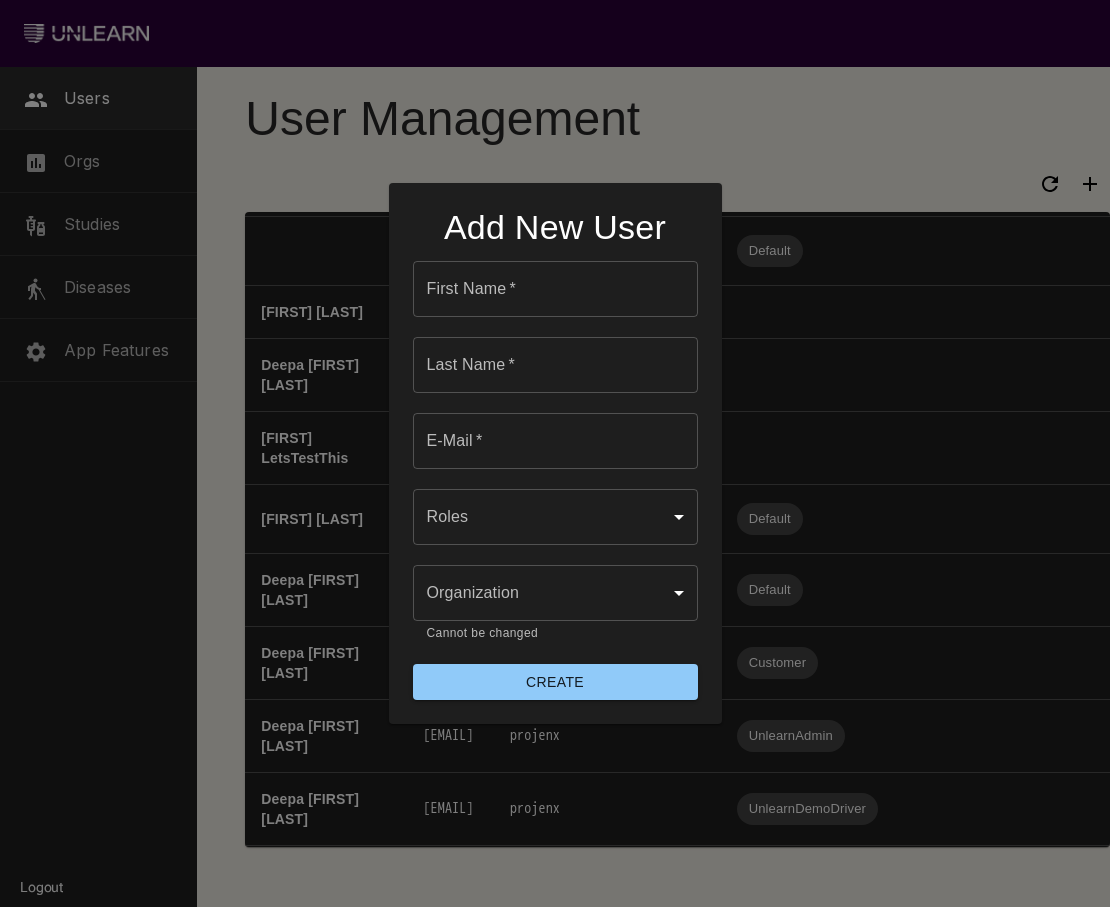 click on "First Name   *" at bounding box center (555, 289) 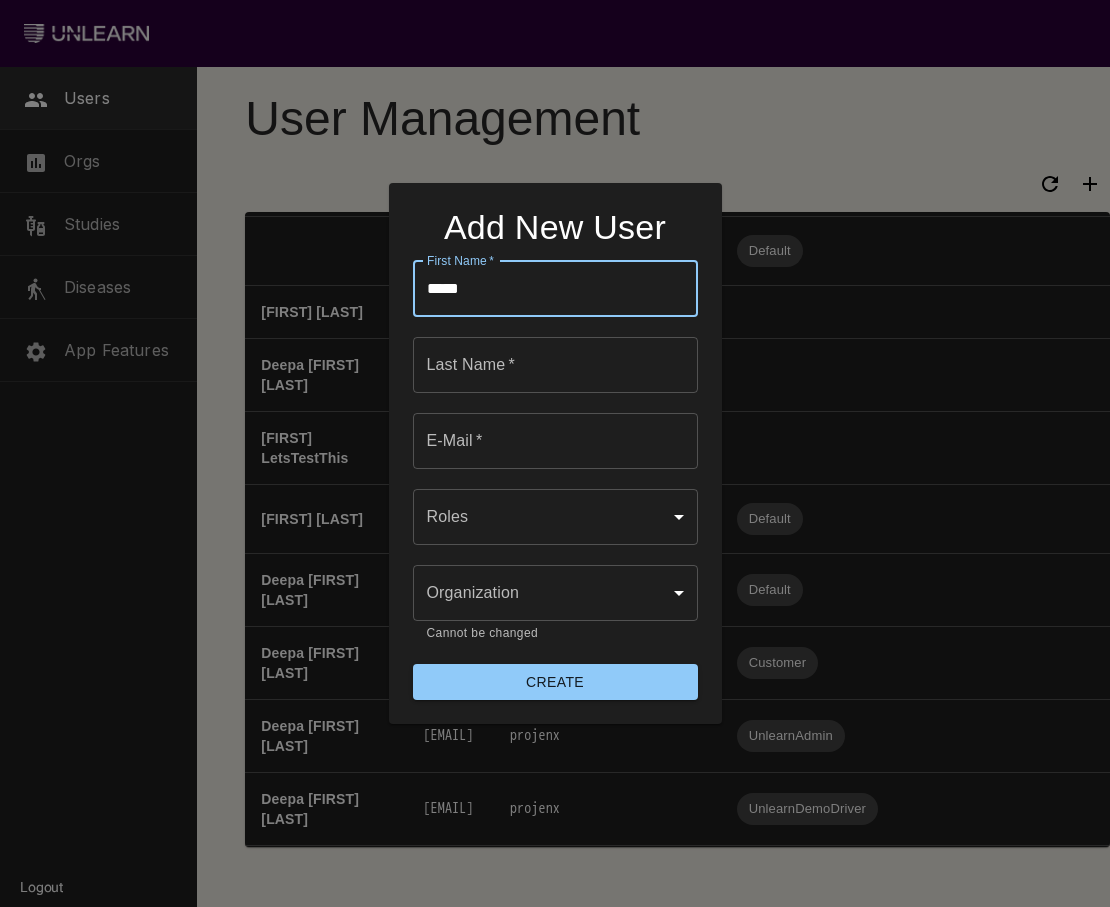 type on "*****" 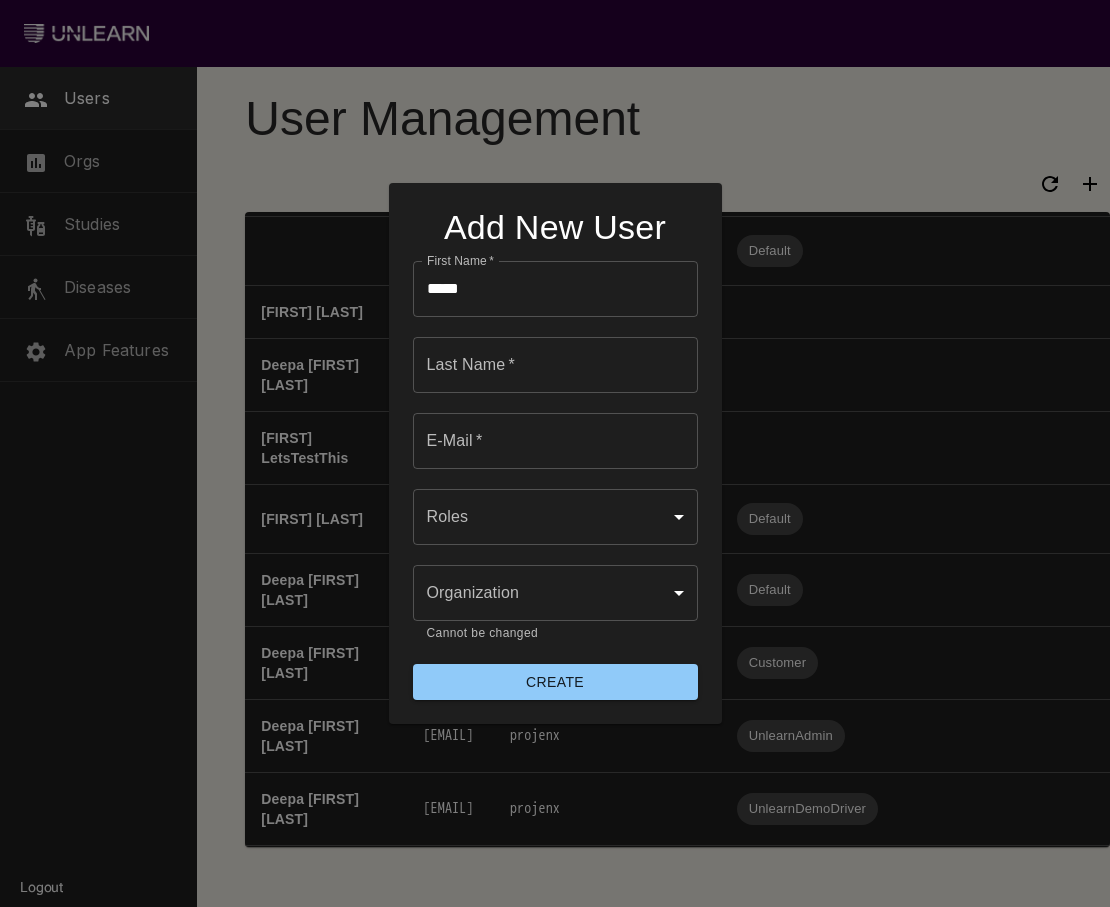 click on "Last Name   *" at bounding box center [555, 365] 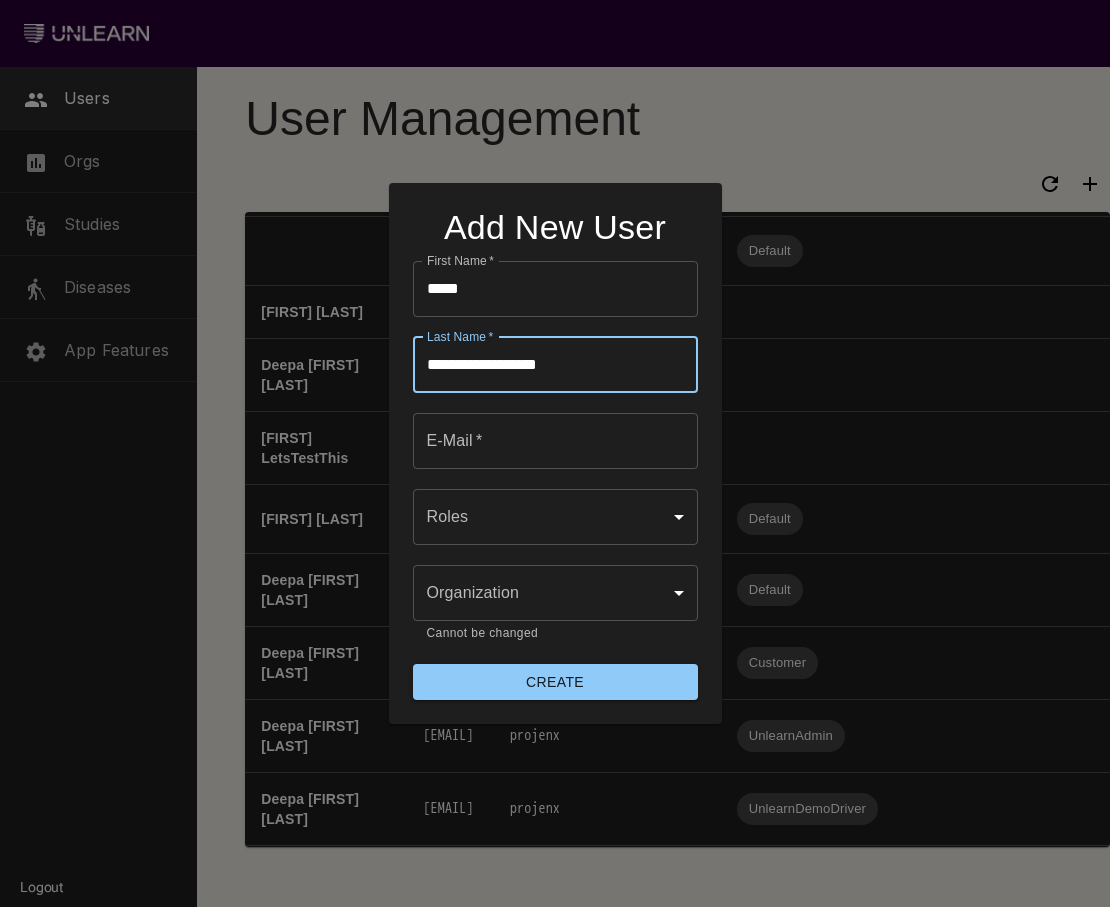 type on "**********" 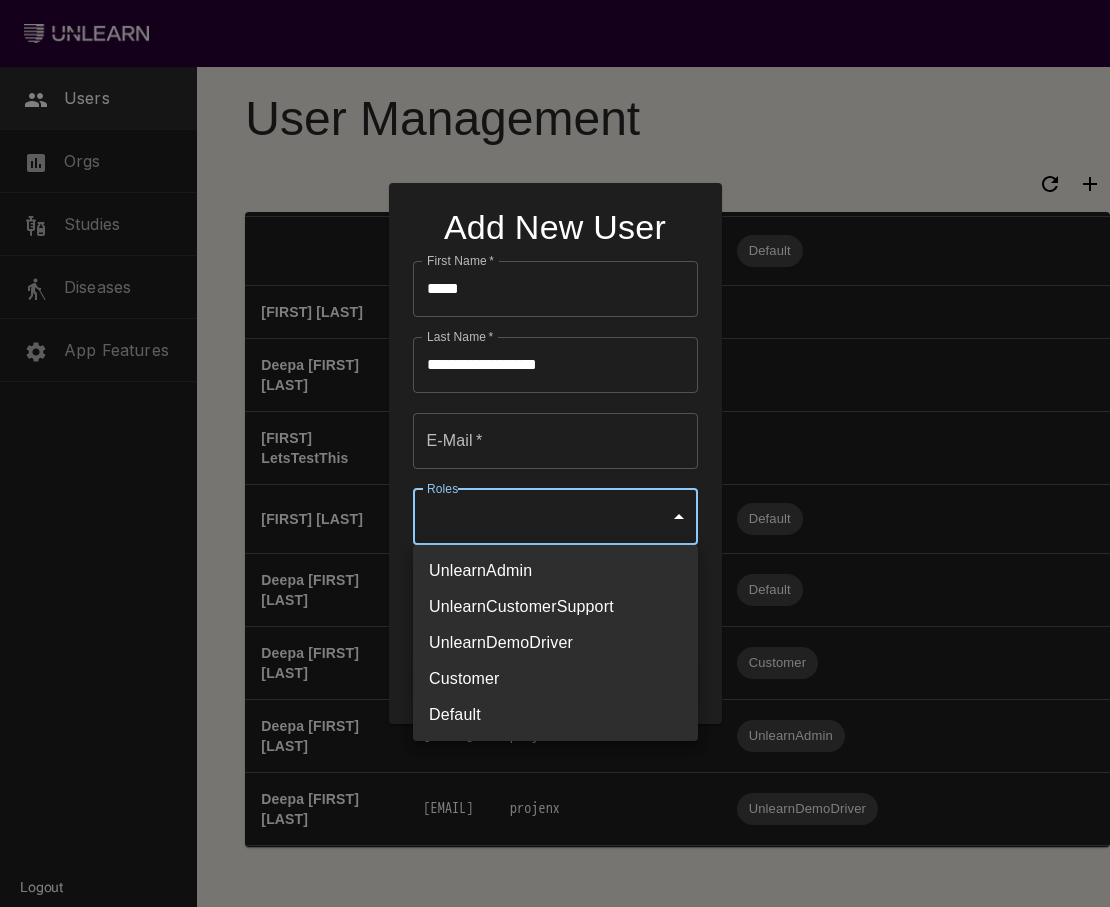 click at bounding box center [555, 453] 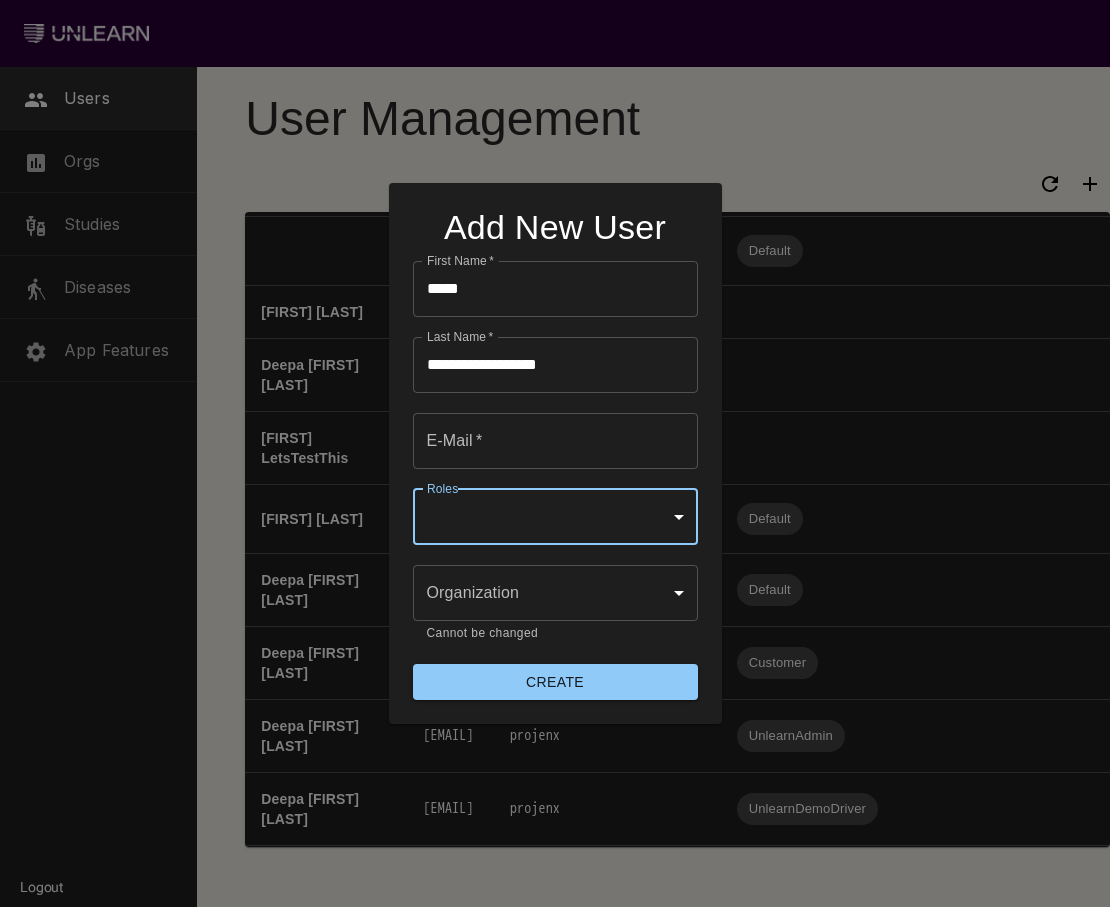click on "E-Mail   *" at bounding box center (555, 441) 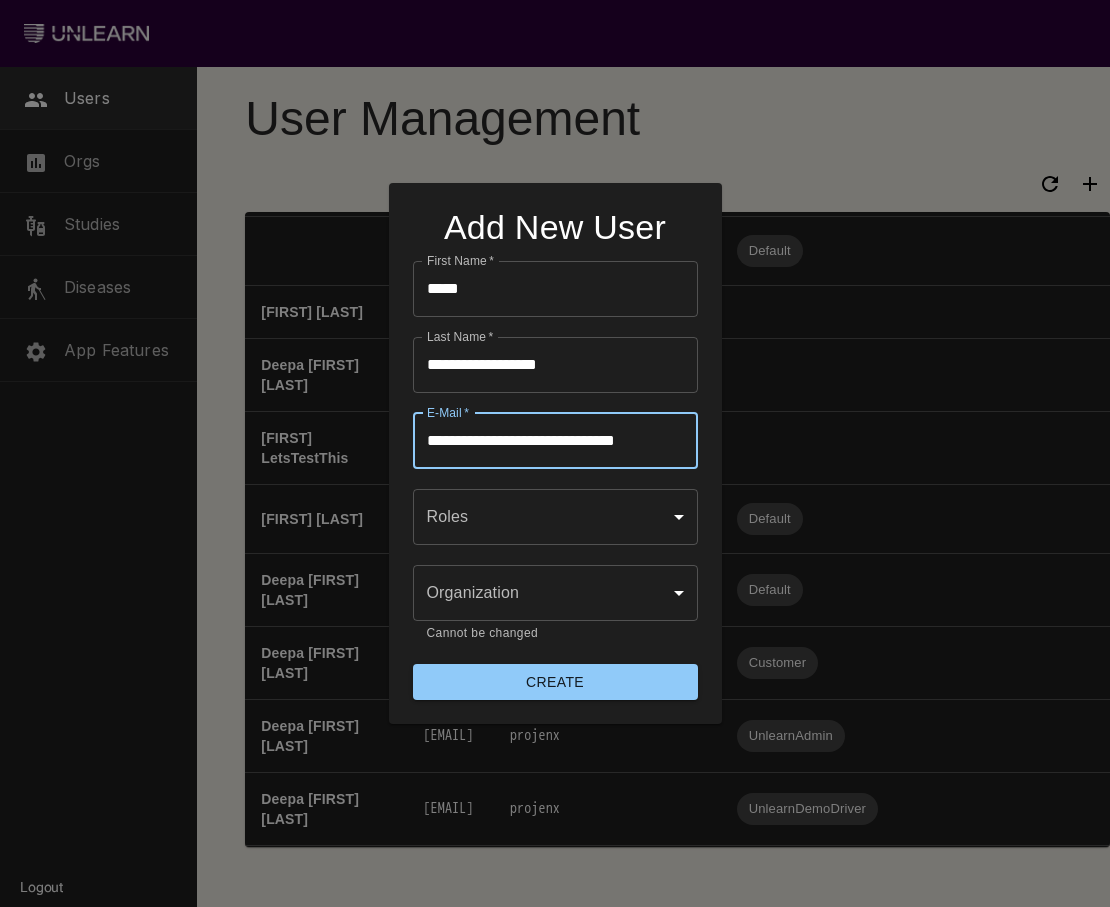 type on "**********" 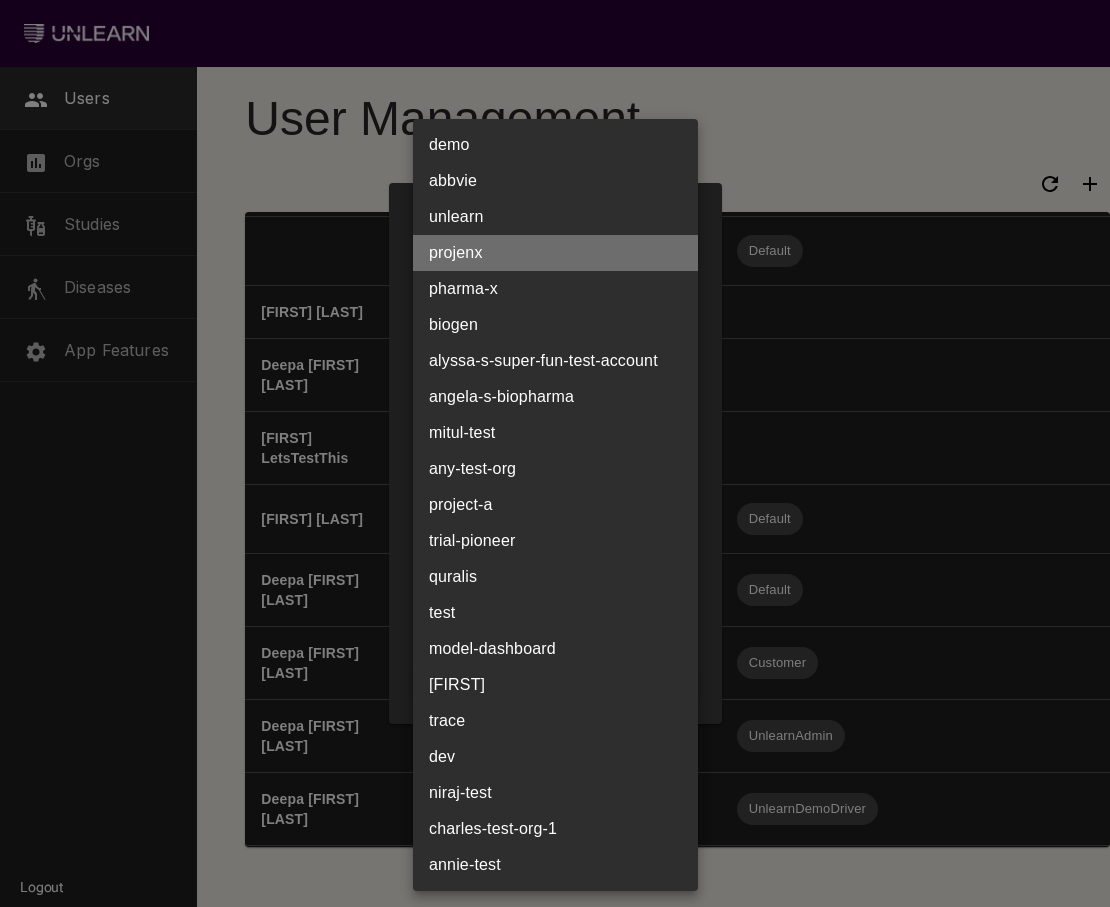 click on "projenx" at bounding box center [555, 253] 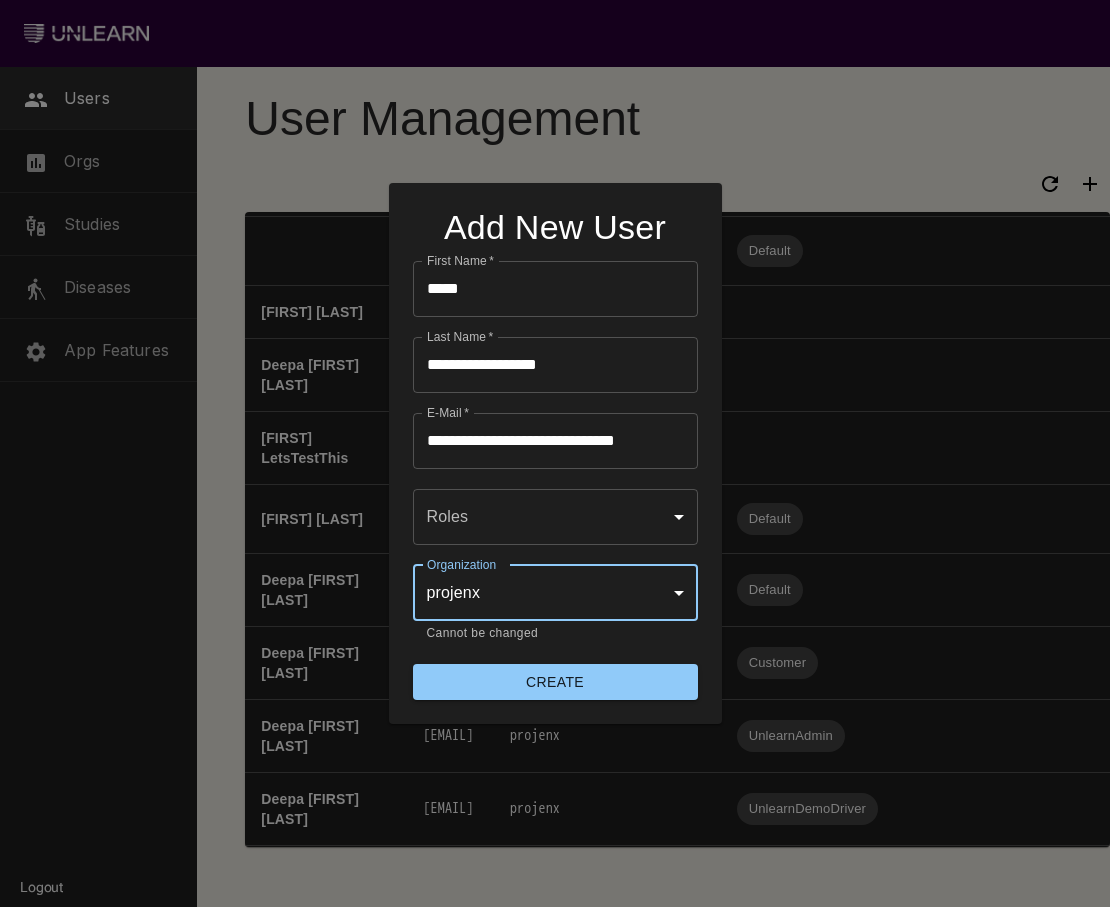 click on "Users Orgs Studies Diseases App Features Logout User Management Name Email Organization Roles Eden   Shirin eden@unlearn.ai demo alyssa   v vanderbeekam@gmail.com alyssa-s-super-fun-test-account Angela   Dao angg.dao@gmail.com angela-s-biopharma   konstantin+test@unlearn.ai fei   x feix25@gmail.com project-a Jigyasa   Tuli jigyasa@unlearn.ai demo   konstantin@unlearn.ai demo   ginny@unlearn.ai demo   mitul+test@unlearn.ai demo Demo   User demo-abbvie@unlearn.ai abbvie A.   Customer customer@unlearn.ai demo Demo   User demo@unlearn.ai demo George   Melvin george@unlearn.ai demo   demo-projenx@unlearn.ai projenx Fei   Xie fei@unlearn.ai demo Alyssa   Vanderbeek alyssa@unlearn.ai demo   demo-quralis@unlearn.ai quralis   eden+test@unlearn.ai UnlearnCustomerSupport UnlearnDemoDriver UnlearnAdmin   demo-biogen@unlearn.ai biogen   test@tester.com   andrew@unlearn.ai   demo-athira@unlearn.ai athira   demo-trace@unlearn.ai trace Charles   Bisbee cbisbee+new@unlearn.ai demo UnlearnAdmin Customer Niraj   Admin demo" at bounding box center [555, 453] 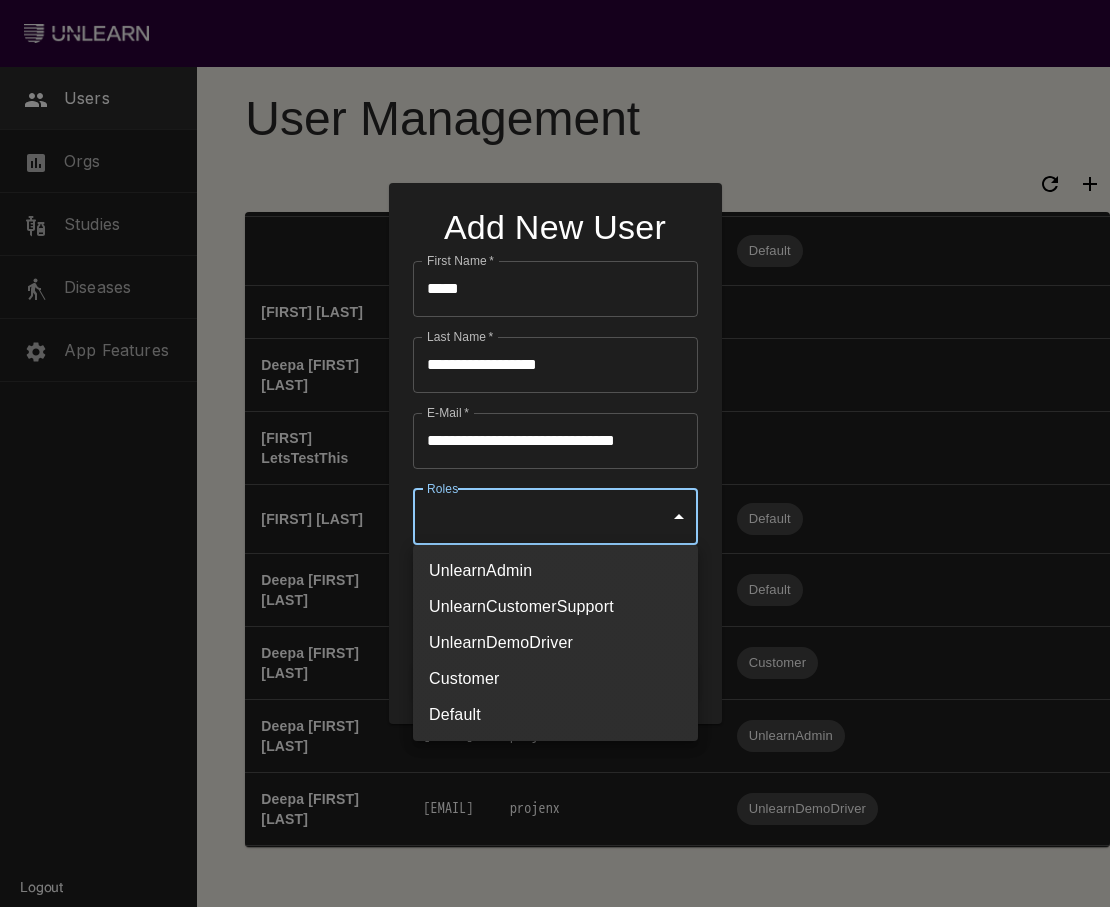 click at bounding box center (555, 453) 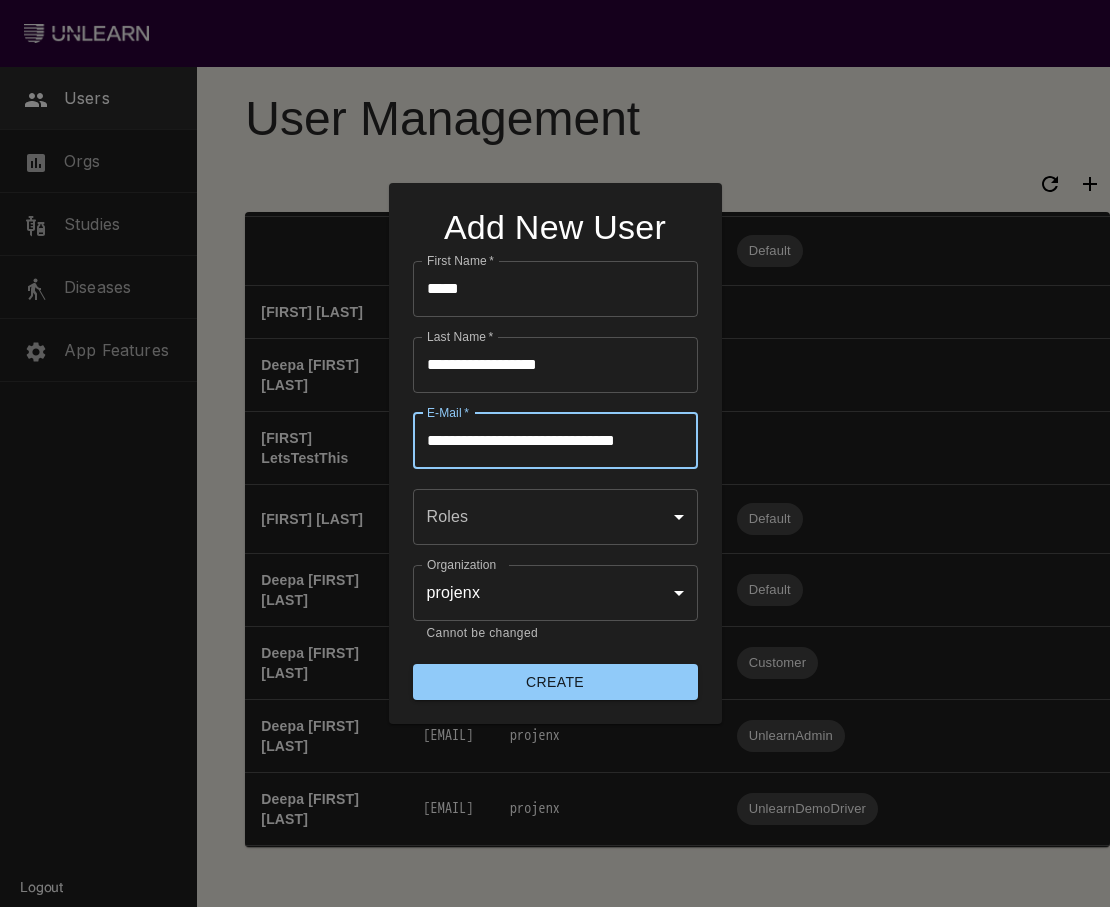 click on "**********" at bounding box center [555, 441] 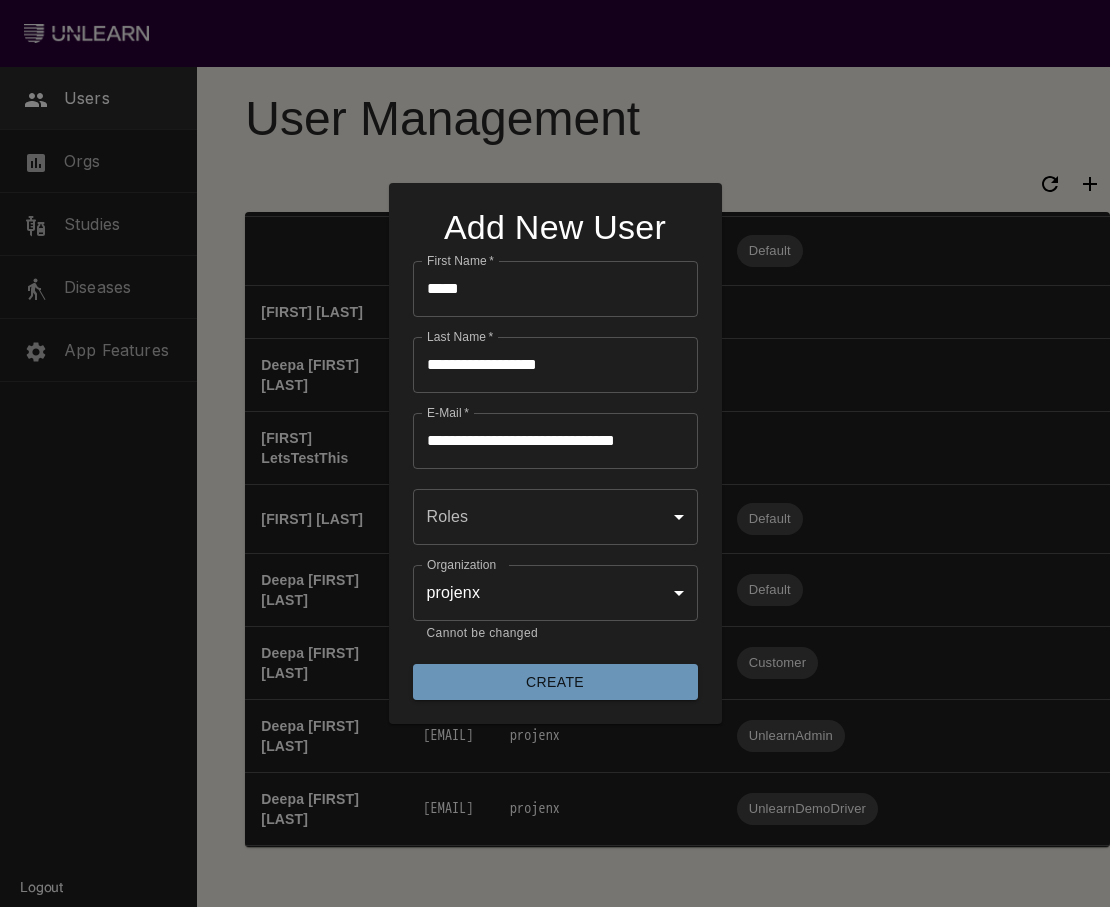 click on "Create" at bounding box center (555, 682) 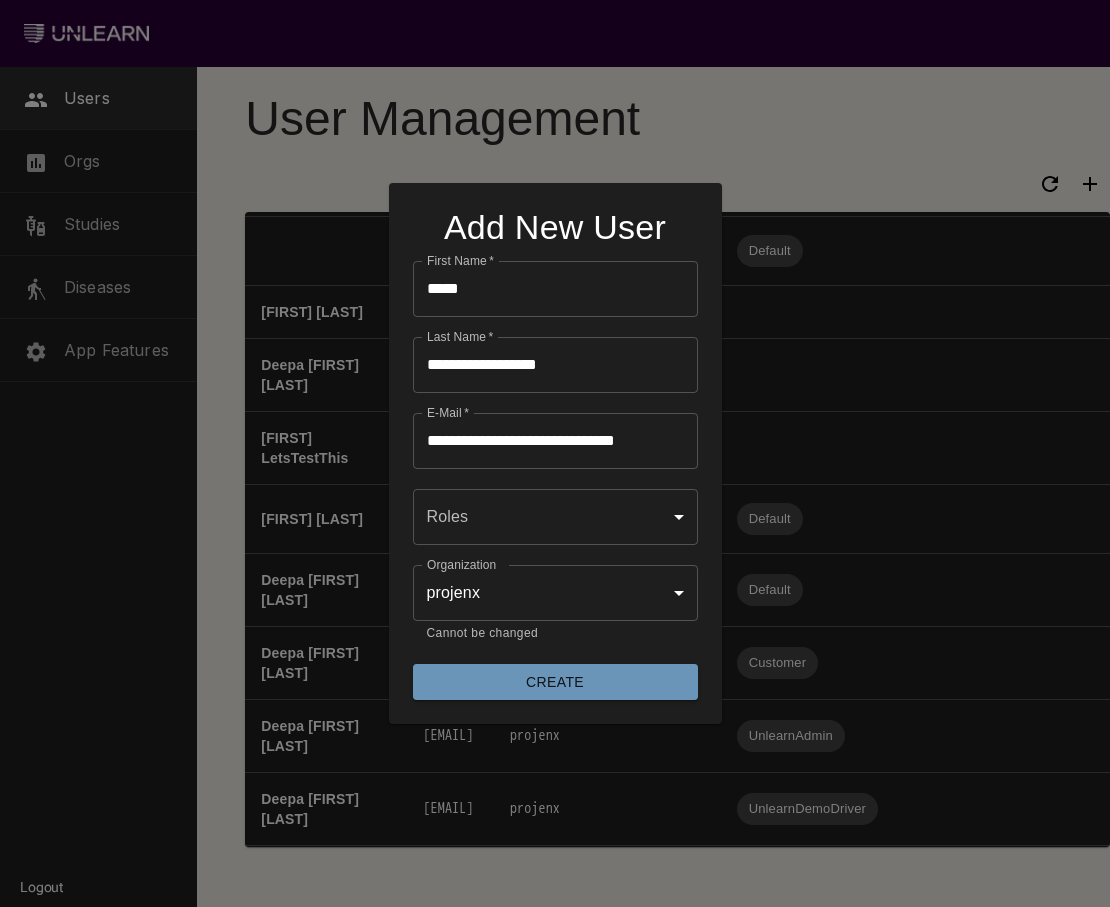type 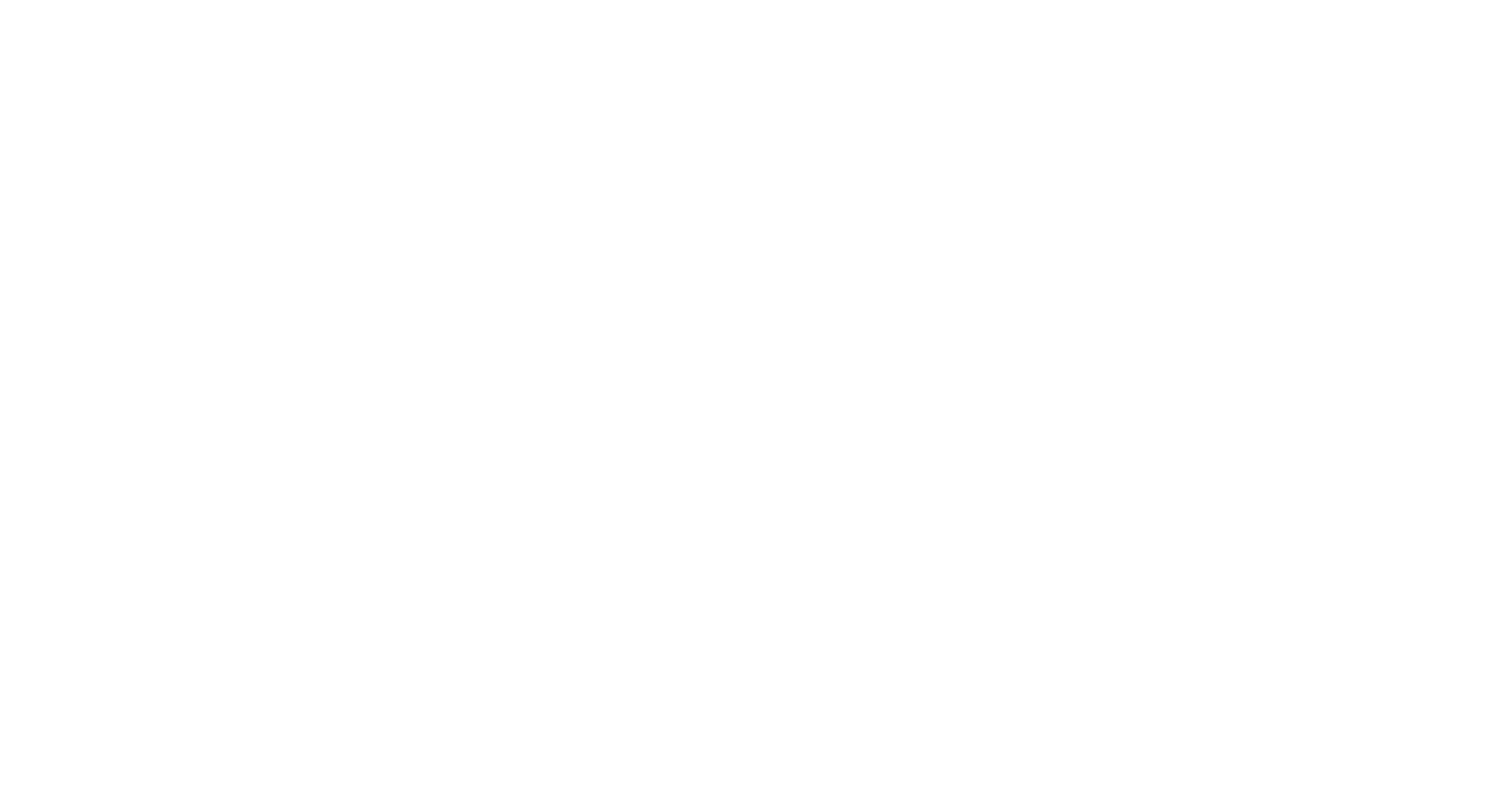 scroll, scrollTop: 0, scrollLeft: 0, axis: both 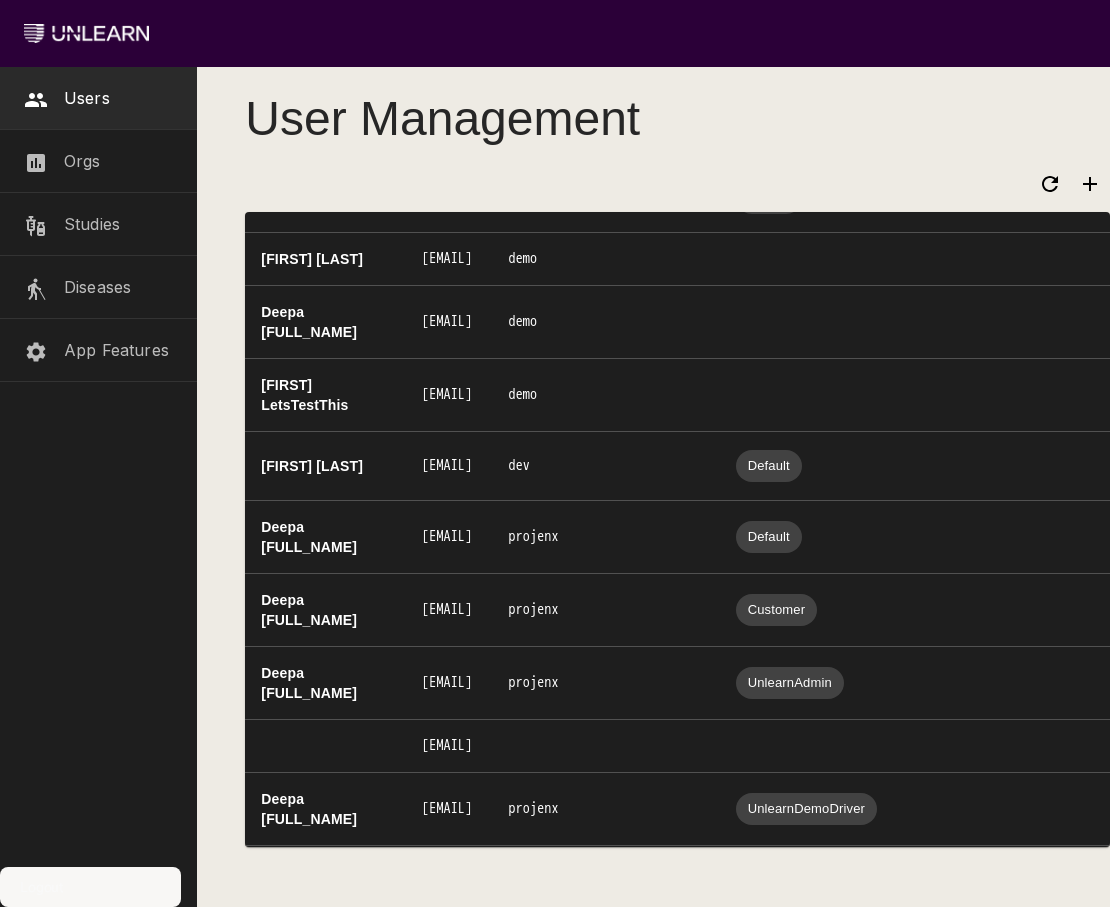 click on "Logout" at bounding box center (41, 887) 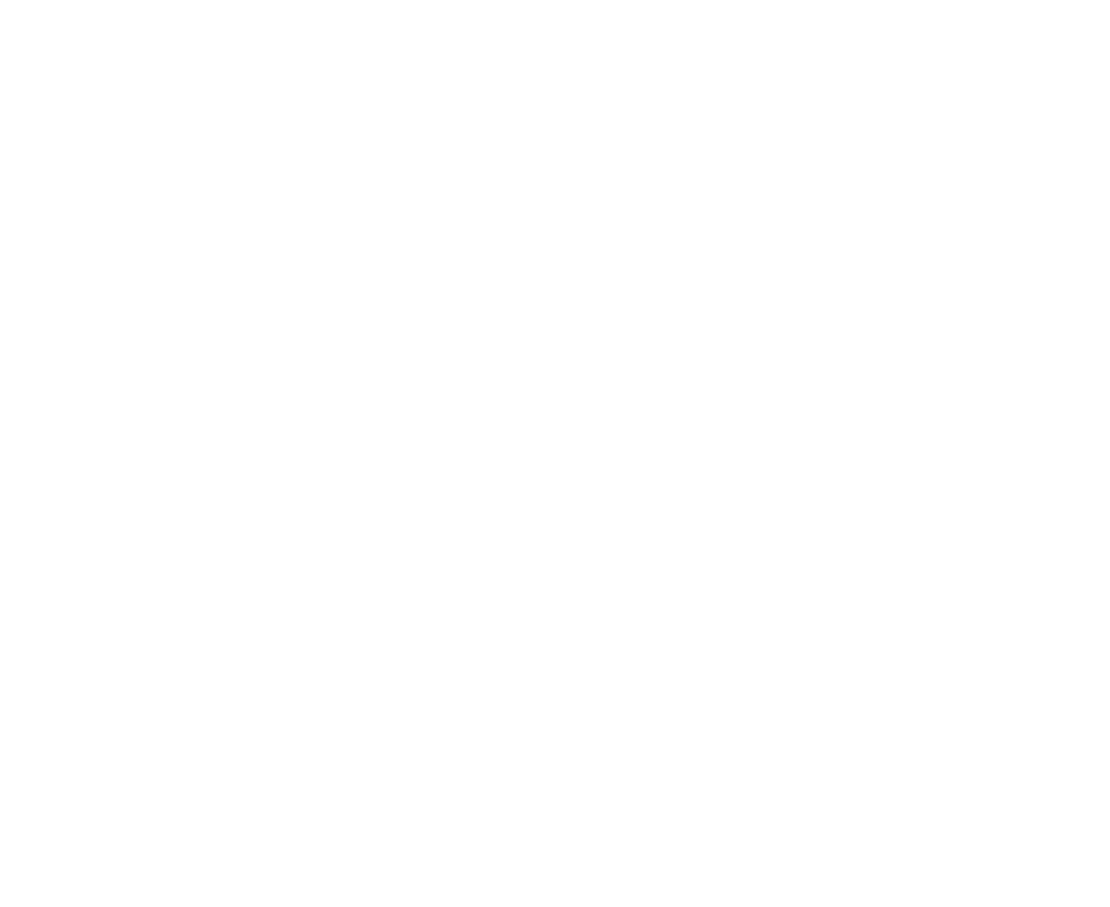scroll, scrollTop: 0, scrollLeft: 0, axis: both 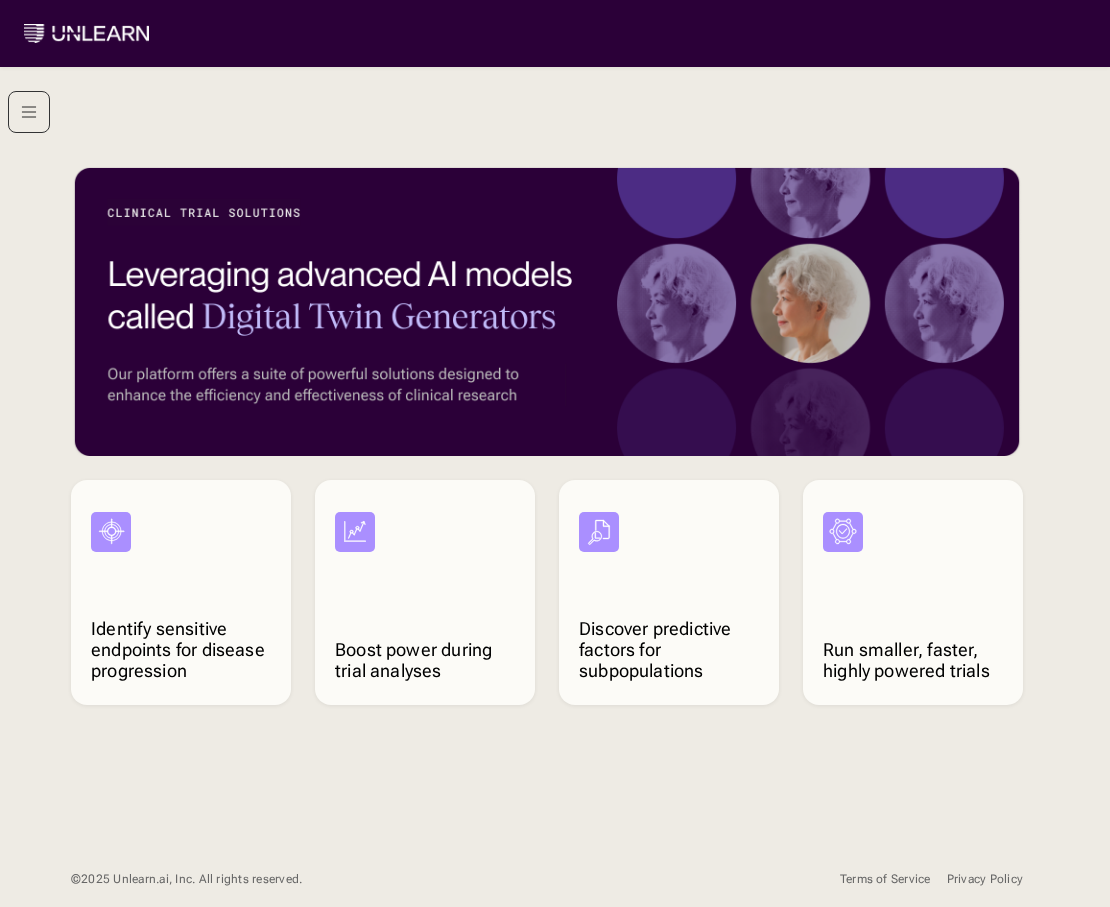 click at bounding box center [29, 112] 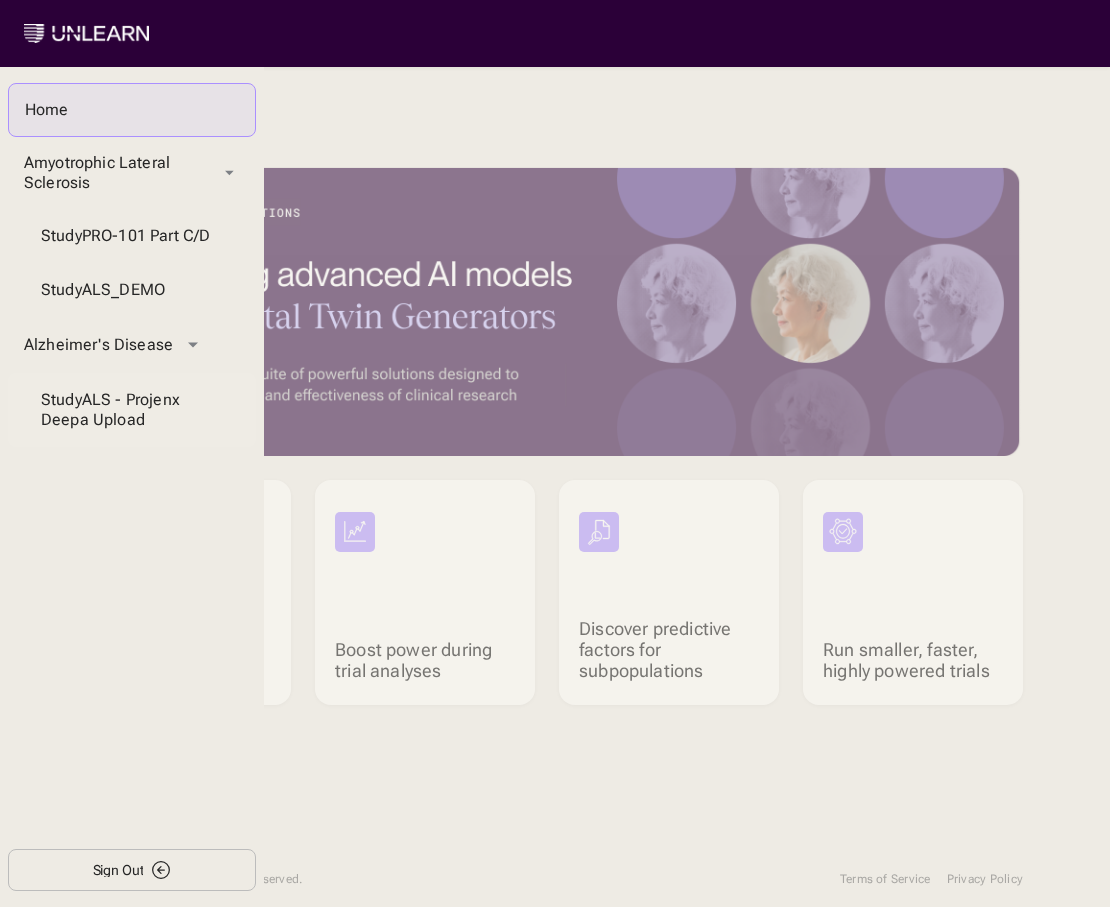 click on "Study  ALS - Projenx Deepa Upload" at bounding box center [132, 410] 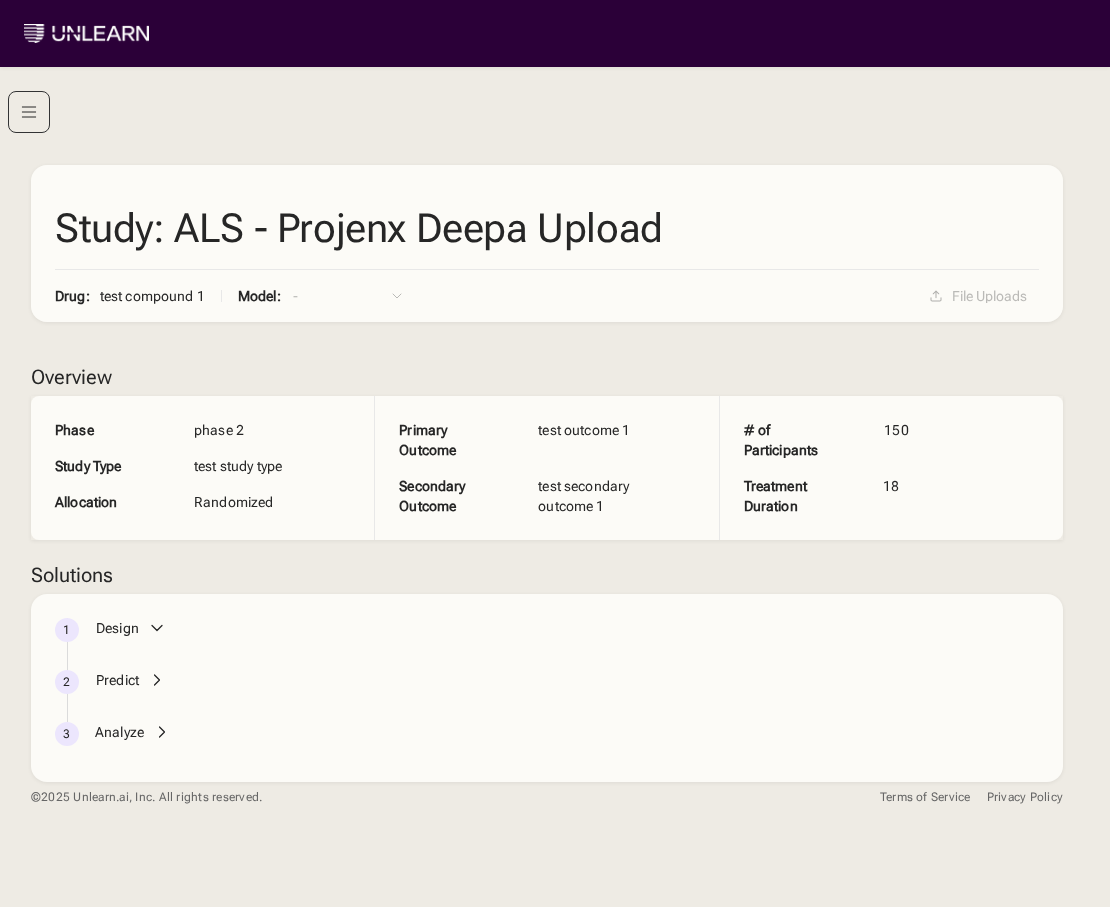 click 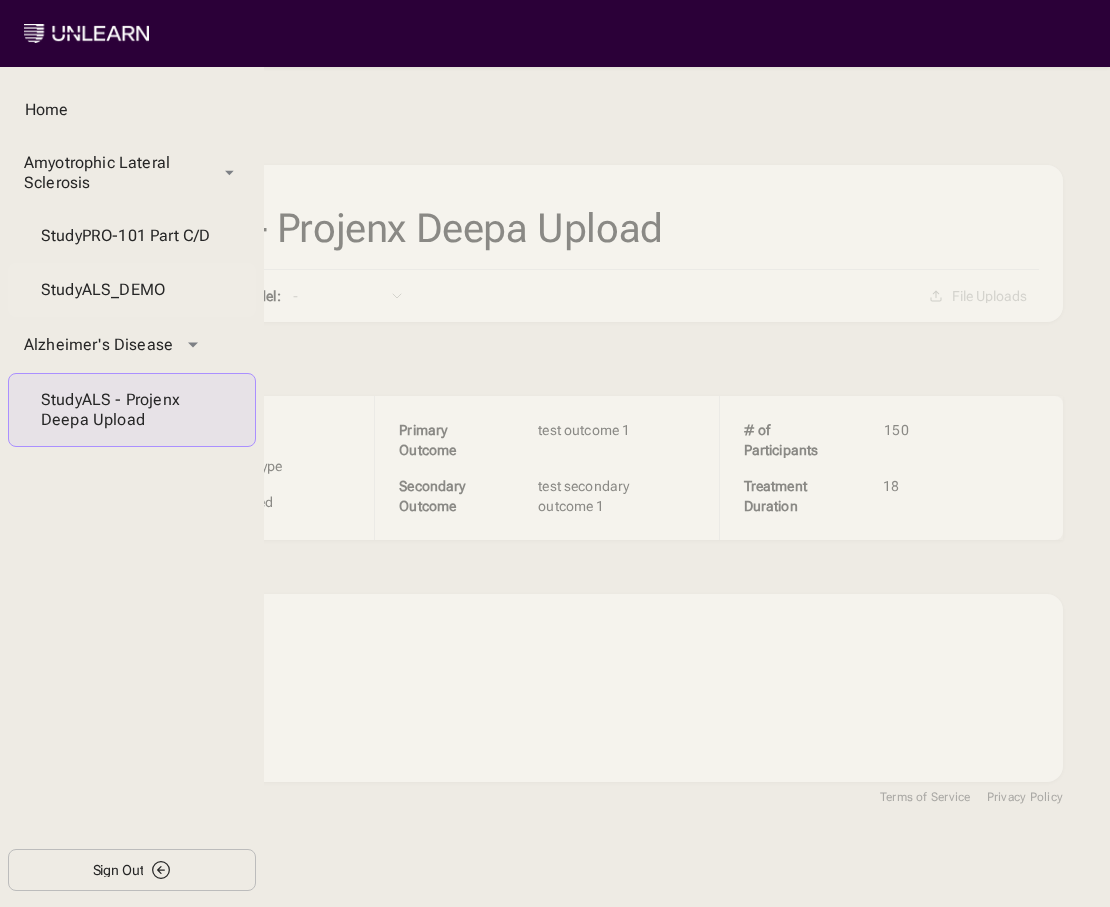click on "Study  ALS_DEMO" at bounding box center (132, 290) 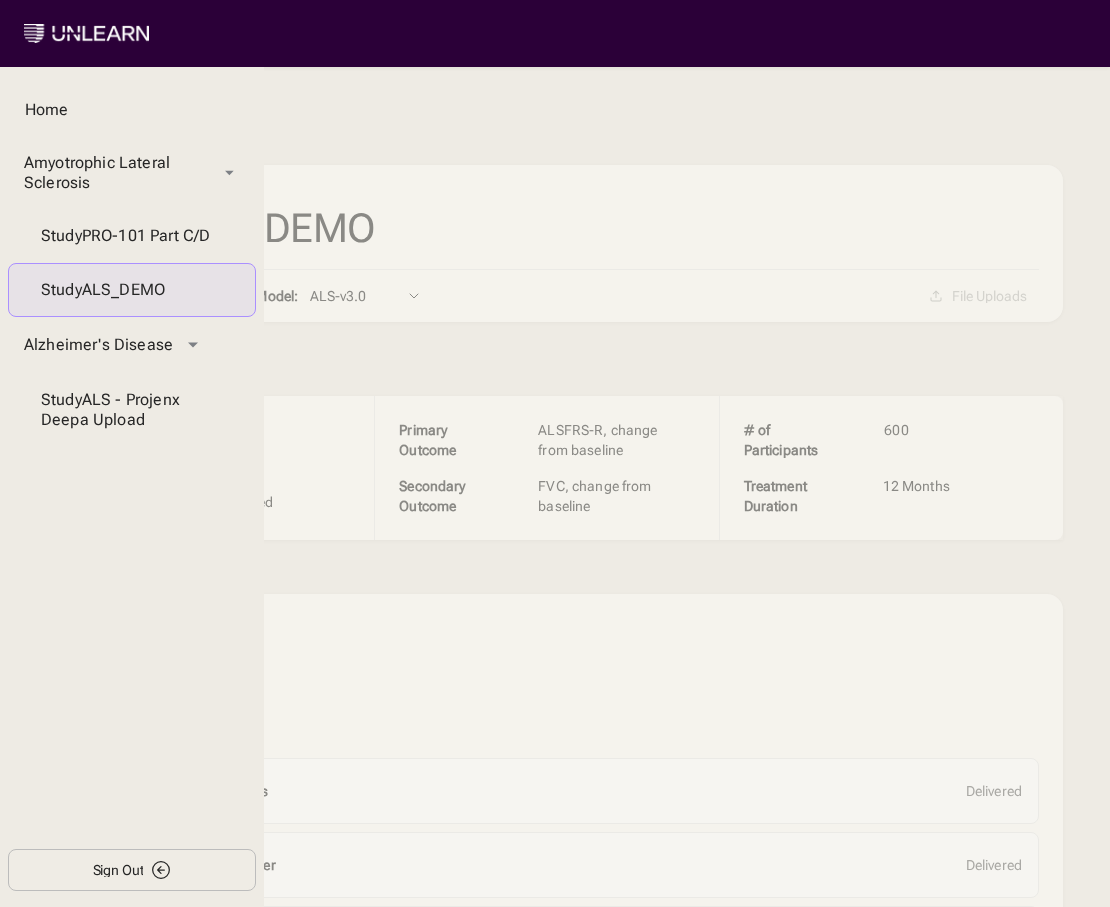 click on "Sign Out" at bounding box center (118, 870) 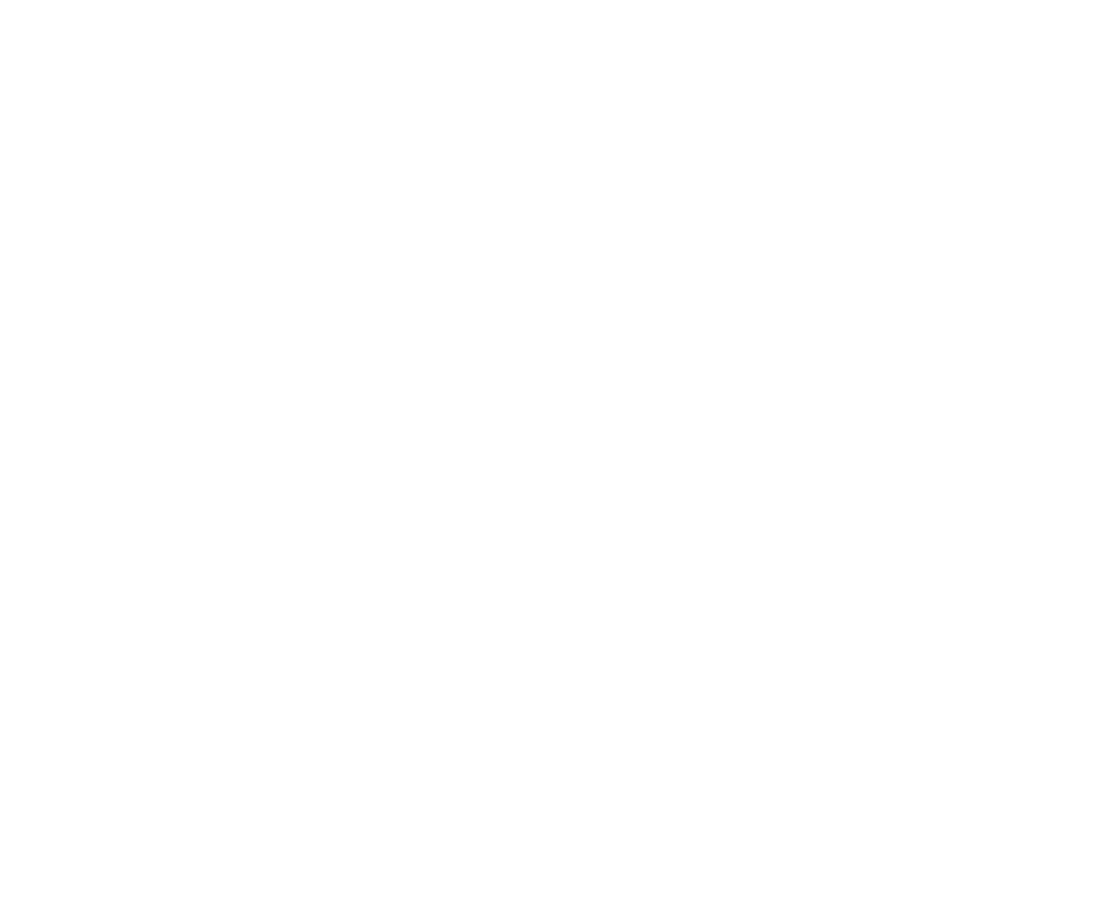 scroll, scrollTop: 0, scrollLeft: 0, axis: both 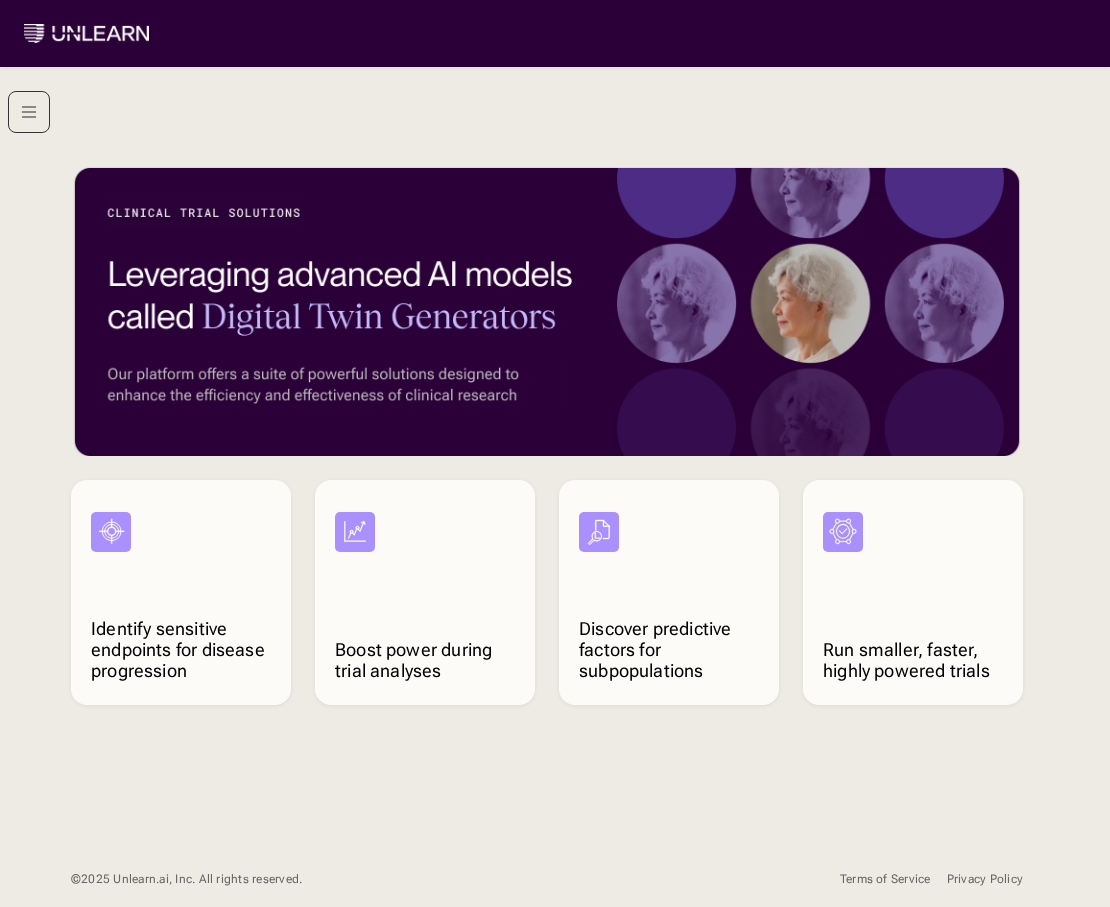 click on "Identify sensitive endpoints for disease progression Boost power during trial analyses Discover predictive factors for subpopulations Run smaller, faster, highly powered trials ©  2025 Unlearn.ai, Inc. All rights reserved. Terms of Service Privacy Policy" at bounding box center [555, 521] 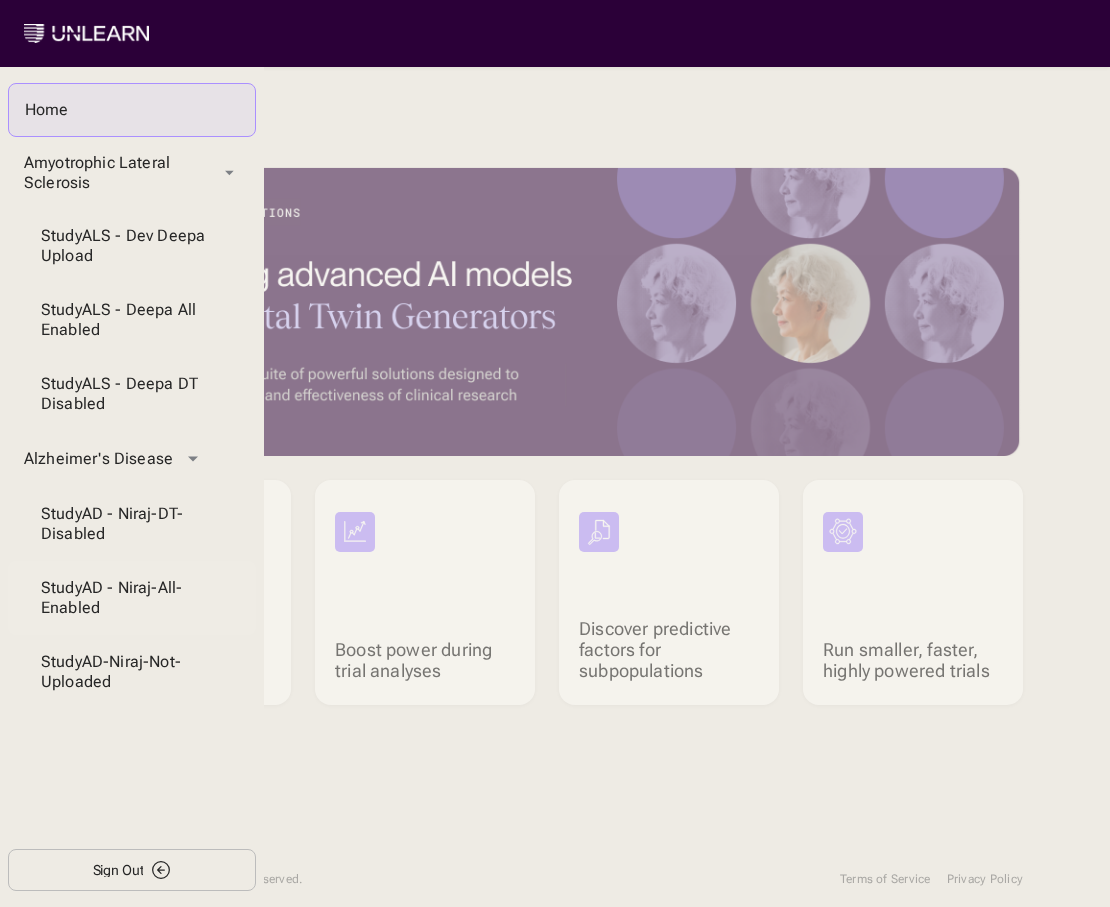 click on "Study  AD - Niraj-All-Enabled" at bounding box center (132, 598) 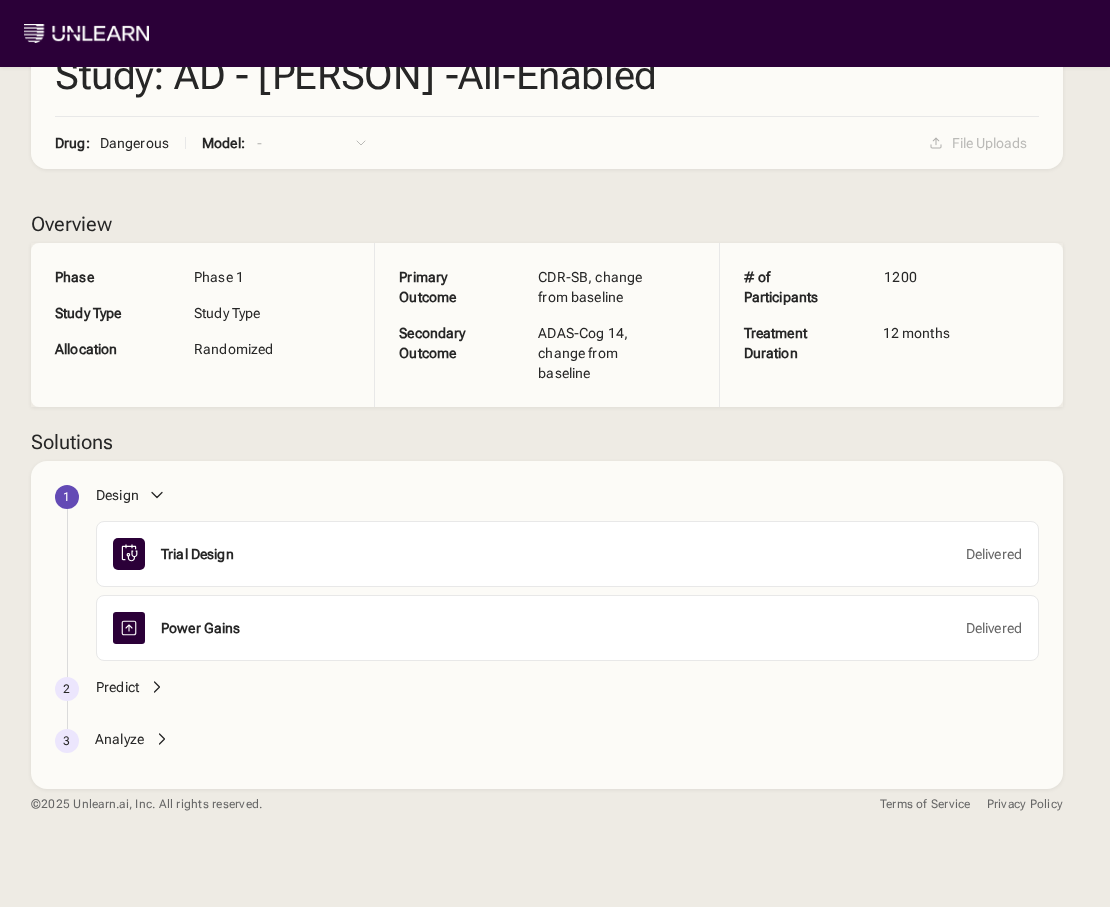 scroll, scrollTop: 163, scrollLeft: 0, axis: vertical 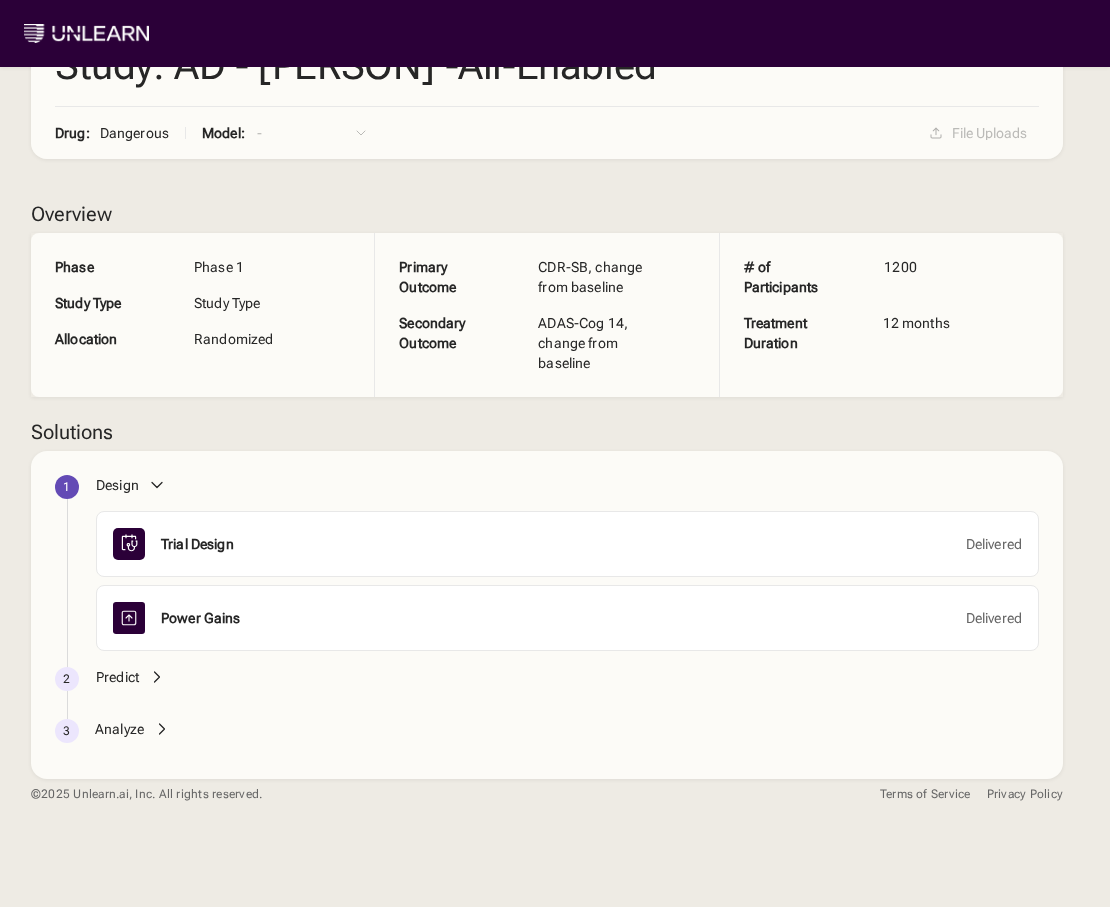 click on "Predict" at bounding box center (117, 677) 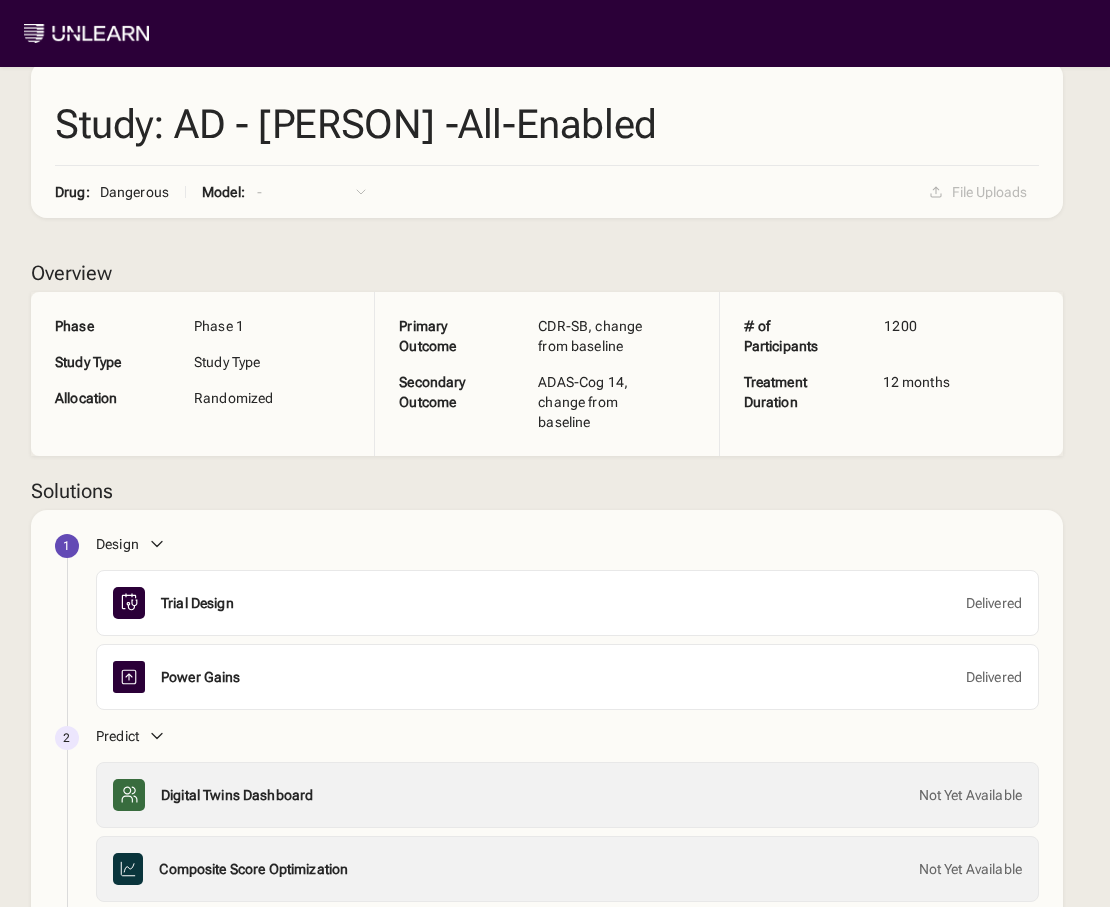 scroll, scrollTop: 0, scrollLeft: 0, axis: both 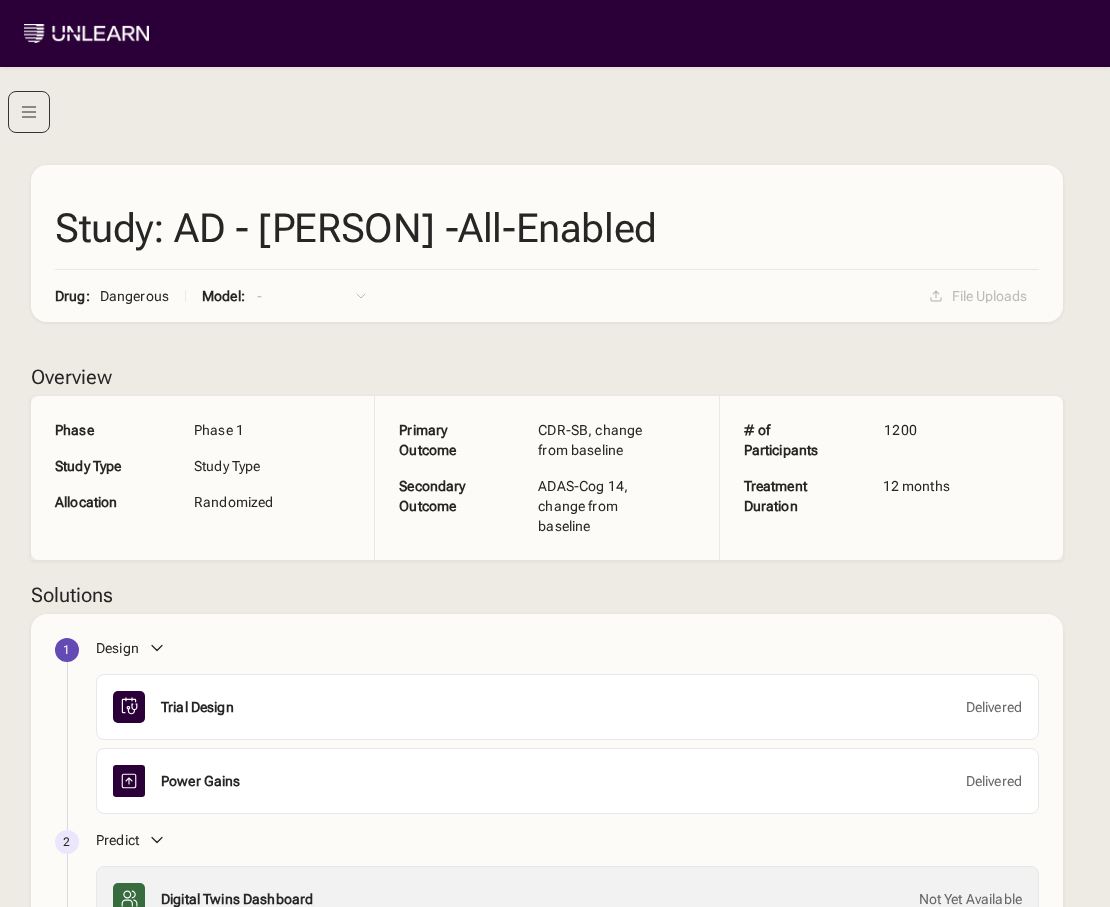 click 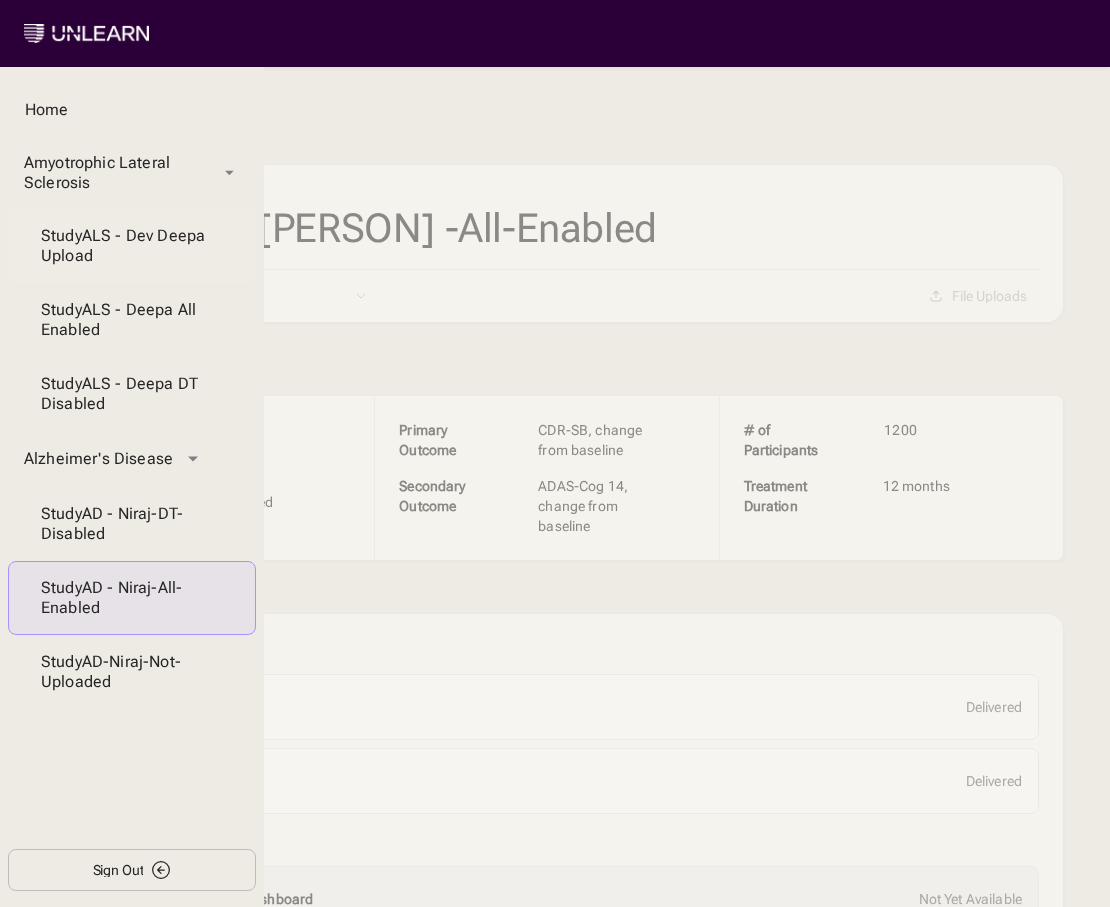 click on "Study  ALS - Dev Deepa Upload" at bounding box center [132, 246] 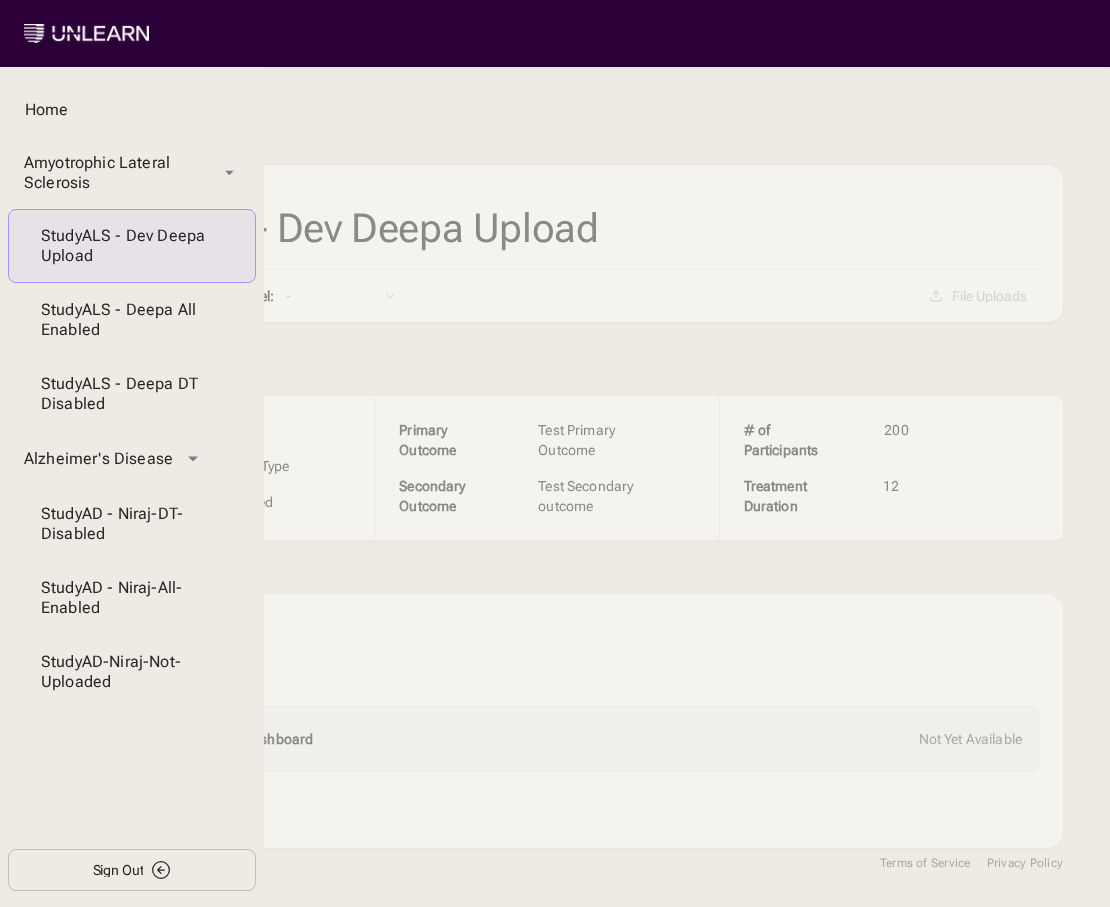 click on "Solutions 1 Design 2 Predict Digital Twins Dashboard Not Yet Available 3 Analyze ©  2025 Unlearn.ai, Inc. All rights reserved. Terms of Service Privacy Policy" at bounding box center [547, 653] 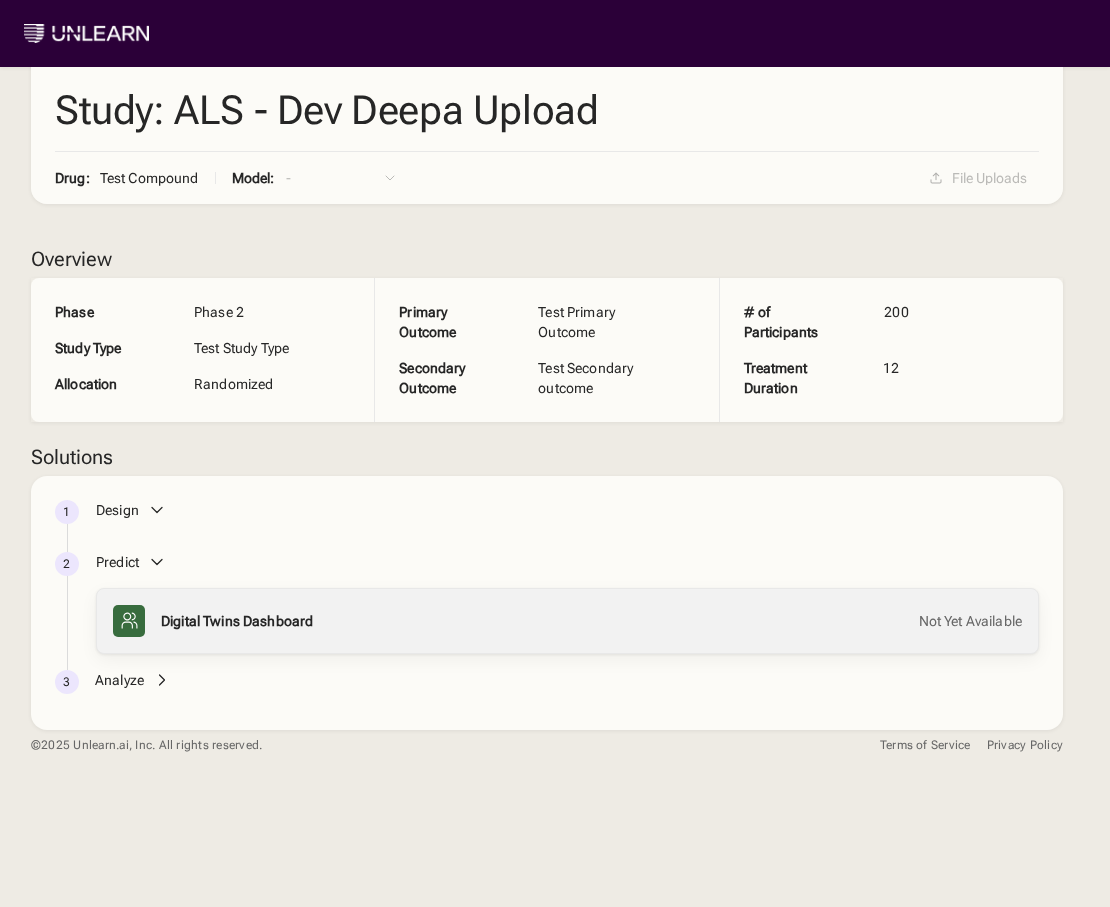 scroll, scrollTop: 120, scrollLeft: 0, axis: vertical 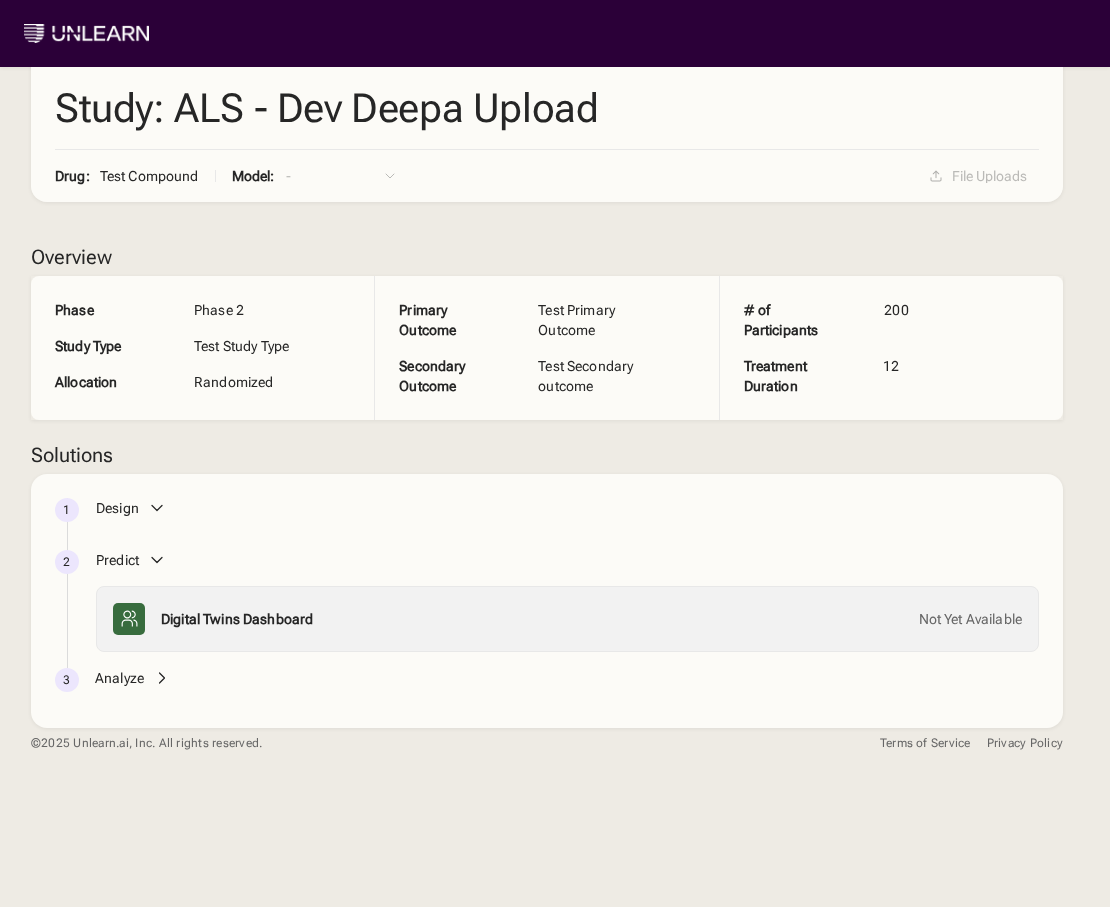 click on "Analyze" at bounding box center (119, 678) 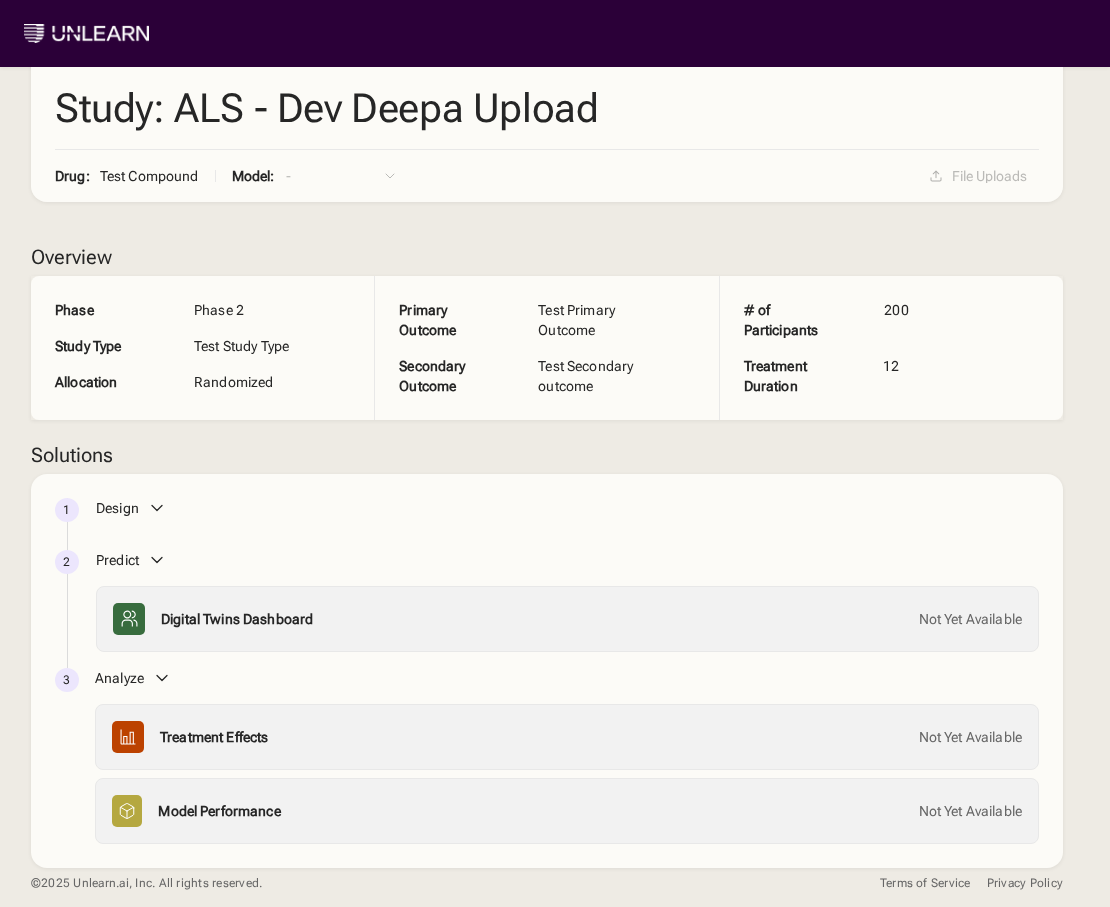 click on "1 Design 2 Predict Digital Twins Dashboard Not Yet Available 3 Analyze Treatment Effects Not Yet Available Model Performance Not Yet Available" at bounding box center (547, 671) 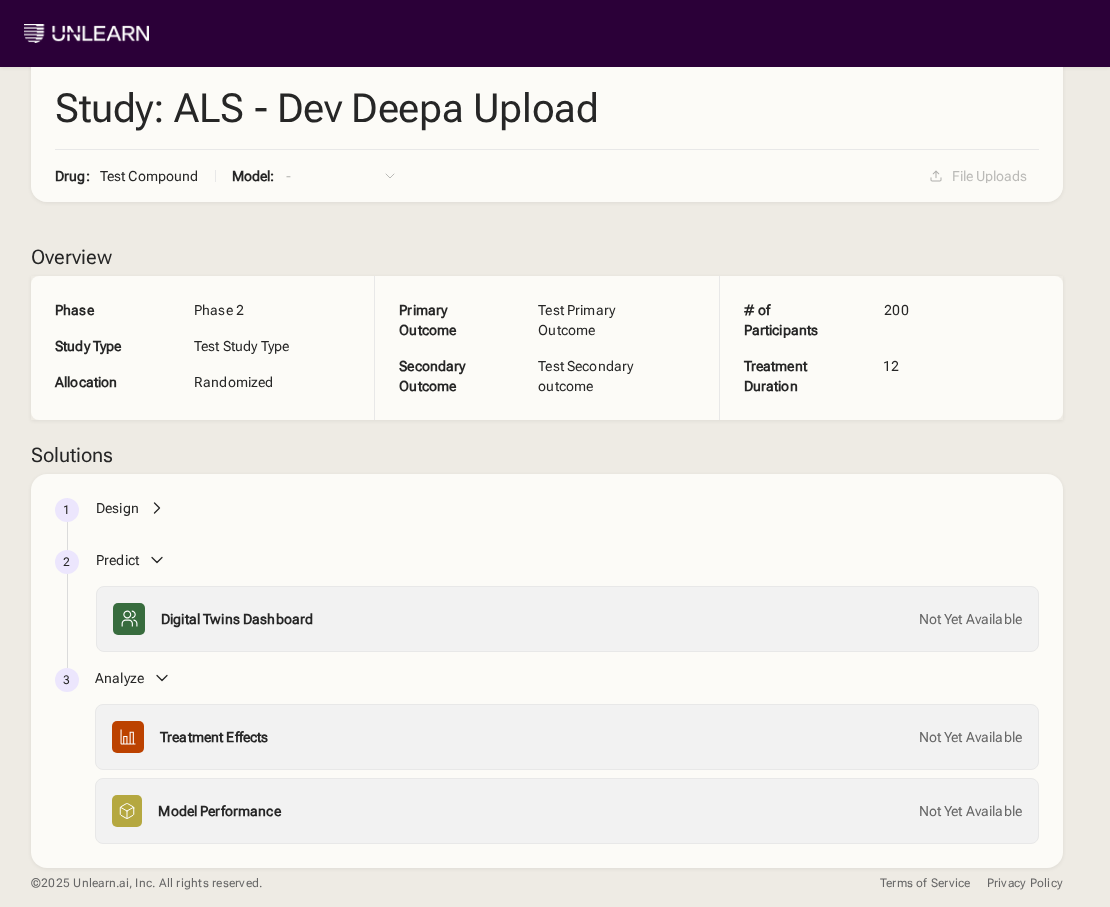 click at bounding box center (555, 33) 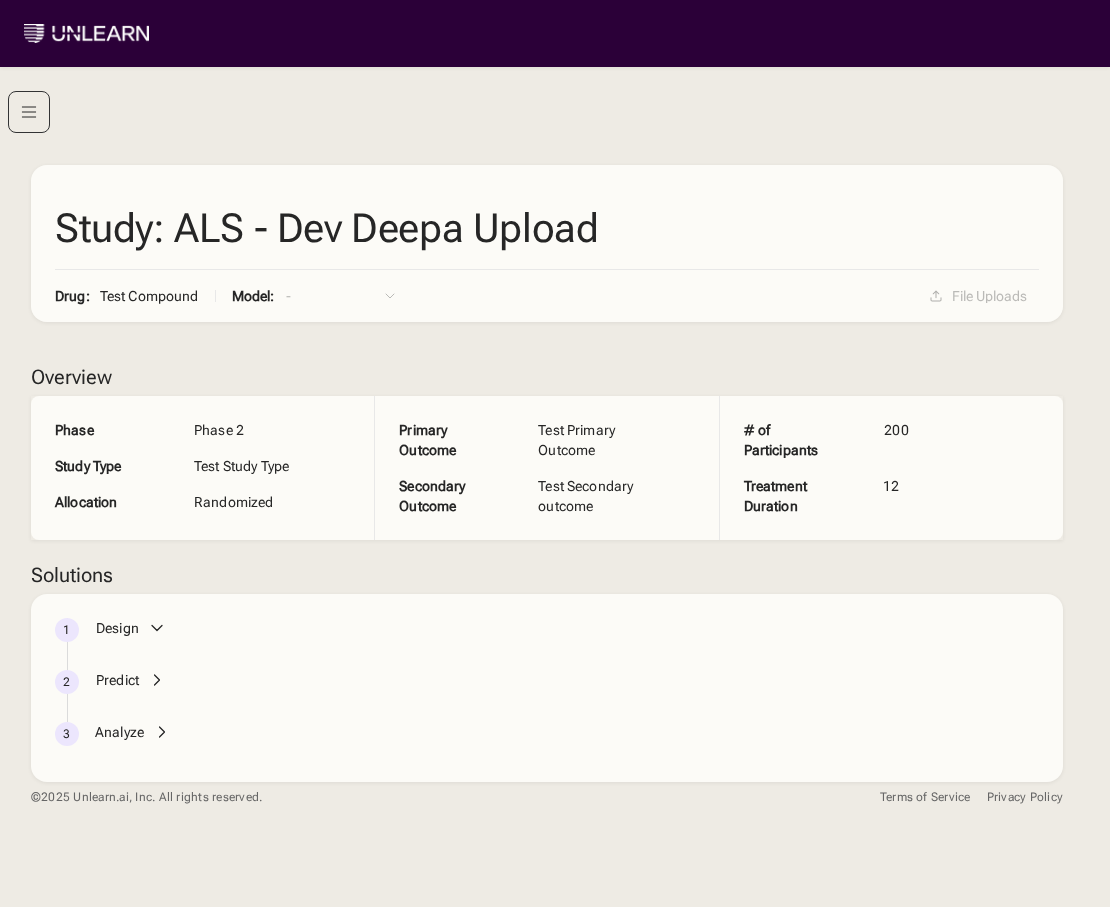 scroll, scrollTop: 0, scrollLeft: 0, axis: both 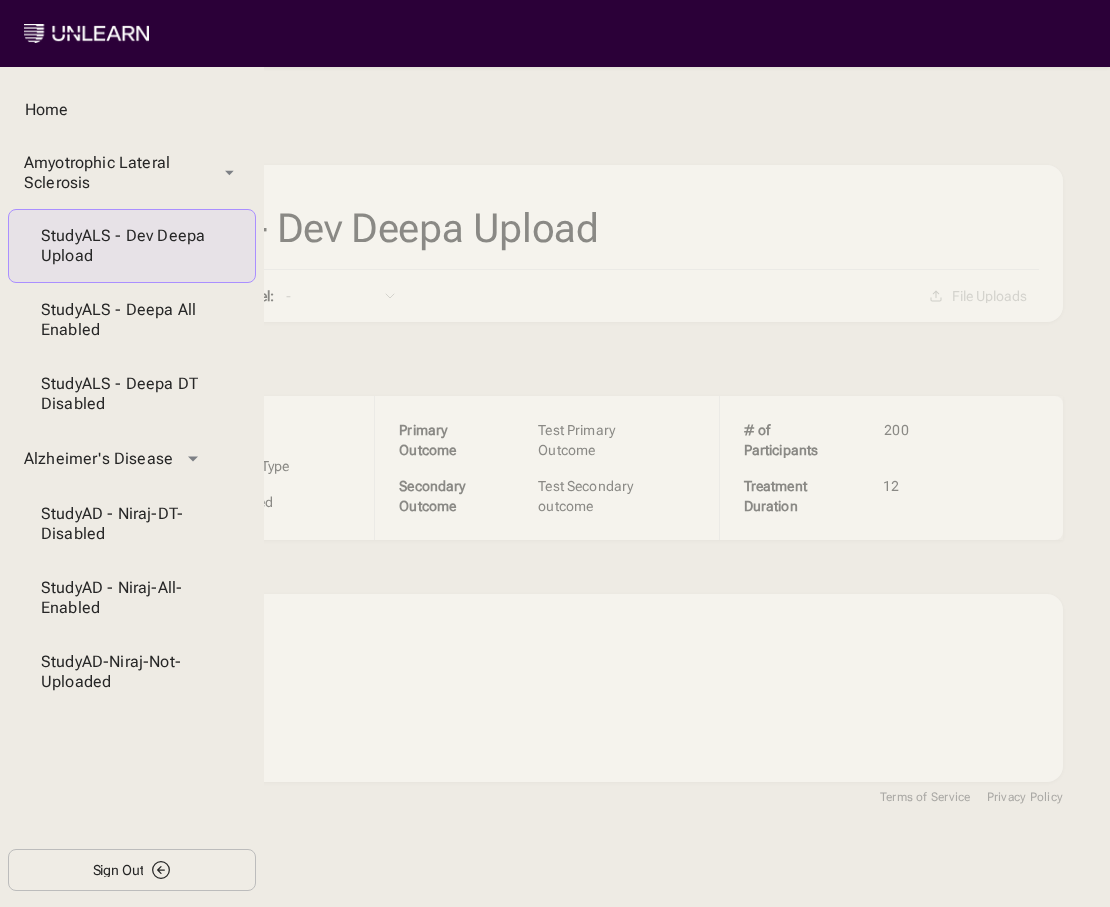 click on "Sign Out" at bounding box center (118, 870) 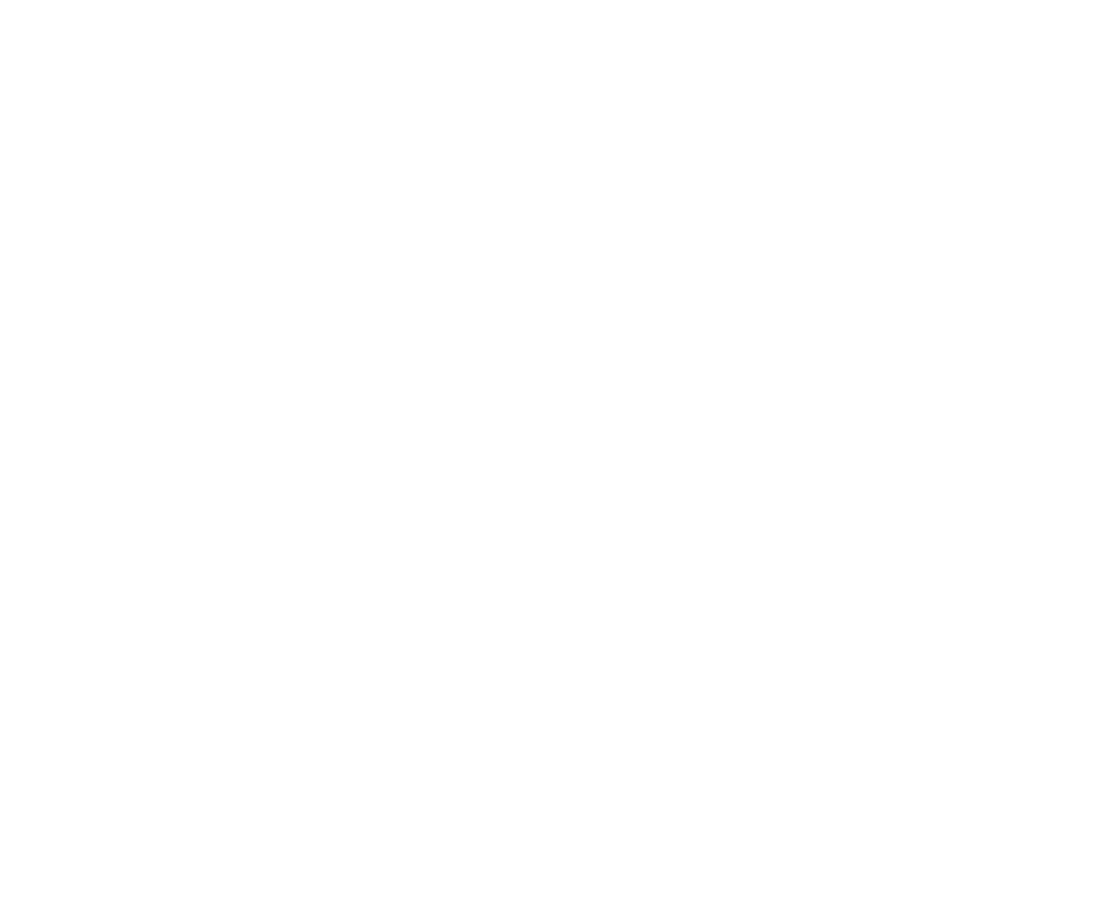 scroll, scrollTop: 0, scrollLeft: 0, axis: both 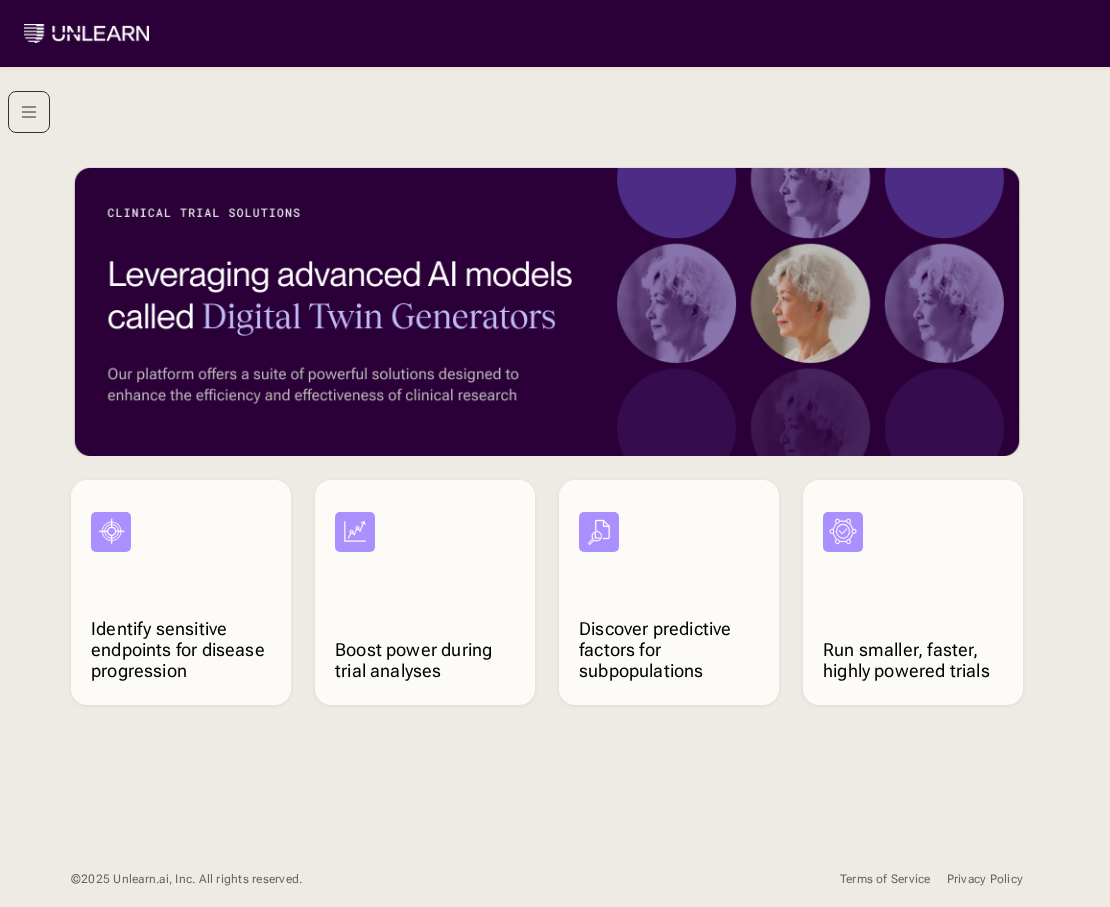 click at bounding box center [29, 112] 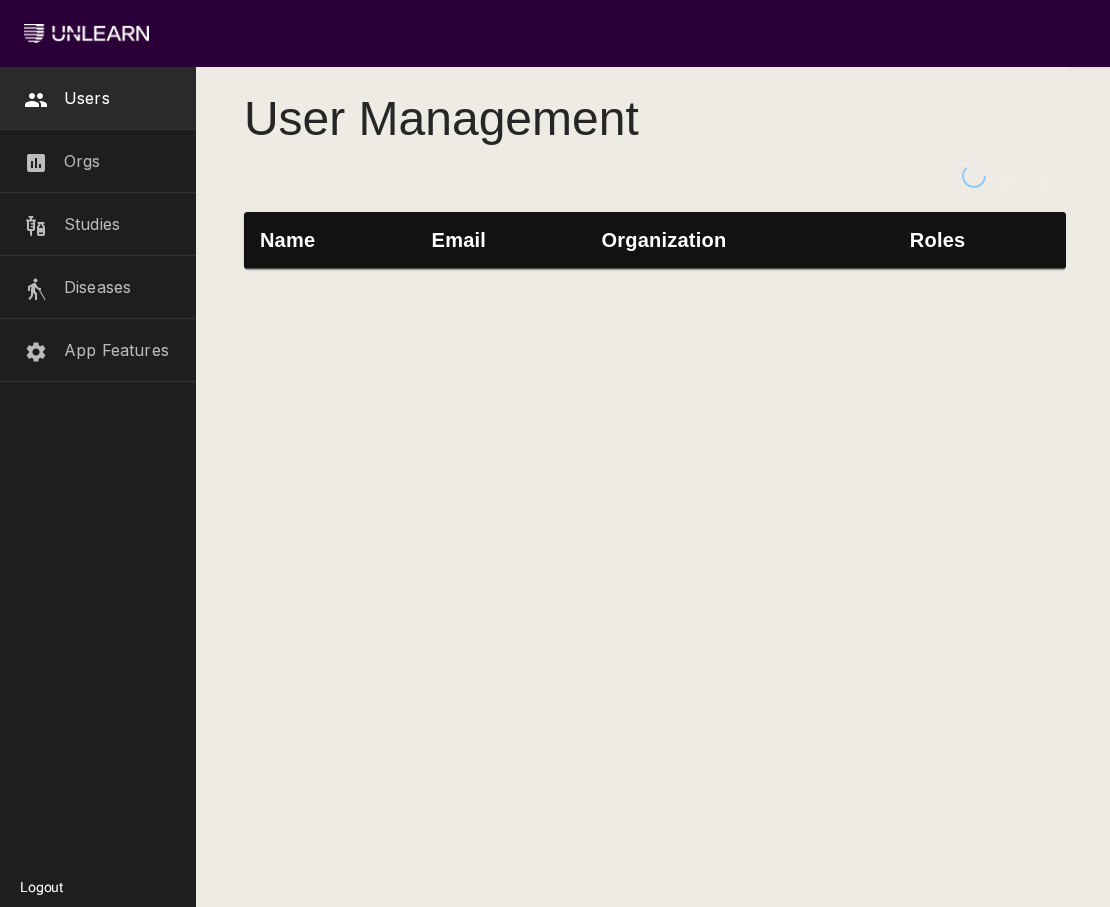 scroll, scrollTop: 0, scrollLeft: 0, axis: both 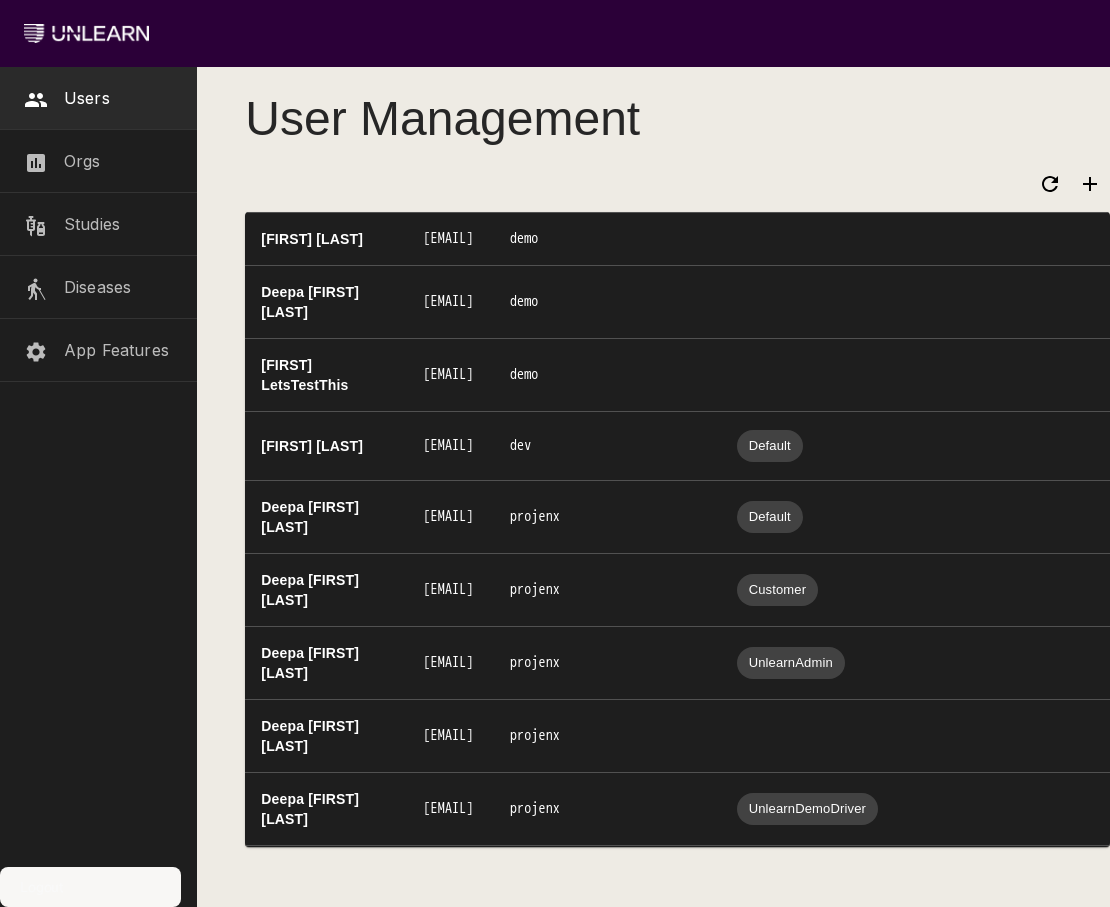 click on "Logout" at bounding box center (41, 887) 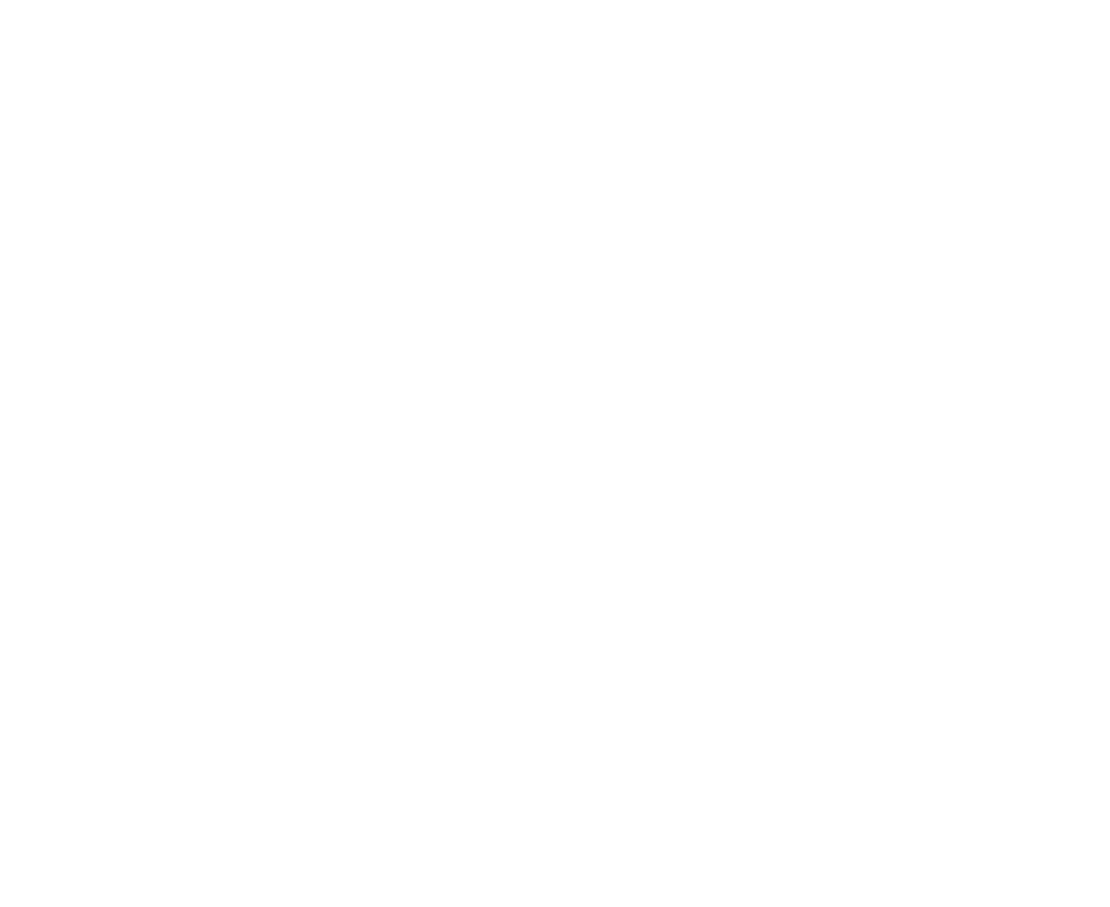scroll, scrollTop: 0, scrollLeft: 0, axis: both 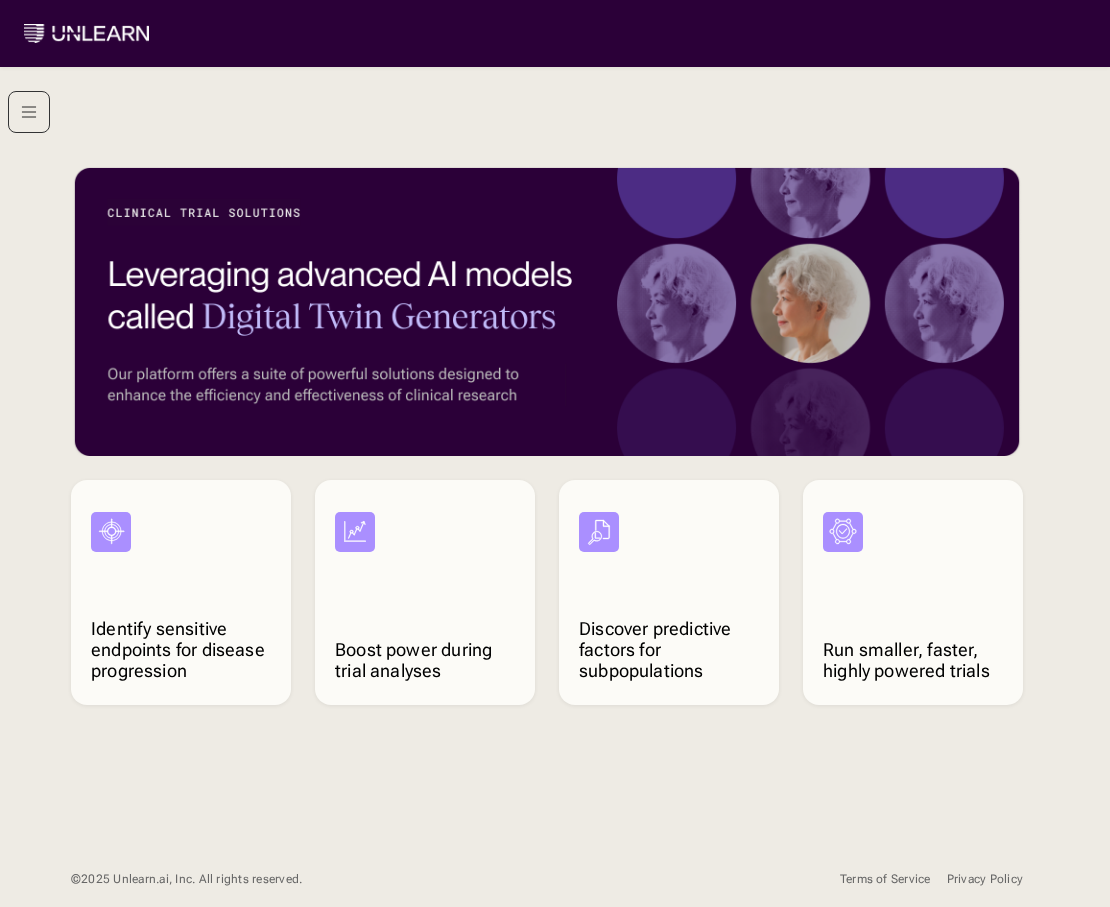 click at bounding box center [29, 112] 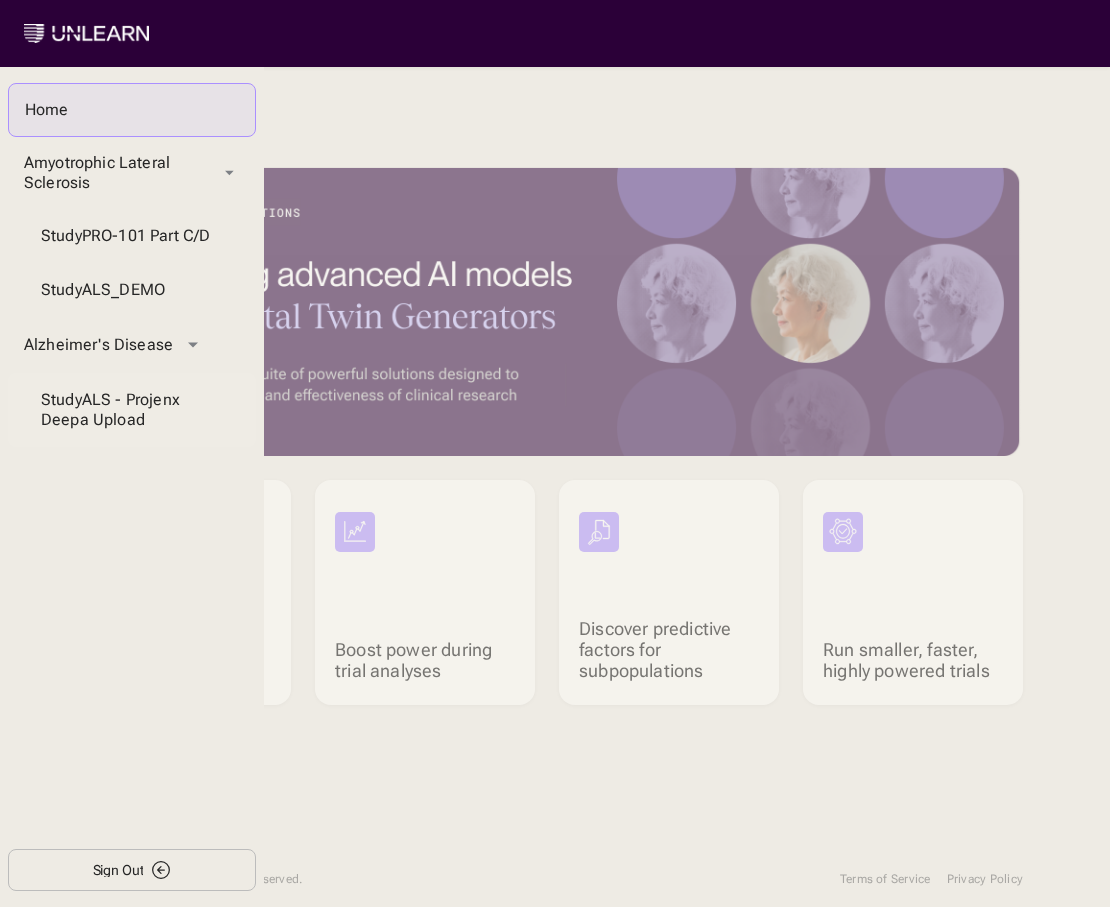 click on "Study  ALS - Projenx Deepa Upload" at bounding box center [132, 410] 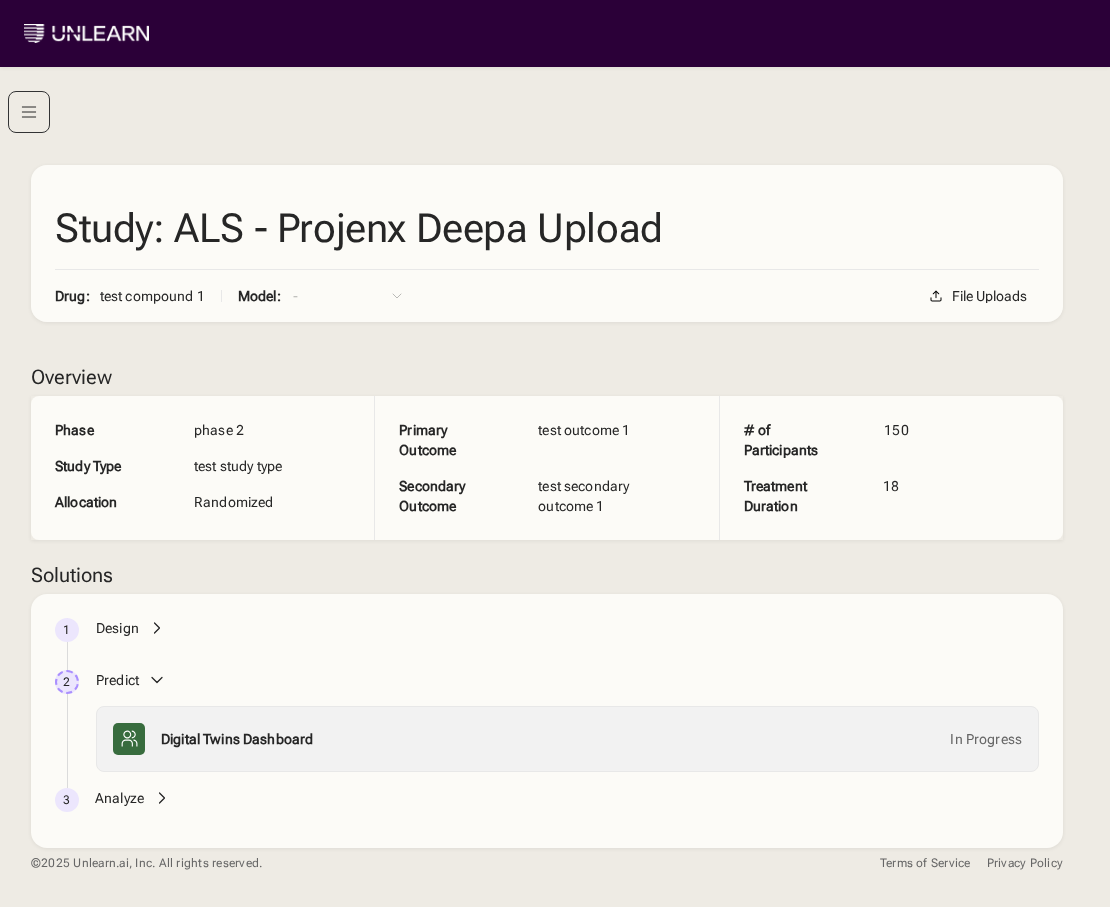 click 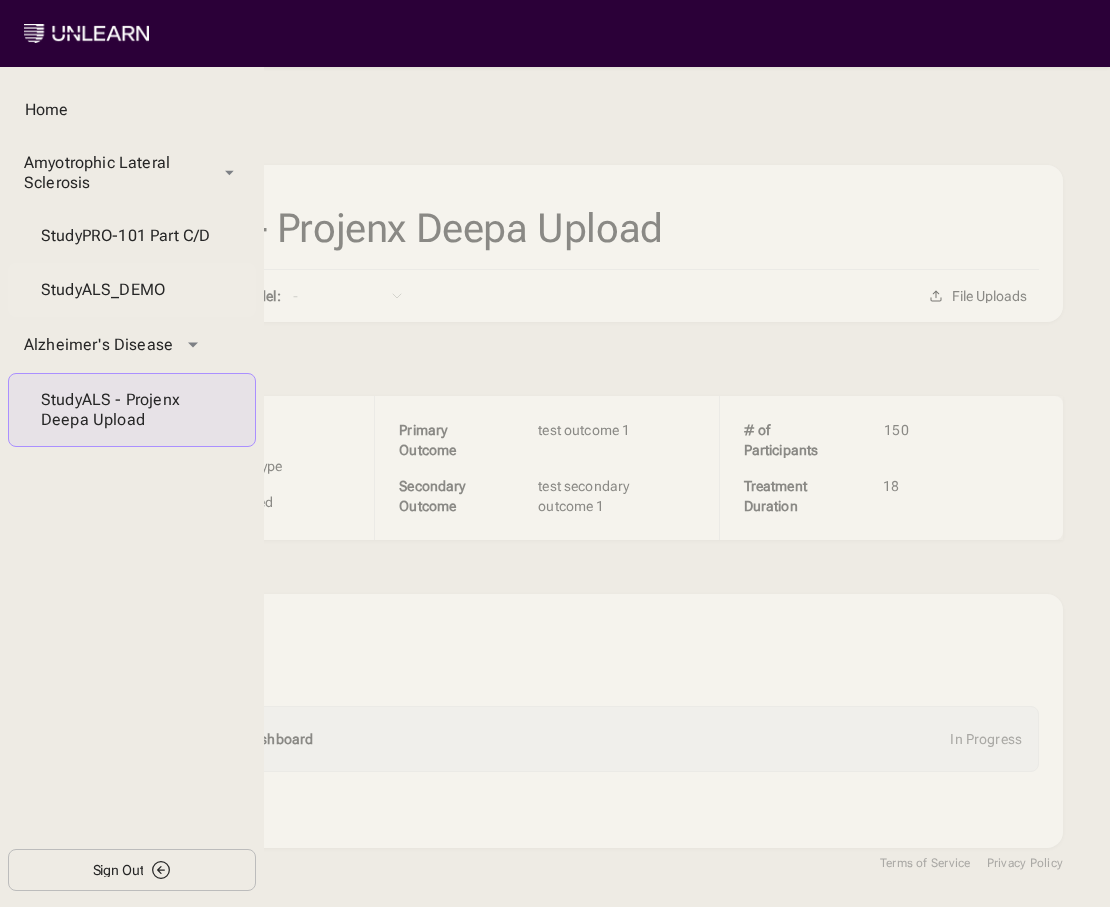 click on "Study  ALS_DEMO" at bounding box center (132, 290) 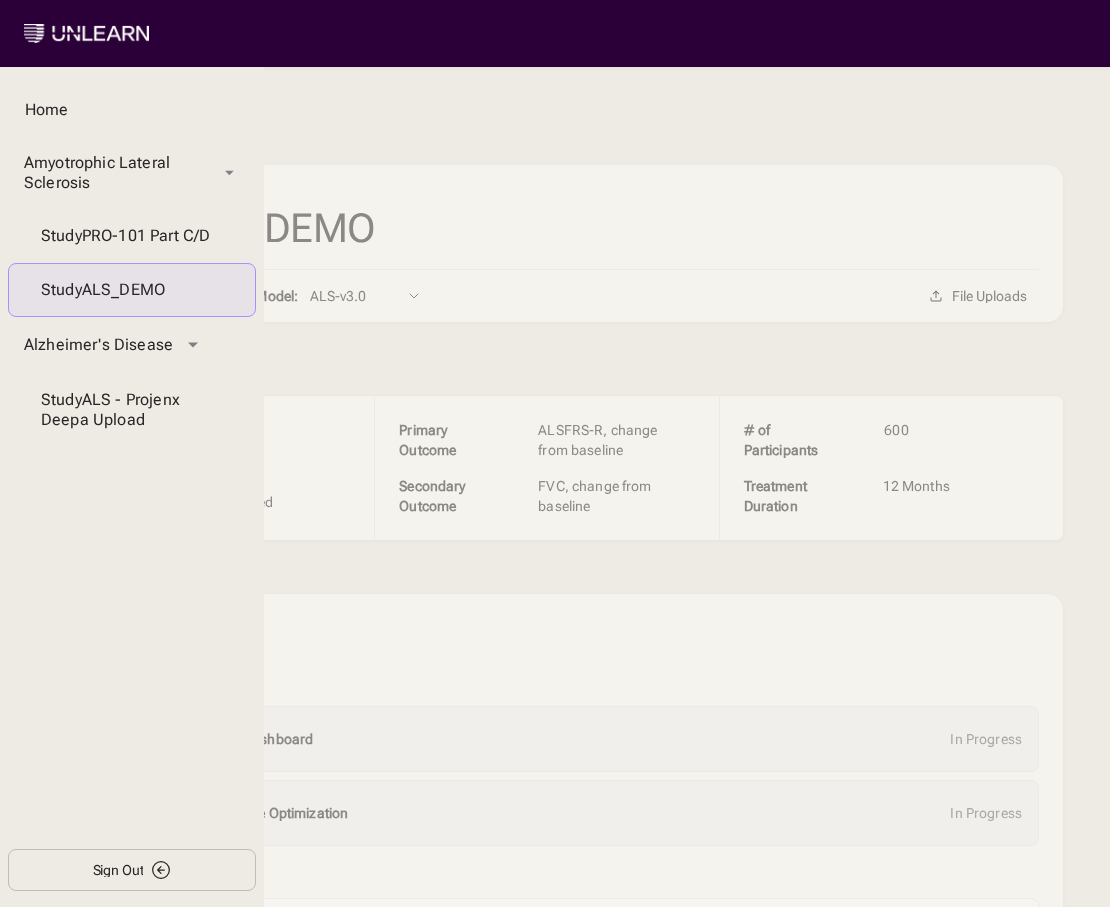 click on "Design" at bounding box center (567, 636) 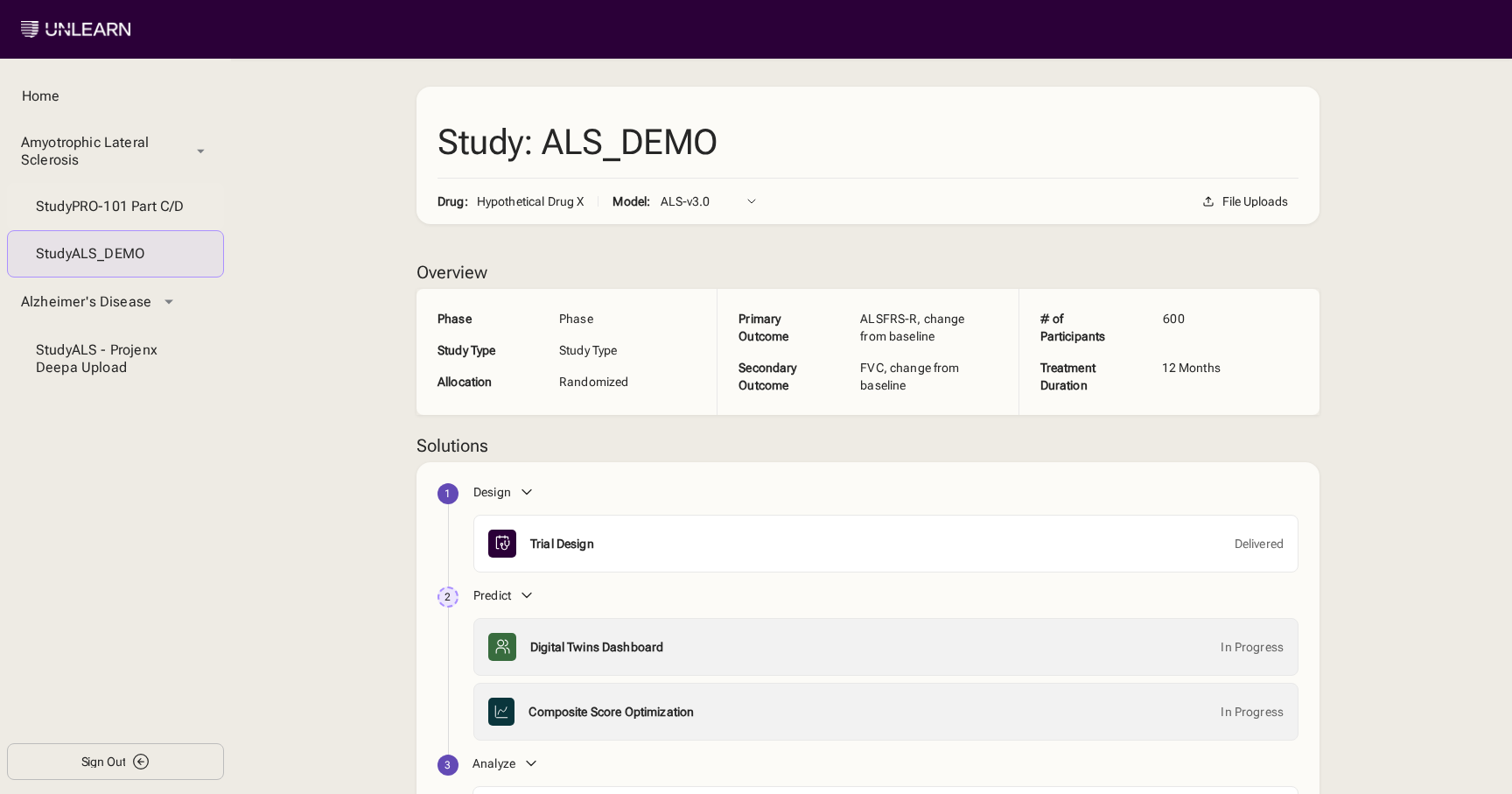 click on "Study  PRO-101 Part C/D" at bounding box center [116, 207] 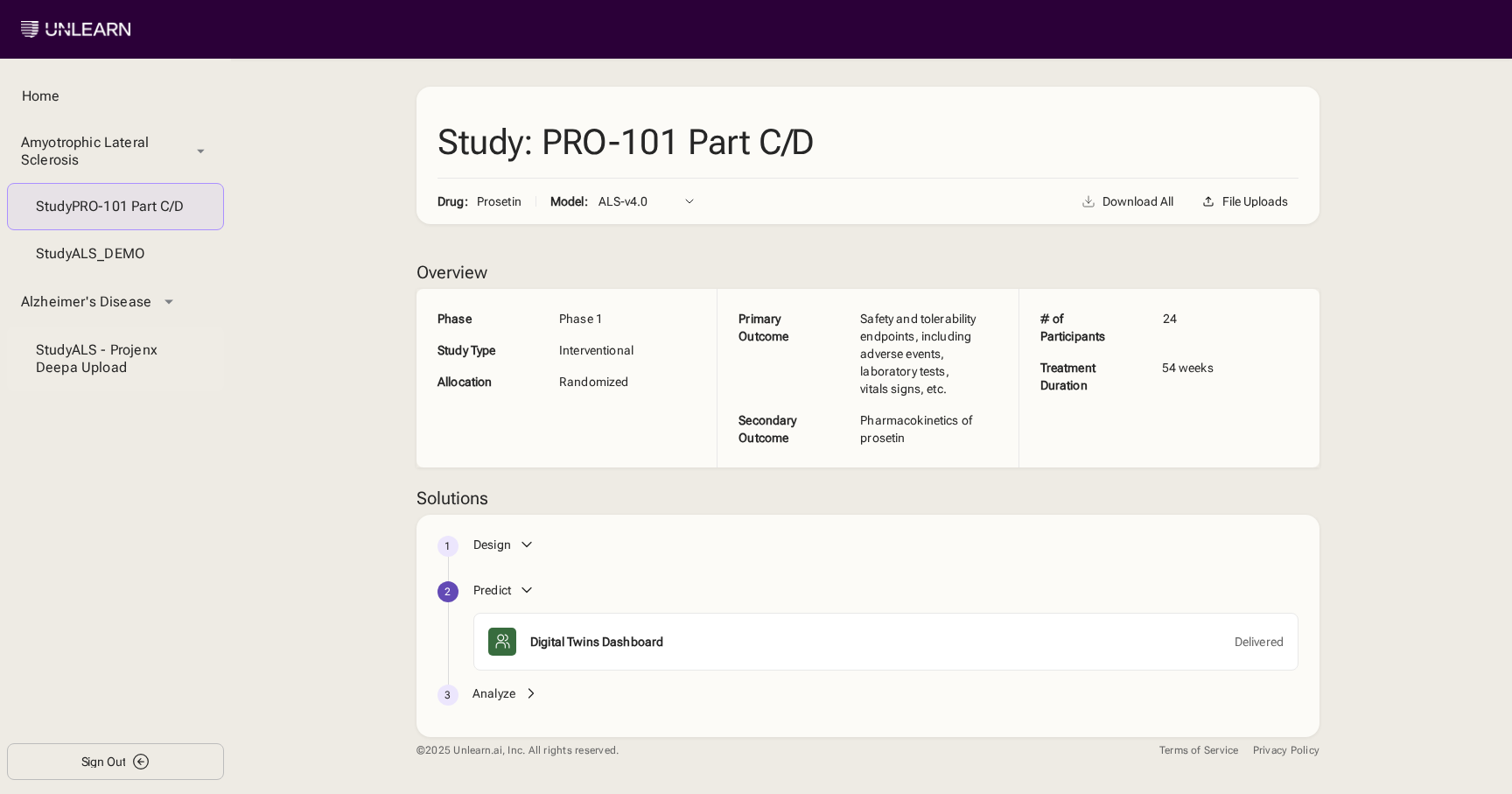 click on "Study  ALS - Projenx Deepa Upload" at bounding box center (116, 359) 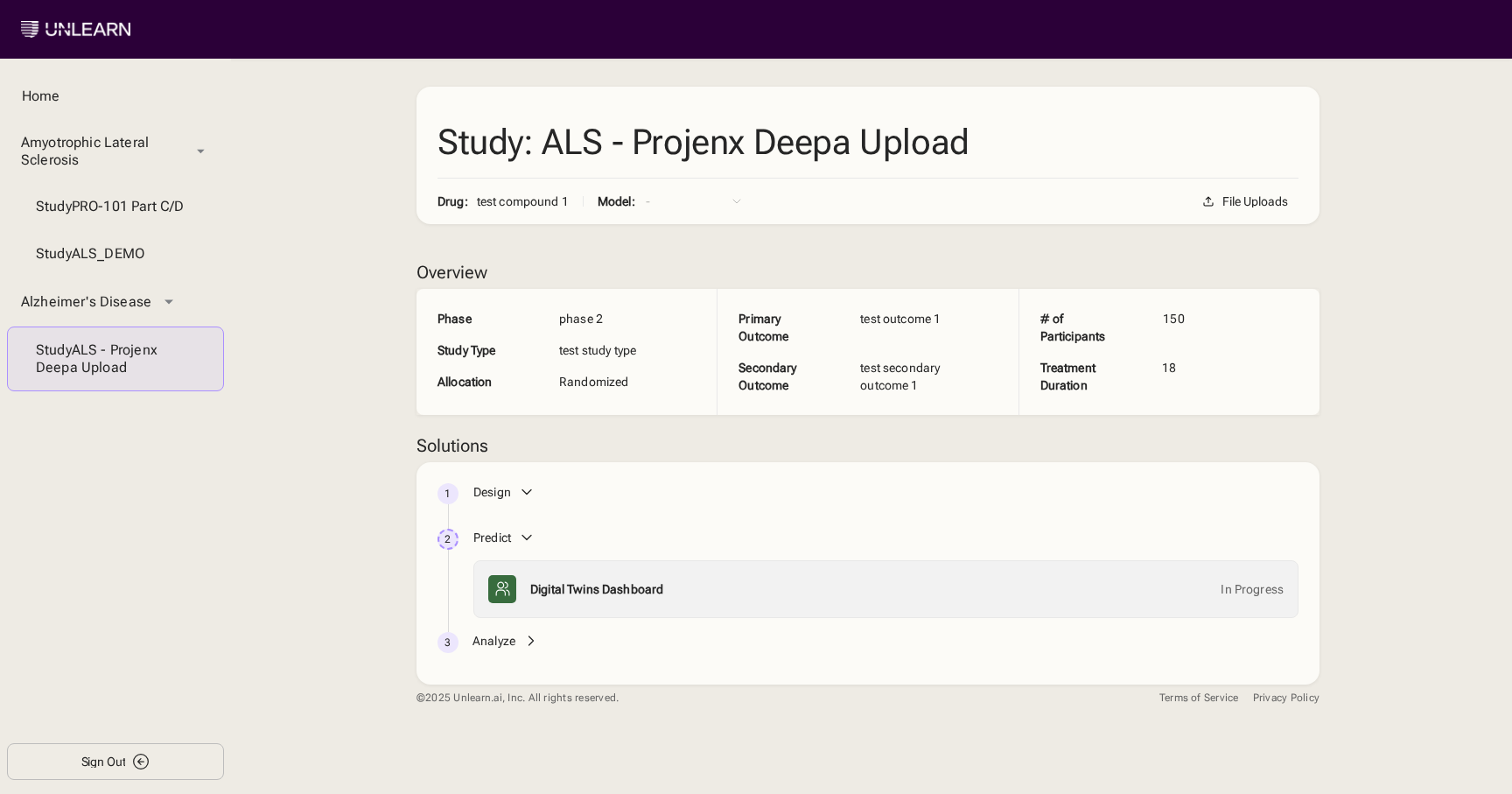 click on "Sign Out" at bounding box center (116, 762) 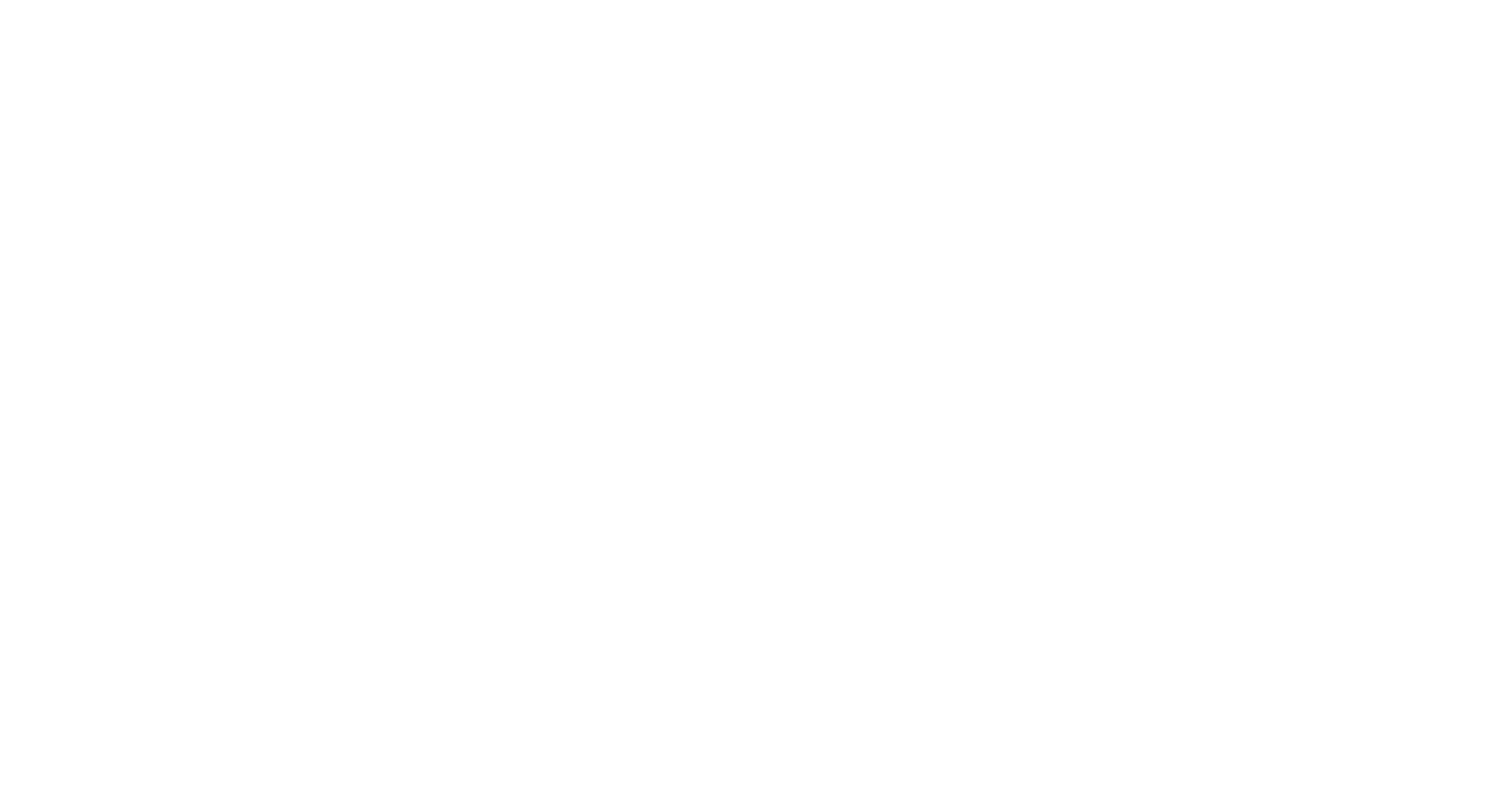 scroll, scrollTop: 0, scrollLeft: 0, axis: both 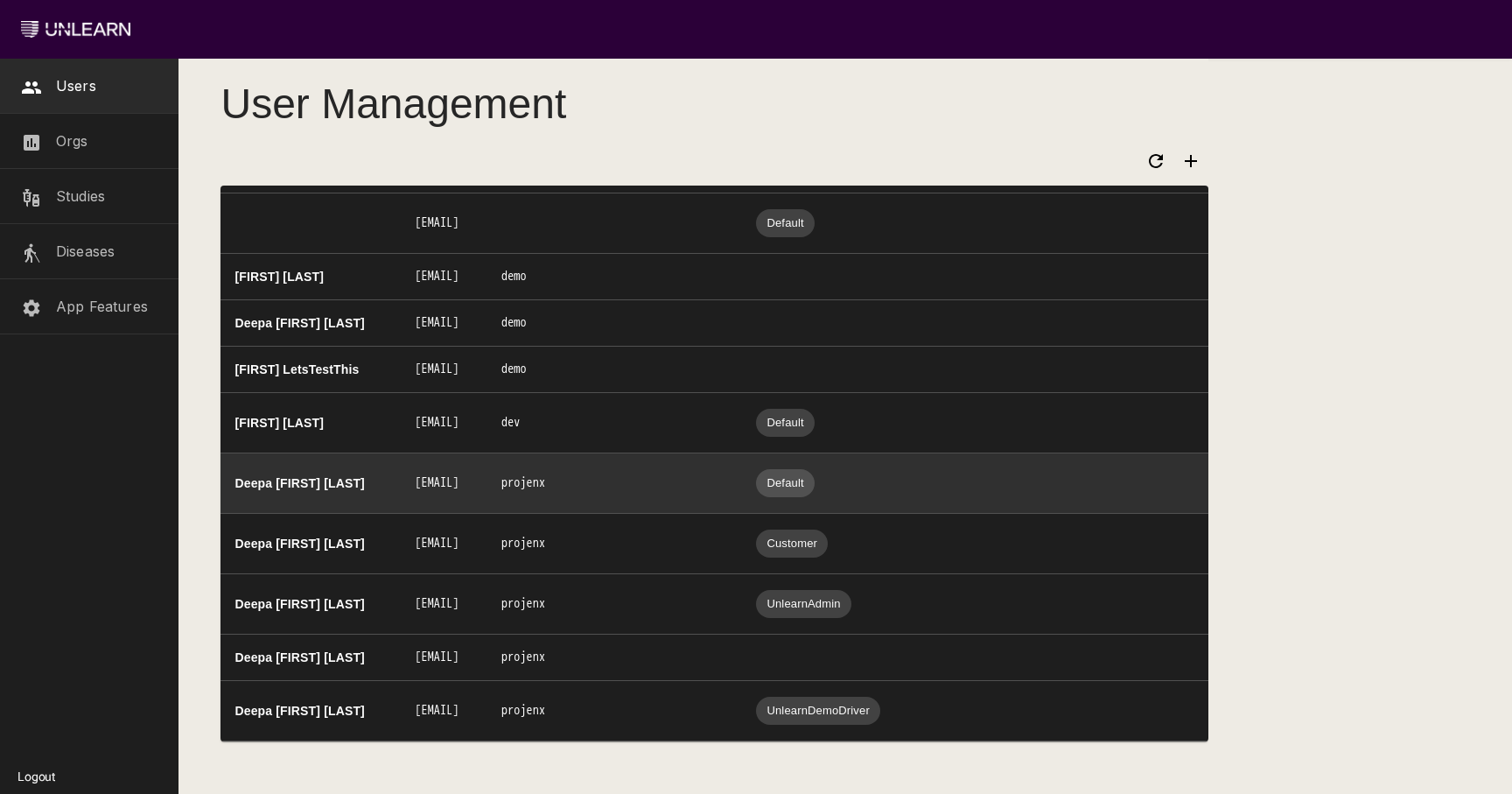drag, startPoint x: 636, startPoint y: 481, endPoint x: 444, endPoint y: 481, distance: 192 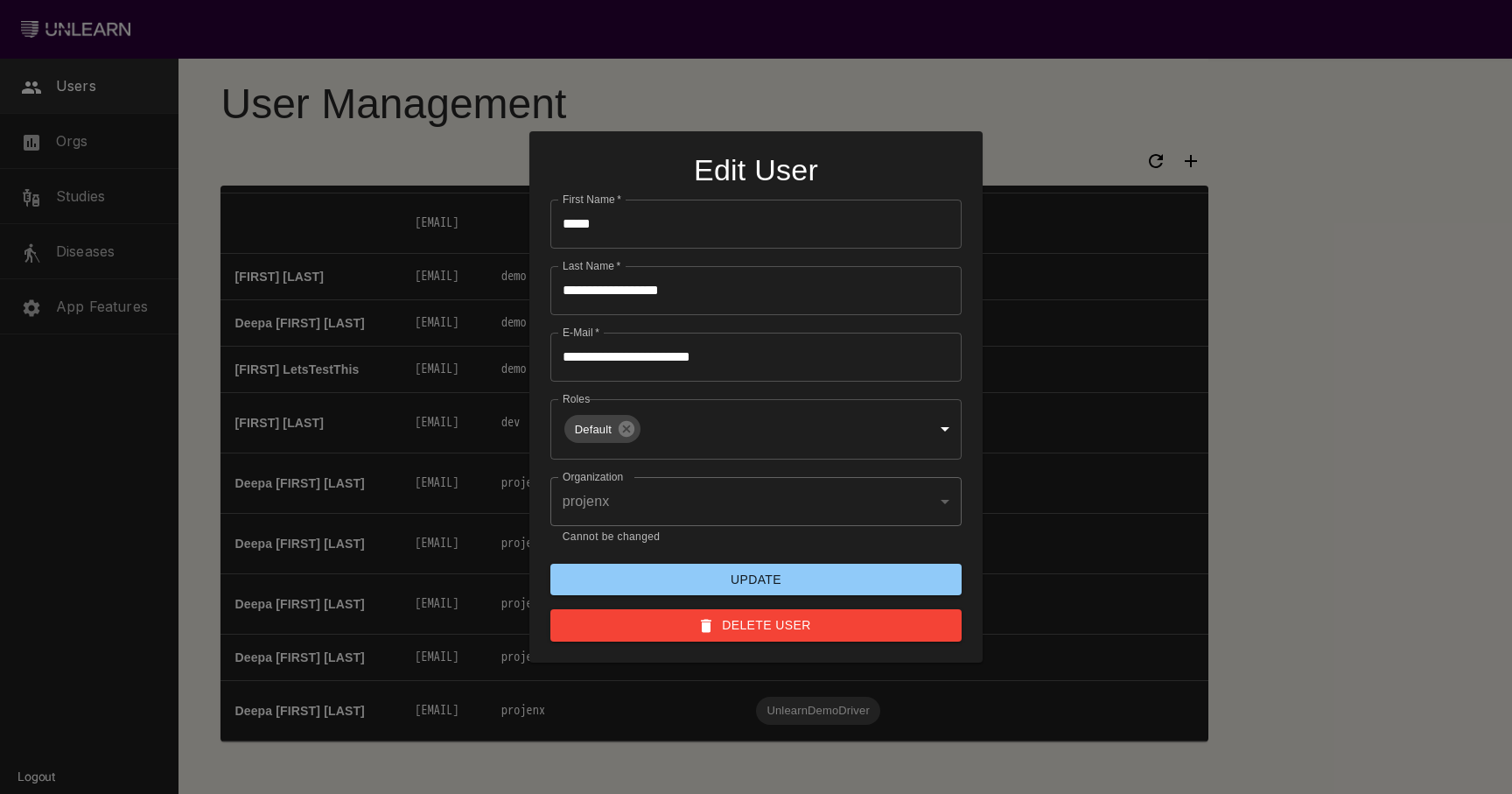 click at bounding box center [756, 397] 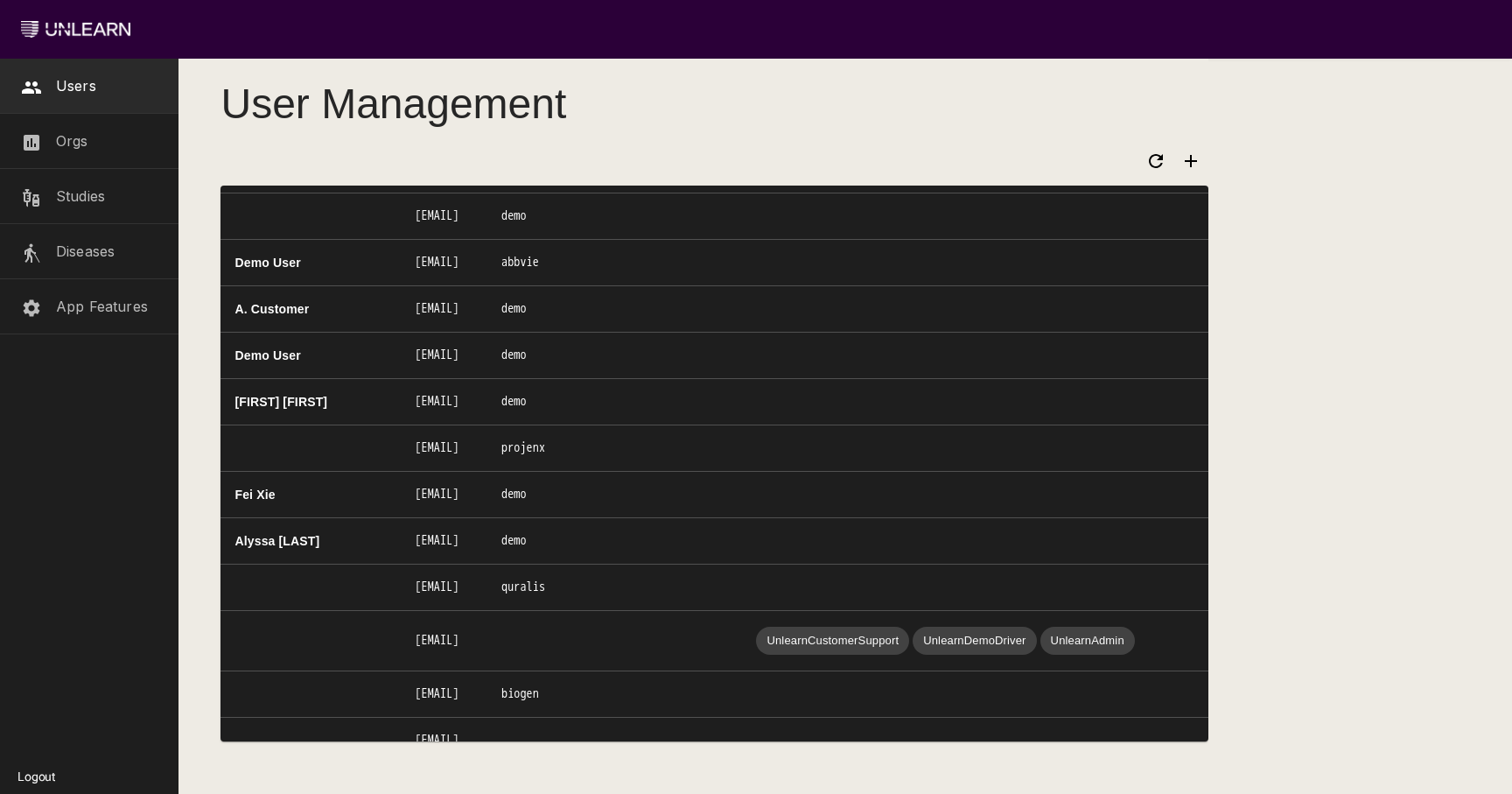 scroll, scrollTop: 406, scrollLeft: 0, axis: vertical 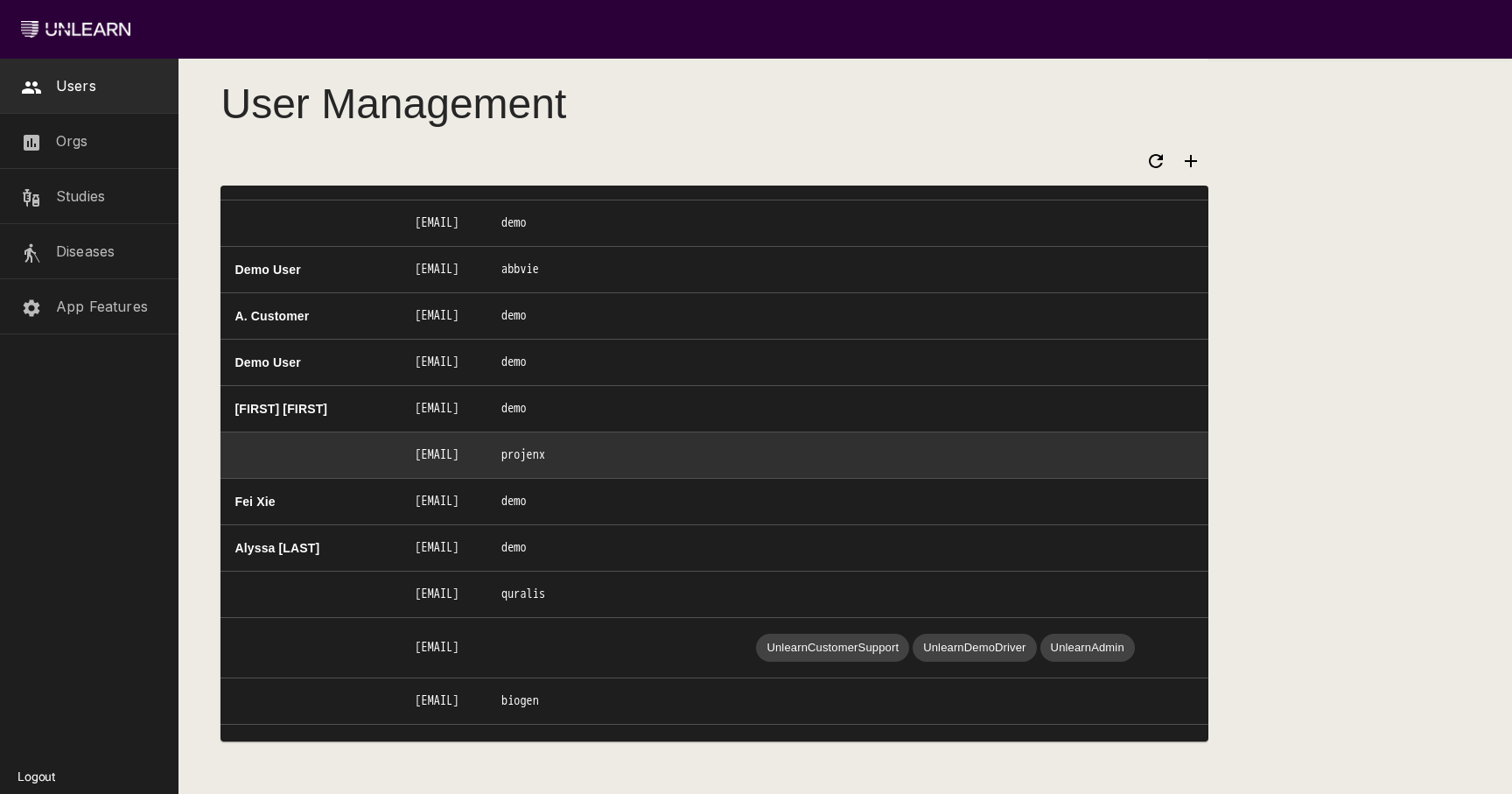 drag, startPoint x: 629, startPoint y: 459, endPoint x: 447, endPoint y: 448, distance: 182.33211 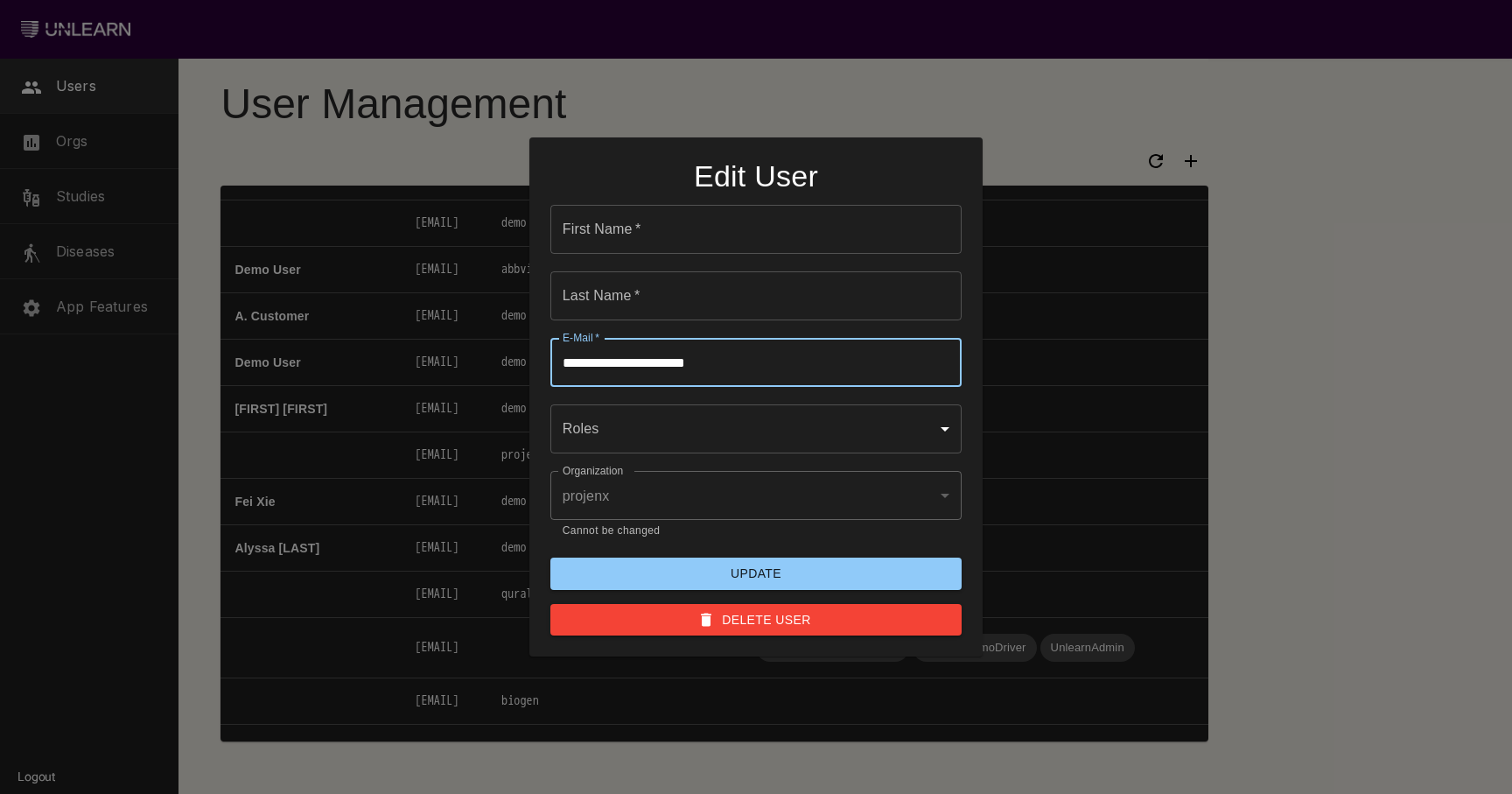 click on "**********" at bounding box center [756, 362] 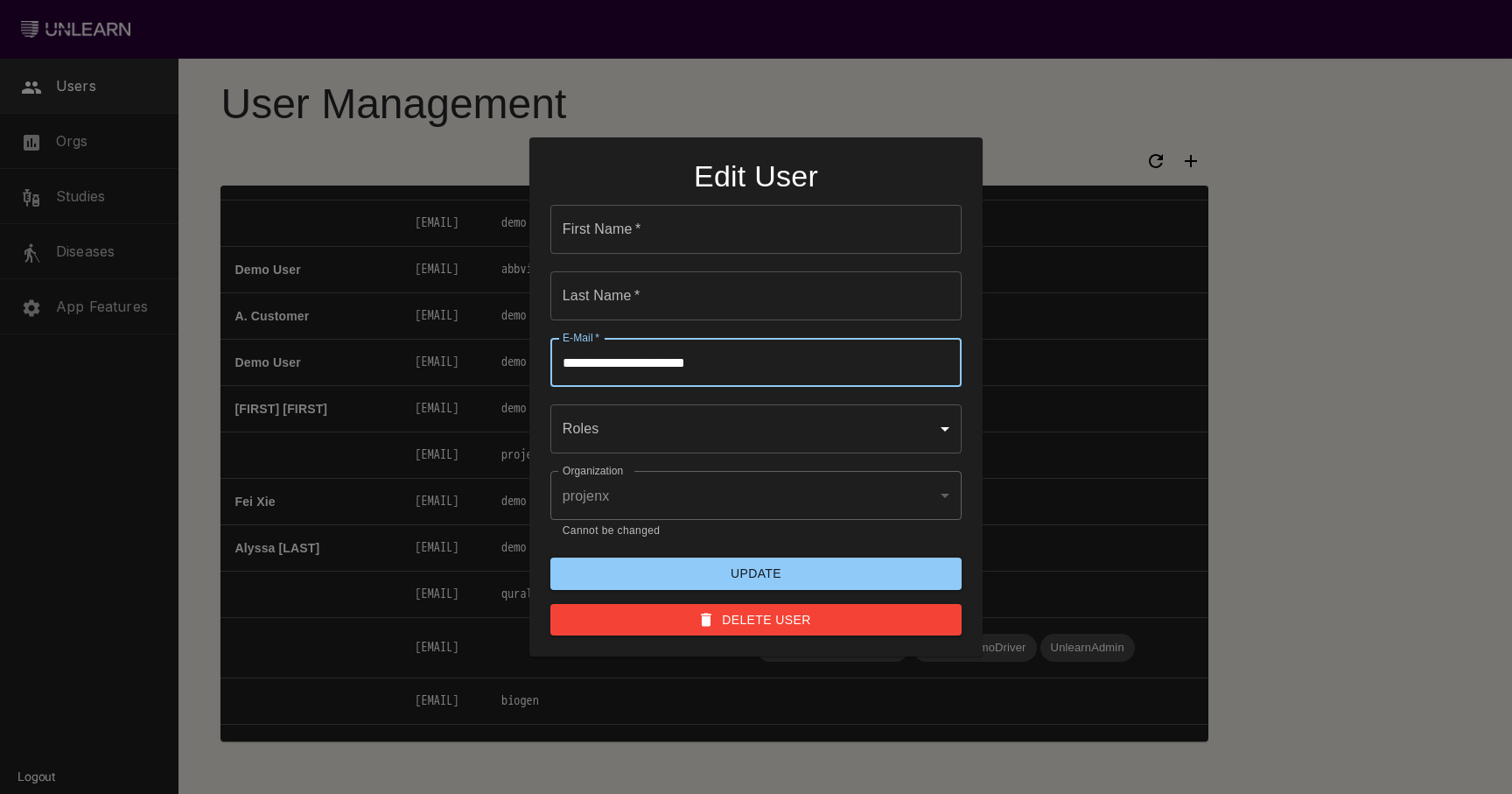 click at bounding box center (756, 397) 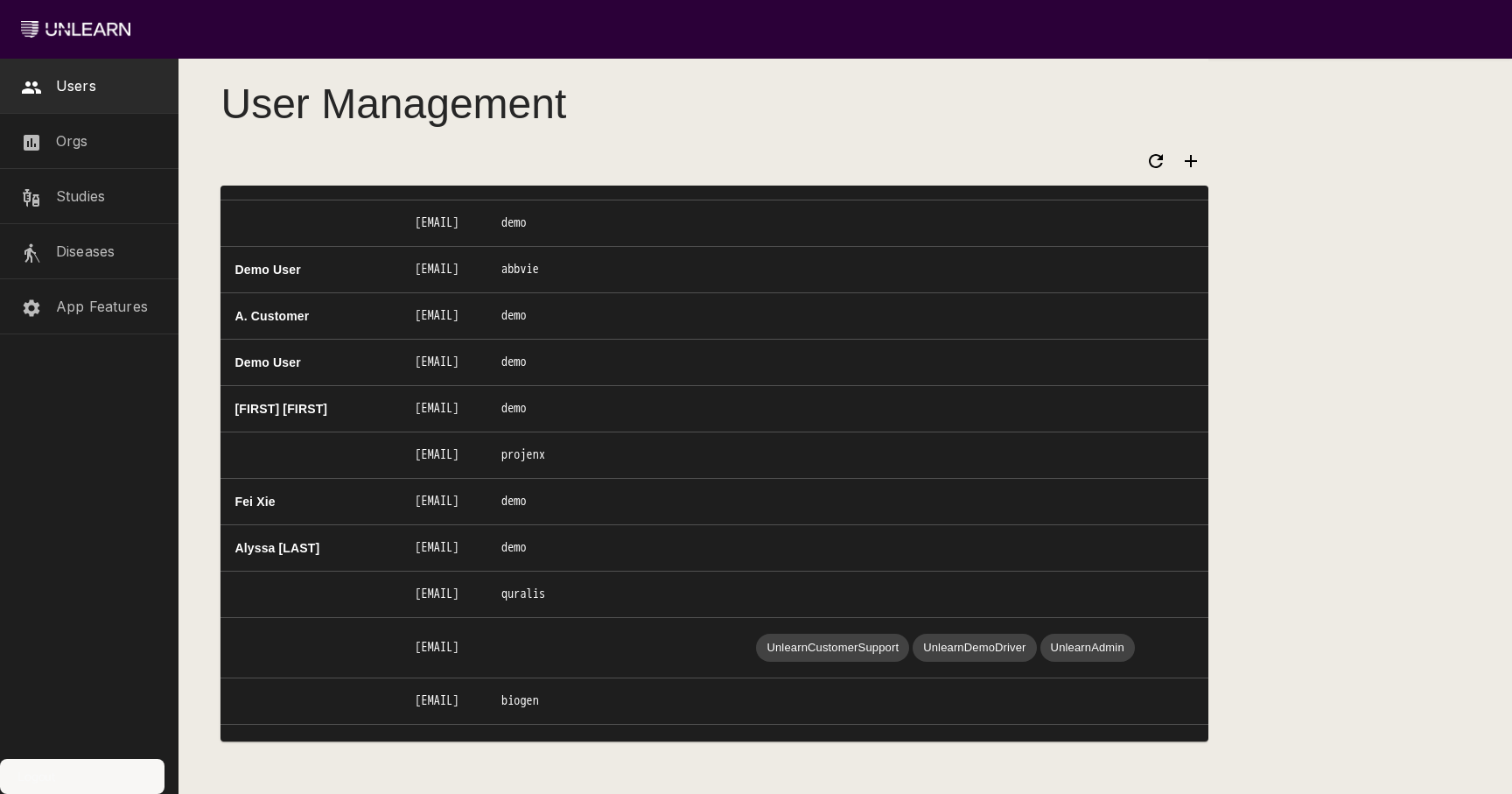 click on "Logout" at bounding box center [36, 776] 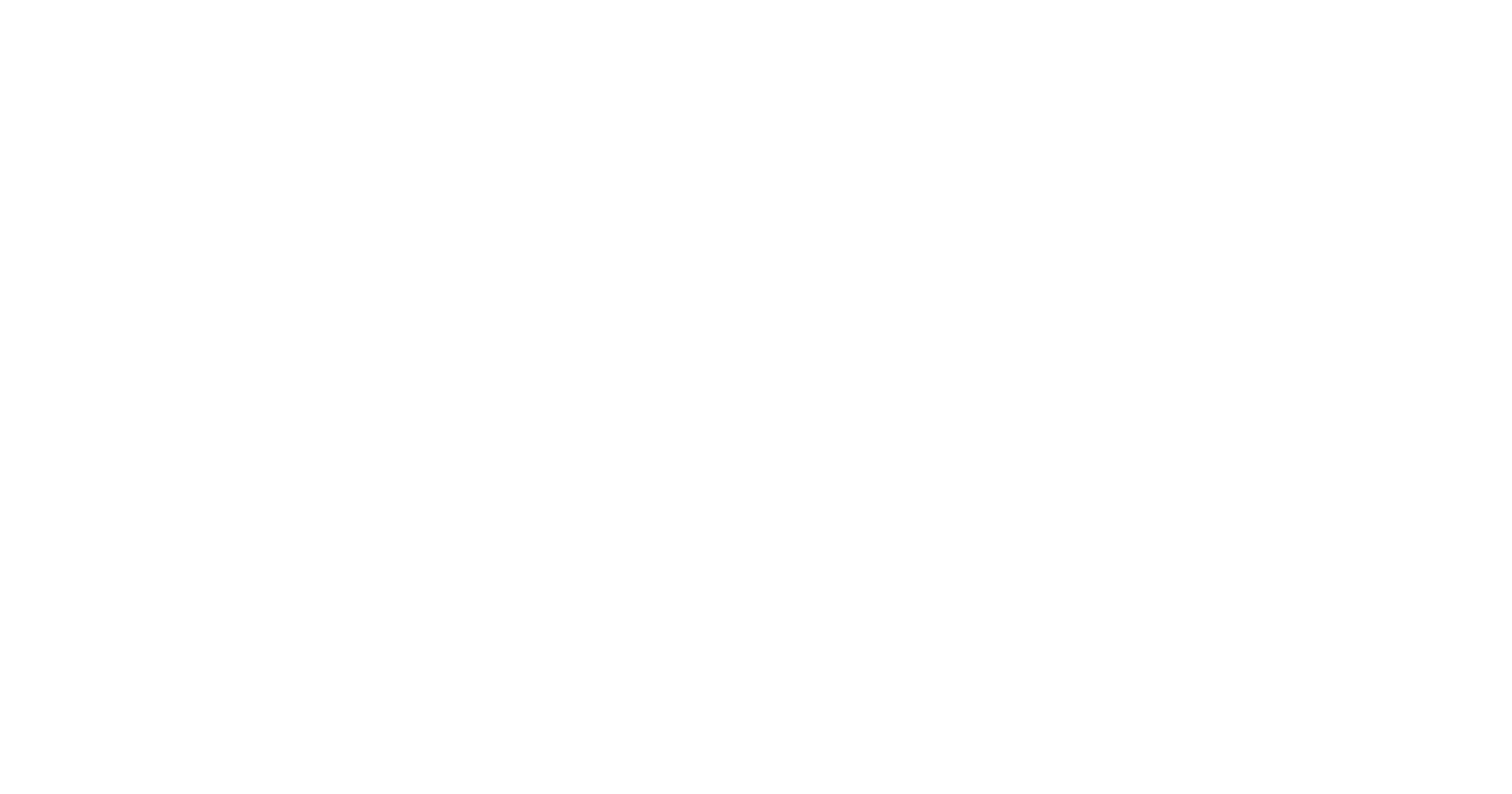 scroll, scrollTop: 0, scrollLeft: 0, axis: both 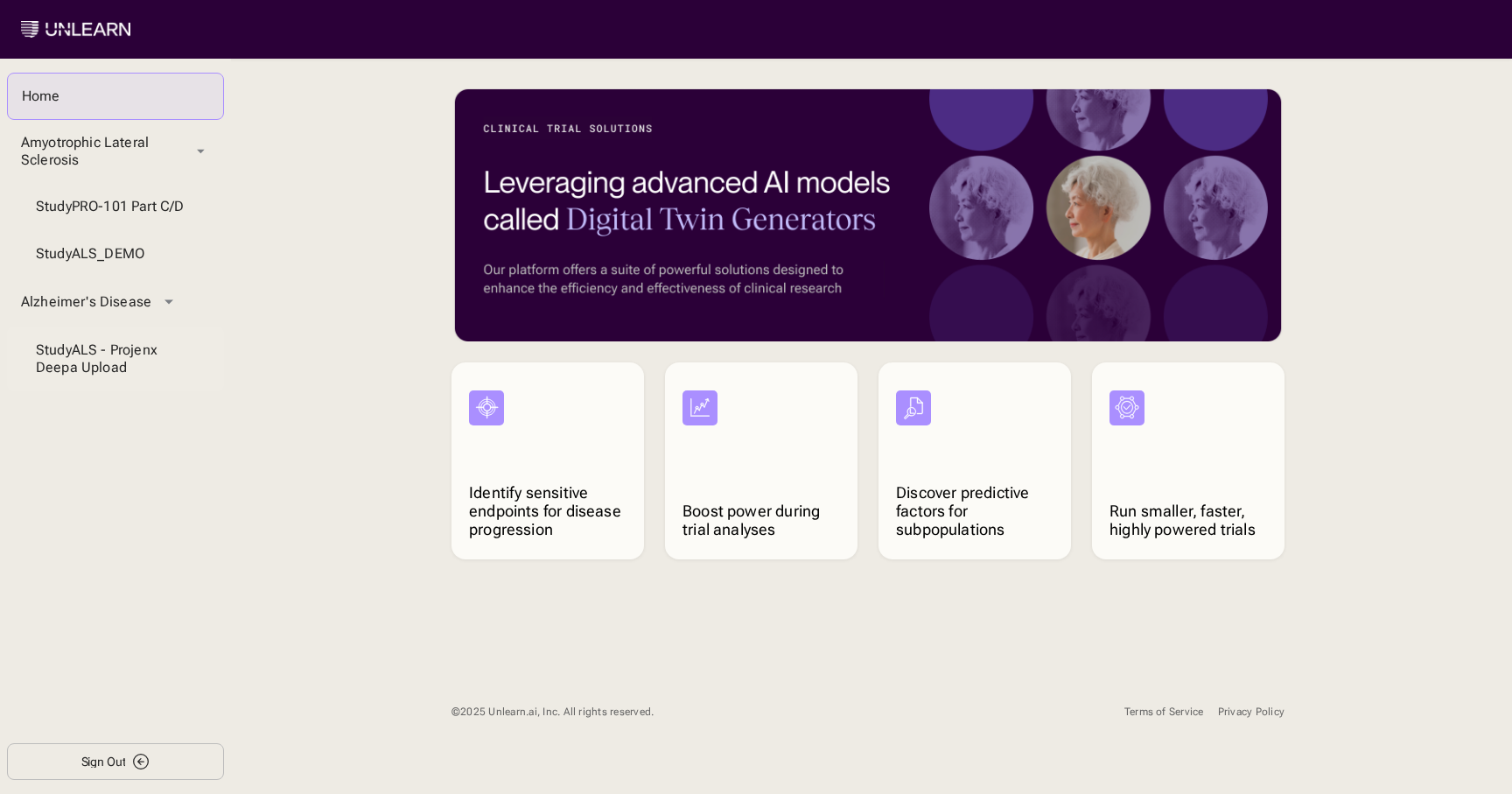 click on "Study  ALS - Projenx Deepa Upload" at bounding box center [116, 359] 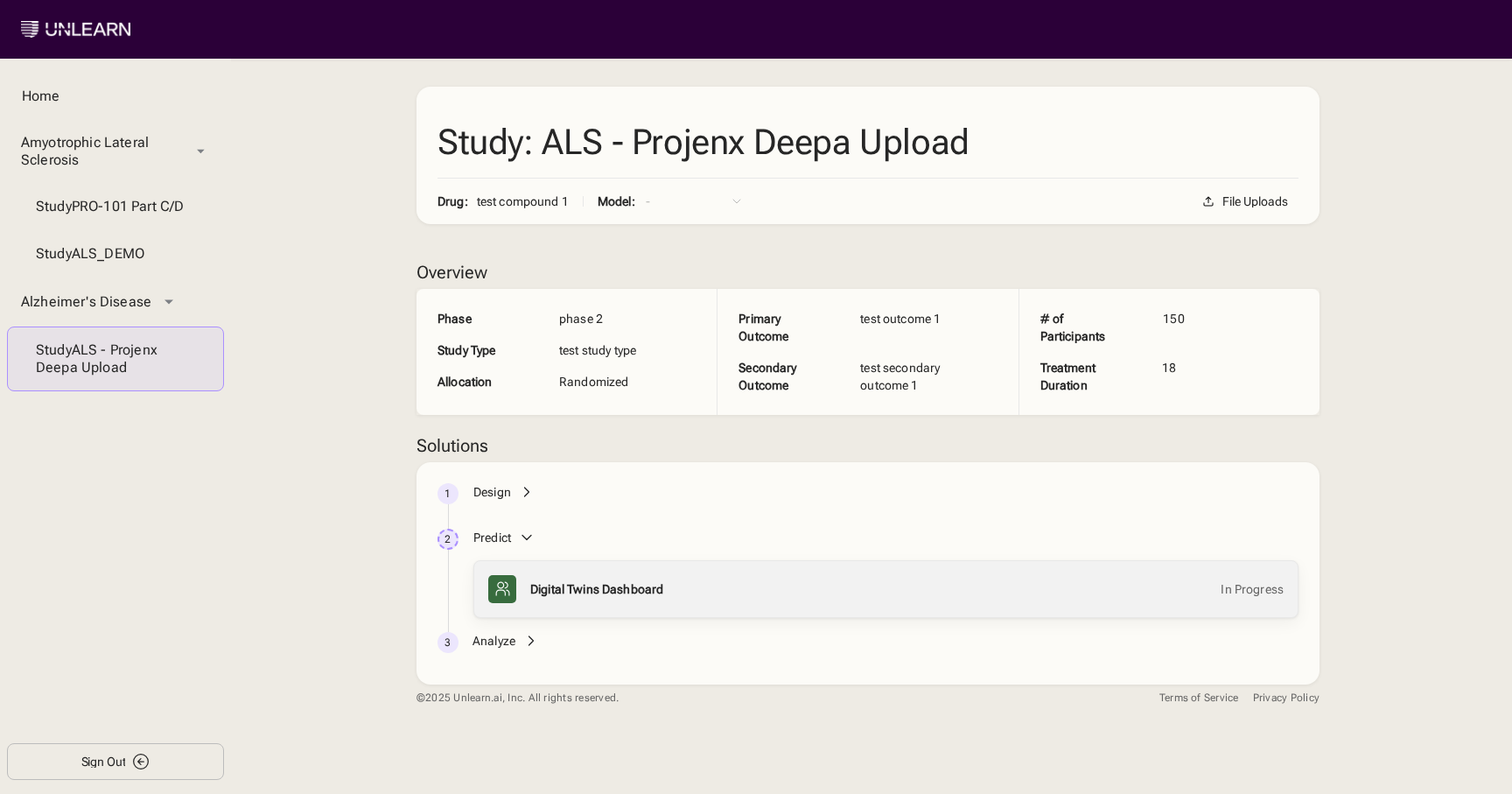 click on "Digital Twins Dashboard" at bounding box center (597, 589) 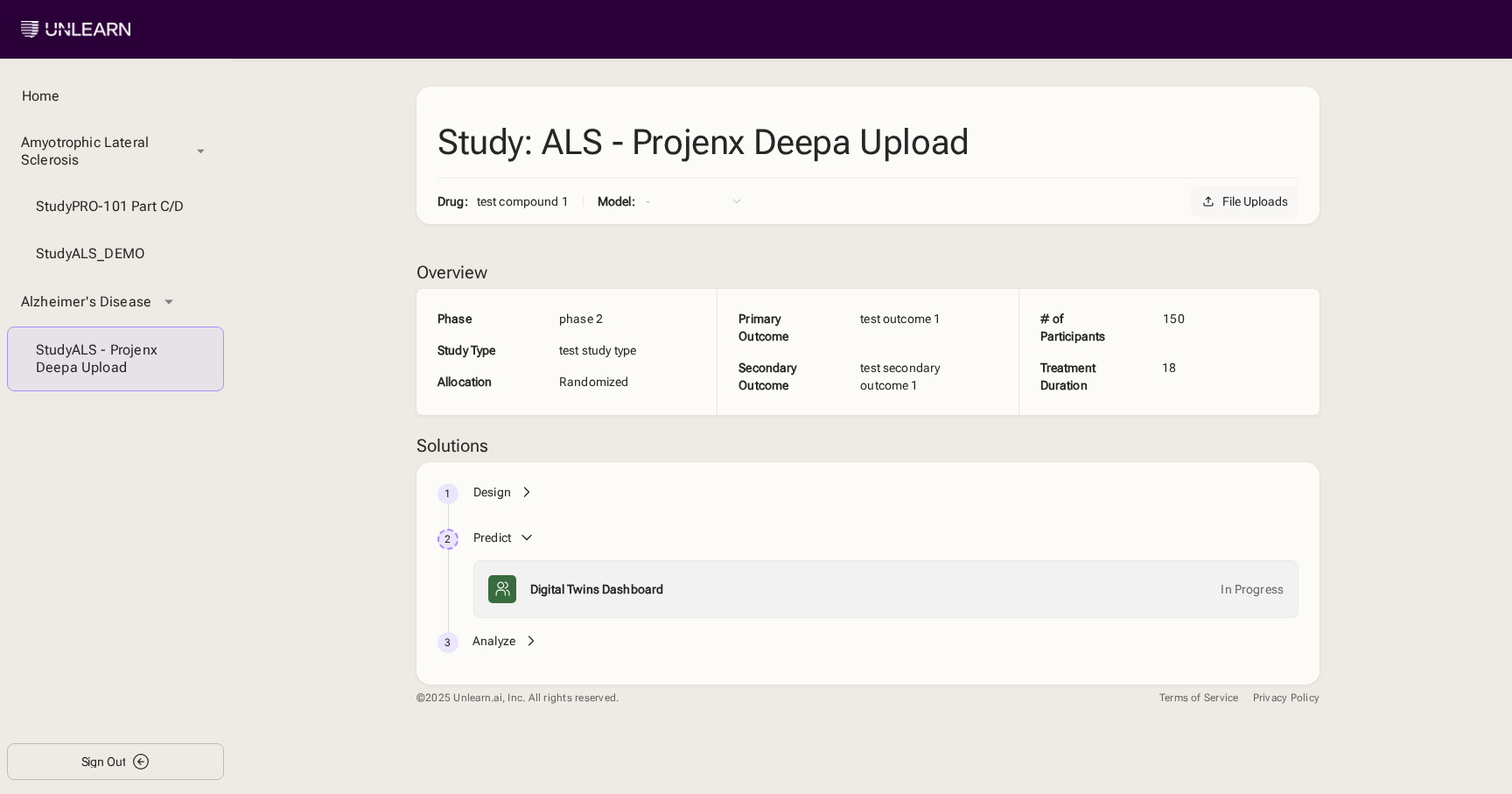 click on "File Uploads" at bounding box center (1255, 201) 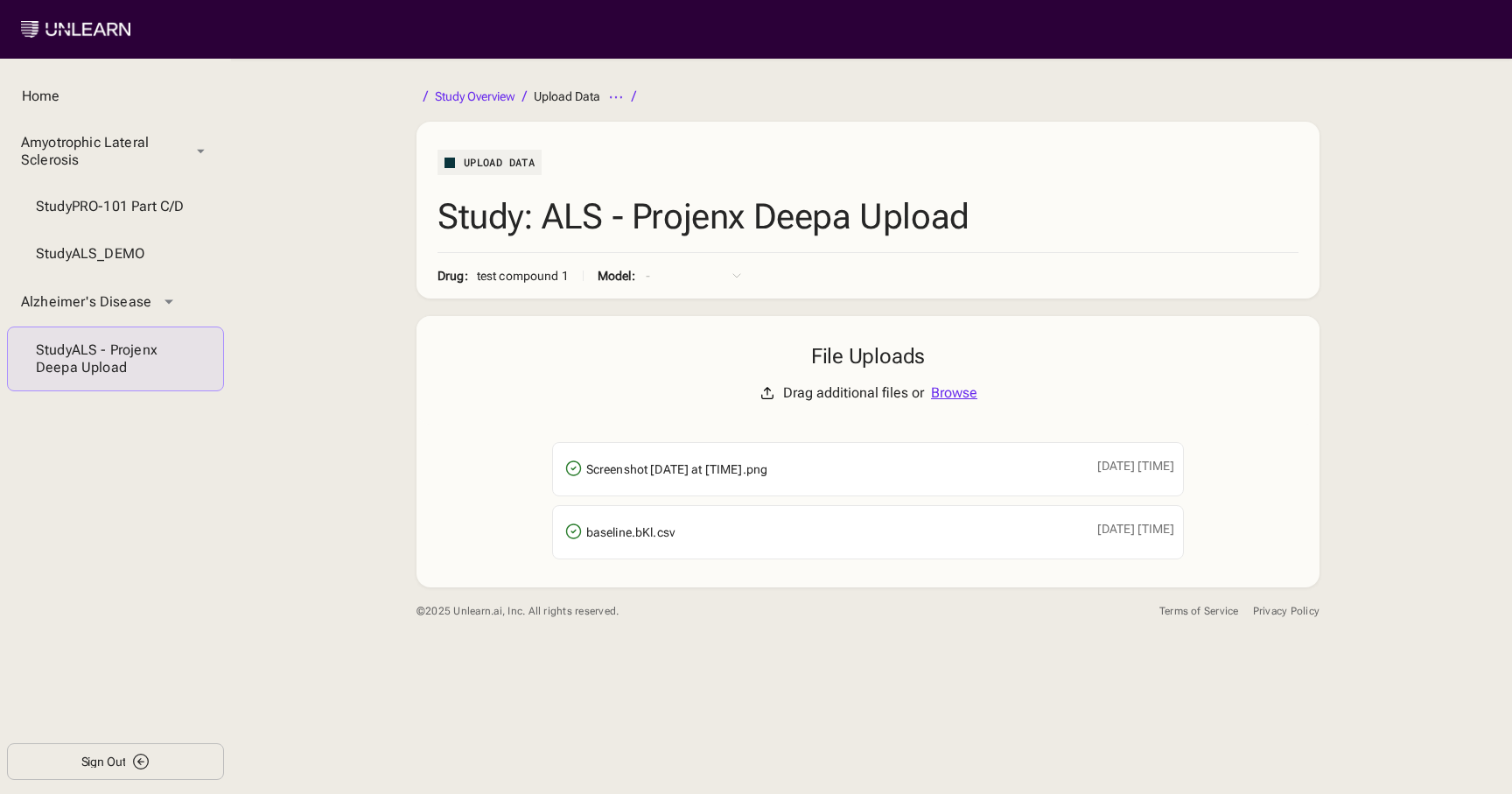 drag, startPoint x: 691, startPoint y: 516, endPoint x: 701, endPoint y: 516, distance: 10 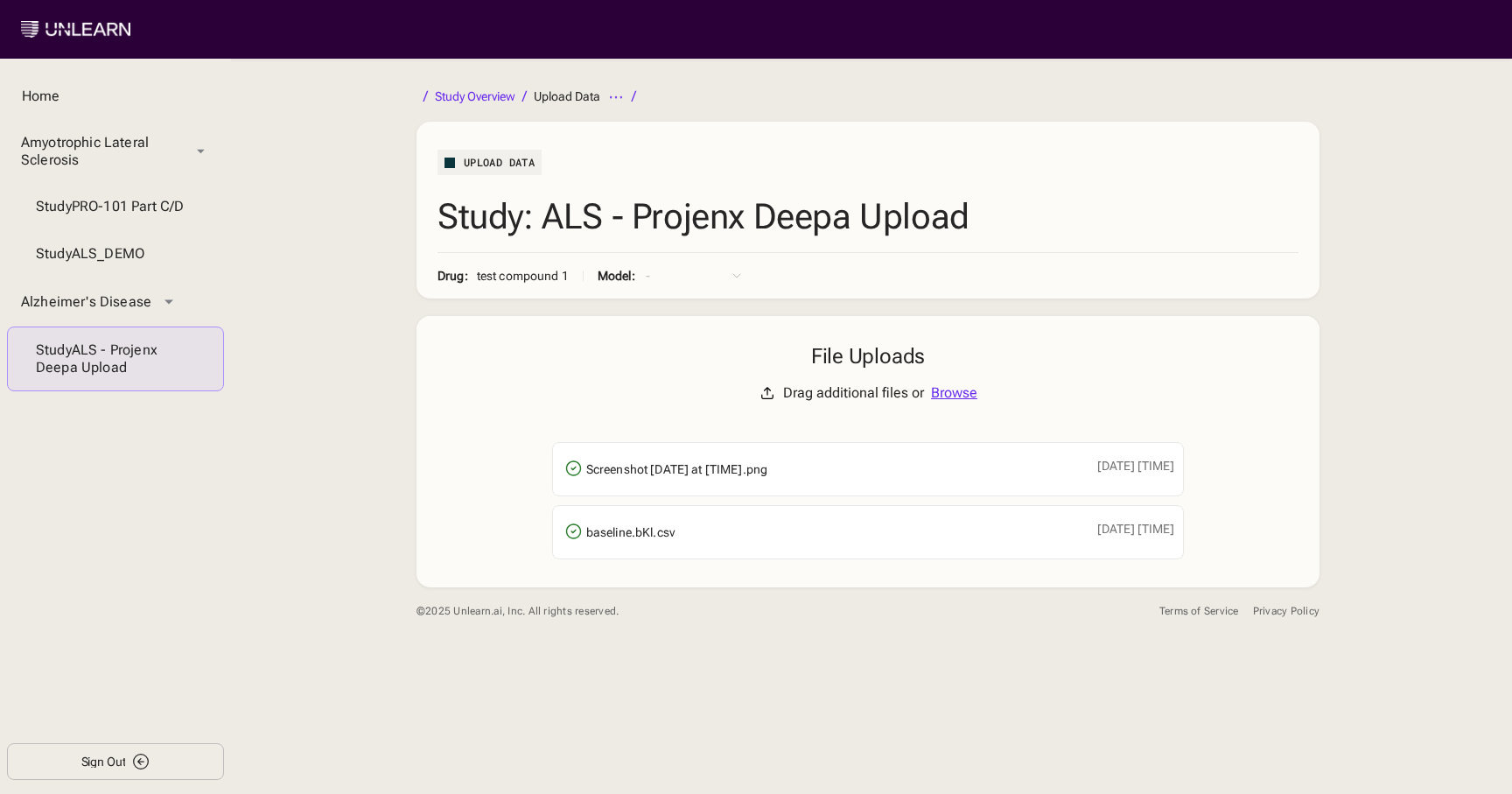 click on "Sign Out" at bounding box center [103, 762] 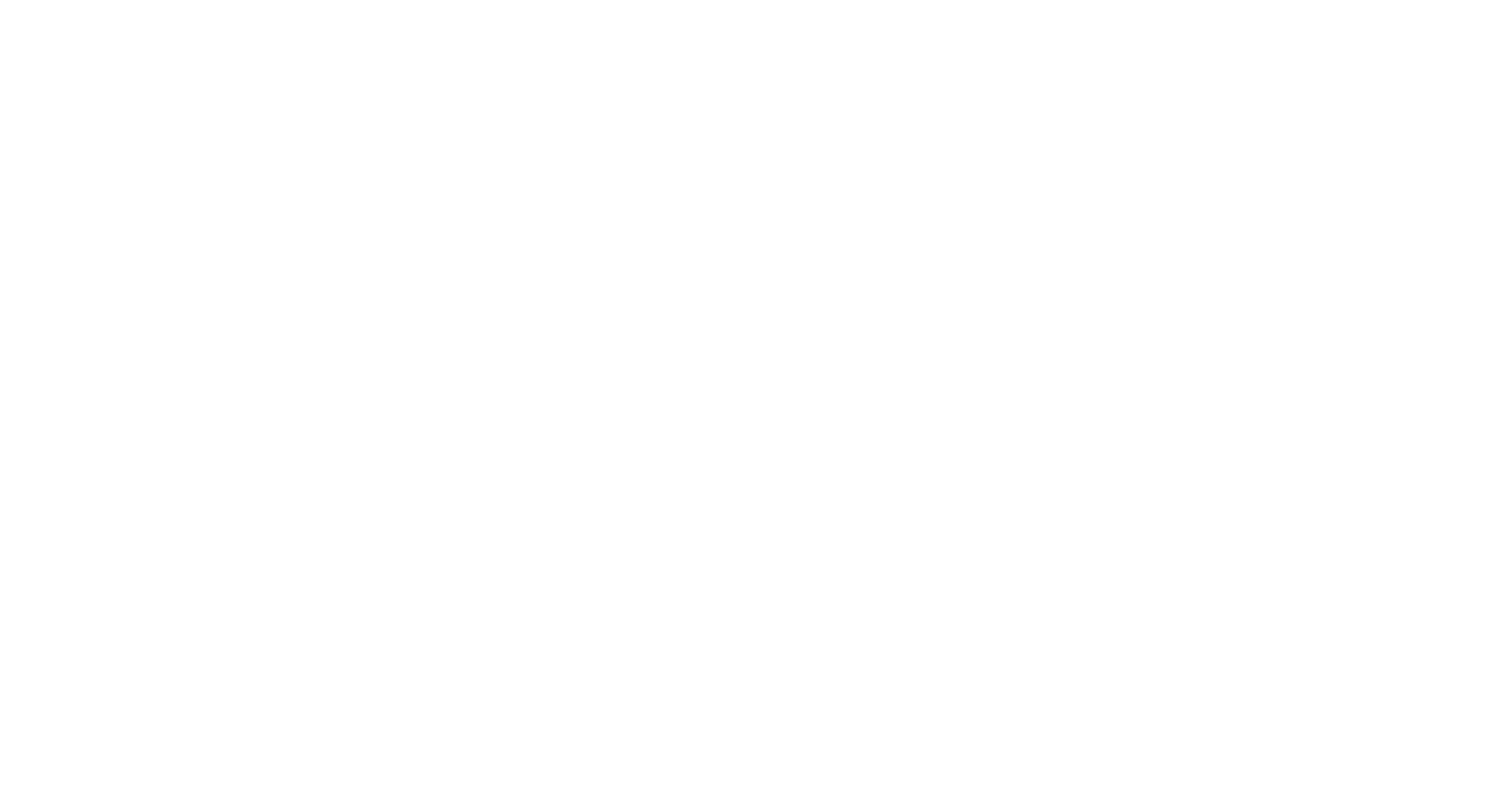 scroll, scrollTop: 0, scrollLeft: 0, axis: both 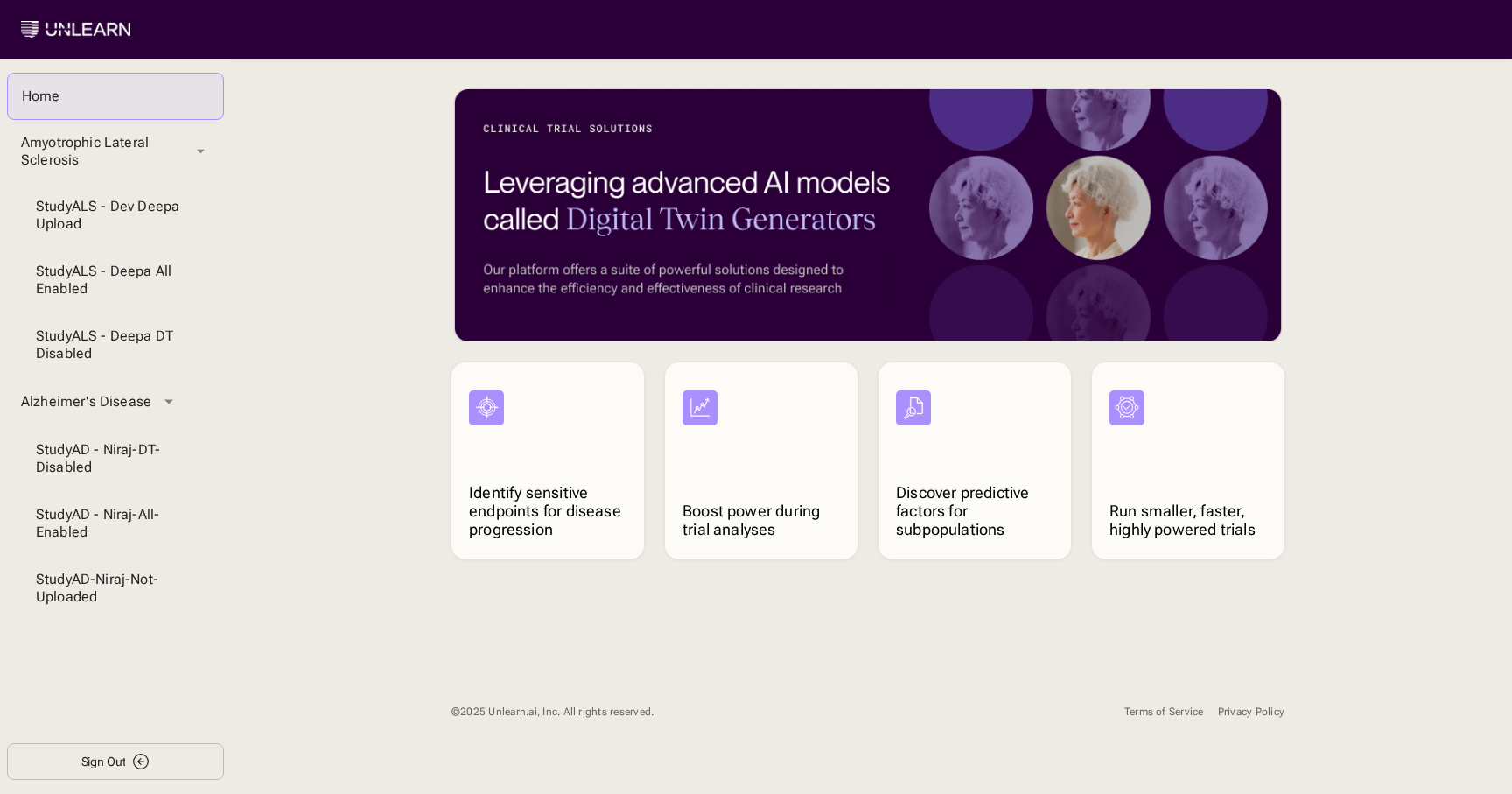 click on "Identify sensitive endpoints for disease progression Boost power during trial analyses Discover predictive factors for subpopulations Run smaller, faster, highly powered trials ©  2025 Unlearn.ai, Inc. All rights reserved. Terms of Service Privacy Policy" at bounding box center [868, 399] 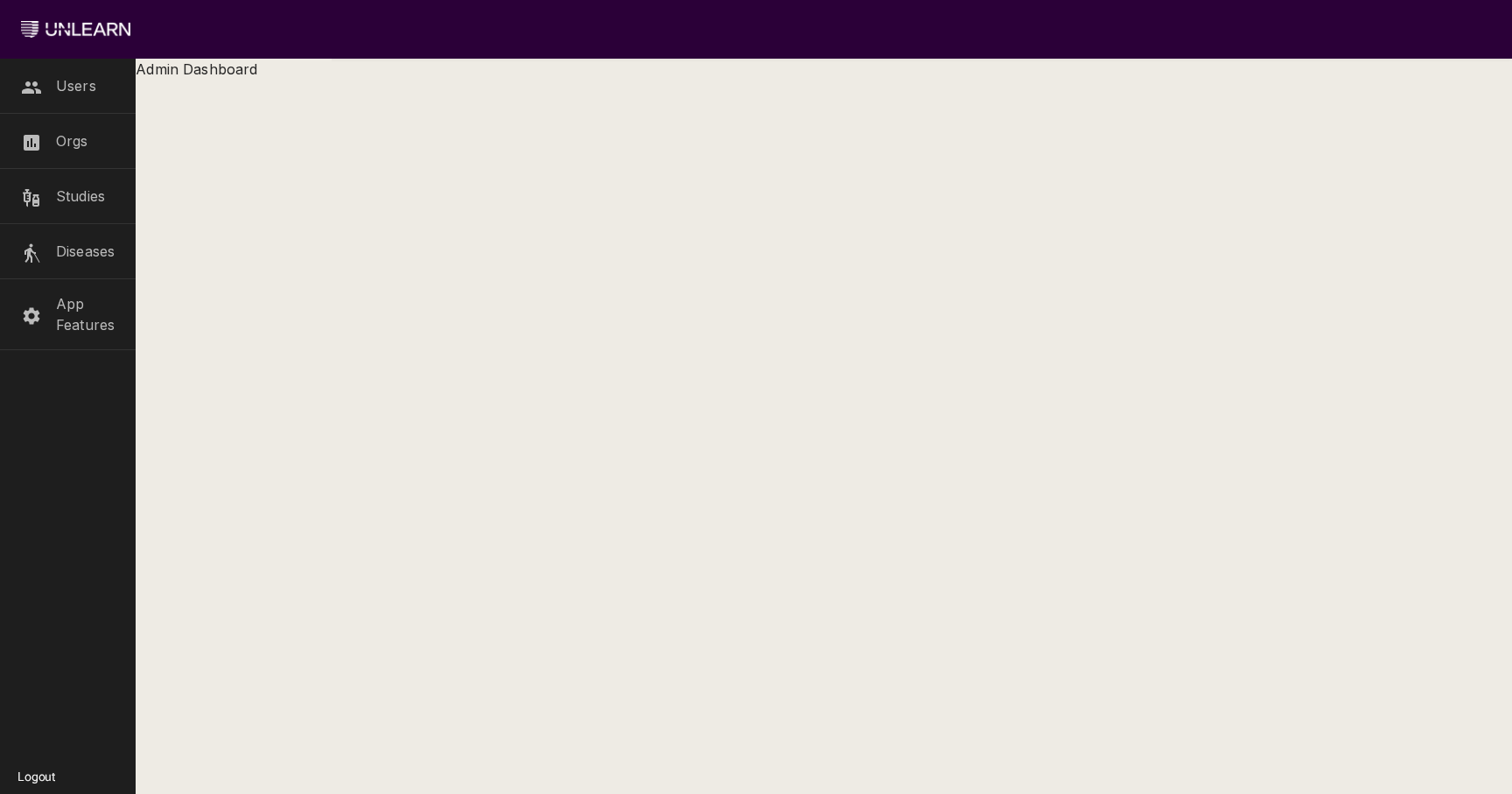 scroll, scrollTop: 0, scrollLeft: 0, axis: both 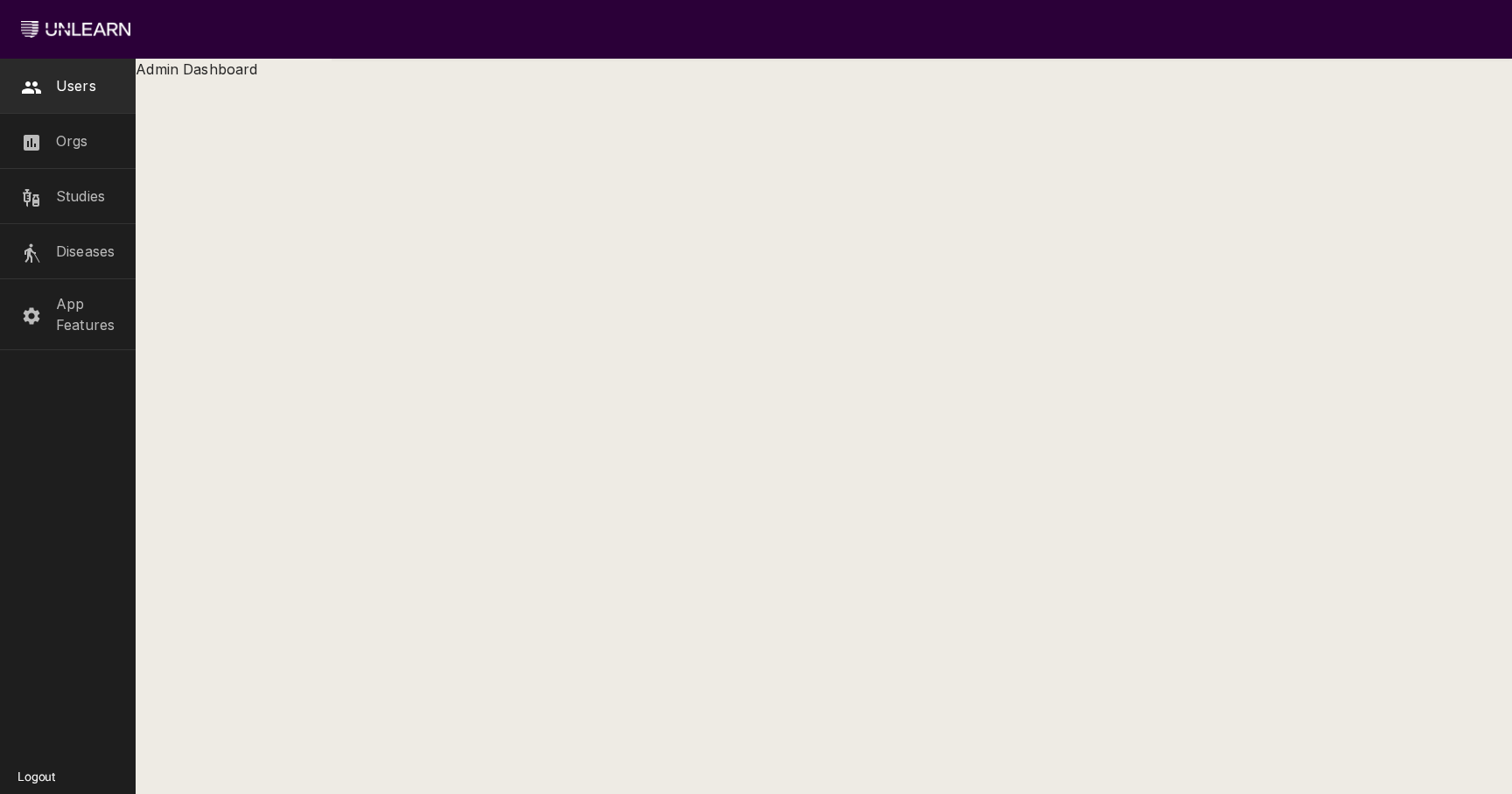 click on "Users" at bounding box center (67, 86) 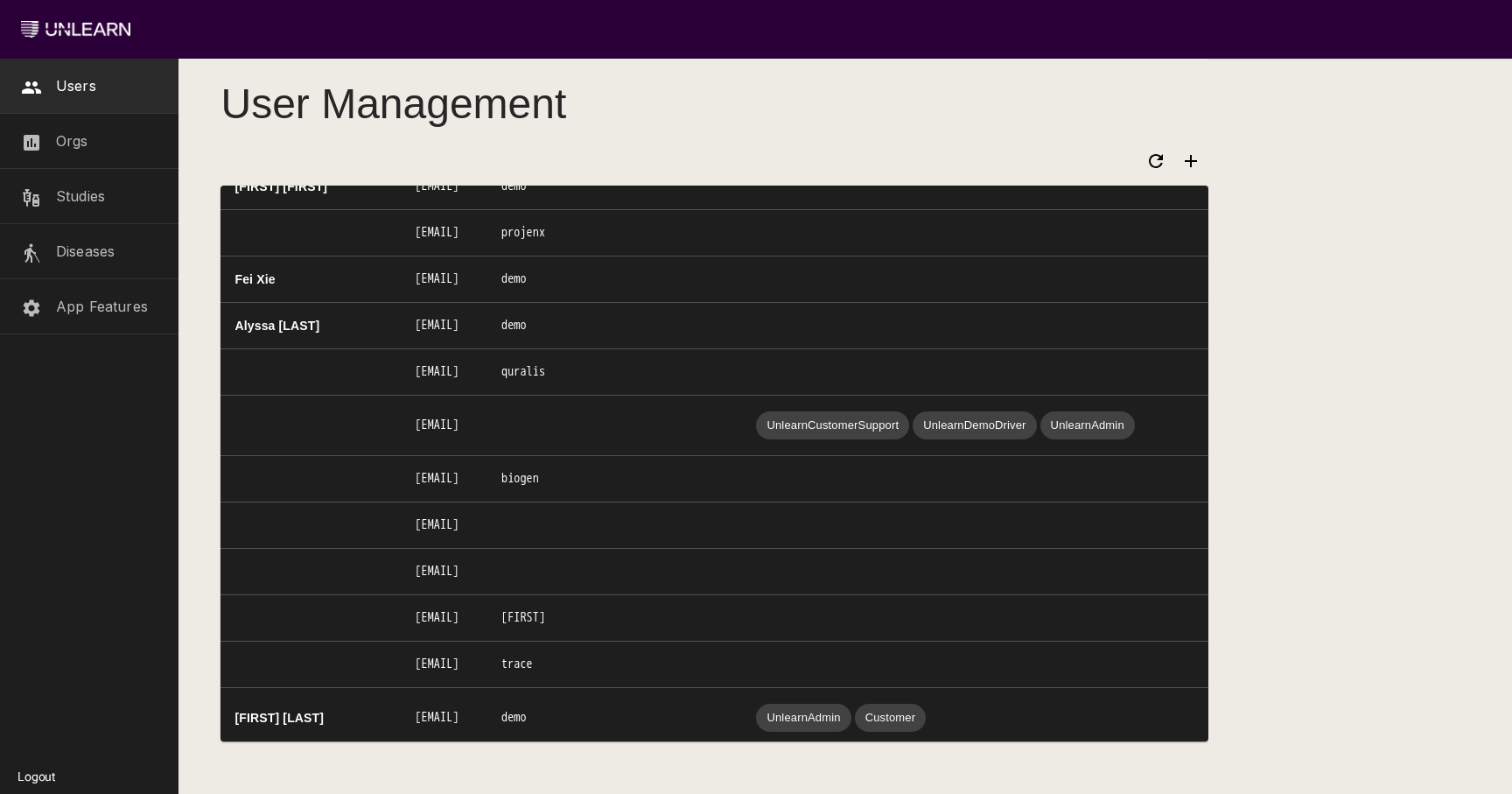 scroll, scrollTop: 442, scrollLeft: 0, axis: vertical 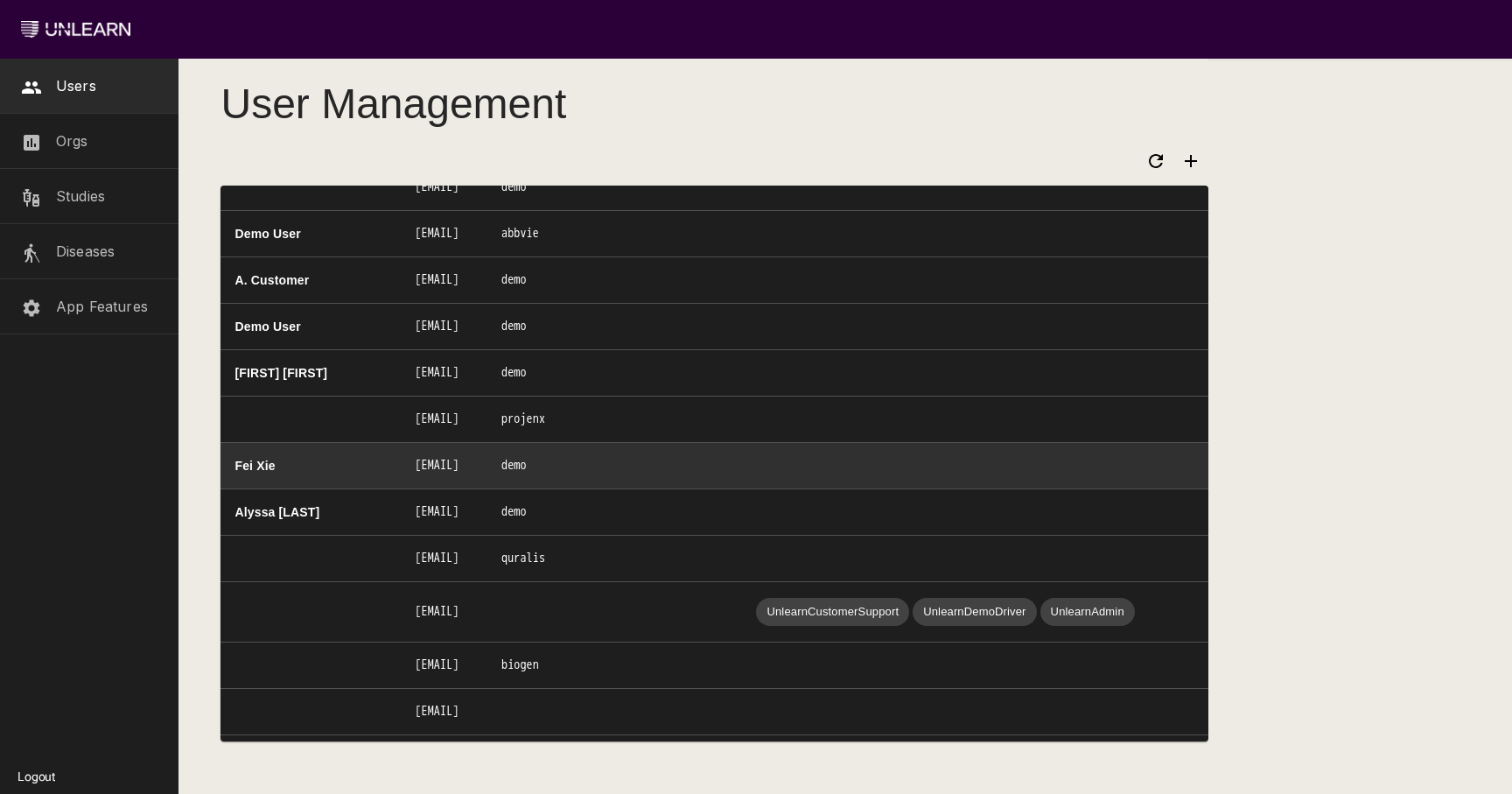 click on "fei@unlearn.ai" at bounding box center [444, 466] 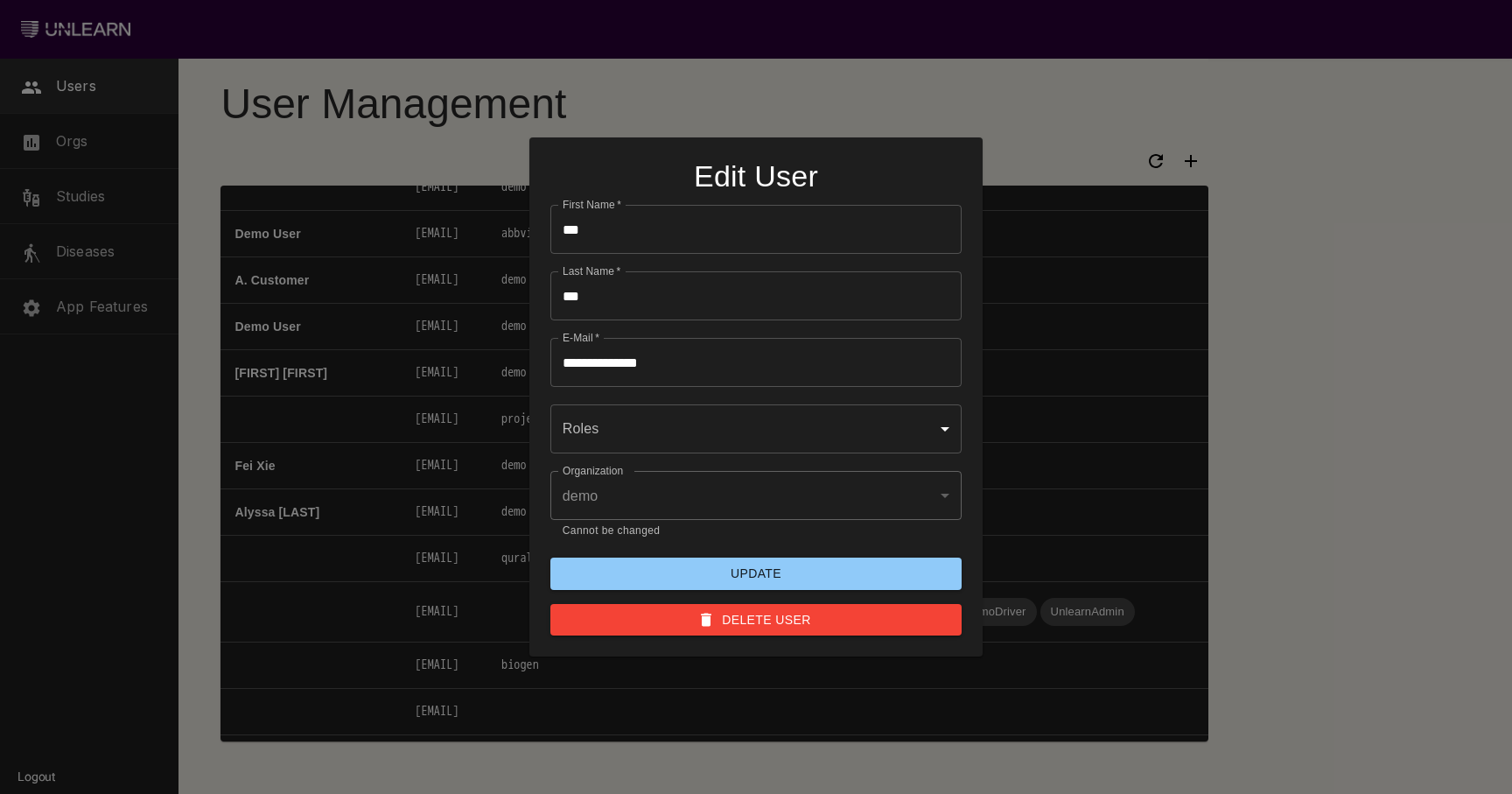 click at bounding box center (756, 397) 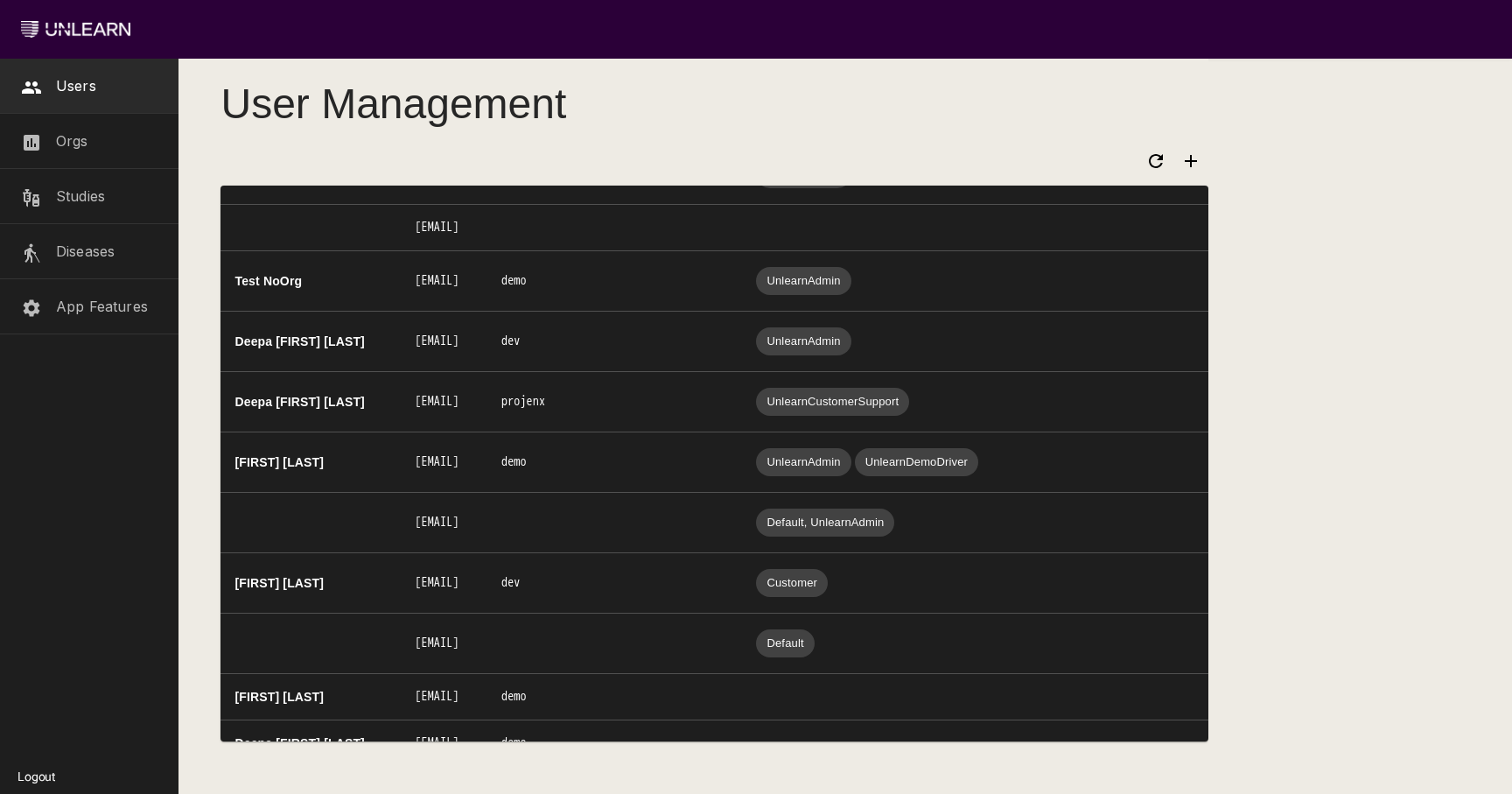 scroll, scrollTop: 1236, scrollLeft: 0, axis: vertical 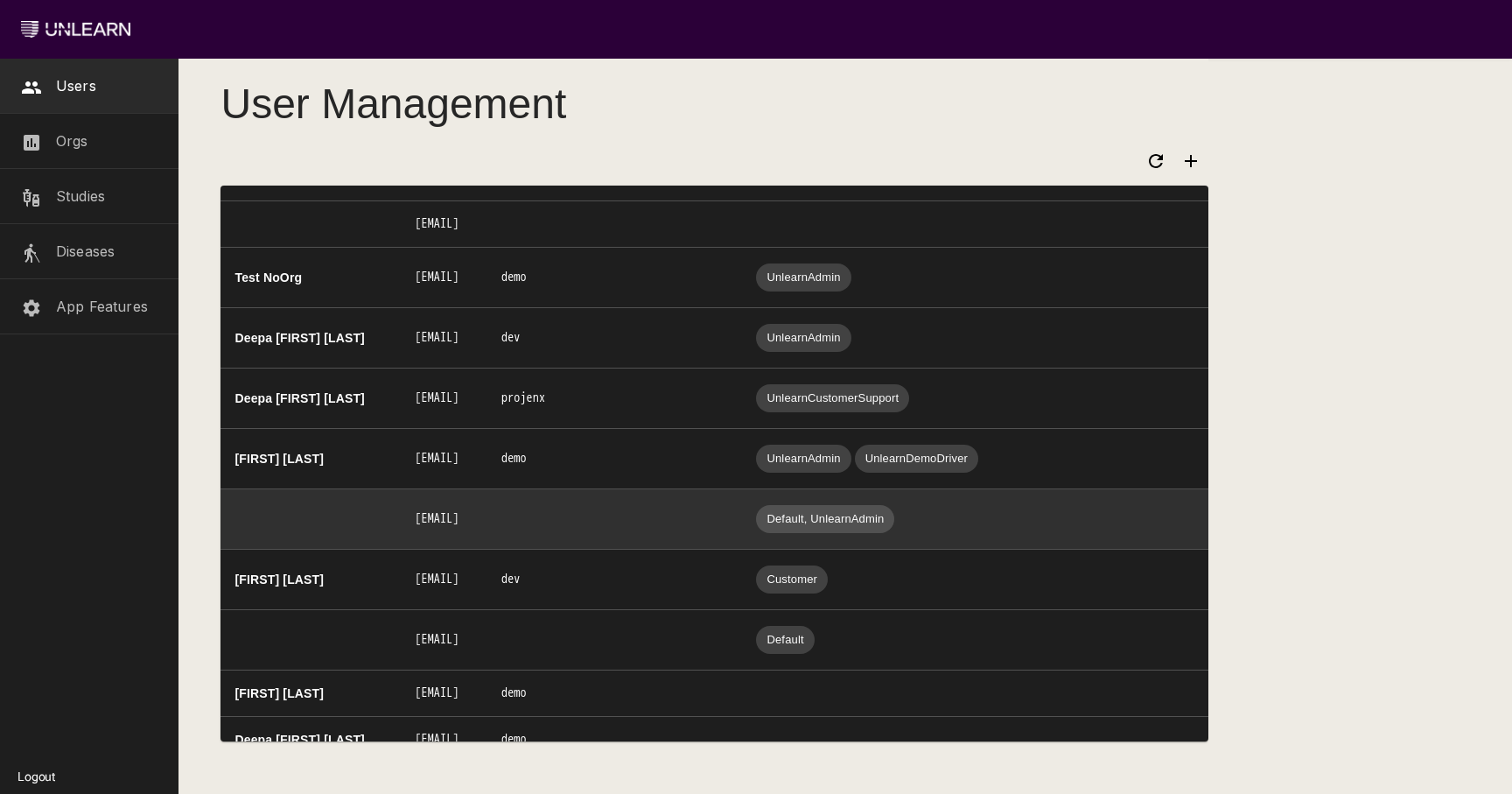 click on "deepa+appadmintest@unlearn.ai" at bounding box center [444, 519] 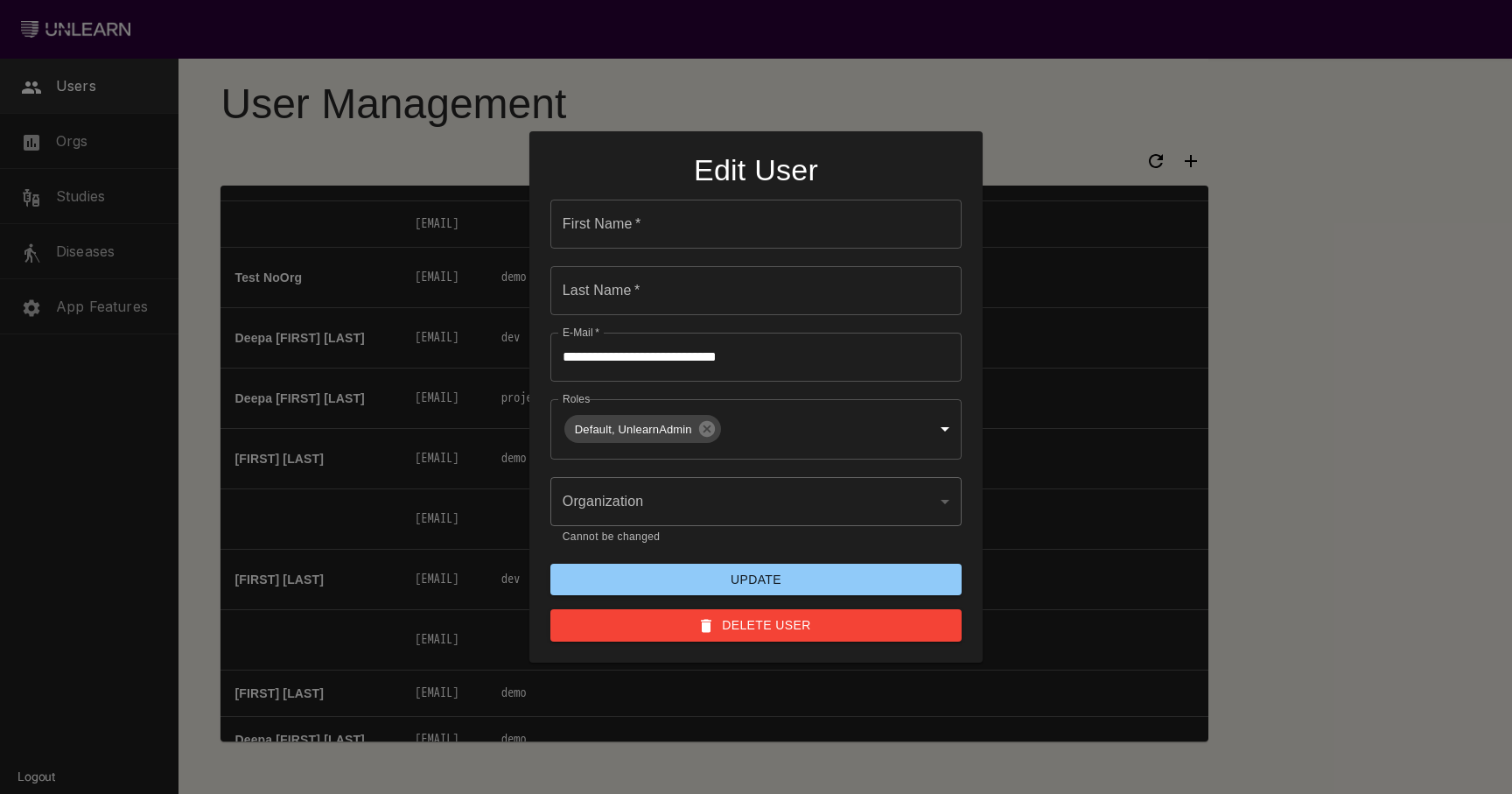 click on "Default, UnlearnAdmin" at bounding box center [634, 429] 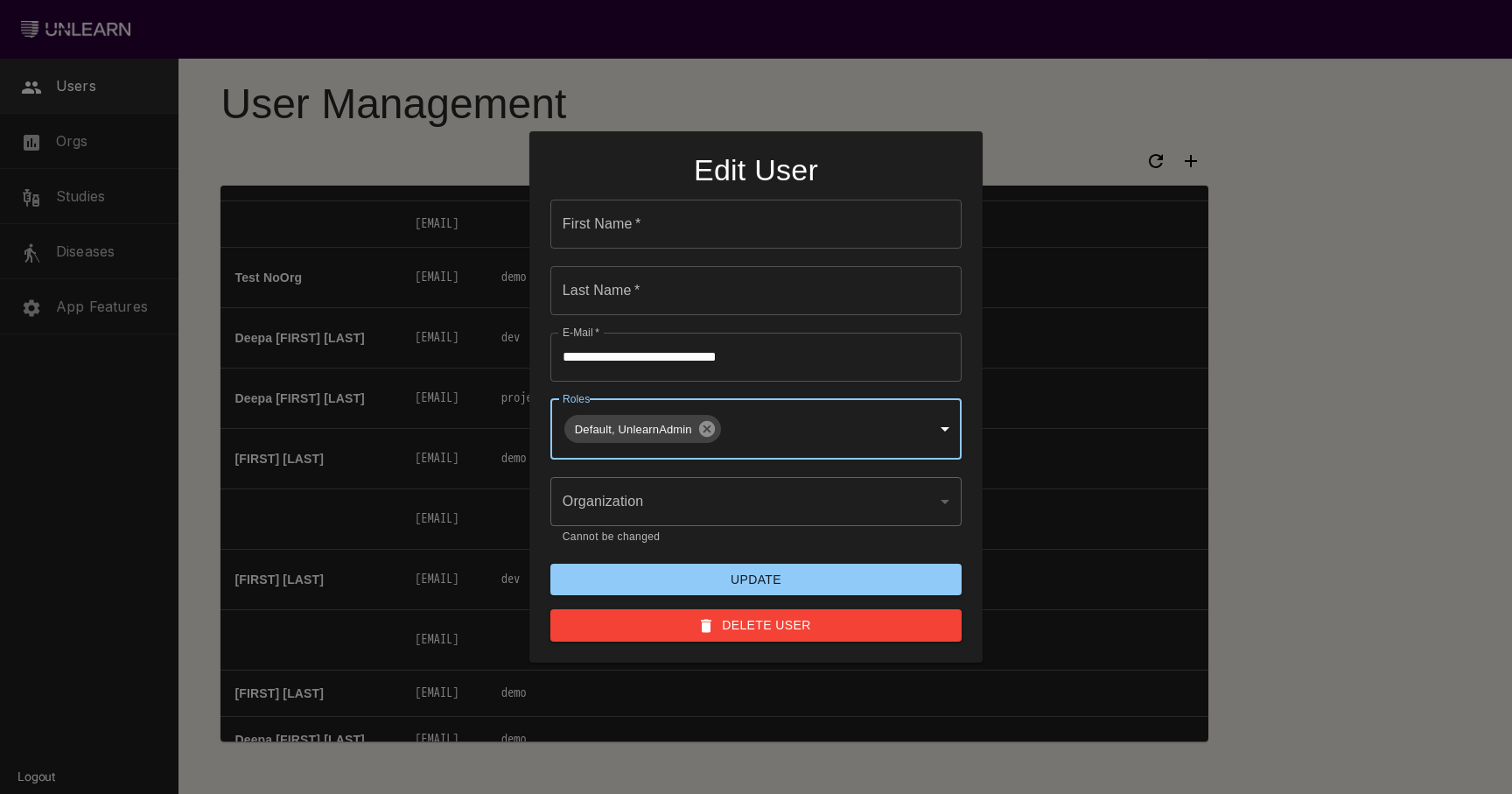 click 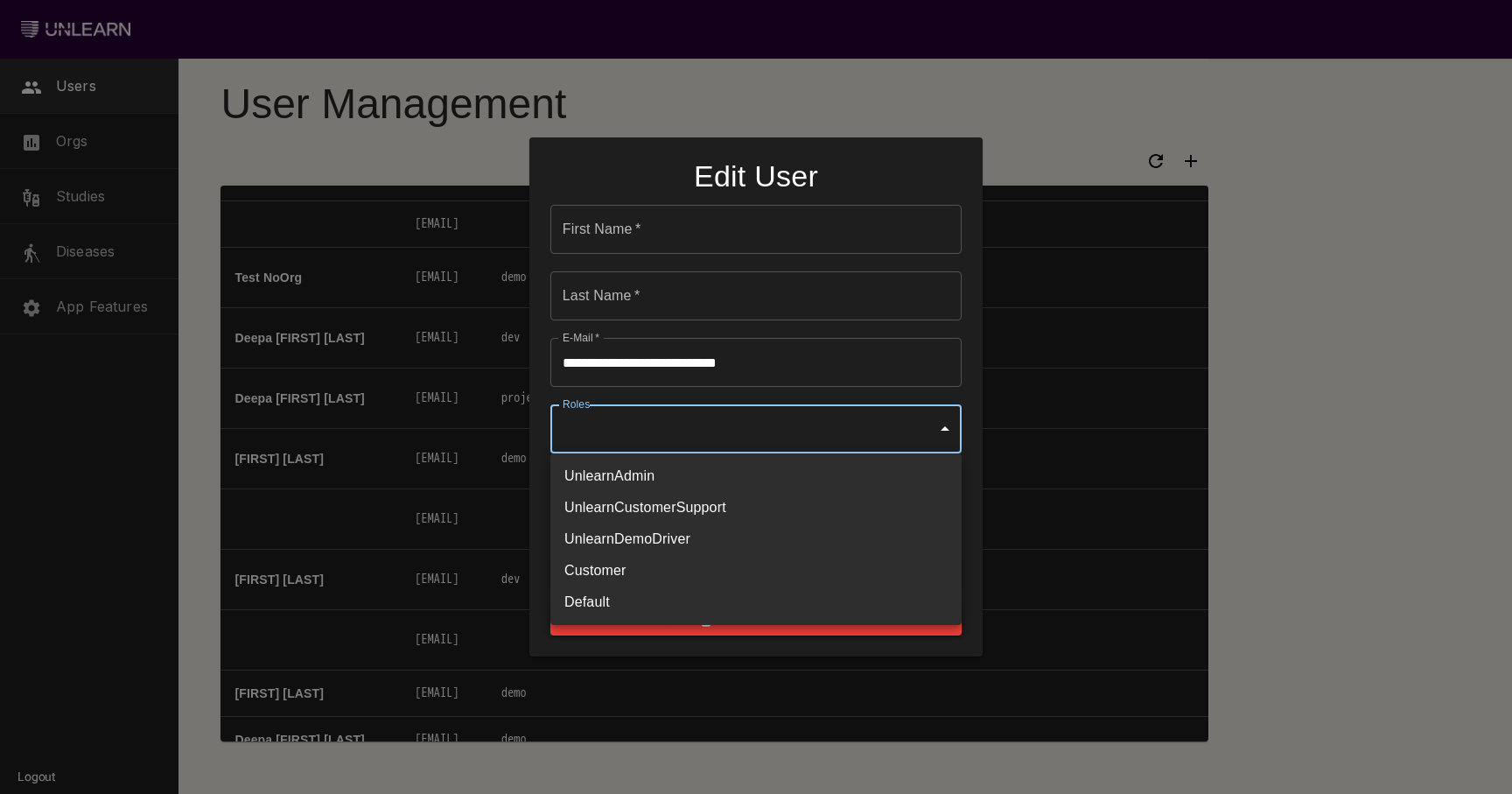 click on "Users Orgs Studies Diseases App Features Logout User Management Name Email Organization Roles Eden   Shirin eden@unlearn.ai demo alyssa   v vanderbeekam@gmail.com alyssa-s-super-fun-test-account Angela   Dao angg.dao@gmail.com angela-s-biopharma   konstantin+test@unlearn.ai fei   x feix25@gmail.com project-a Jigyasa   Tuli jigyasa@unlearn.ai demo   konstantin@unlearn.ai demo   ginny@unlearn.ai demo   mitul+test@unlearn.ai demo Demo   User demo-abbvie@unlearn.ai abbvie A.   Customer customer@unlearn.ai demo Demo   User demo@unlearn.ai demo George   Melvin george@unlearn.ai demo   demo-projenx@unlearn.ai projenx Fei   Xie fei@unlearn.ai demo Alyssa   Vanderbeek alyssa@unlearn.ai demo   demo-quralis@unlearn.ai quralis   eden+test@unlearn.ai UnlearnCustomerSupport UnlearnDemoDriver UnlearnAdmin   demo-biogen@unlearn.ai biogen   test@tester.com   andrew@unlearn.ai   demo-athira@unlearn.ai athira   demo-trace@unlearn.ai trace Charles   Bisbee cbisbee+new@unlearn.ai demo UnlearnAdmin Customer Niraj   Admin demo" at bounding box center (756, 397) 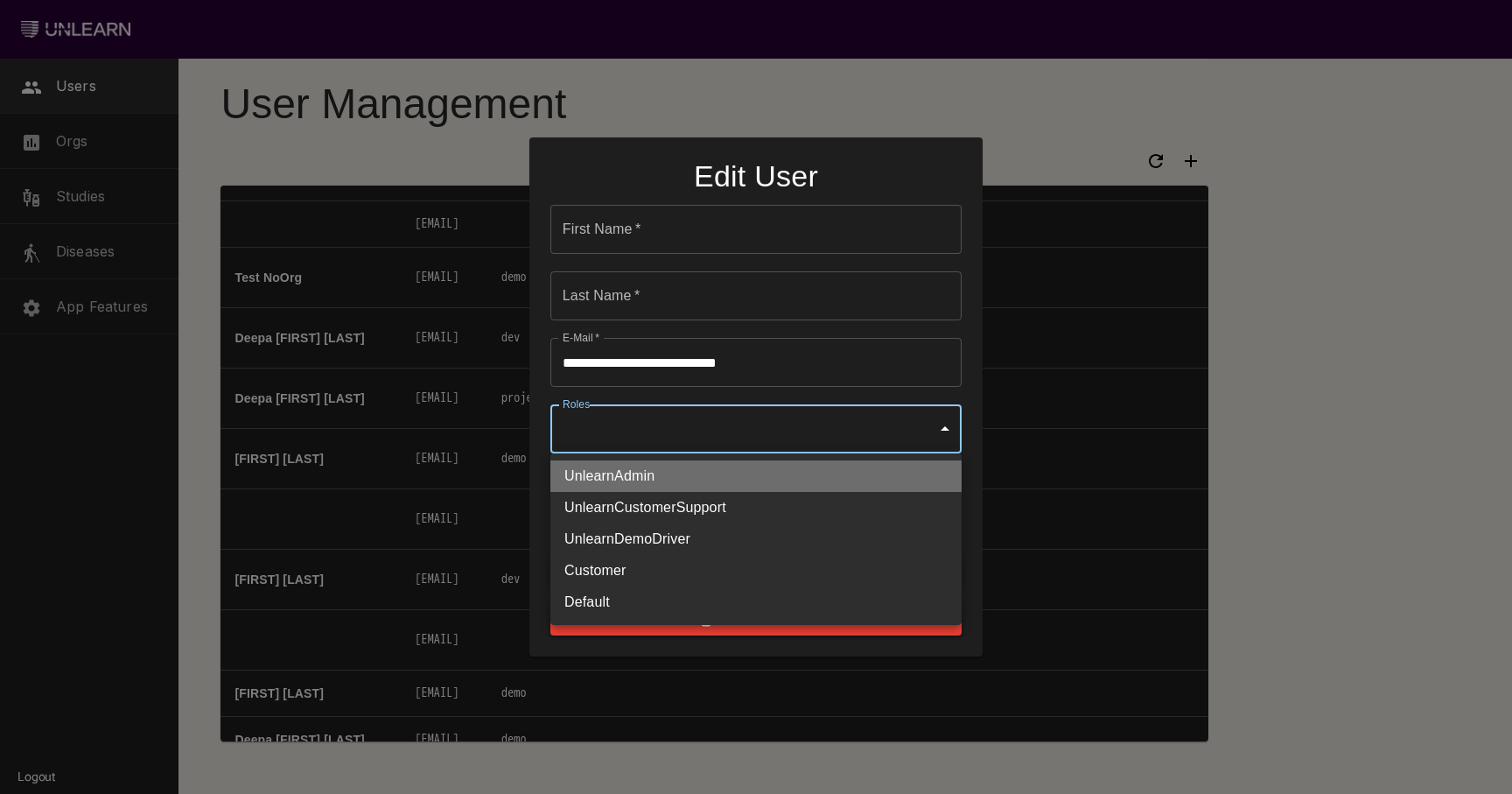 click on "UnlearnAdmin" at bounding box center [756, 476] 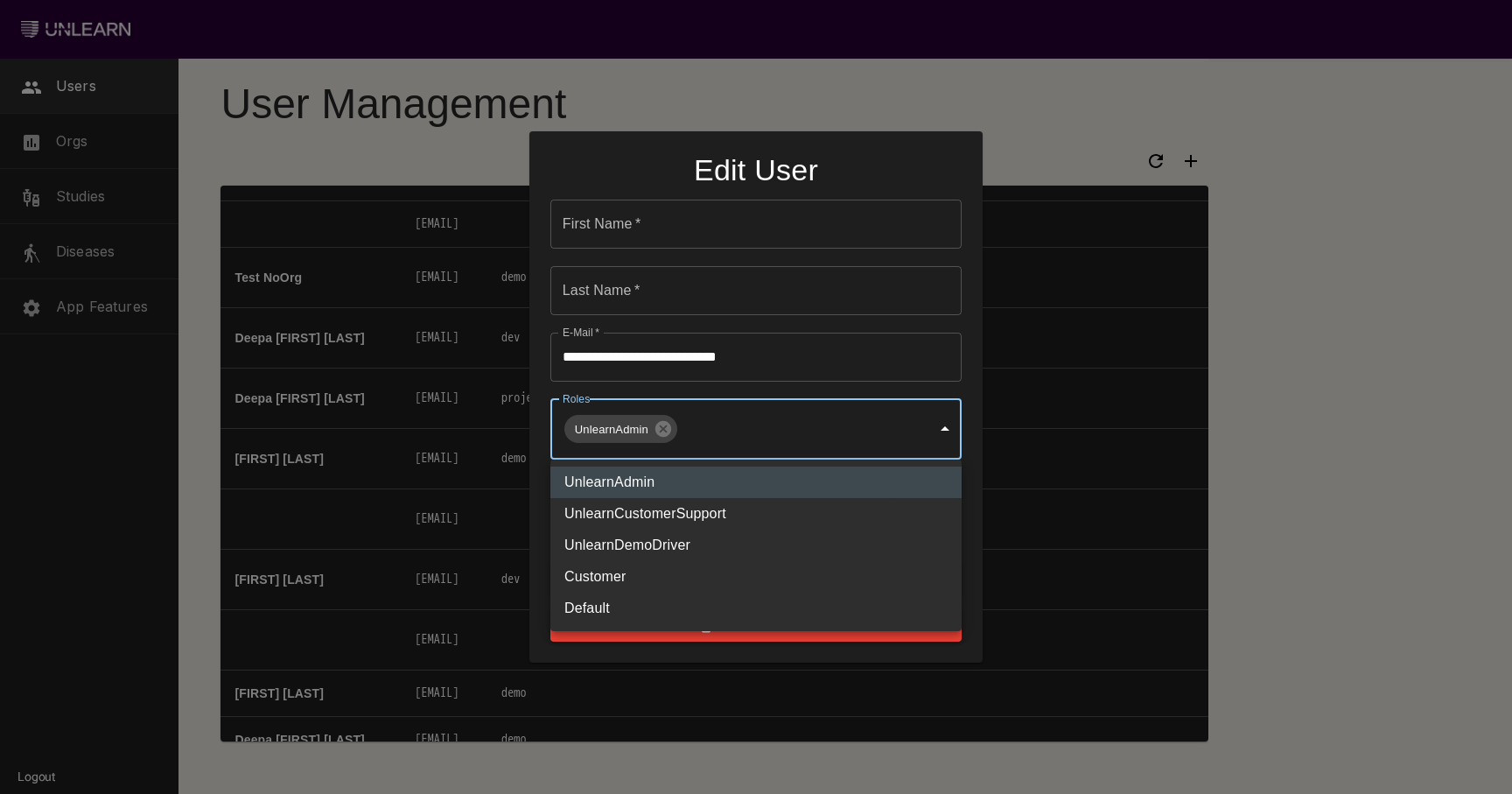 click at bounding box center [756, 397] 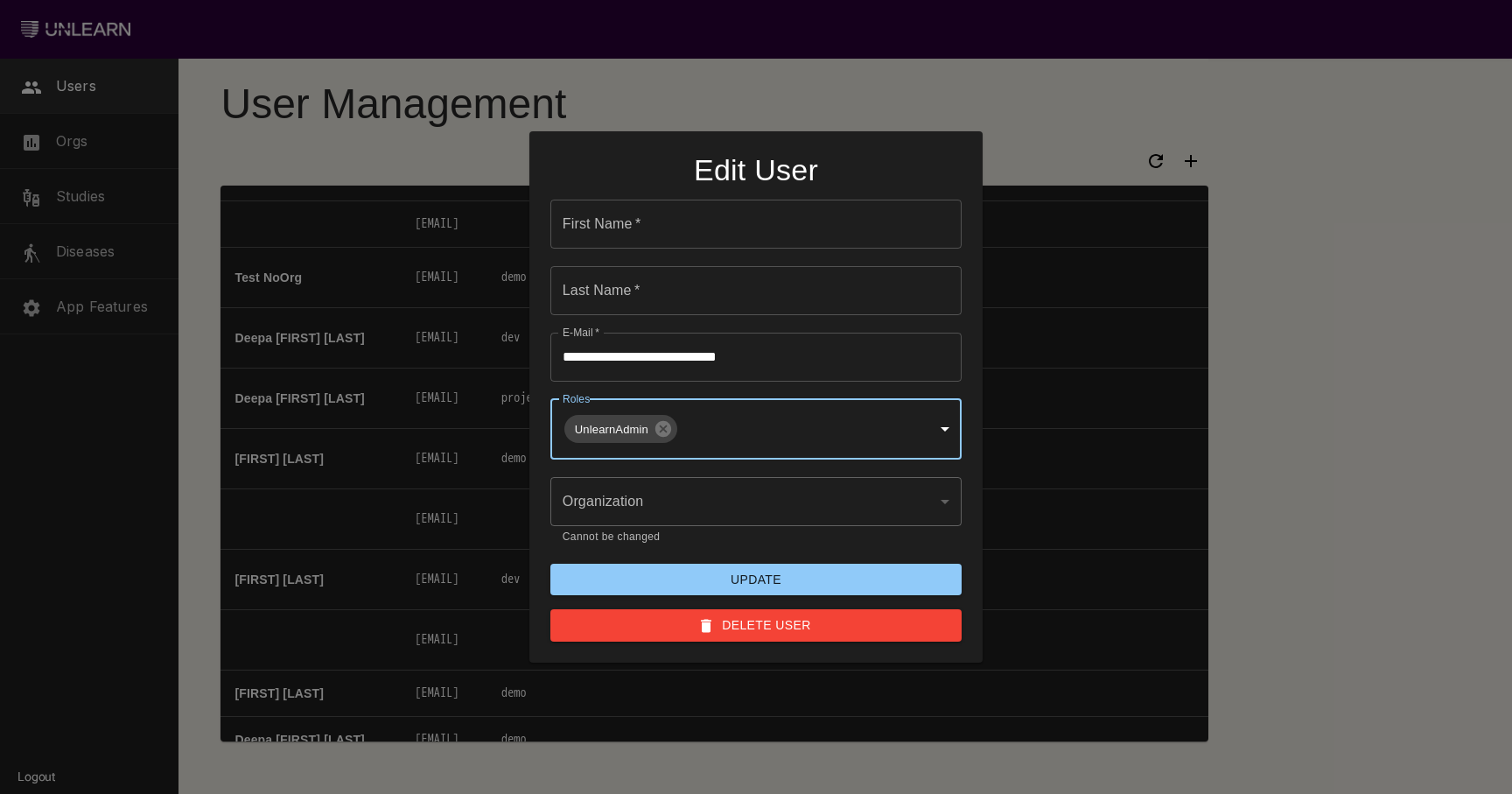 click on "Update" at bounding box center [756, 580] 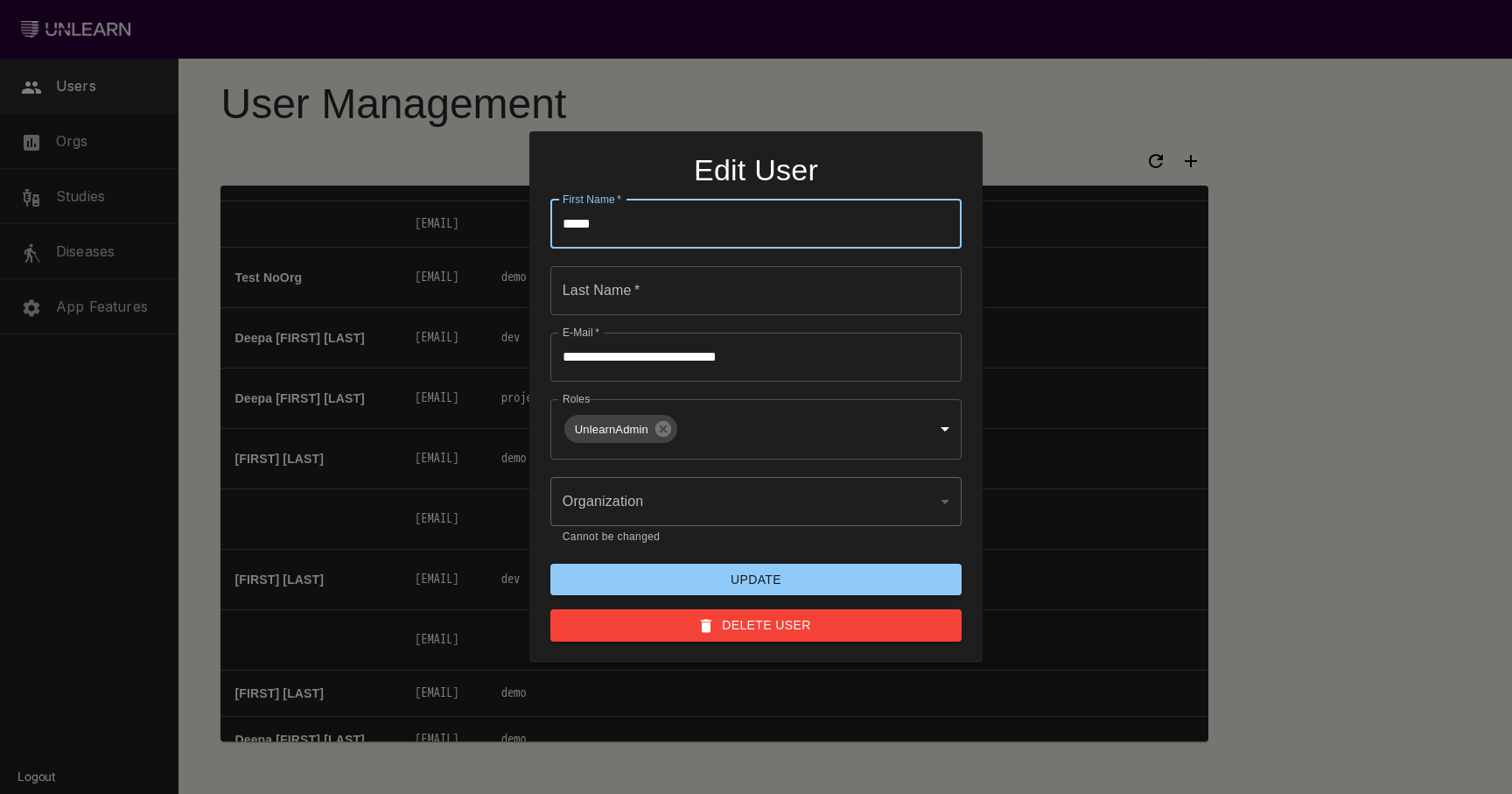 type on "*****" 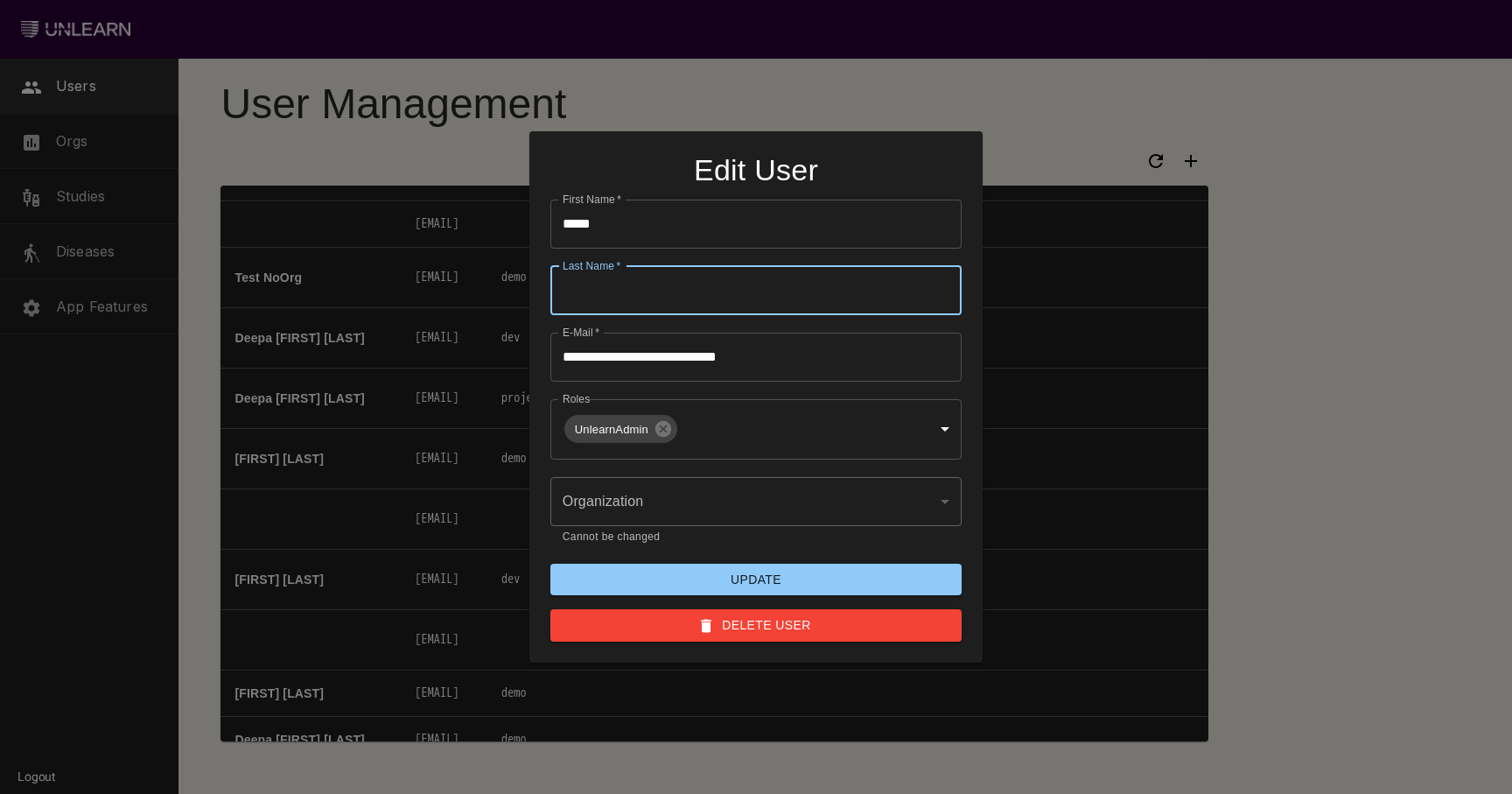 click on "Last Name   *" at bounding box center (756, 291) 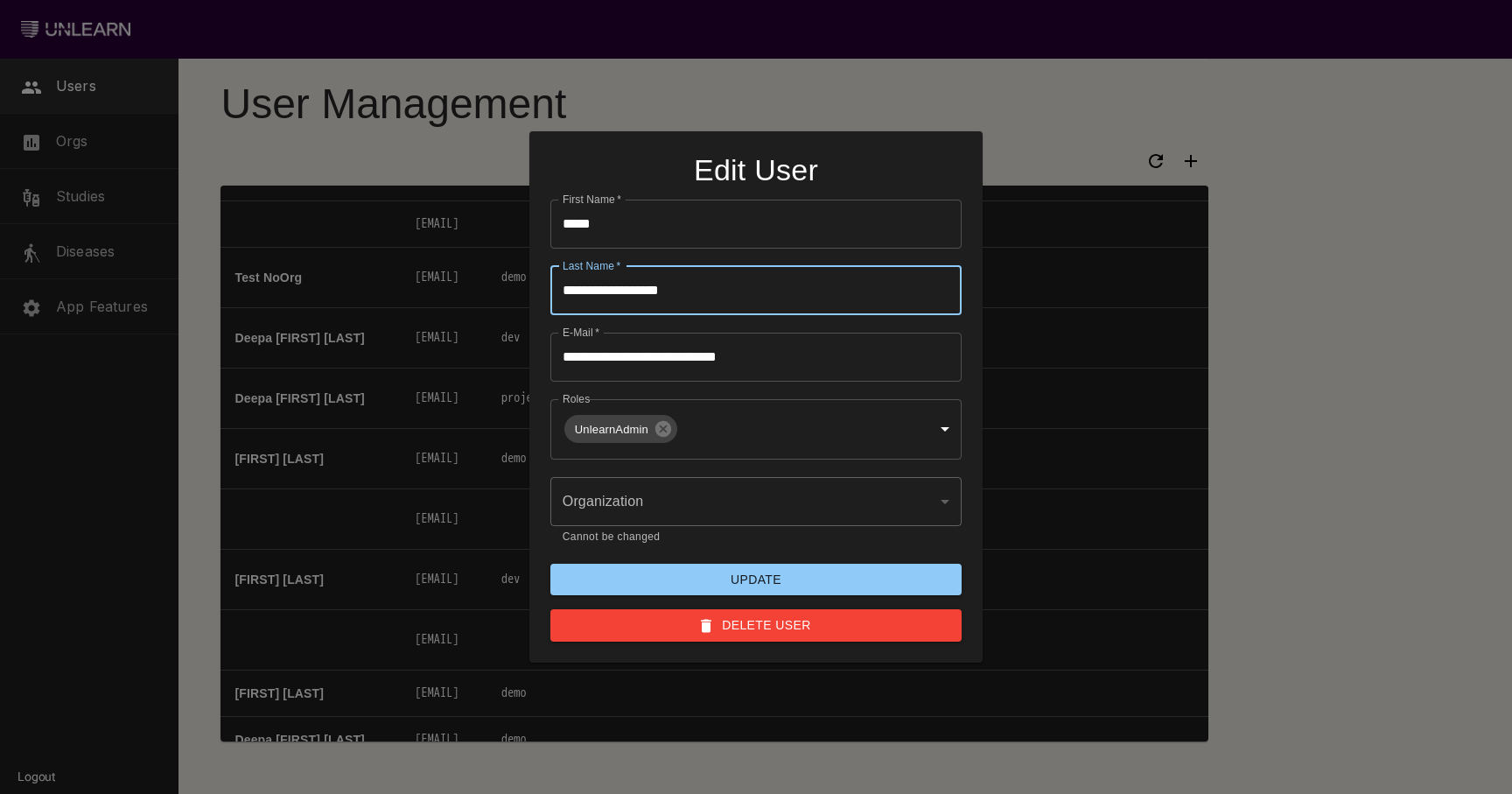 type on "**********" 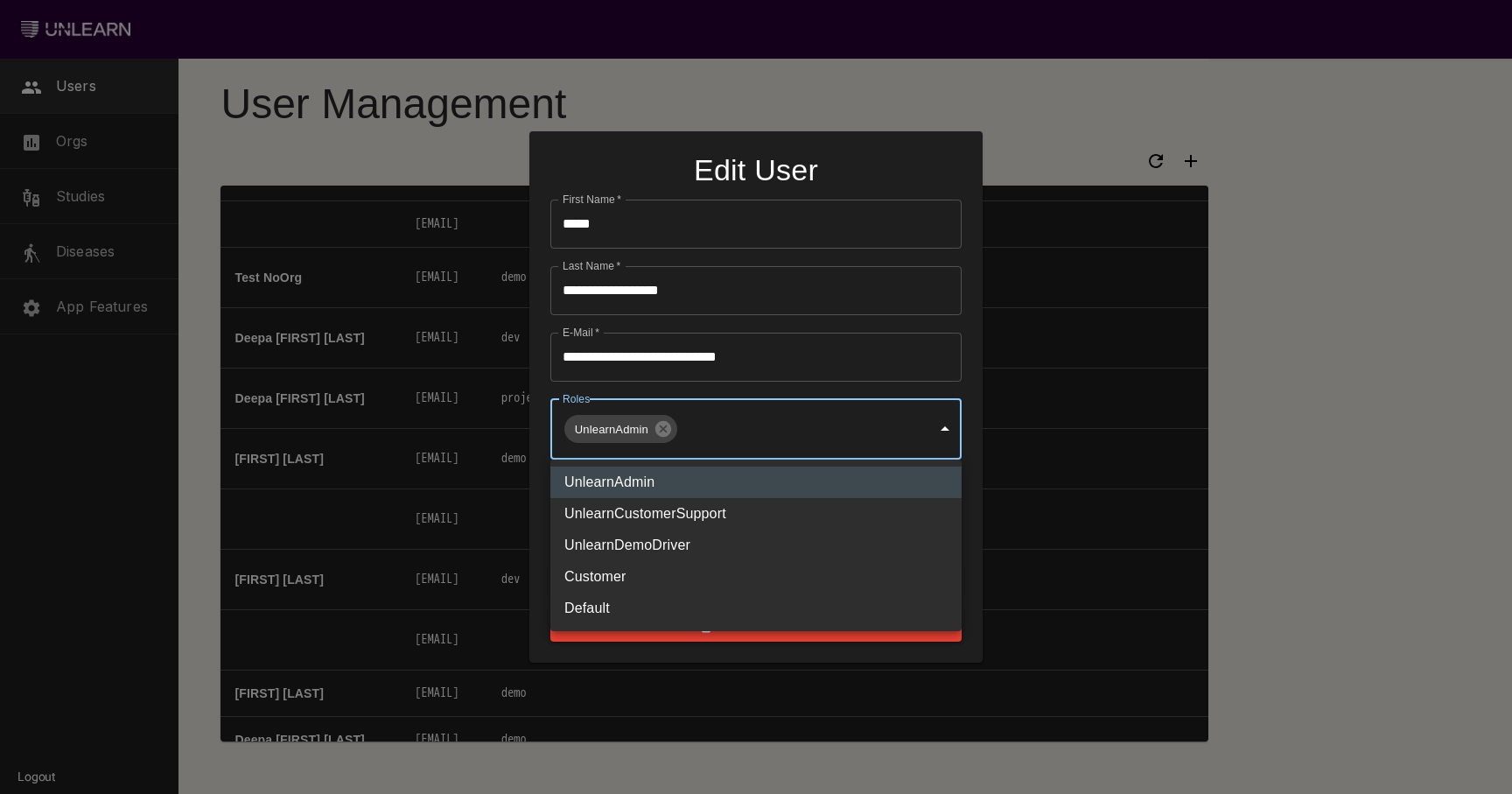 click at bounding box center (756, 397) 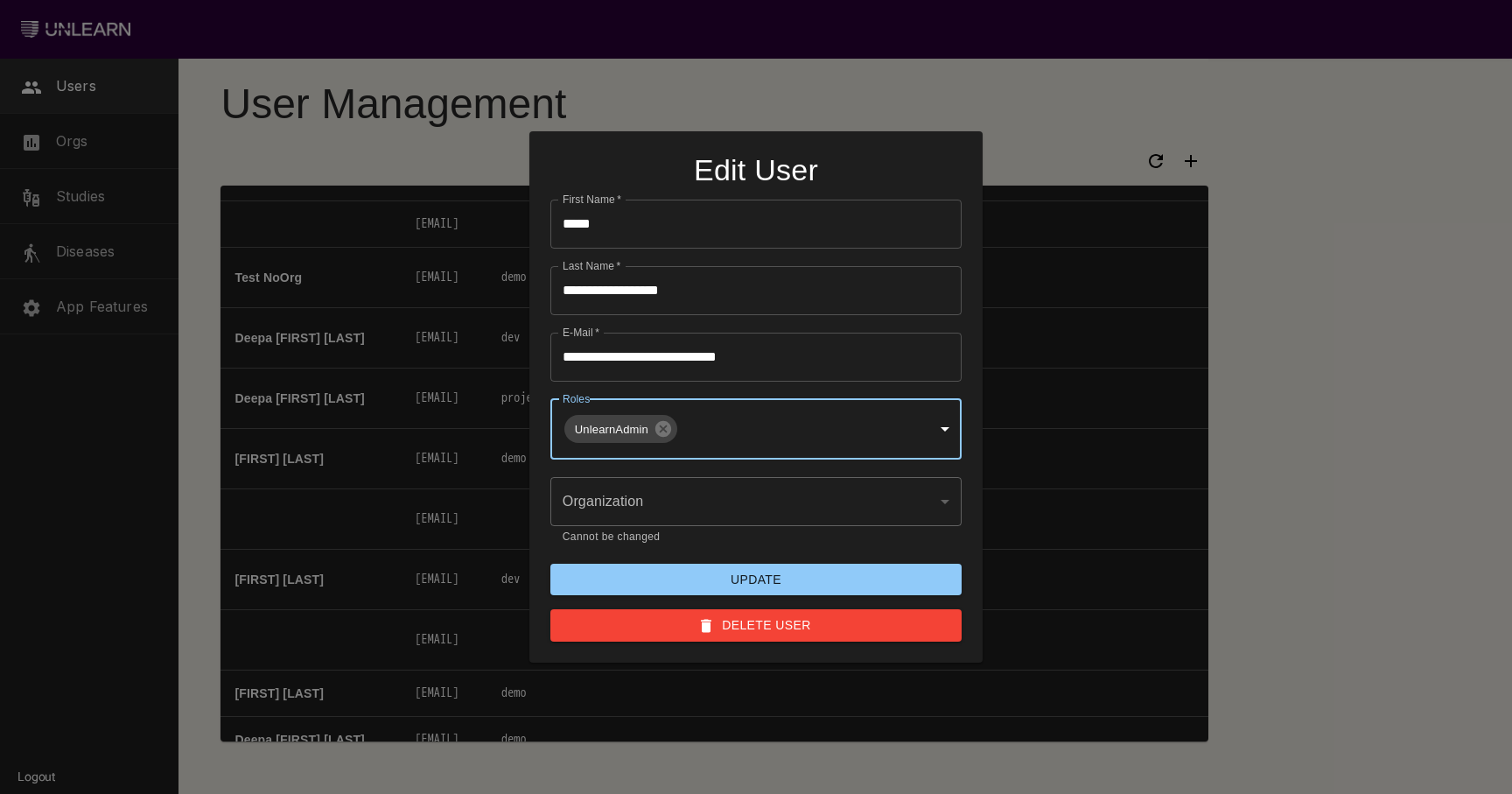 click on "**********" at bounding box center [756, 357] 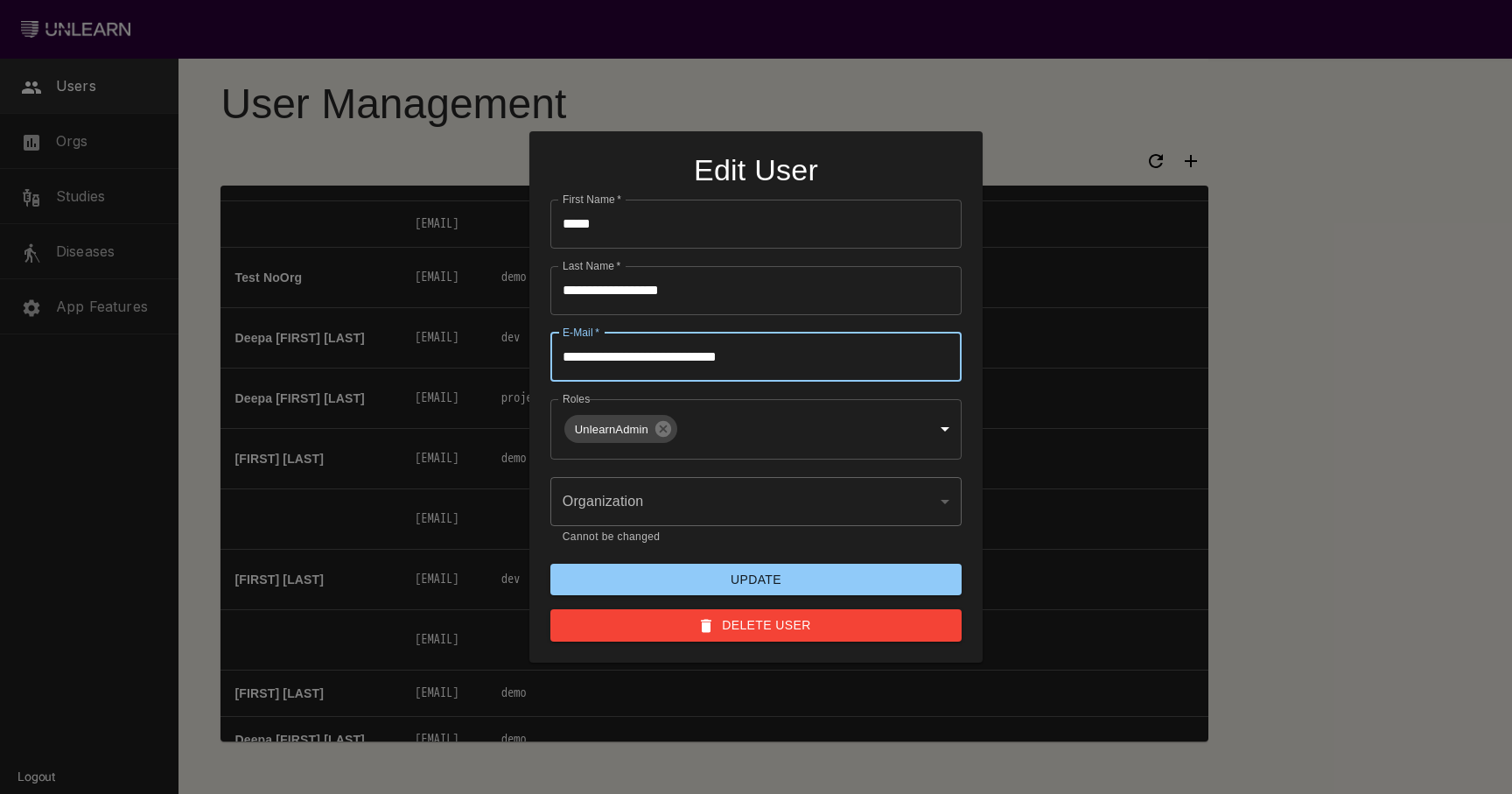 click on "**********" at bounding box center [756, 357] 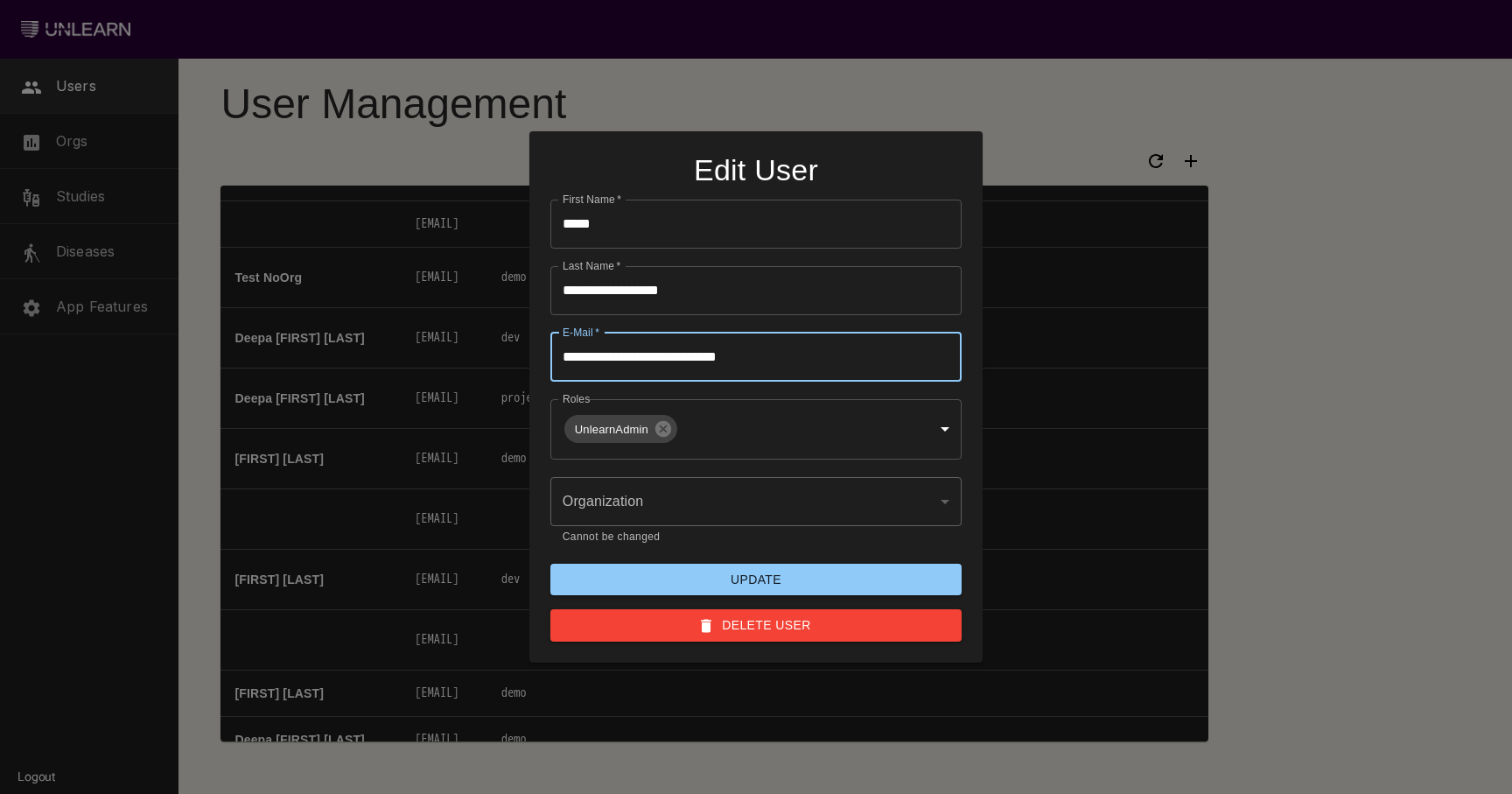 click on "​" at bounding box center (756, 502) 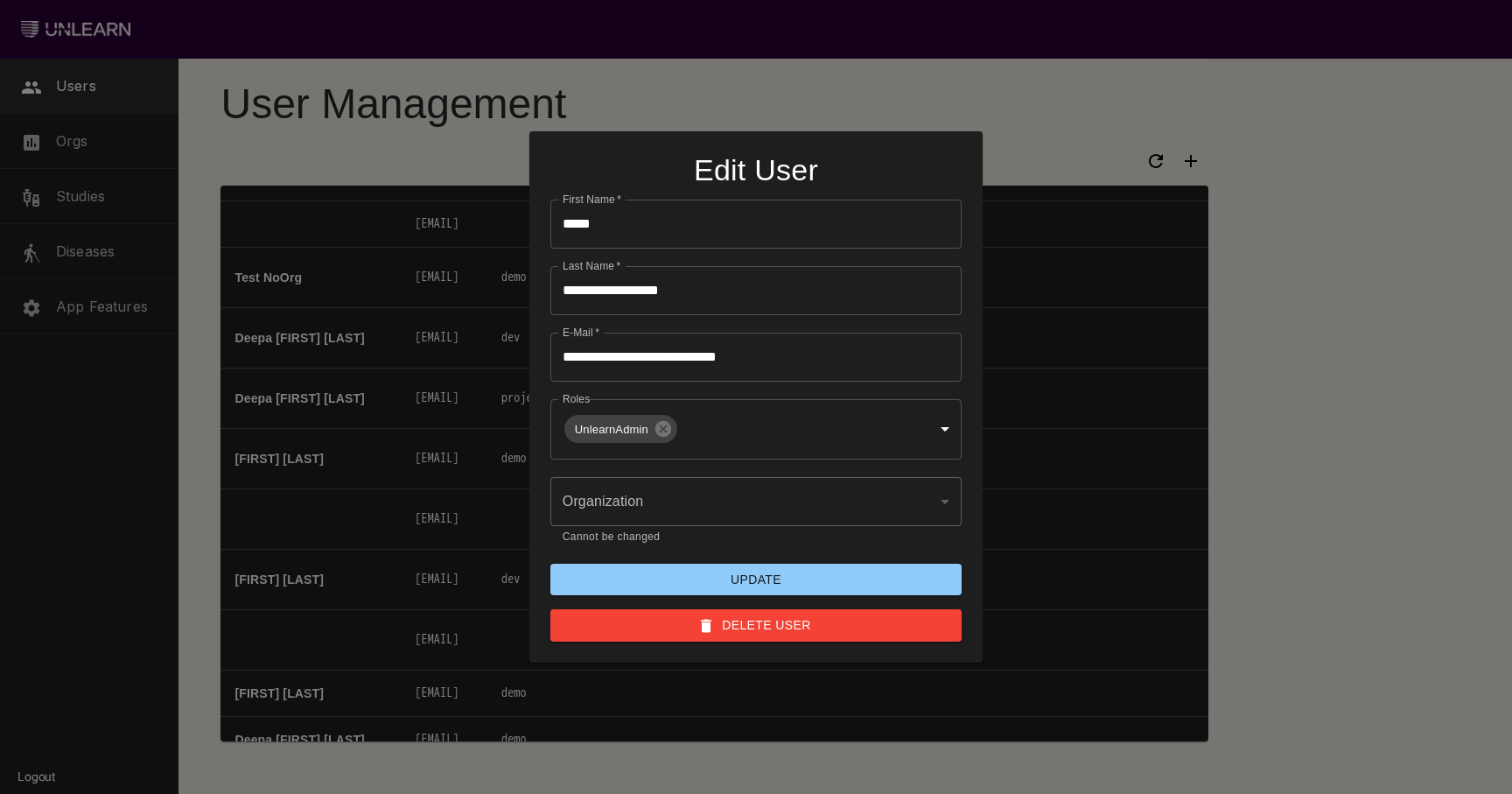 click on "​" at bounding box center (756, 502) 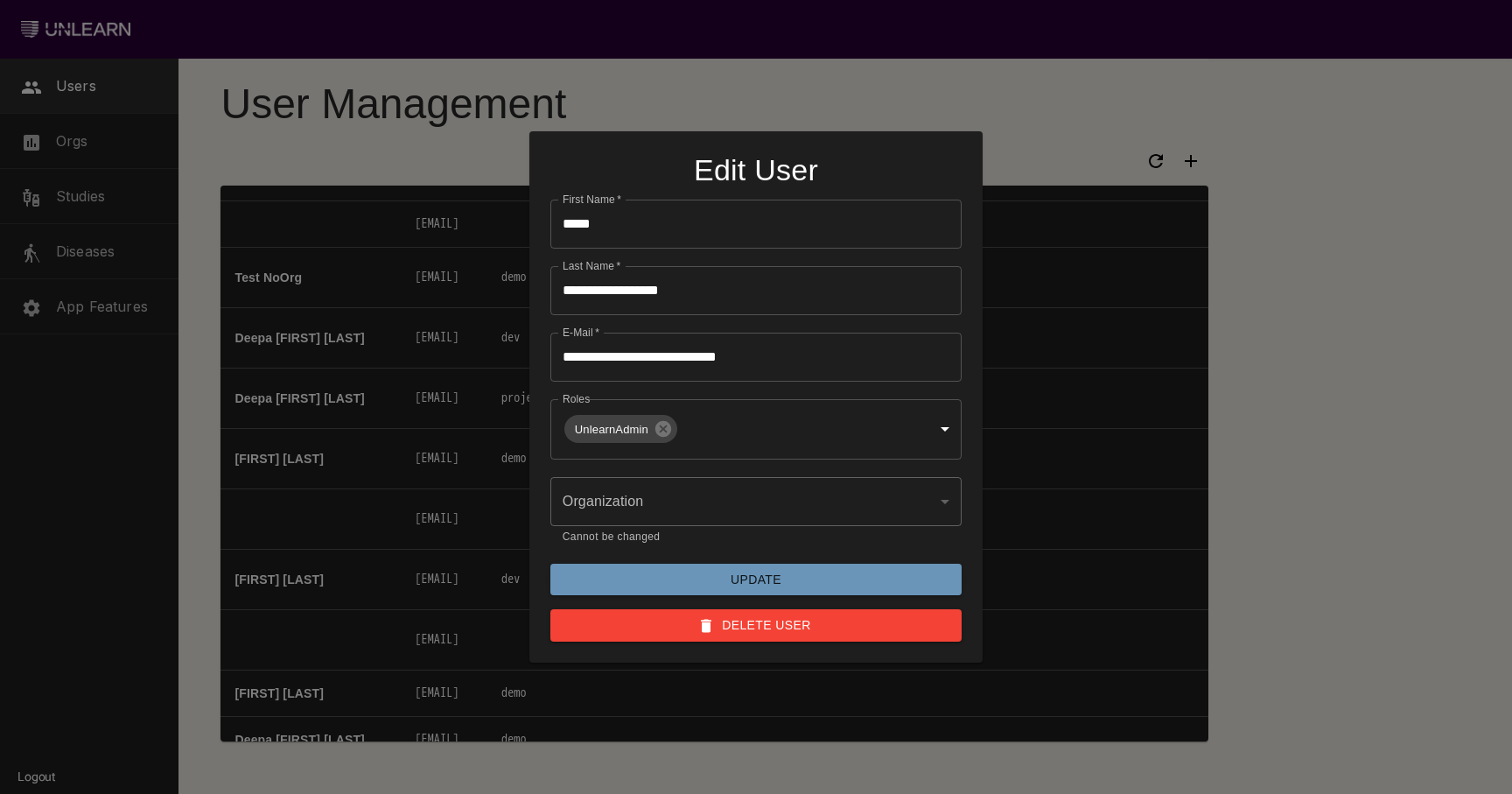 click on "Update" at bounding box center [756, 580] 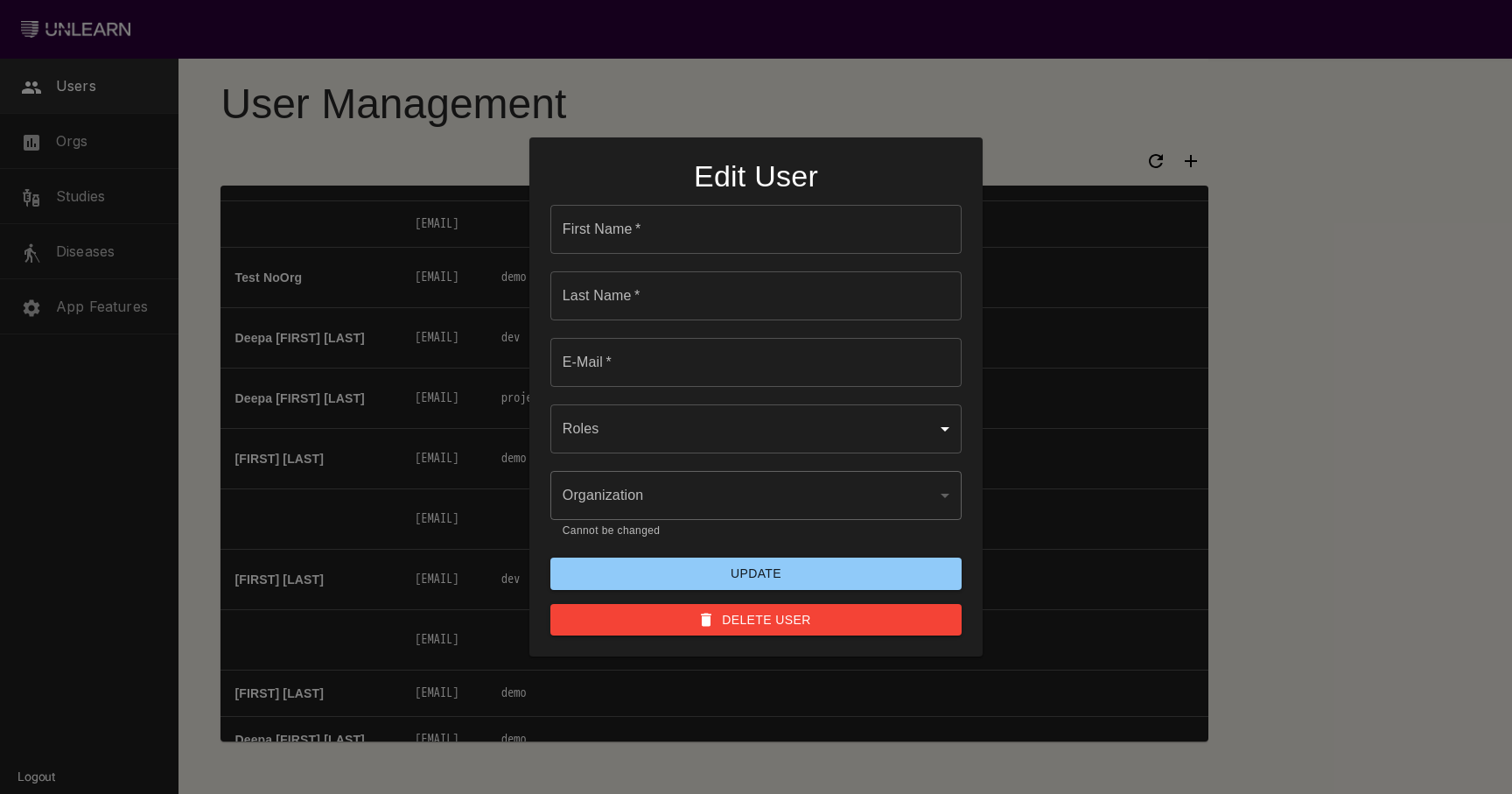 click at bounding box center [756, 397] 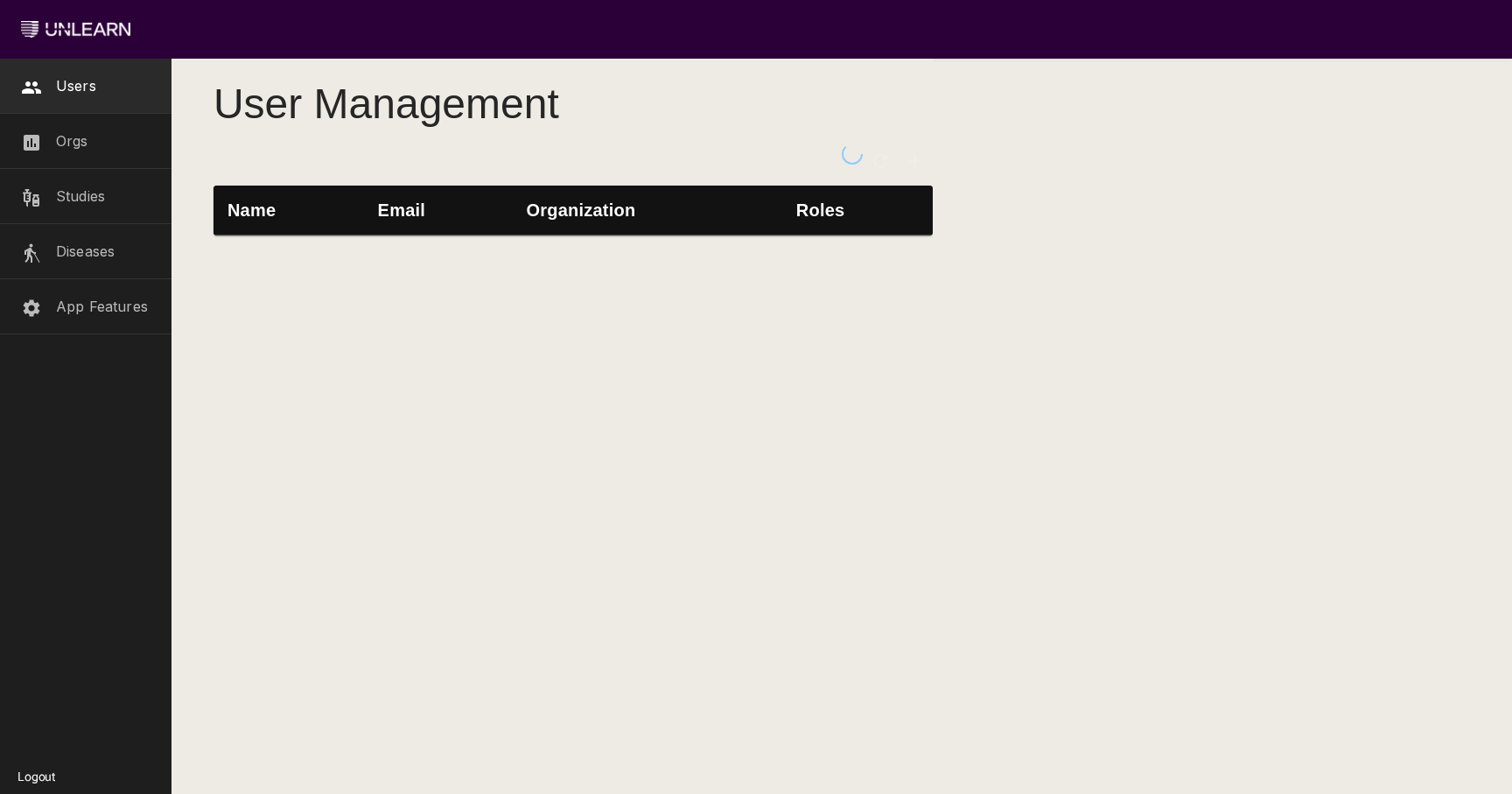 scroll, scrollTop: 0, scrollLeft: 0, axis: both 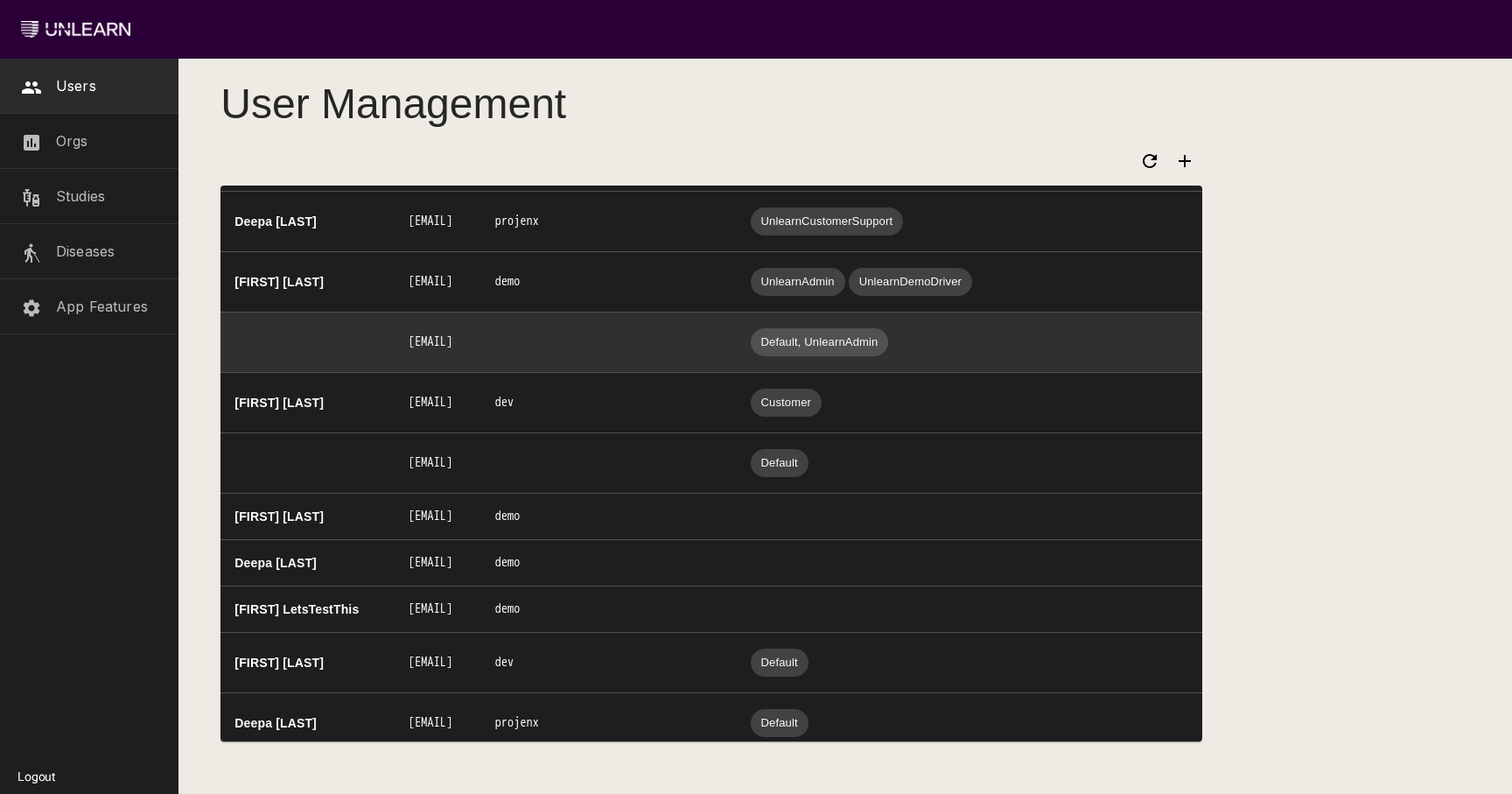 click on "Default, UnlearnAdmin" at bounding box center [820, 342] 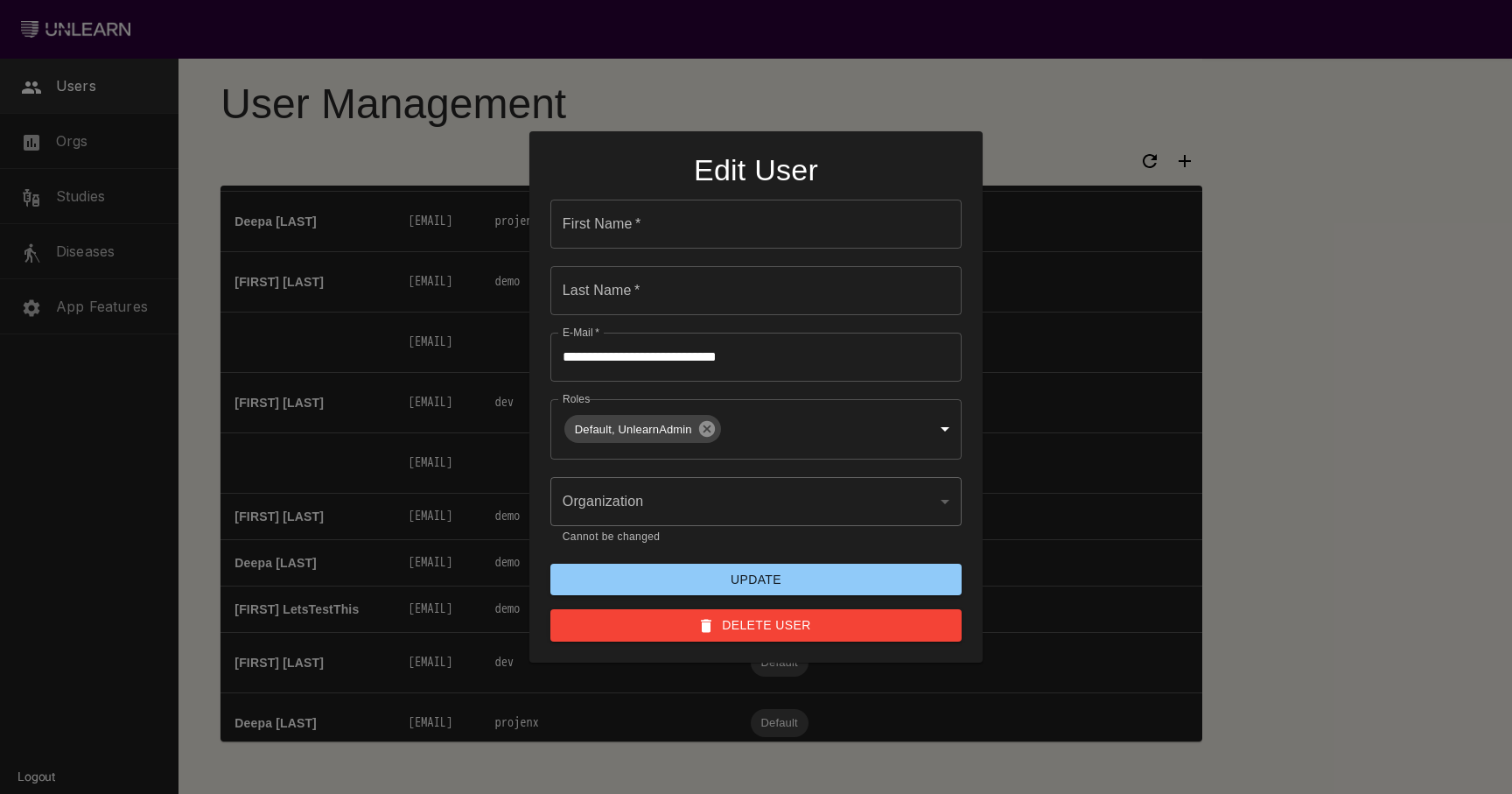 click 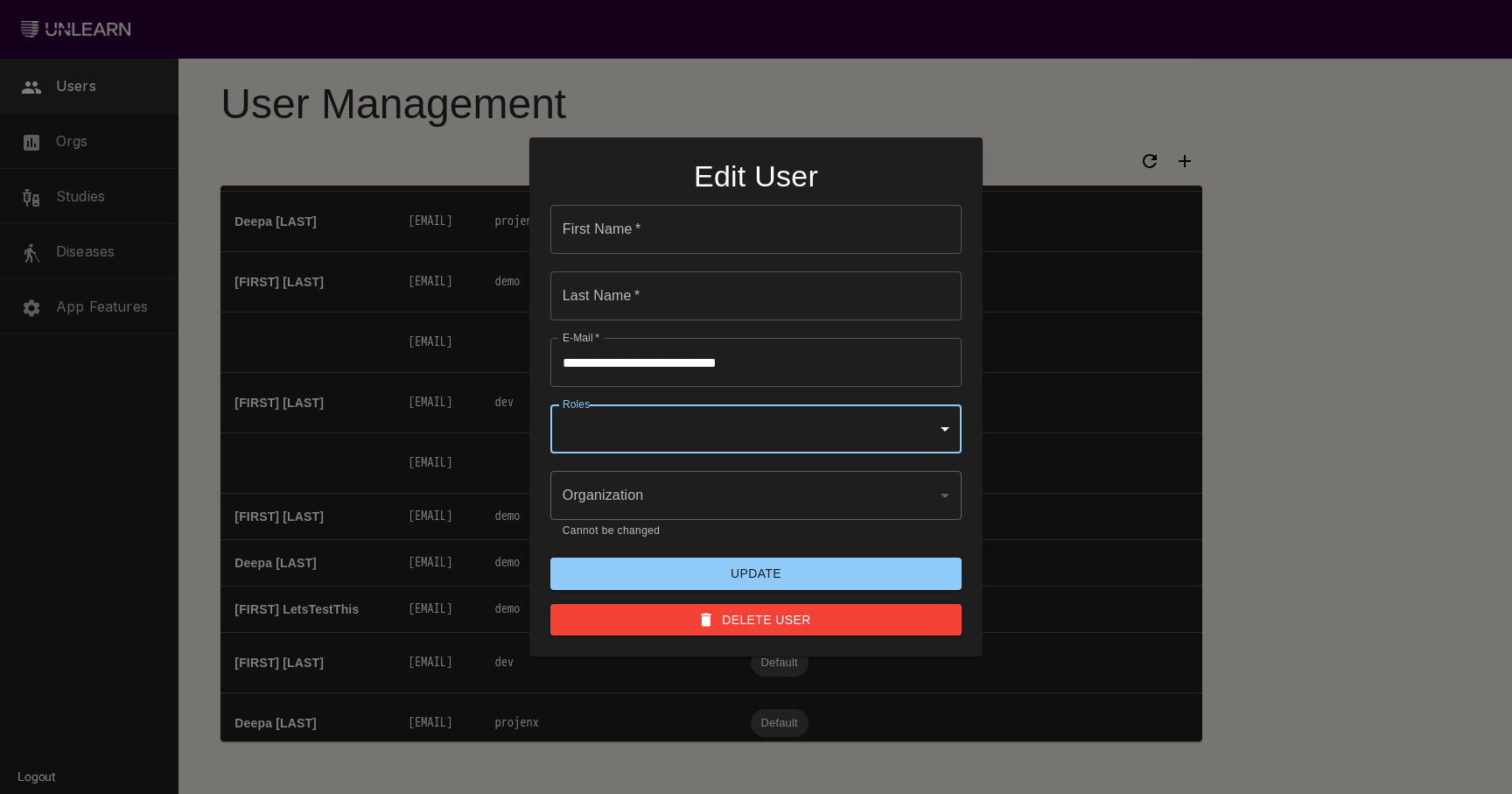 click on "Users Orgs Studies Diseases App Features Logout User Management Name Email Organization Roles Eden   Shirin eden@unlearn.ai demo alyssa   v vanderbeekam@gmail.com alyssa-s-super-fun-test-account Angela   Dao angg.dao@gmail.com angela-s-biopharma   konstantin+test@unlearn.ai fei   x feix25@gmail.com project-a Jigyasa   Tuli jigyasa@unlearn.ai demo   konstantin@unlearn.ai demo   ginny@unlearn.ai demo   mitul+test@unlearn.ai demo Demo   User demo-abbvie@unlearn.ai abbvie A.   Customer customer@unlearn.ai demo Demo   User demo@unlearn.ai demo George   Melvin george@unlearn.ai demo   demo-projenx@unlearn.ai projenx Fei   Xie fei@unlearn.ai demo Alyssa   Vanderbeek alyssa@unlearn.ai demo   demo-quralis@unlearn.ai quralis   eden+test@unlearn.ai UnlearnCustomerSupport UnlearnDemoDriver UnlearnAdmin   demo-biogen@unlearn.ai biogen   test@tester.com   andrew@unlearn.ai   demo-athira@unlearn.ai athira   demo-trace@unlearn.ai trace Charles   Bisbee cbisbee+new@unlearn.ai demo UnlearnAdmin Customer Niraj   Admin demo" at bounding box center (756, 397) 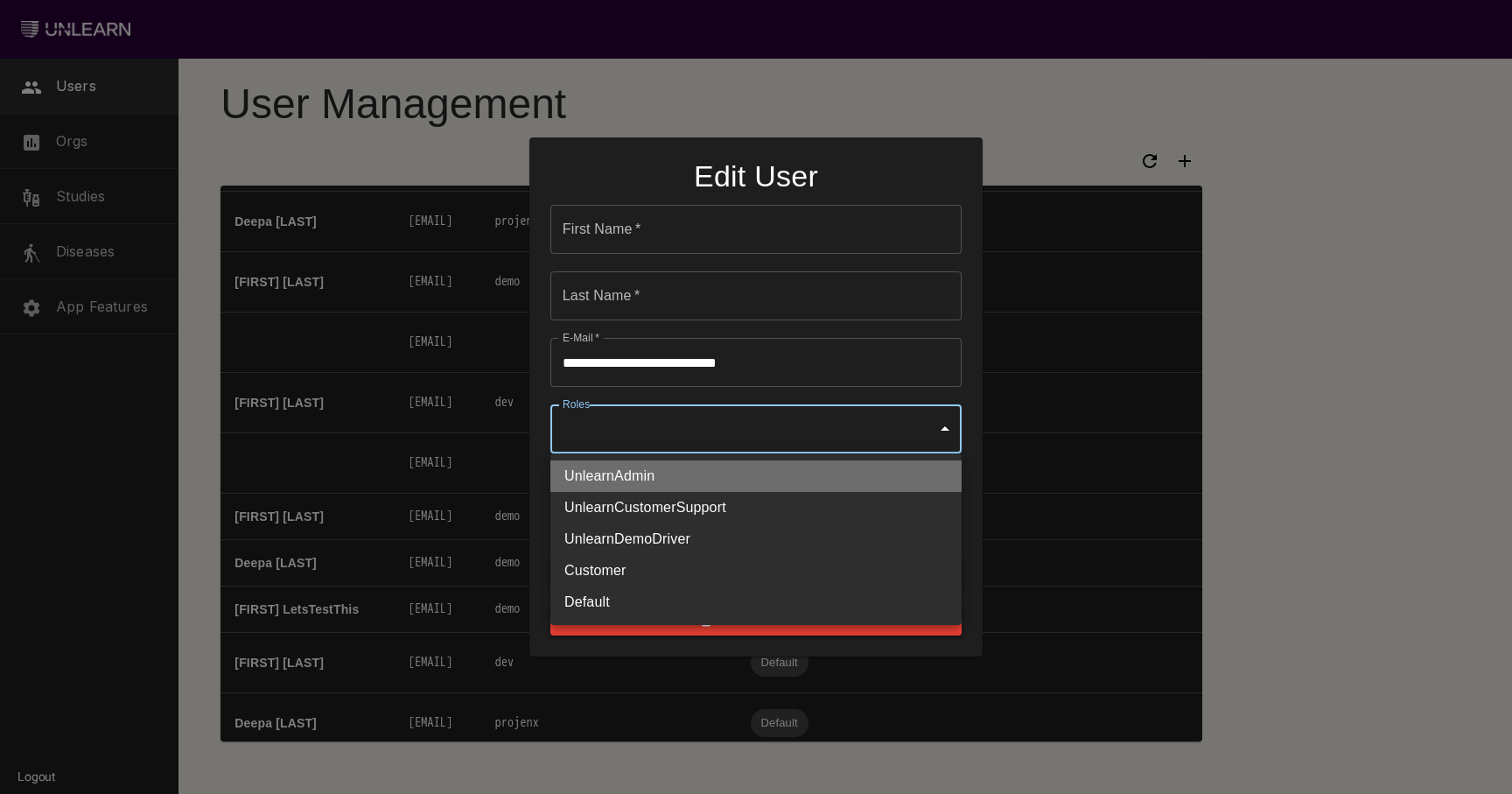 click on "UnlearnAdmin" at bounding box center [756, 476] 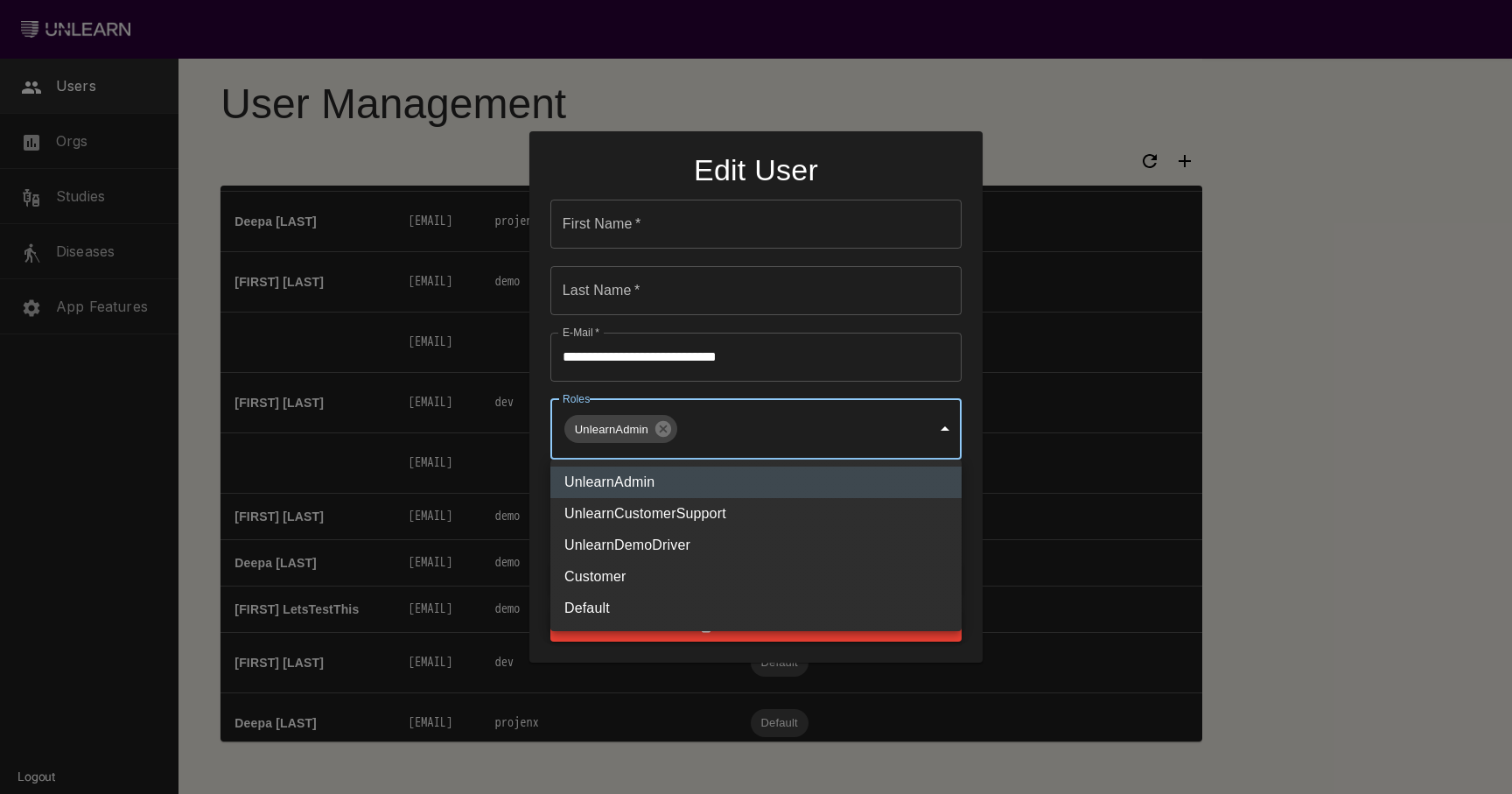 click at bounding box center (756, 397) 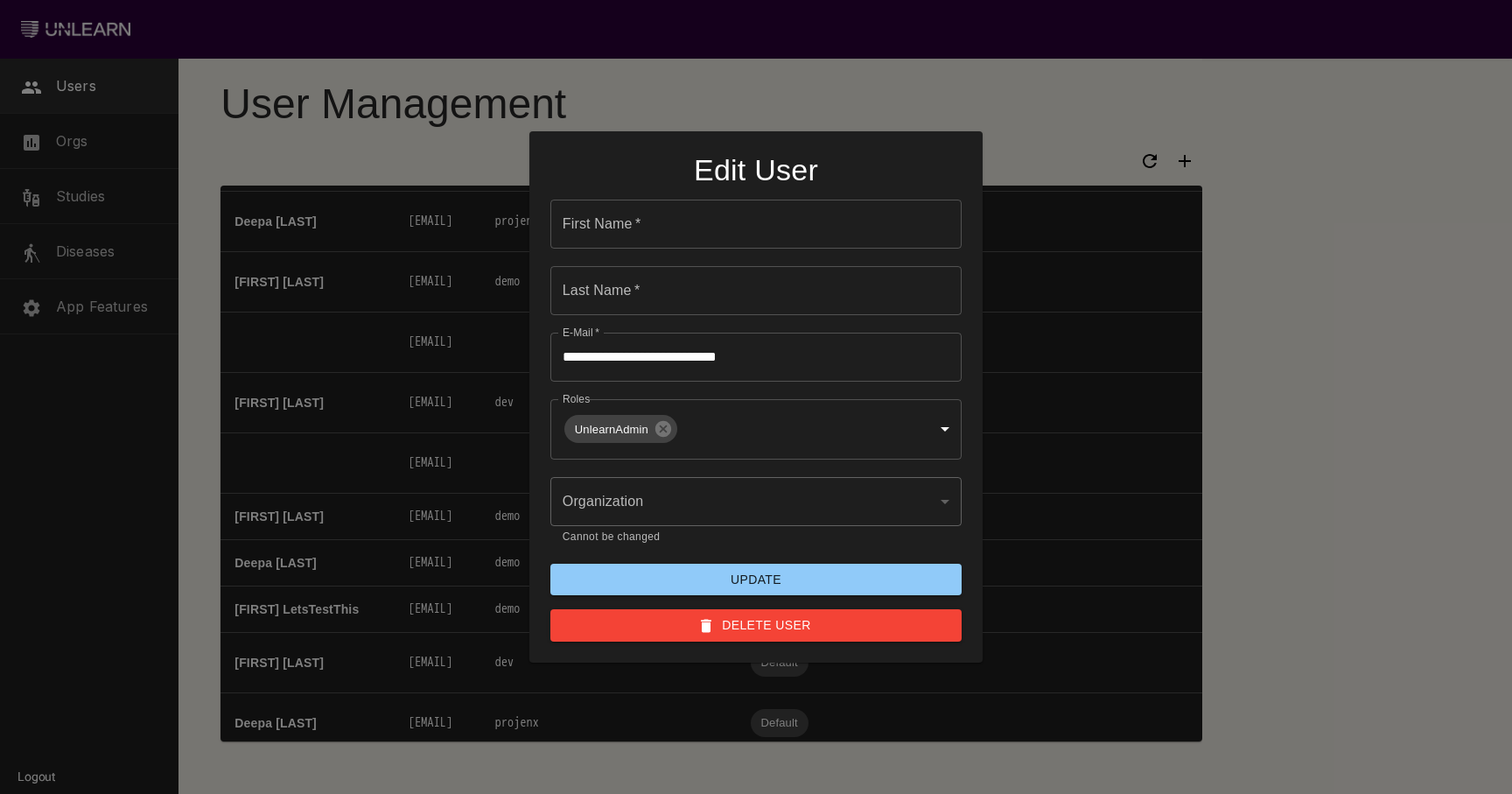 click on "​" at bounding box center [756, 502] 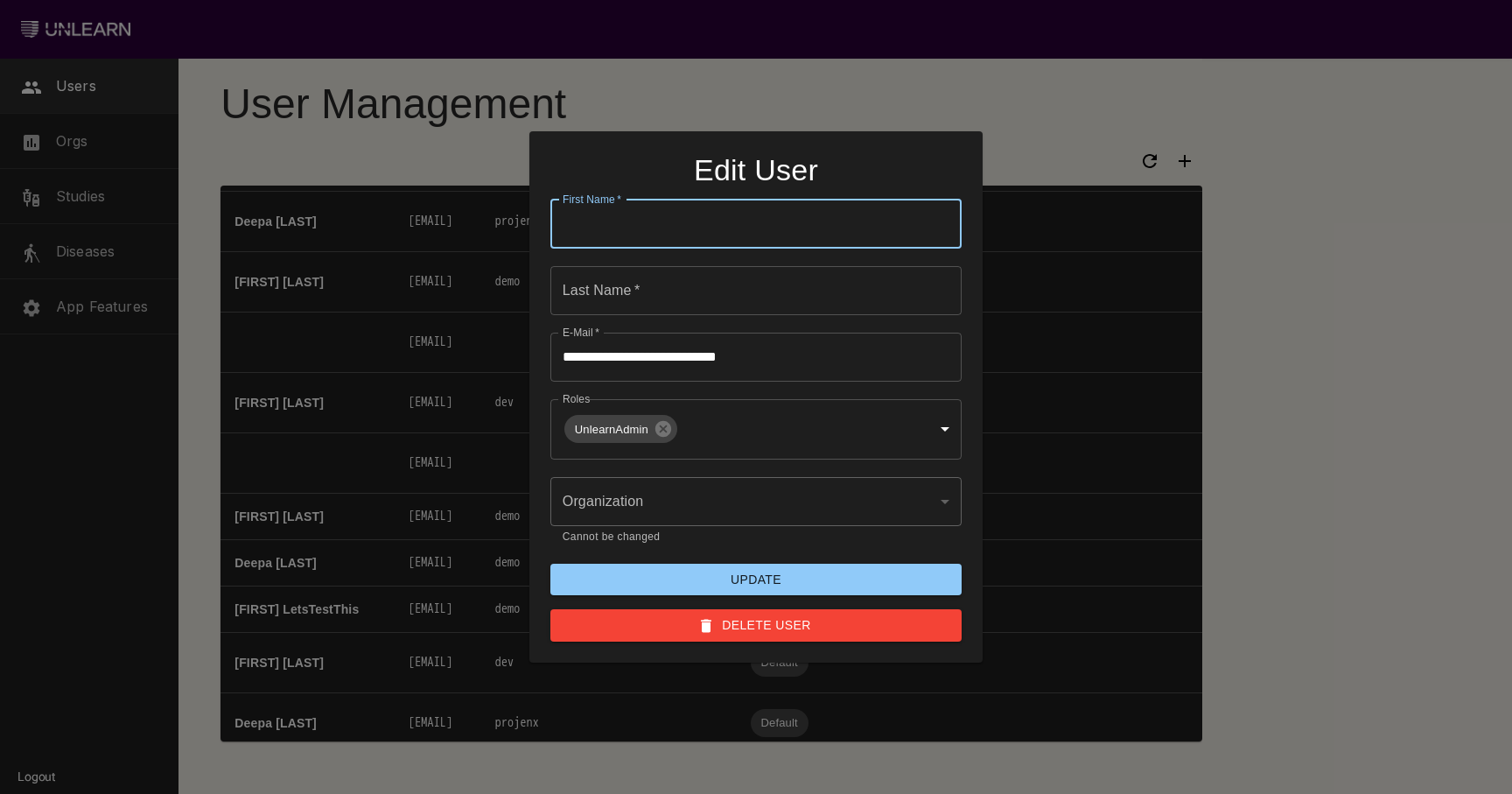 click on "First Name   *" at bounding box center [756, 224] 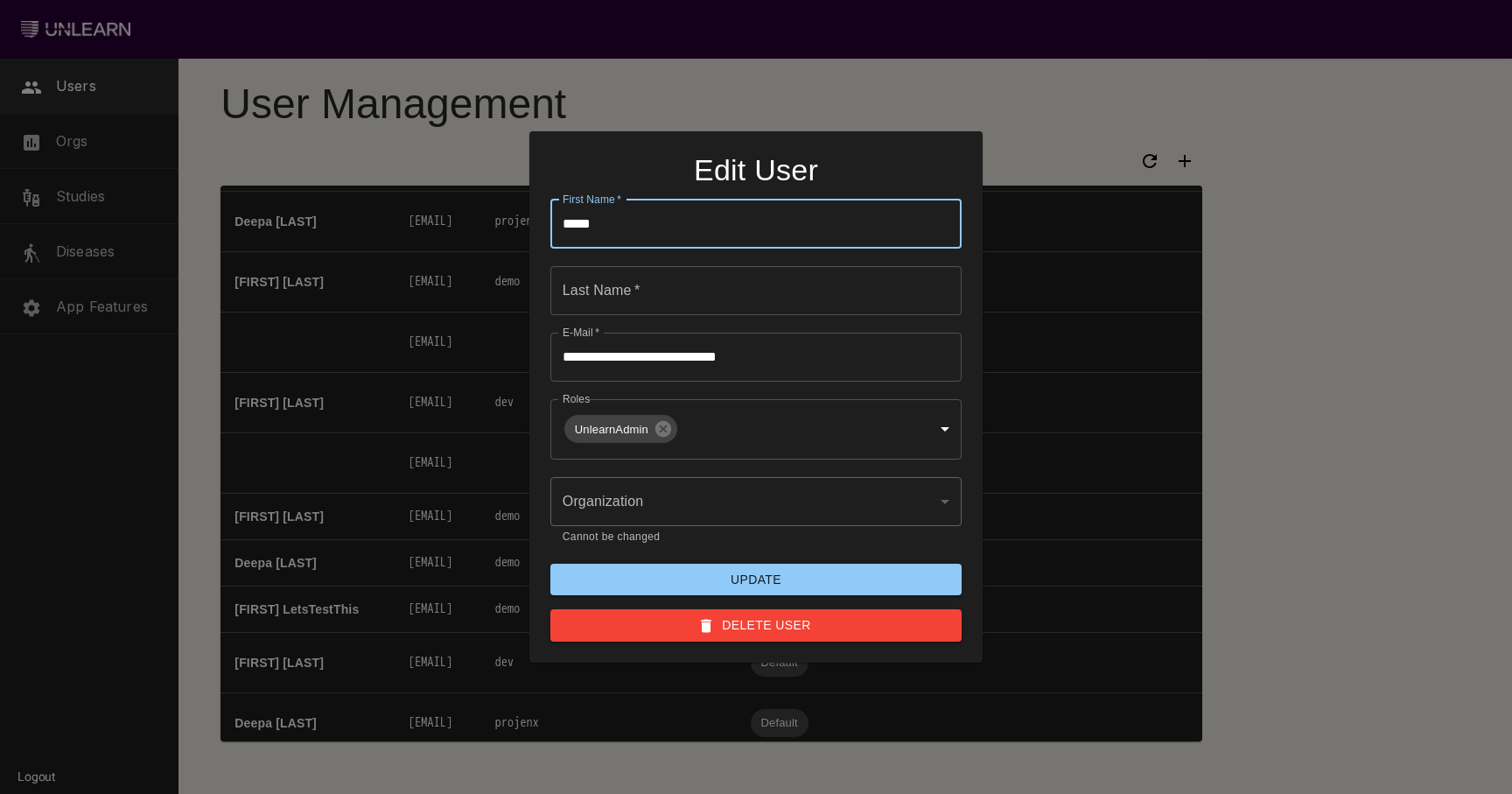 type on "*****" 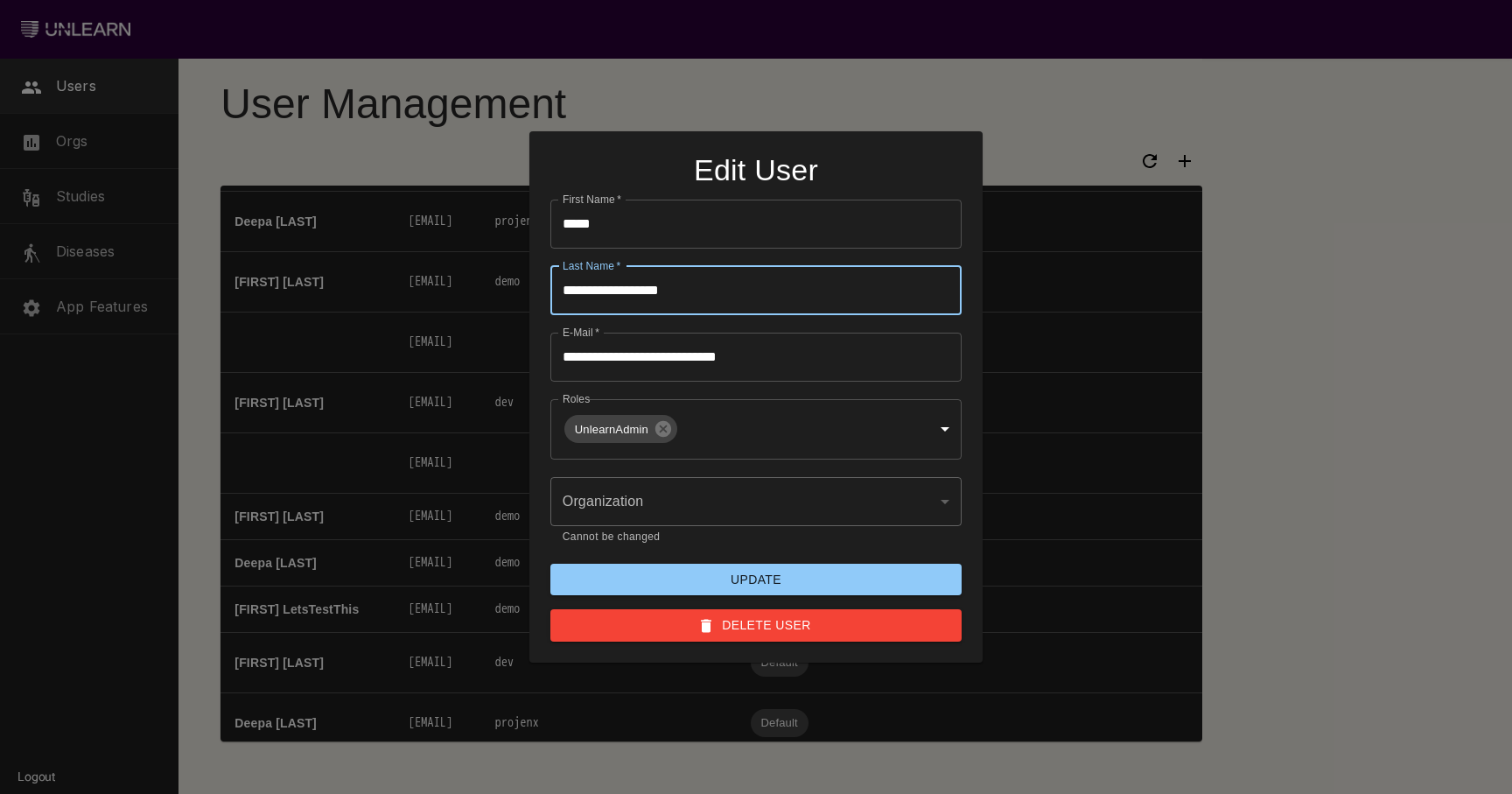 type on "**********" 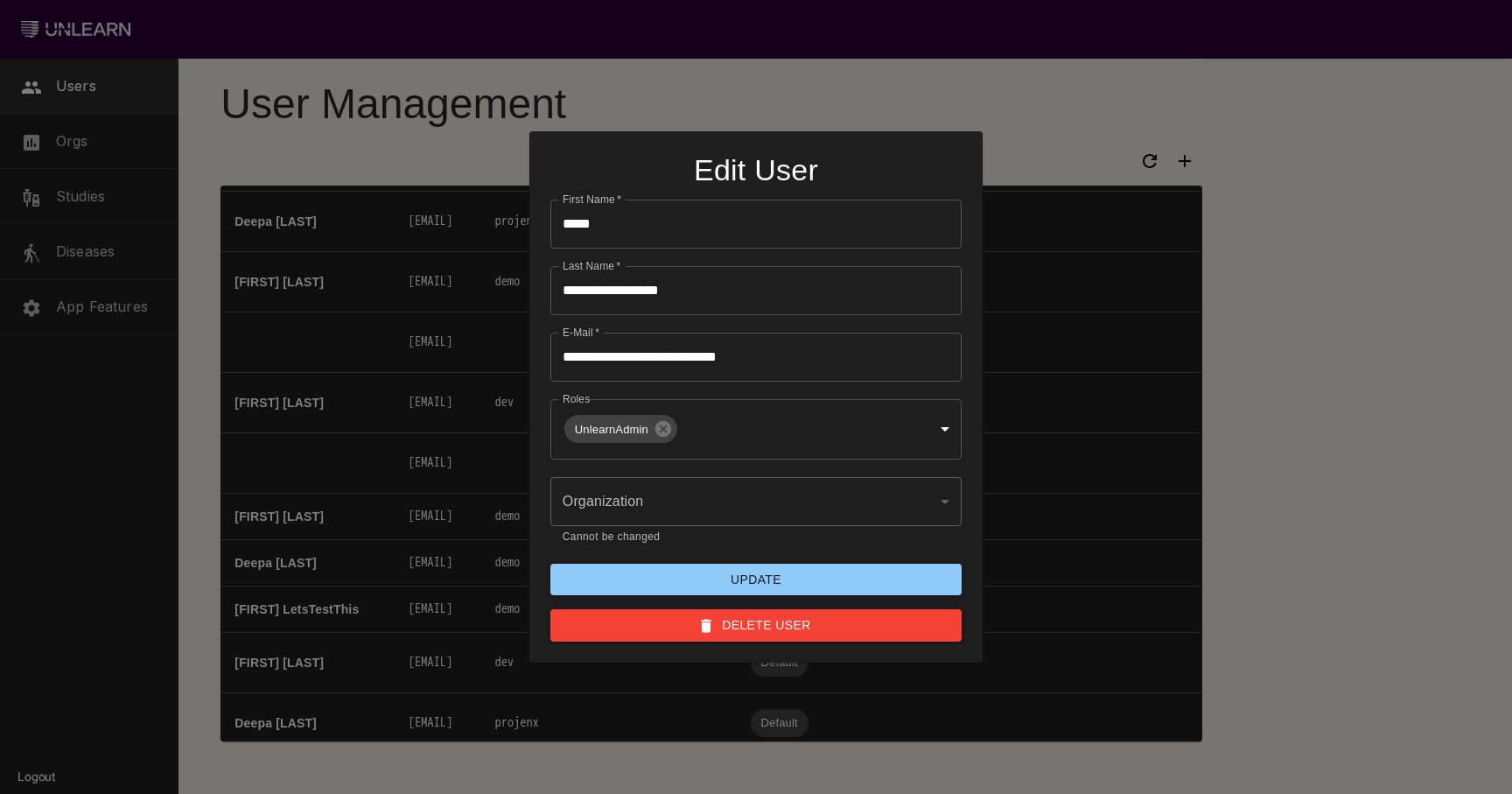 click on "Update" at bounding box center (756, 580) 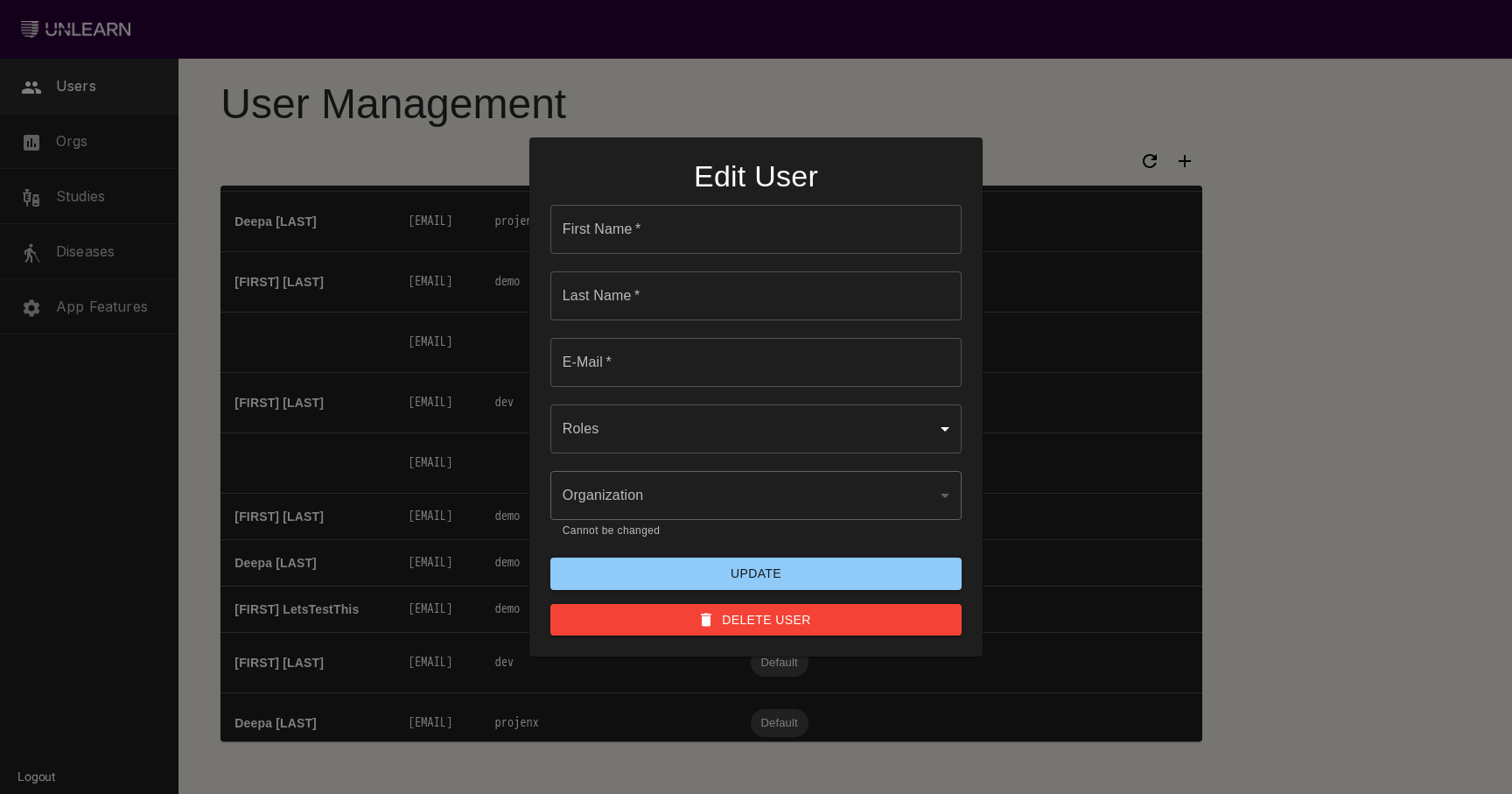 click at bounding box center (756, 397) 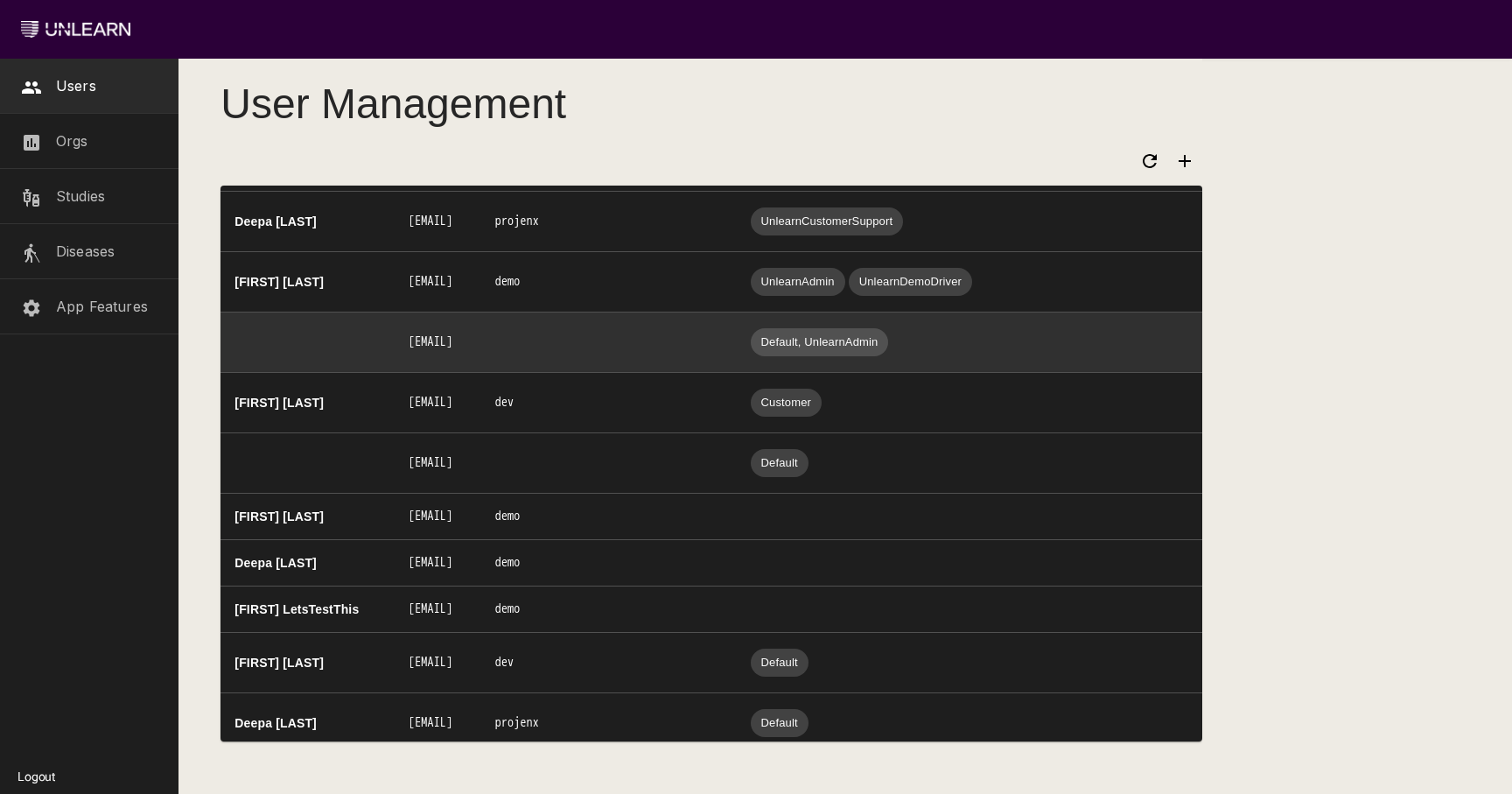 click on "[EMAIL]" at bounding box center [438, 342] 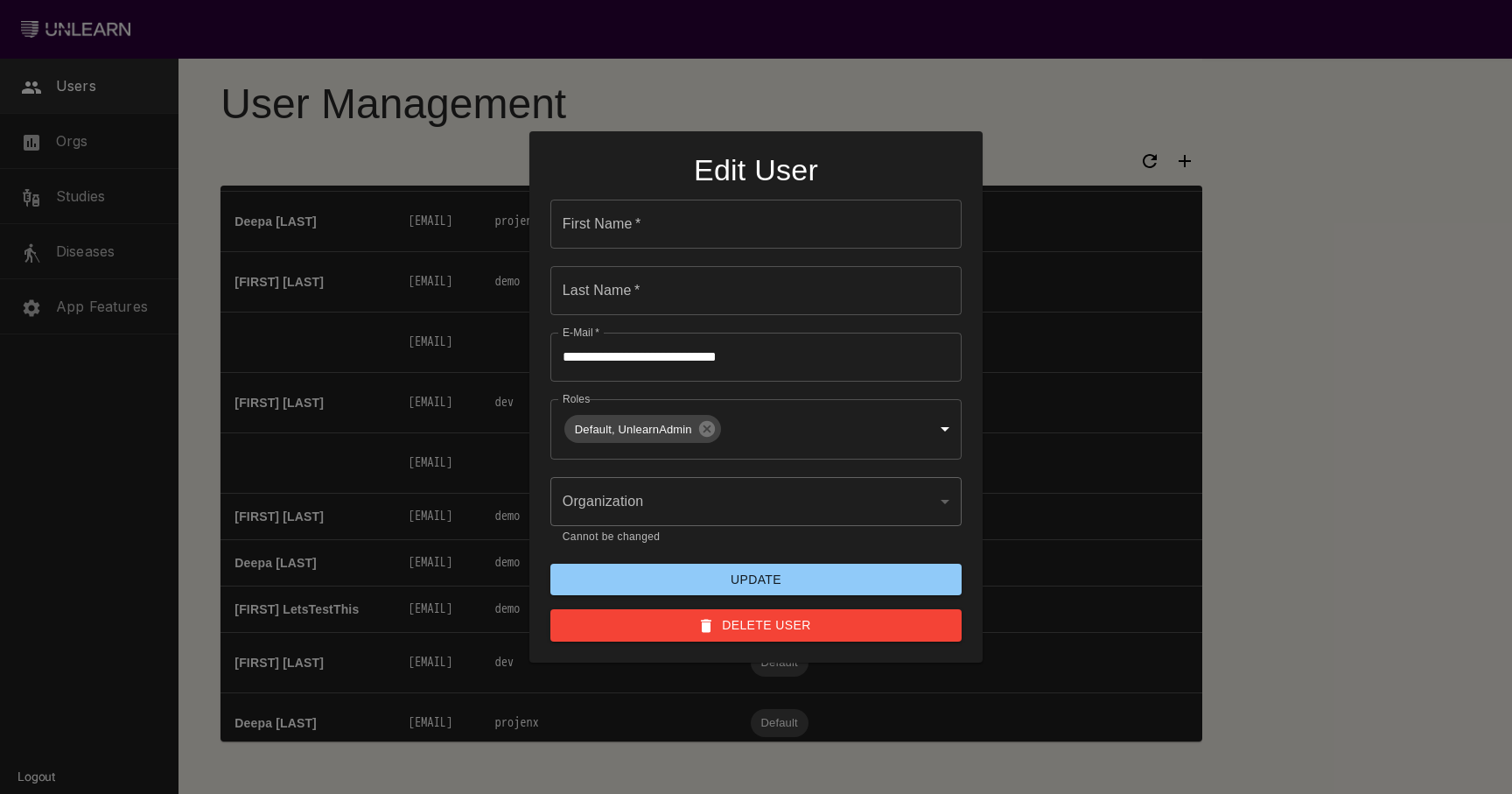 click on "**********" at bounding box center (756, 357) 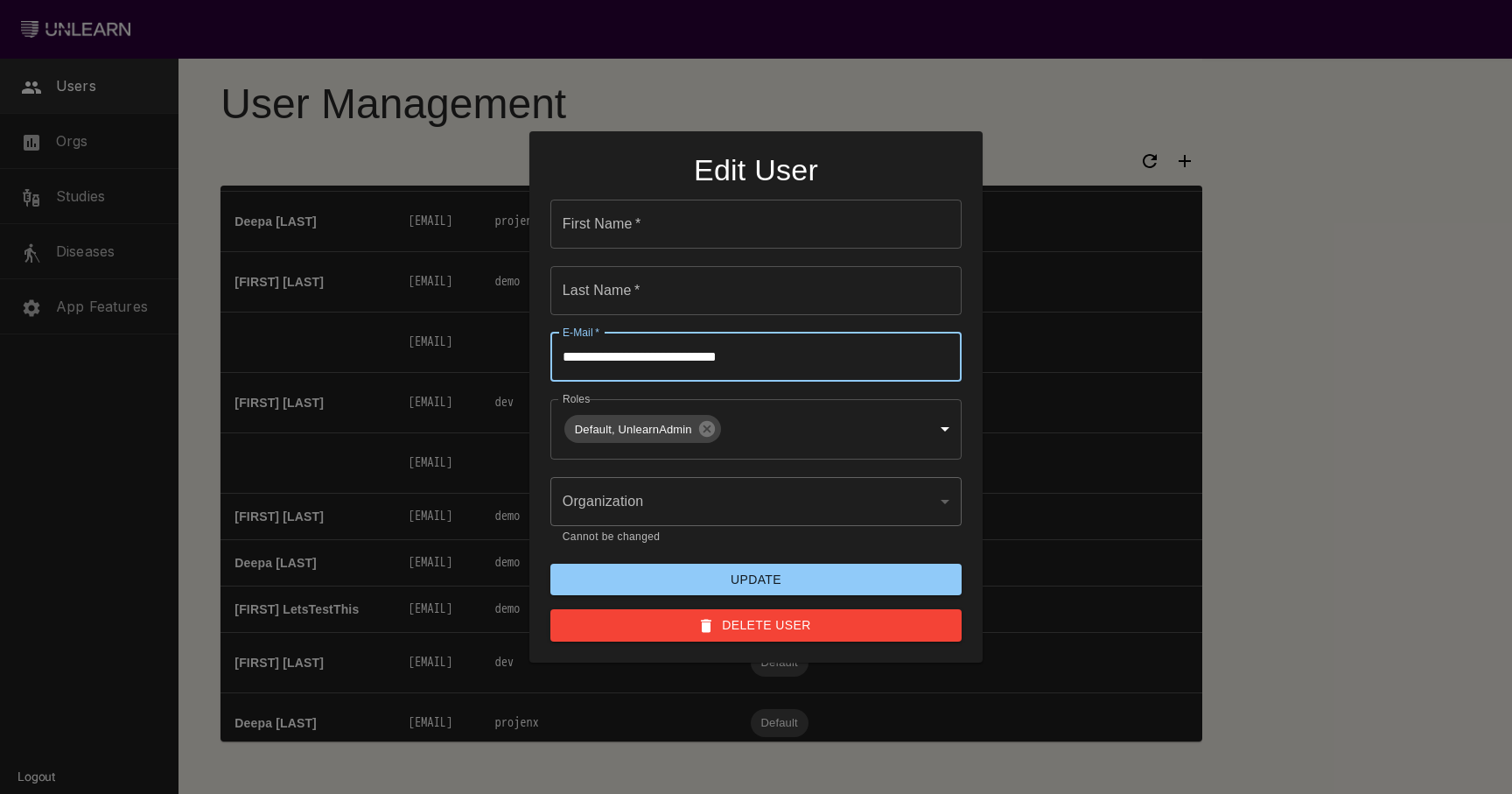 click on "**********" at bounding box center [756, 357] 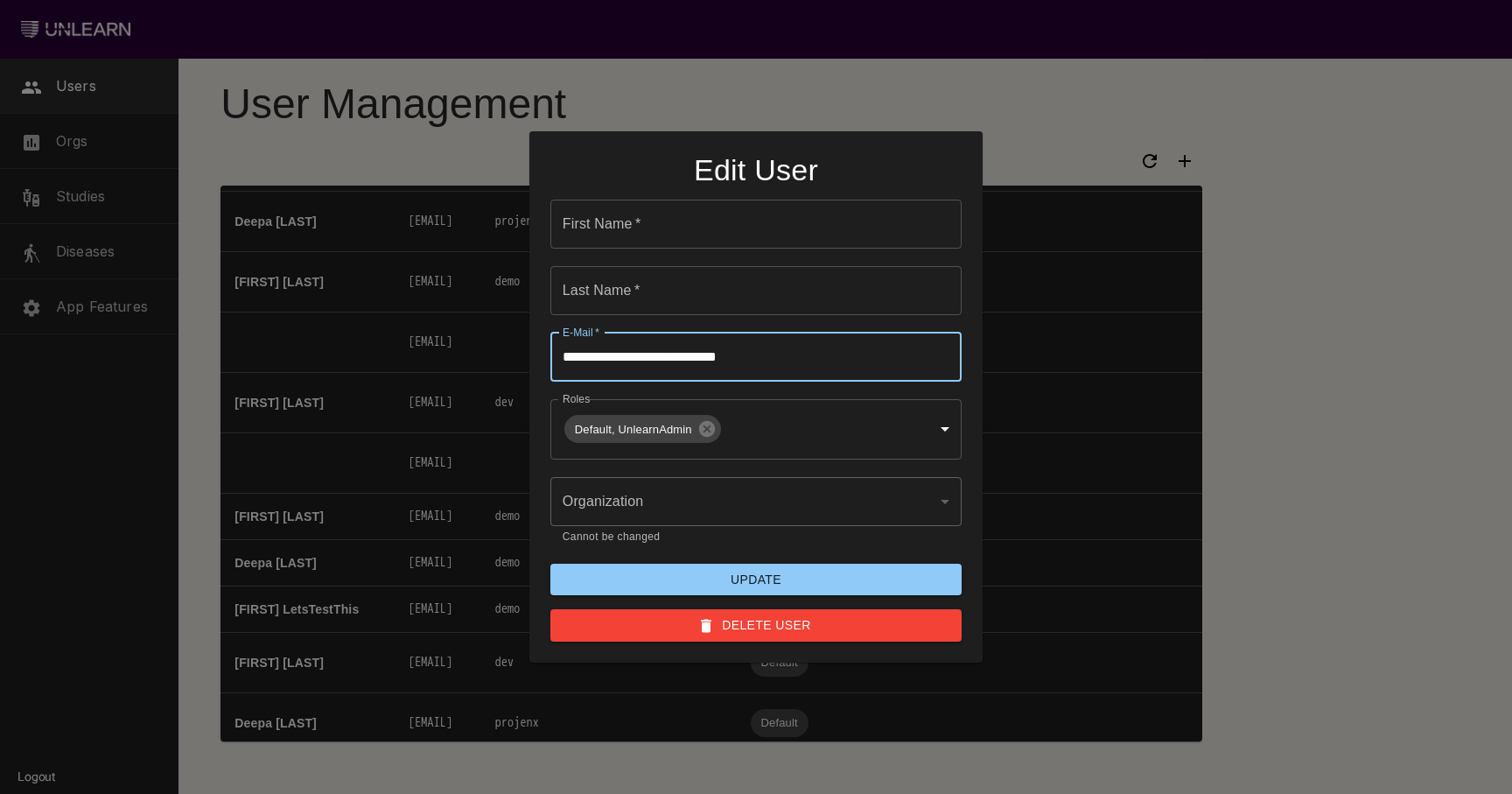 click at bounding box center [756, 397] 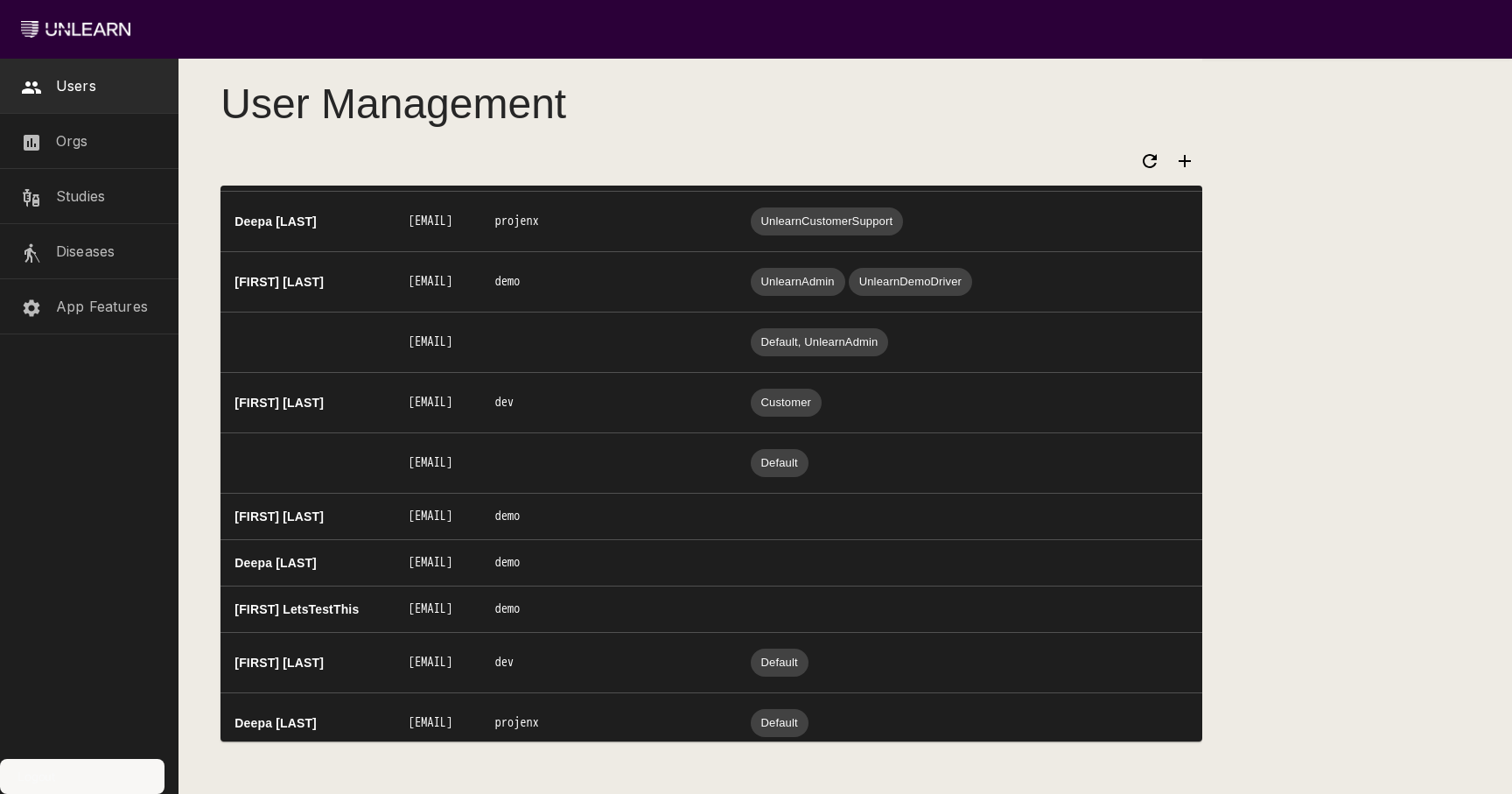 click on "Logout" at bounding box center (82, 776) 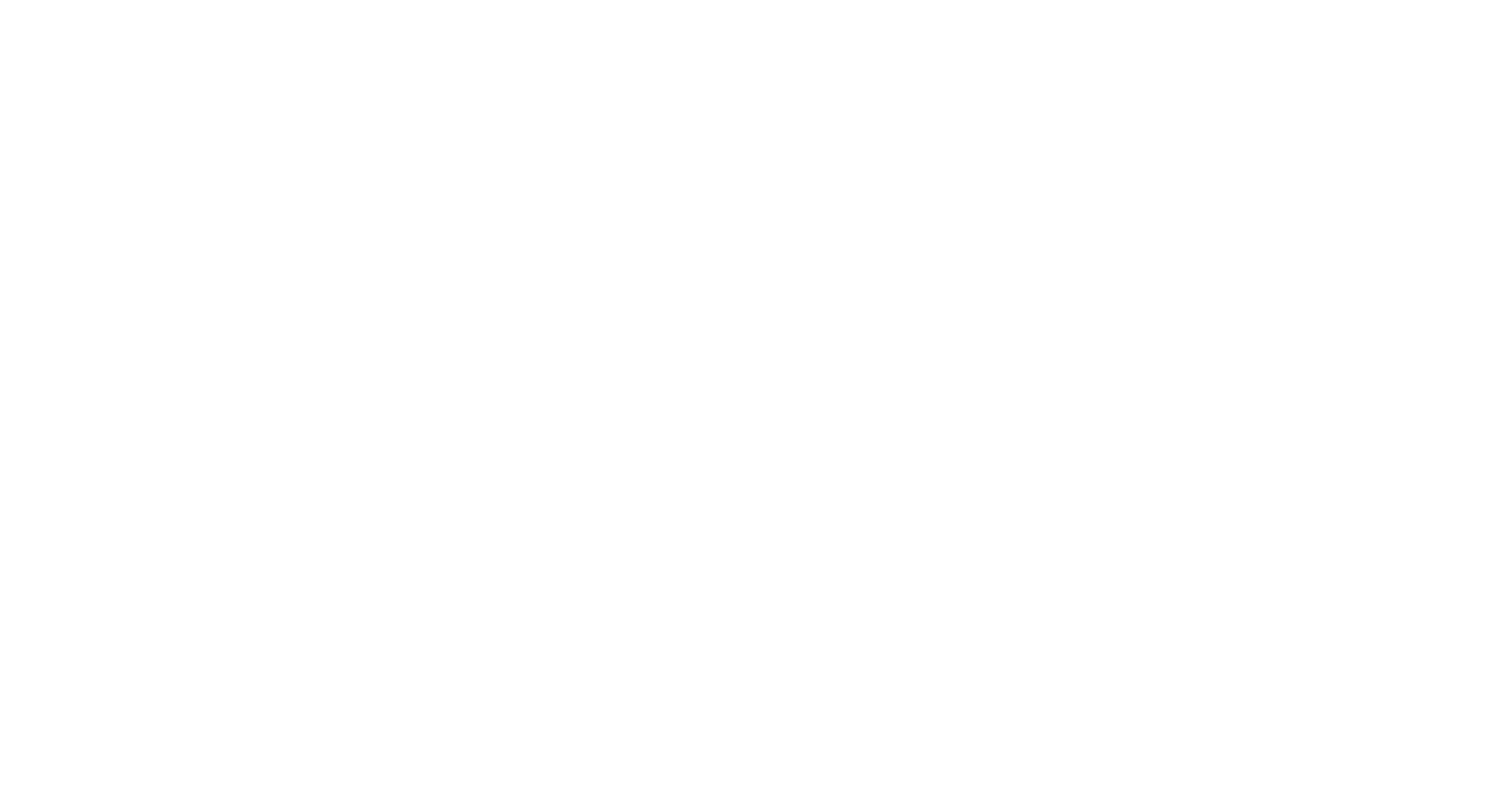 scroll, scrollTop: 0, scrollLeft: 0, axis: both 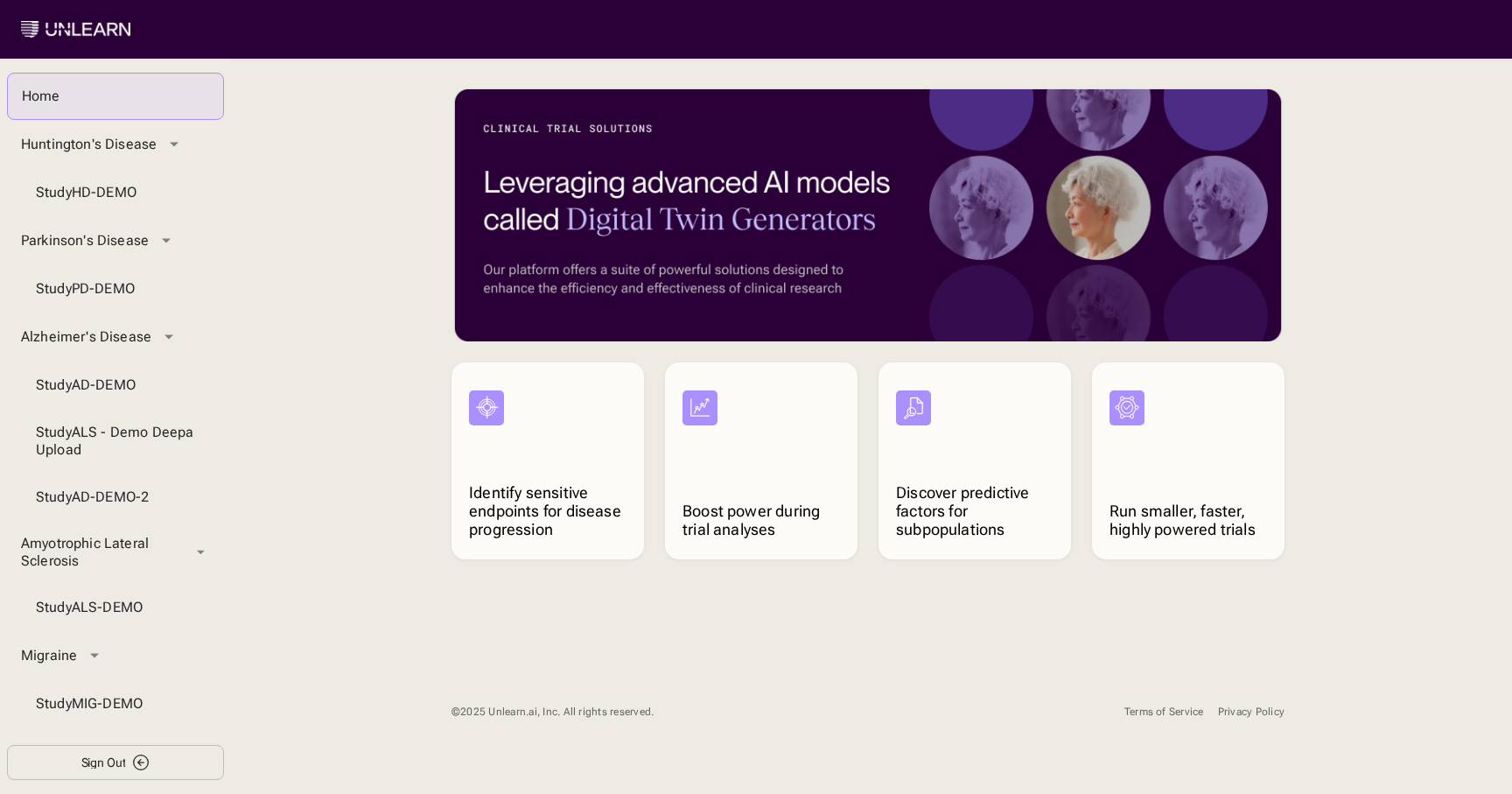 click on "Study  AD-DEMO" at bounding box center [116, 385] 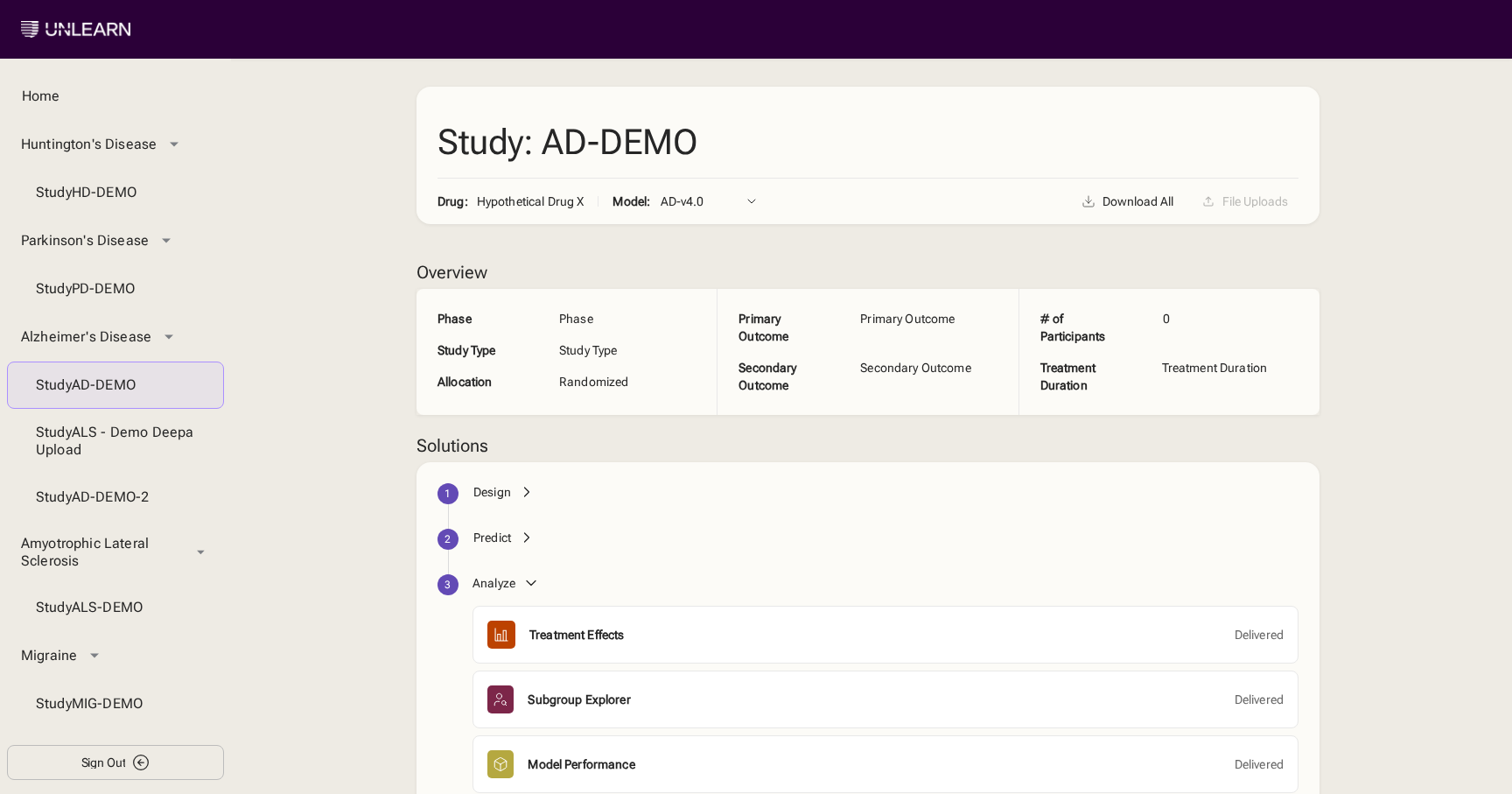 click on "Parkinson's Disease" at bounding box center [116, 241] 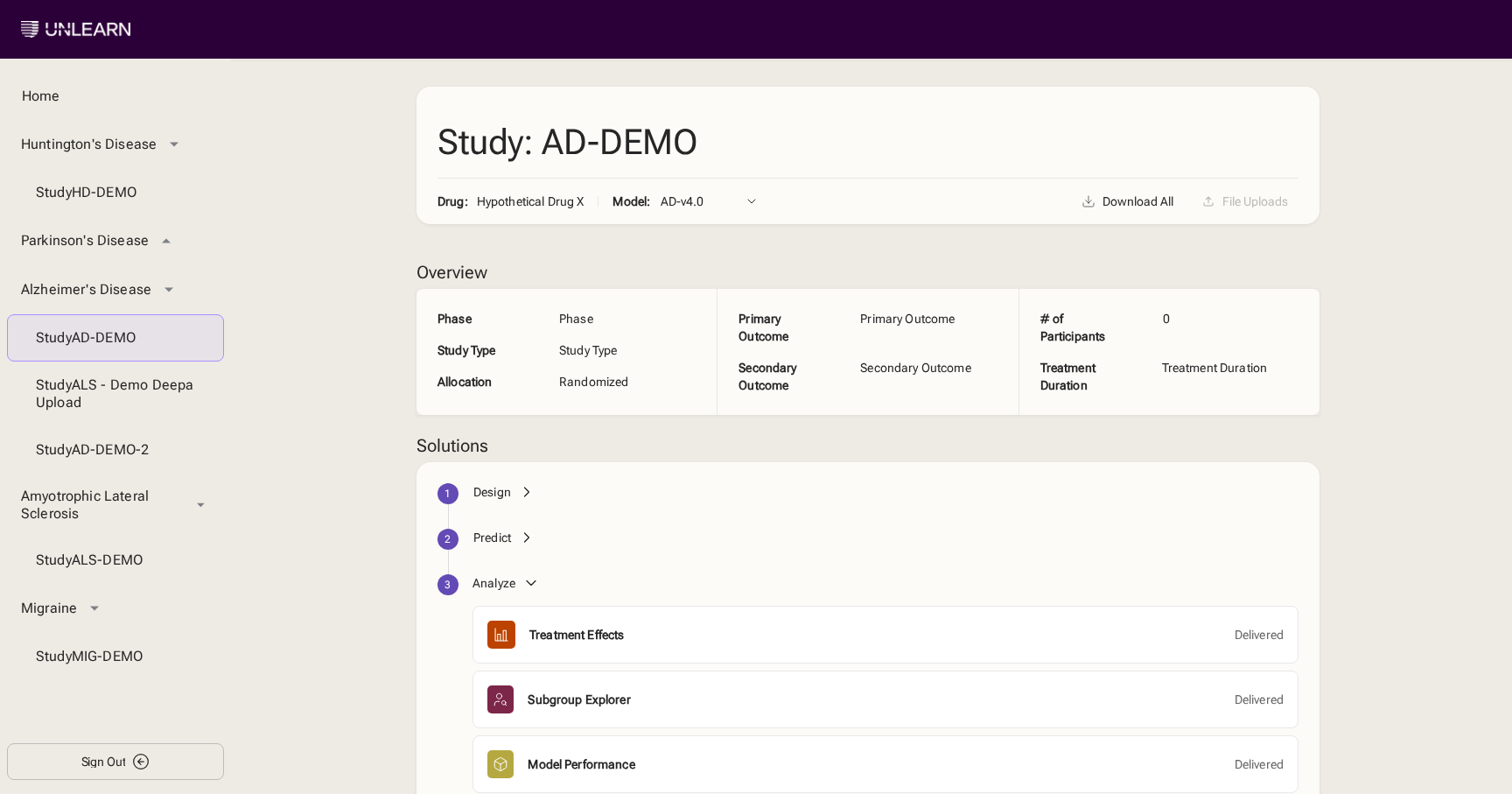 click on "Alzheimer's Disease" at bounding box center (86, 290) 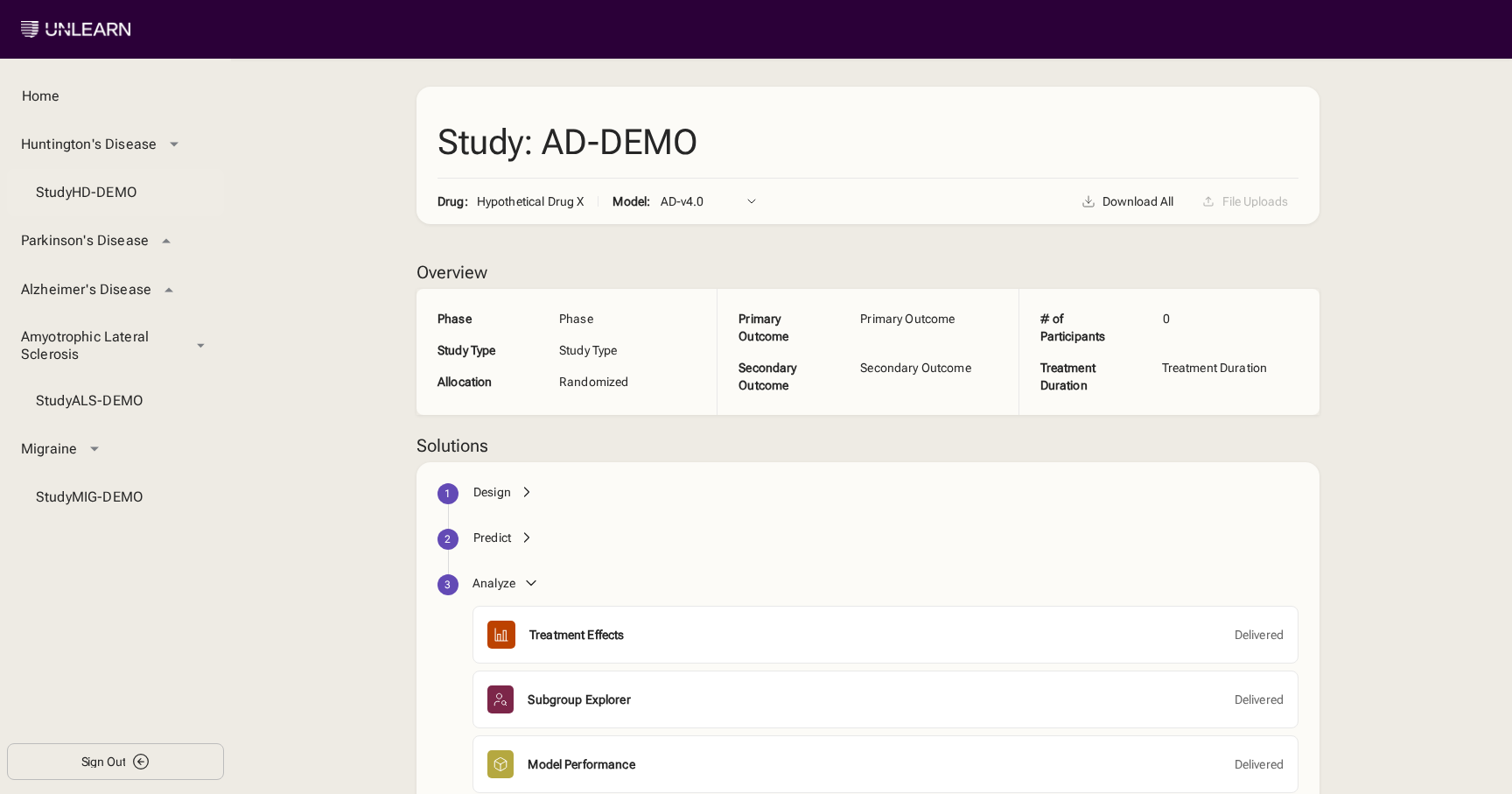 click on "Study  HD-DEMO" at bounding box center (116, 193) 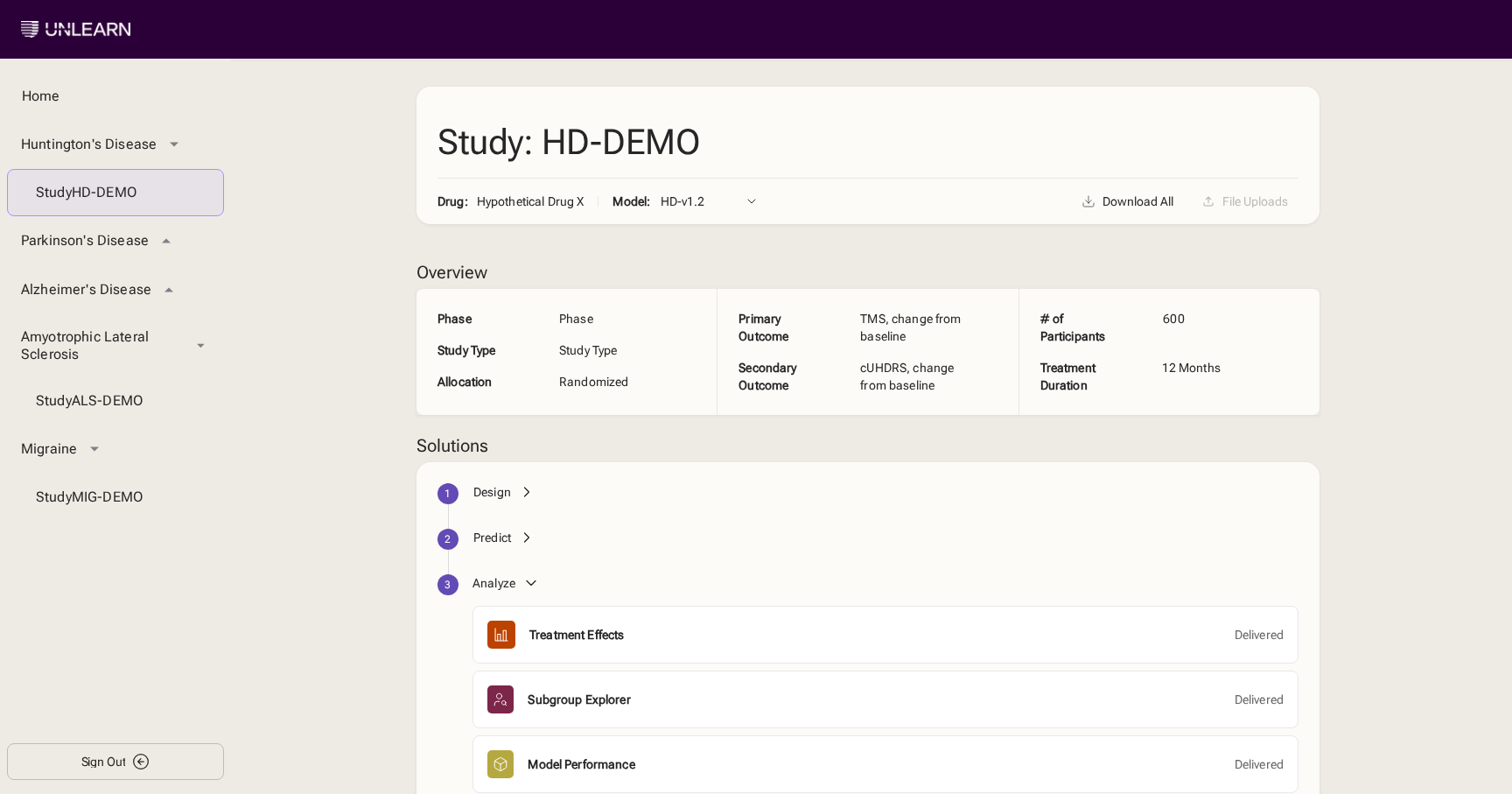 click on "Parkinson's Disease" at bounding box center (85, 241) 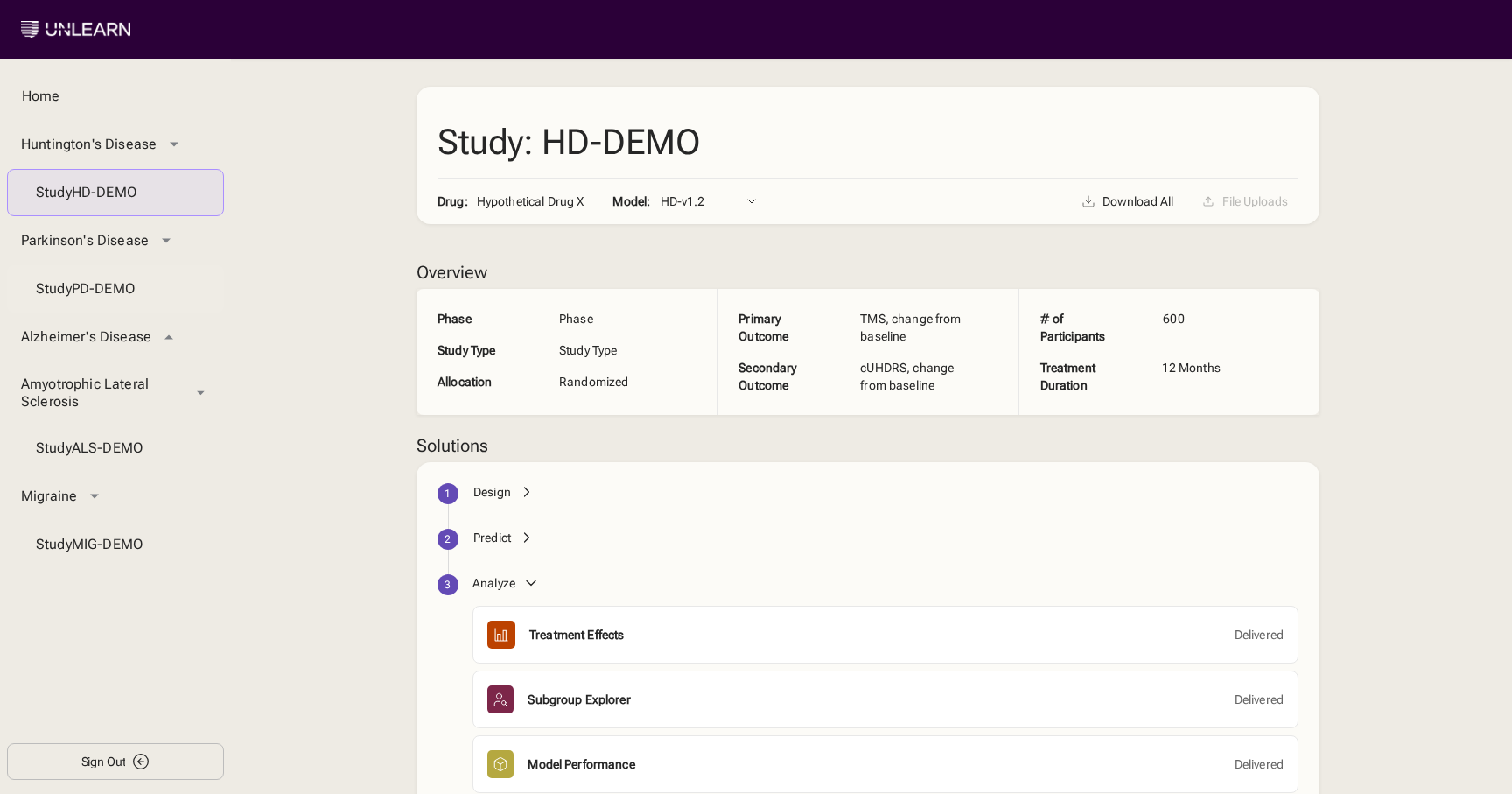 click on "Study  PD-DEMO" at bounding box center [116, 289] 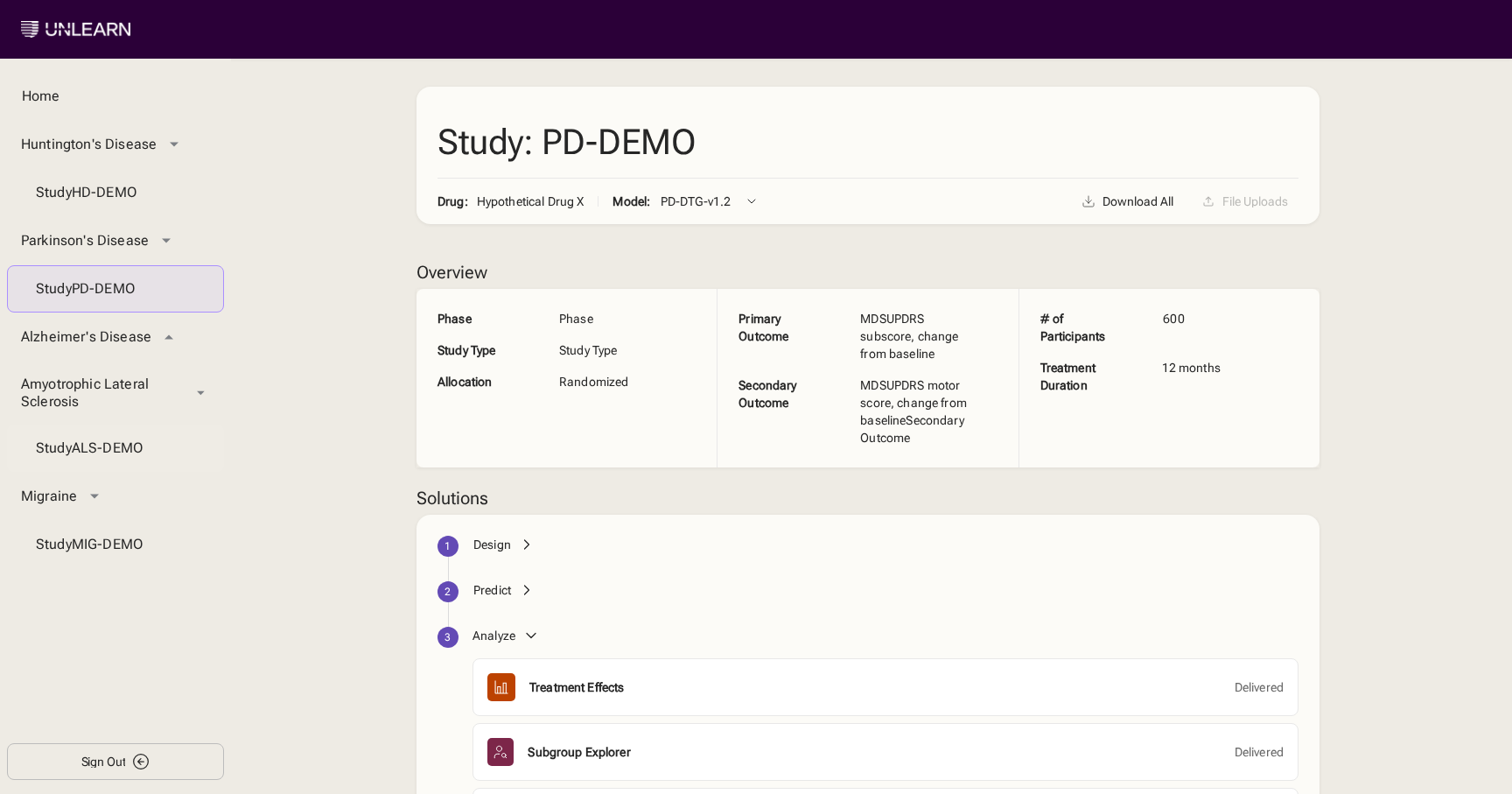 click on "Study  ALS-DEMO" at bounding box center [116, 448] 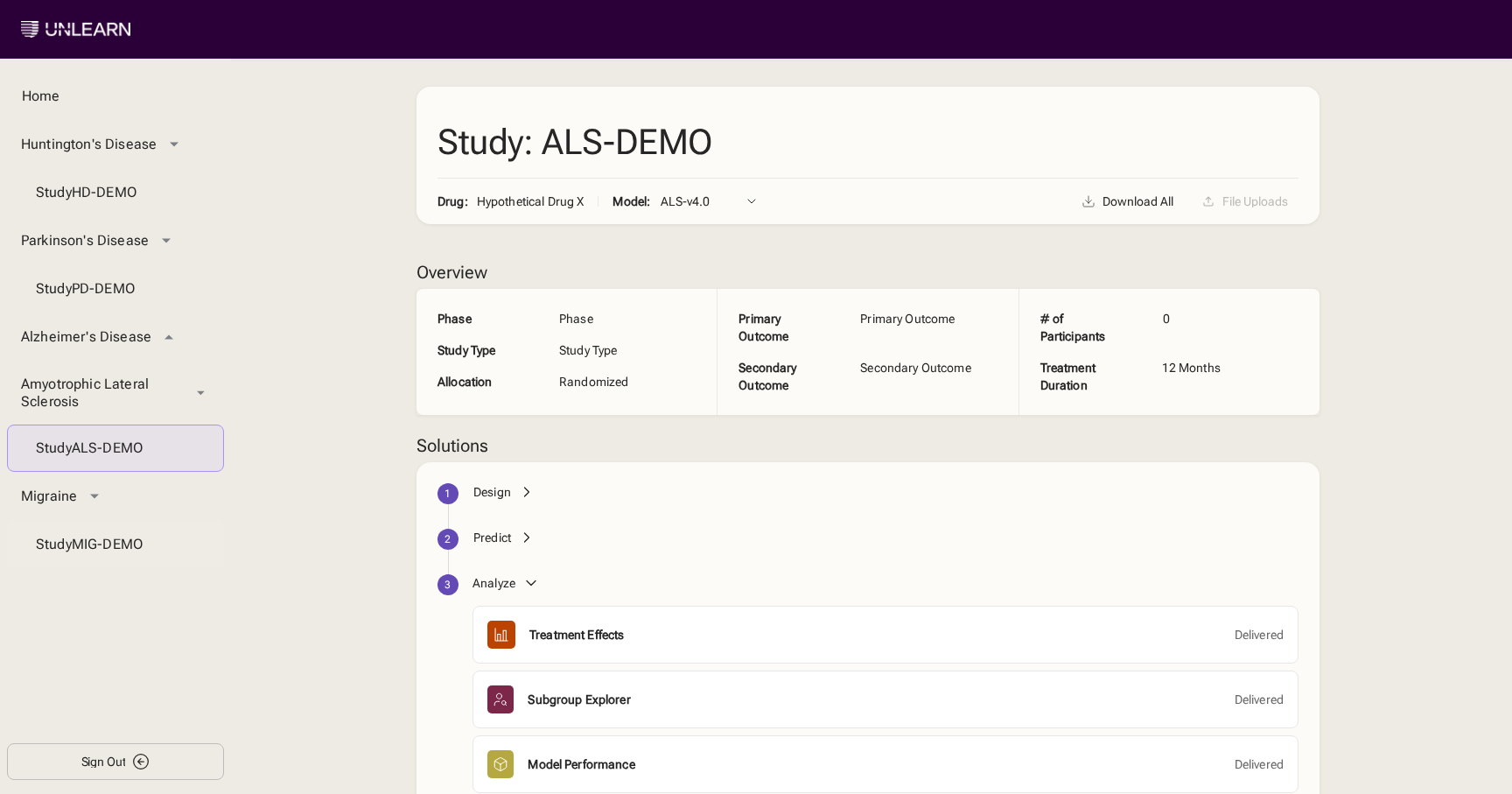 click on "Study  MIG-DEMO" at bounding box center [116, 545] 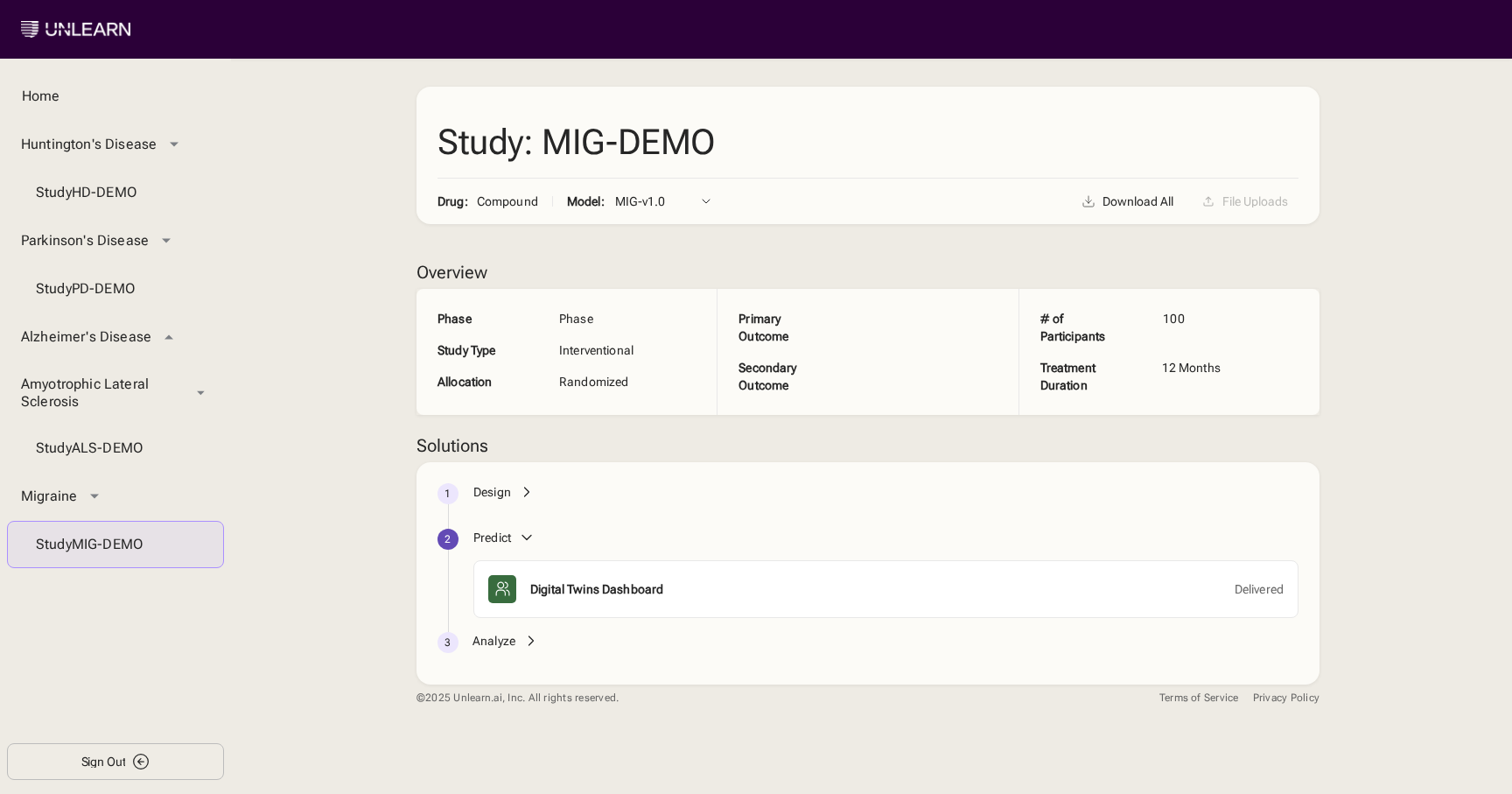 click on "Sign Out" at bounding box center (103, 762) 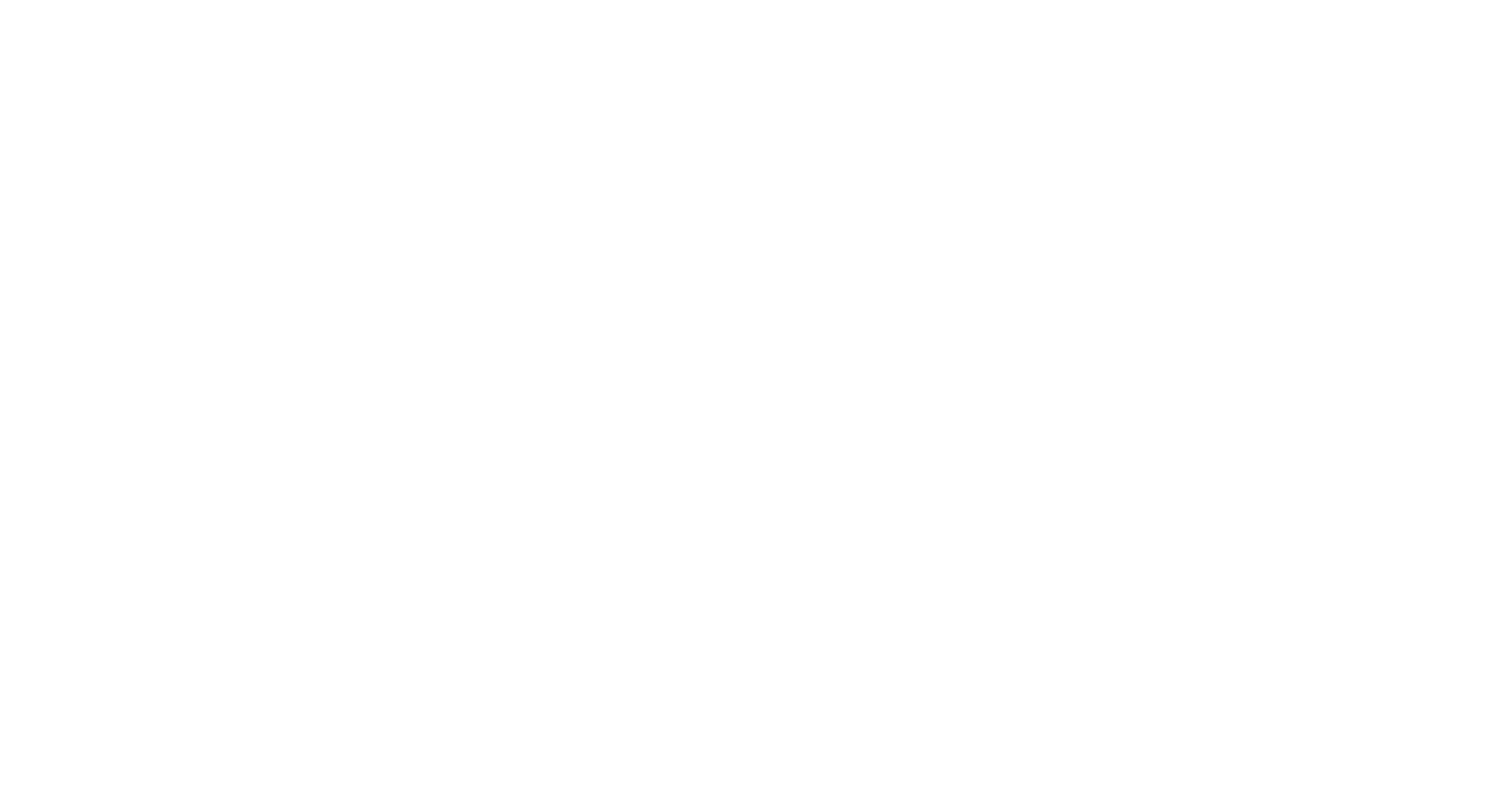 scroll, scrollTop: 0, scrollLeft: 0, axis: both 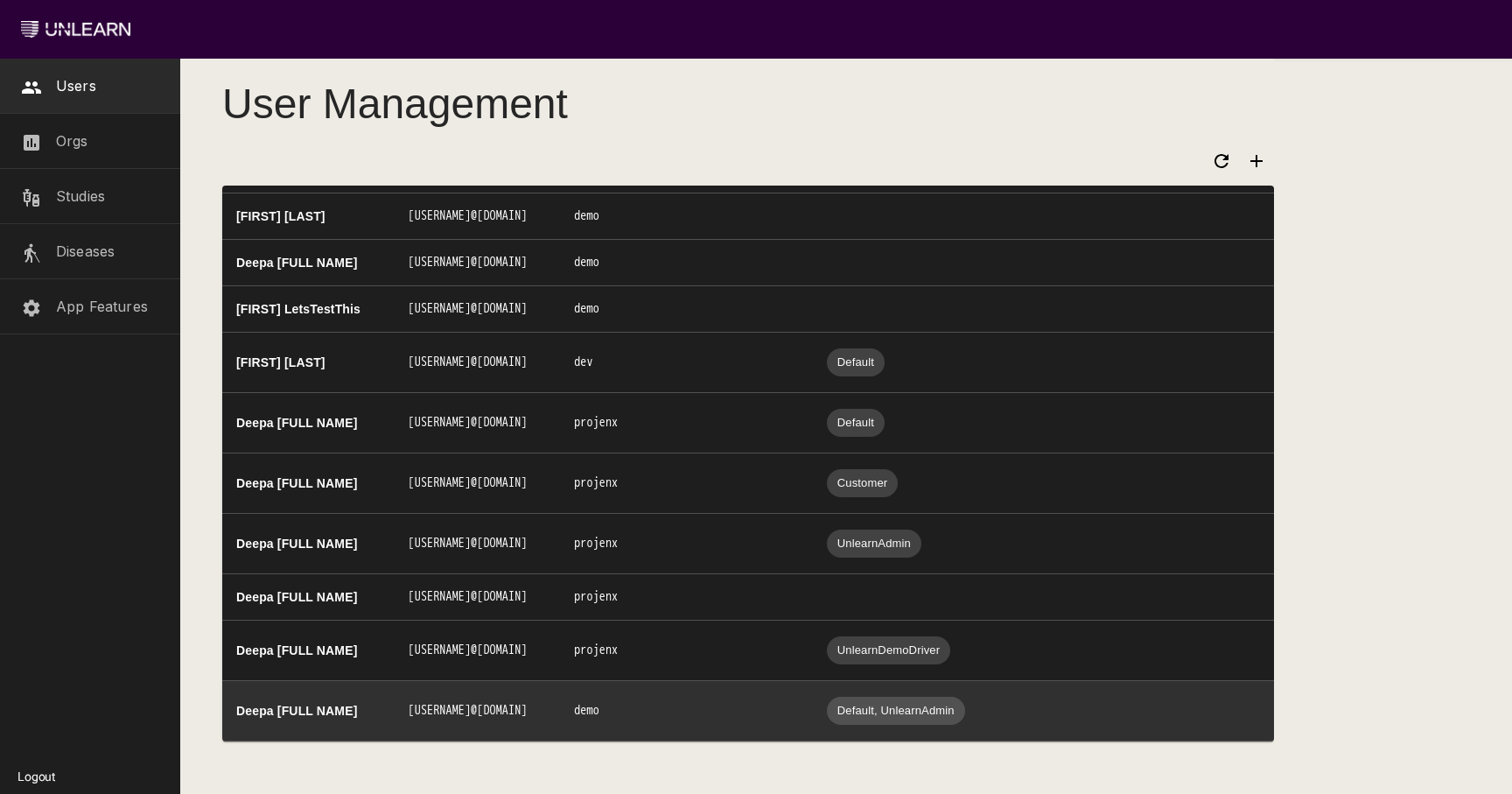 click on "Default, UnlearnAdmin" at bounding box center [896, 711] 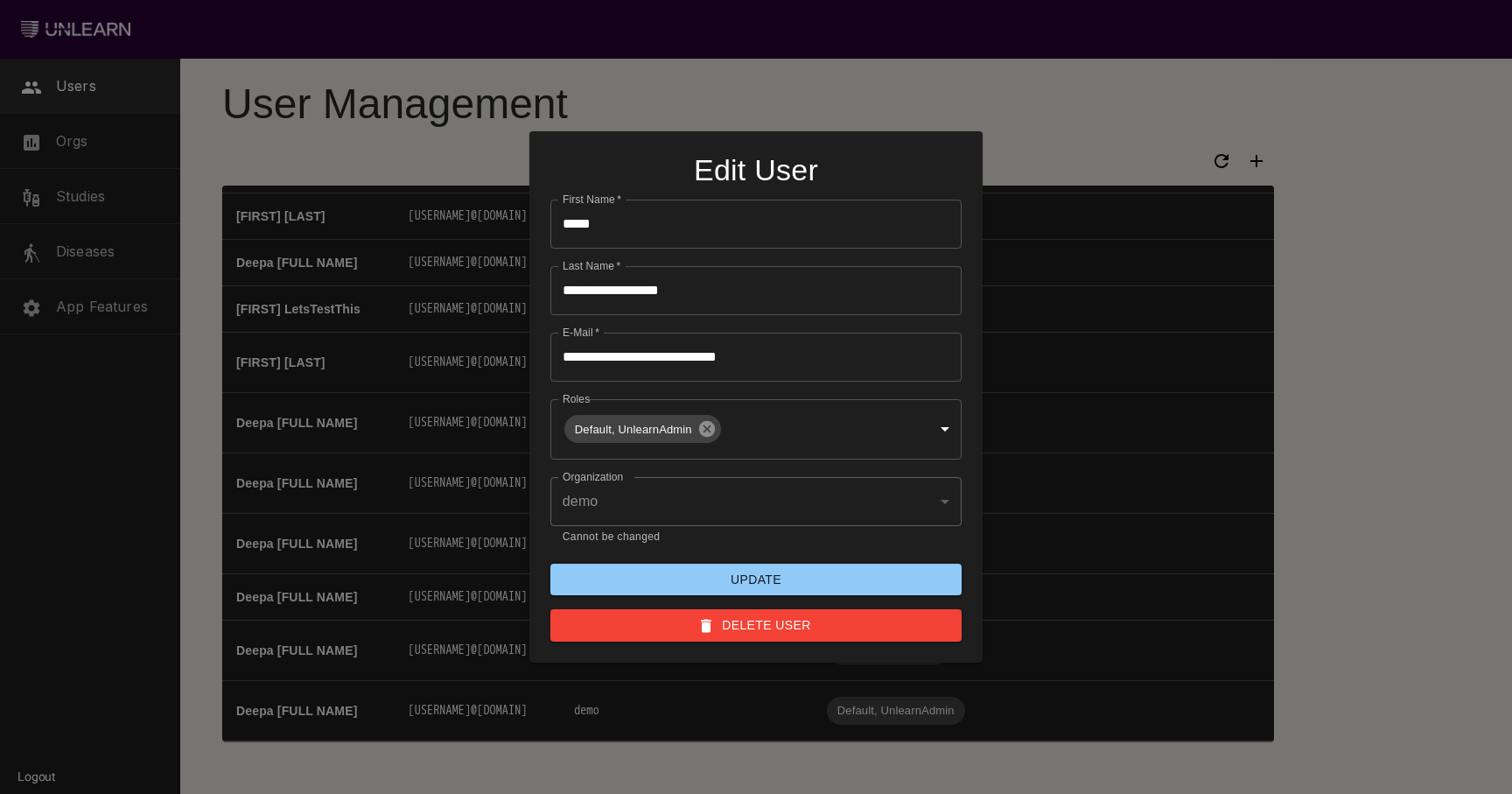 click 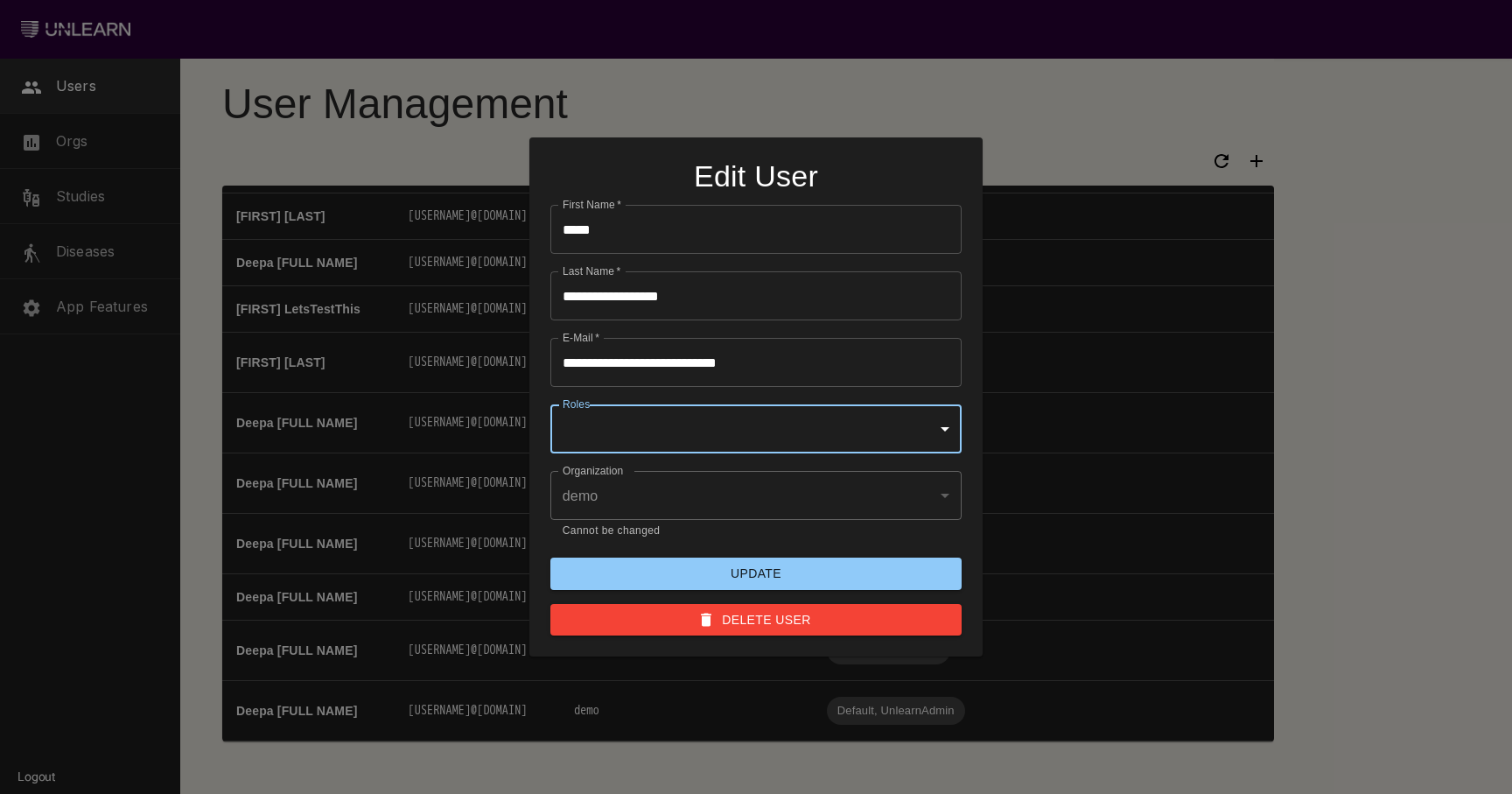 click on "Update" at bounding box center (756, 573) 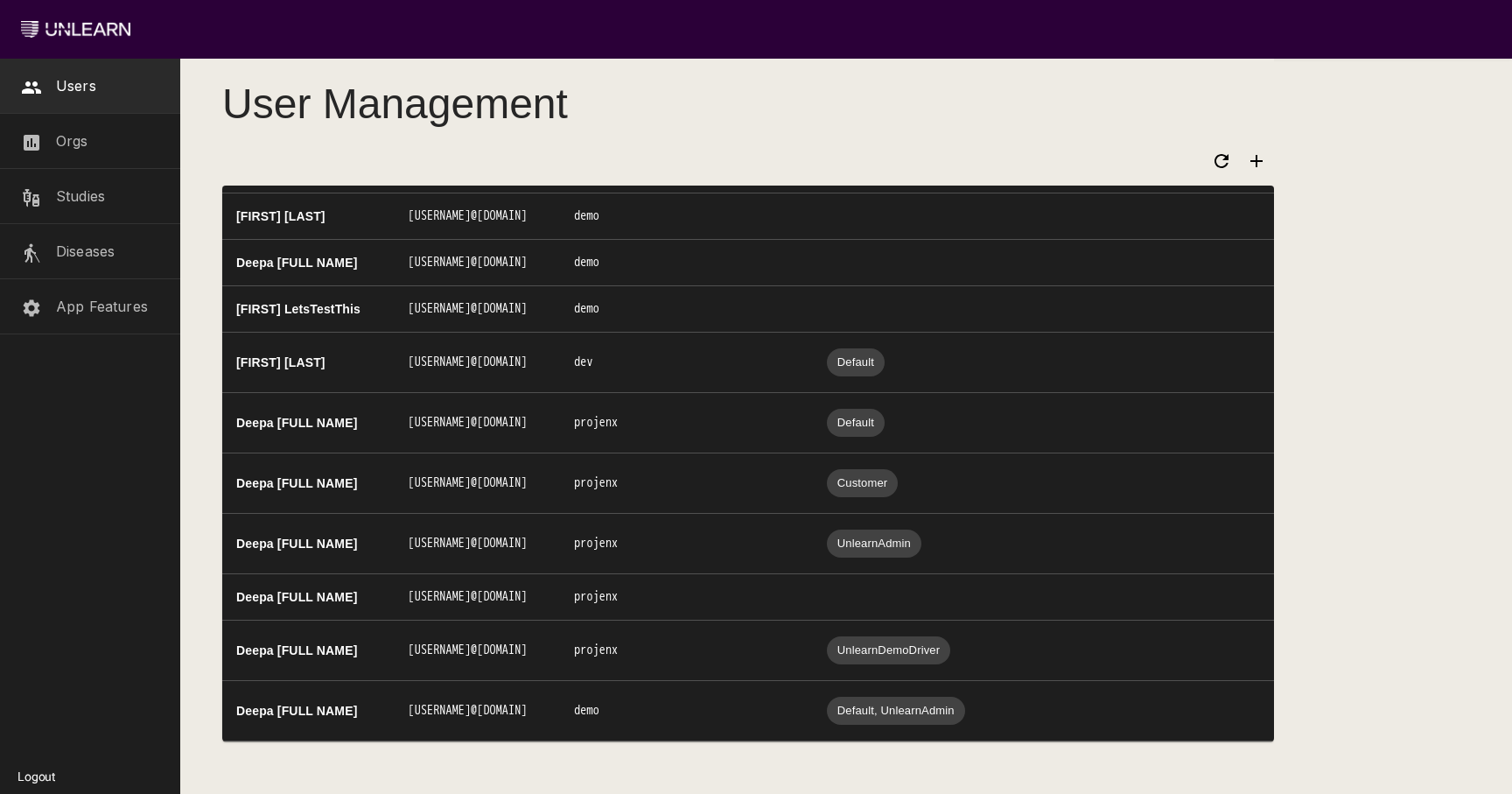scroll, scrollTop: 1044, scrollLeft: 0, axis: vertical 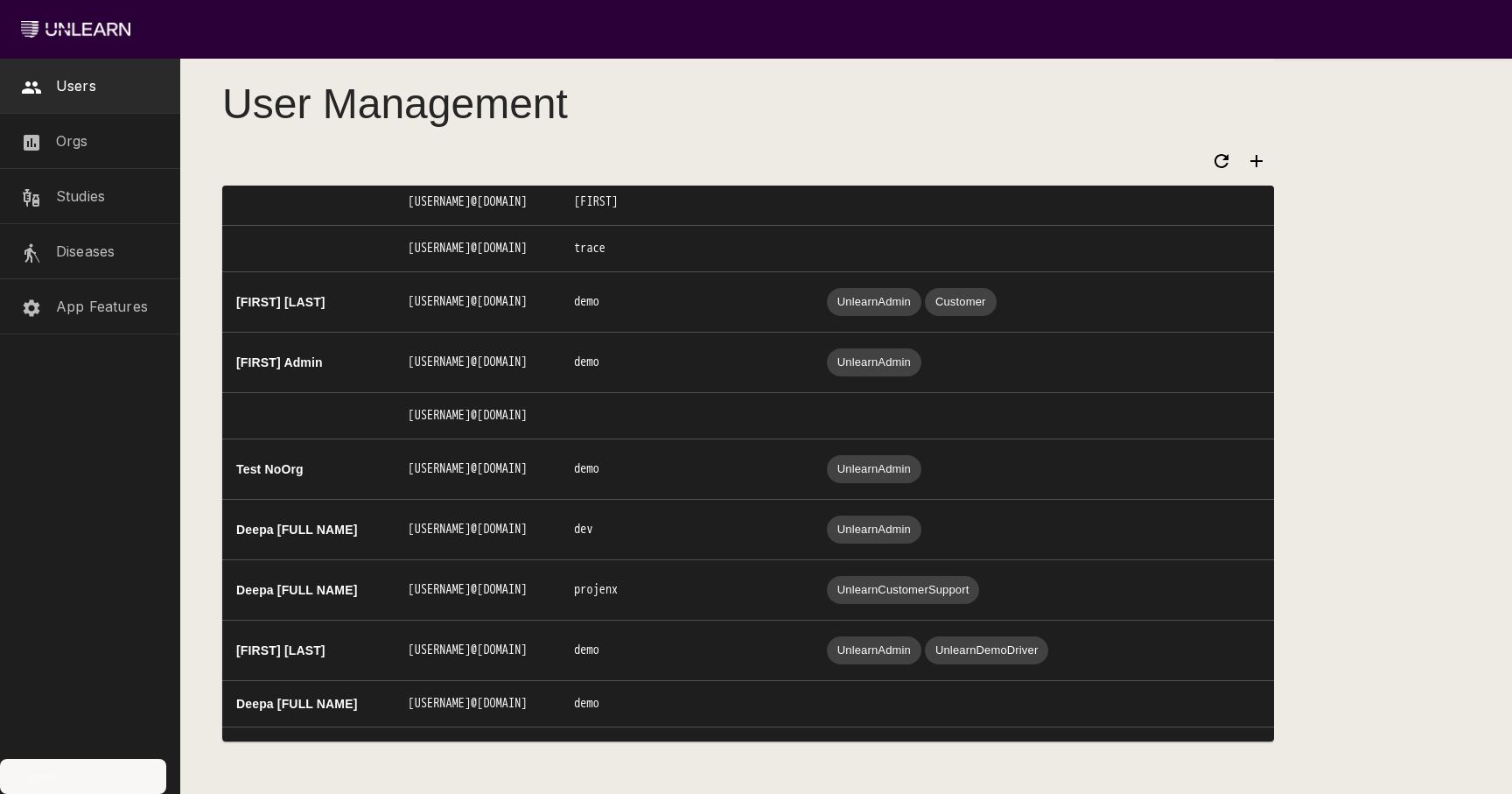 click on "Logout" at bounding box center (36, 776) 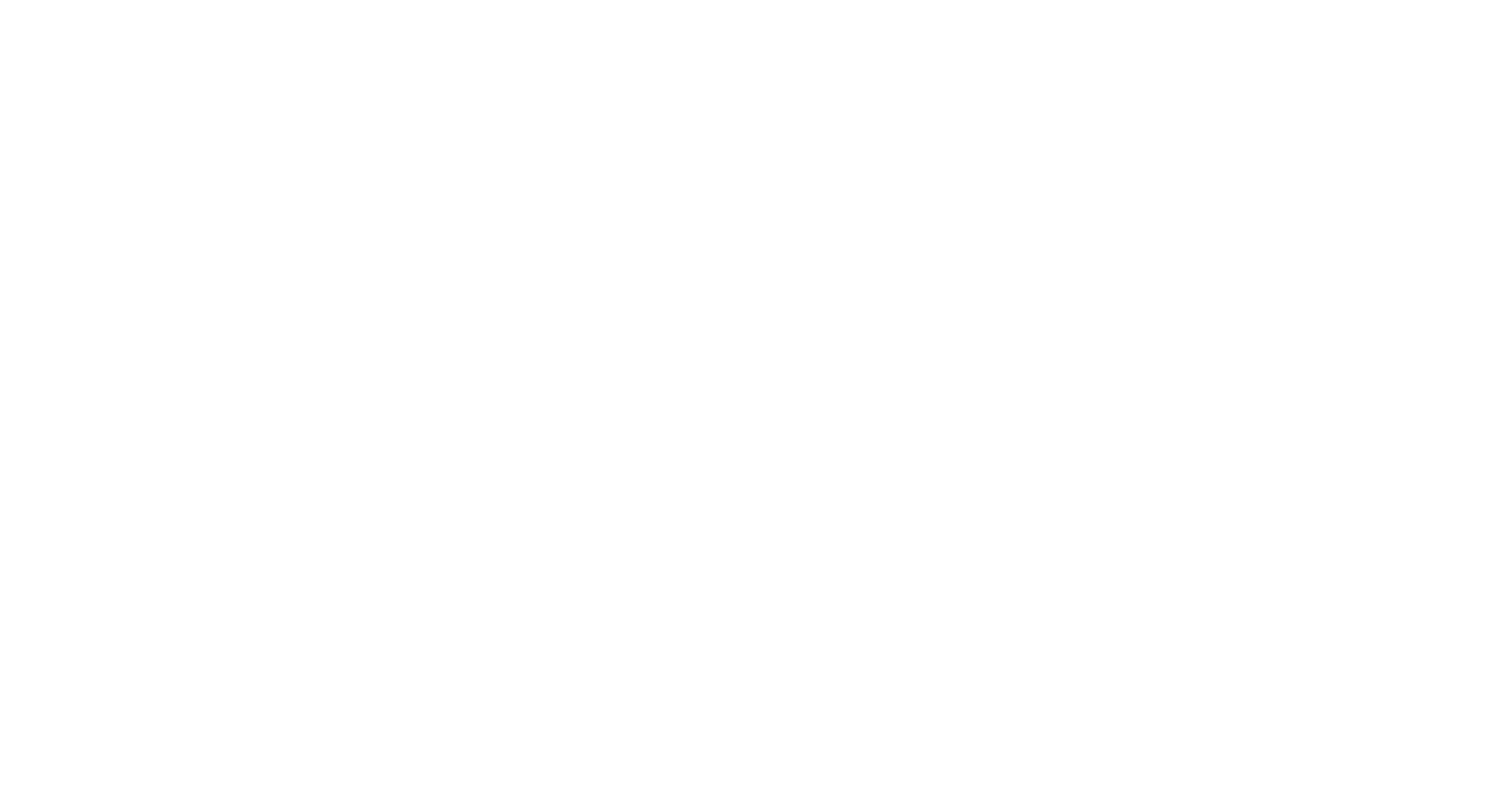 scroll, scrollTop: 0, scrollLeft: 0, axis: both 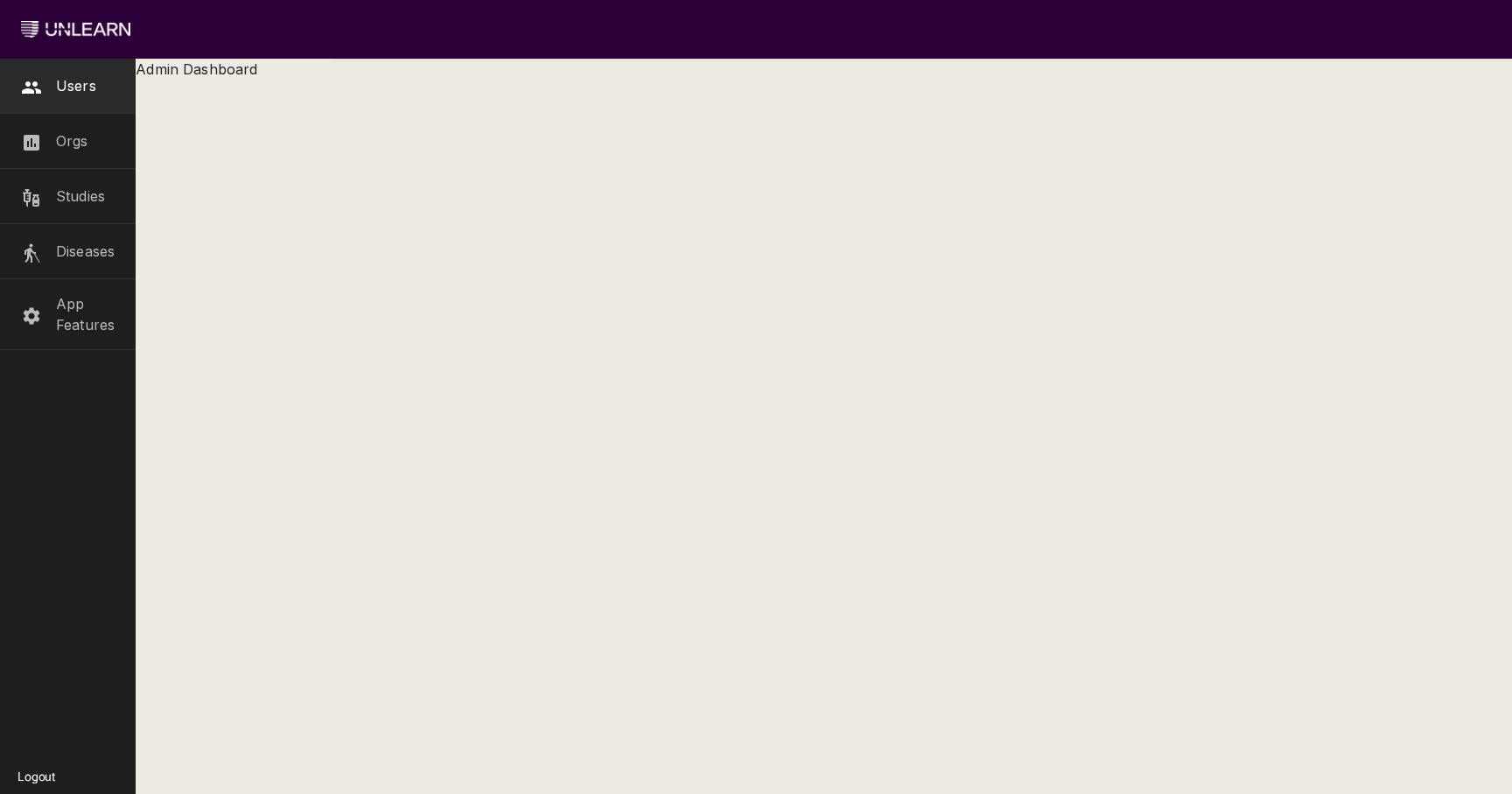 click on "Users" at bounding box center [76, 86] 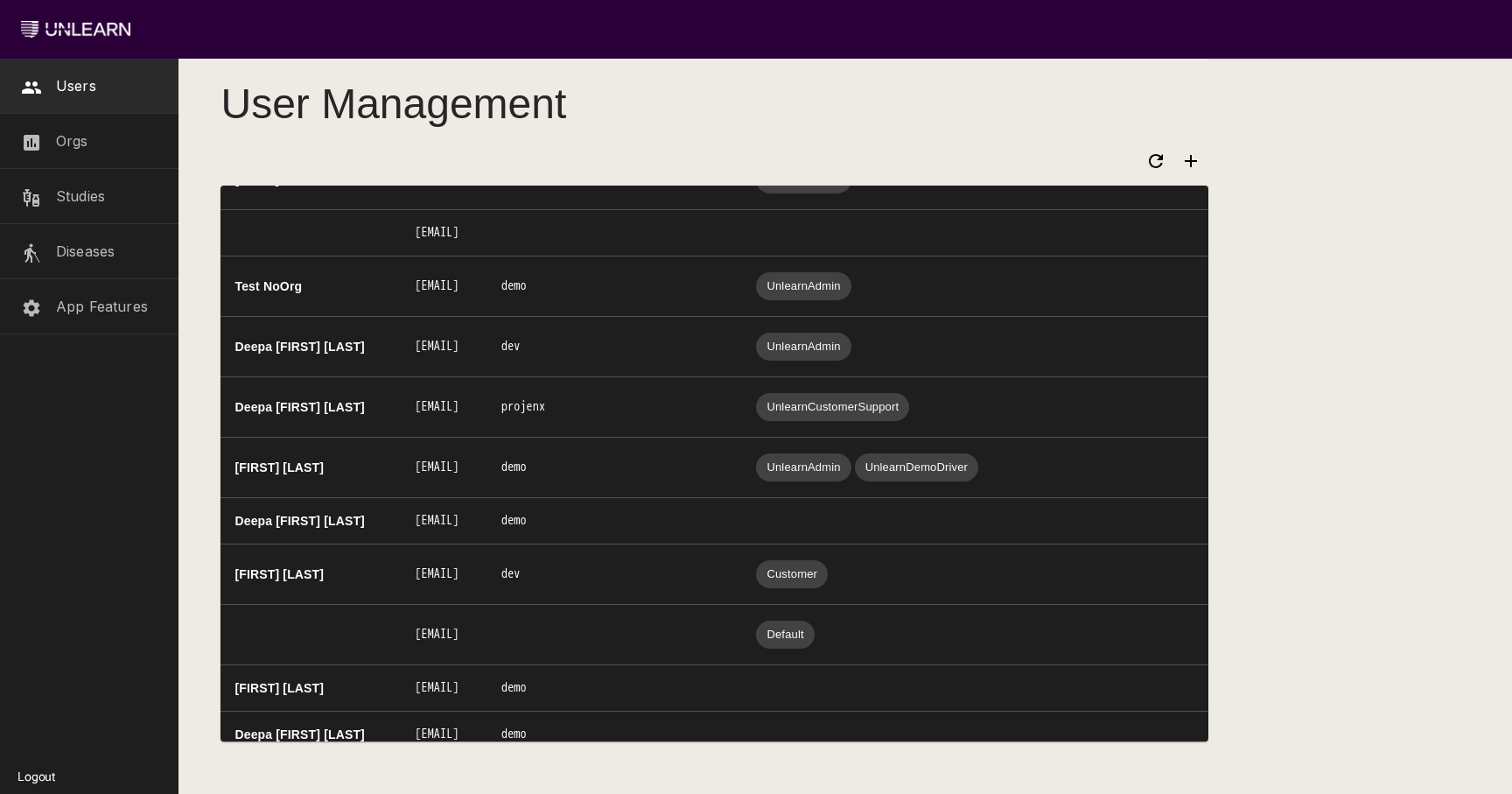 scroll, scrollTop: 1209, scrollLeft: 0, axis: vertical 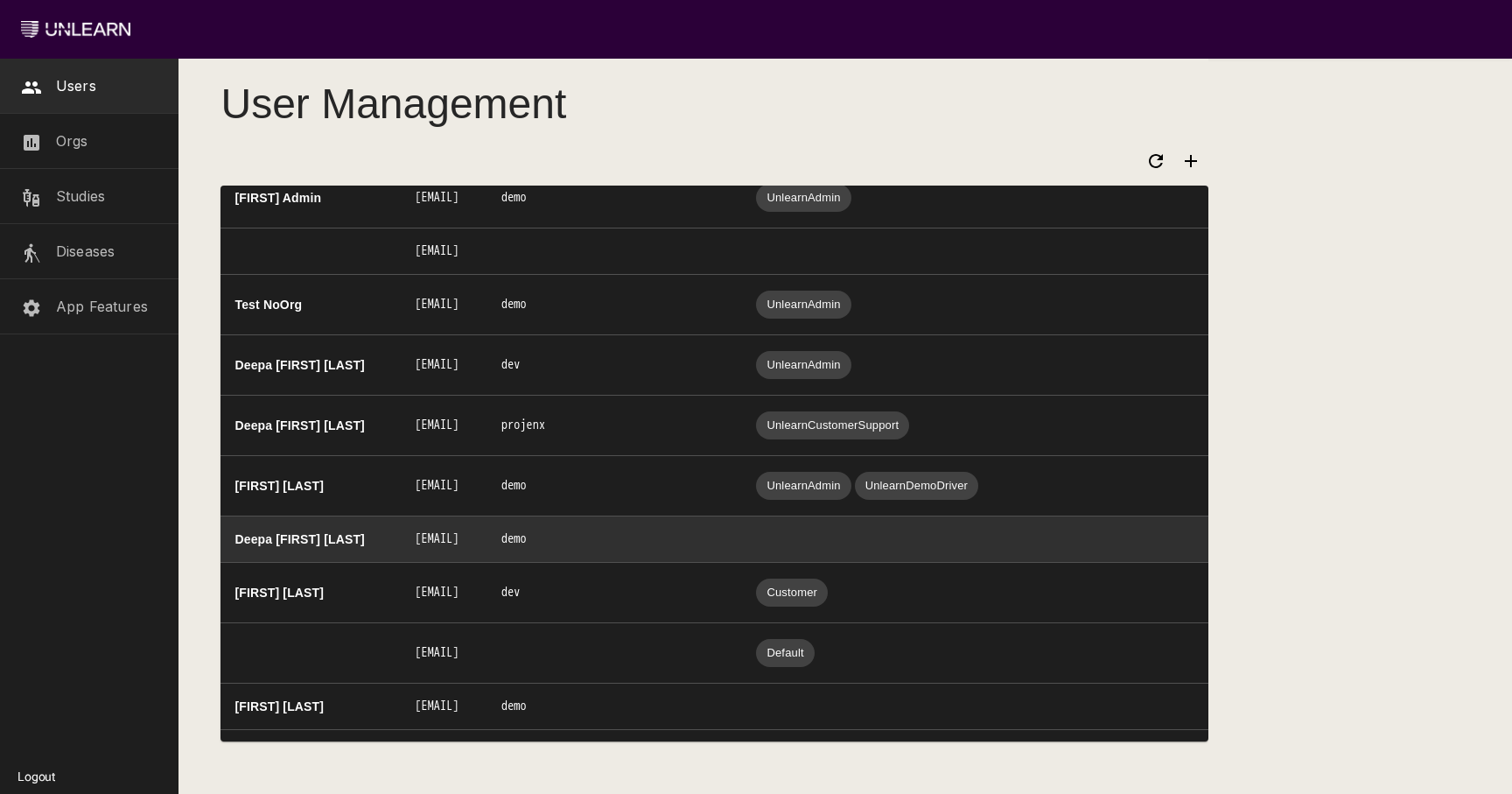 click on "deepa+appadmintest@unlearn.ai" at bounding box center (444, 539) 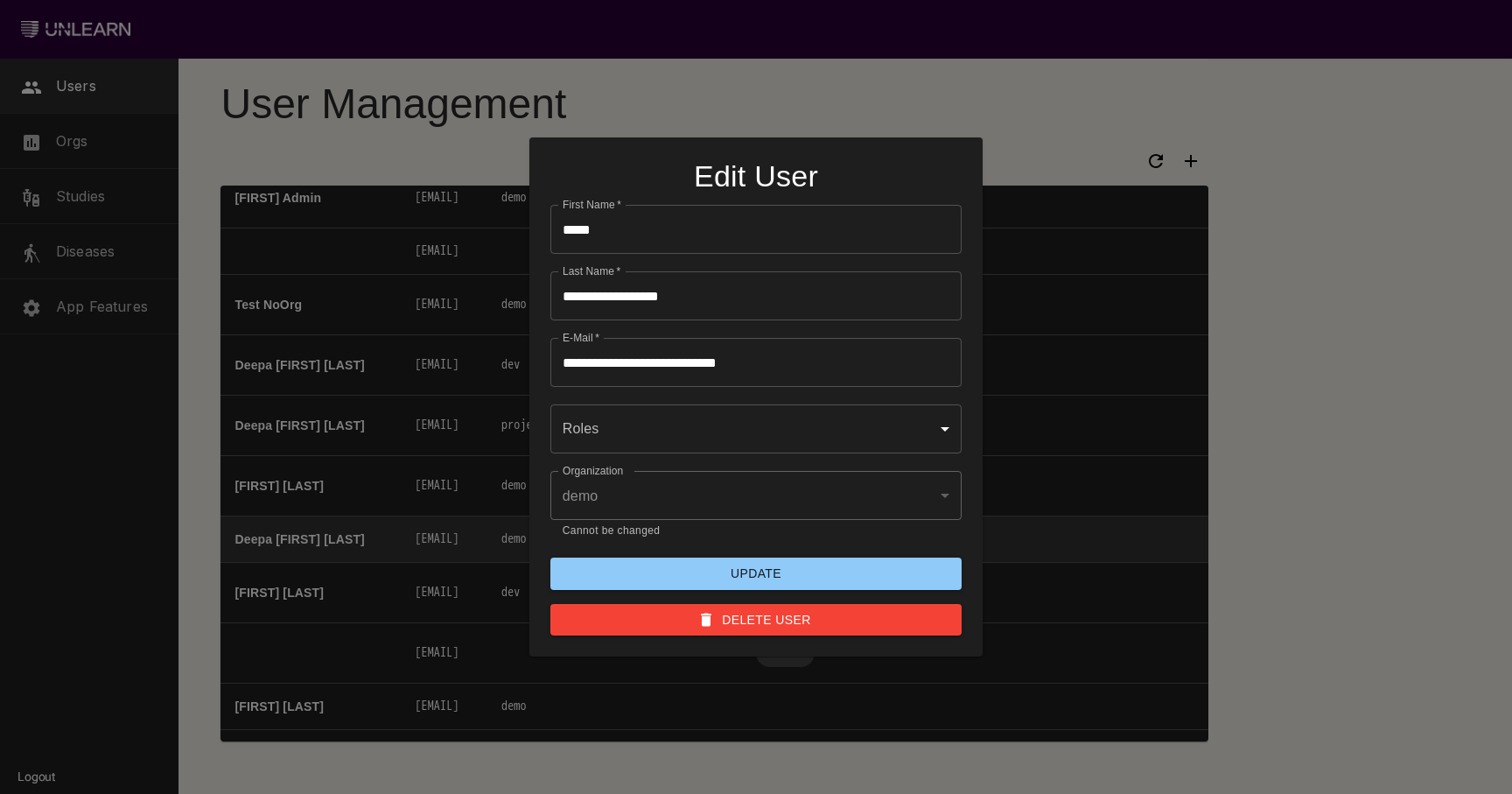 click on "**********" at bounding box center [756, 397] 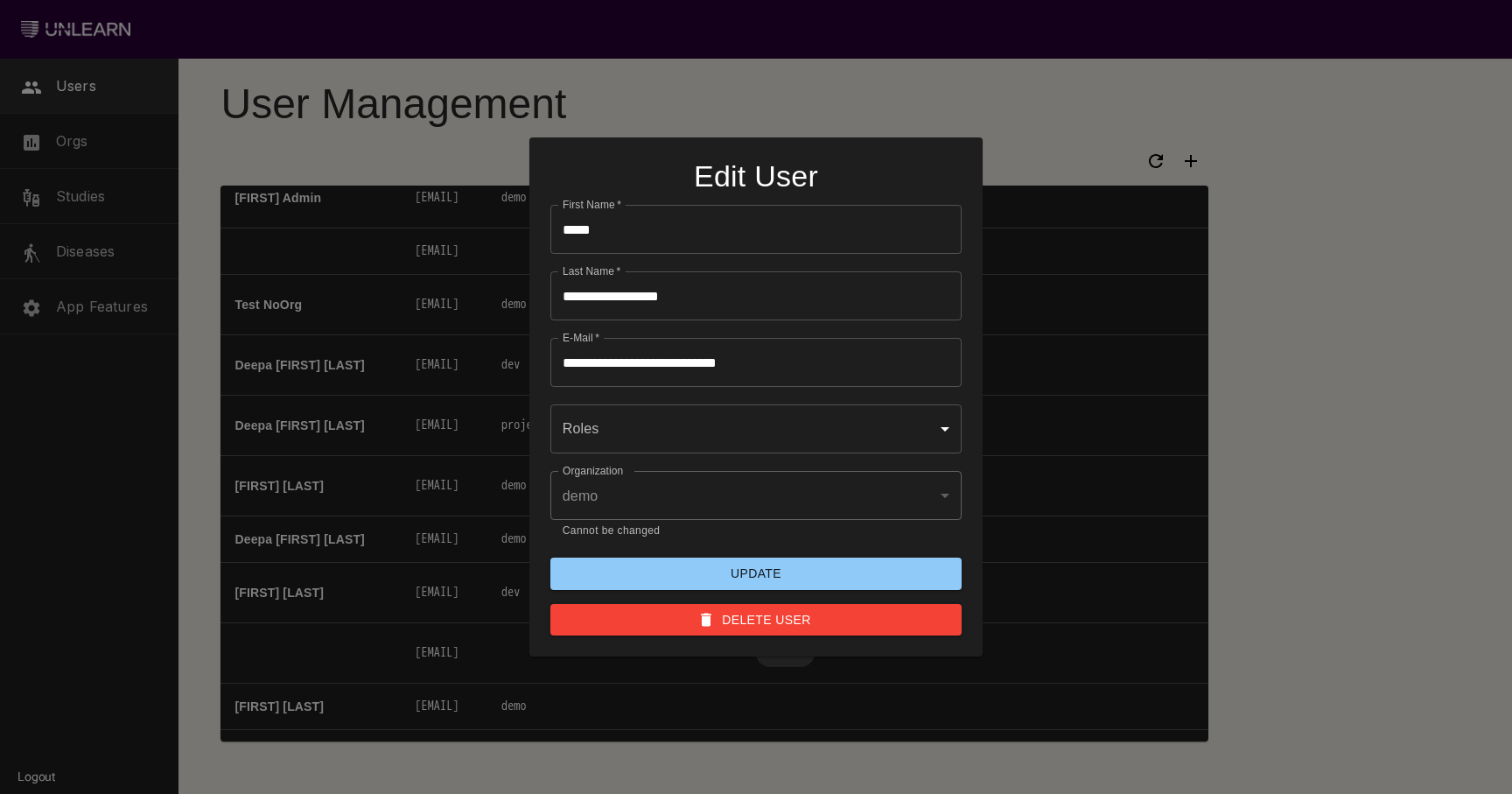 click at bounding box center (756, 397) 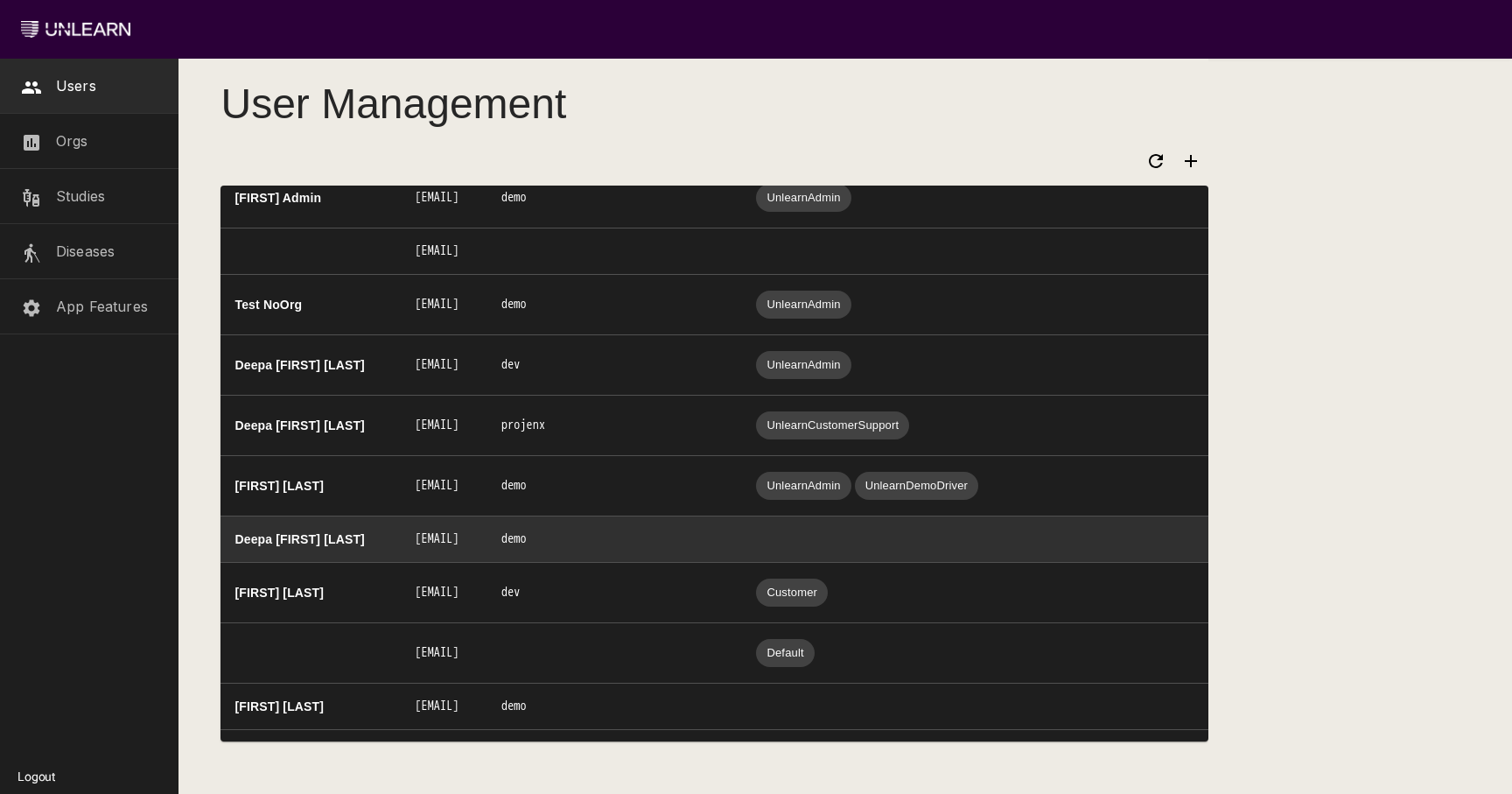 drag, startPoint x: 692, startPoint y: 541, endPoint x: 445, endPoint y: 535, distance: 247.07286 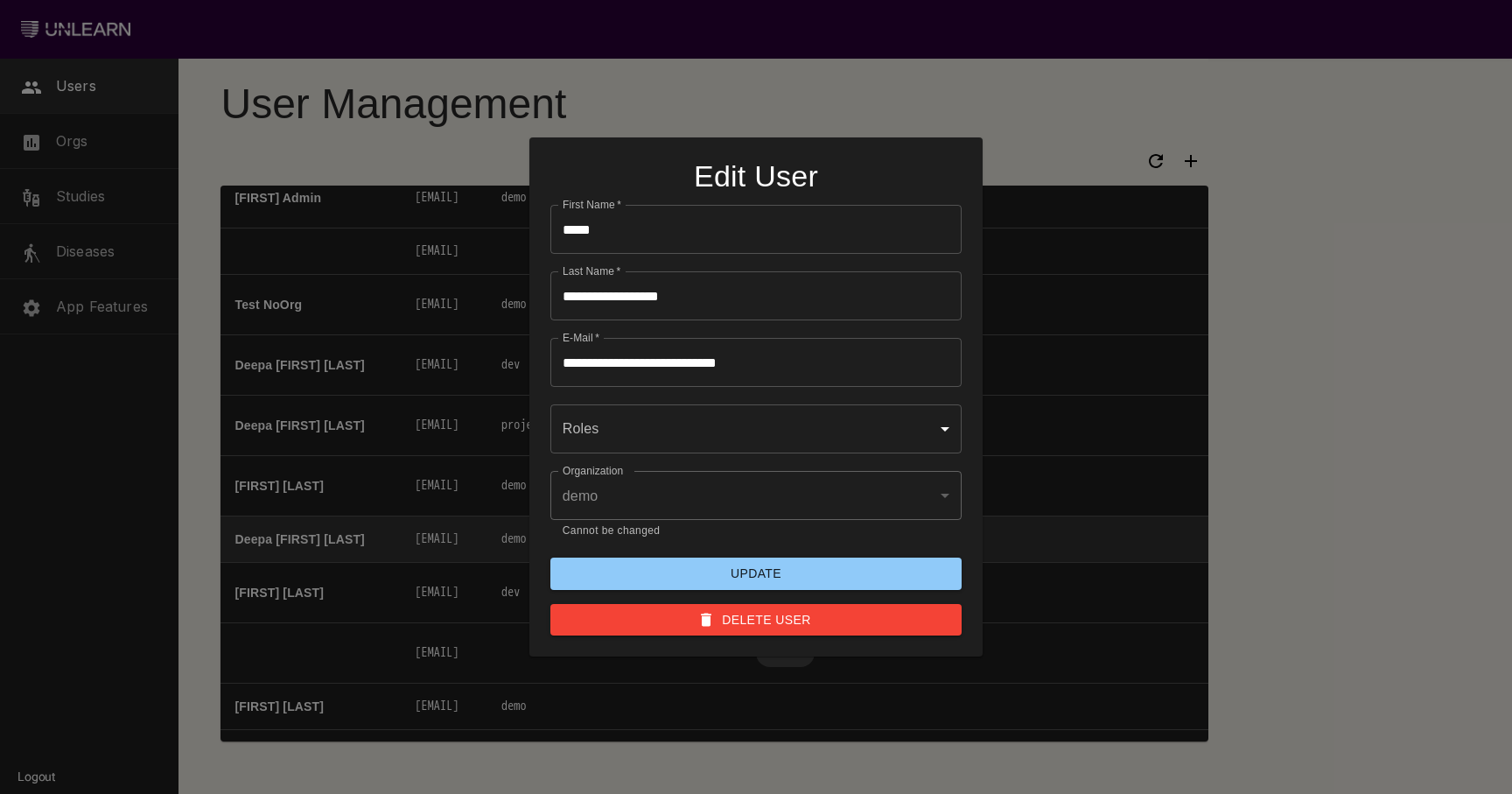 copy on "deepa+appadmintest@unlearn.ai" 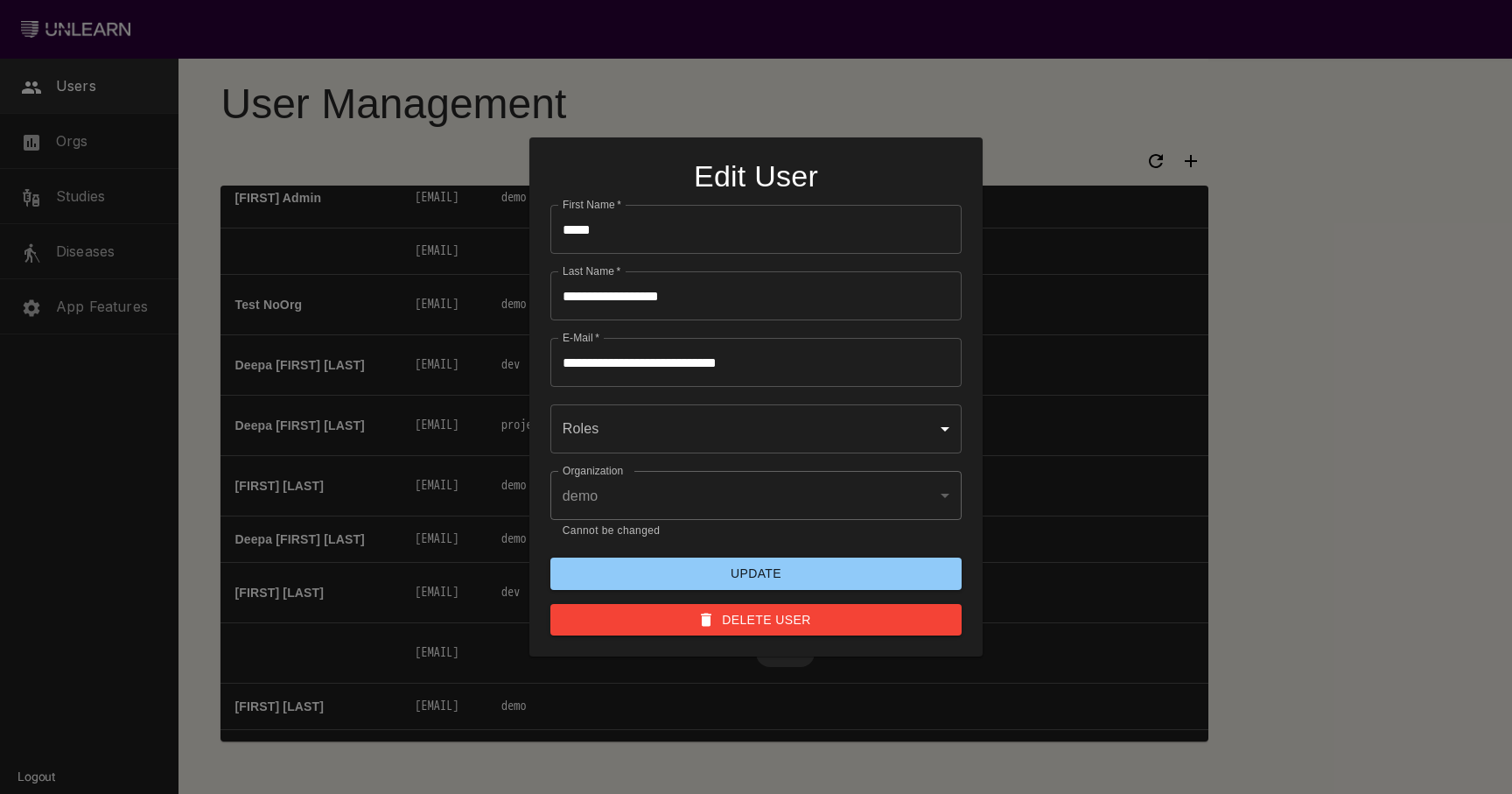 click at bounding box center [756, 397] 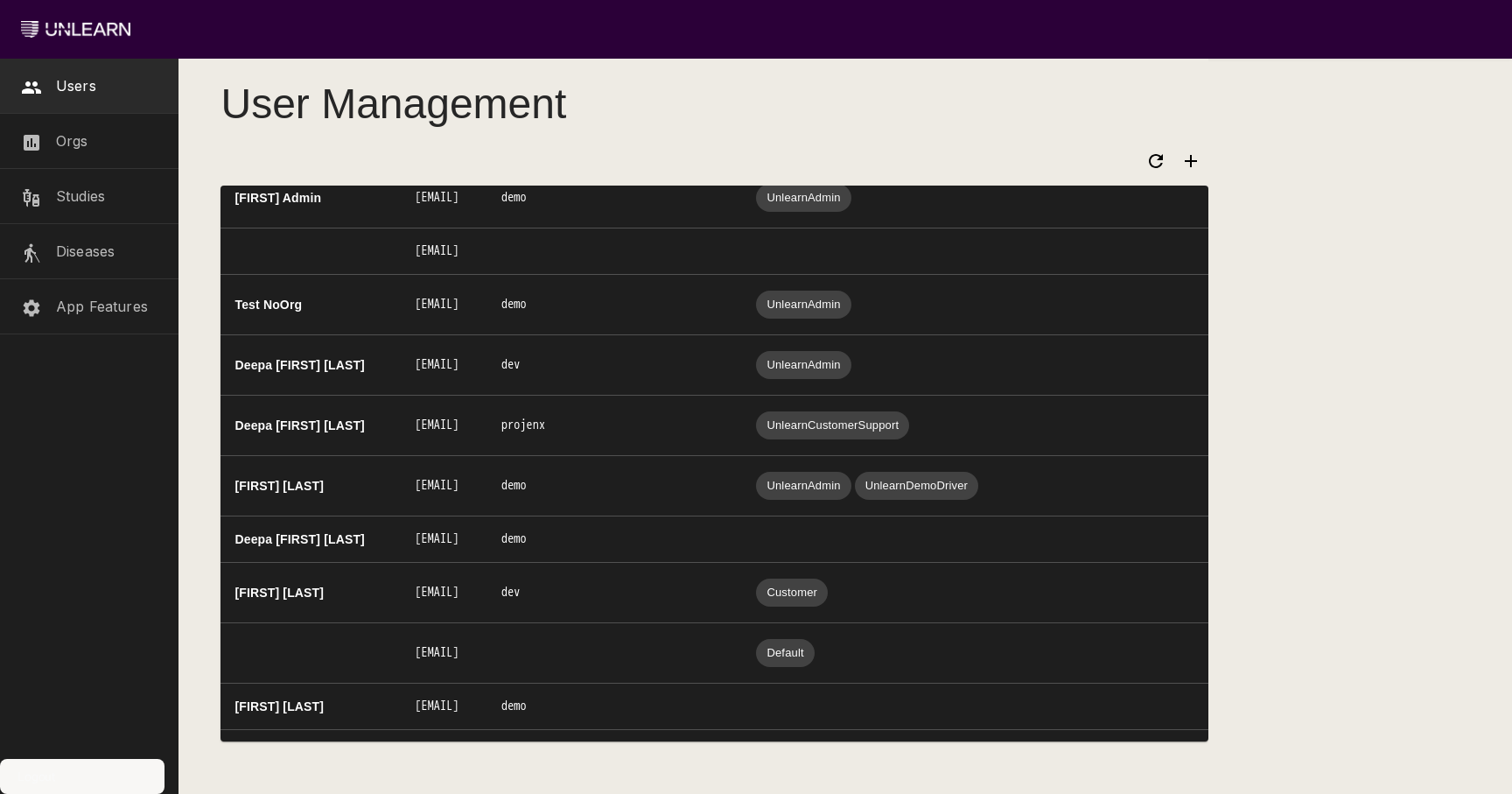 click on "Logout" at bounding box center [82, 776] 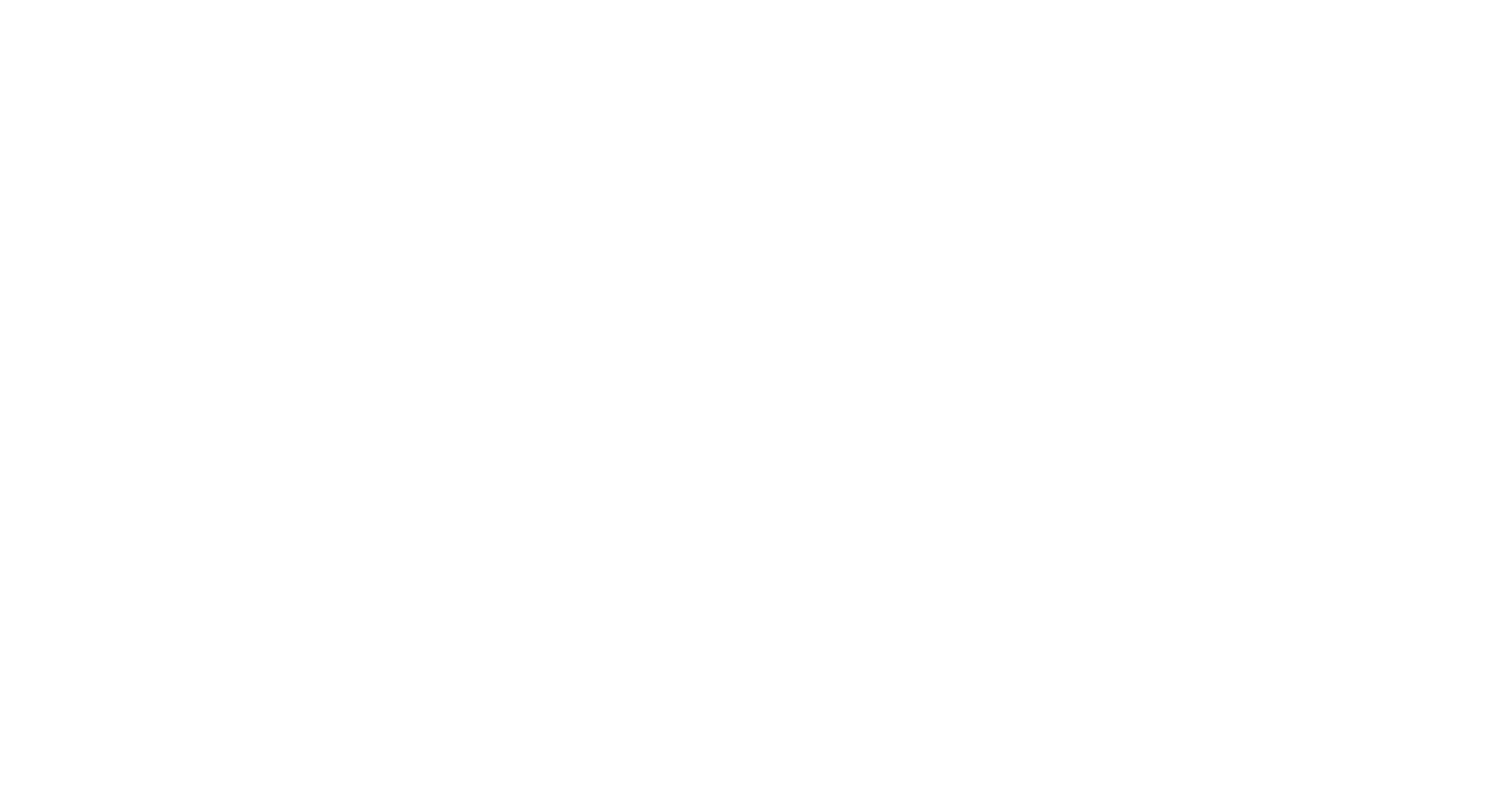 scroll, scrollTop: 0, scrollLeft: 0, axis: both 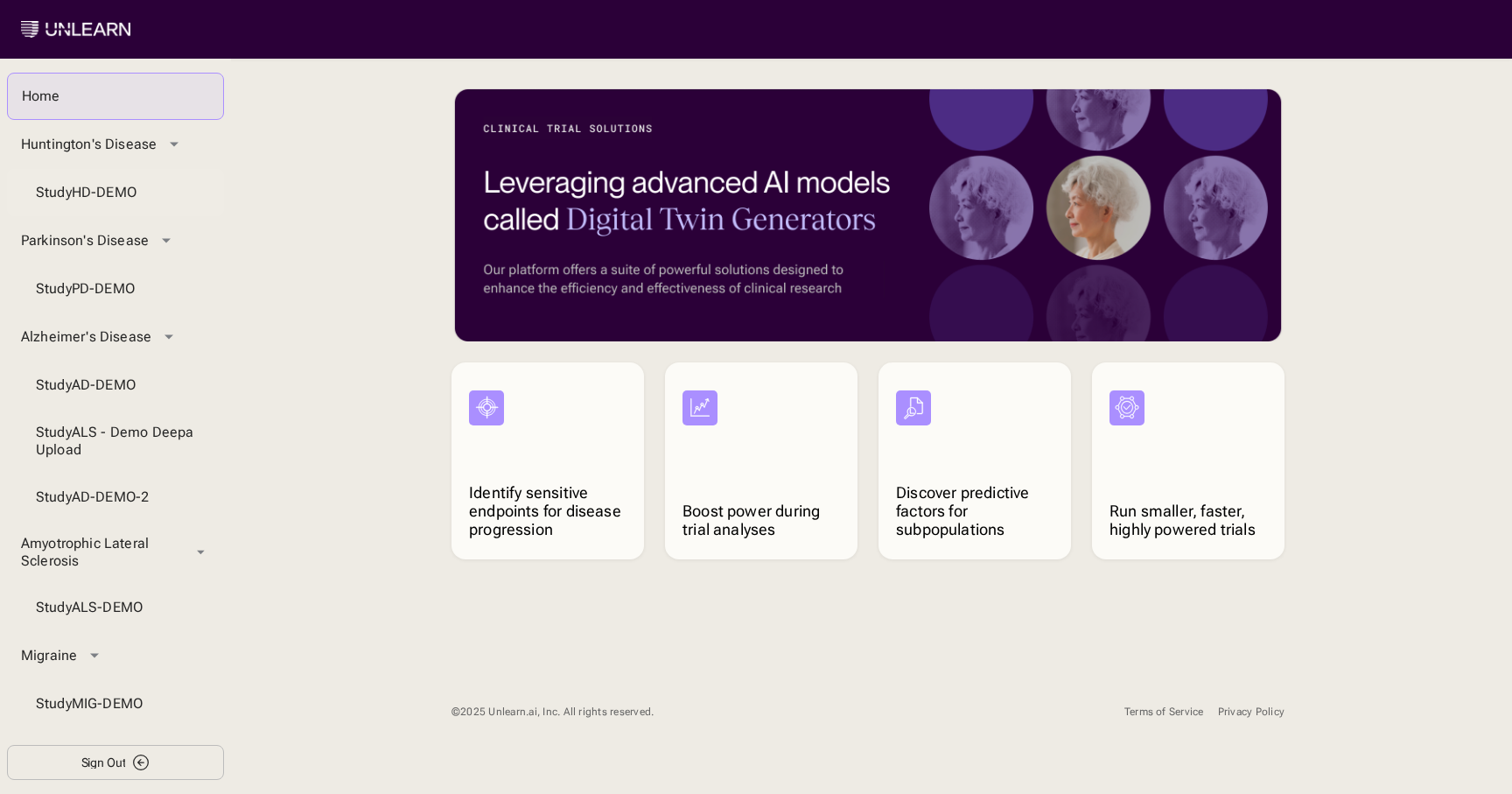click on "Study  HD-DEMO" at bounding box center [116, 193] 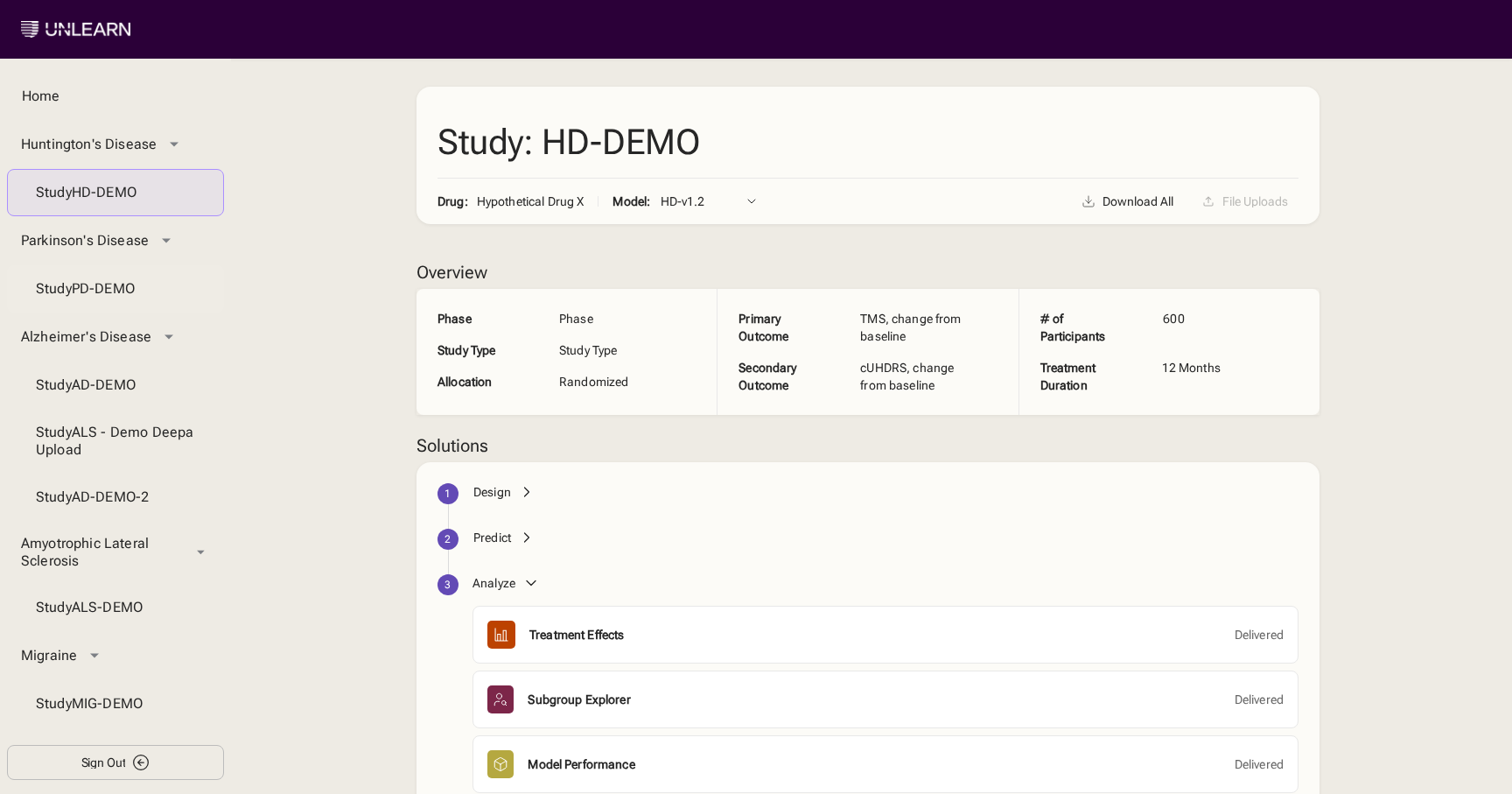 click on "Study  PD-DEMO" at bounding box center (116, 289) 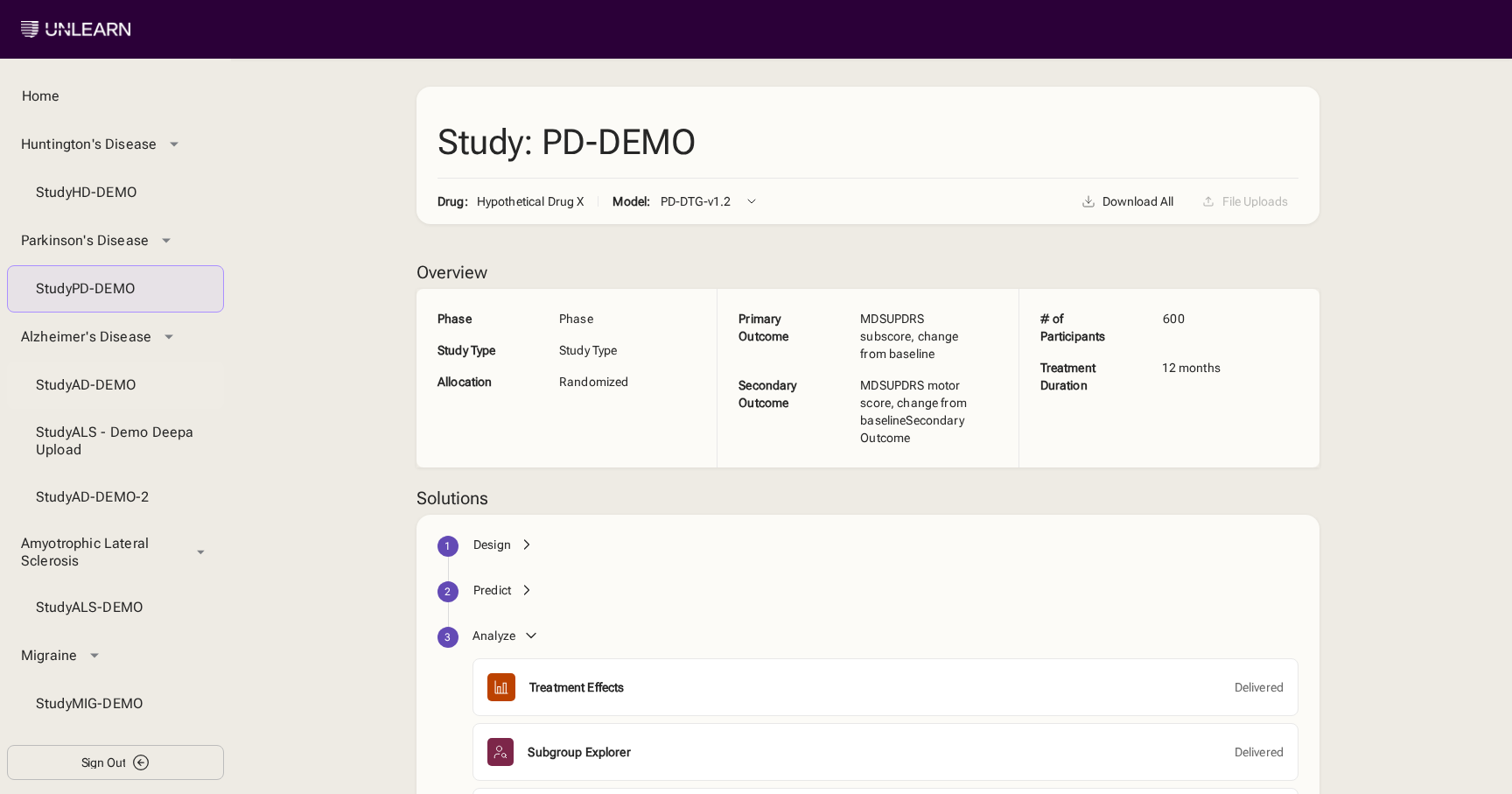 click on "Study  AD-DEMO" at bounding box center (116, 385) 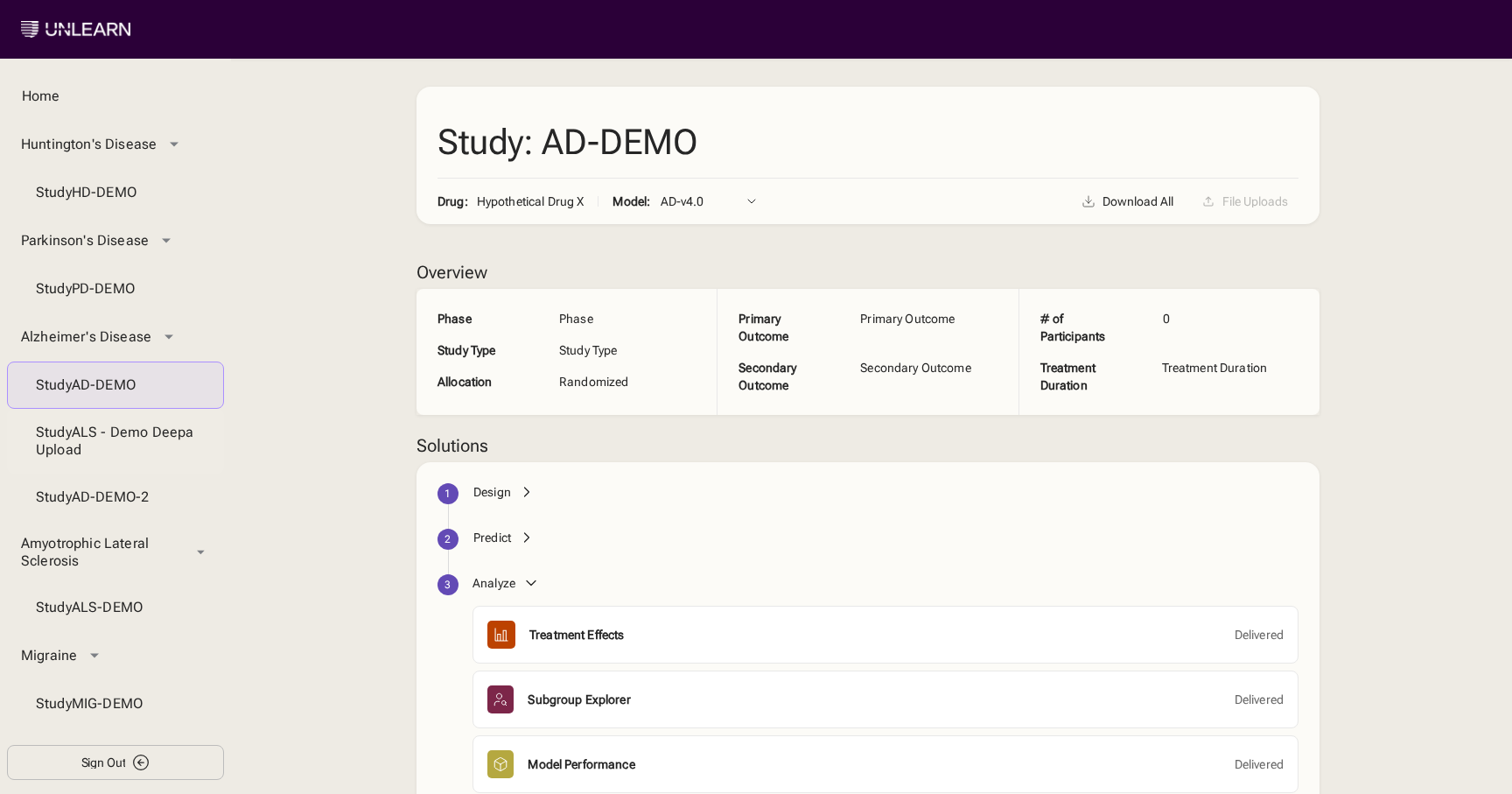 click on "Study  ALS - Demo Deepa Upload" at bounding box center (116, 441) 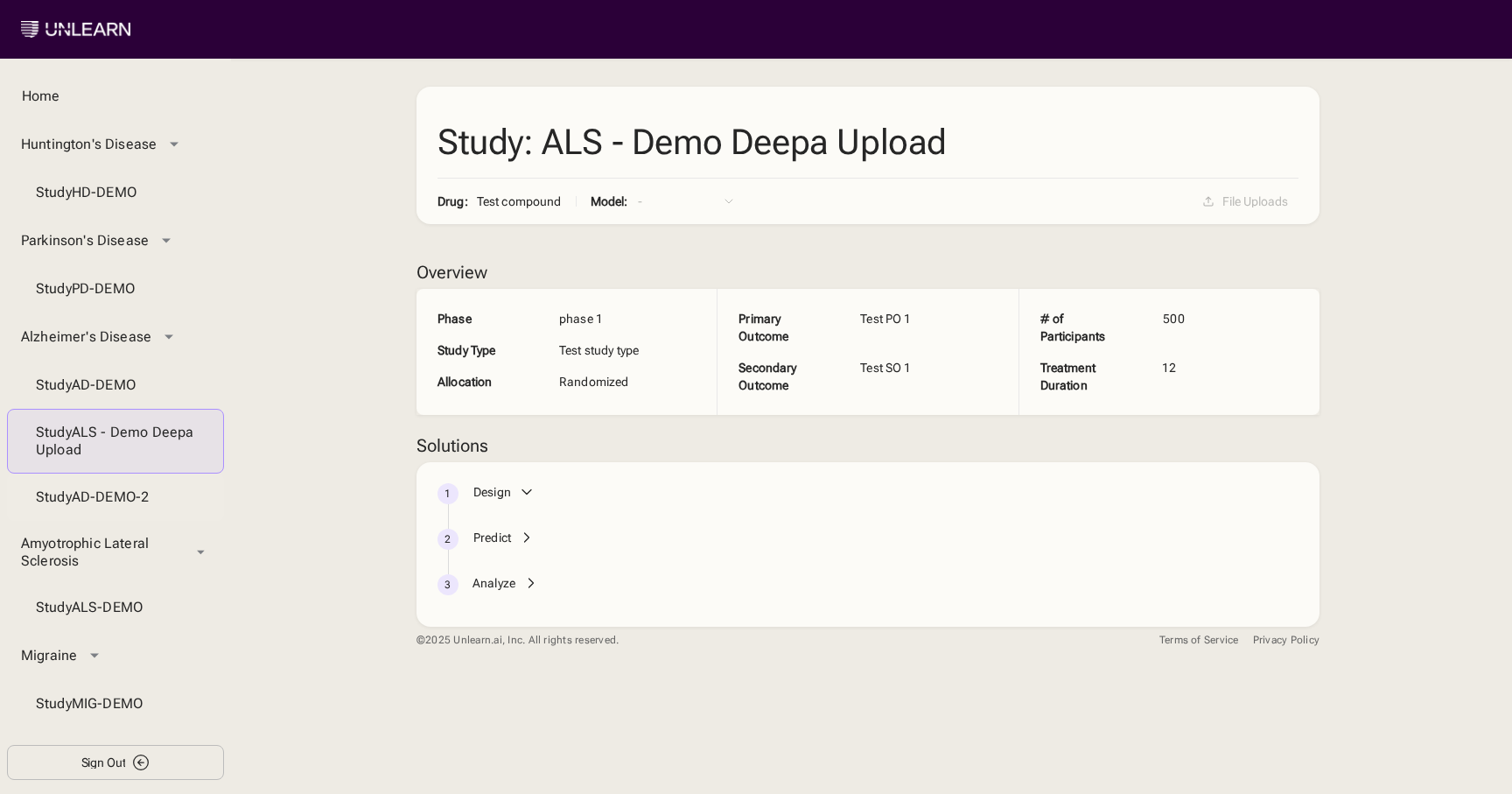 click on "Study  AD-DEMO-2" at bounding box center [116, 497] 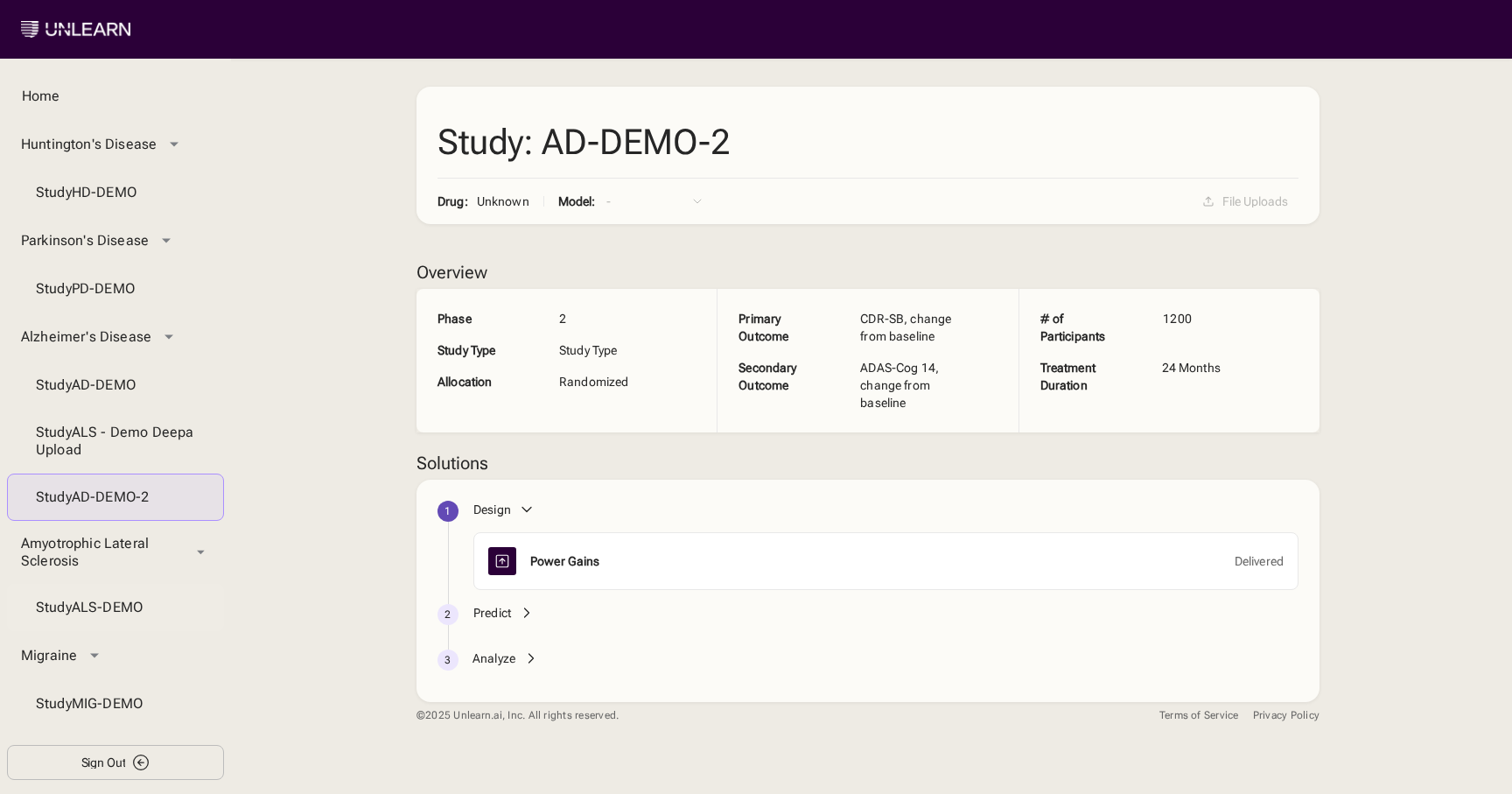click on "Study  ALS-DEMO" at bounding box center [116, 608] 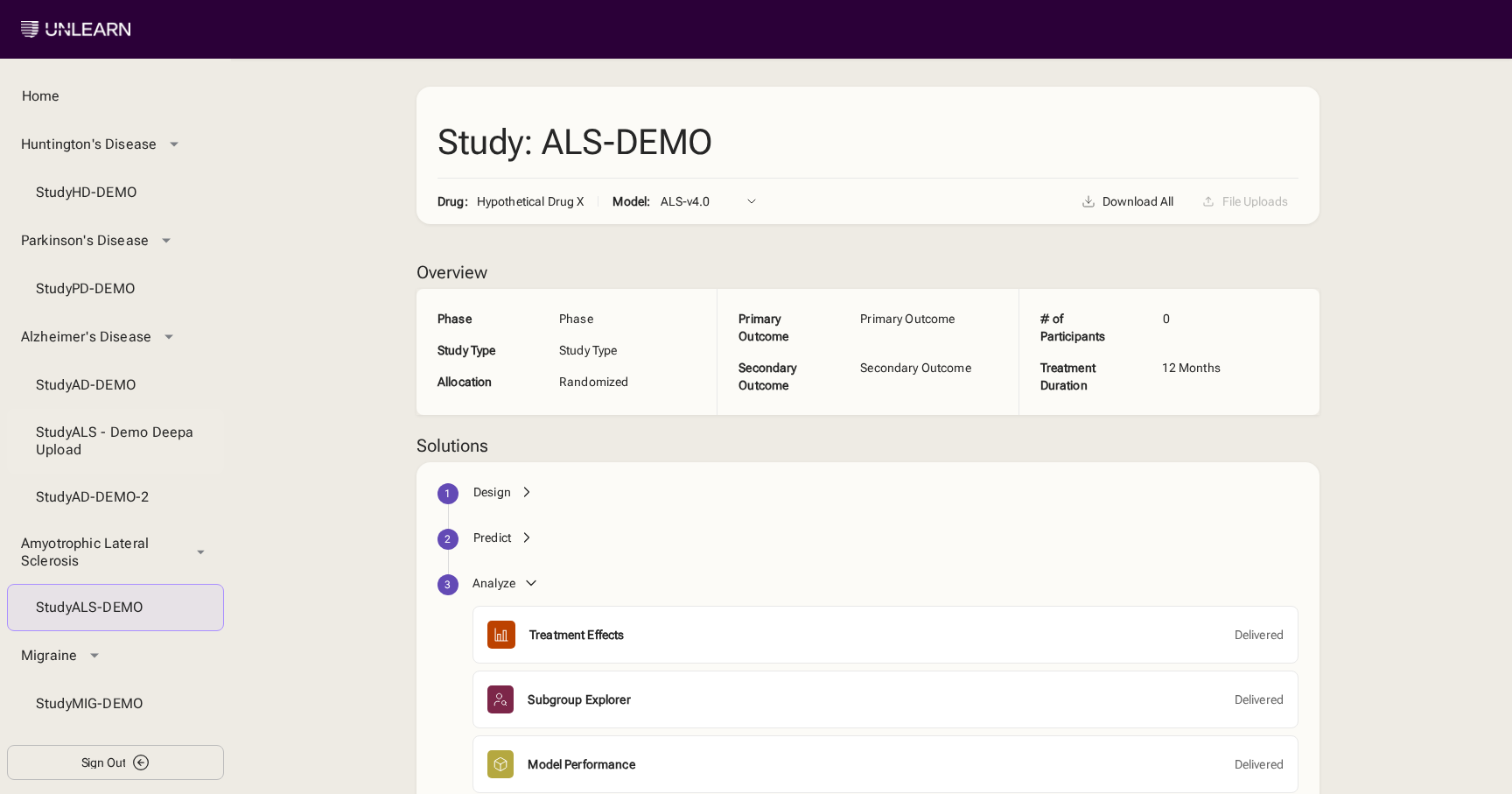 click on "Study  ALS - Demo Deepa Upload" at bounding box center (116, 441) 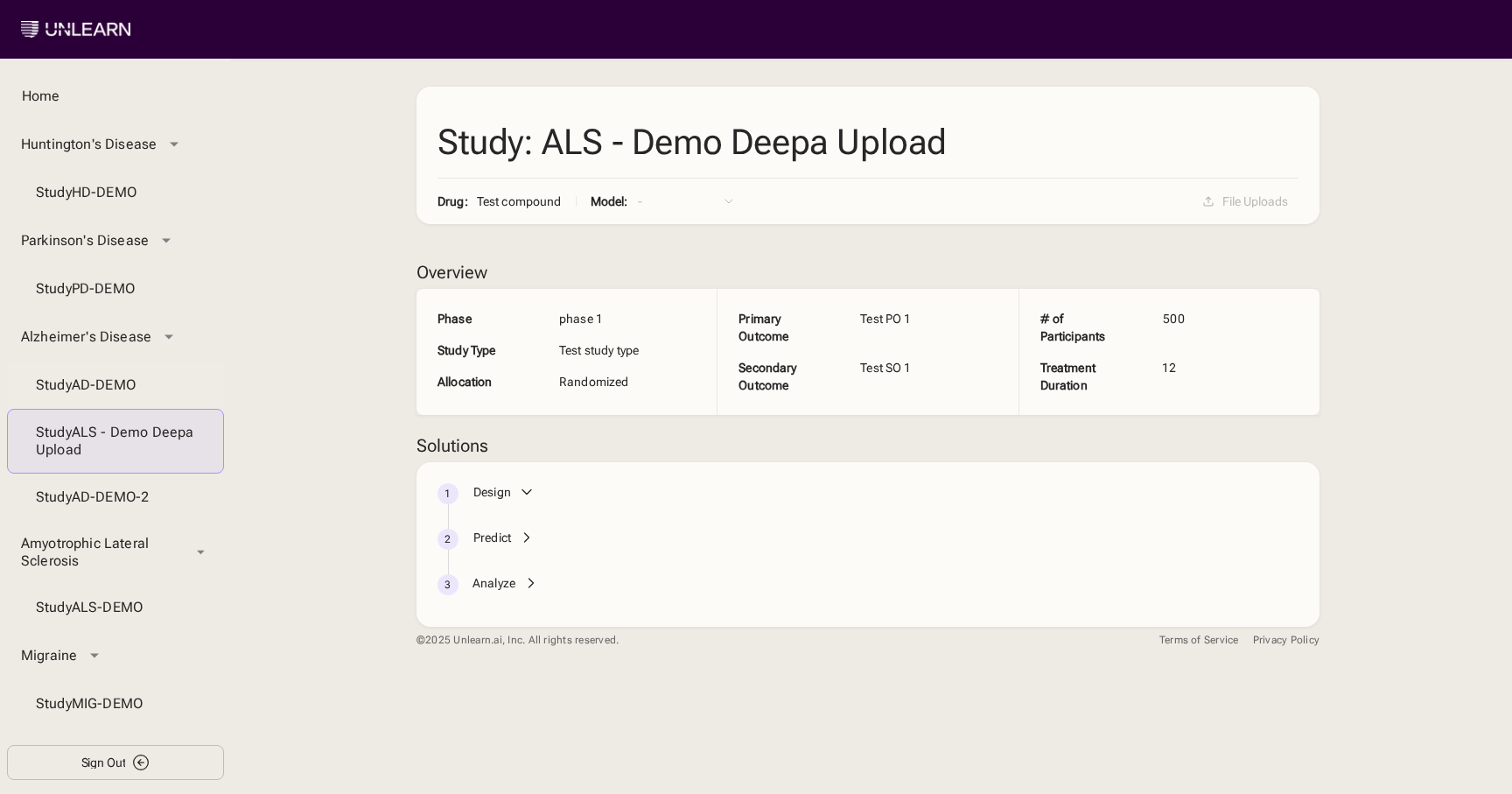 click on "Study  AD-DEMO" at bounding box center (116, 385) 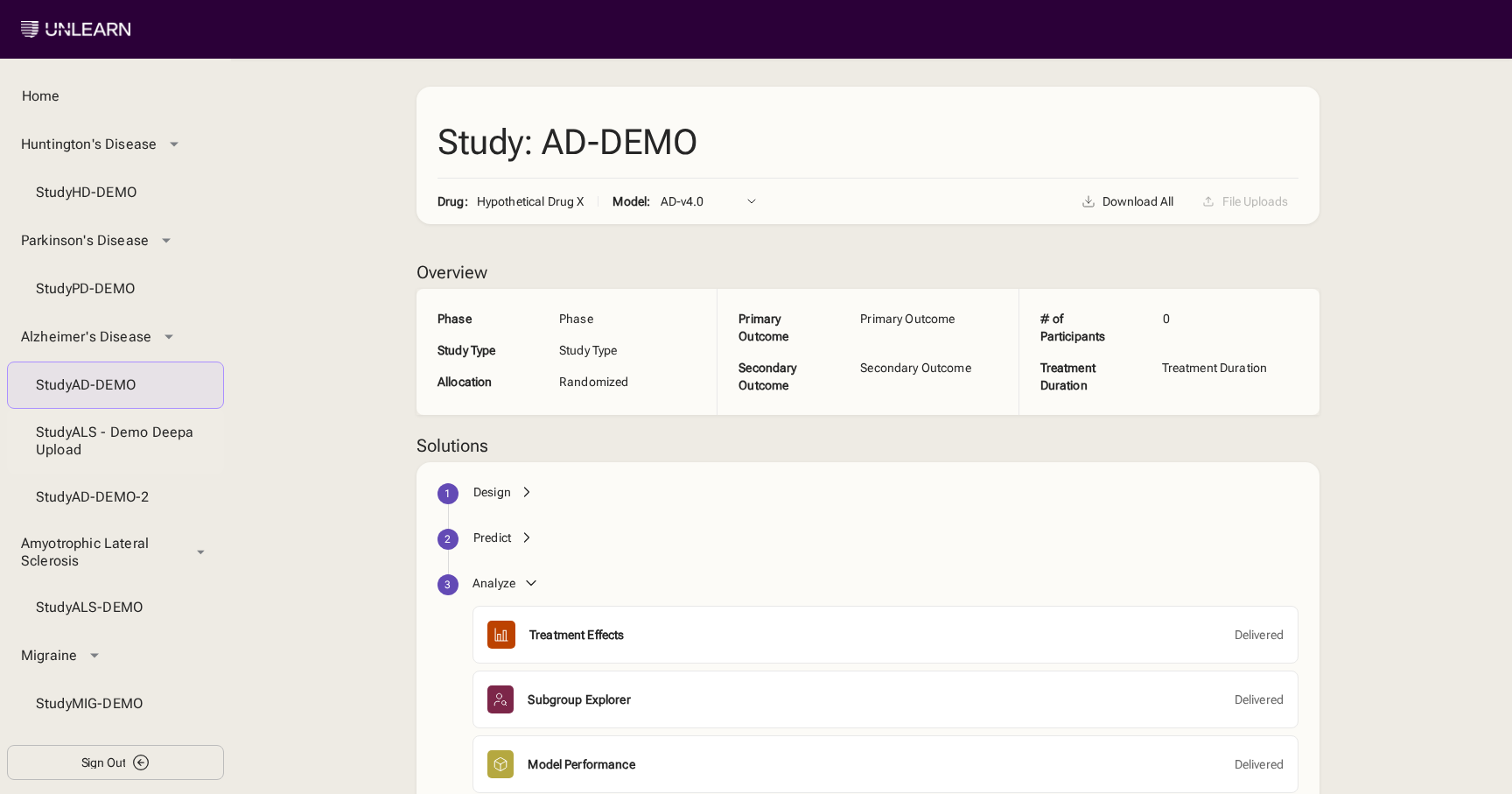 click on "Study  ALS - Demo Deepa Upload" at bounding box center (116, 441) 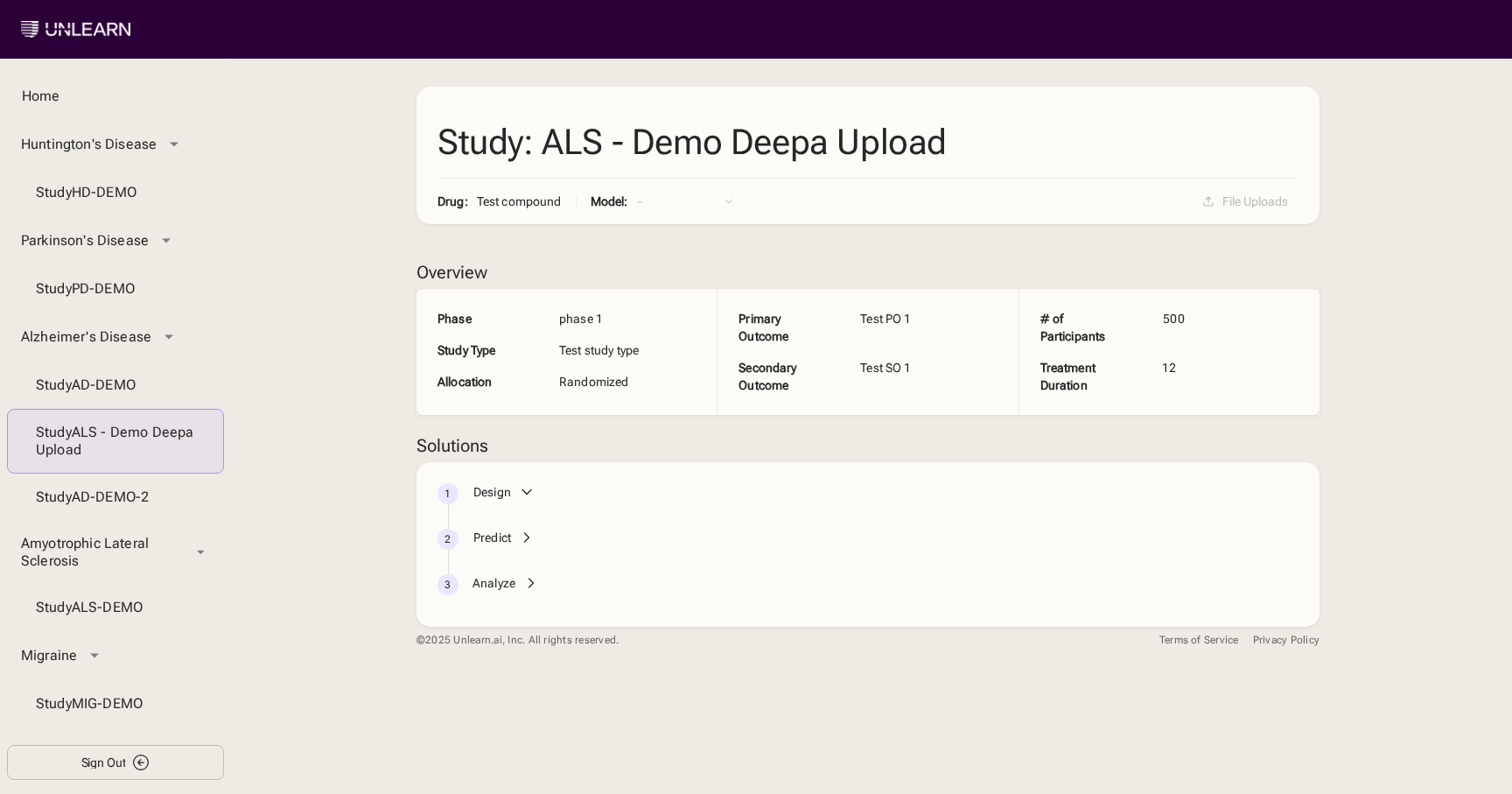 click on "Predict" at bounding box center (873, 552) 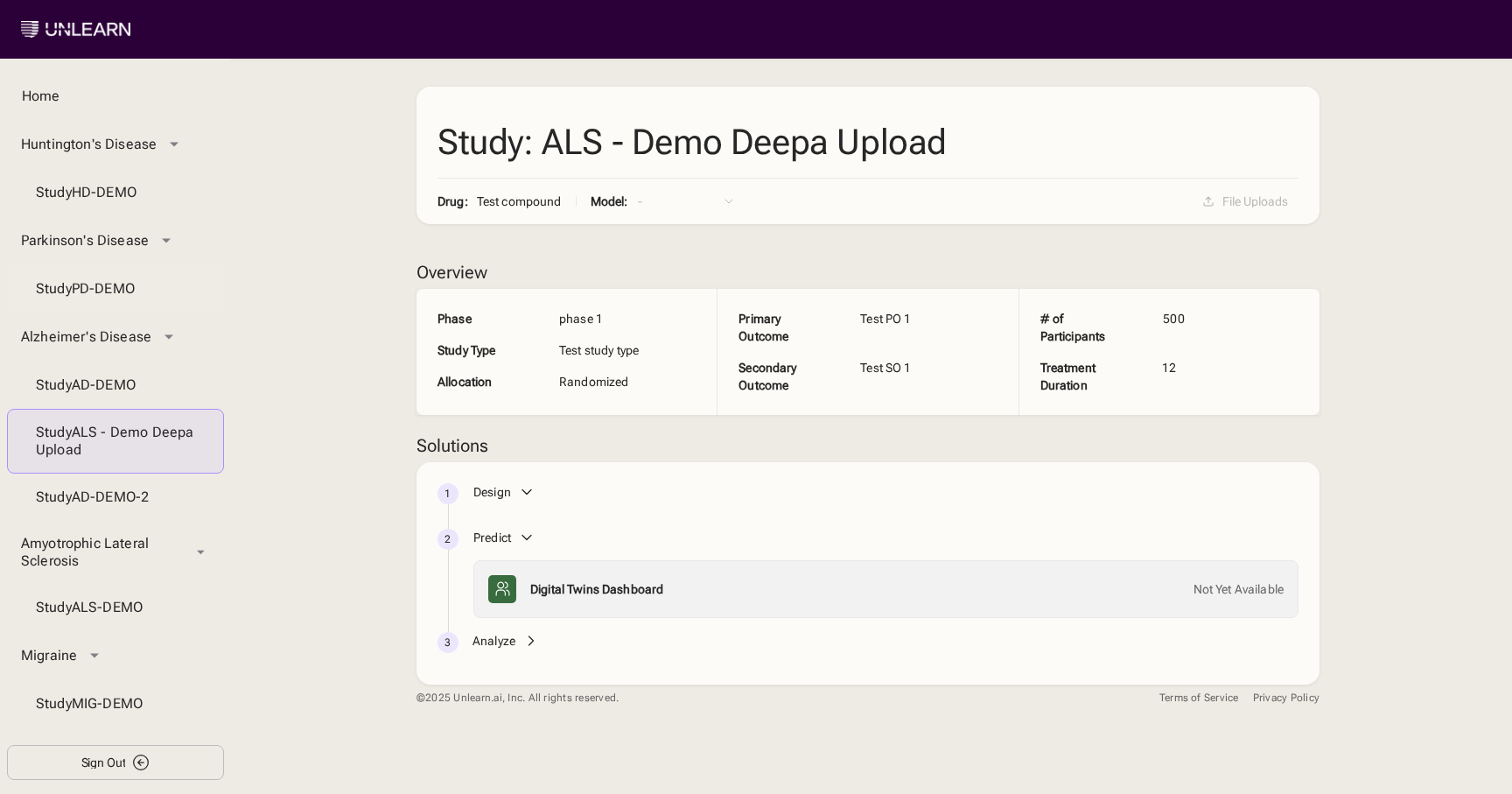 click on "Study  PD-DEMO" at bounding box center (116, 289) 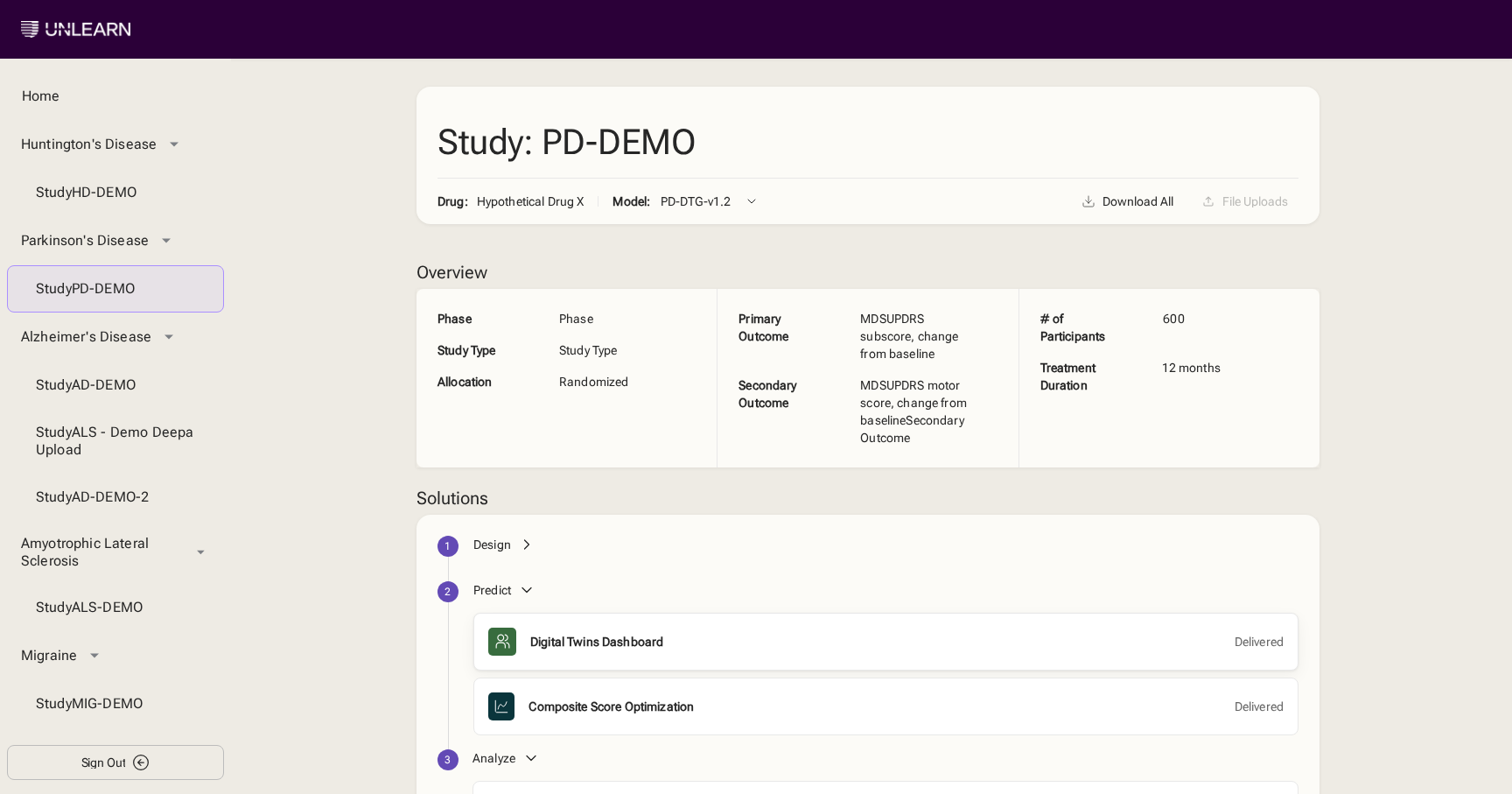 click on "Digital Twins Dashboard Delivered" at bounding box center [886, 642] 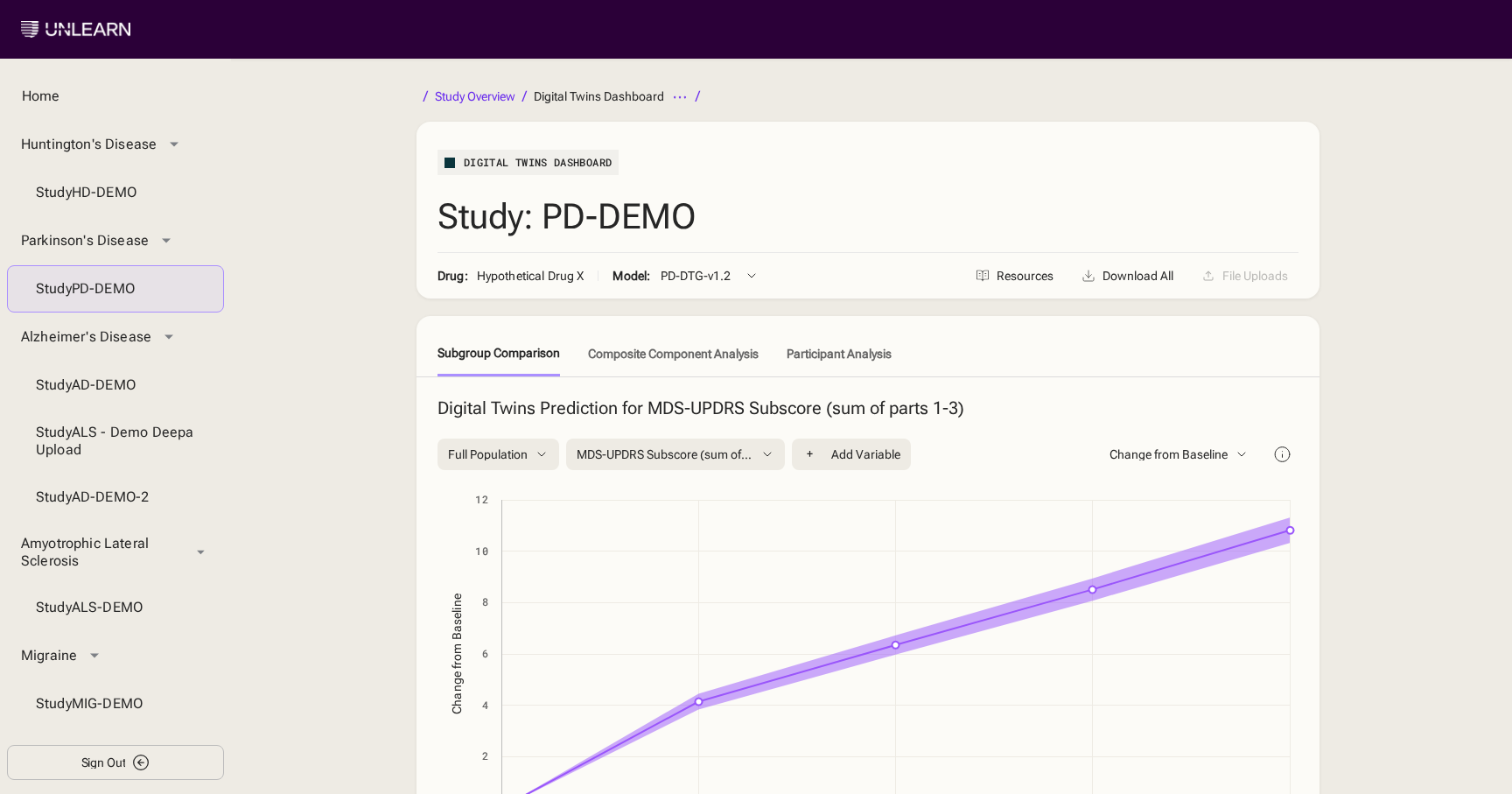 click on "Sign Out" at bounding box center [116, 762] 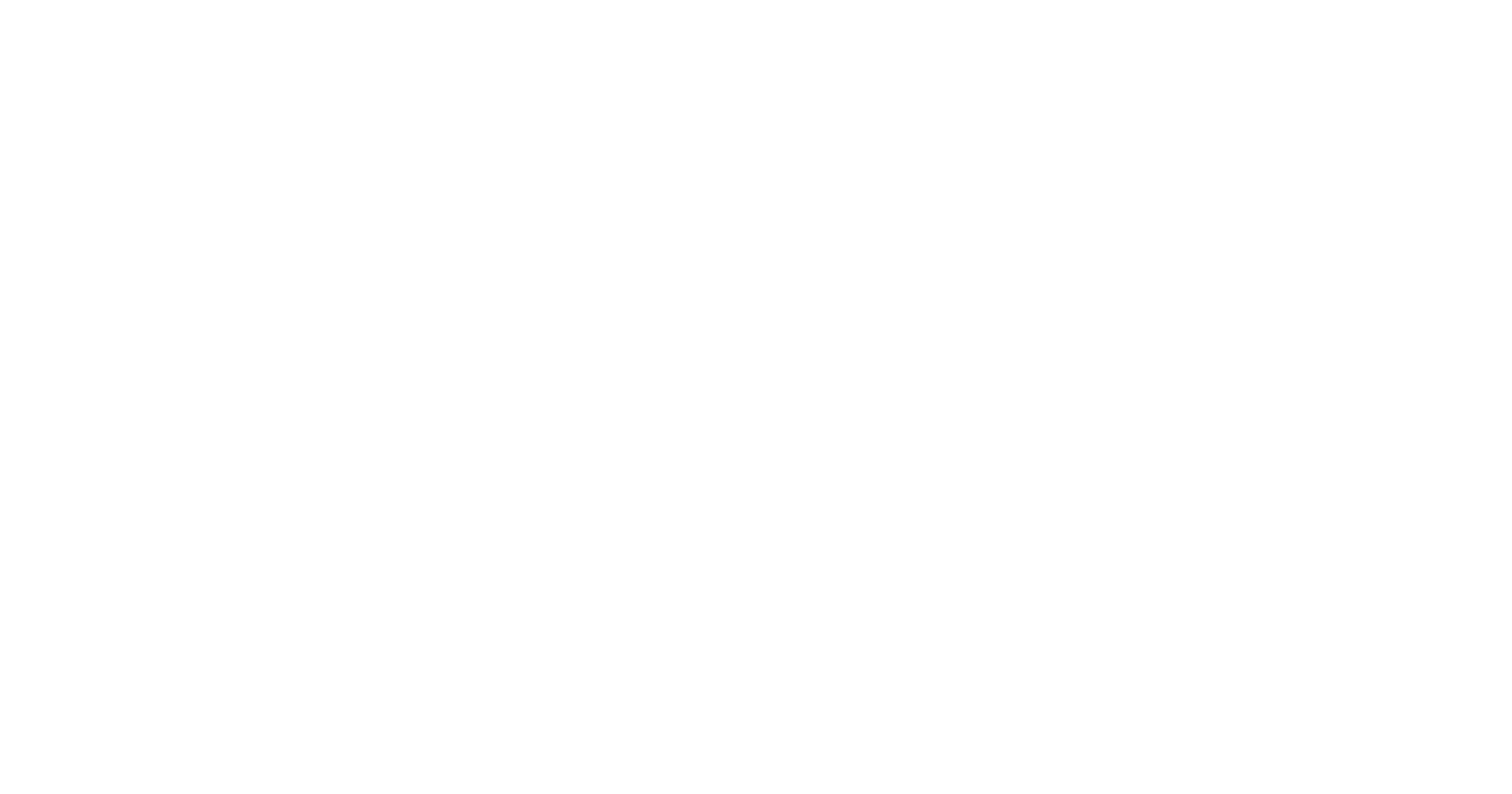 scroll, scrollTop: 0, scrollLeft: 0, axis: both 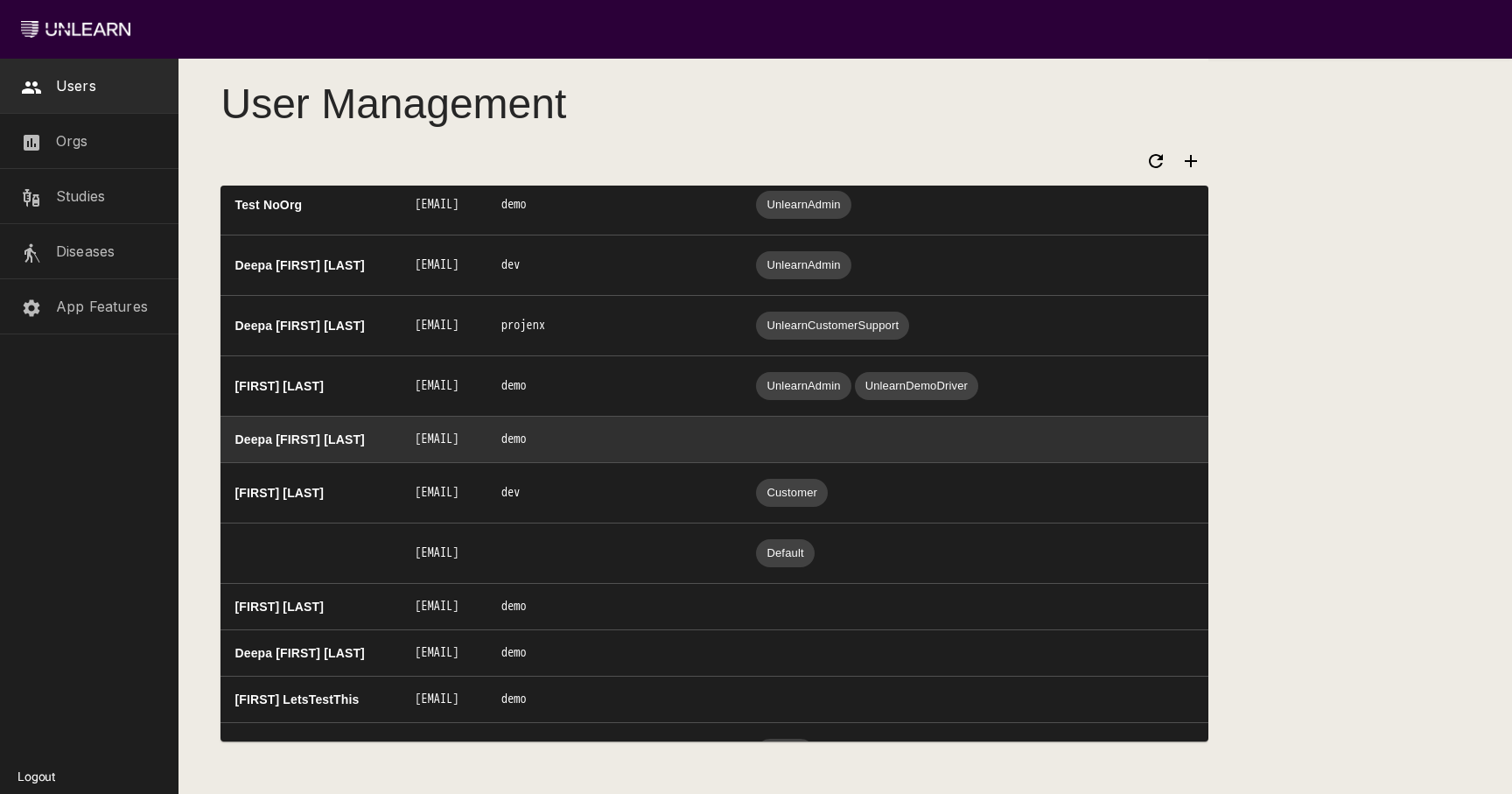 click on "[EMAIL]" at bounding box center [444, 439] 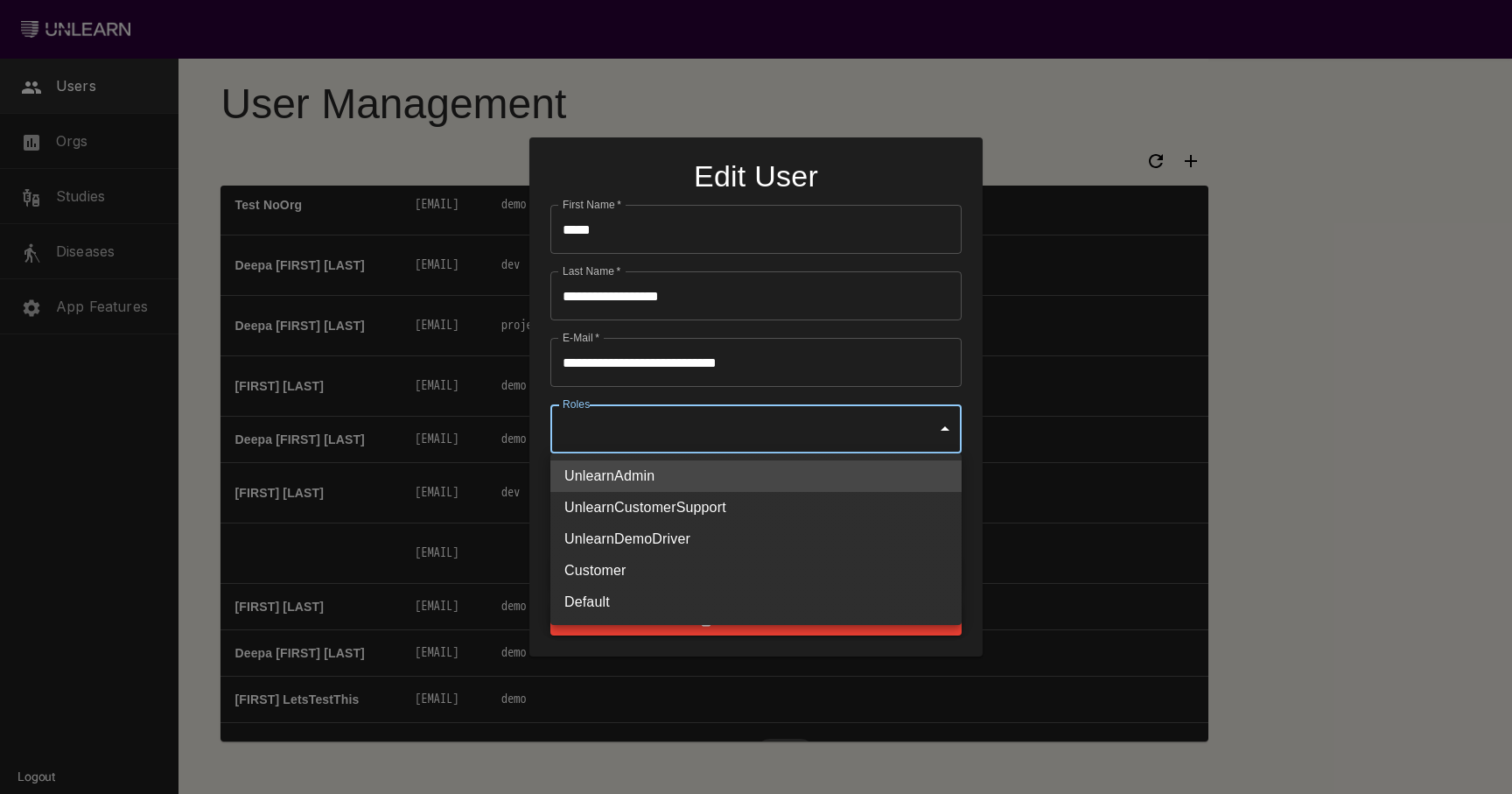 click on "Users Orgs Studies Diseases App Features Logout User Management Name Email Organization Roles Eden Shirin [EMAIL] demo alyssa v [EMAIL] alyssa-s-super-fun-test-account Angela Dao [EMAIL] angela-s-biopharma [EMAIL] fei x [EMAIL] project-a Jigyasa Tuli [EMAIL] demo [EMAIL] demo [EMAIL] demo [EMAIL] demo Demo User [EMAIL] abbvie A. Customer [EMAIL] demo Demo User [EMAIL] demo George Melvin [EMAIL] demo [EMAIL] projenx Fei Xie [EMAIL] demo Alyssa Vanderbeek [EMAIL] demo [EMAIL] quralis [EMAIL] UnlearnCustomerSupport UnlearnDemoDriver UnlearnAdmin [EMAIL] biogen [EMAIL] [EMAIL] [EMAIL] athira [EMAIL] trace Charles Bisbee [EMAIL] demo UnlearnAdmin Customer Niraj Admin demo" at bounding box center [756, 397] 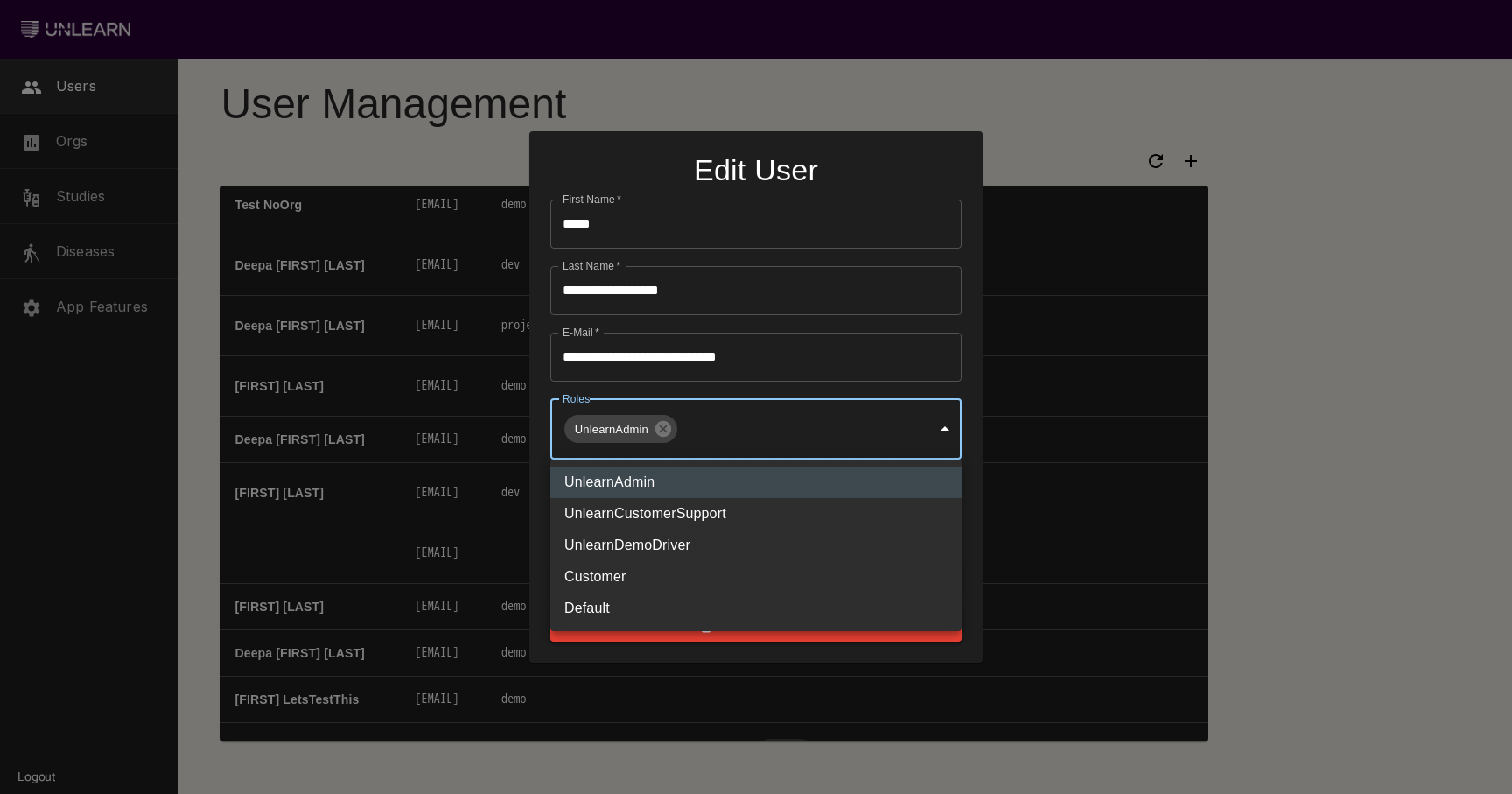 click at bounding box center (756, 397) 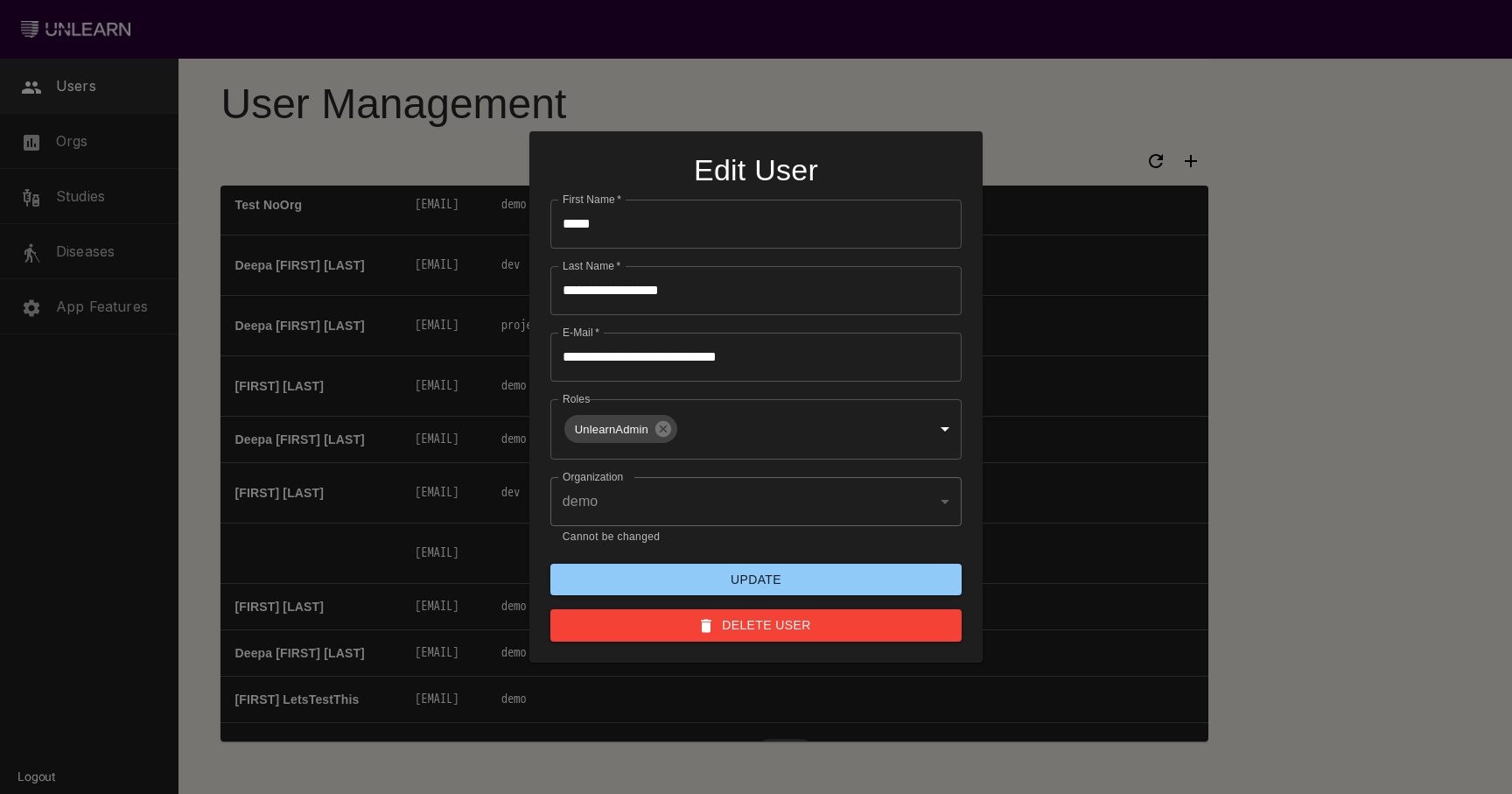 click on "UnlearnAdmin UnlearnCustomerSupport UnlearnDemoDriver Customer Default" at bounding box center [756, 397] 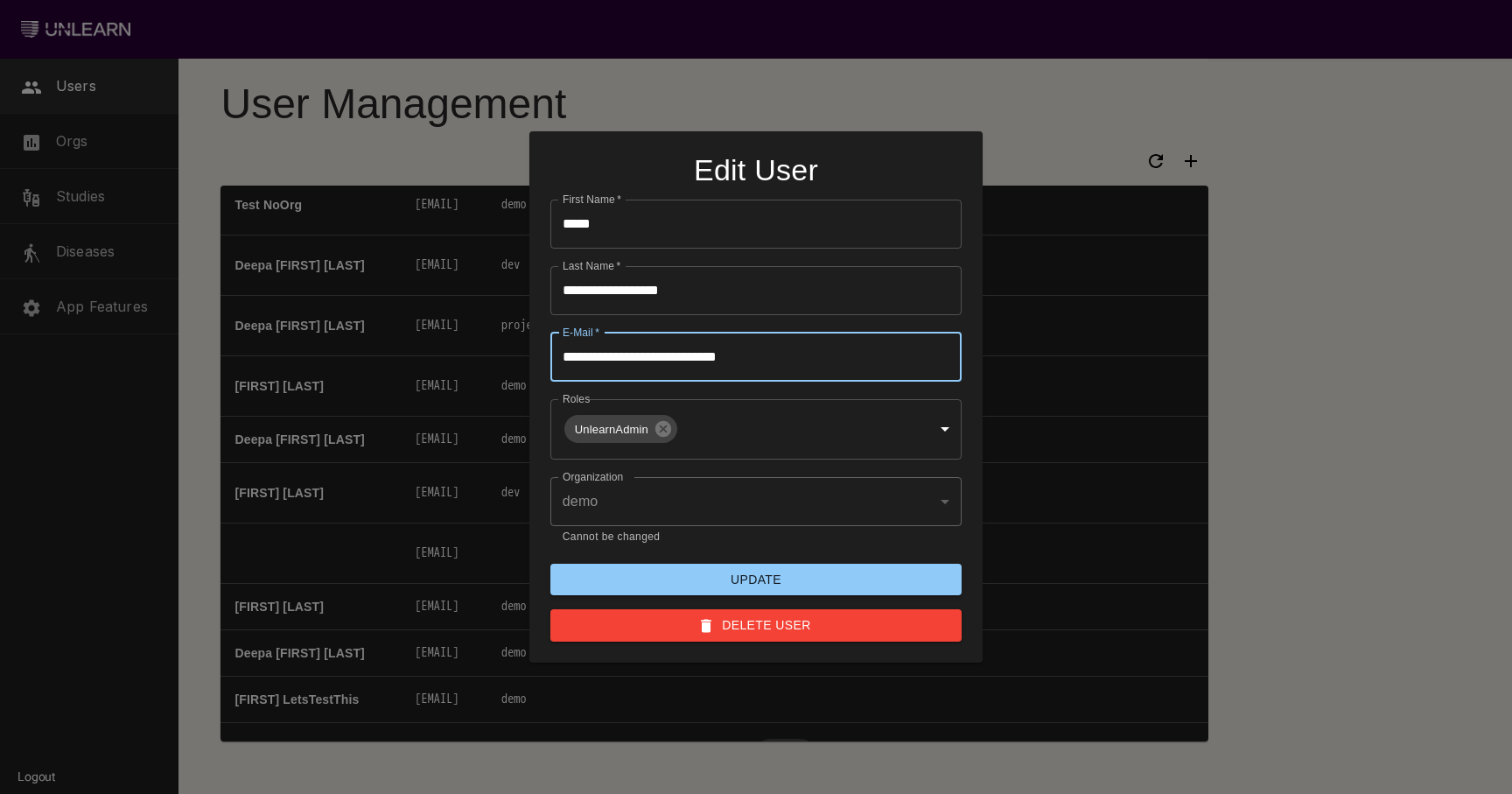 click on "**********" at bounding box center (756, 357) 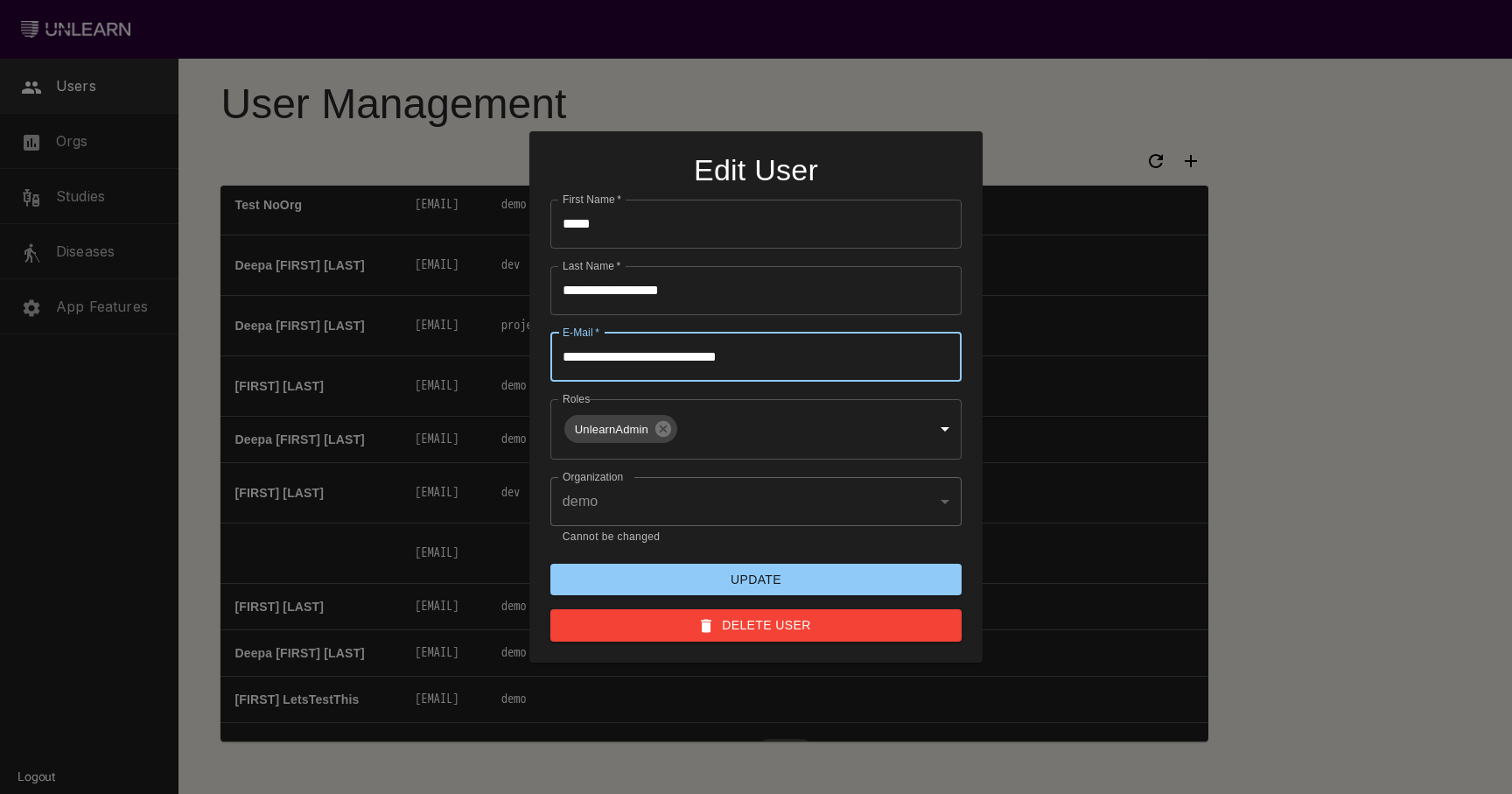 click on "Update" at bounding box center [756, 580] 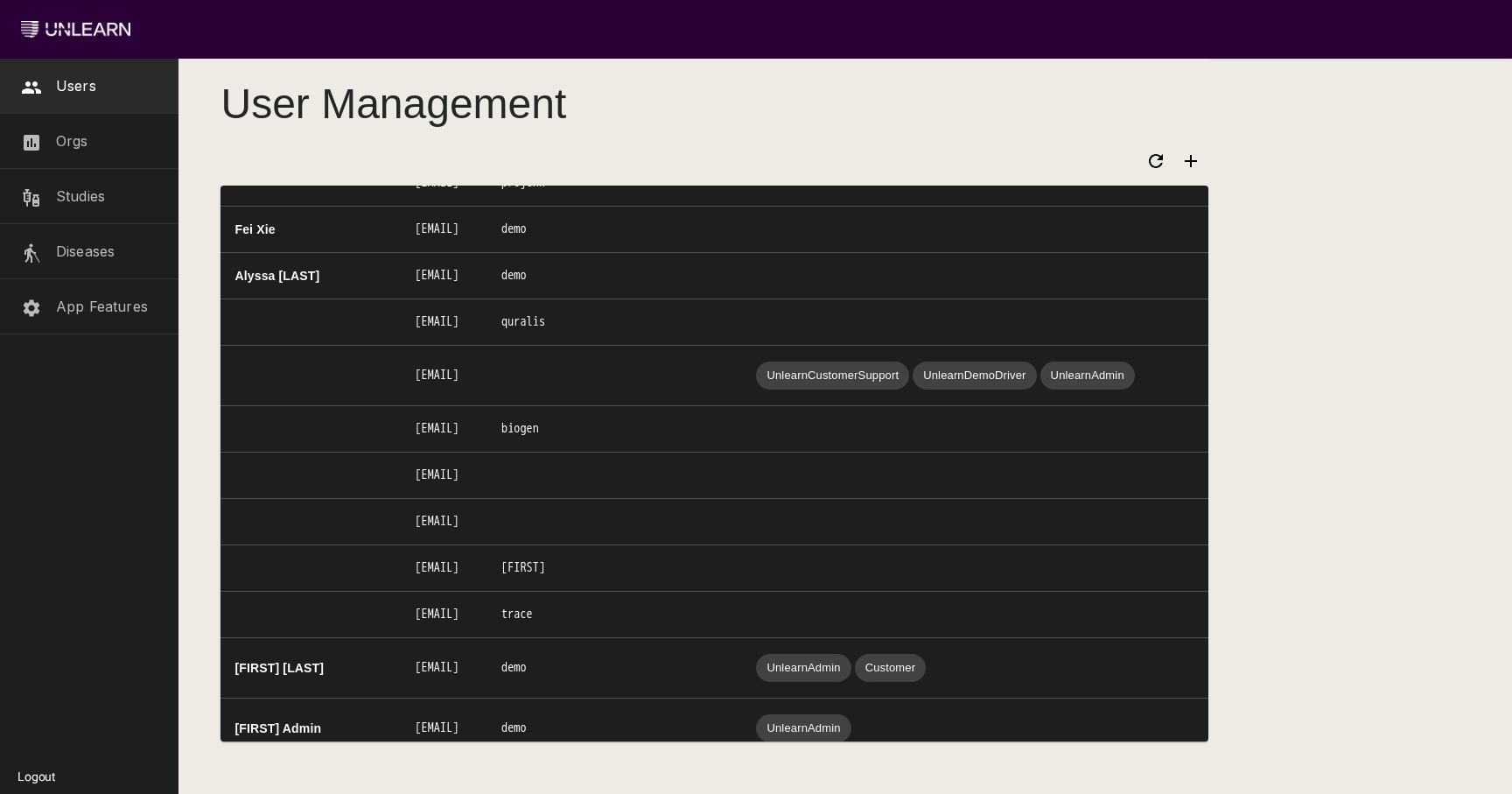 scroll, scrollTop: 733, scrollLeft: 0, axis: vertical 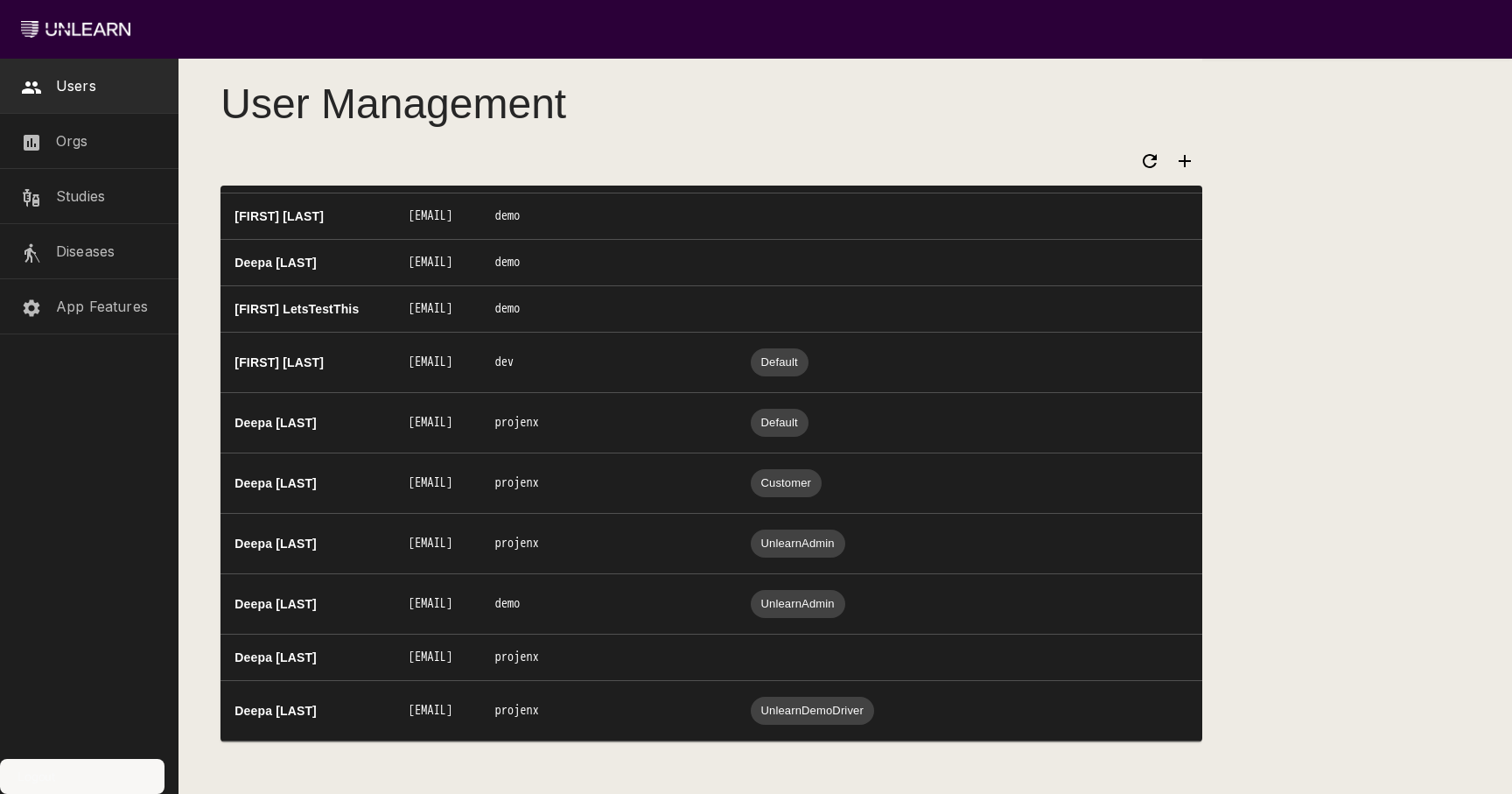 click on "Logout" at bounding box center [36, 776] 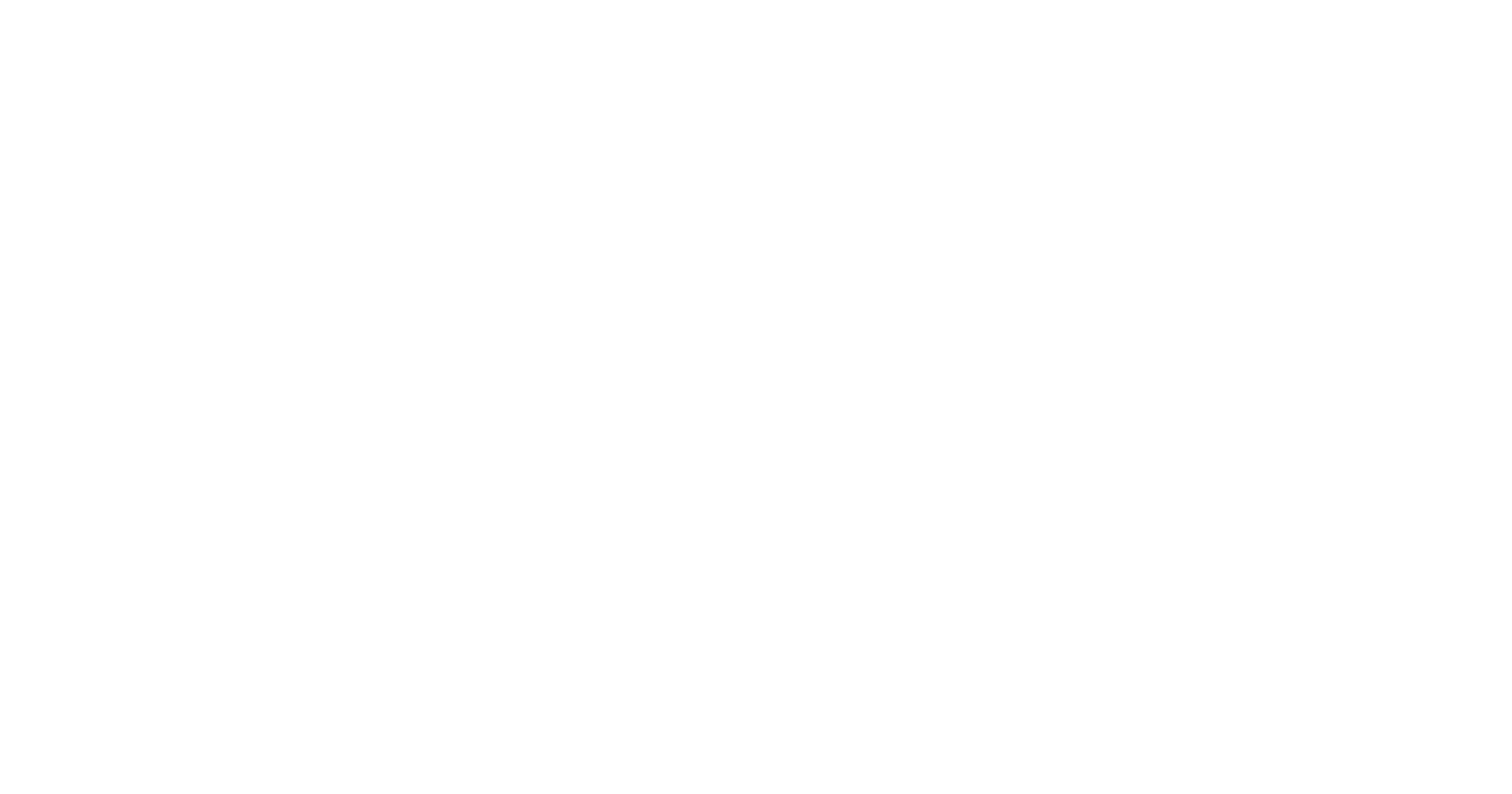 scroll, scrollTop: 0, scrollLeft: 0, axis: both 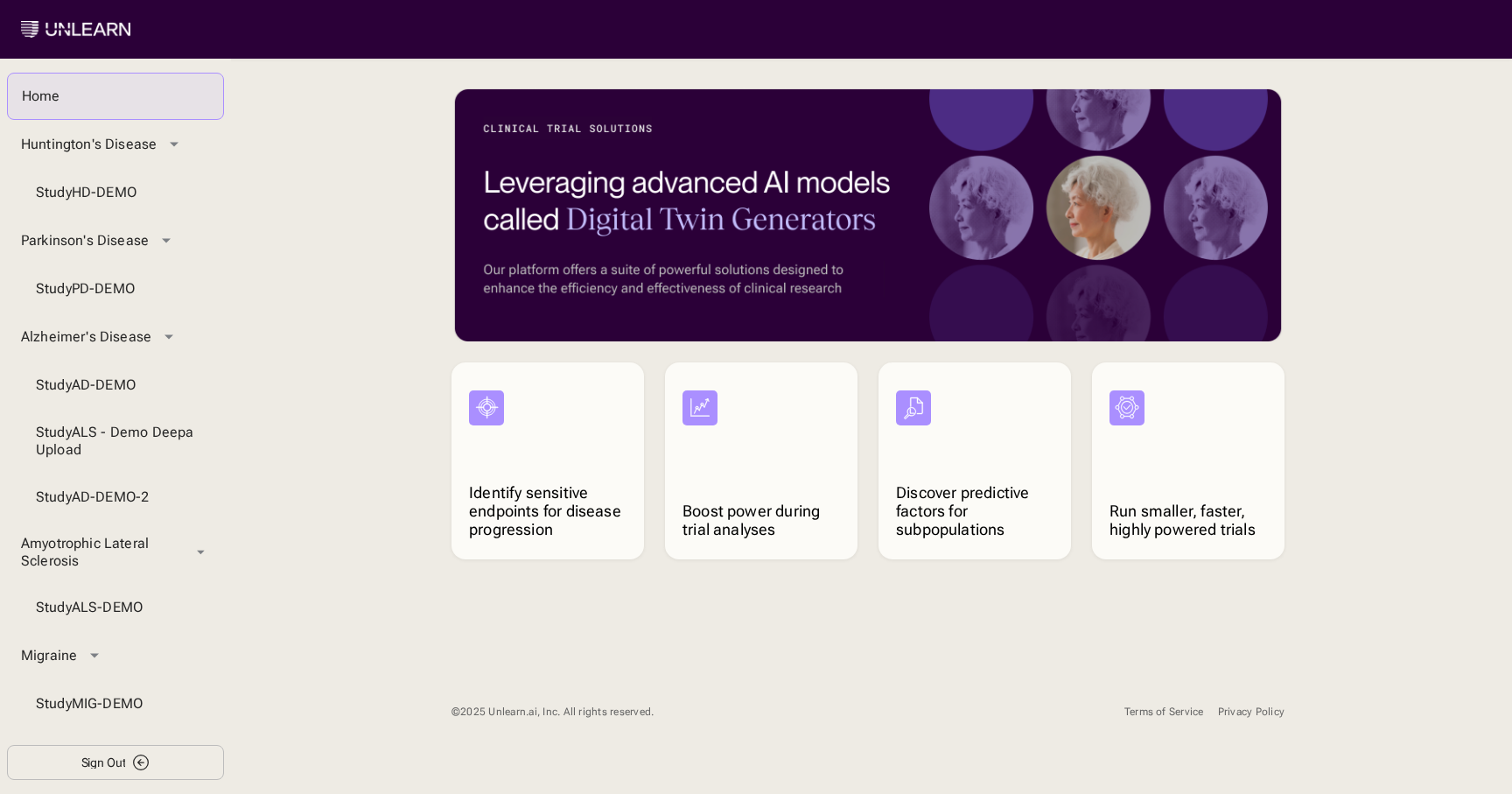 click on "Sign Out" at bounding box center [103, 762] 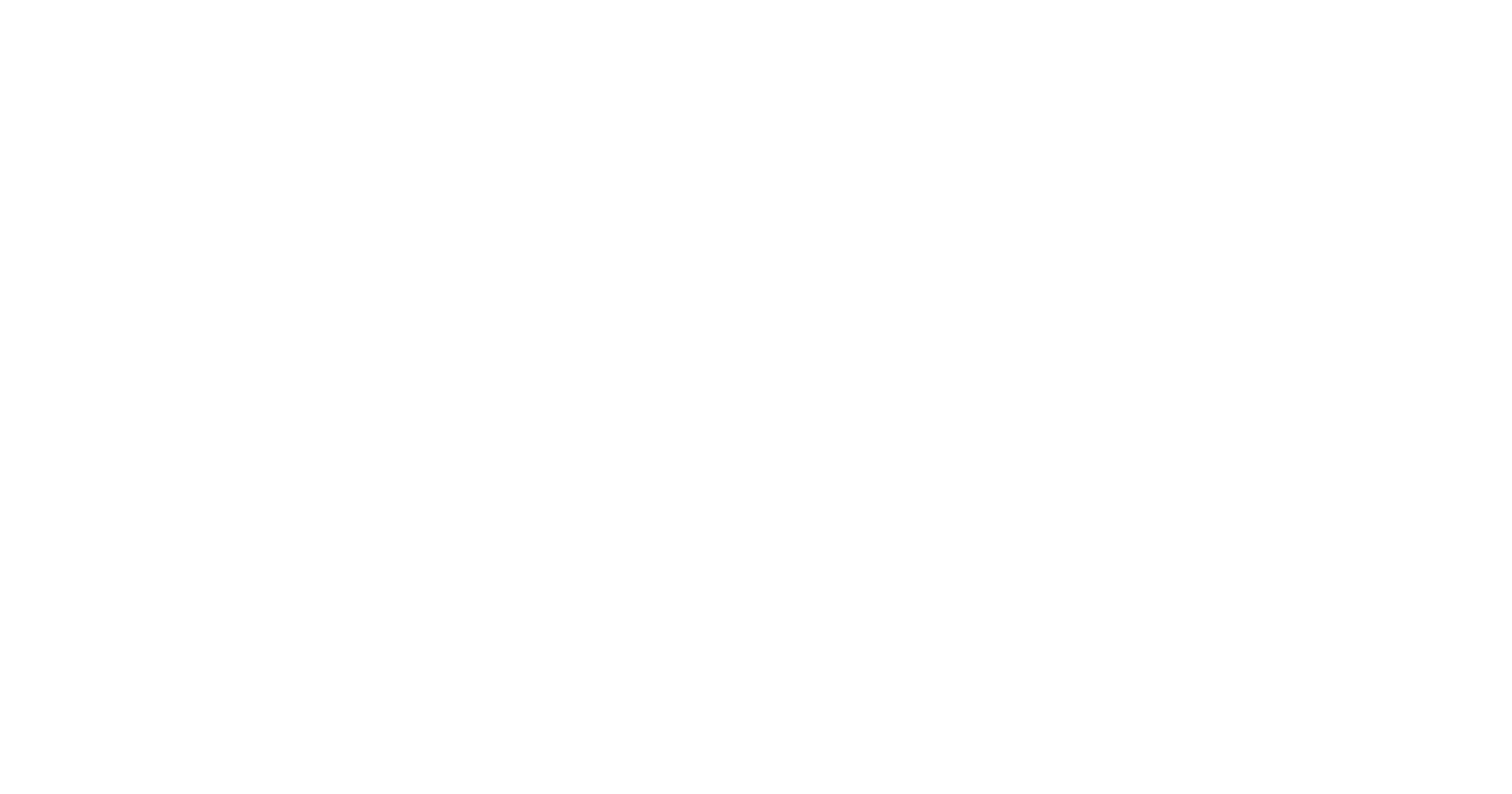 scroll, scrollTop: 0, scrollLeft: 0, axis: both 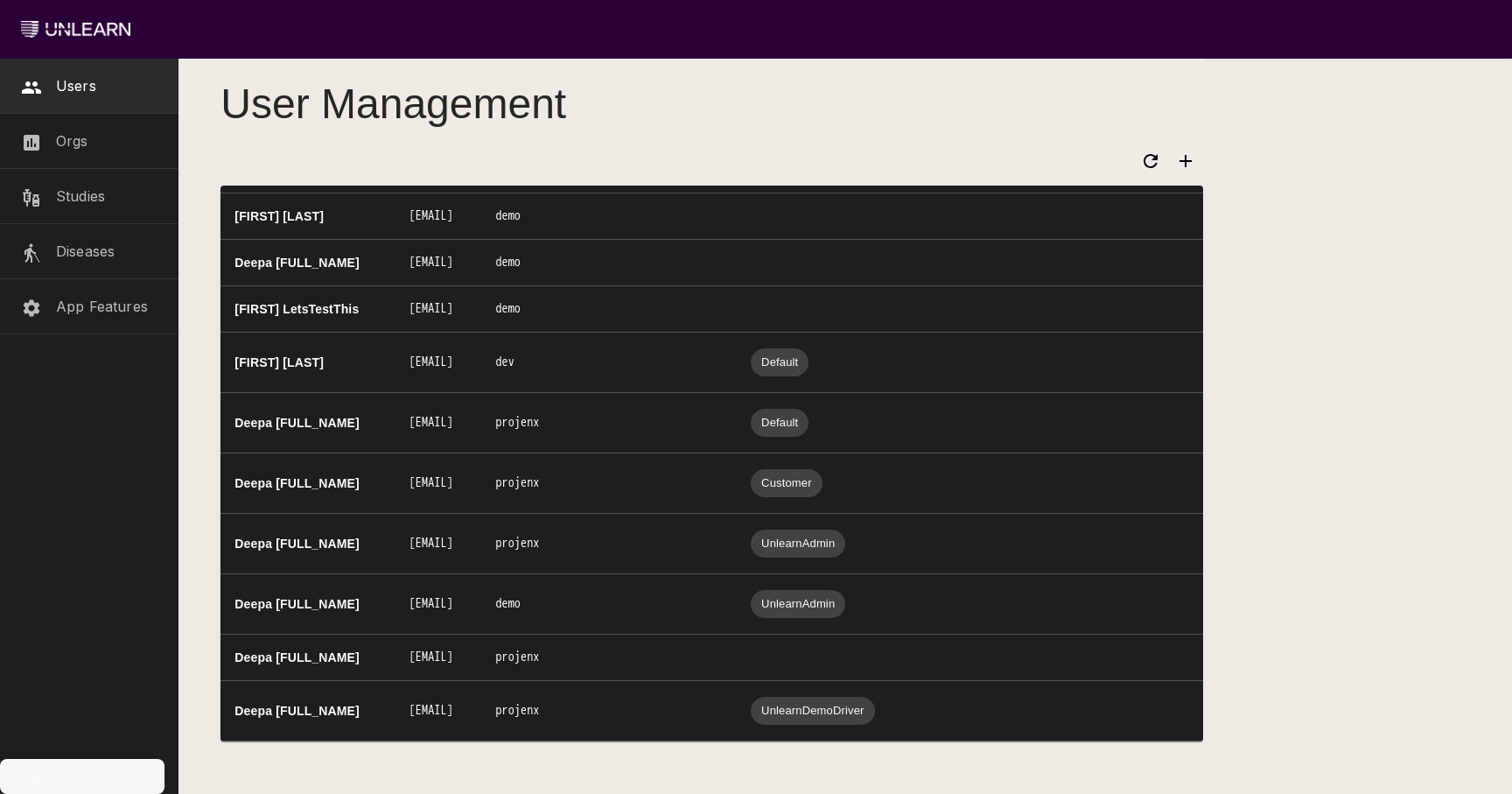 click on "Logout" at bounding box center [82, 776] 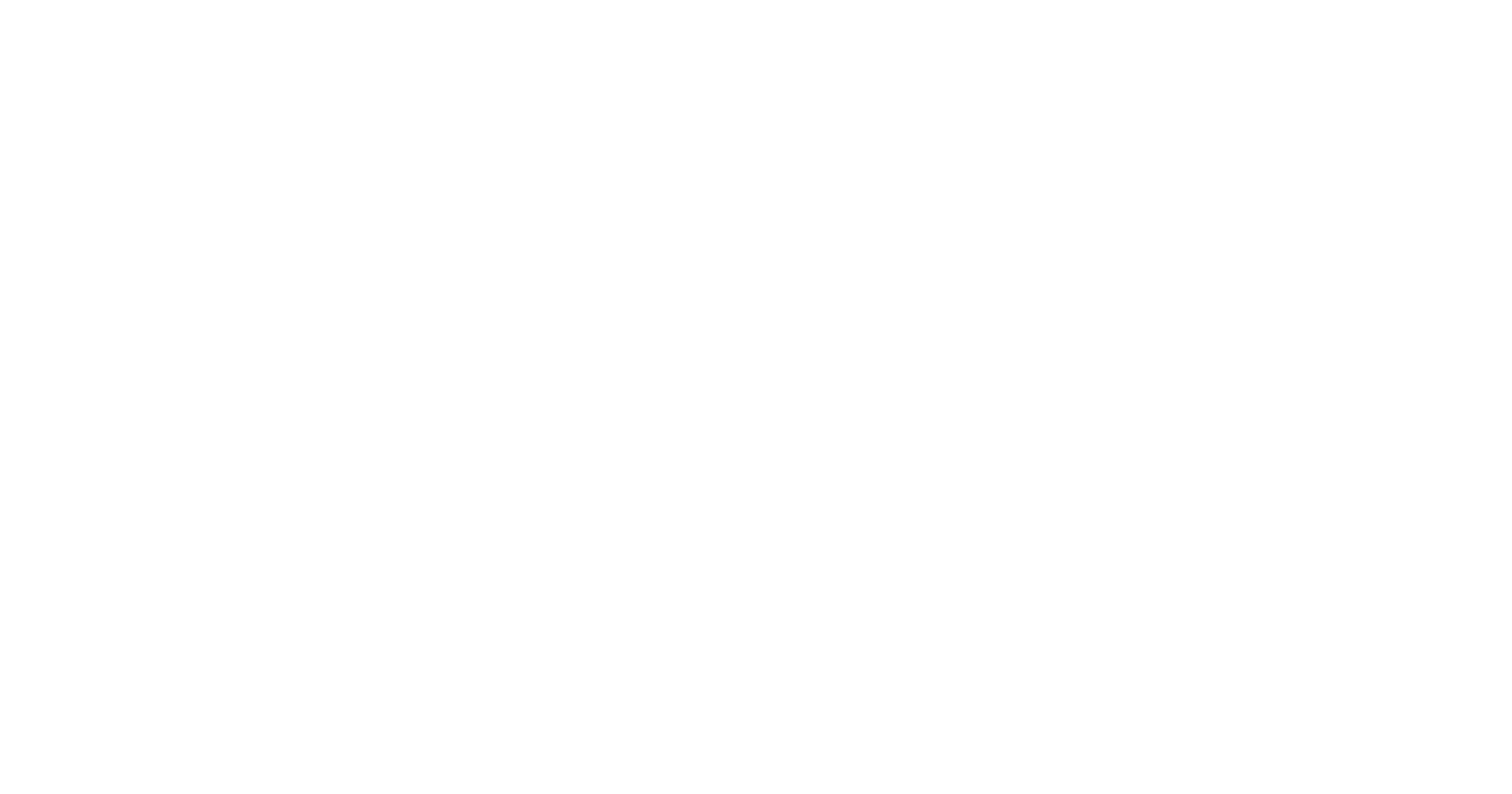 scroll, scrollTop: 0, scrollLeft: 0, axis: both 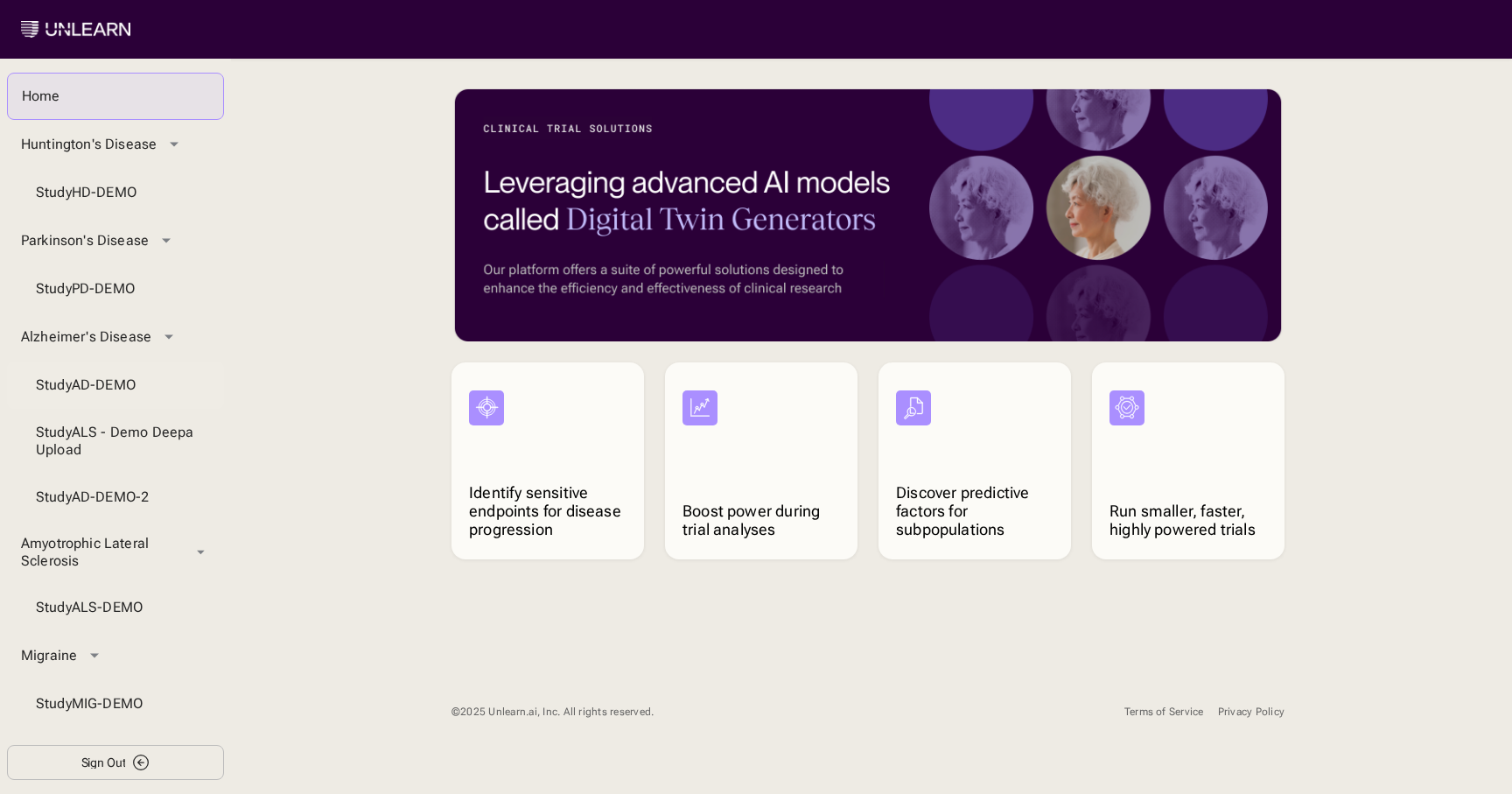 click on "Study  AD-DEMO" at bounding box center (116, 385) 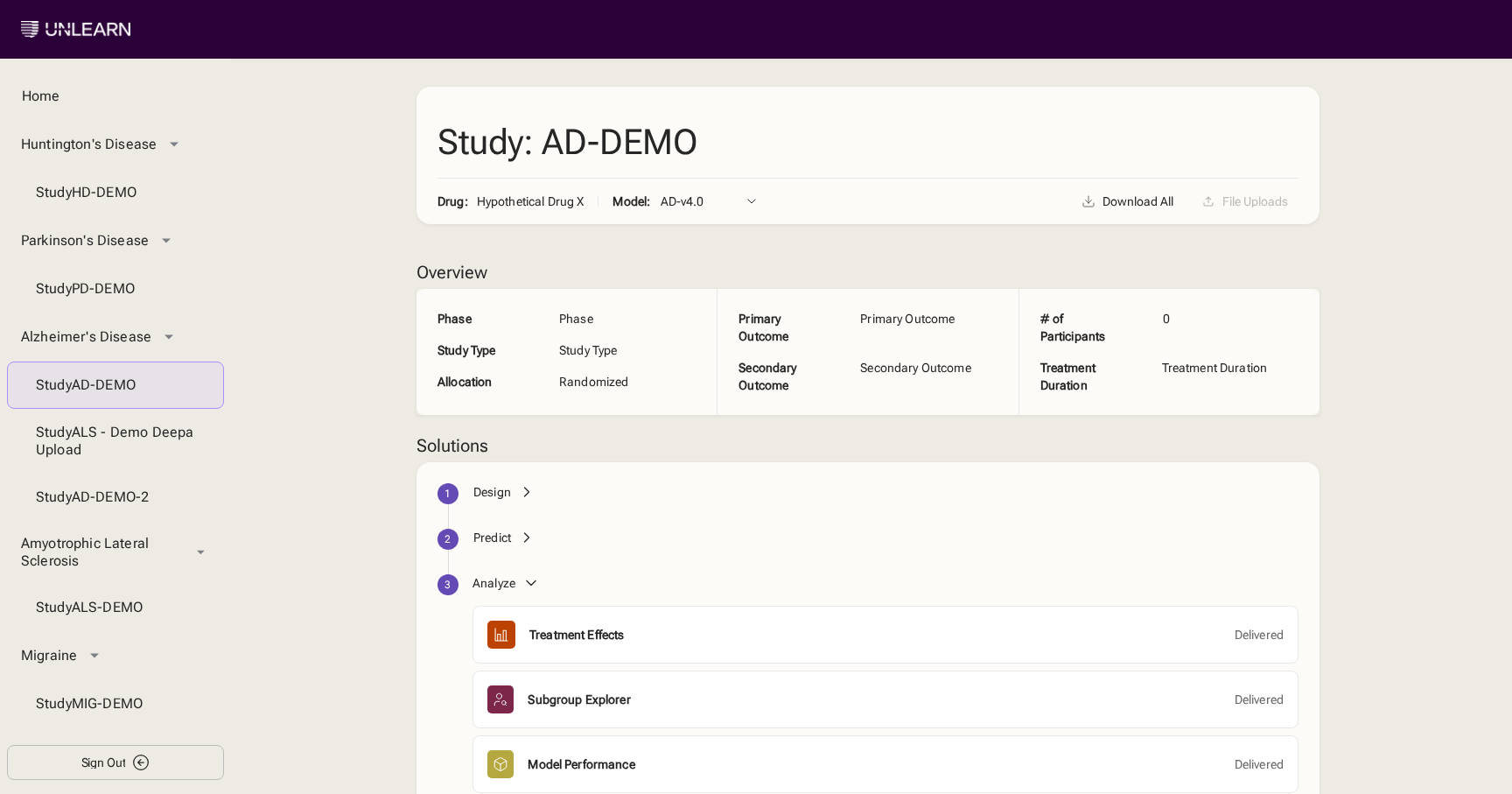 click on "Study  HD-DEMO" at bounding box center (116, 193) 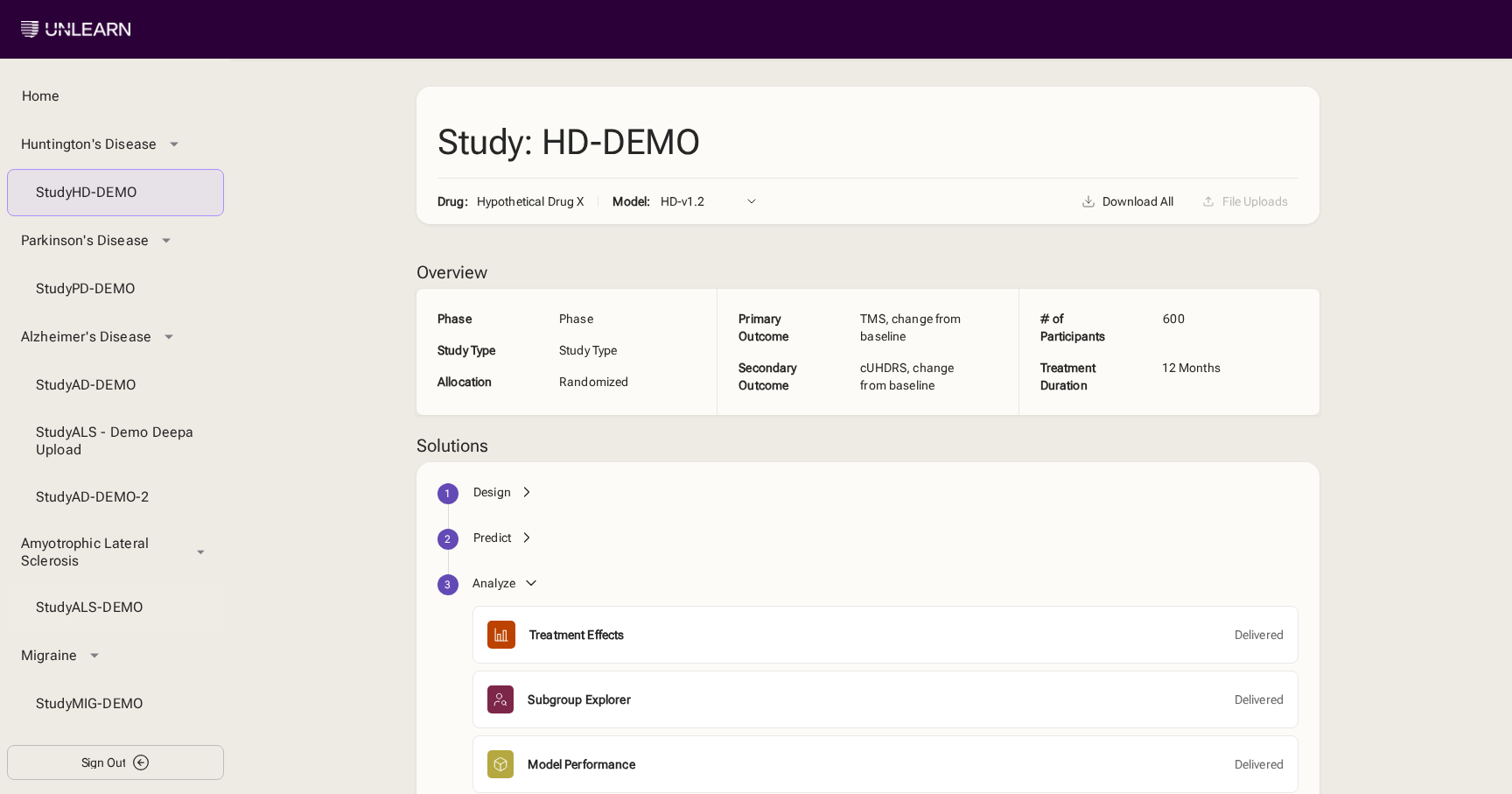 click on "Study  ALS-DEMO" at bounding box center [116, 608] 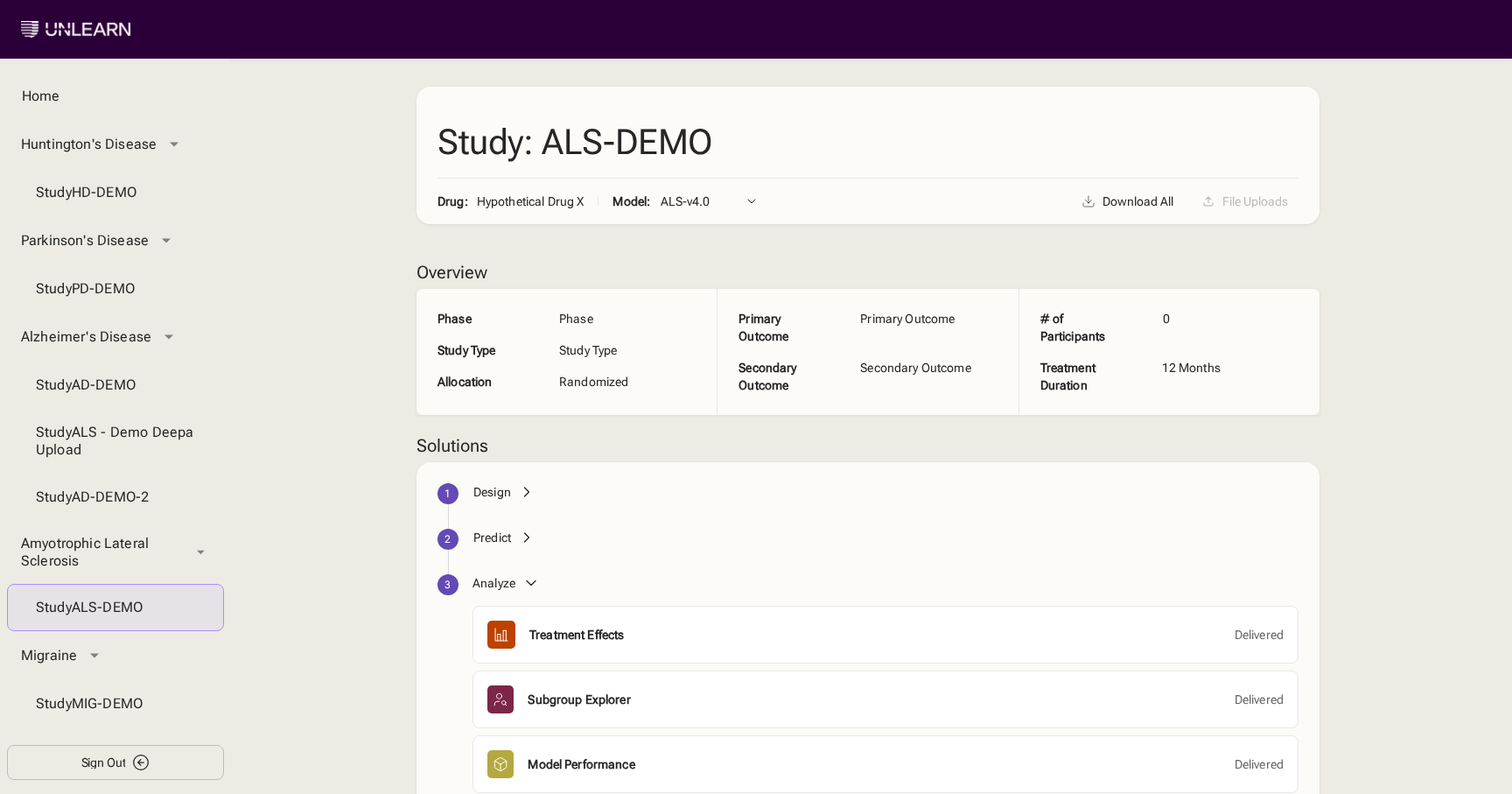 click on "Study  MIG-DEMO" at bounding box center [116, 704] 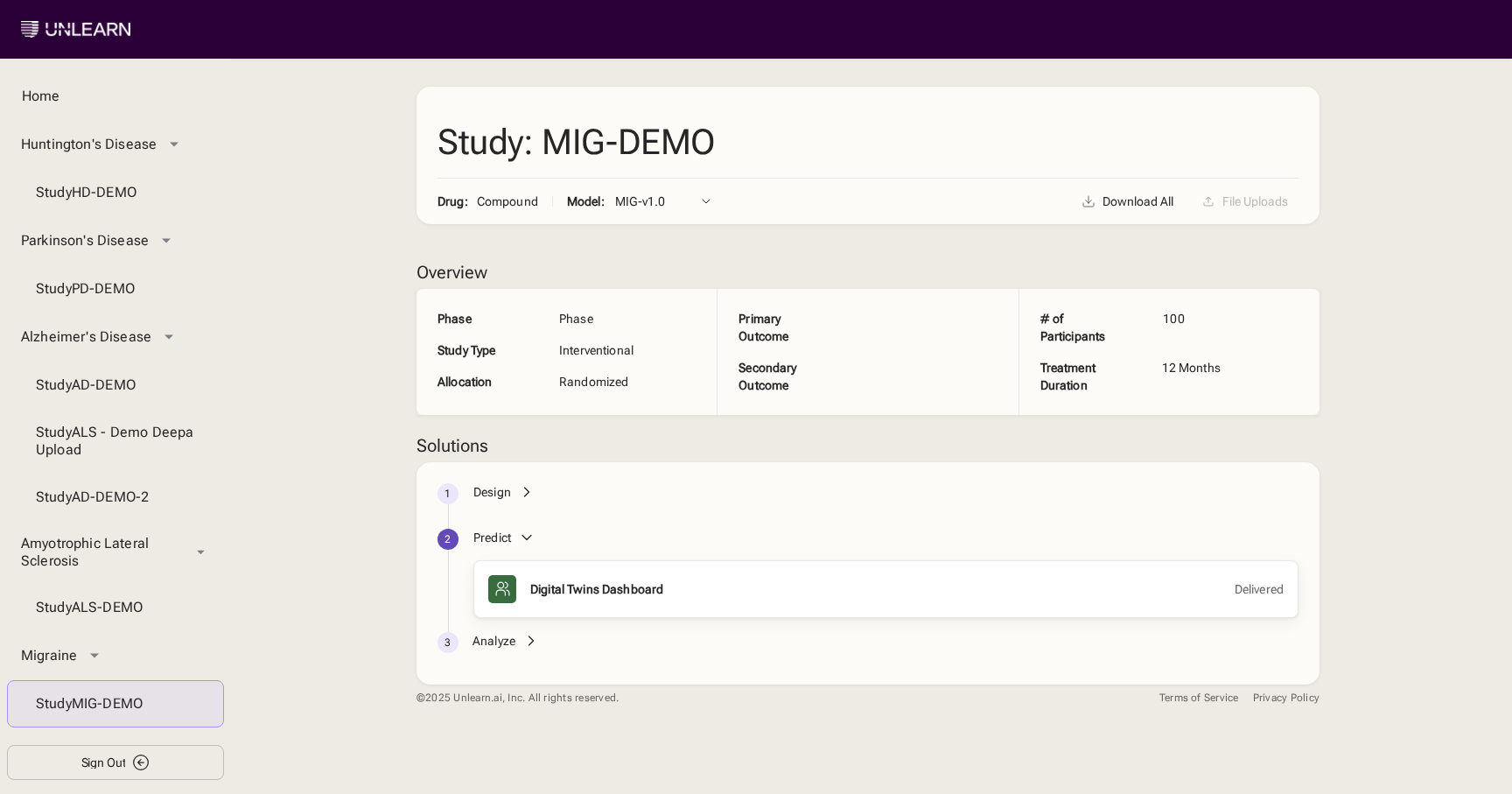 click on "Digital Twins Dashboard" at bounding box center [597, 589] 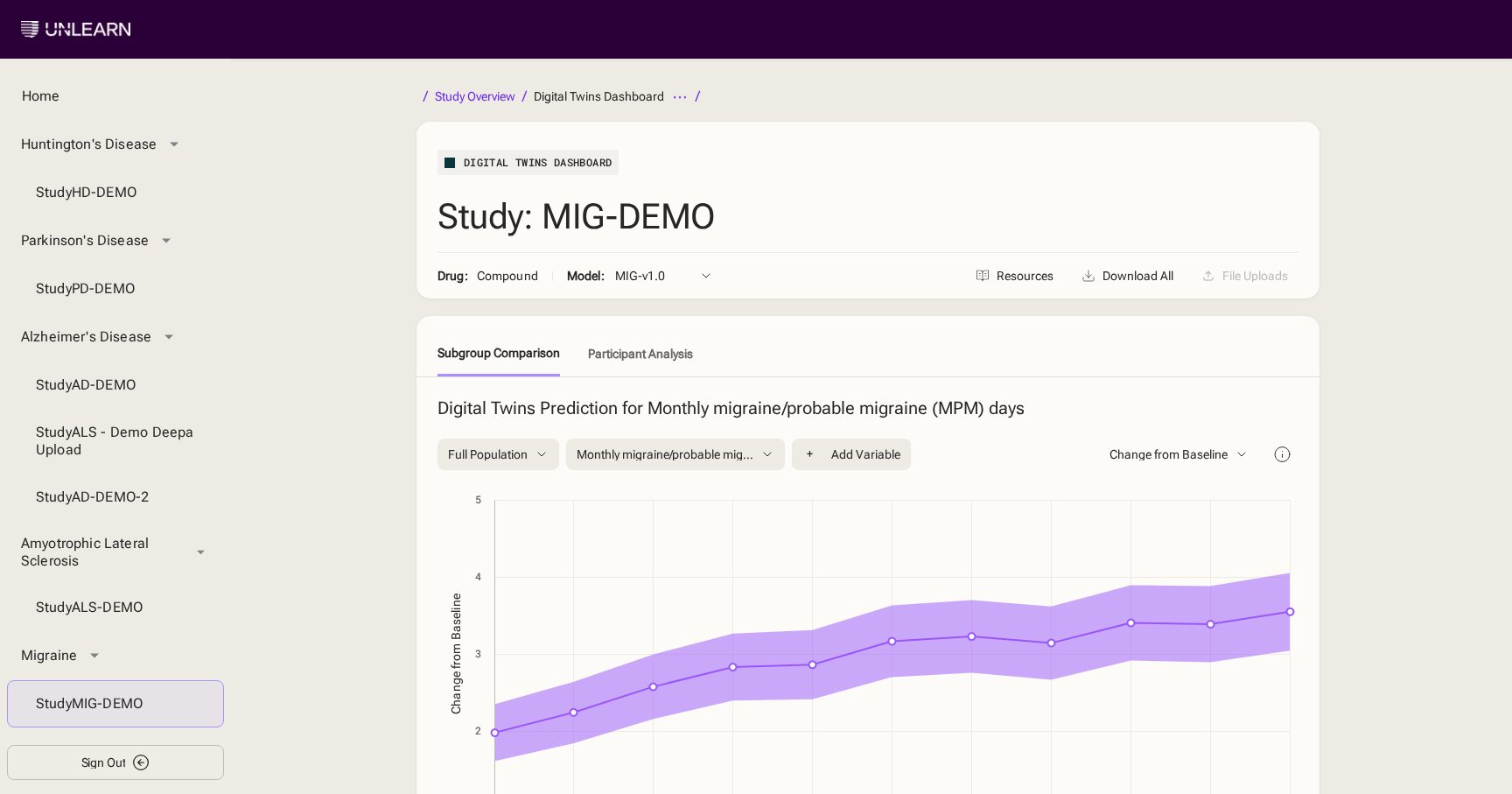 click on "Sign Out" at bounding box center [116, 762] 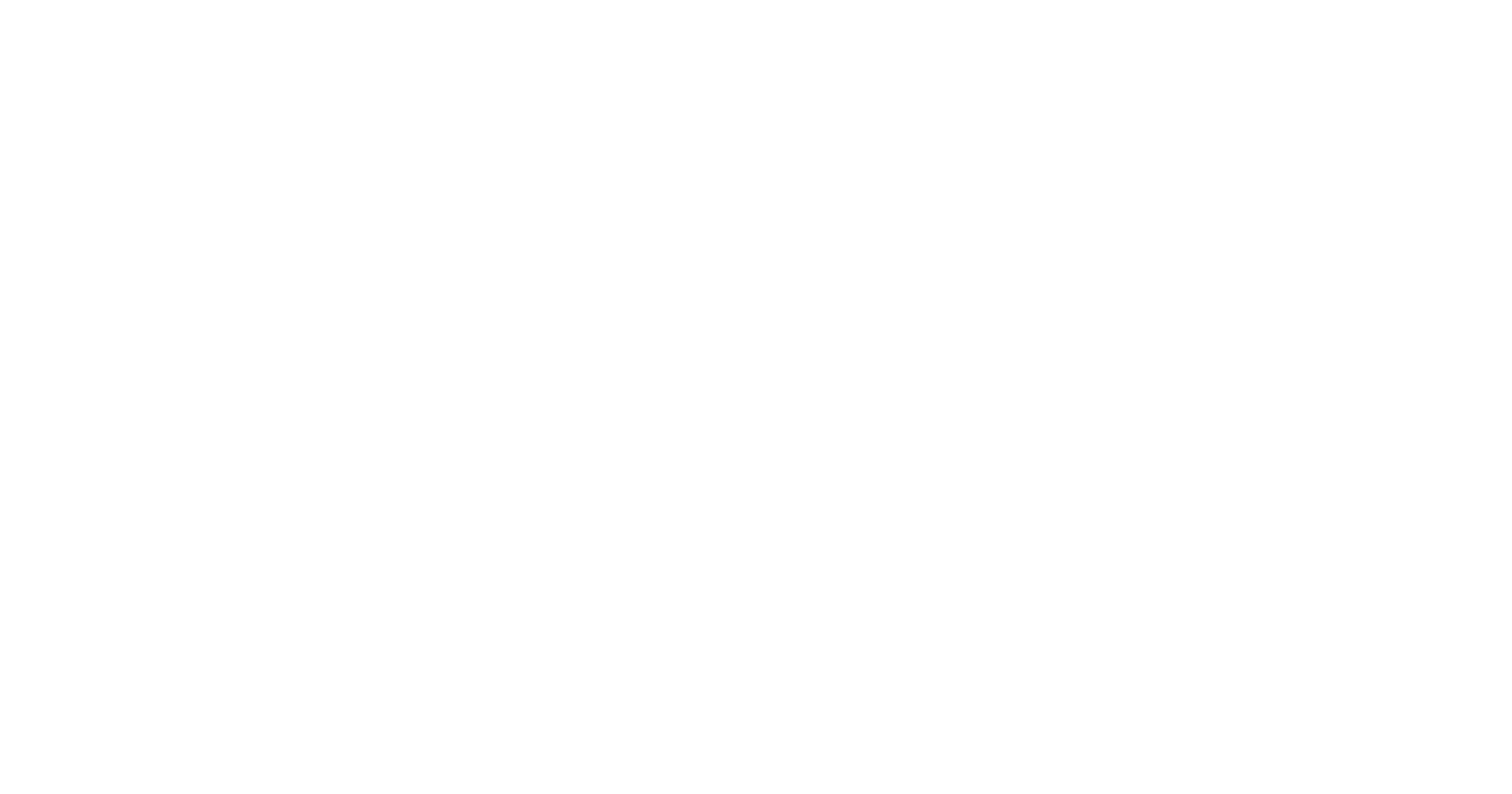 scroll, scrollTop: 0, scrollLeft: 0, axis: both 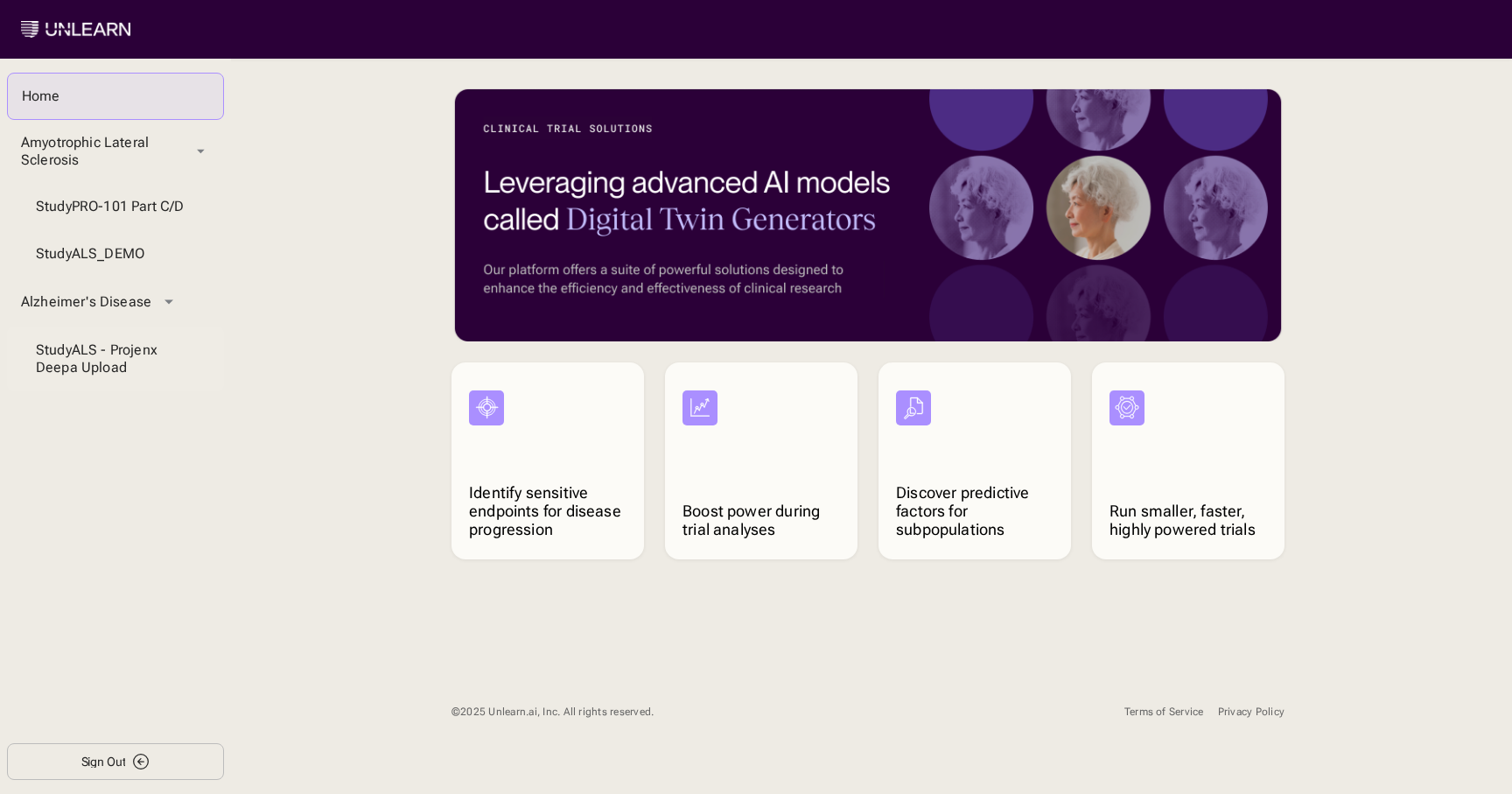 click on "Study  ALS - Projenx Deepa Upload" at bounding box center [116, 359] 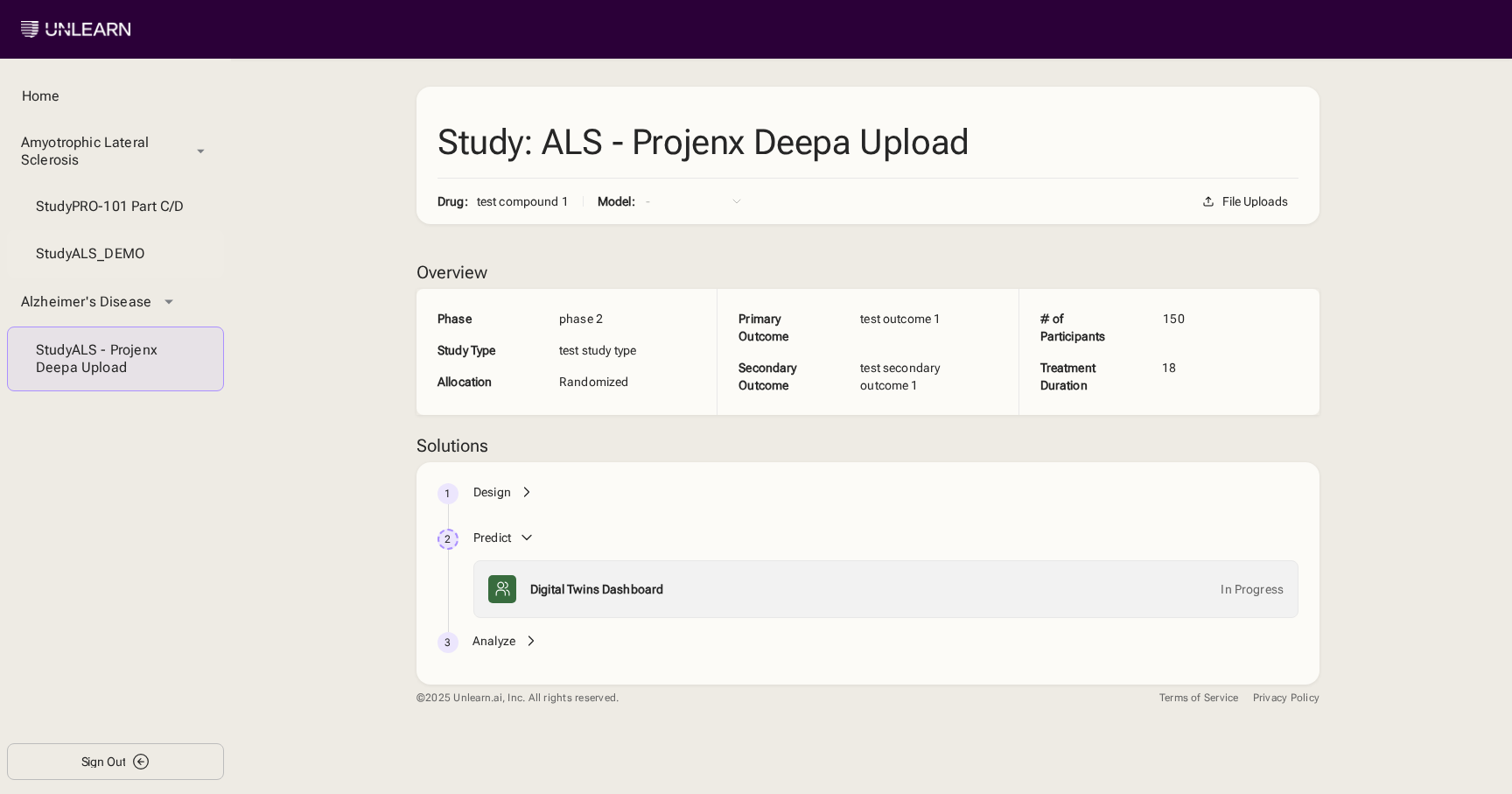 click on "Study  ALS_DEMO" at bounding box center (116, 254) 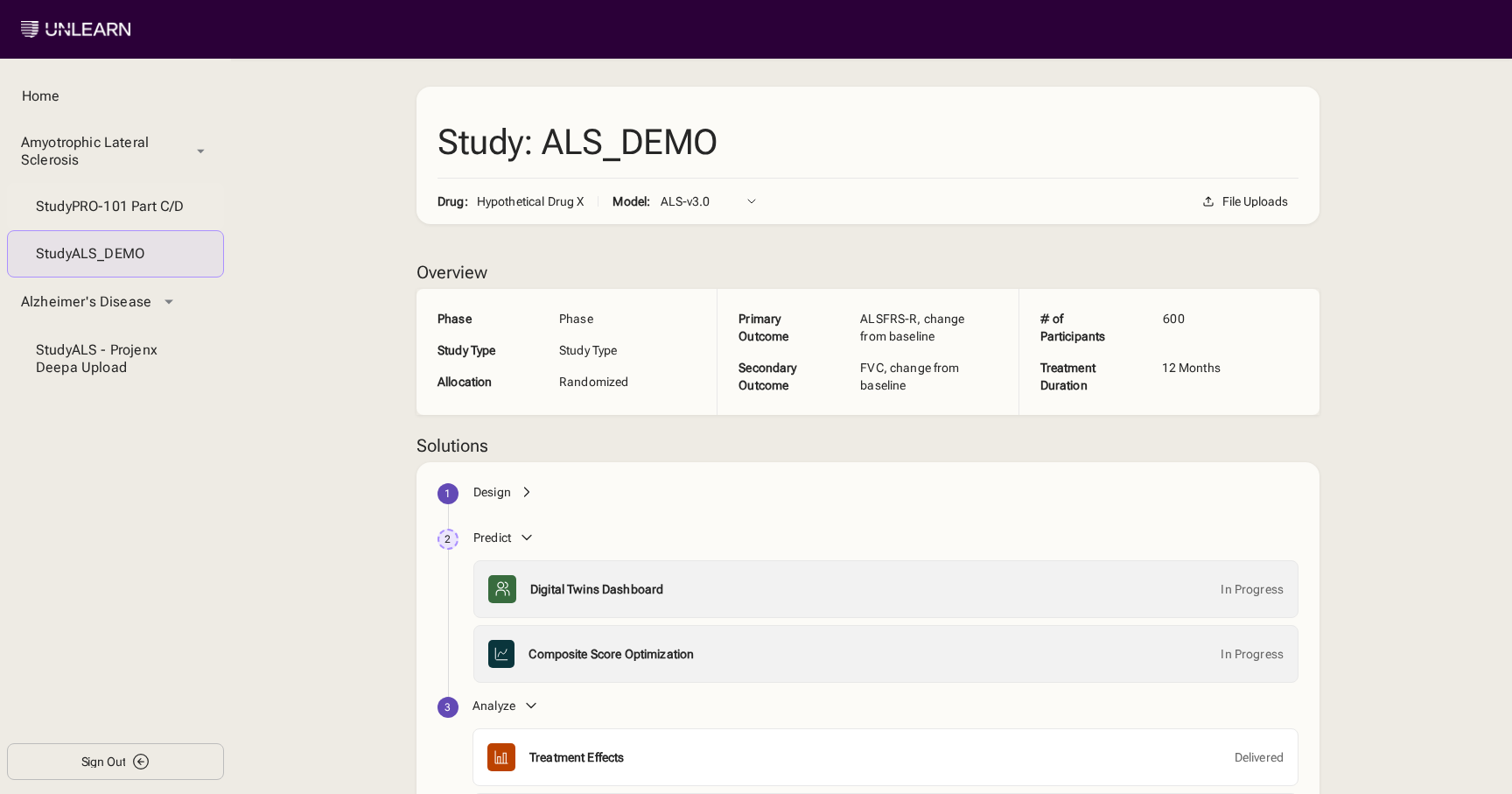 click on "Study  PRO-101 Part C/D" at bounding box center [116, 207] 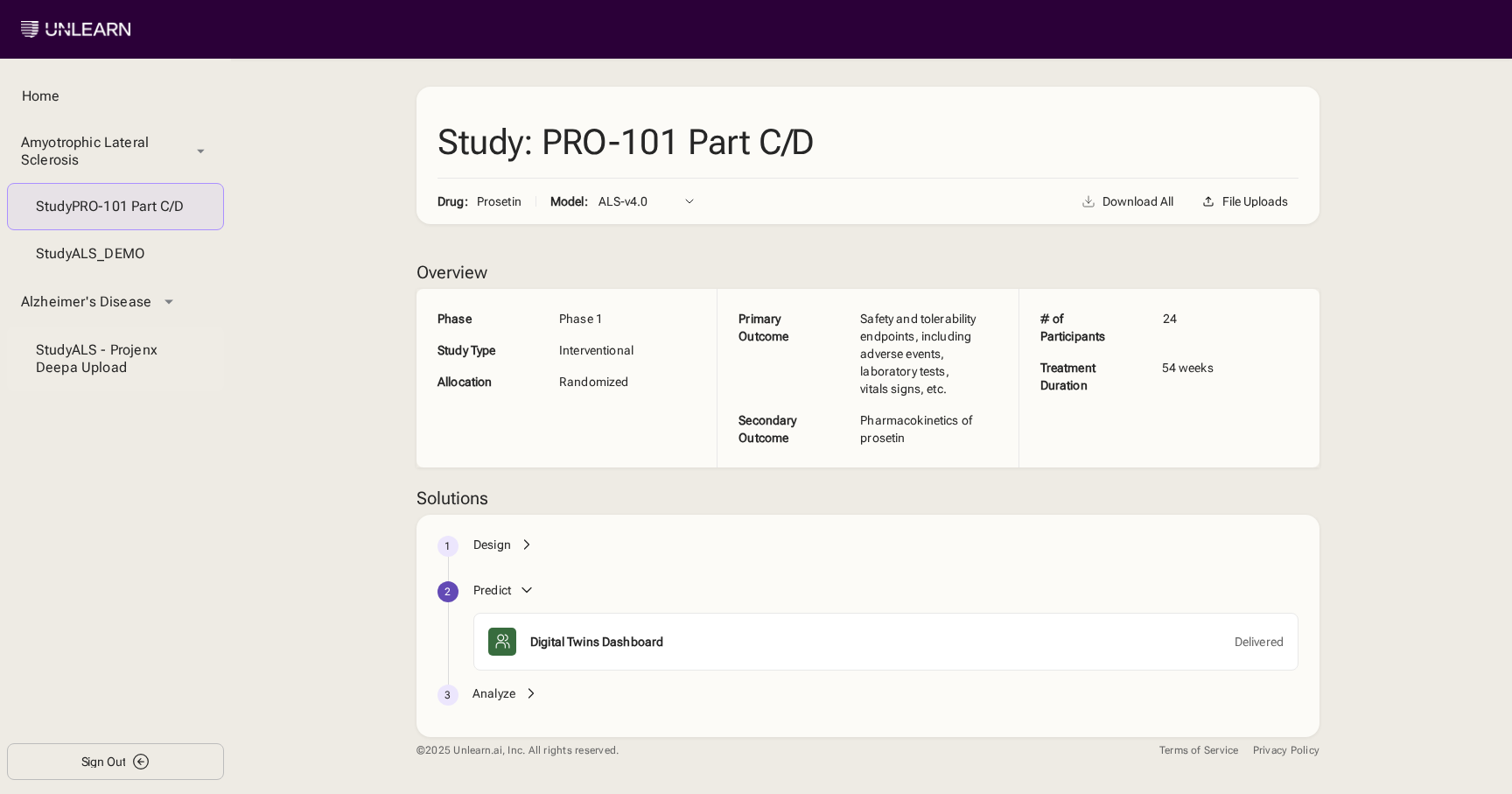 click on "Study  ALS - Projenx Deepa Upload" at bounding box center (116, 359) 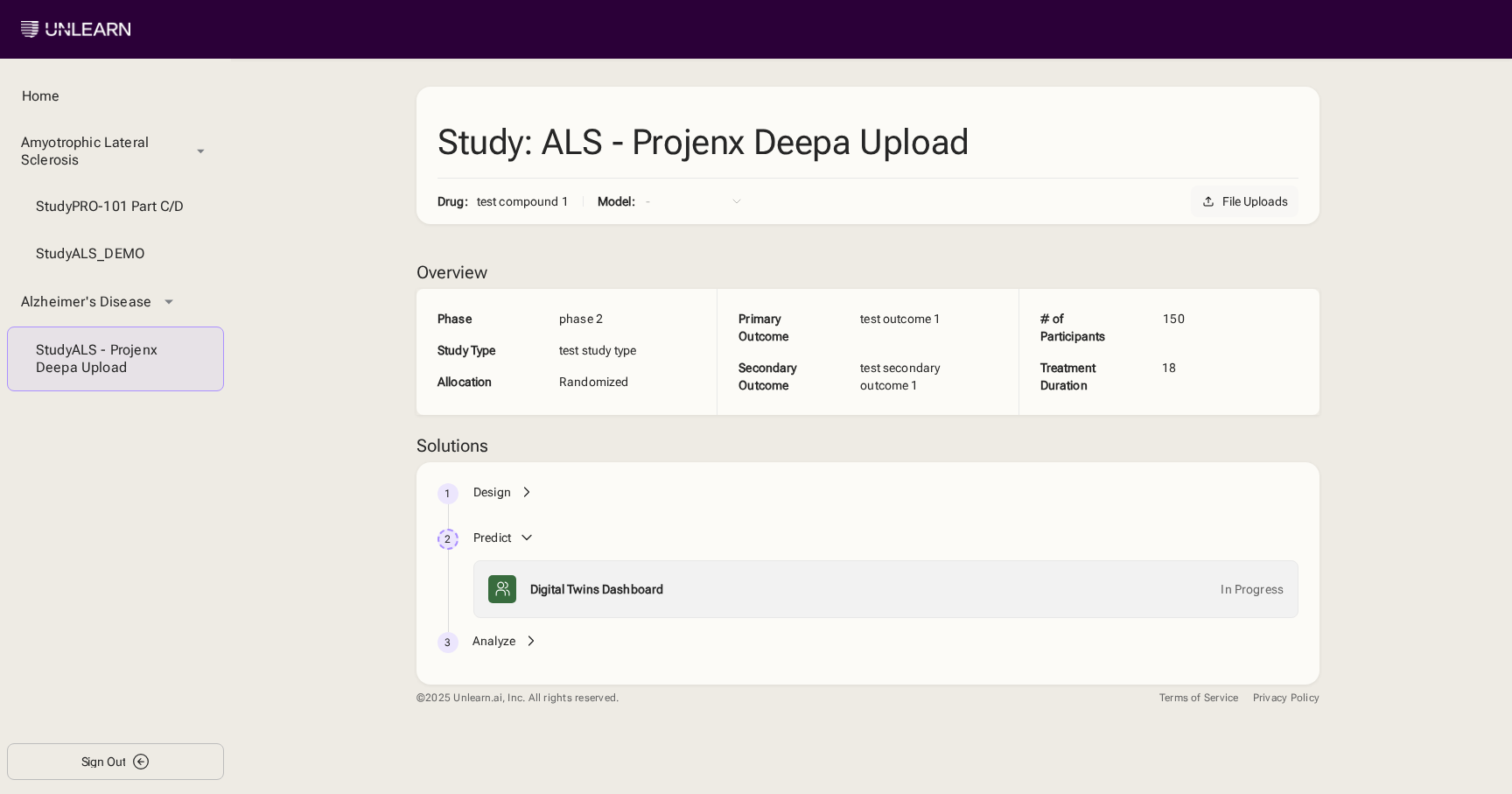 click on "File Uploads" at bounding box center [1255, 201] 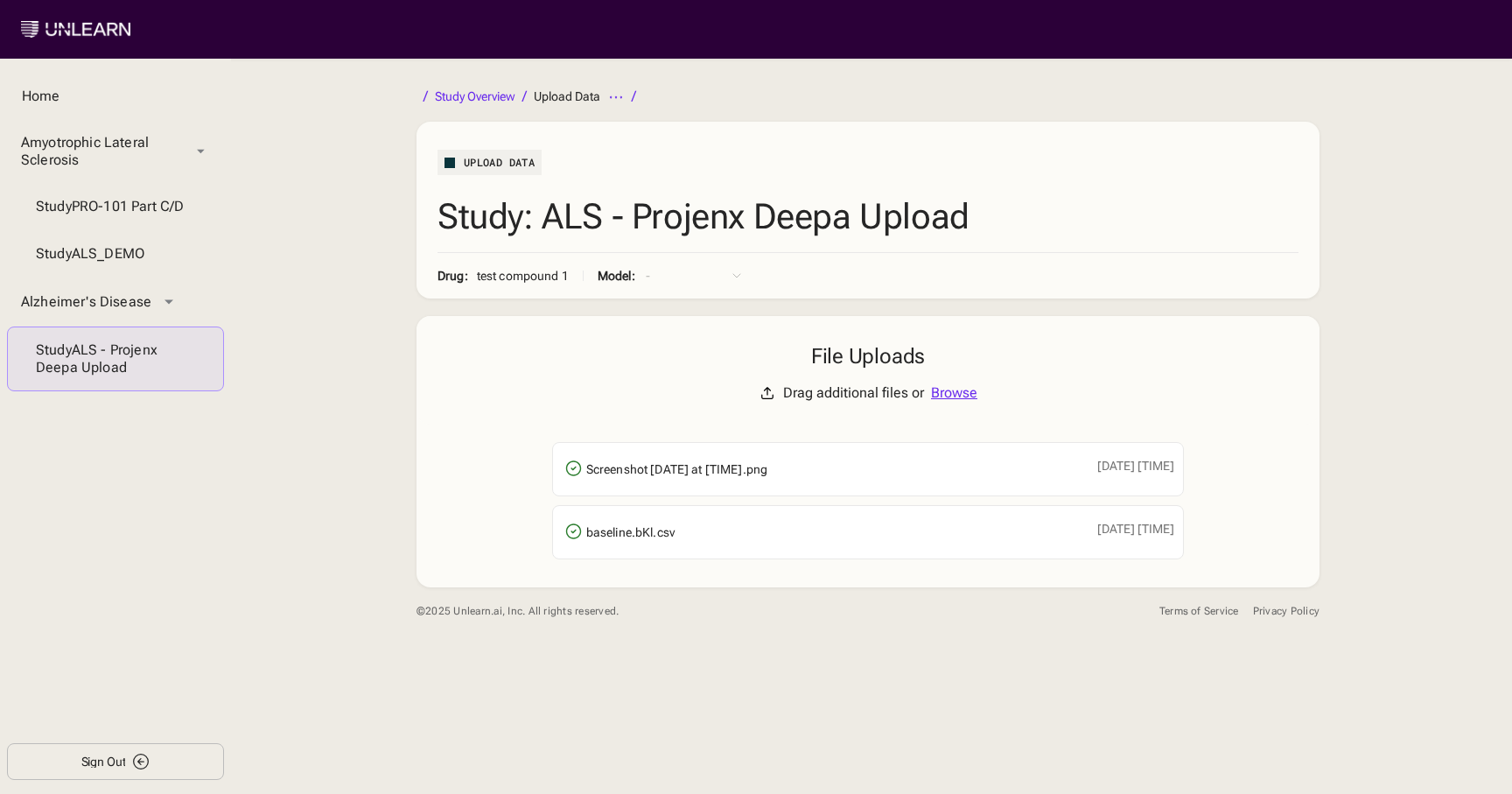 click on "Sign Out" at bounding box center (103, 762) 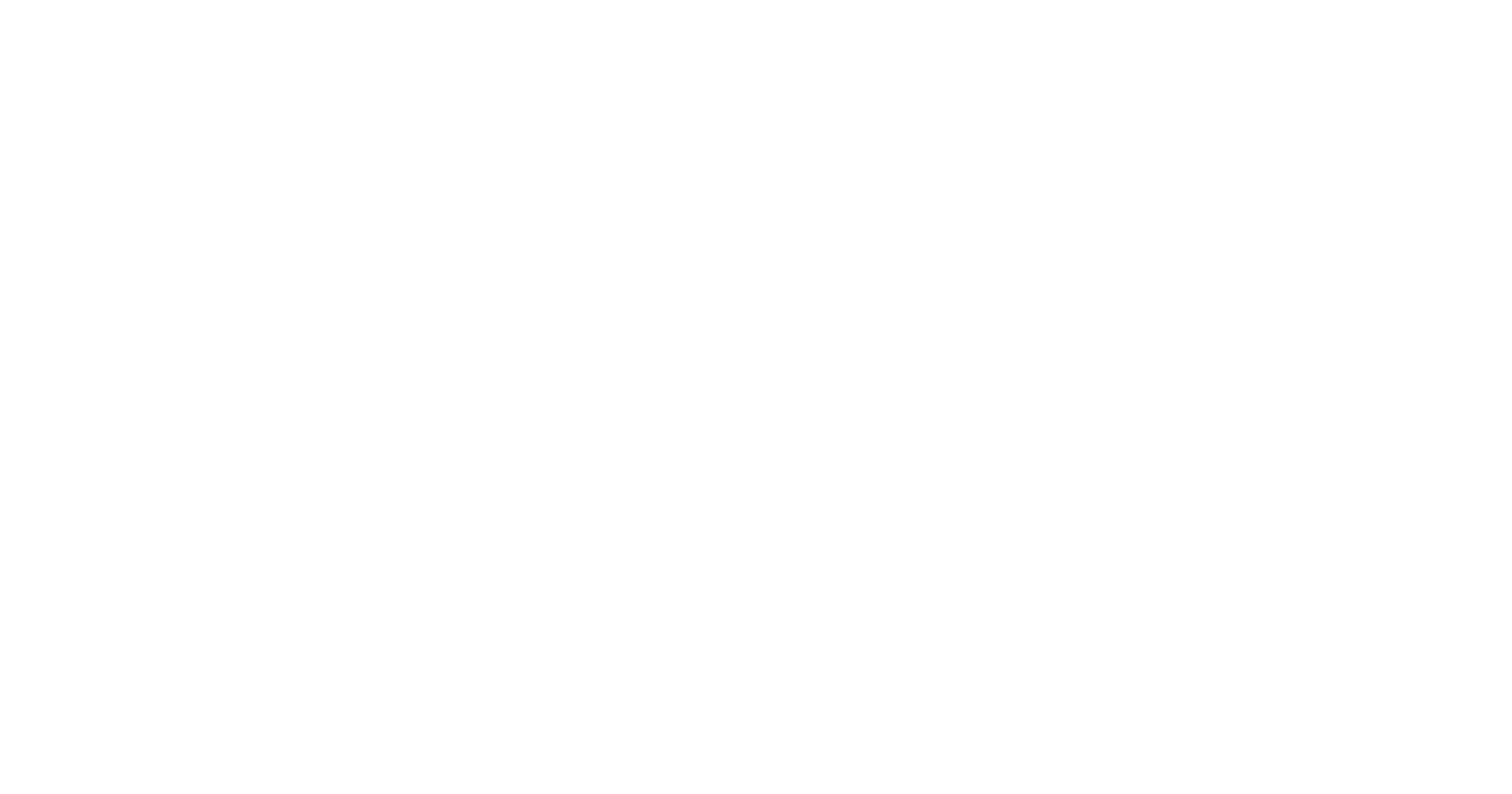 scroll, scrollTop: 0, scrollLeft: 0, axis: both 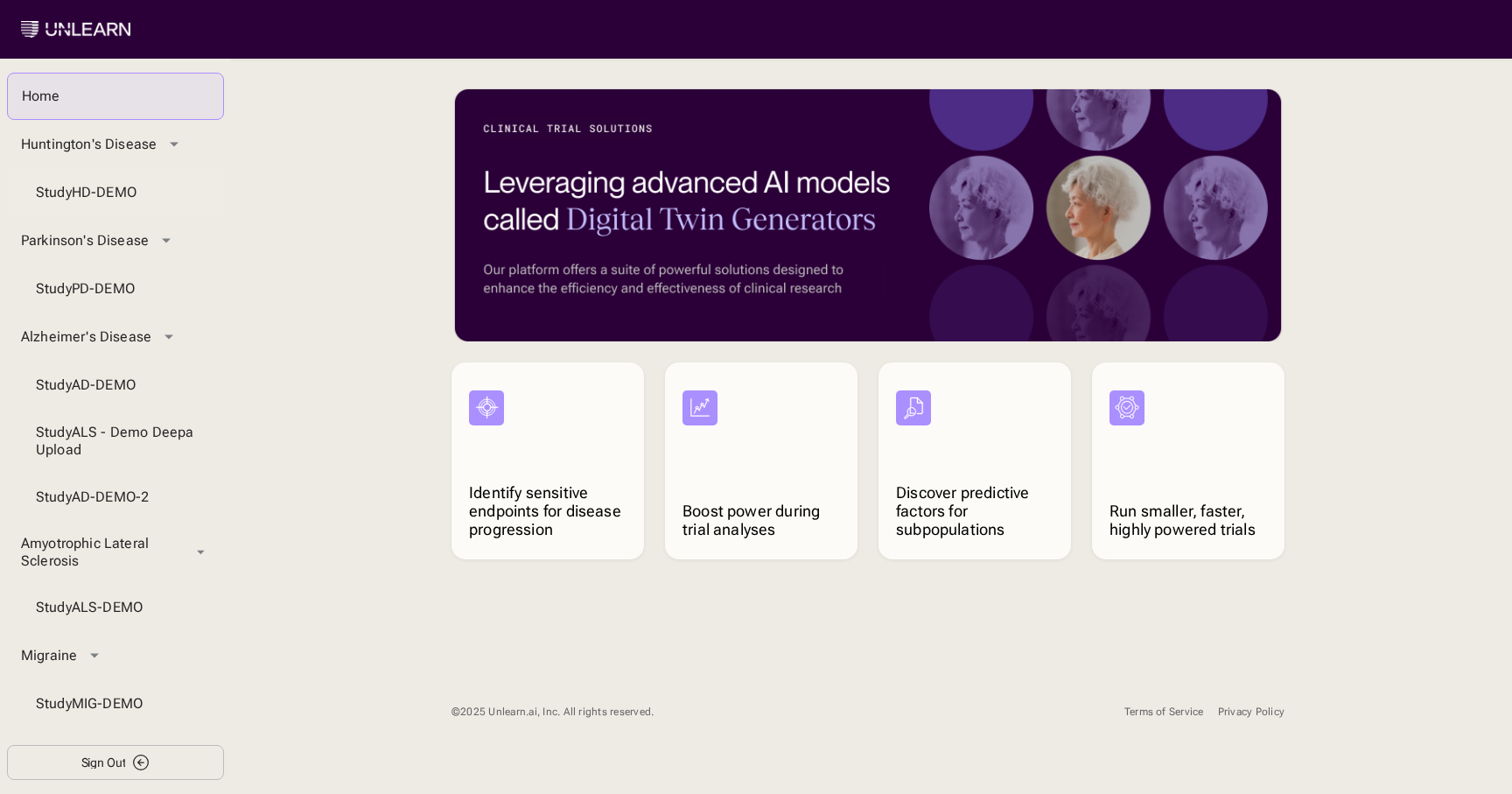 click on "Study  HD-DEMO" at bounding box center (116, 193) 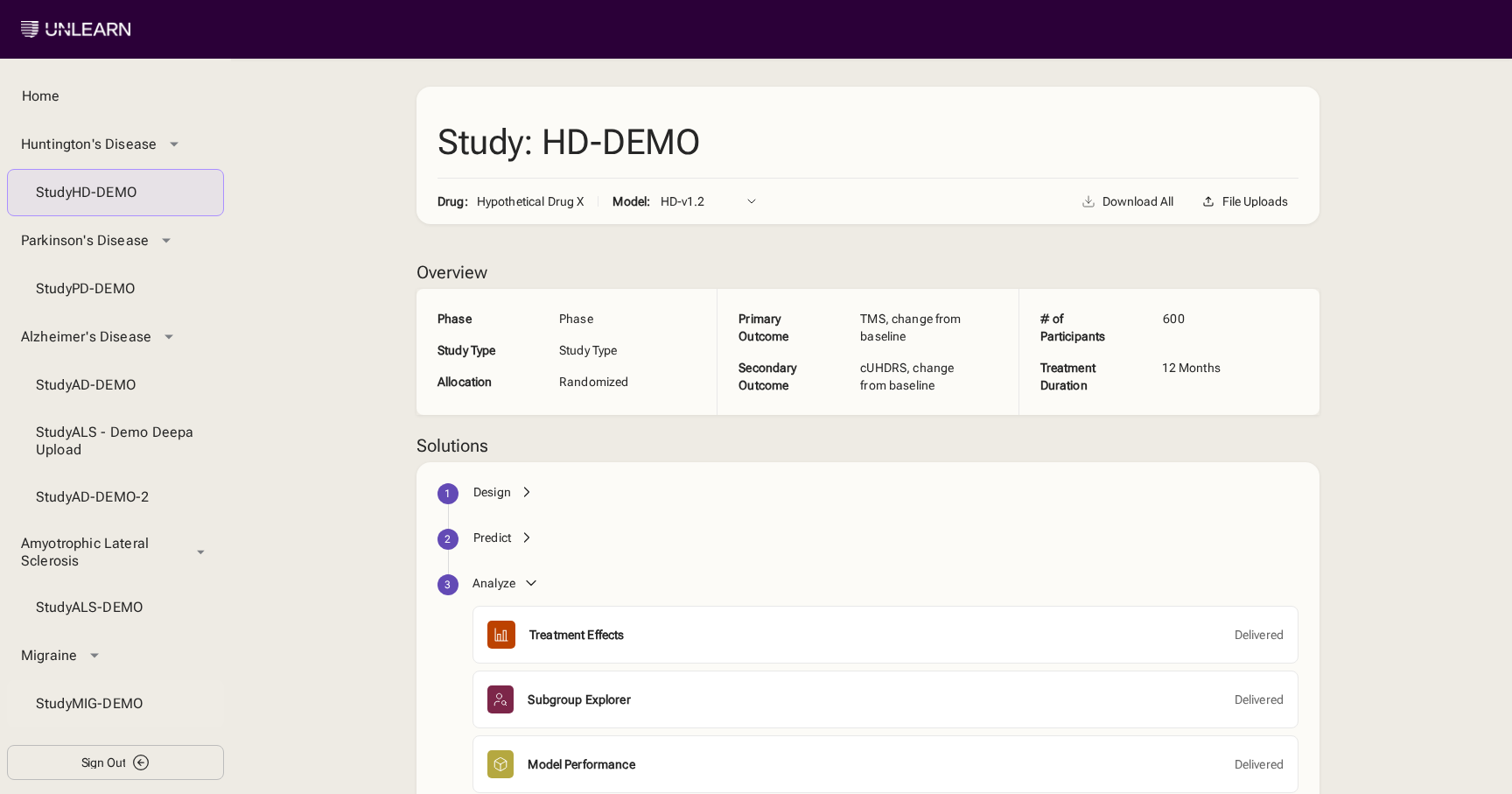 click on "Study  MIG-DEMO" at bounding box center (116, 704) 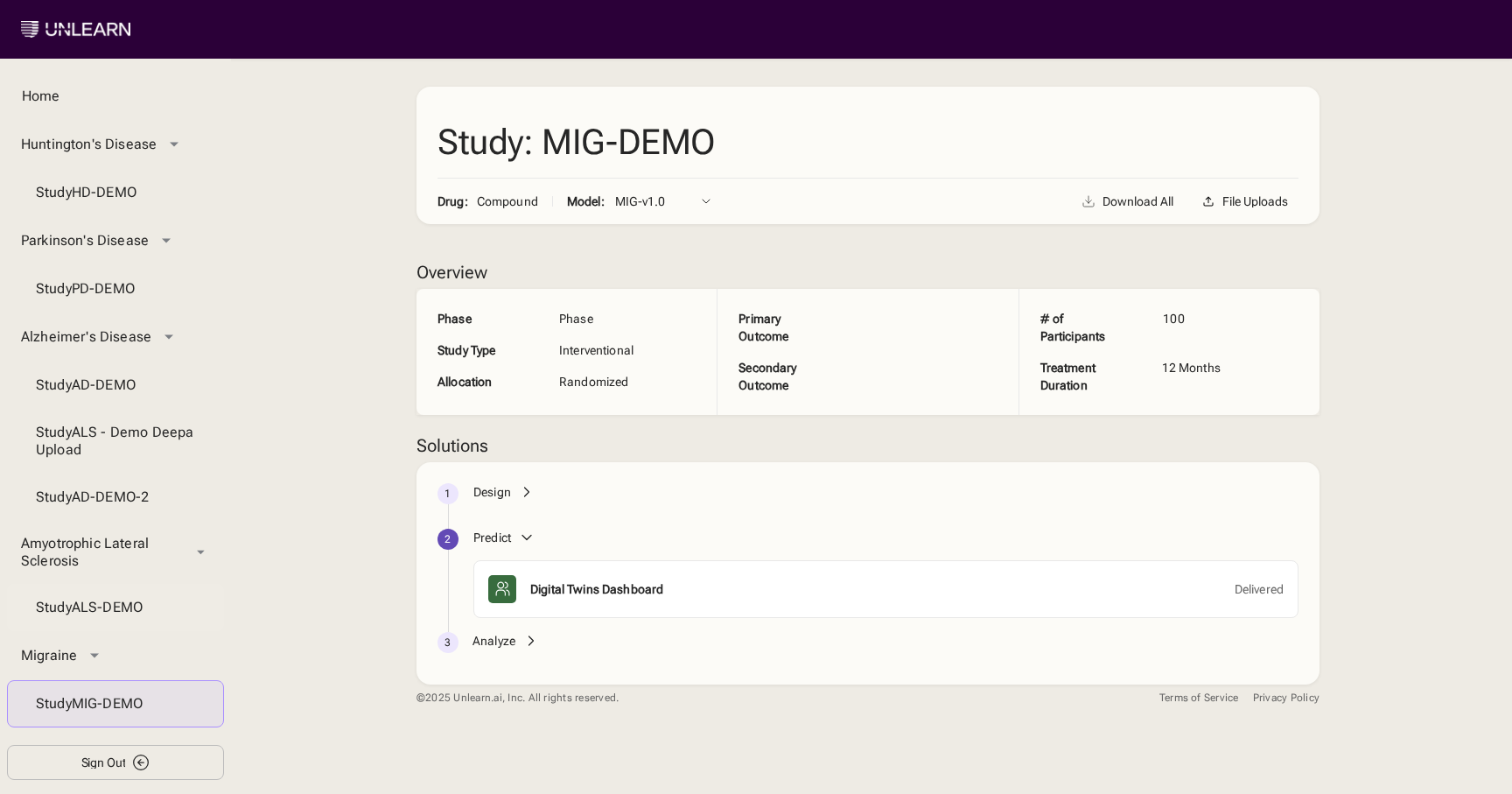 click on "Study  ALS-DEMO" at bounding box center [116, 608] 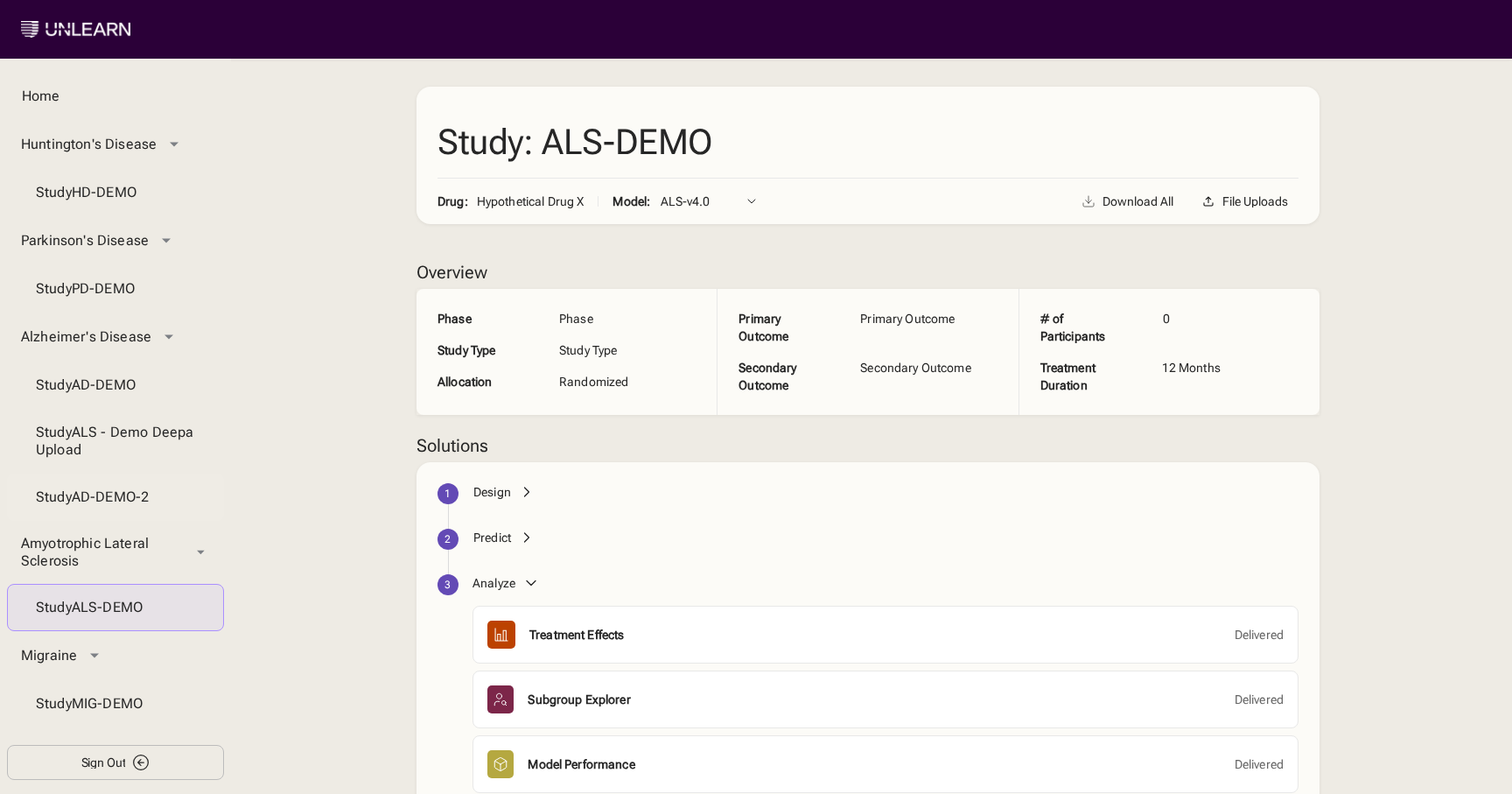 click on "Study  AD-DEMO-2" at bounding box center [116, 497] 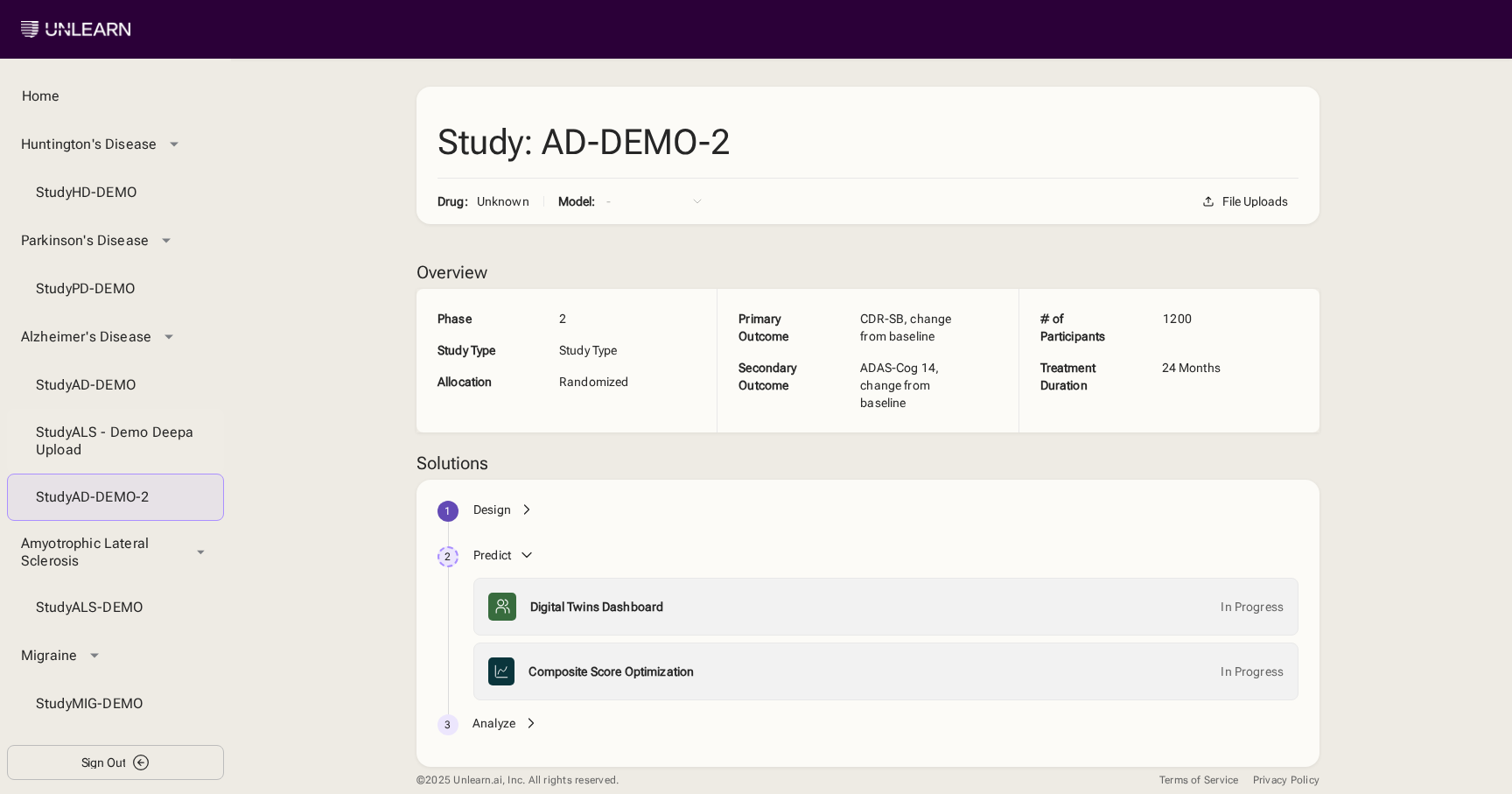 click on "Study  ALS - Demo Deepa Upload" at bounding box center [116, 441] 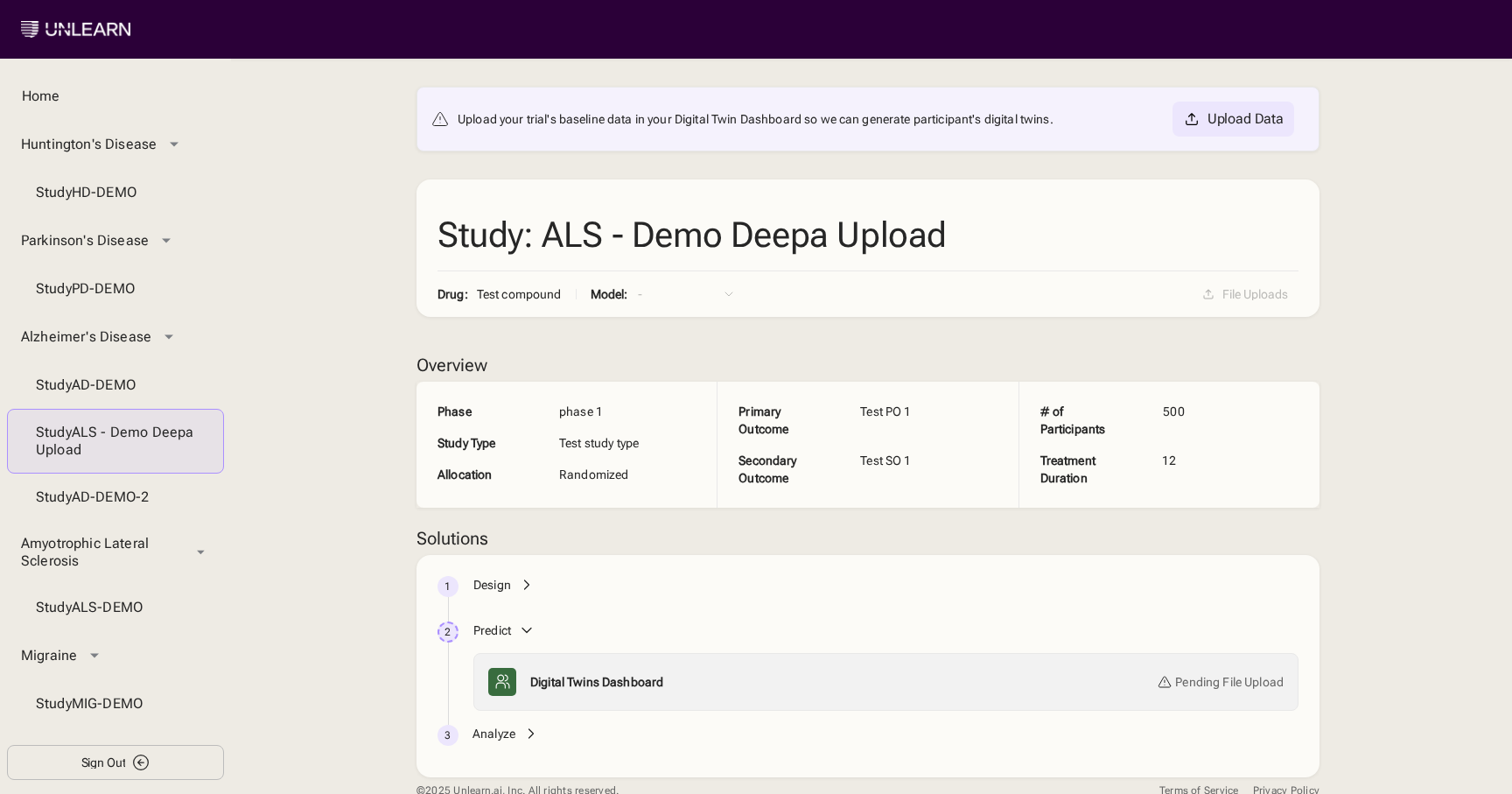 click on "Upload Data" at bounding box center (1233, 119) 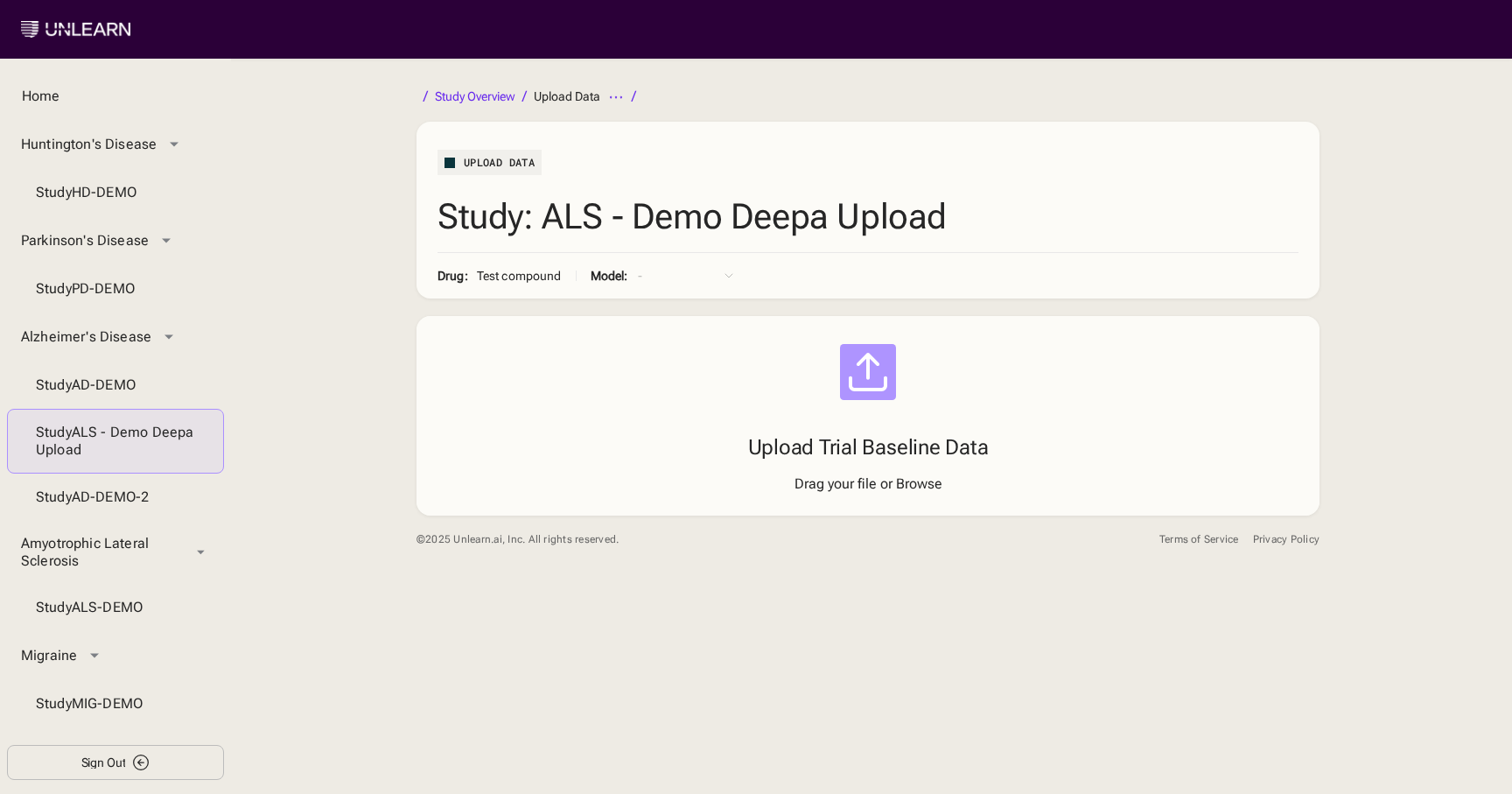 click on "Browse" at bounding box center [919, 483] 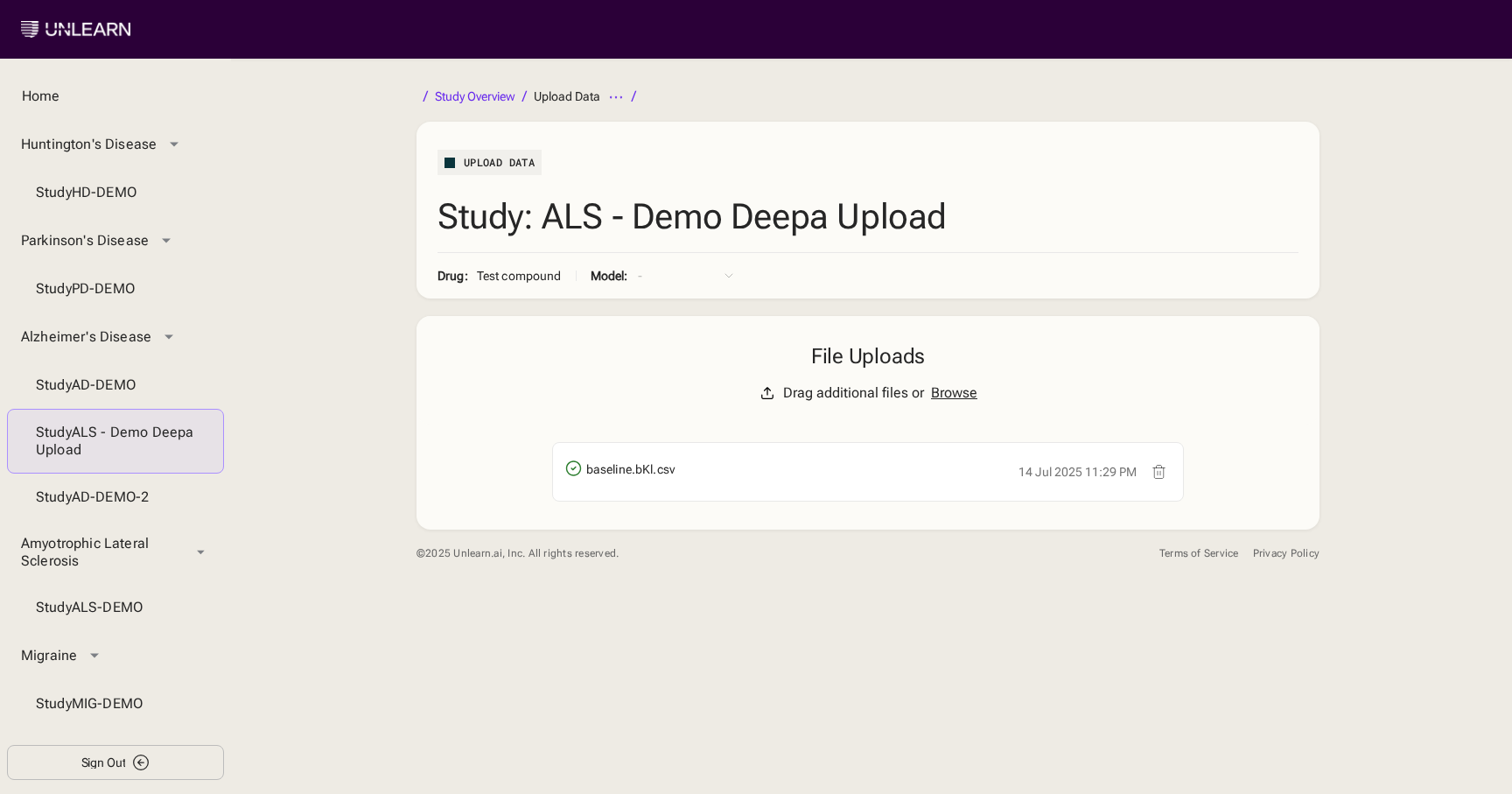 click on "Browse" at bounding box center [954, 393] 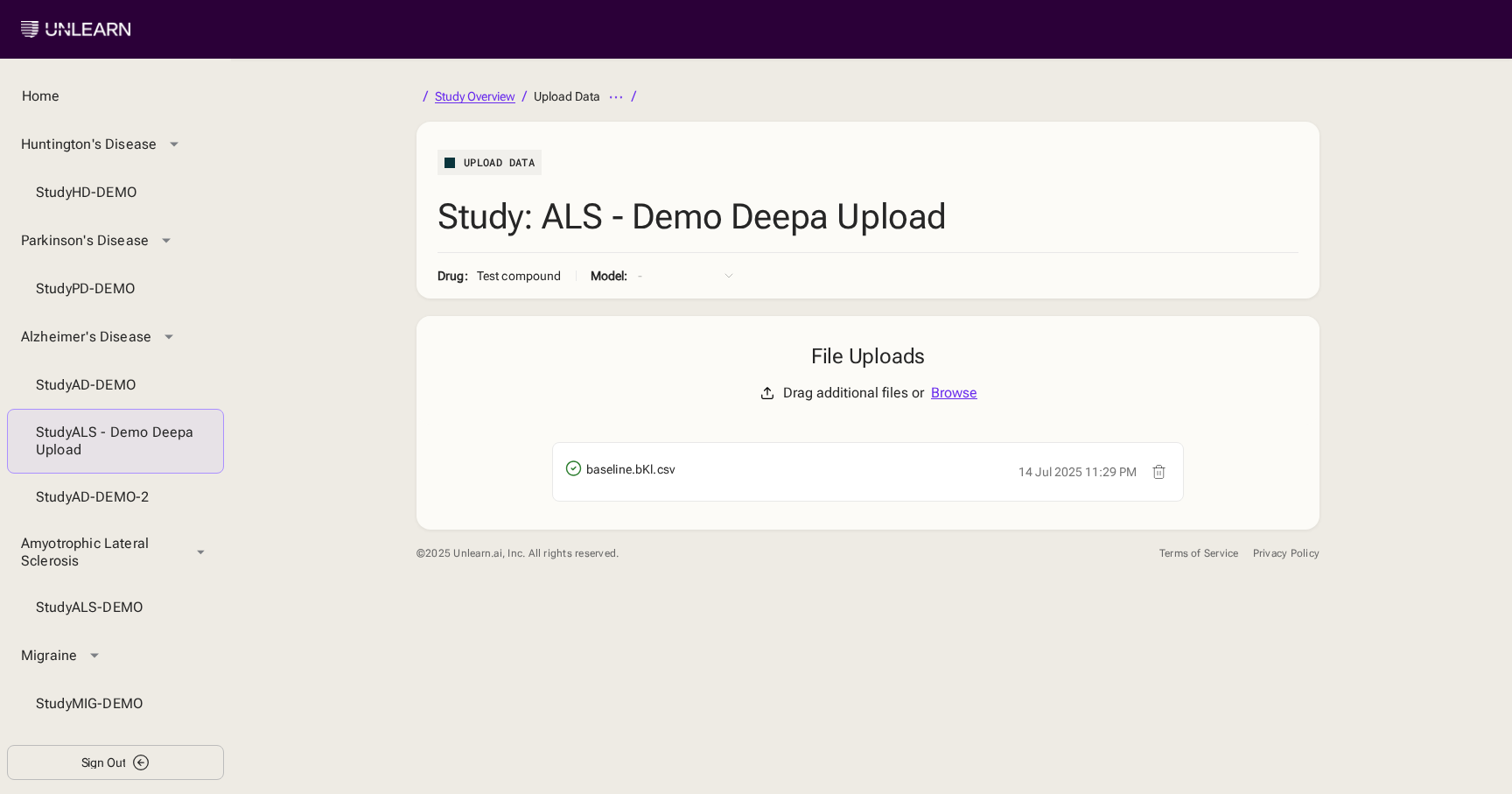 click on "Study Overview" at bounding box center (475, 96) 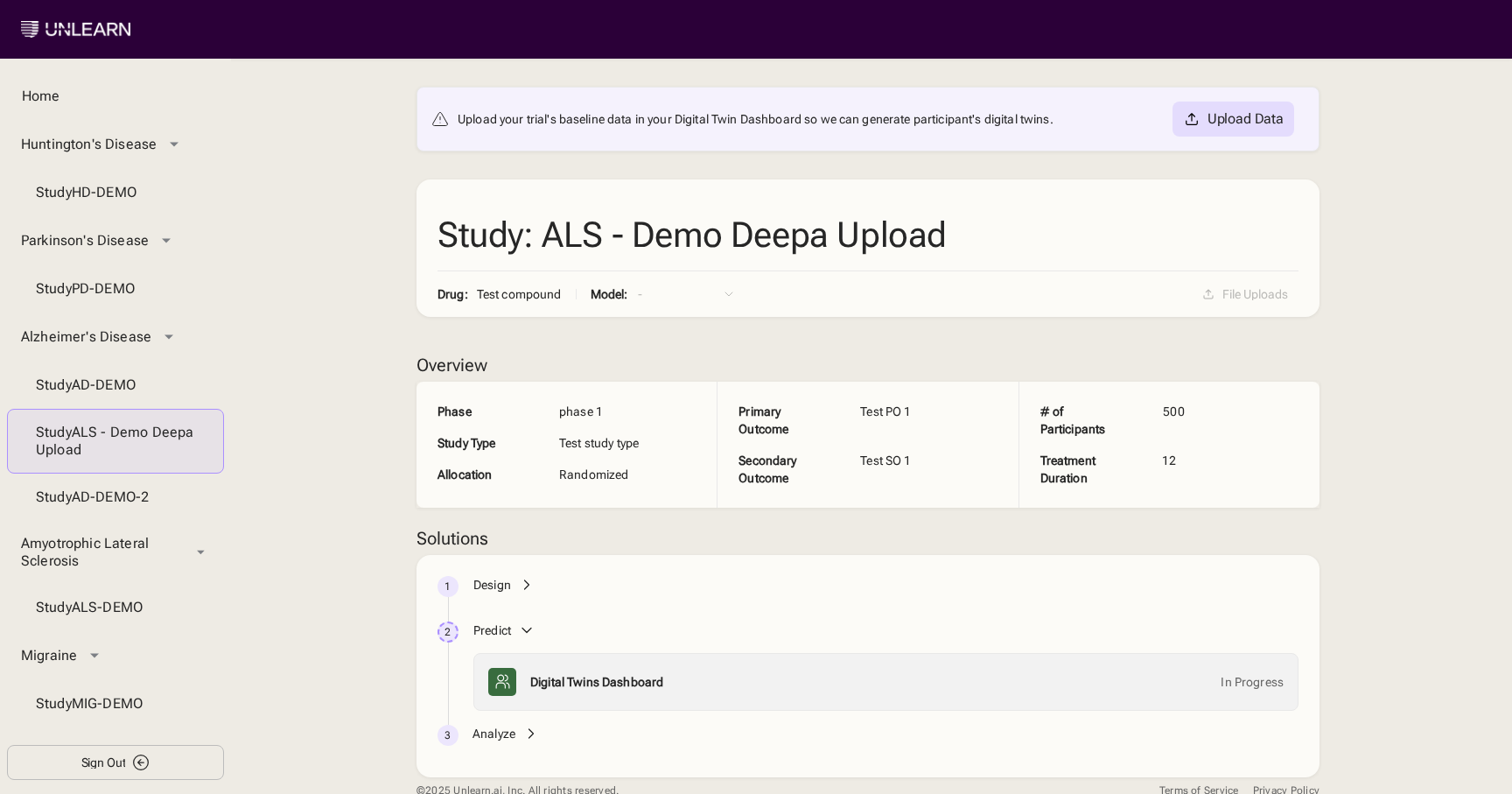 click on "Design" at bounding box center (492, 585) 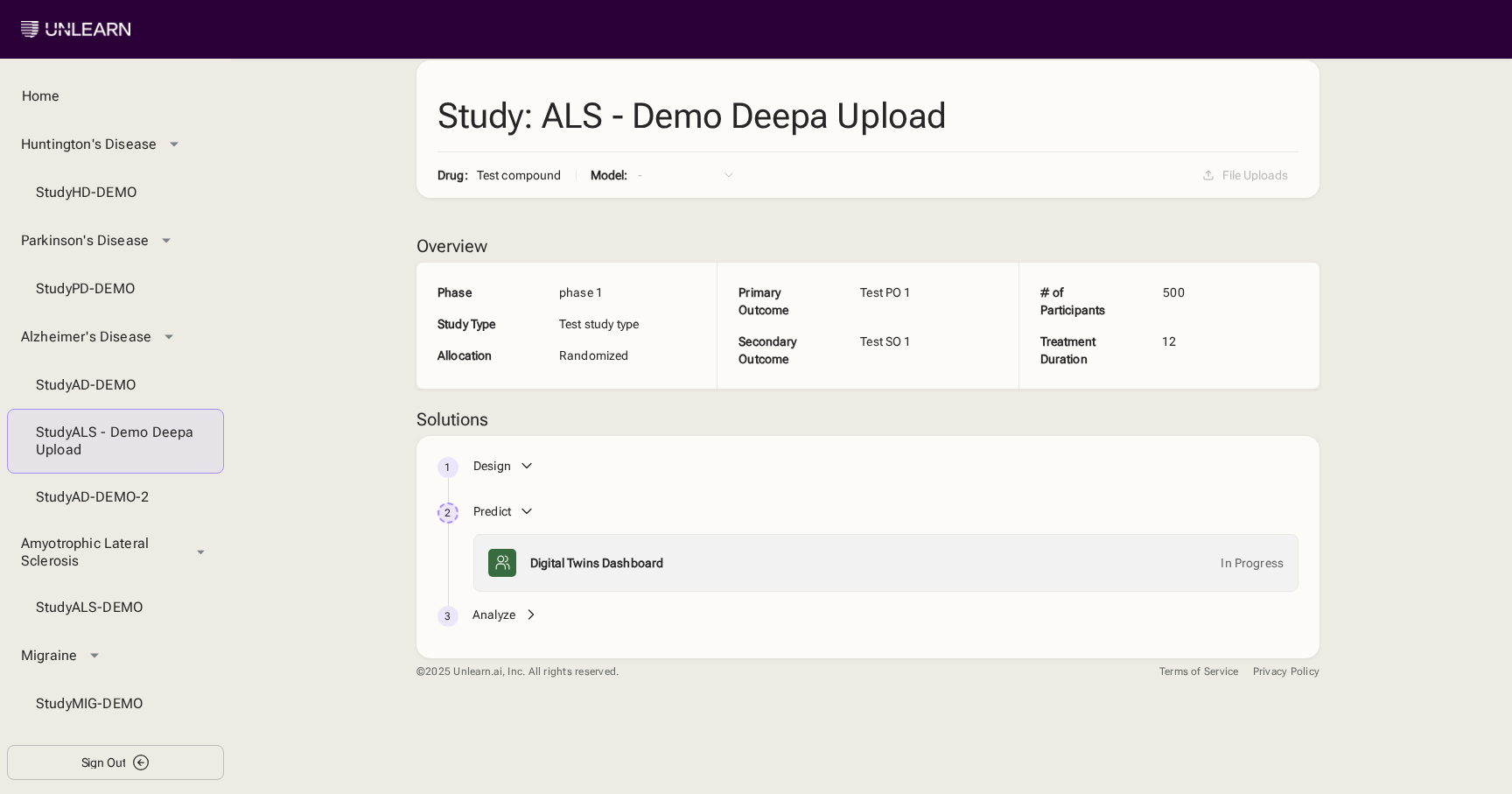 scroll, scrollTop: 164, scrollLeft: 0, axis: vertical 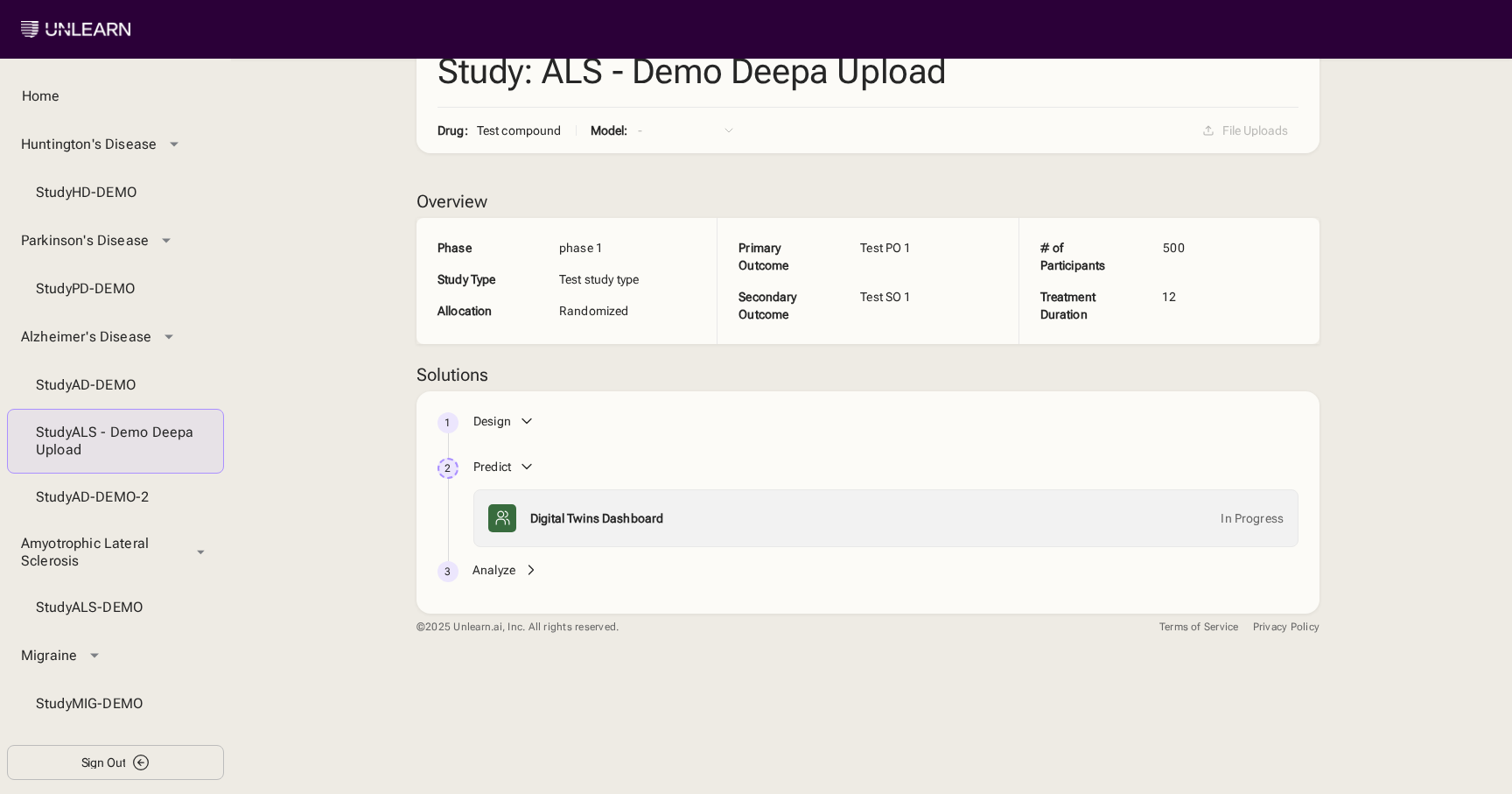 click on "Analyze" at bounding box center [494, 570] 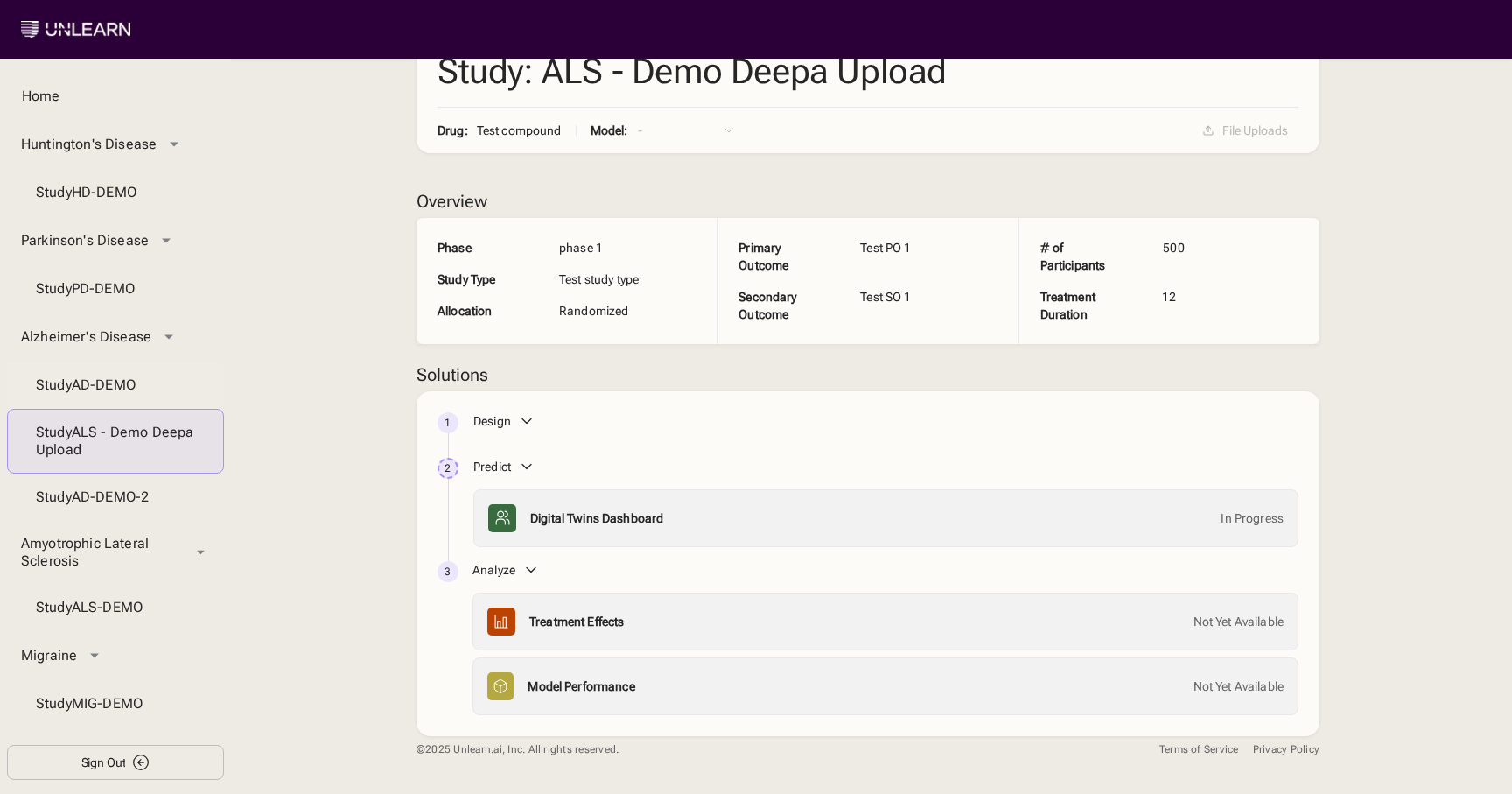 click on "Study  AD-DEMO" at bounding box center [116, 385] 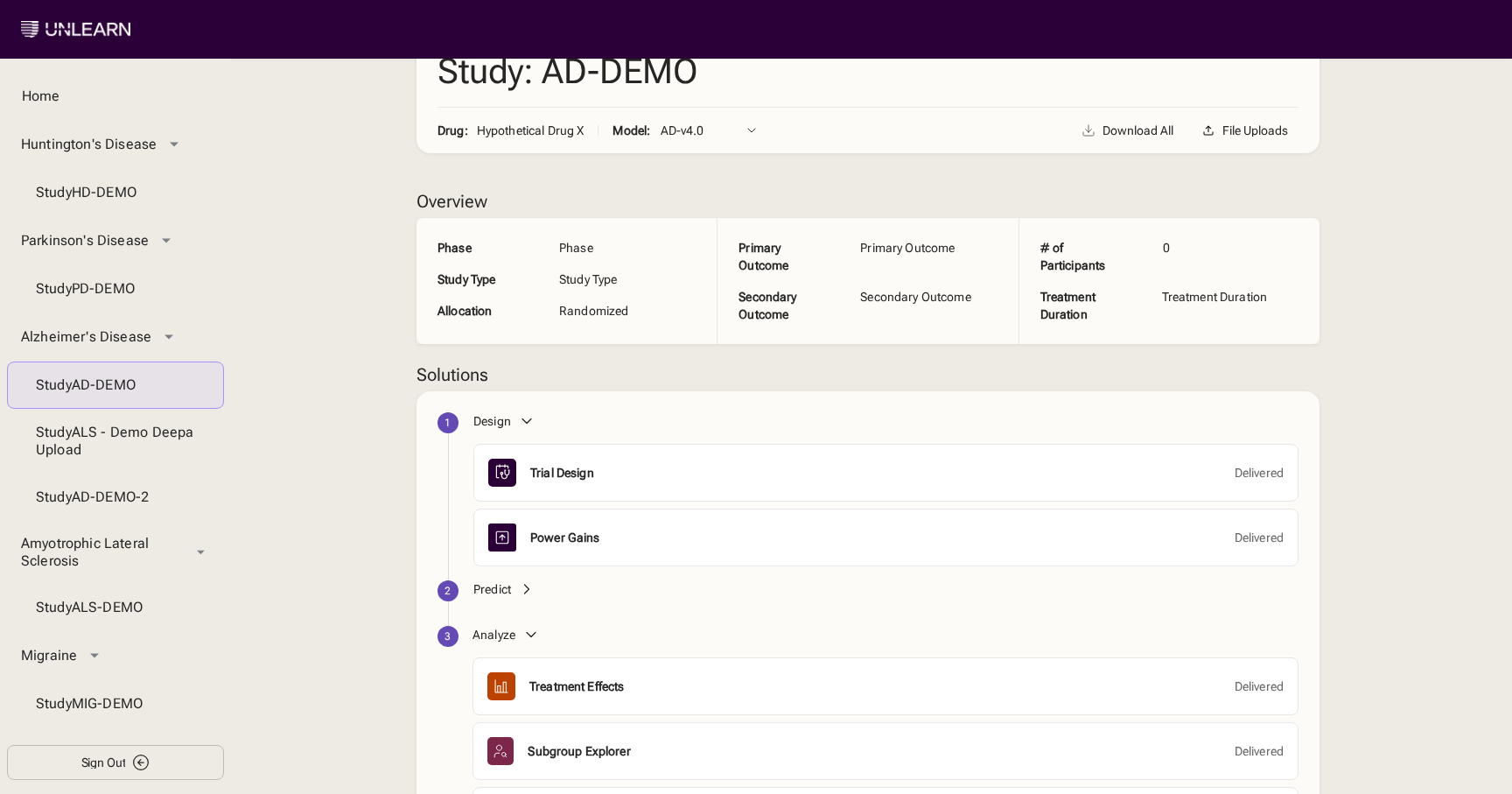 click on "Predict" at bounding box center [492, 589] 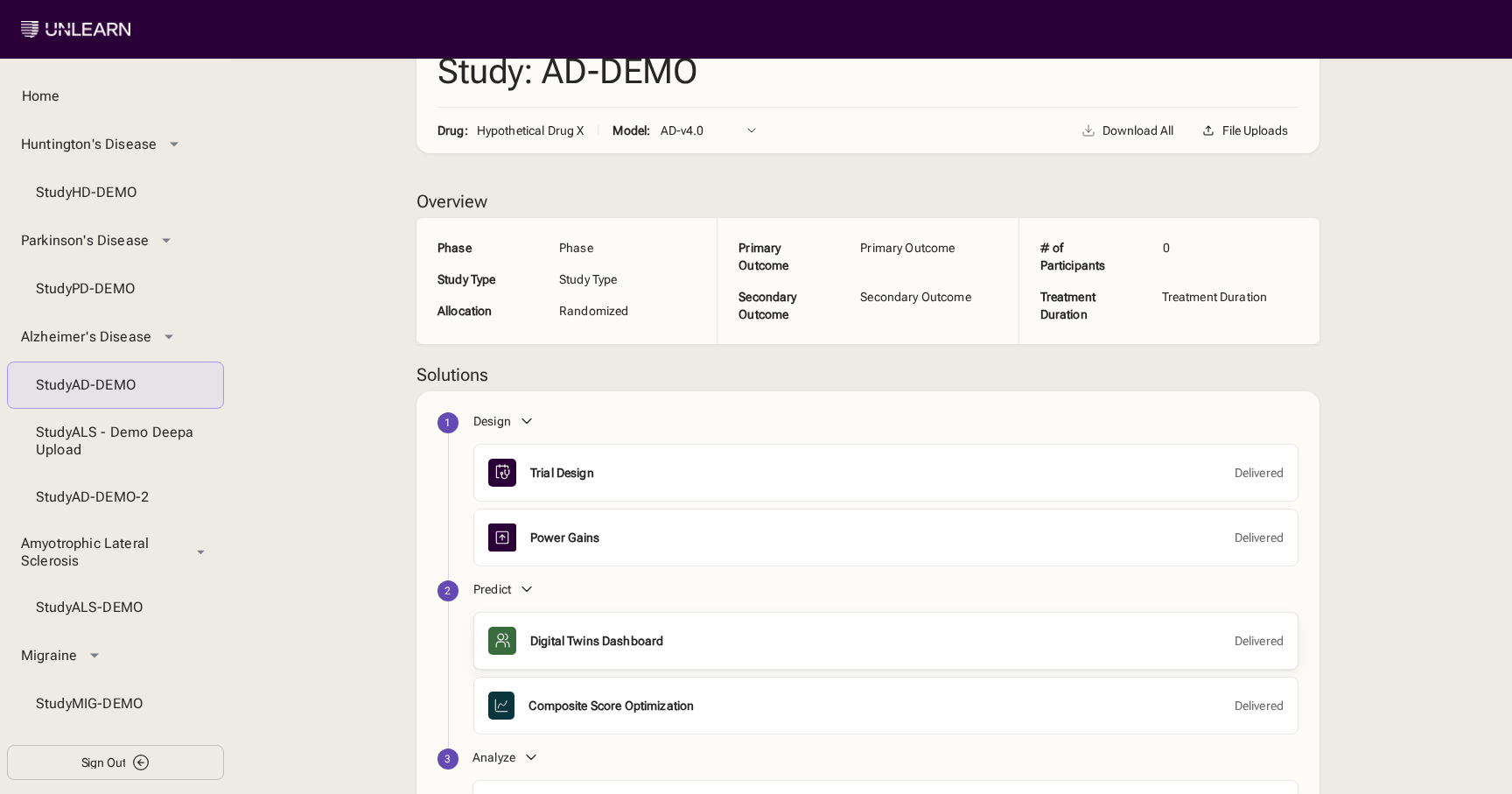 click on "Digital Twins Dashboard" at bounding box center (597, 641) 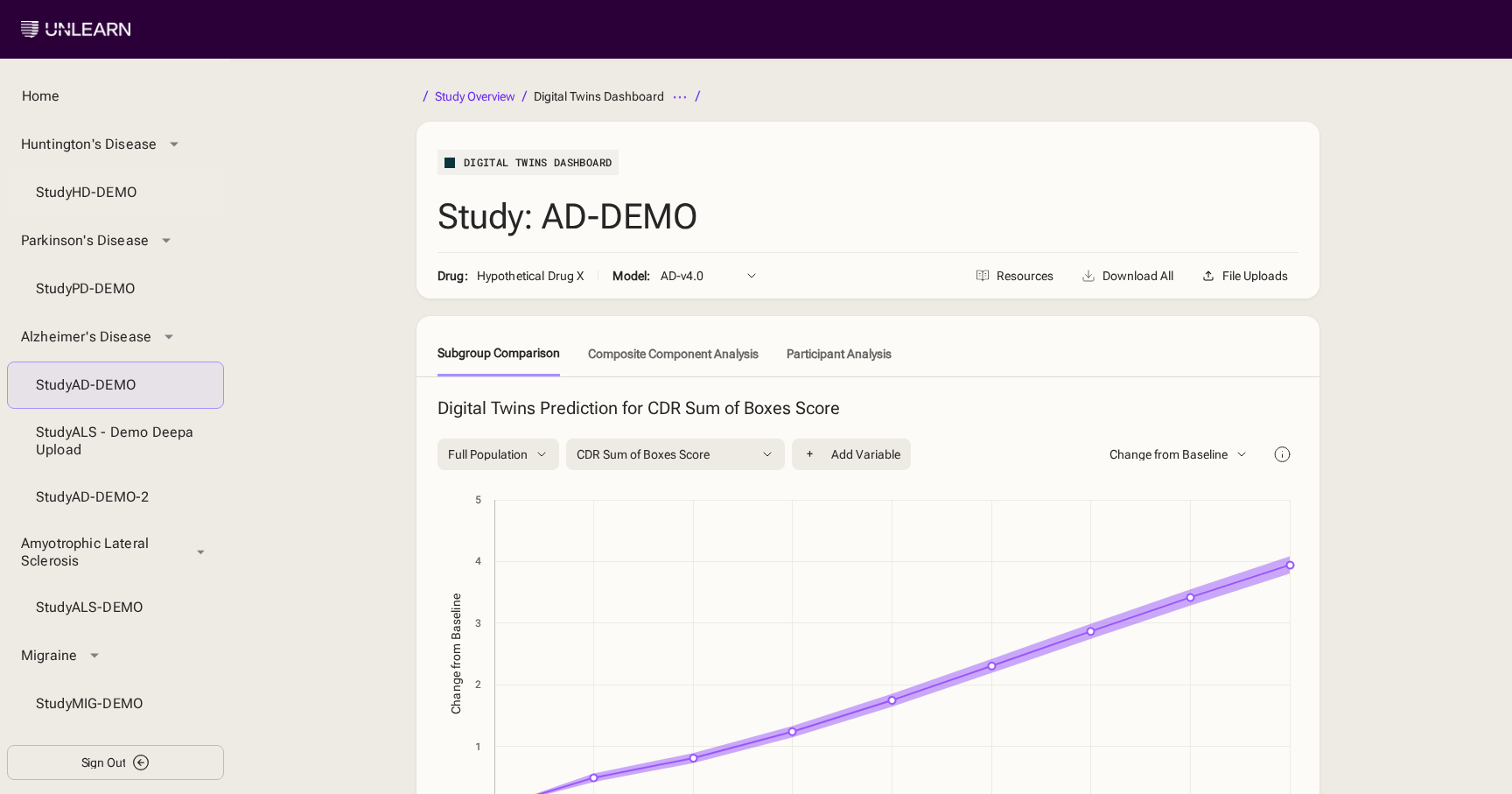 click on "Study  HD-DEMO" at bounding box center [116, 193] 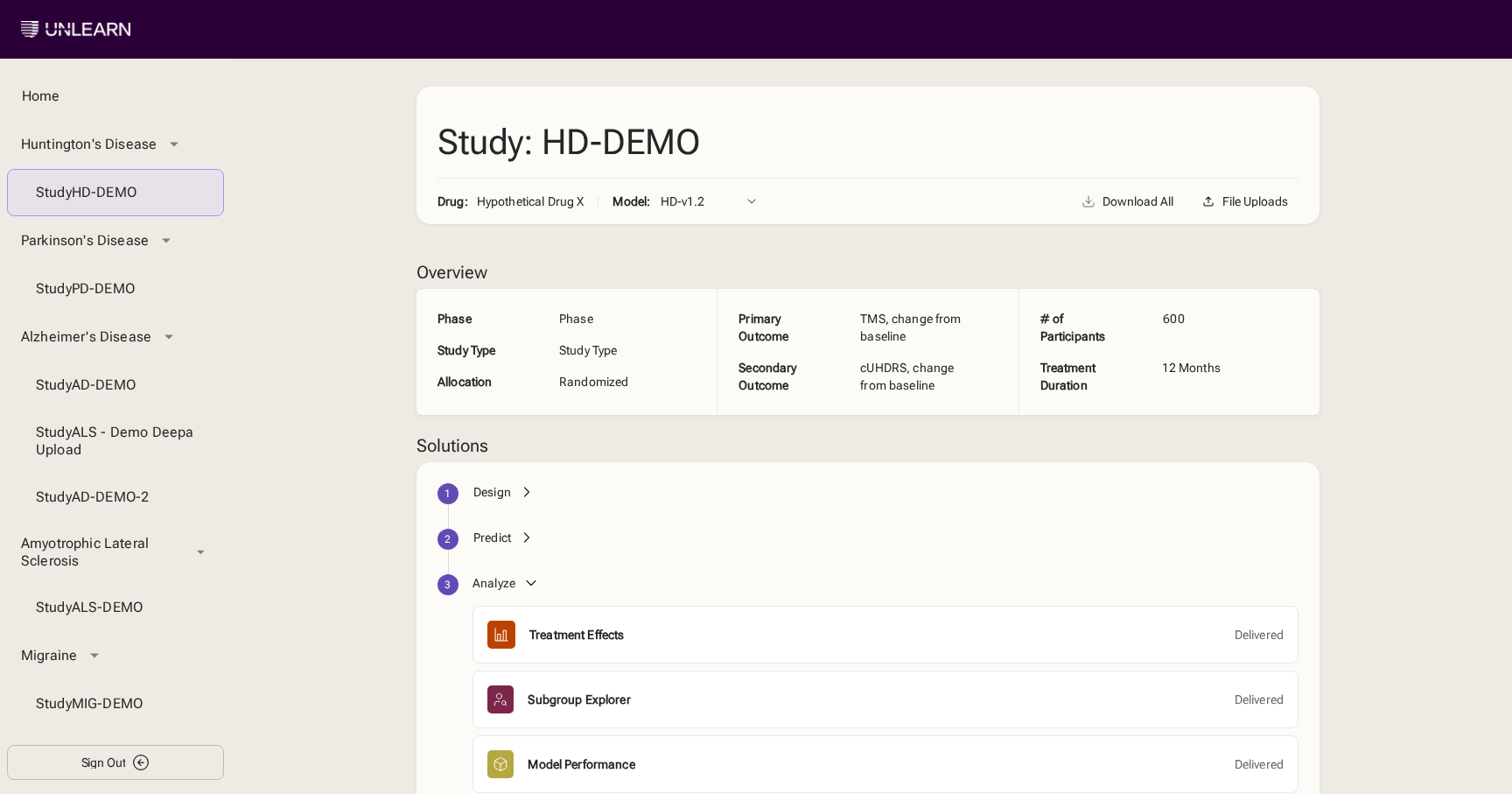 click on "Phase Phase Study Type Study Type Allocation Randomized" at bounding box center [566, 352] 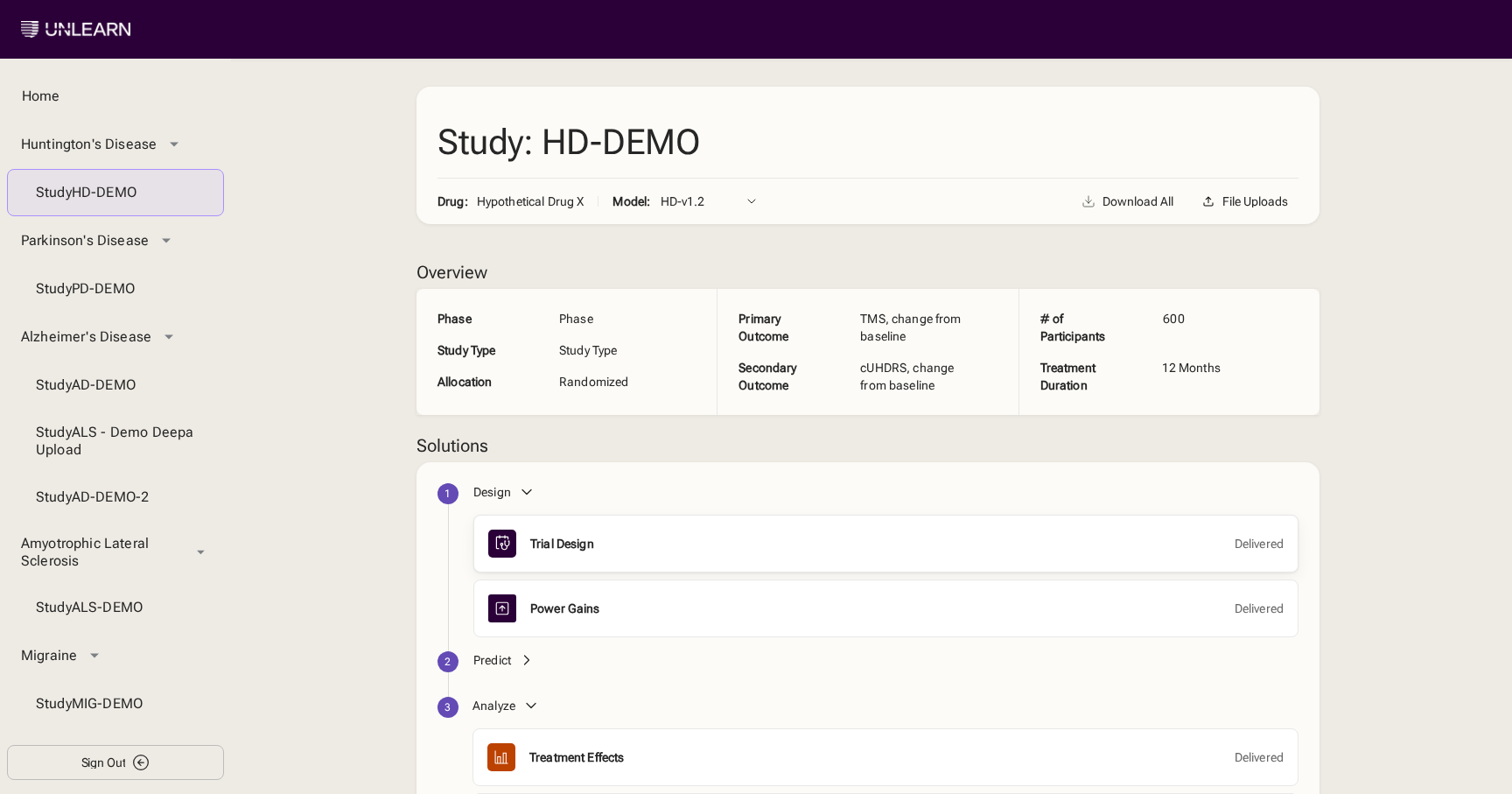 click on "Trial Design Delivered" at bounding box center (886, 544) 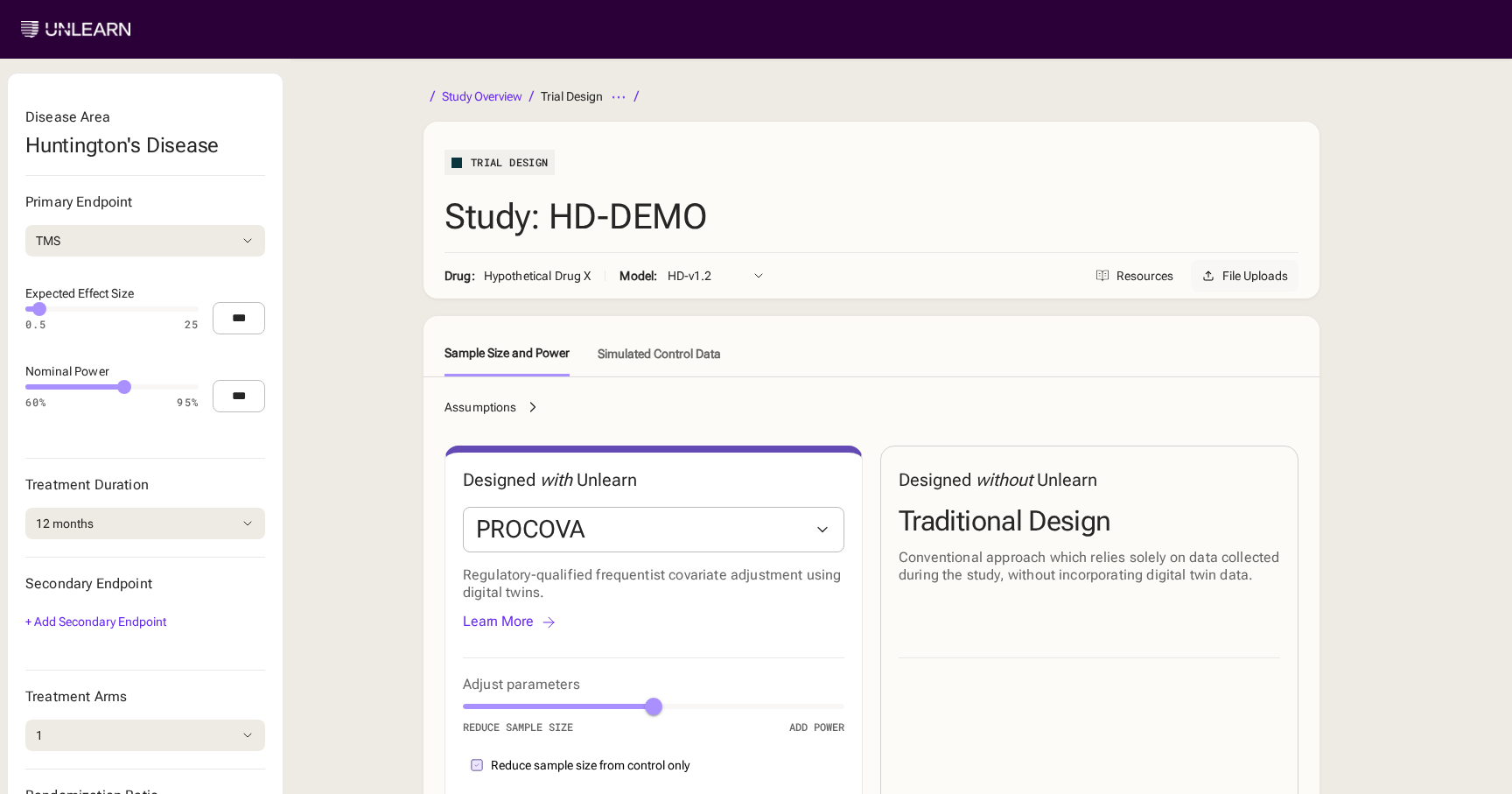 click on "File Uploads" at bounding box center (1255, 276) 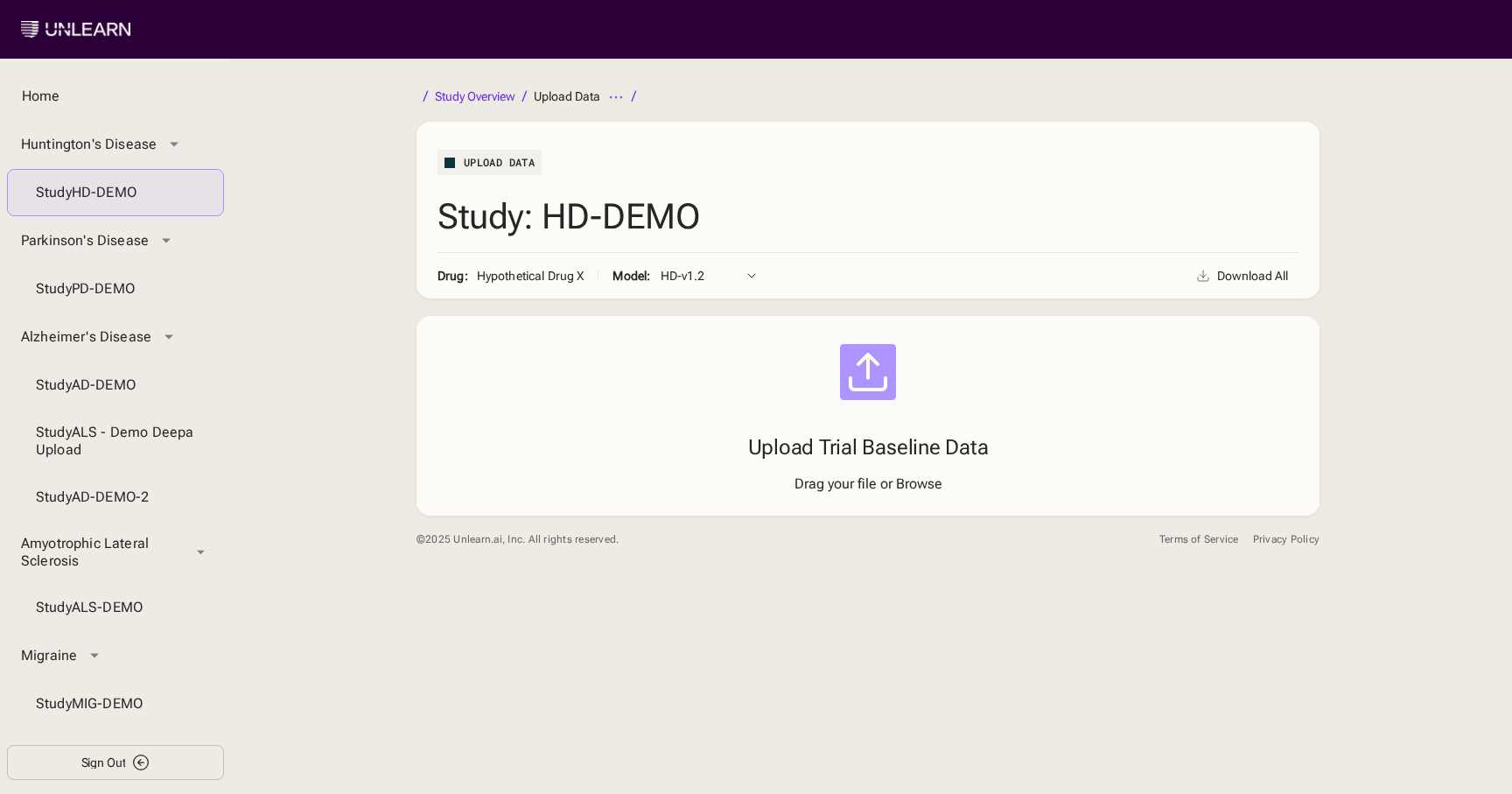 click on "Browse" at bounding box center (919, 483) 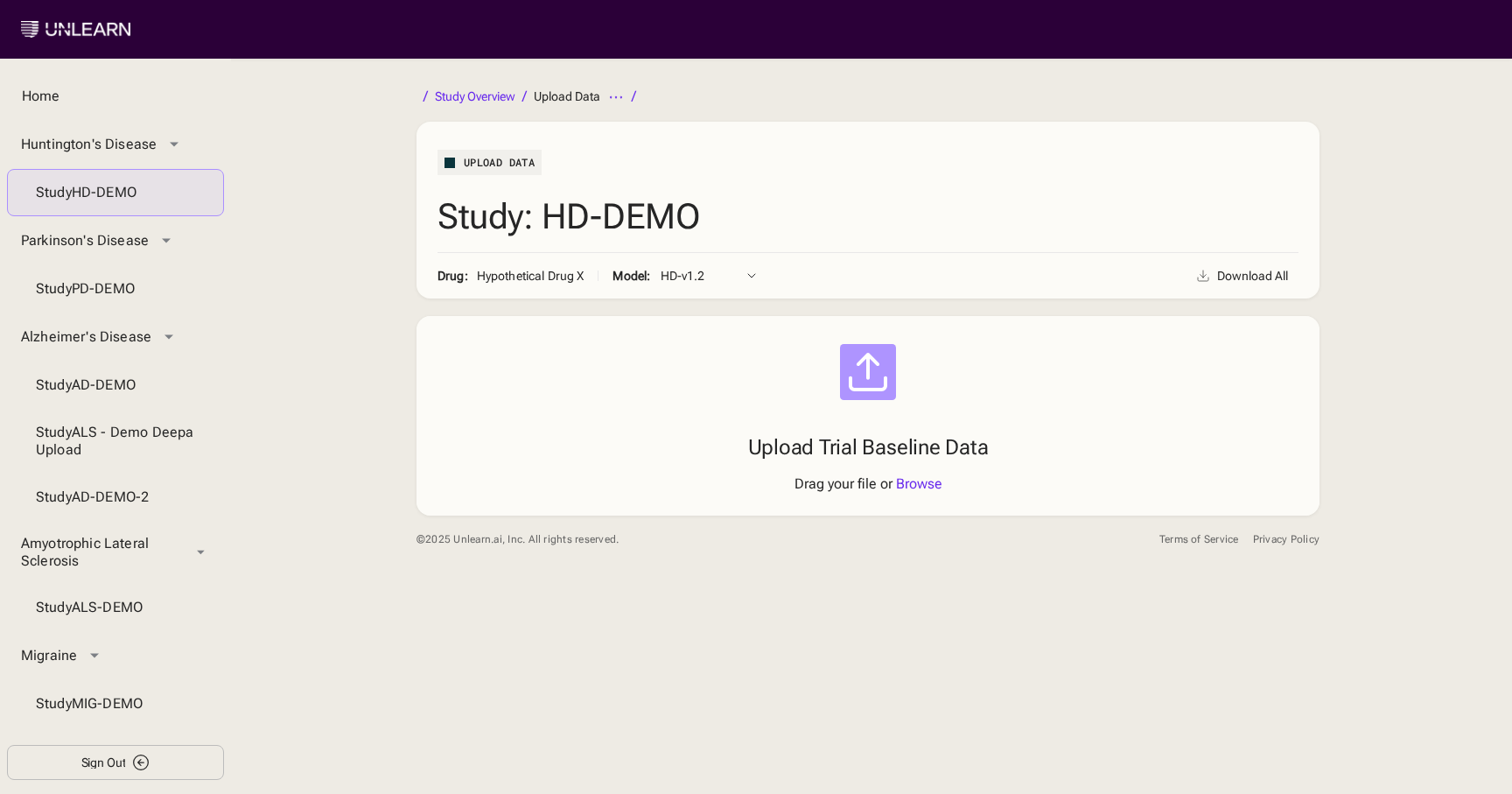 type on "**********" 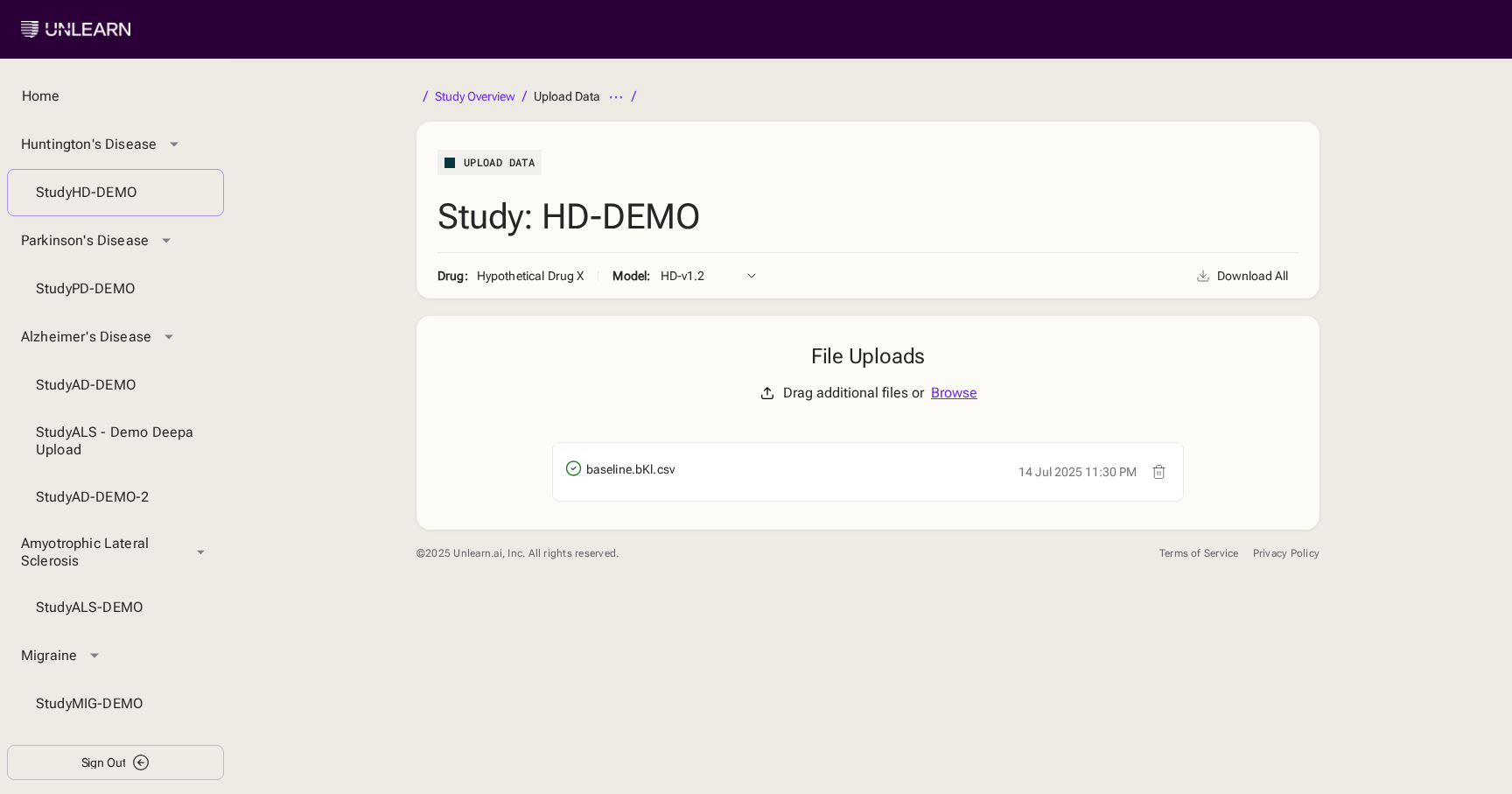 click on "Study  HD-DEMO" at bounding box center [116, 193] 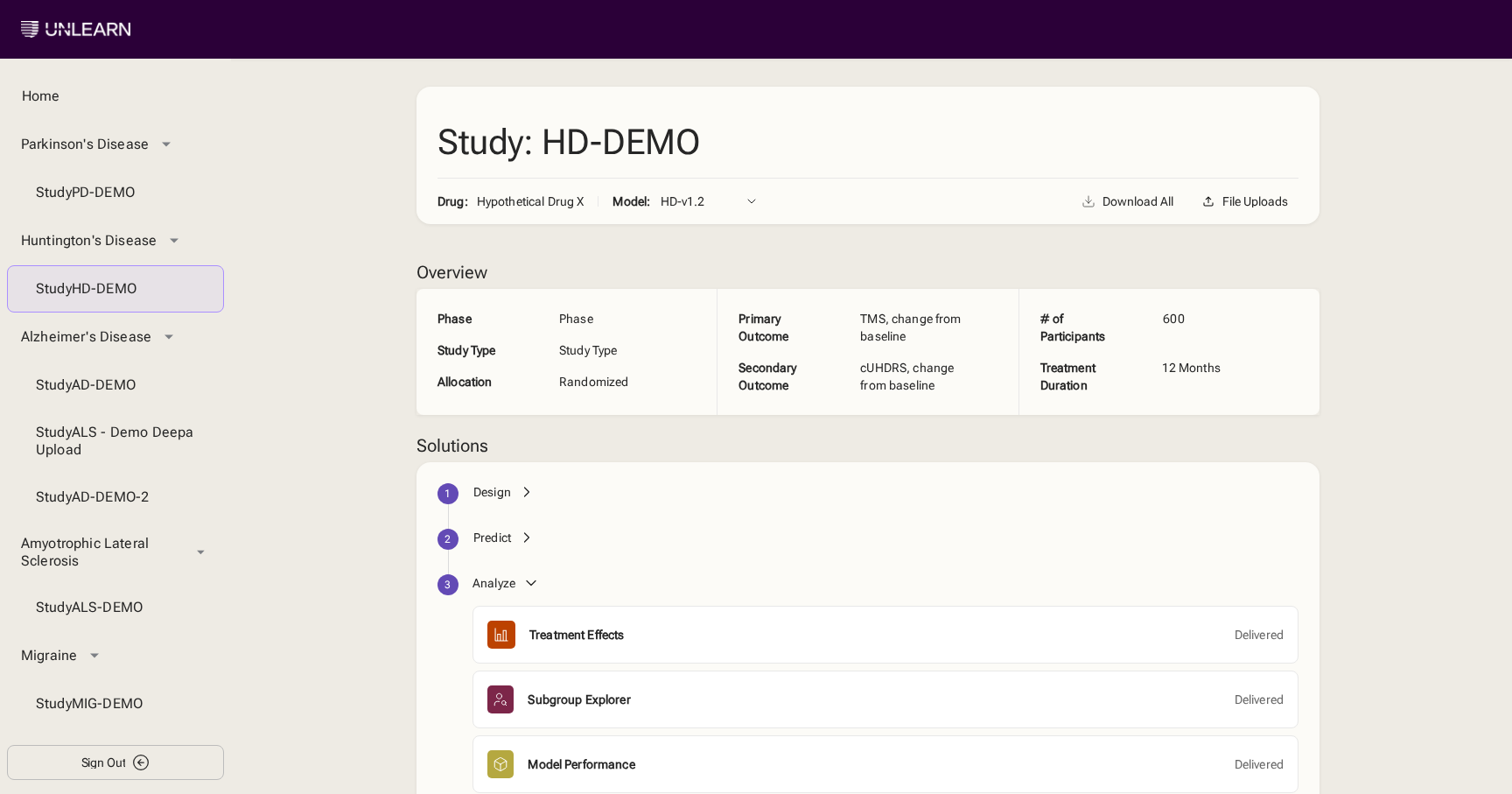 click on "Predict" at bounding box center [492, 538] 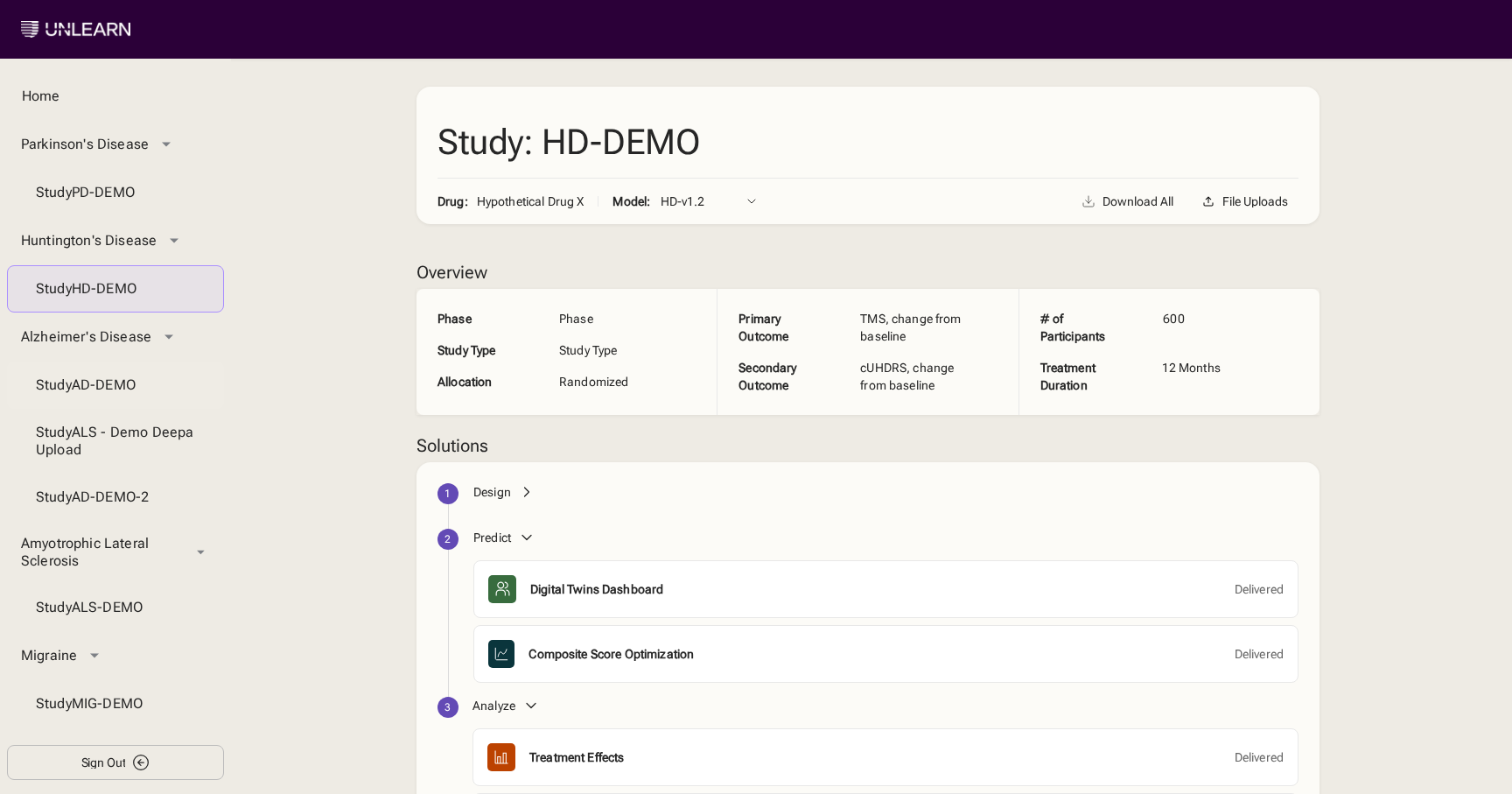 click on "Study  AD-DEMO" at bounding box center [116, 385] 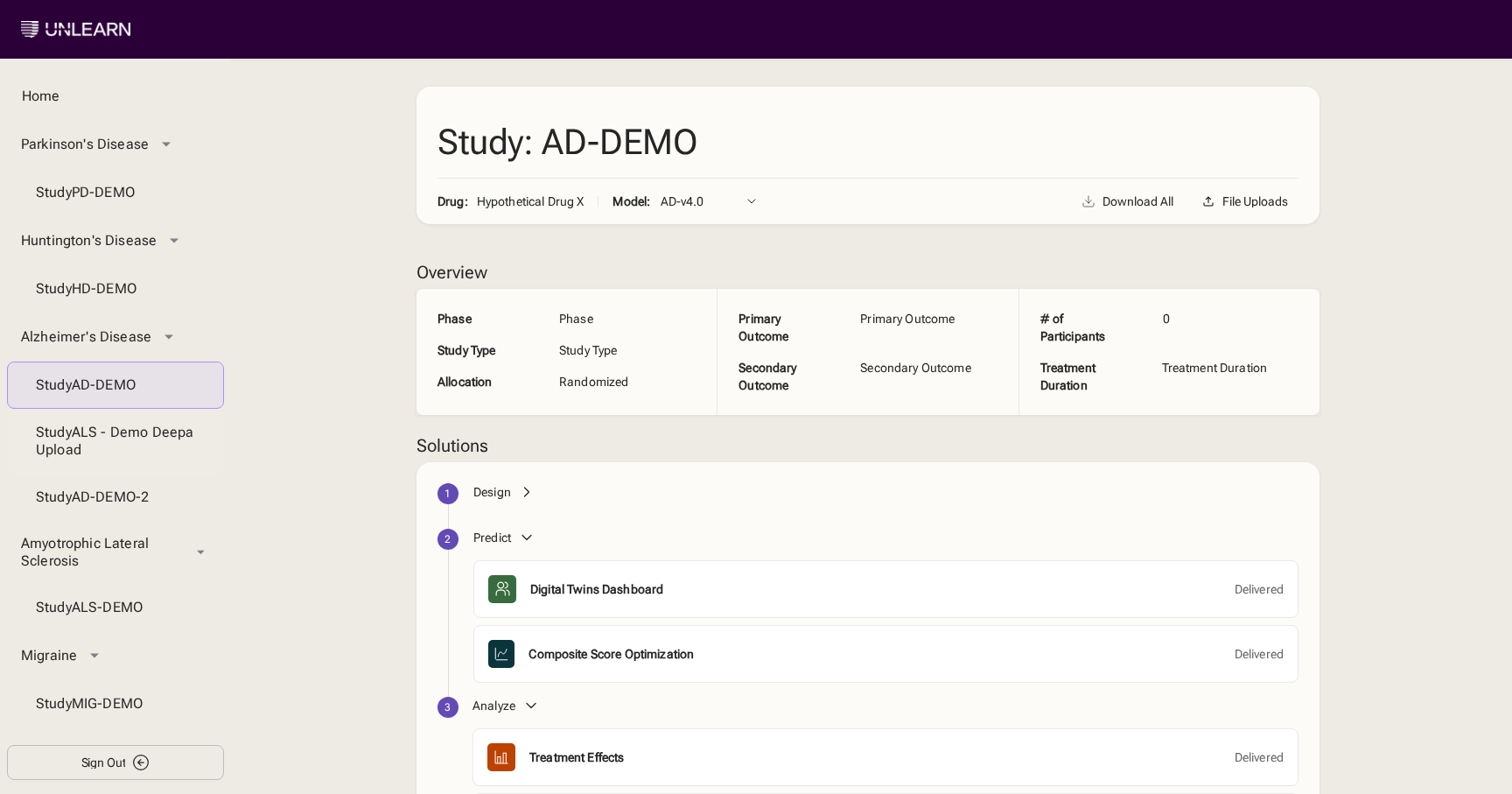 click on "Study  ALS - Demo Deepa Upload" at bounding box center [116, 441] 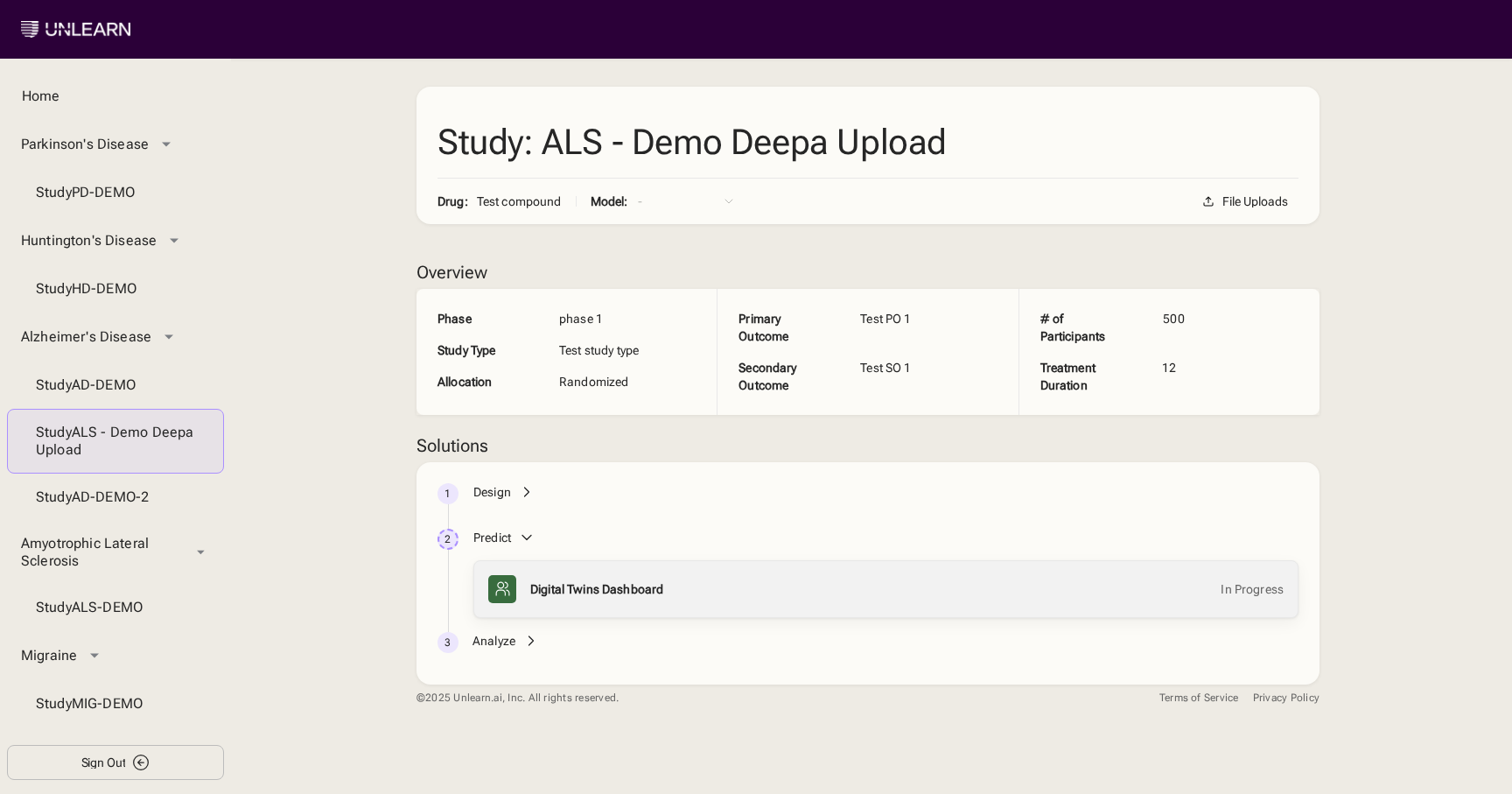 click on "Digital Twins Dashboard In Progress" at bounding box center [906, 589] 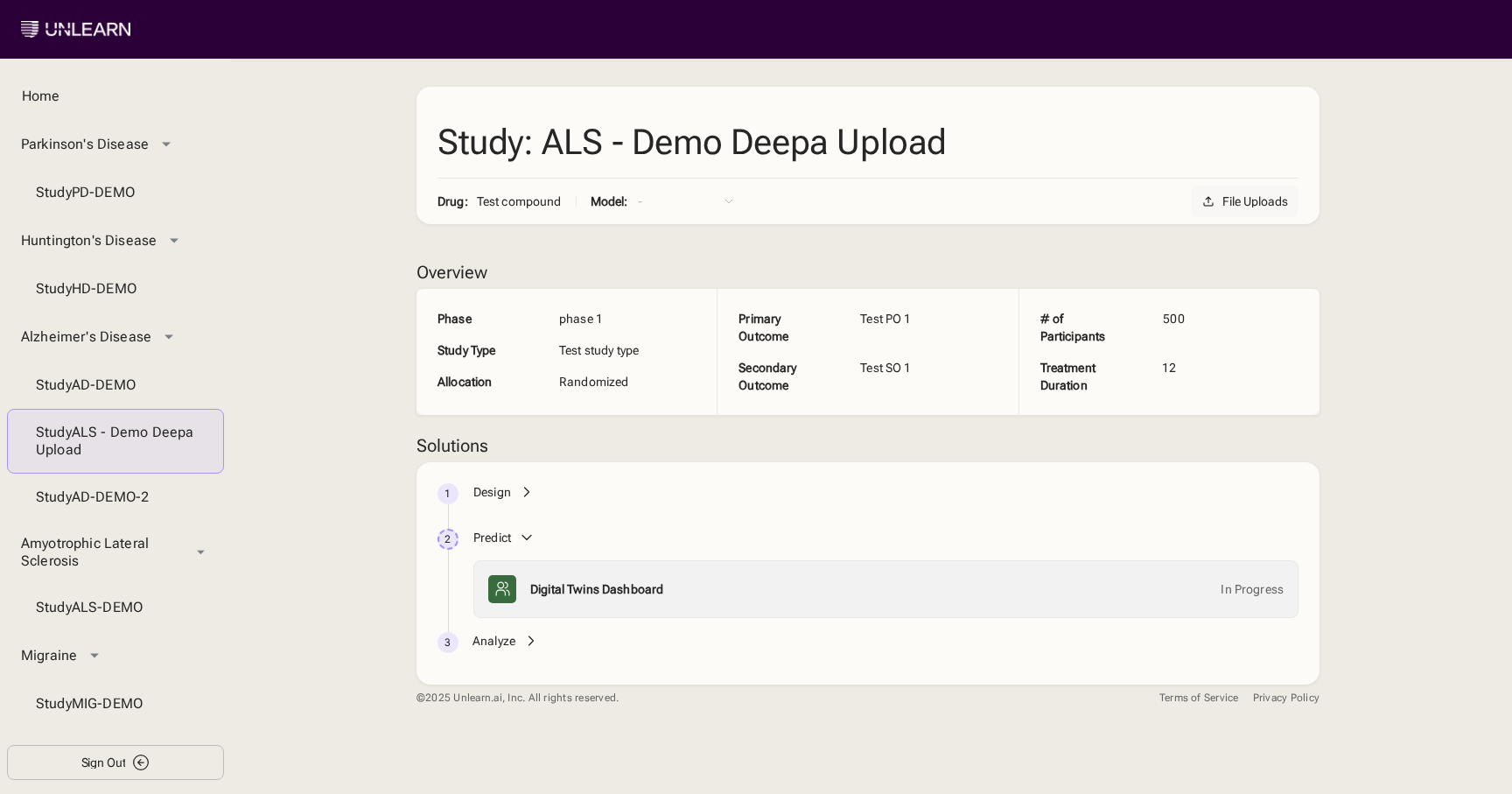 click on "File Uploads" at bounding box center [1255, 201] 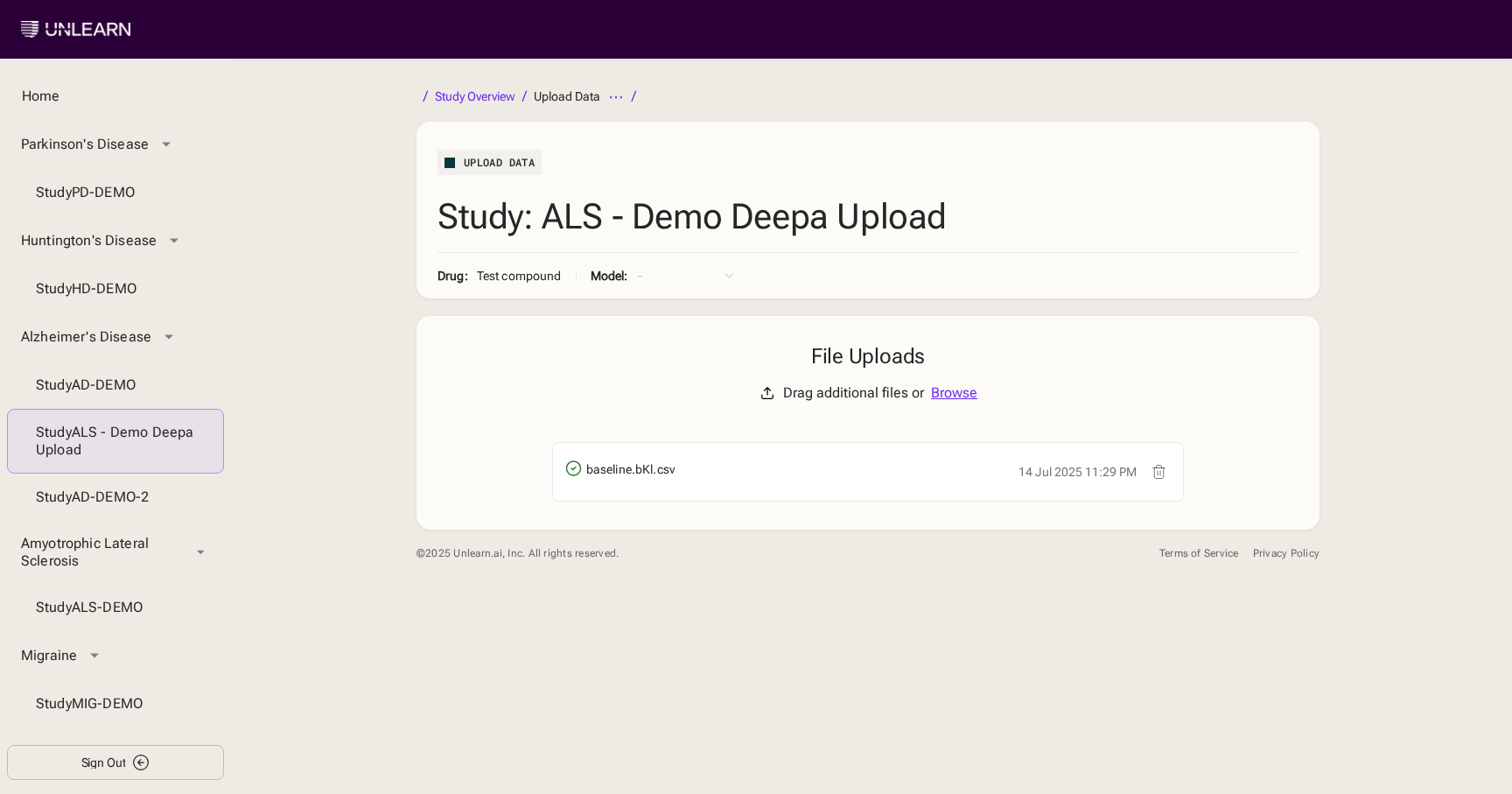 click 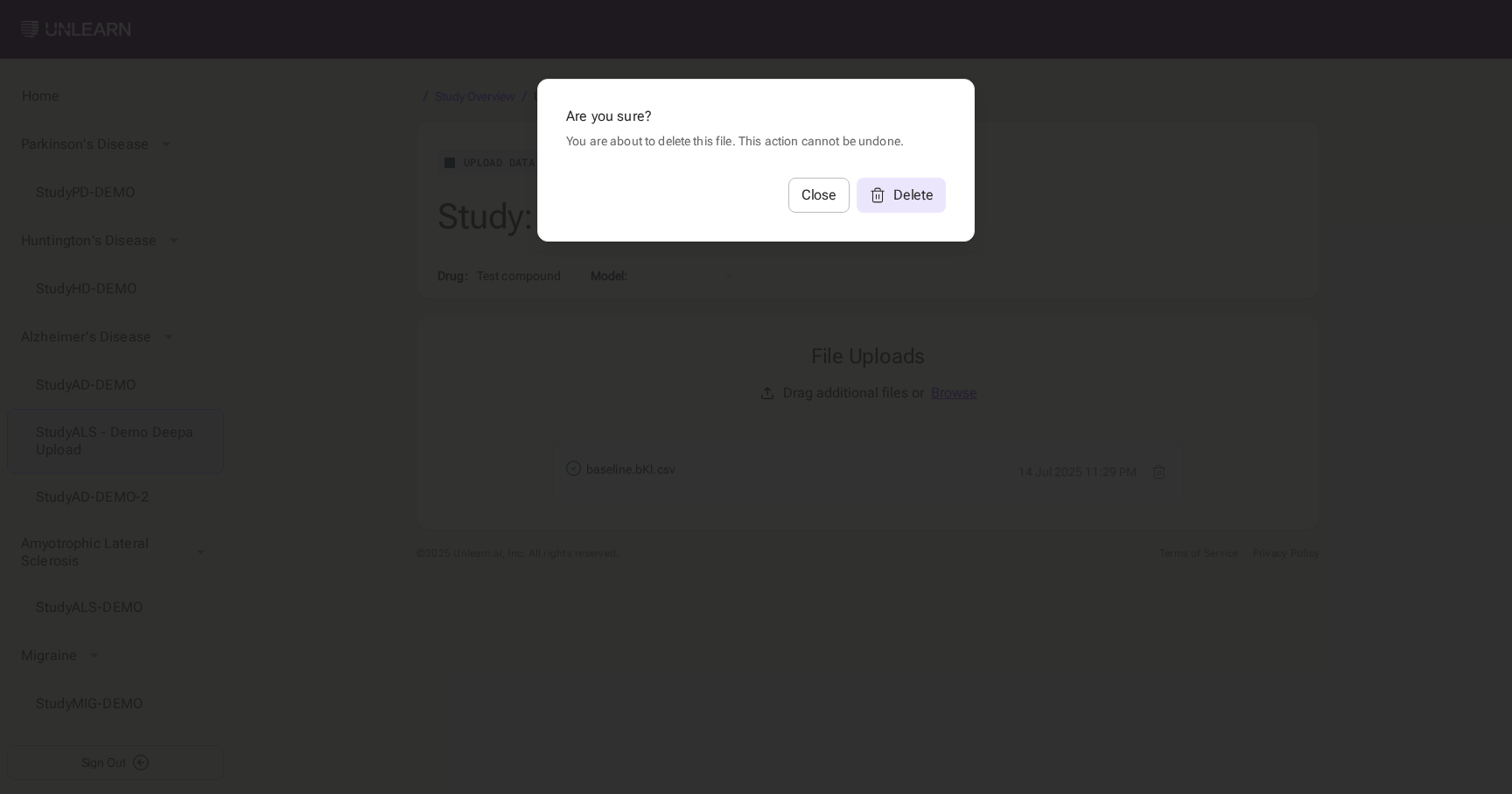 click on "Delete" at bounding box center [914, 195] 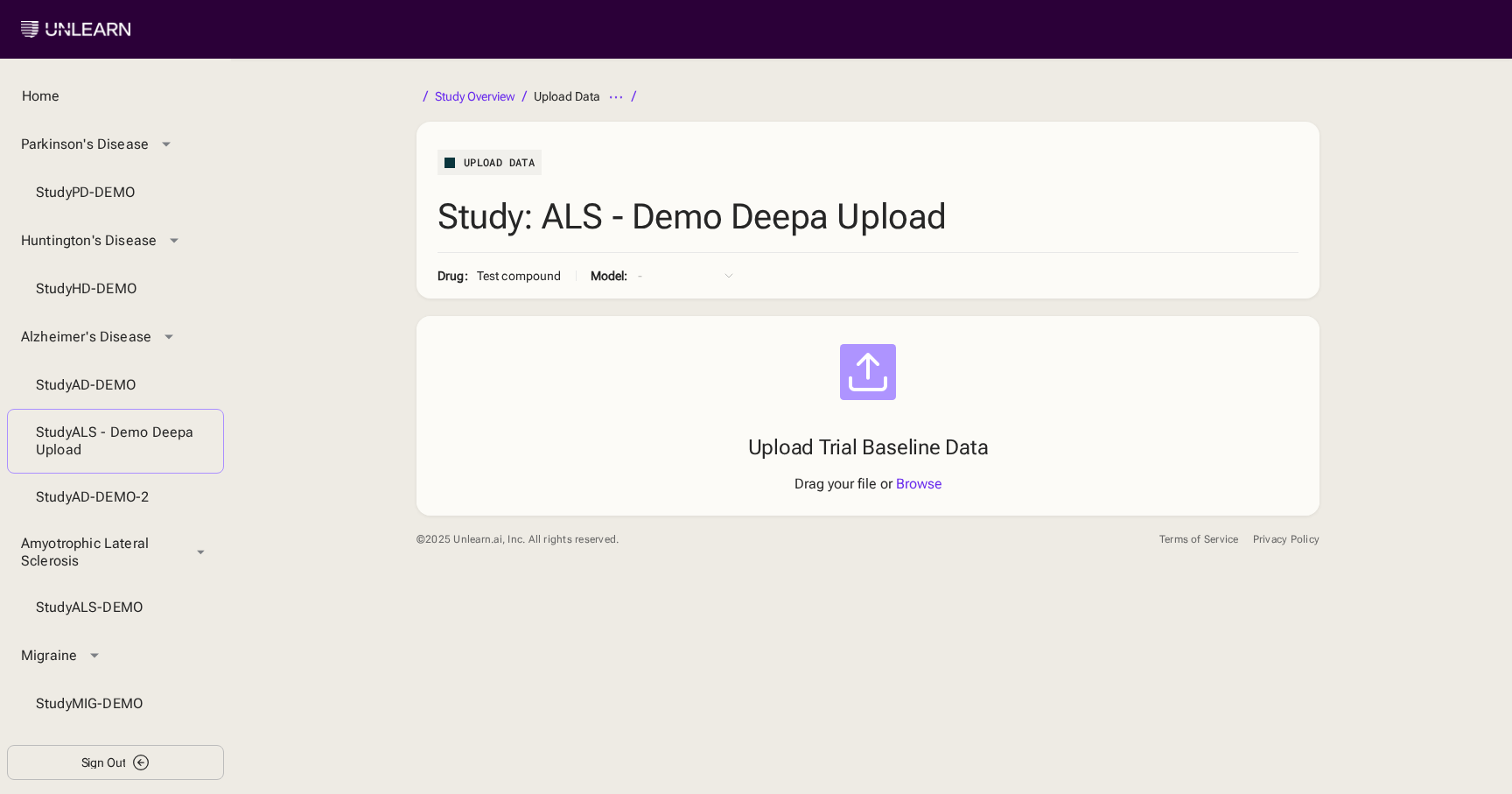 click on "Study  ALS - Demo Deepa Upload" at bounding box center (116, 441) 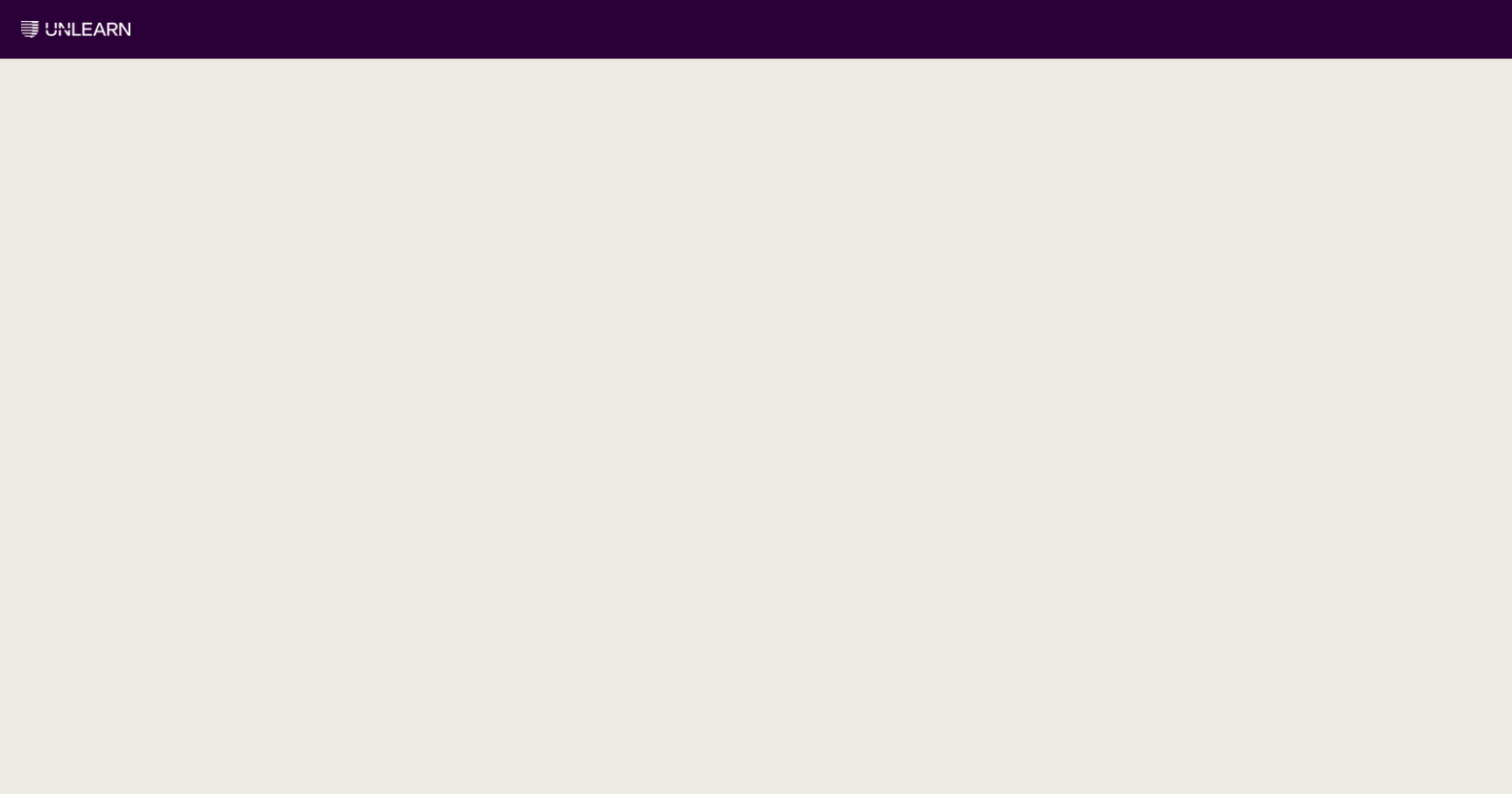 scroll, scrollTop: 0, scrollLeft: 0, axis: both 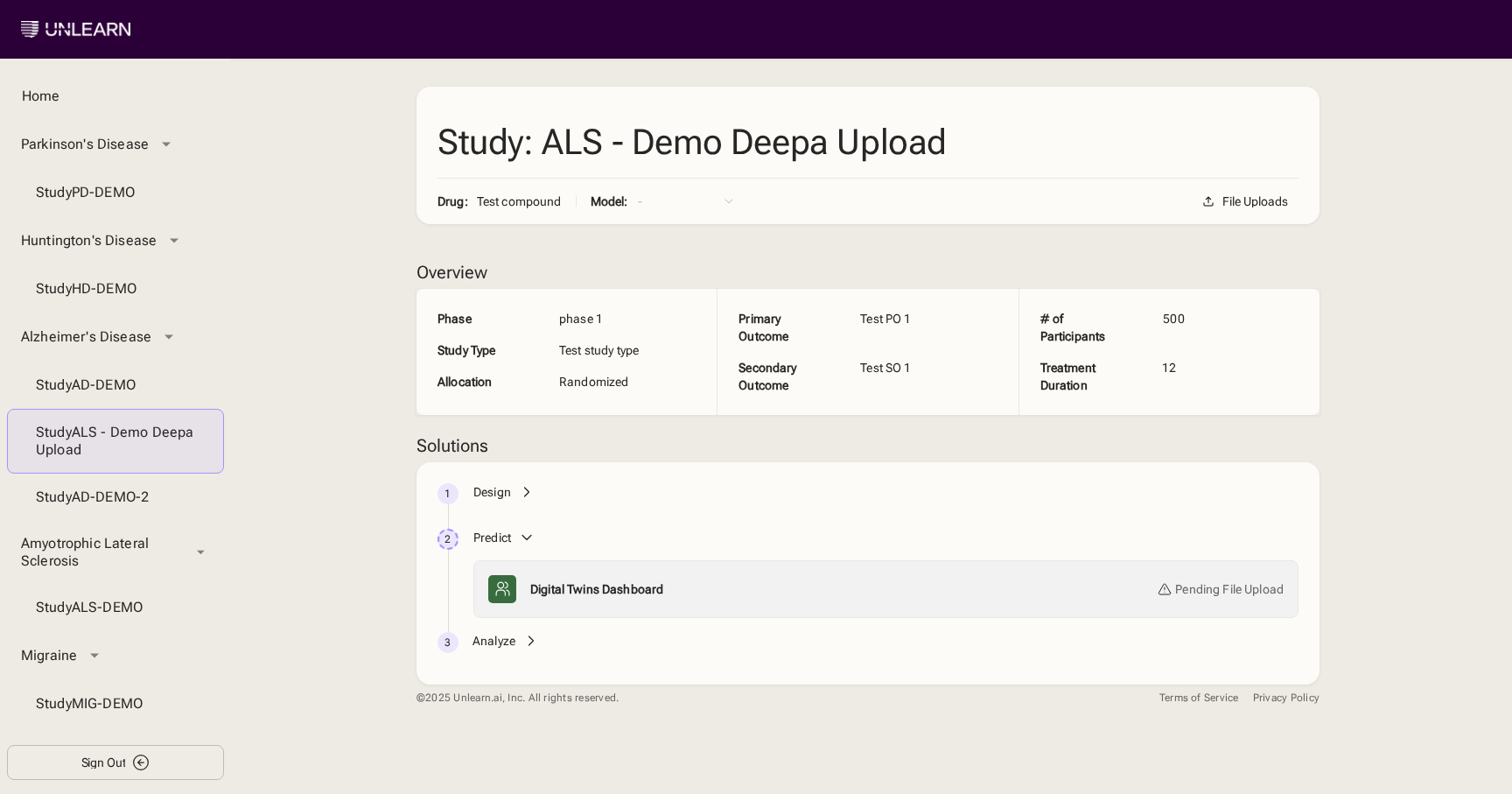 click on "Sign Out" at bounding box center [103, 762] 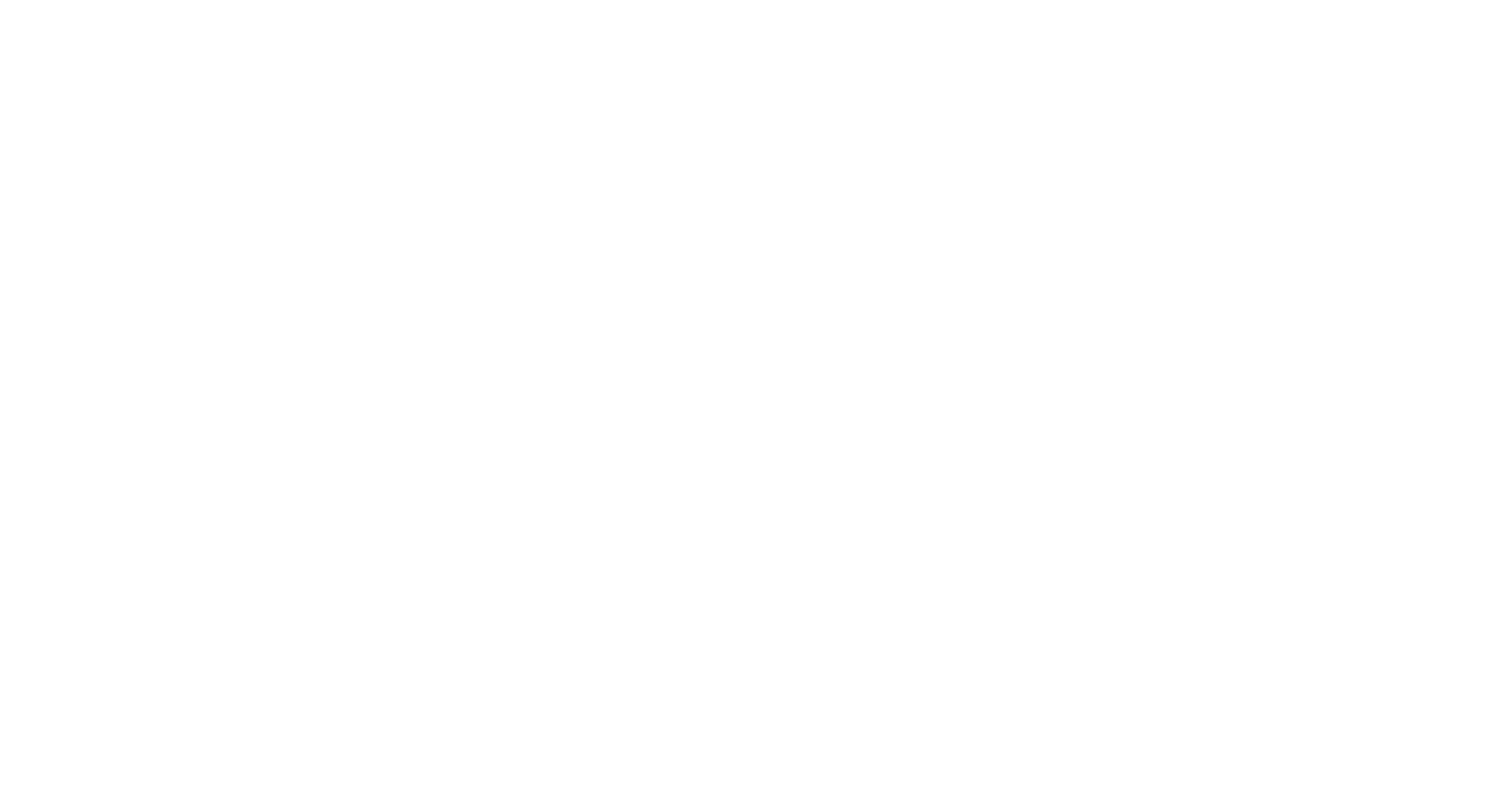 scroll, scrollTop: 0, scrollLeft: 0, axis: both 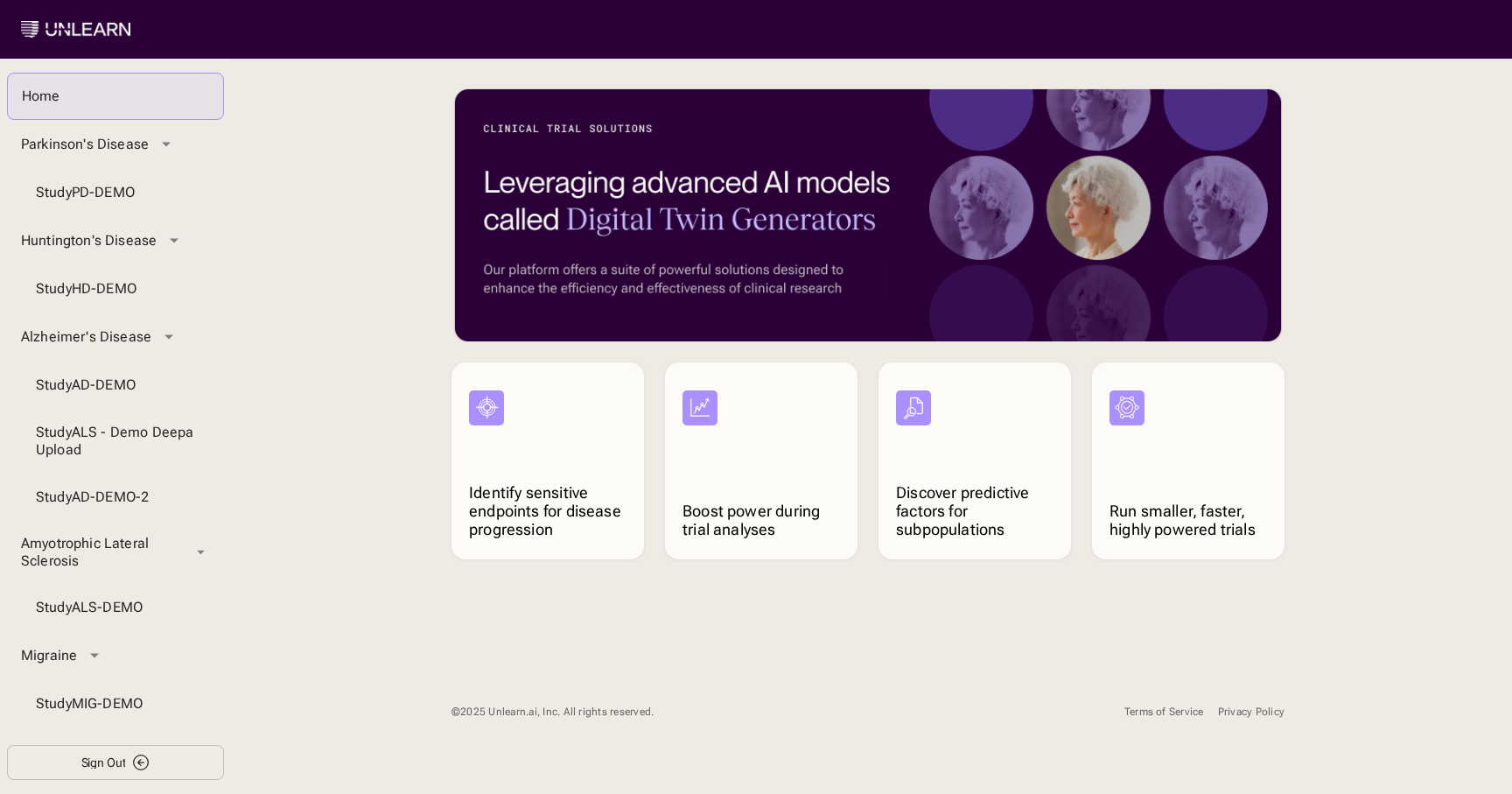 click on "Study  ALS - Demo Deepa Upload" at bounding box center (116, 441) 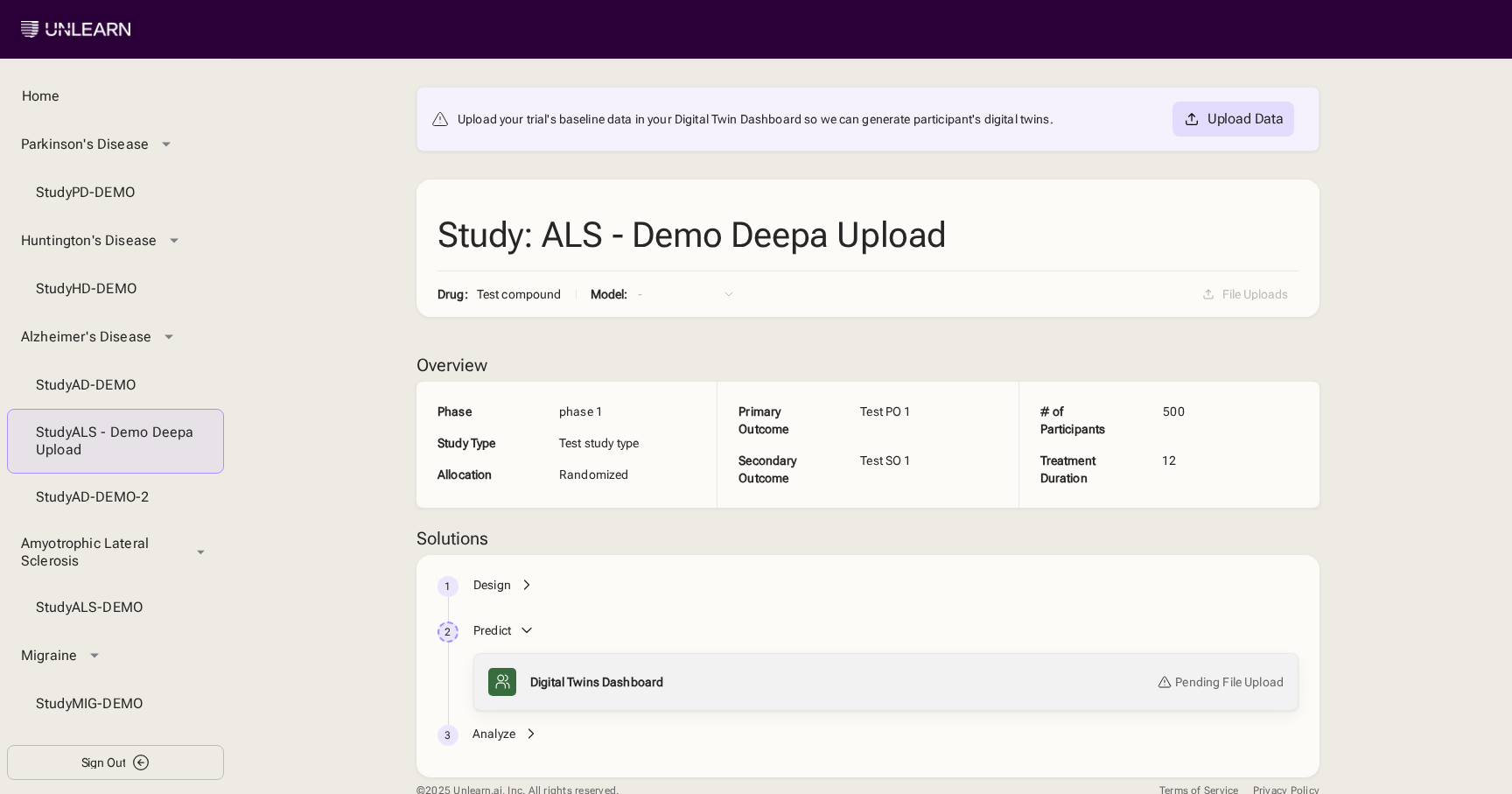 click on "Digital Twins Dashboard Pending File Upload" at bounding box center [886, 682] 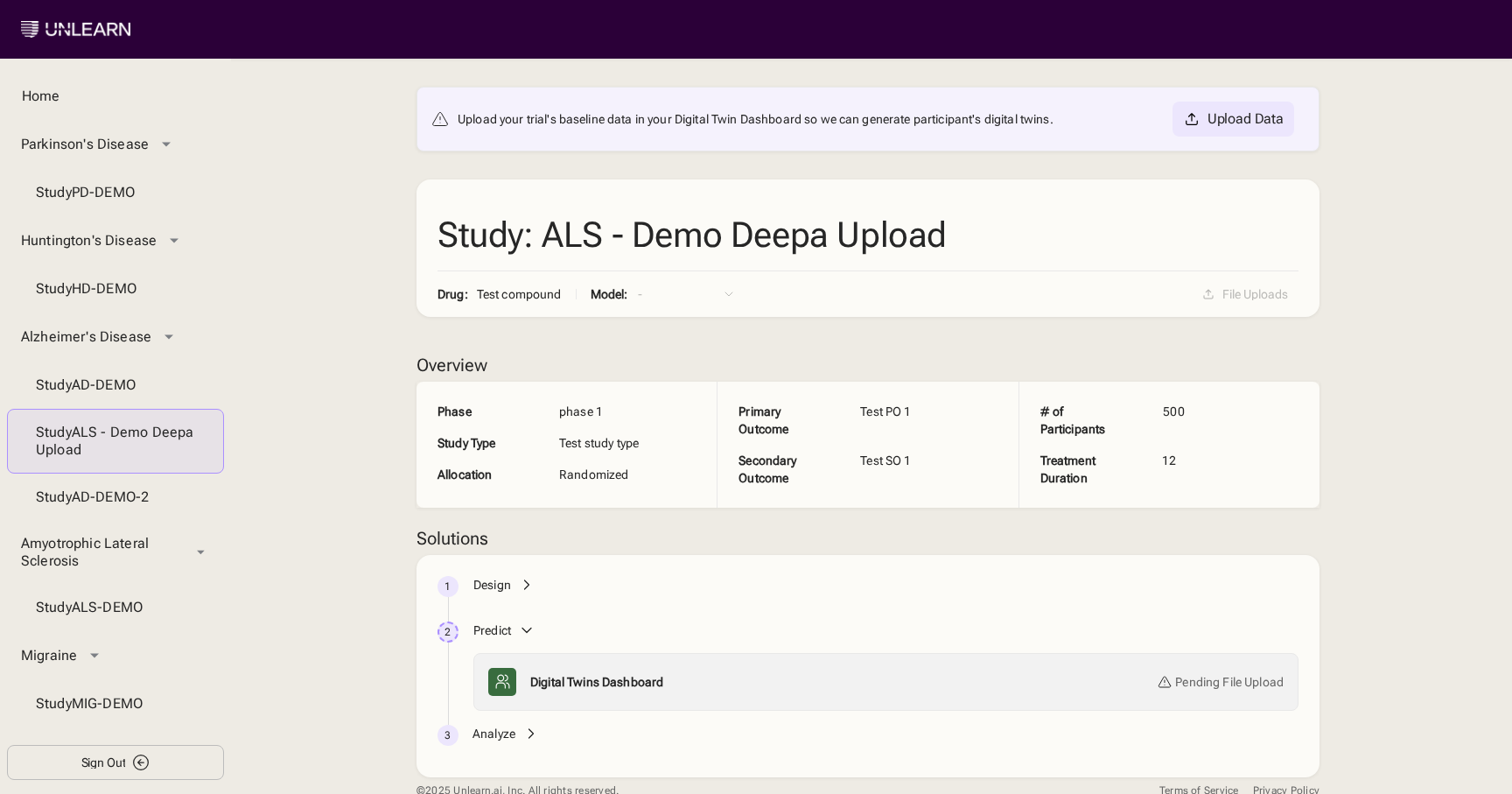 click on "Upload Data" at bounding box center [1245, 119] 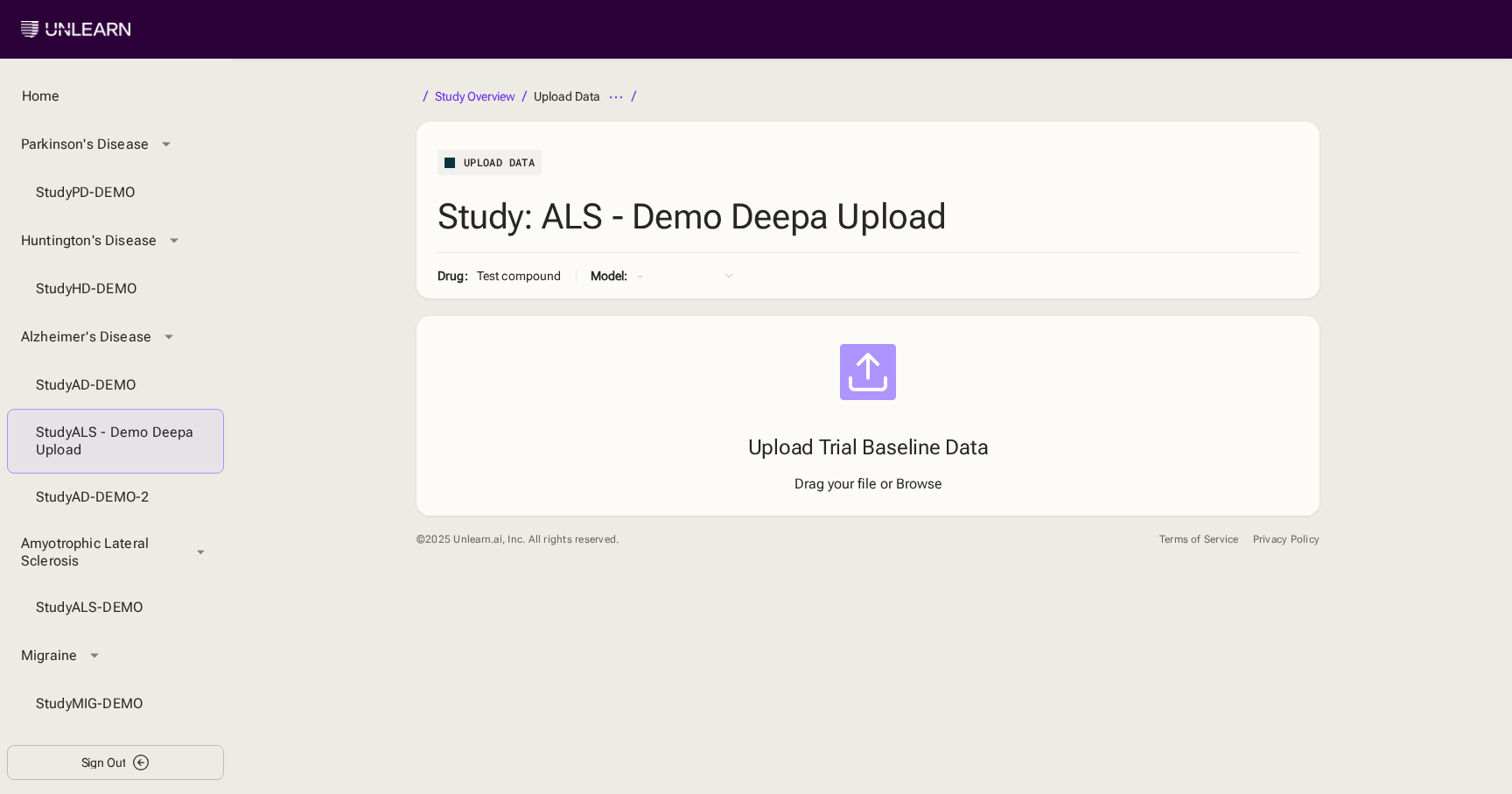 click on "Browse" at bounding box center (919, 483) 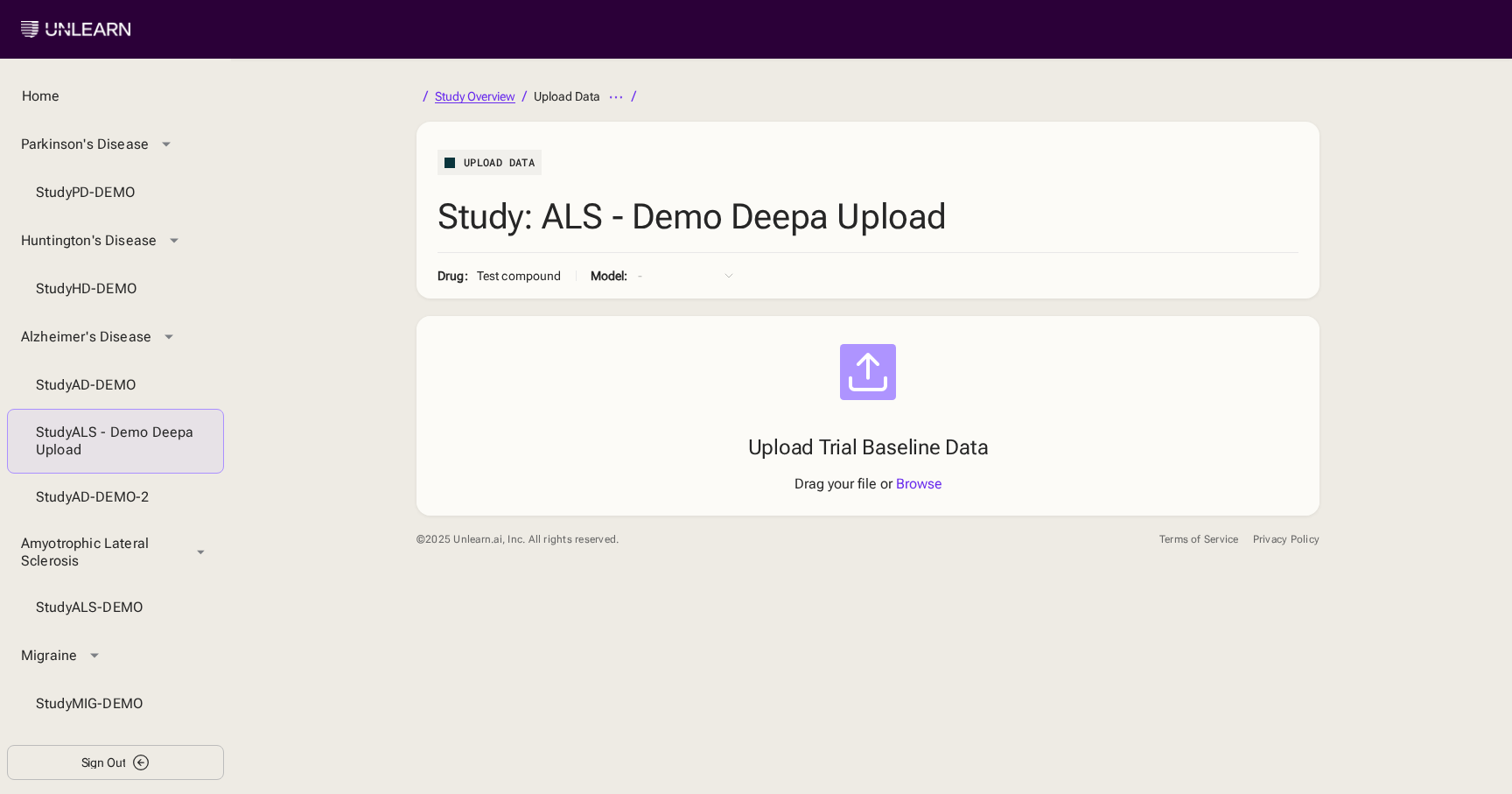 click on "Study Overview" at bounding box center (475, 96) 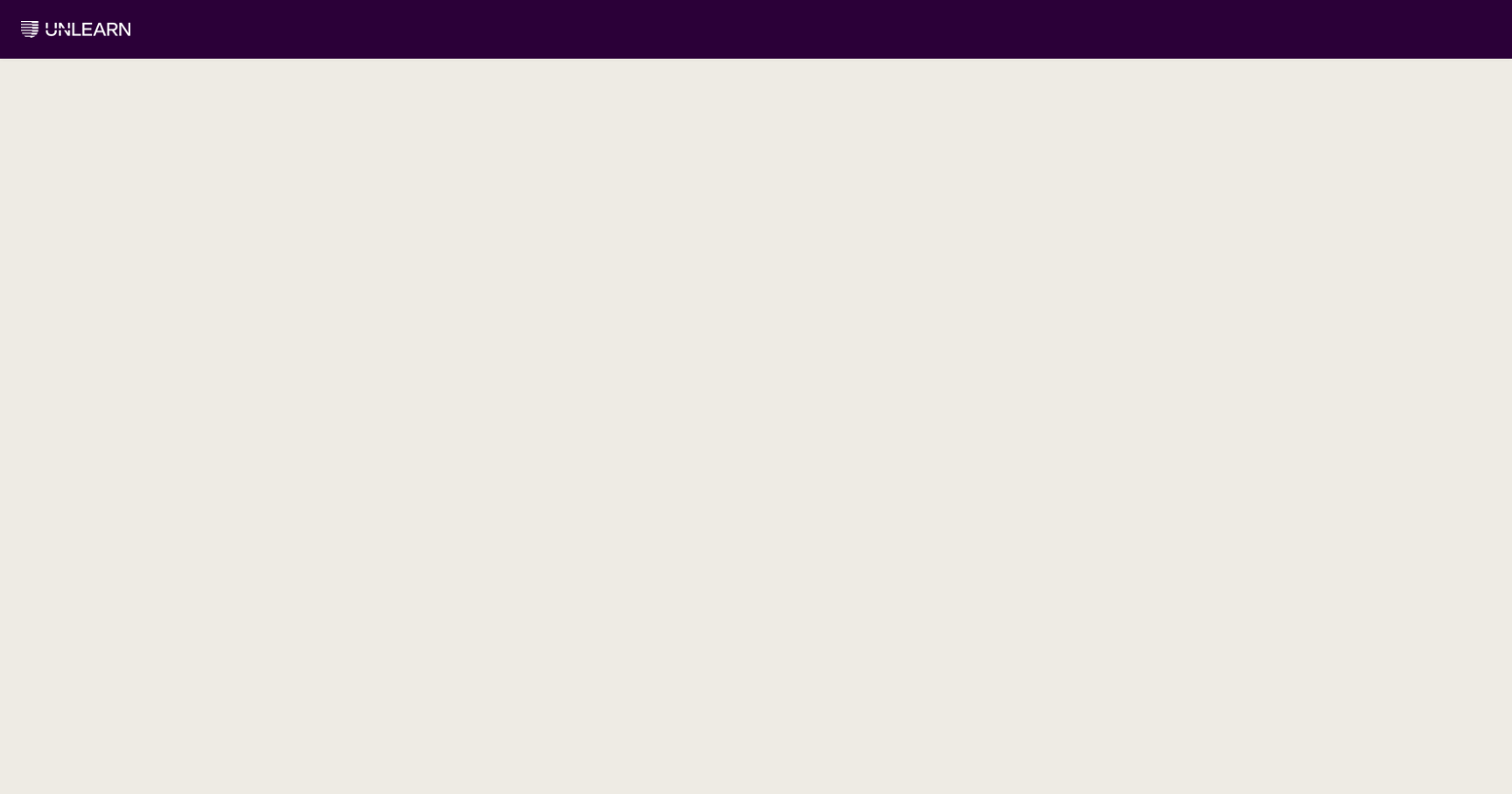 scroll, scrollTop: 0, scrollLeft: 0, axis: both 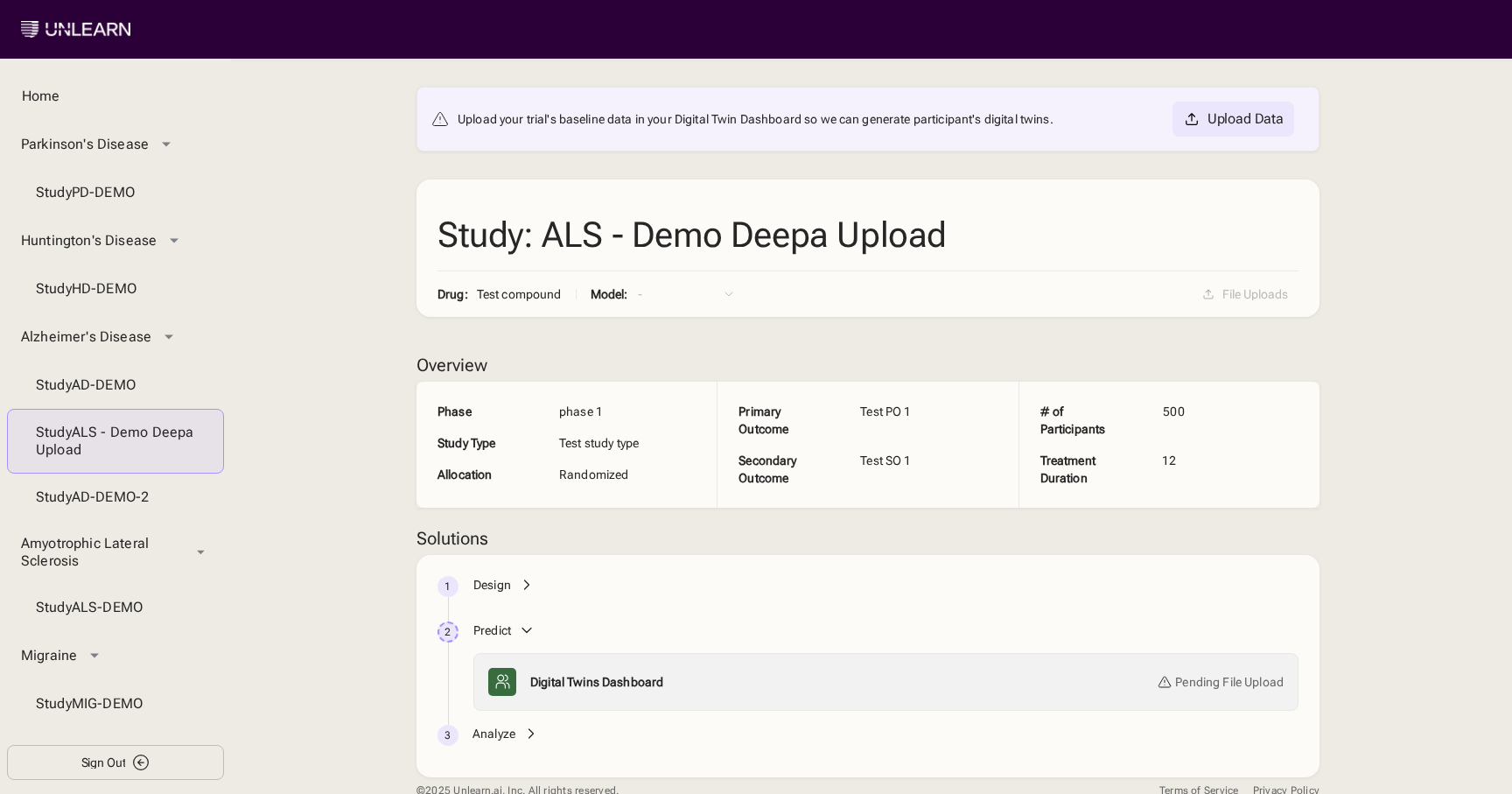 click on "Upload Data" at bounding box center (1245, 119) 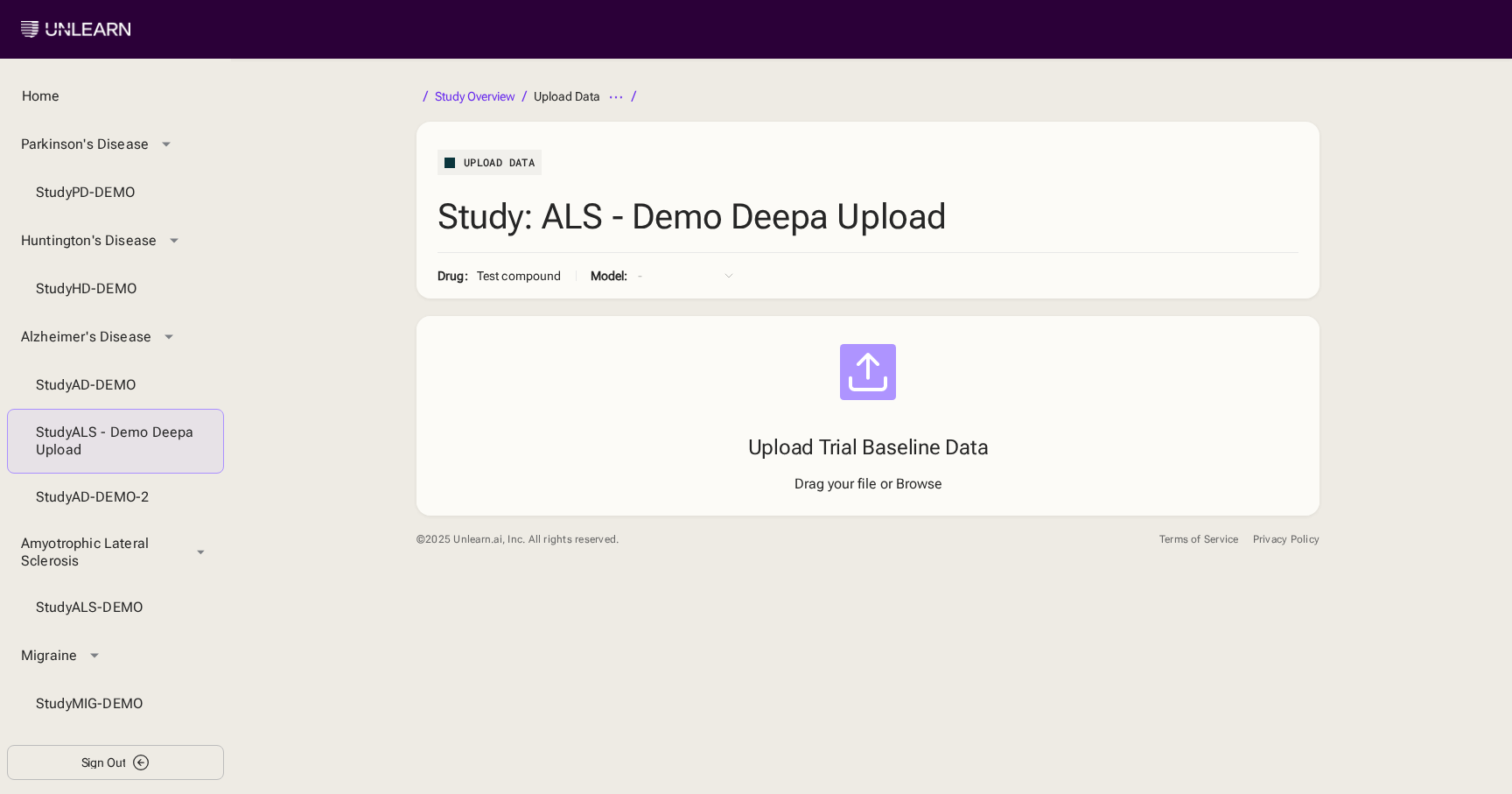 click on "Browse" at bounding box center (919, 483) 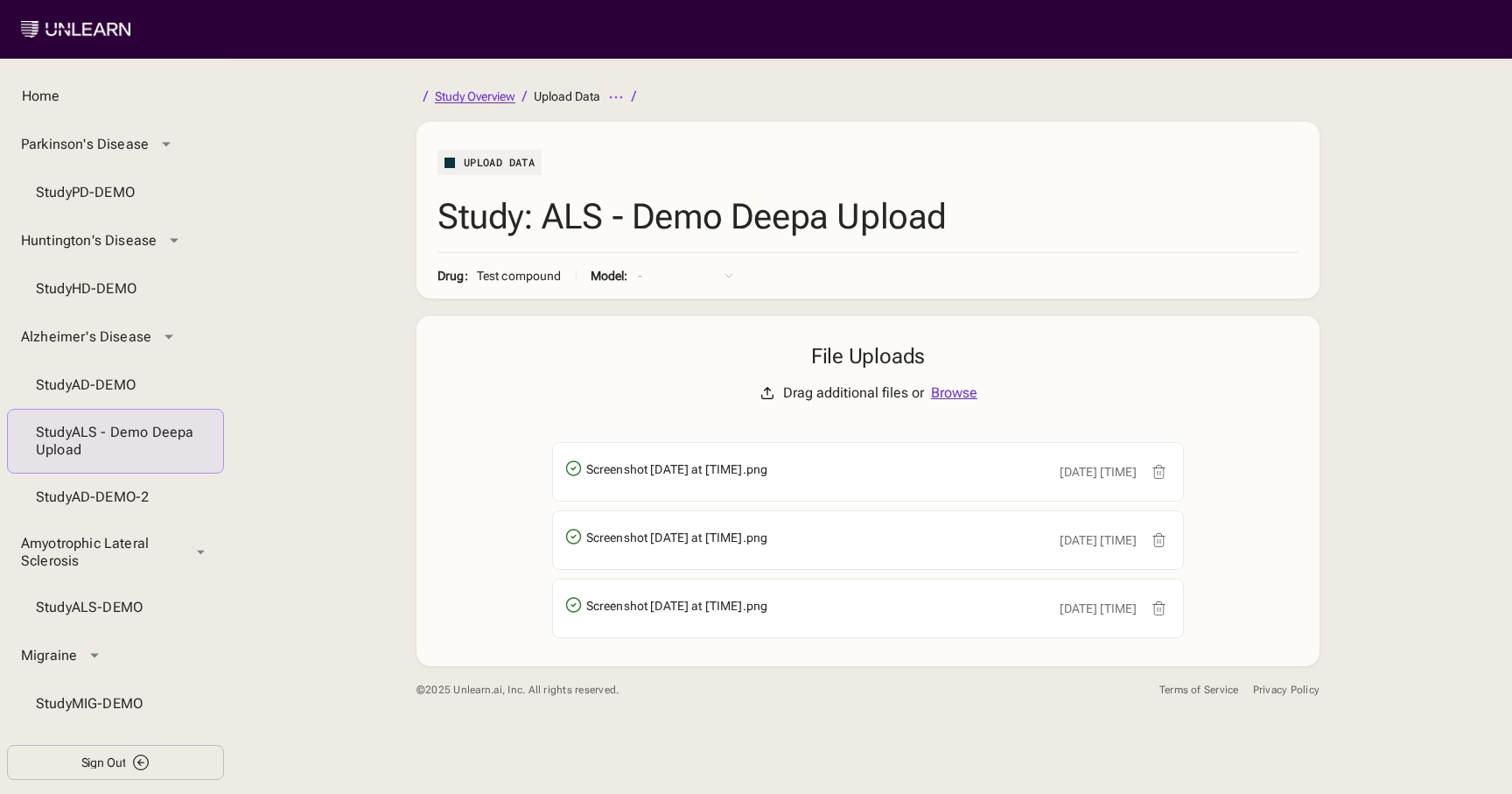 click on "Study Overview" at bounding box center (475, 96) 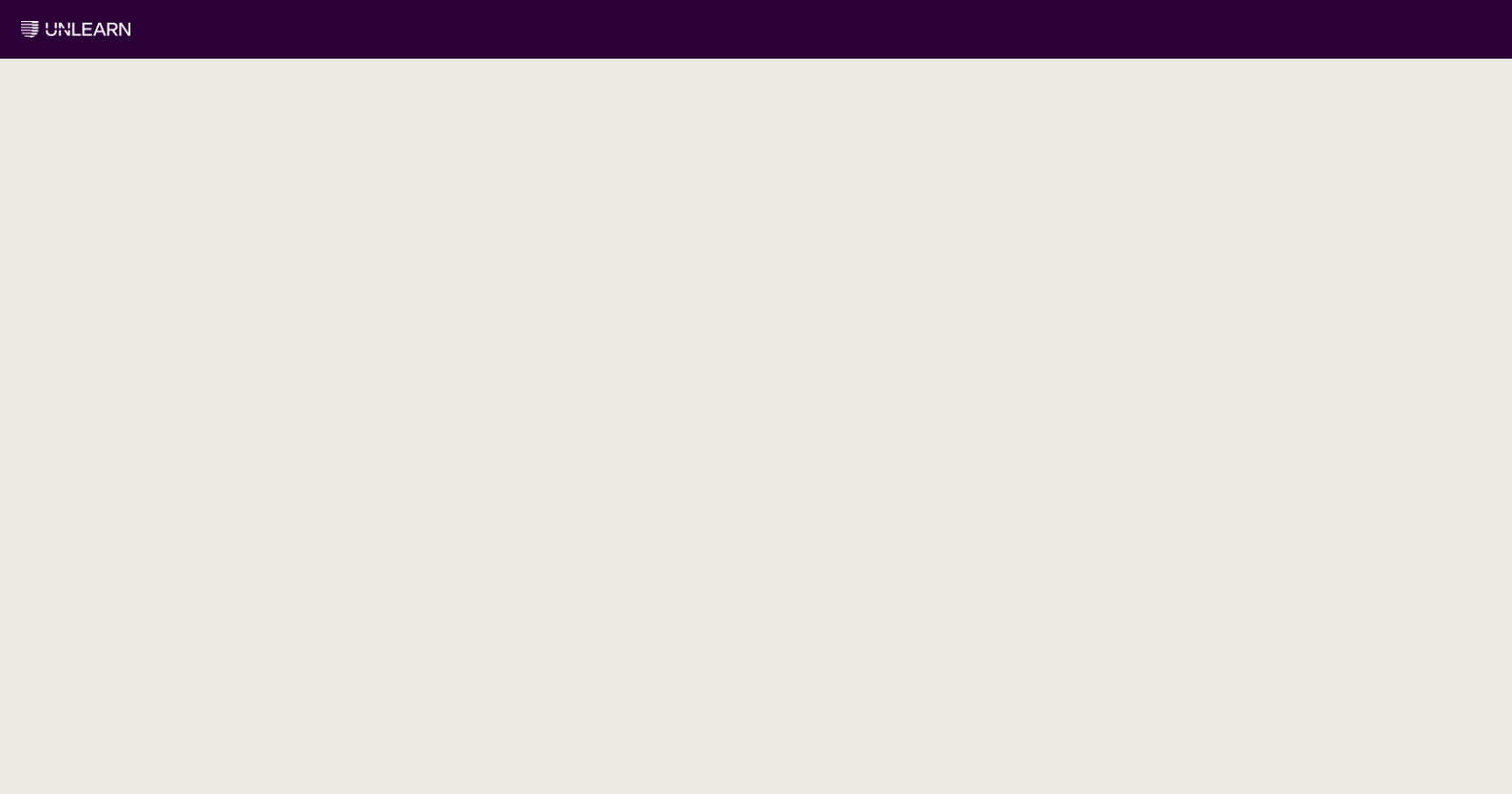 scroll, scrollTop: 0, scrollLeft: 0, axis: both 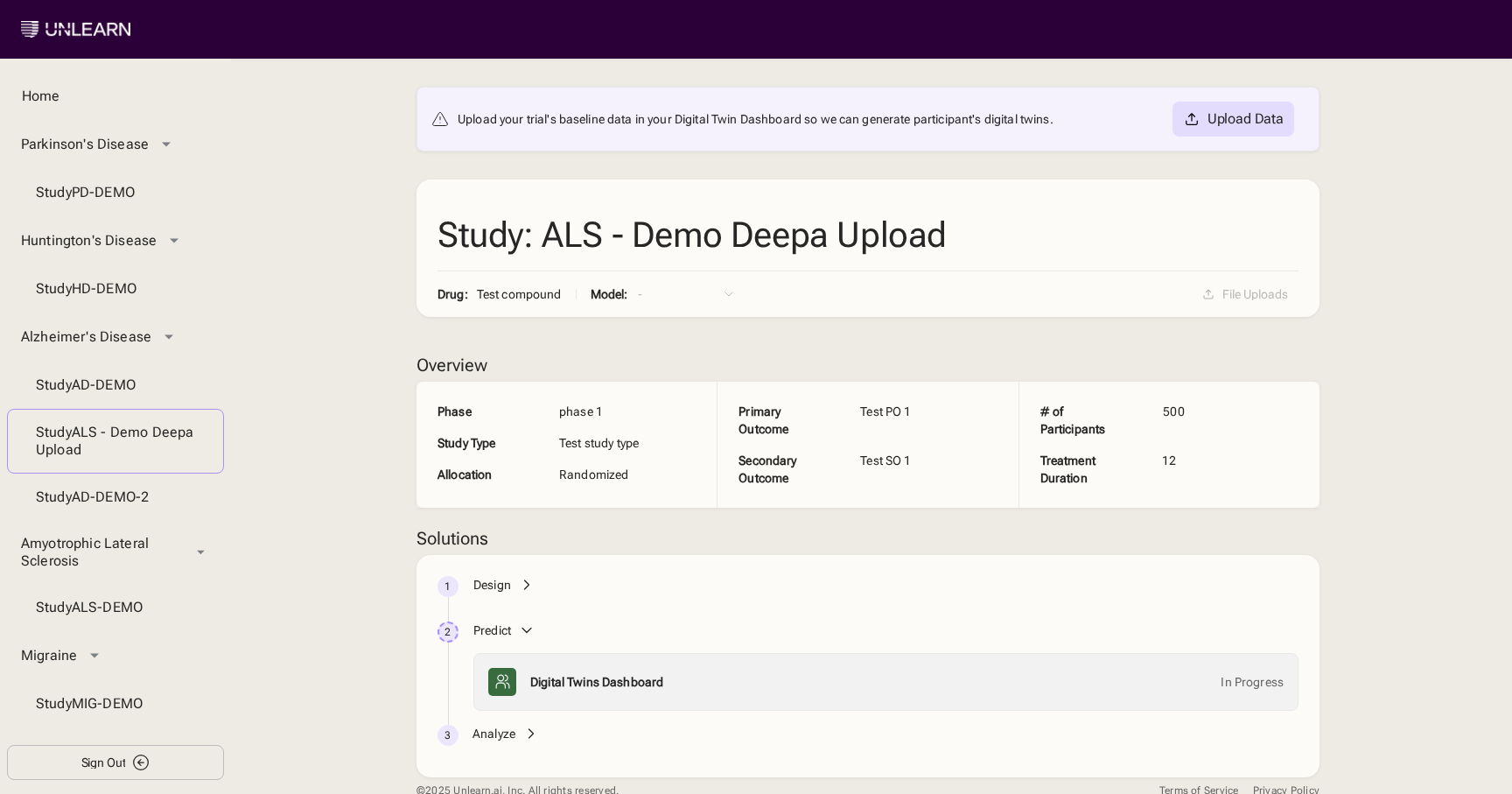 click on "Study  ALS - Demo Deepa Upload" at bounding box center (116, 441) 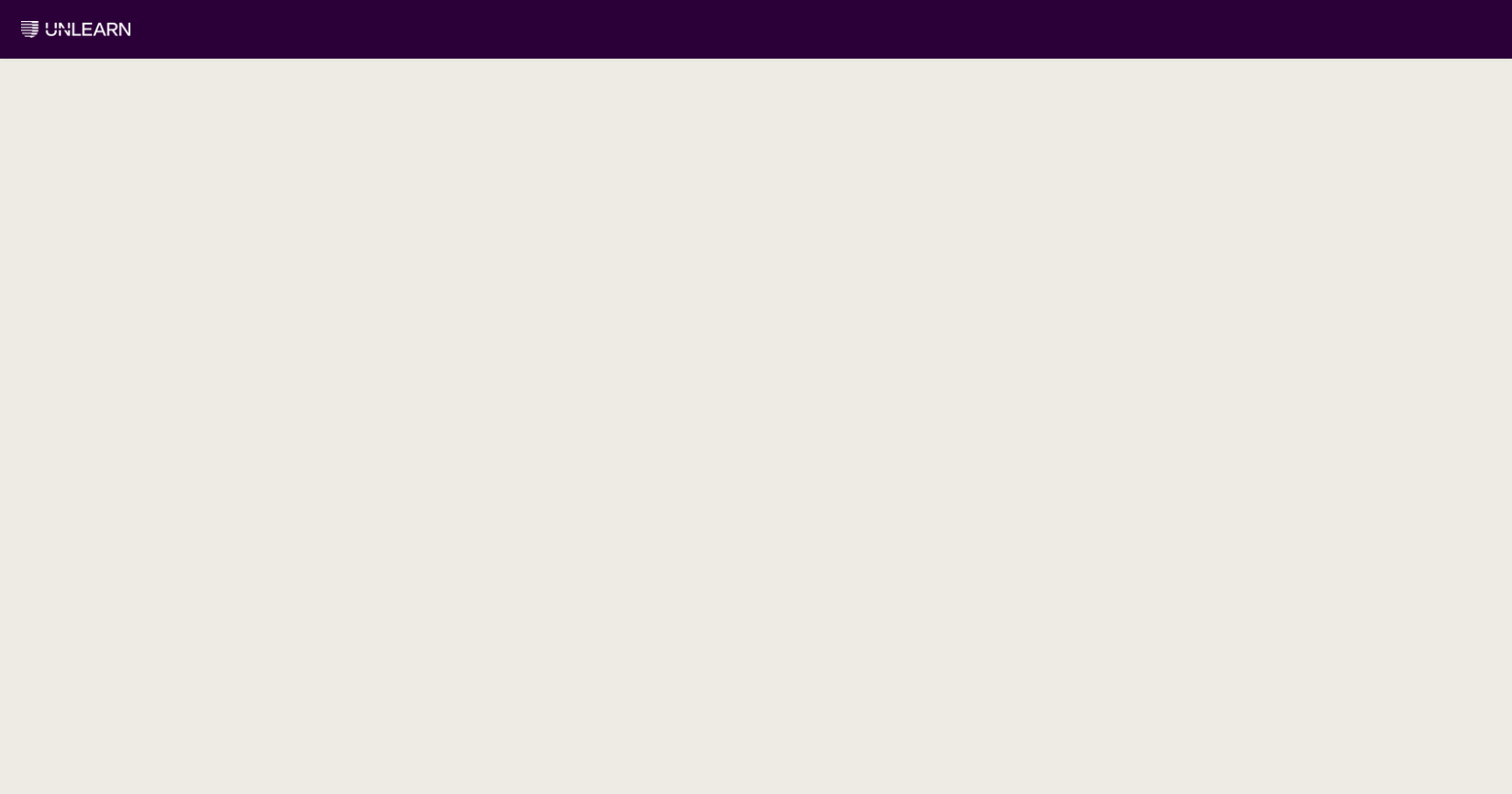 scroll, scrollTop: 0, scrollLeft: 0, axis: both 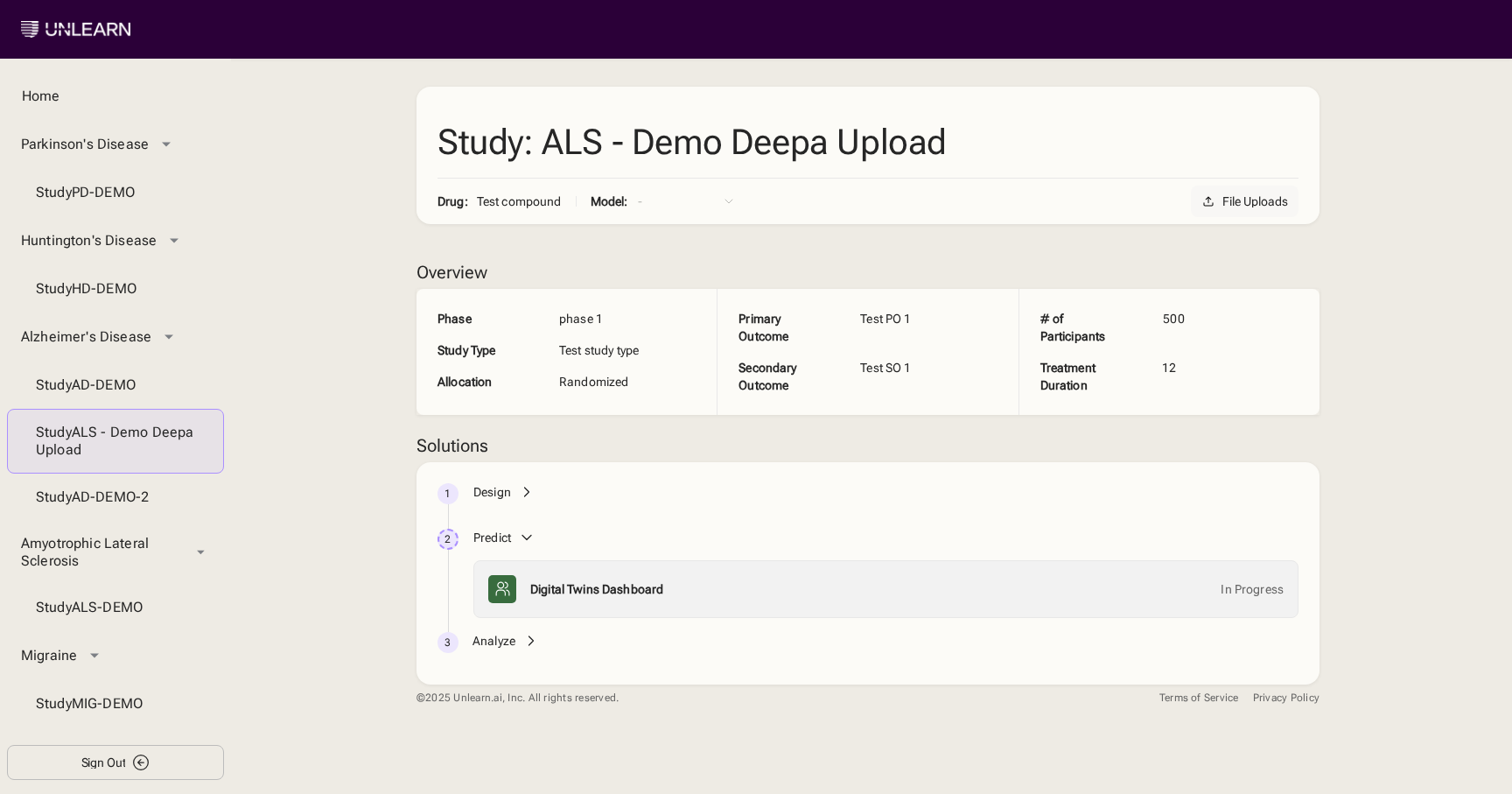 click on "File Uploads" at bounding box center (1244, 201) 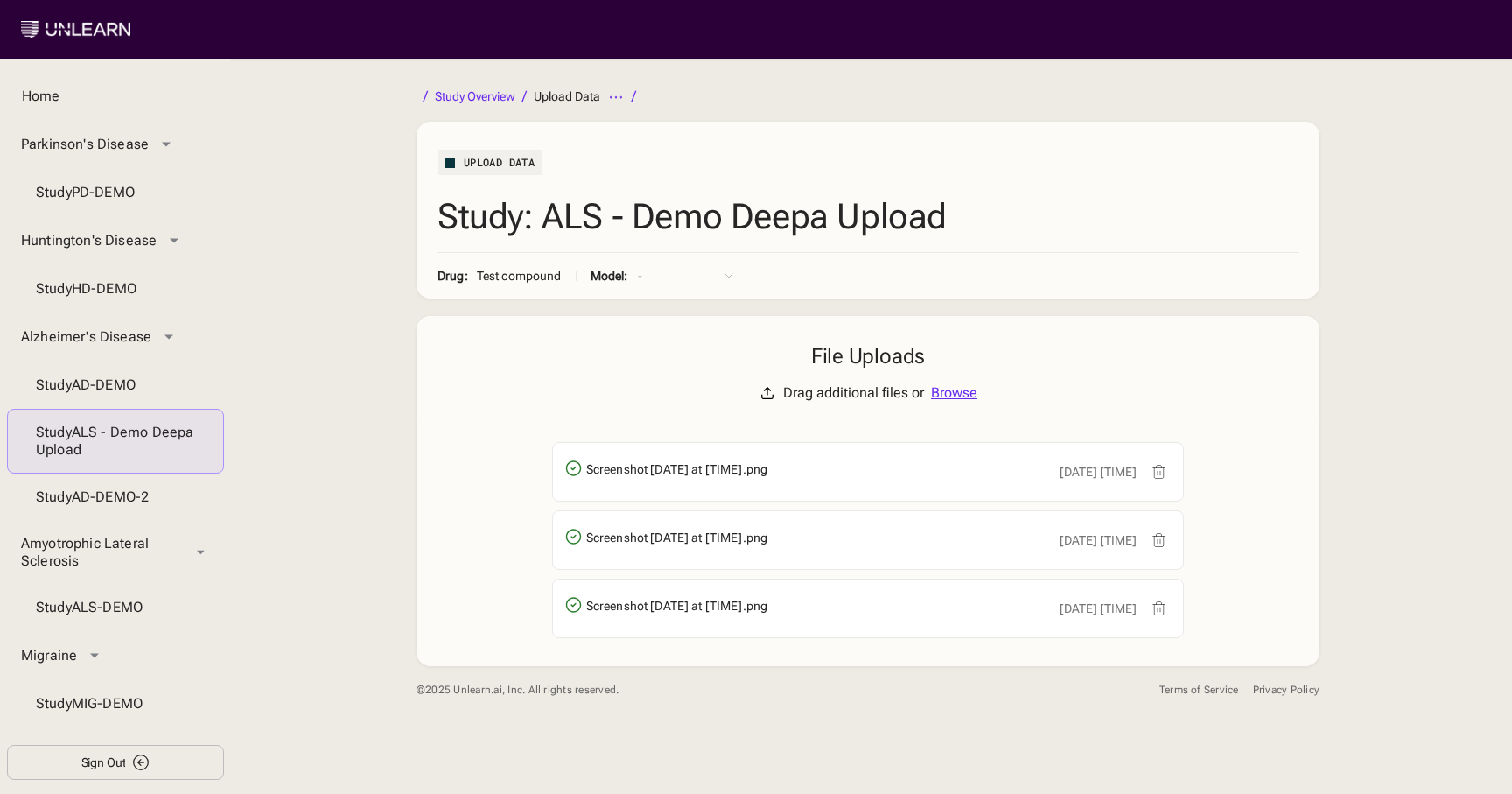 click at bounding box center [1158, 472] 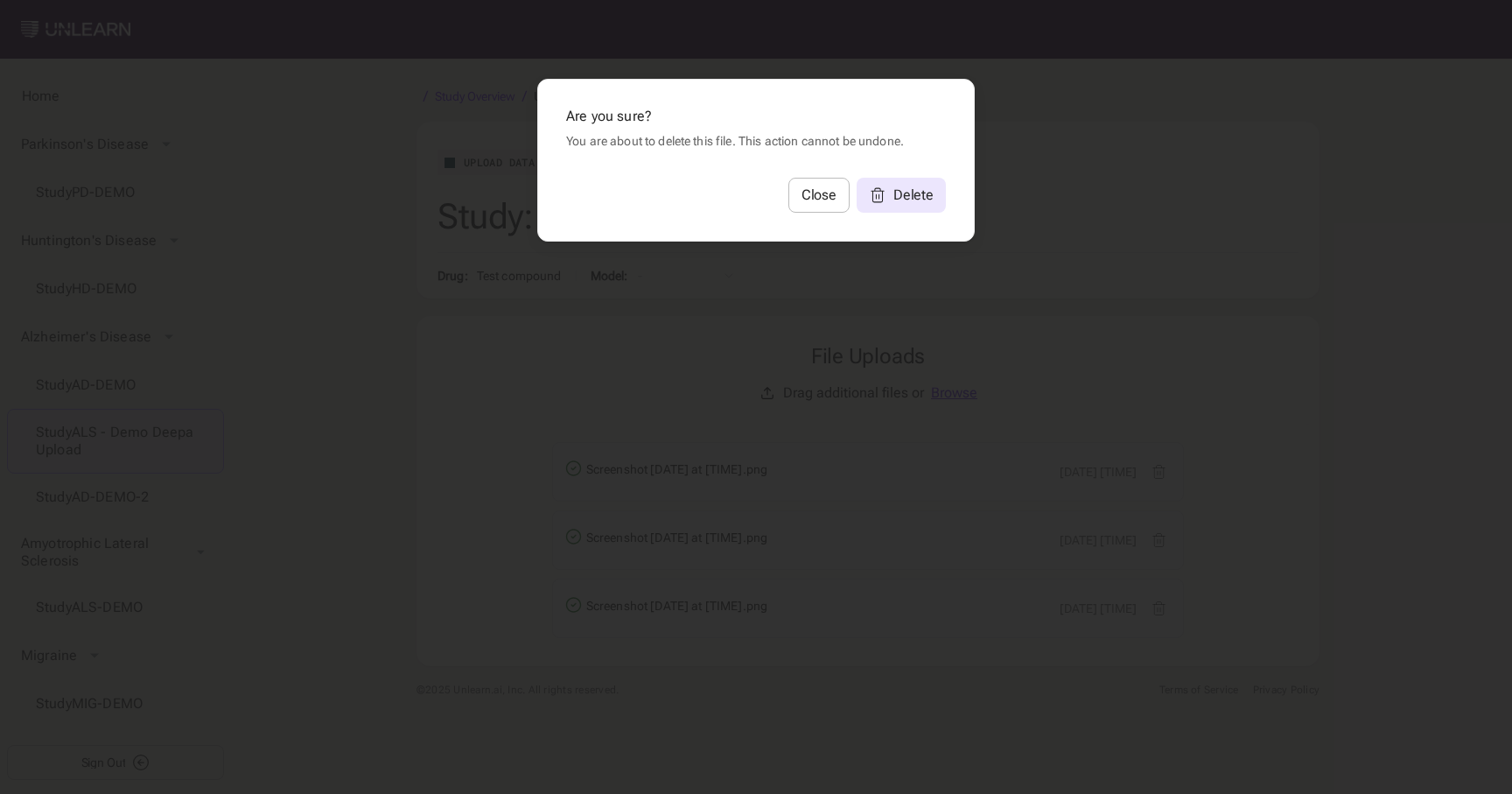 click on "Delete" at bounding box center [901, 195] 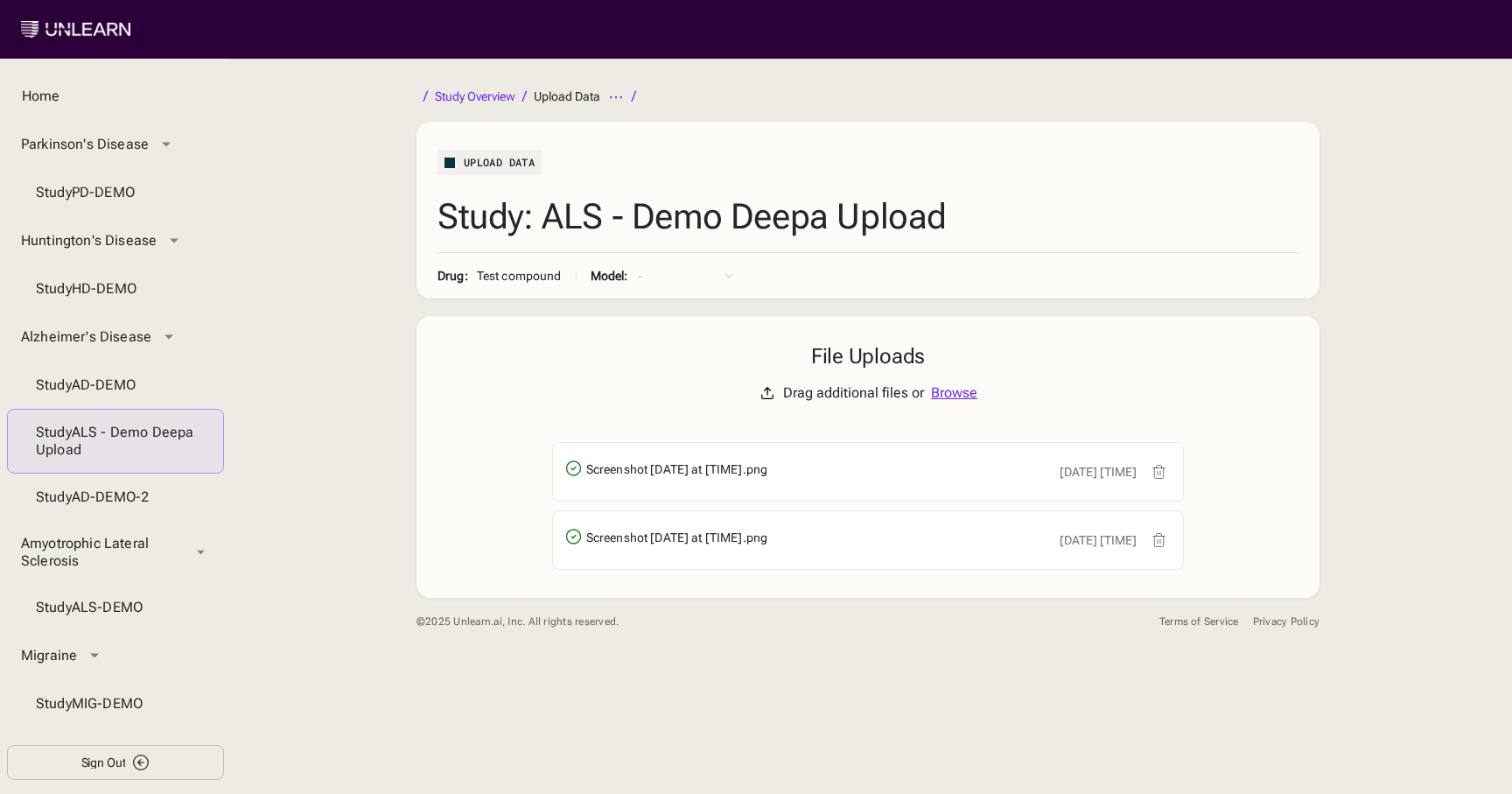 click at bounding box center [1158, 472] 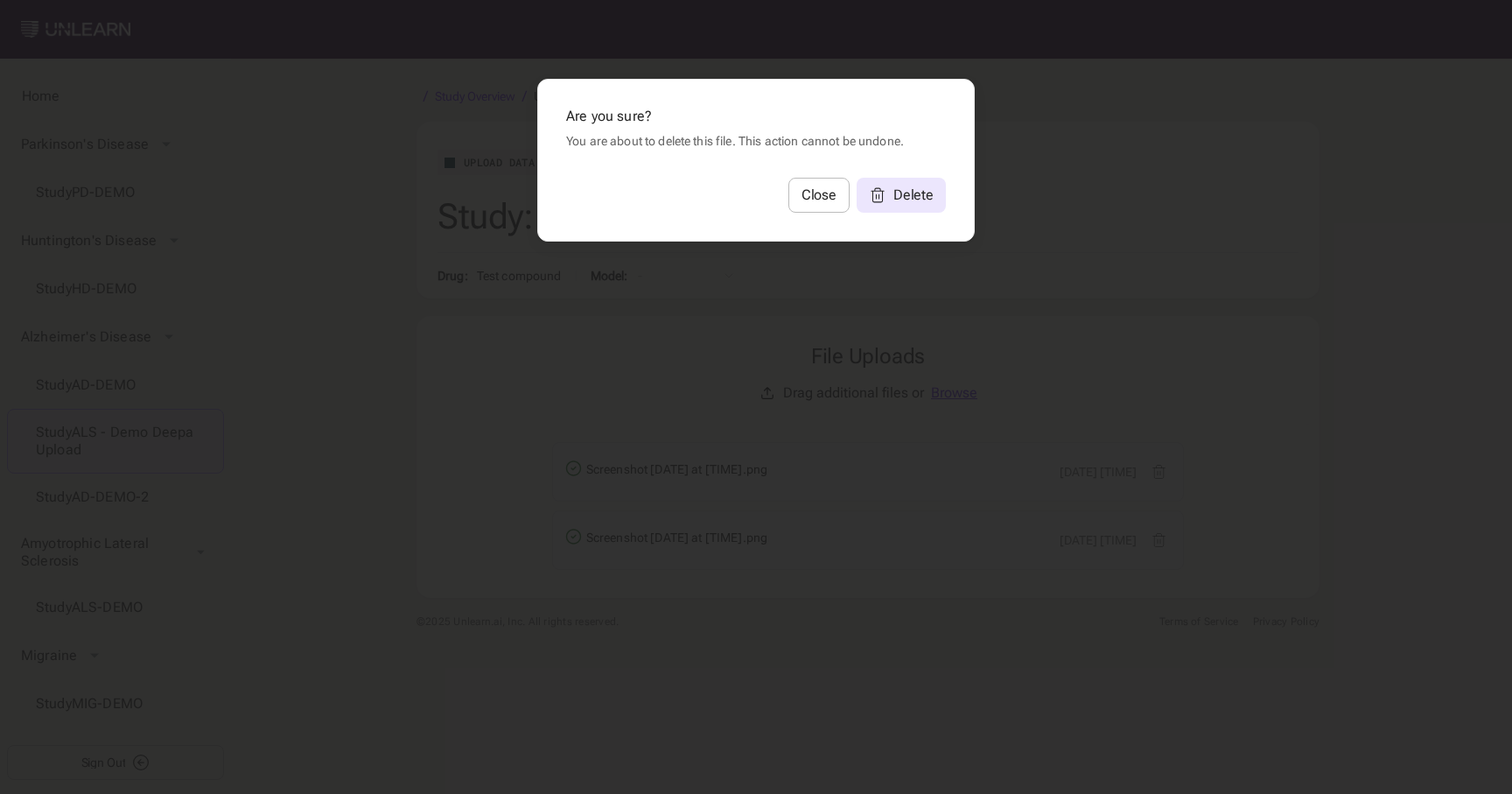click on "Delete" at bounding box center [914, 195] 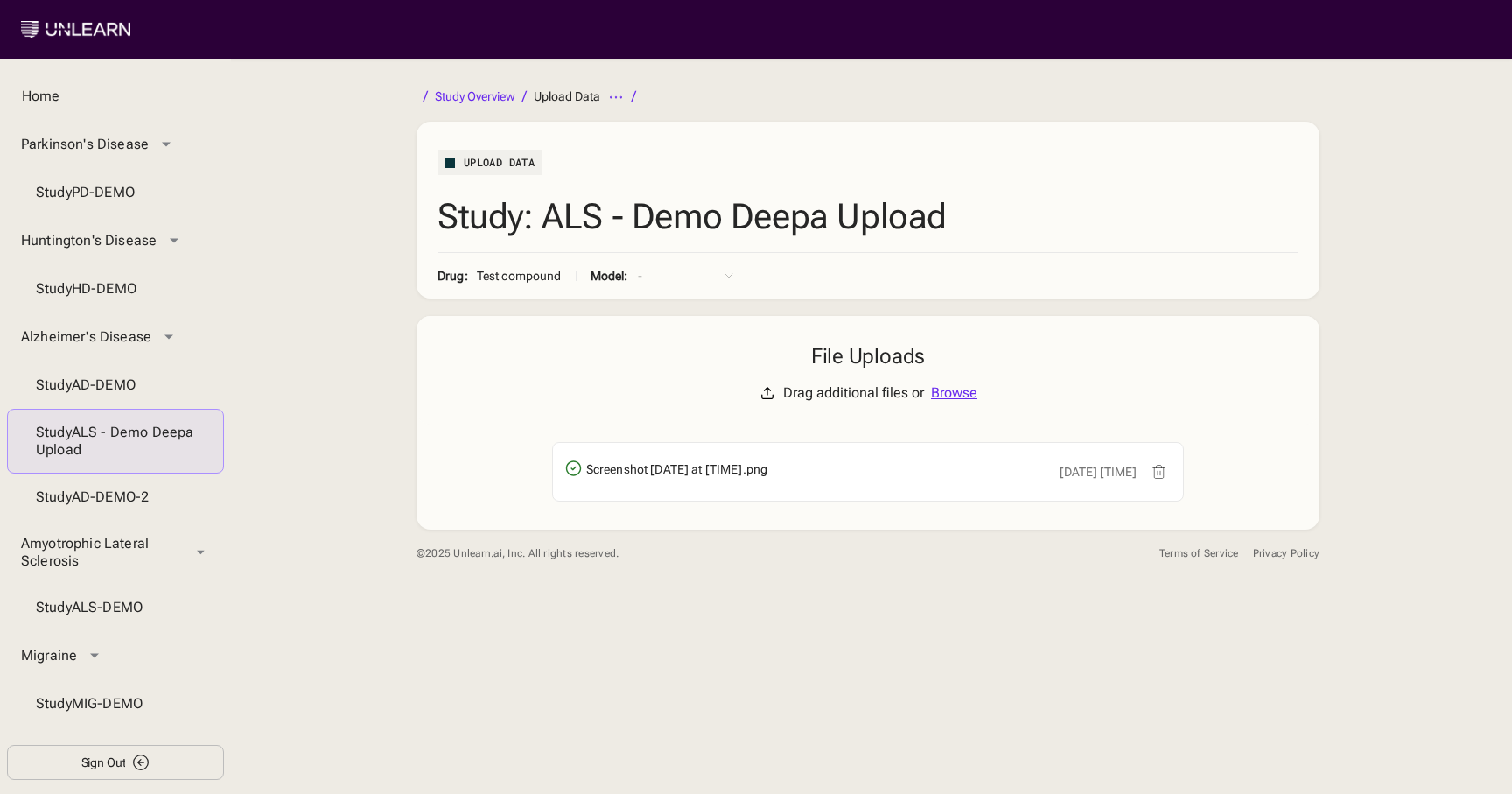 click at bounding box center (1158, 472) 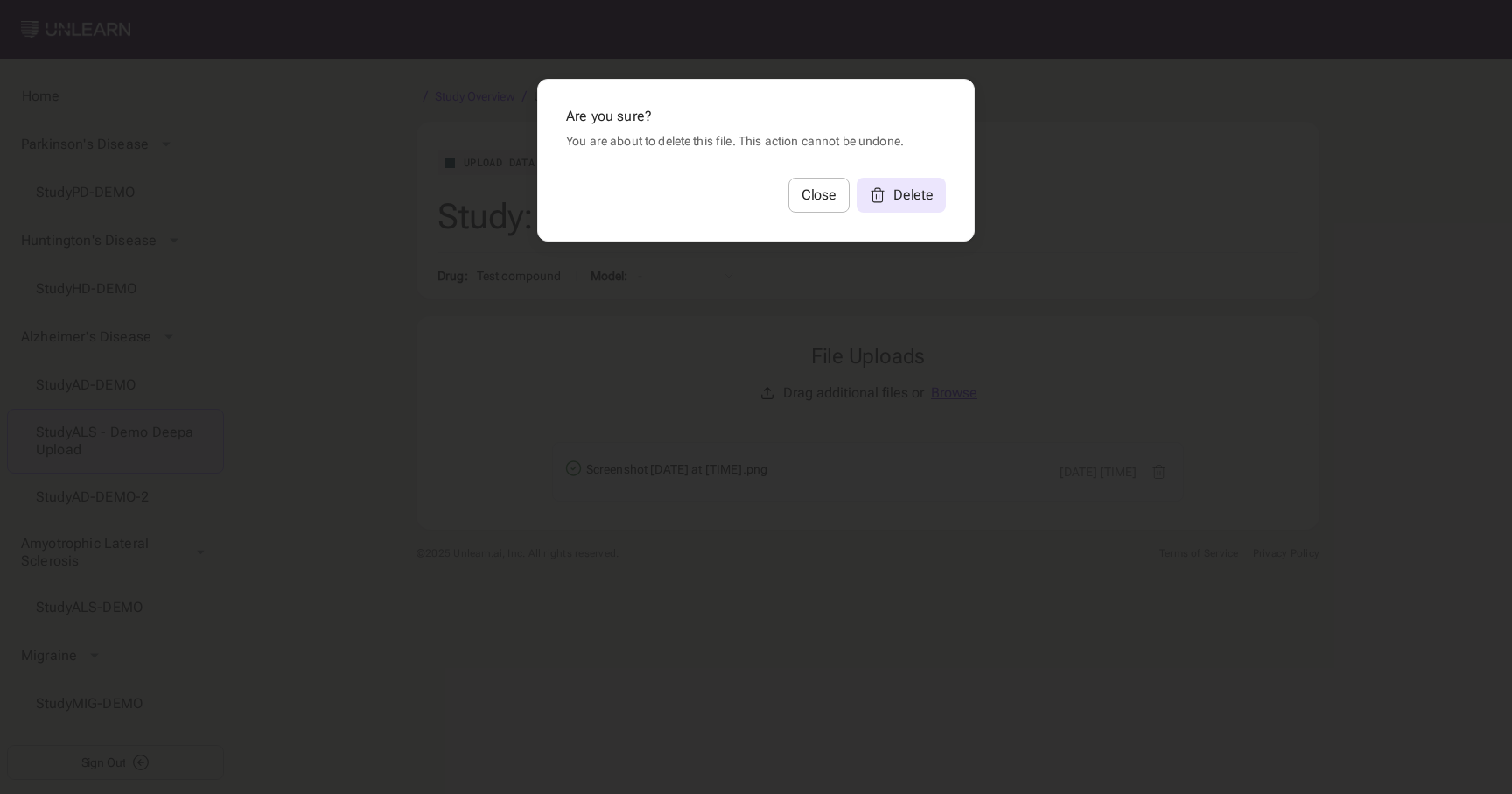 click on "Delete" at bounding box center (901, 195) 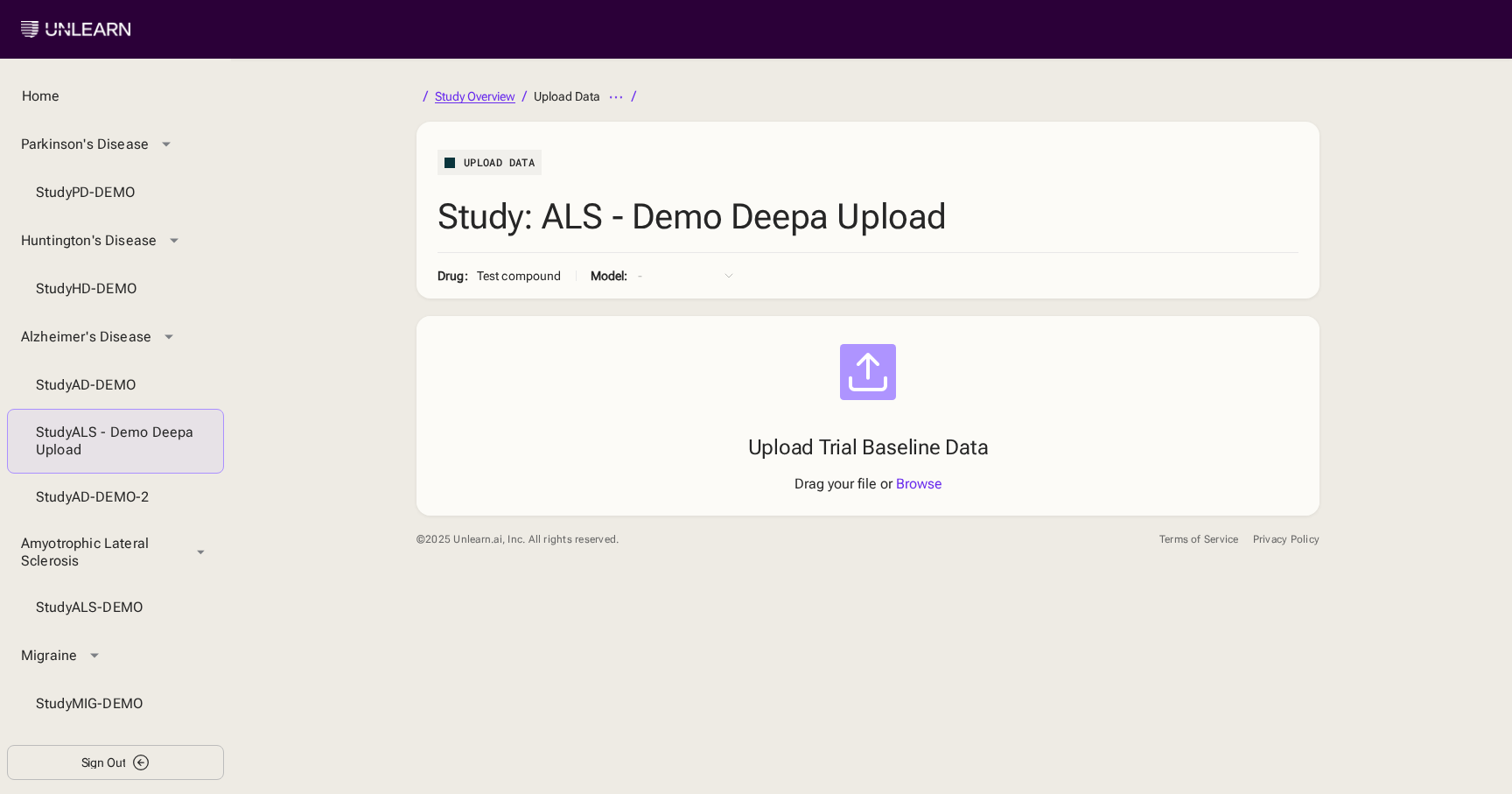 click on "Study Overview" at bounding box center [475, 96] 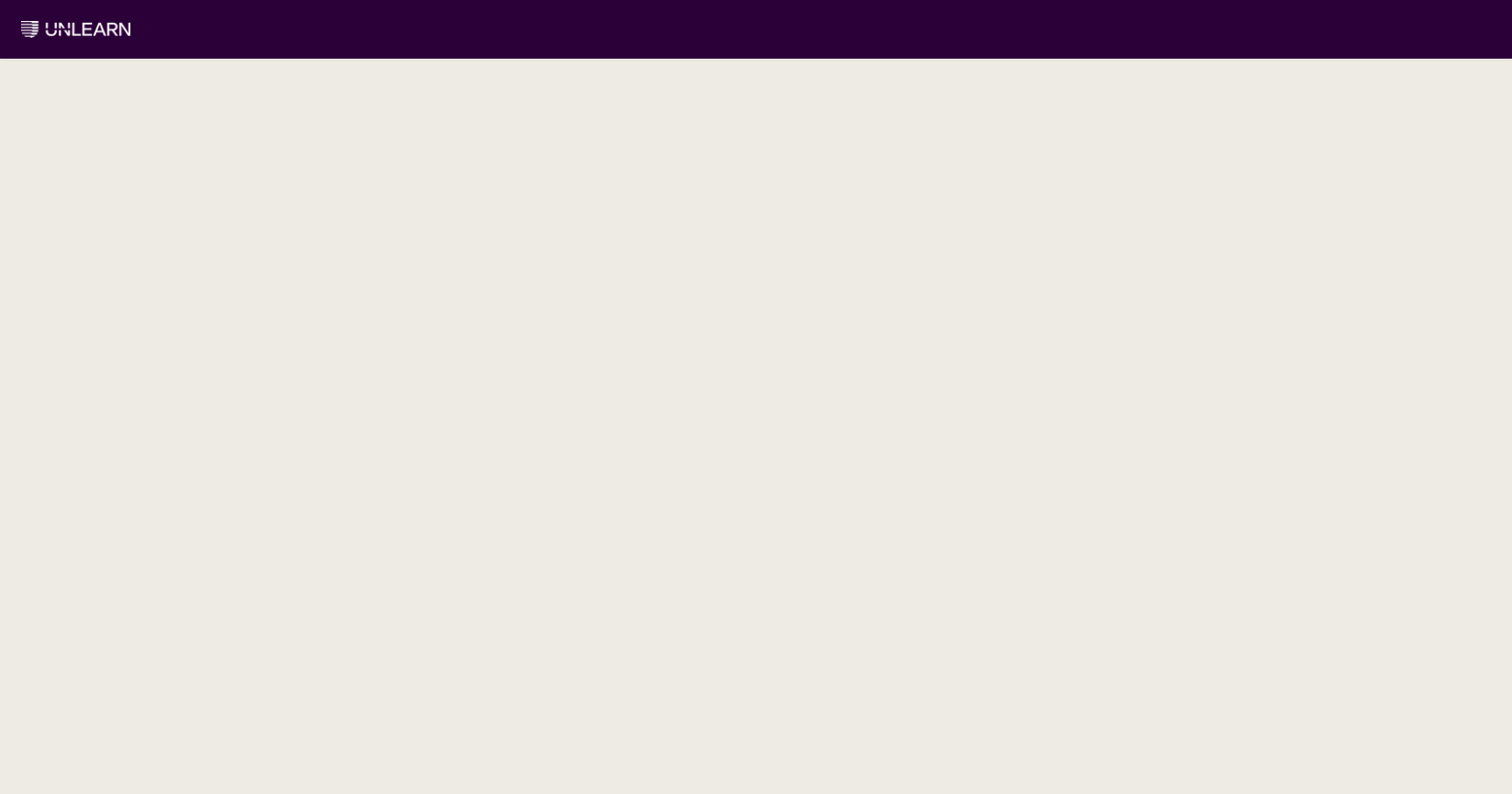 scroll, scrollTop: 0, scrollLeft: 0, axis: both 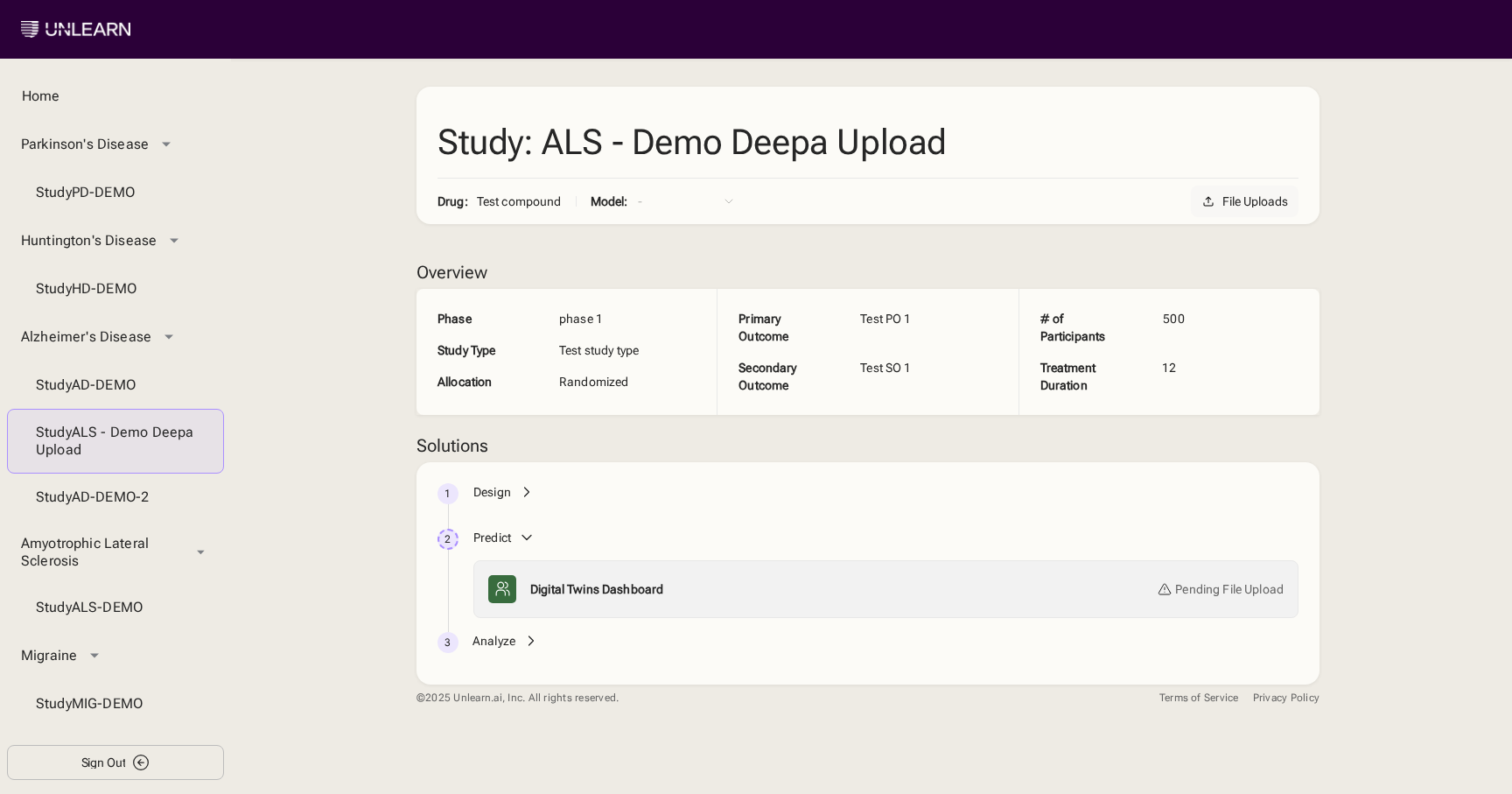 click on "File Uploads" at bounding box center [1255, 201] 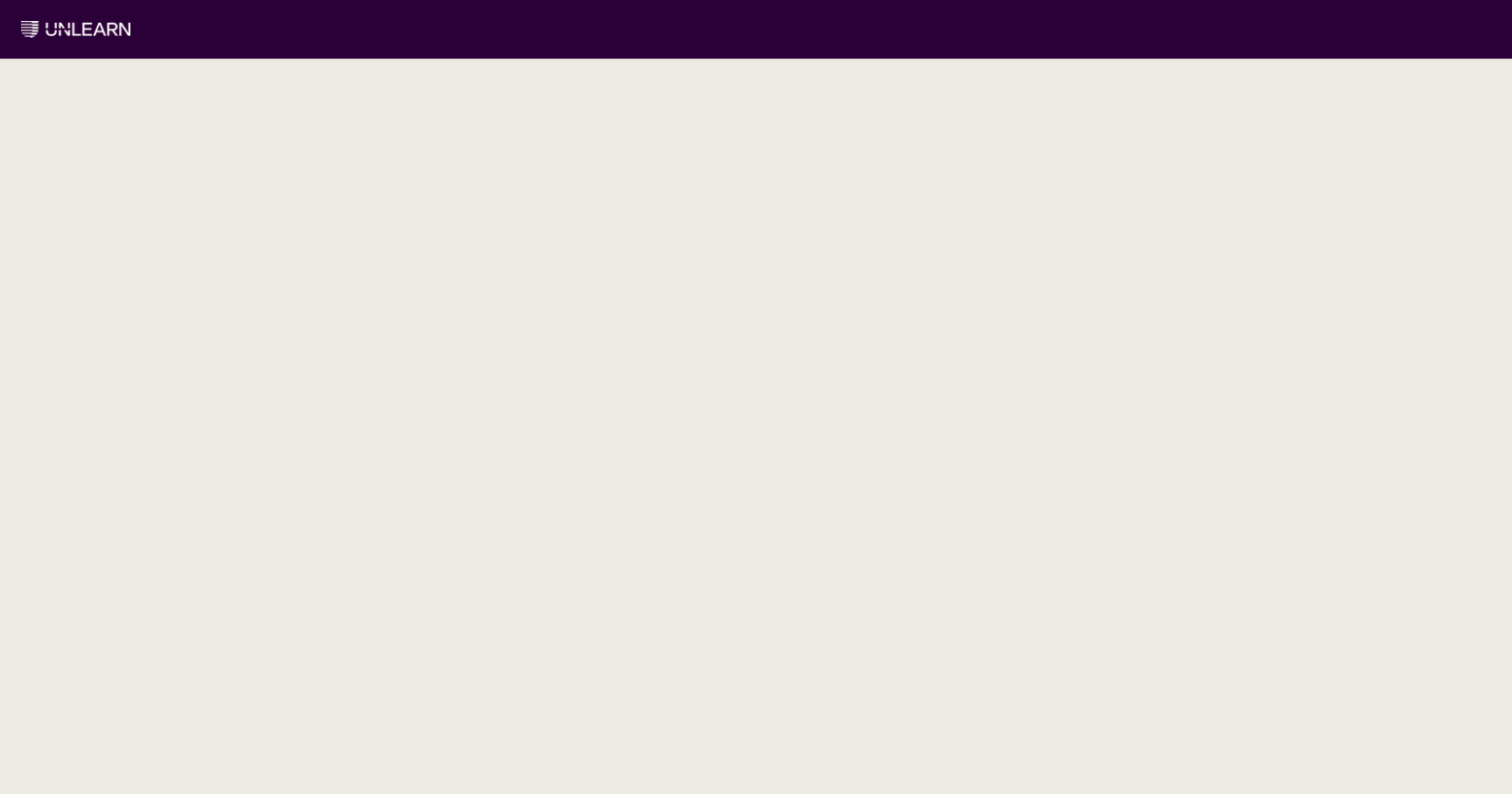 scroll, scrollTop: 0, scrollLeft: 0, axis: both 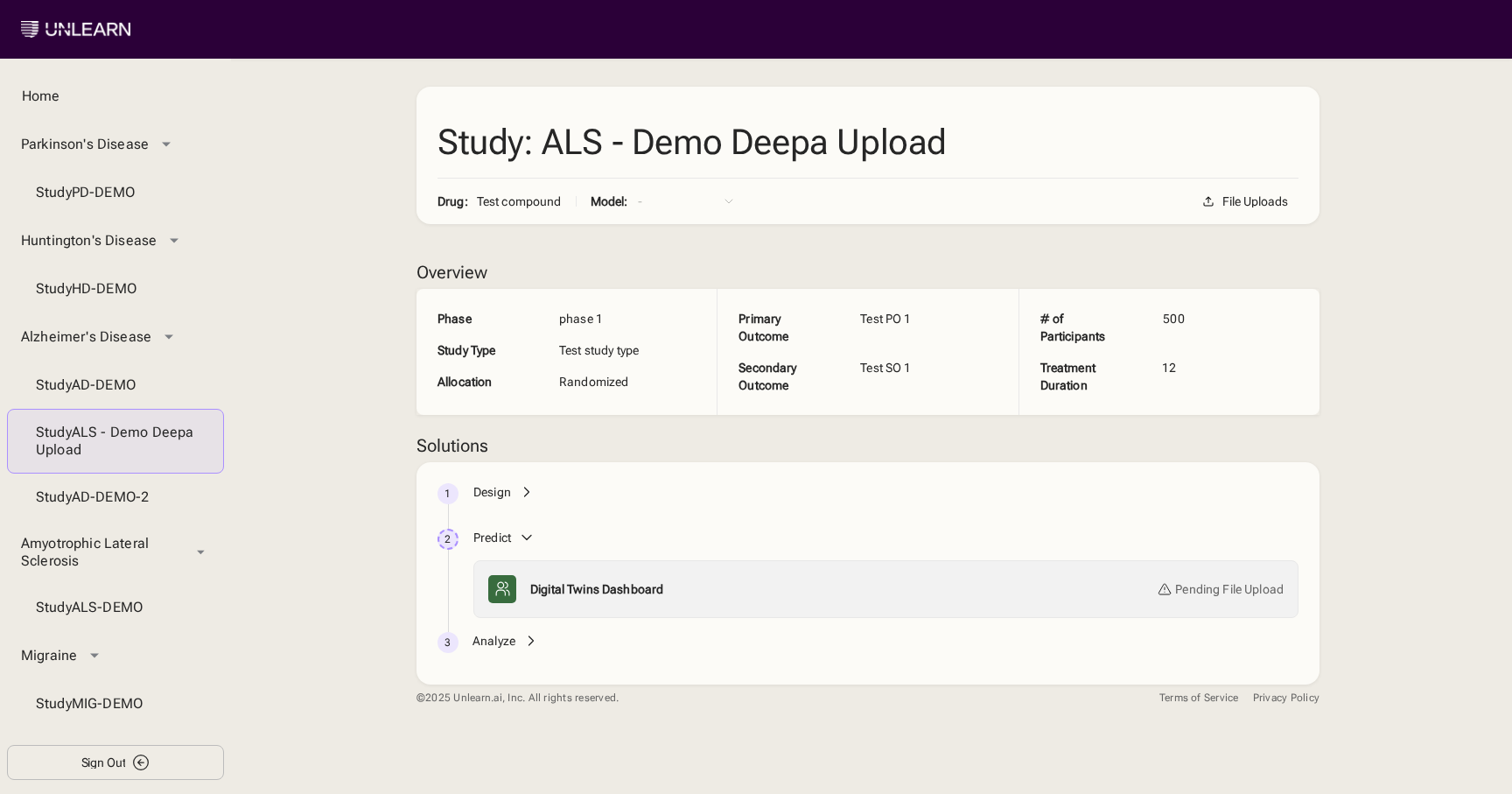 click on "Sign Out" at bounding box center (116, 762) 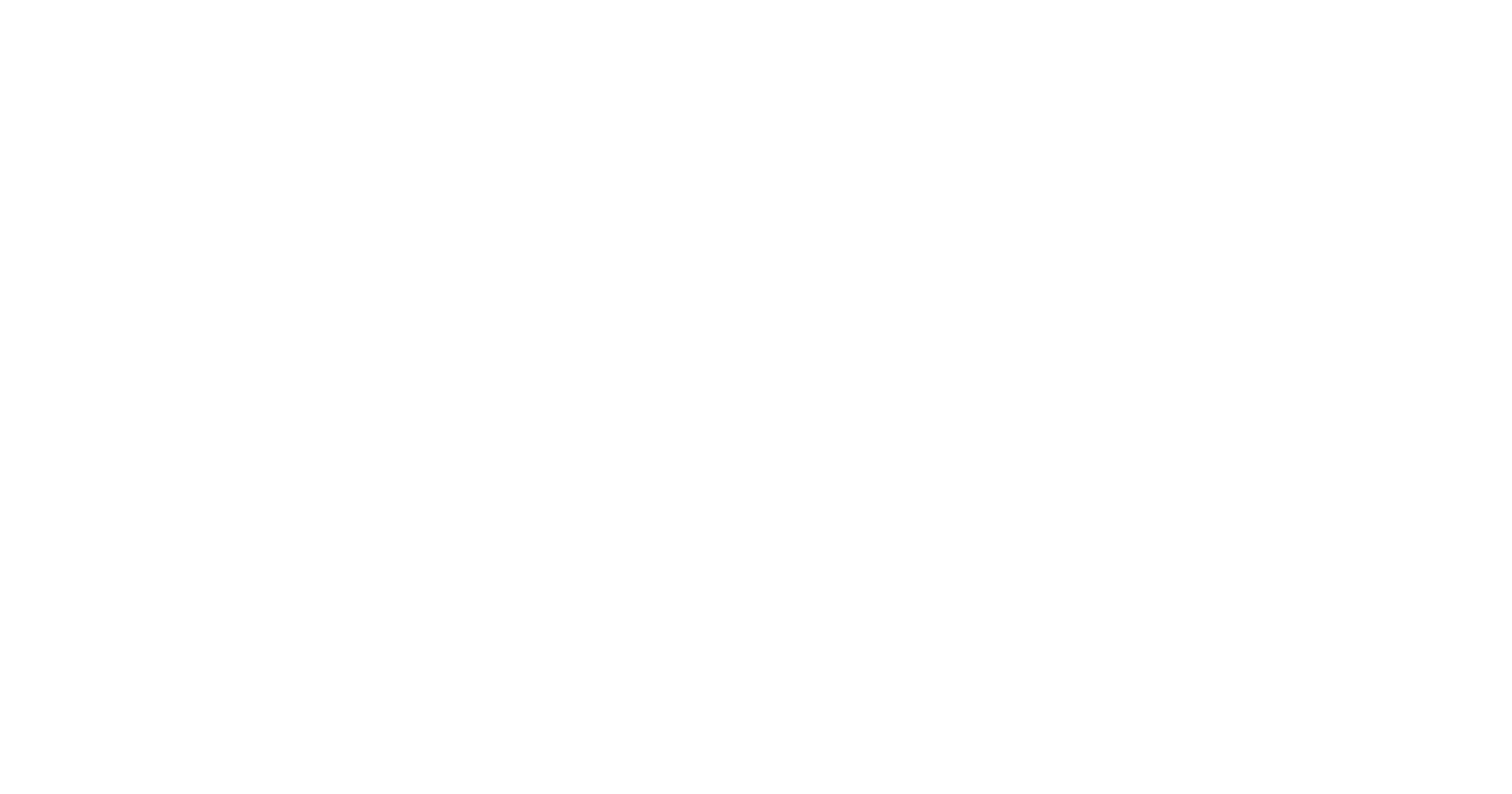 scroll, scrollTop: 0, scrollLeft: 0, axis: both 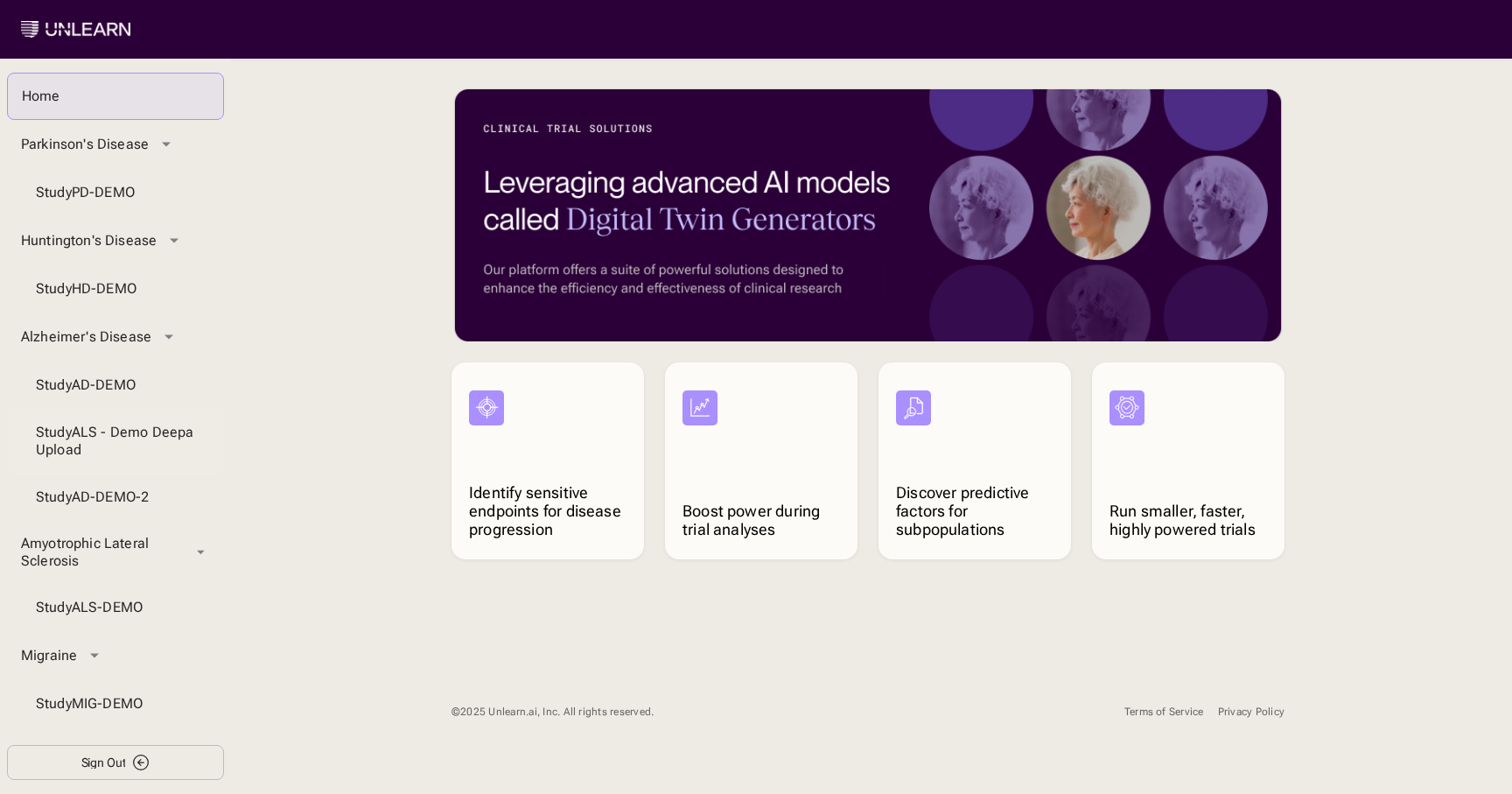 click on "Study  ALS - Demo Deepa Upload" at bounding box center (116, 441) 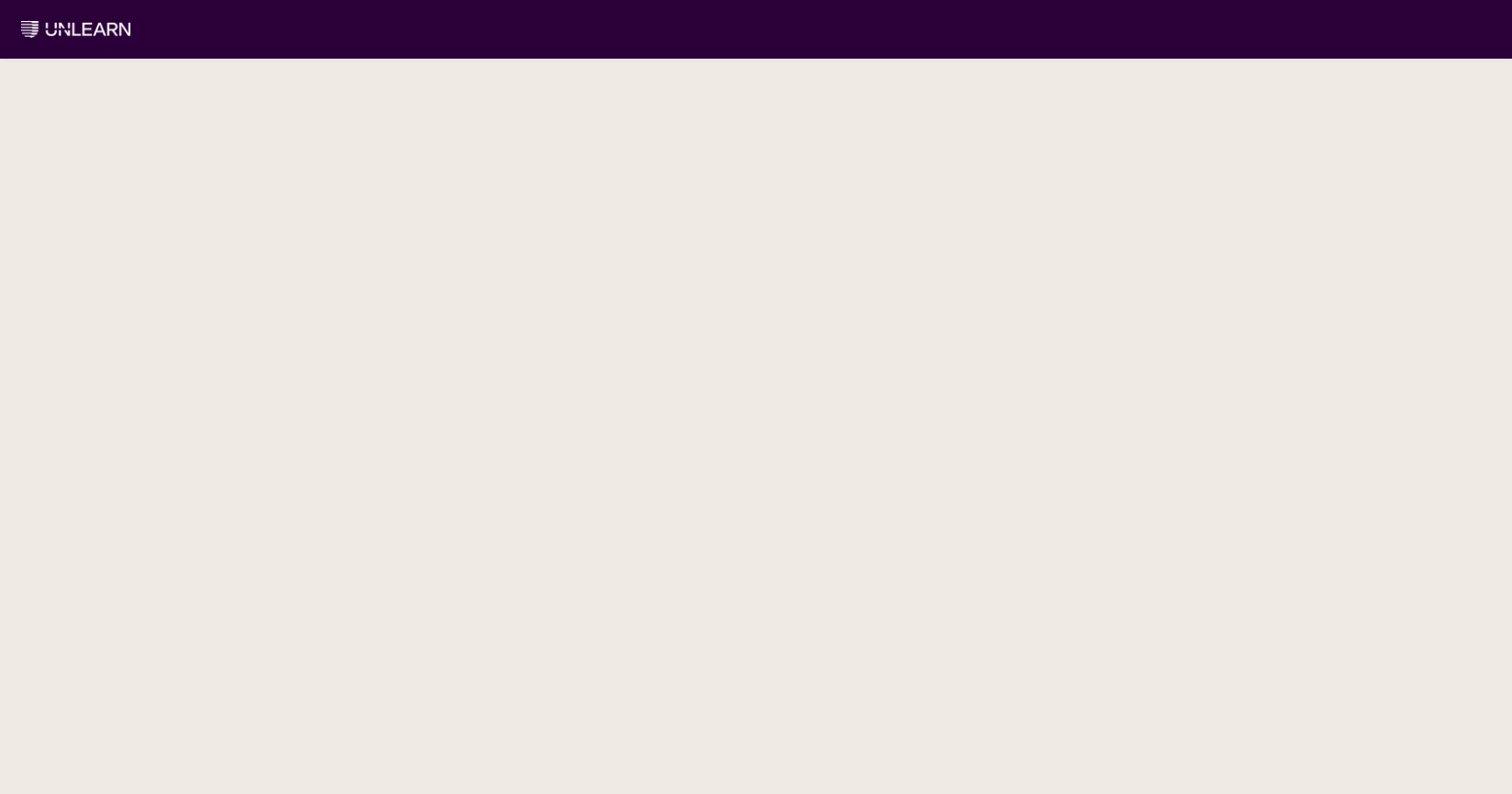 scroll, scrollTop: 0, scrollLeft: 0, axis: both 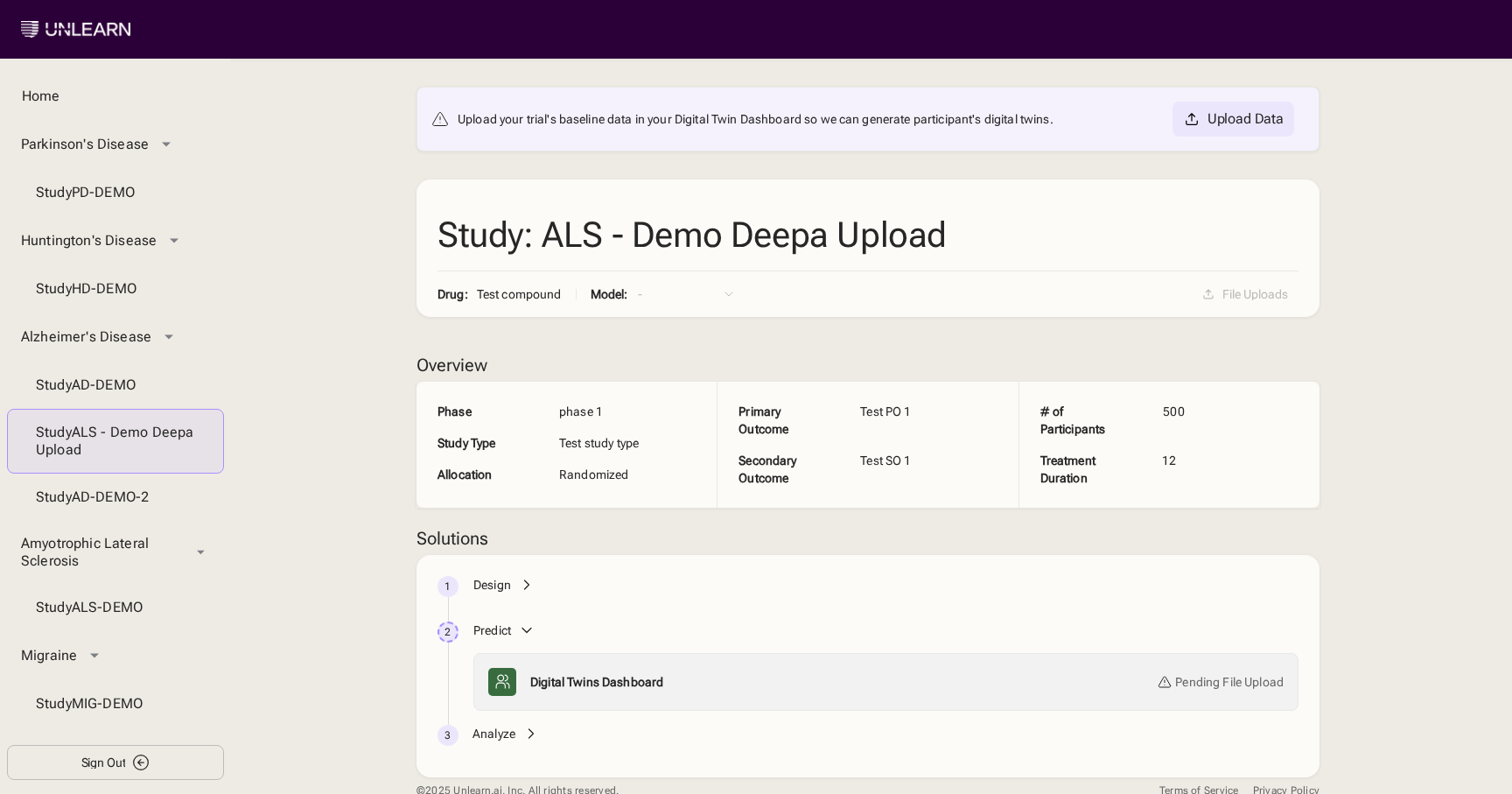 click on "Upload Data" at bounding box center (1233, 119) 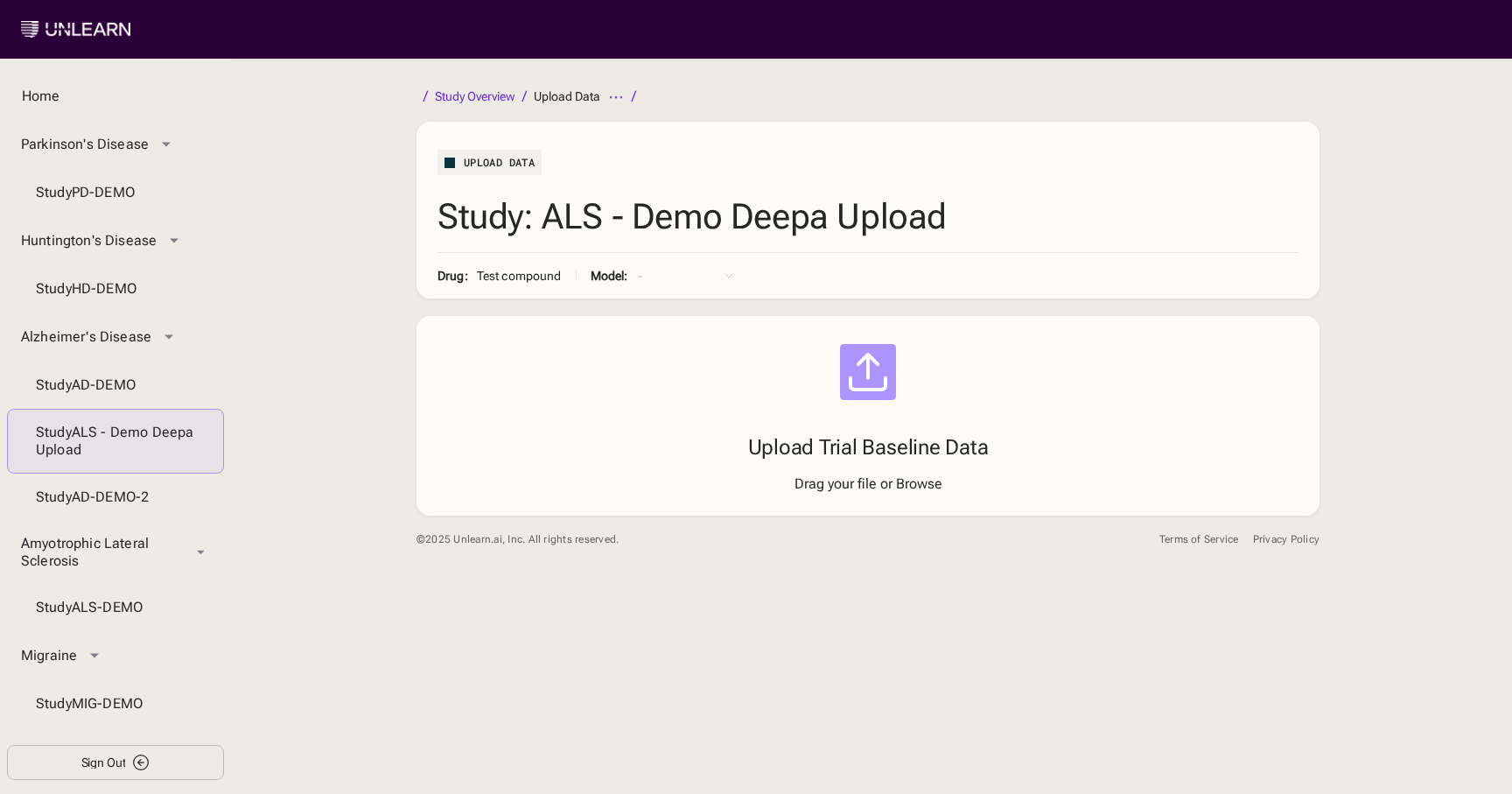click on "Browse" at bounding box center (919, 483) 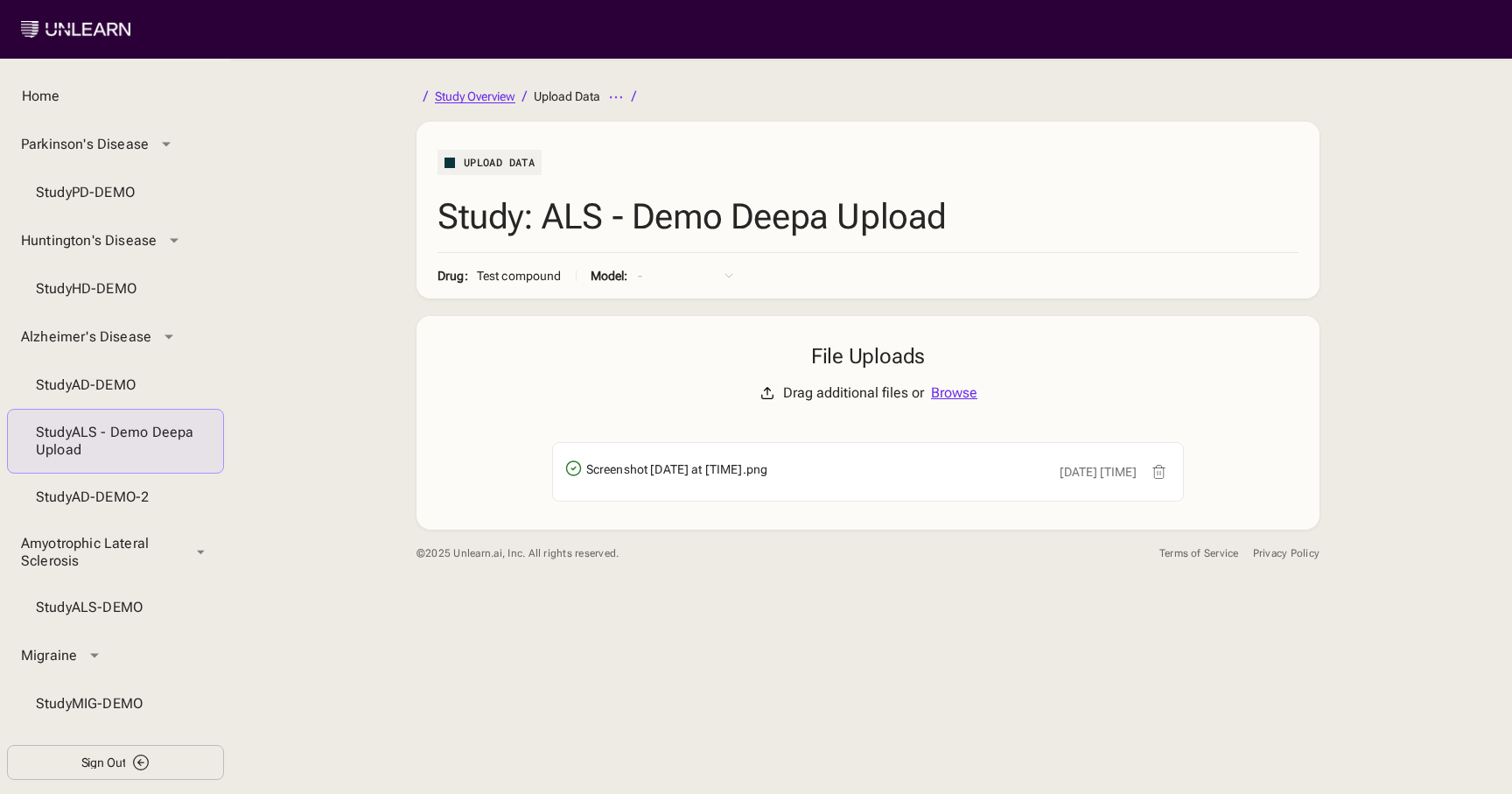 click on "Study Overview" at bounding box center (475, 96) 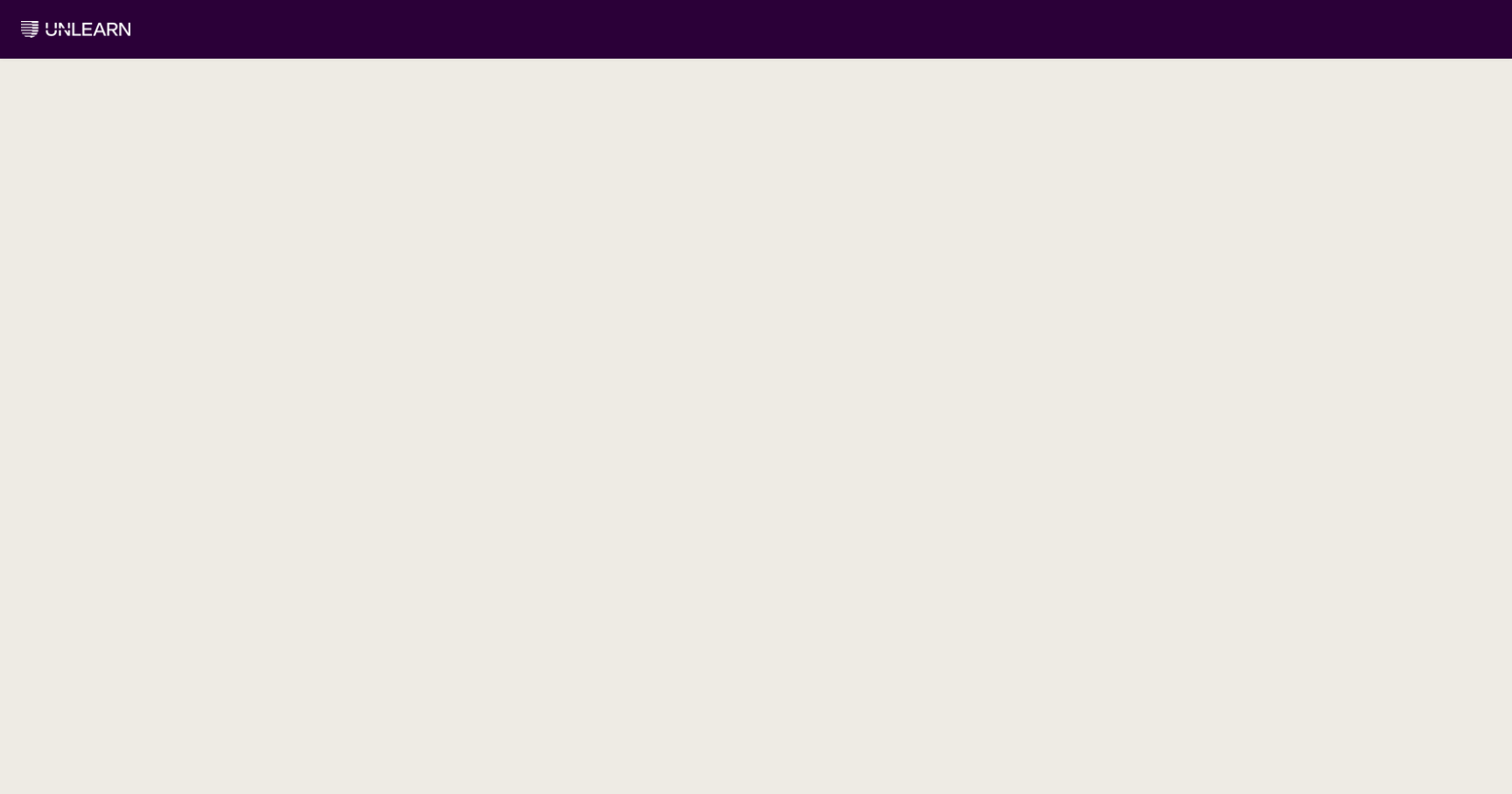 scroll, scrollTop: 0, scrollLeft: 0, axis: both 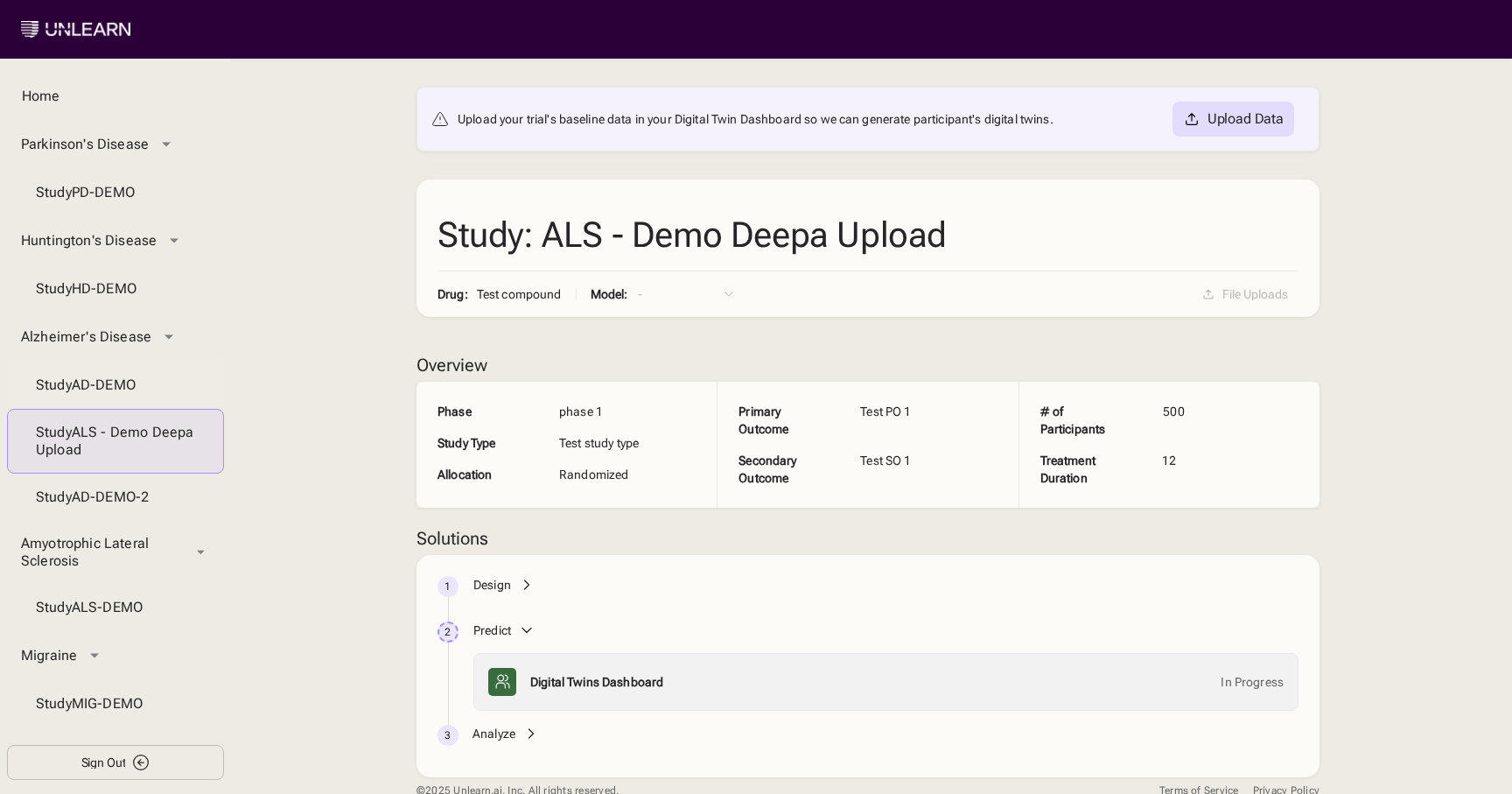 click on "Study  AD-DEMO" at bounding box center (116, 385) 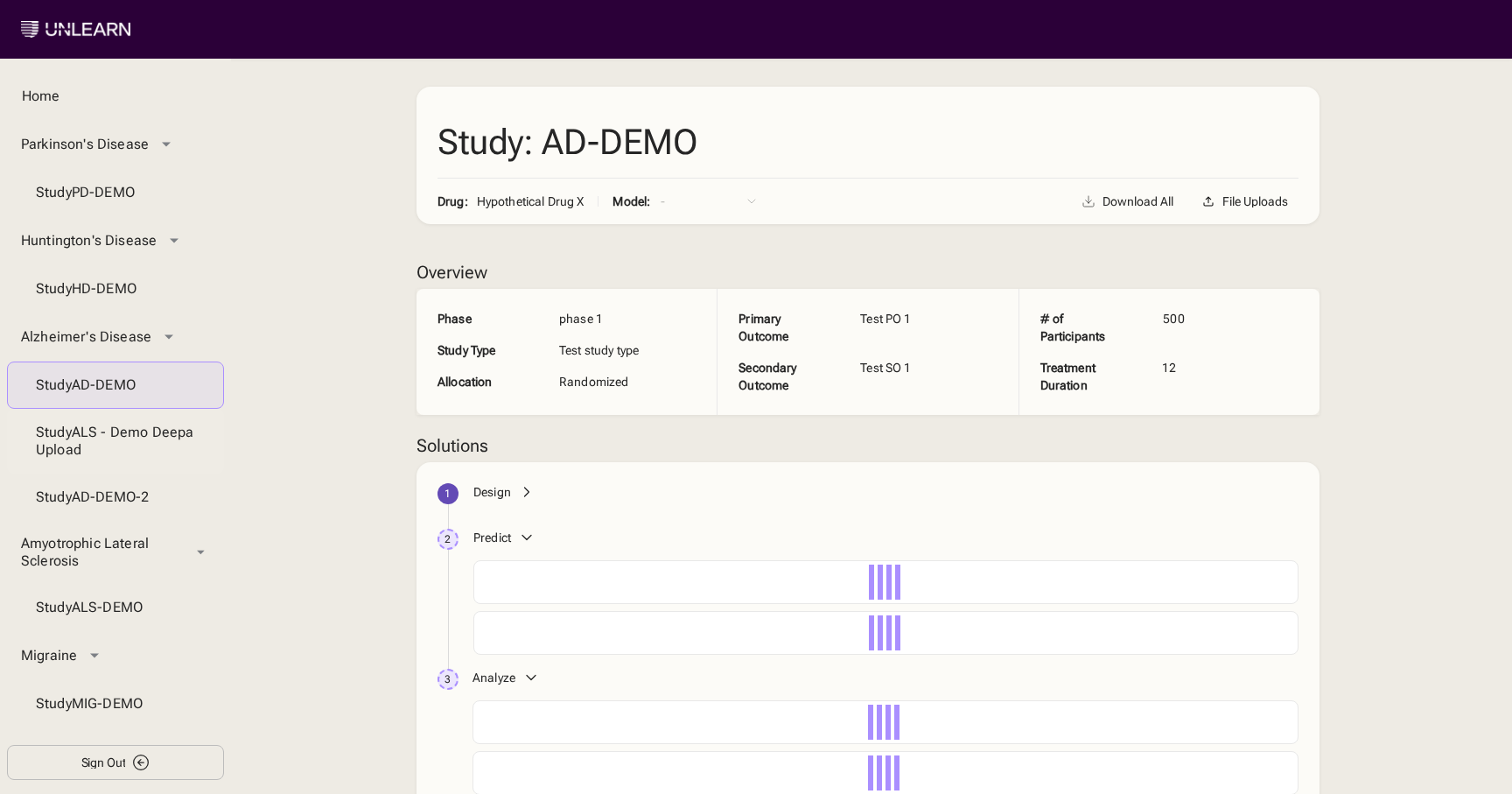 click on "Study  ALS - Demo Deepa Upload" at bounding box center [116, 441] 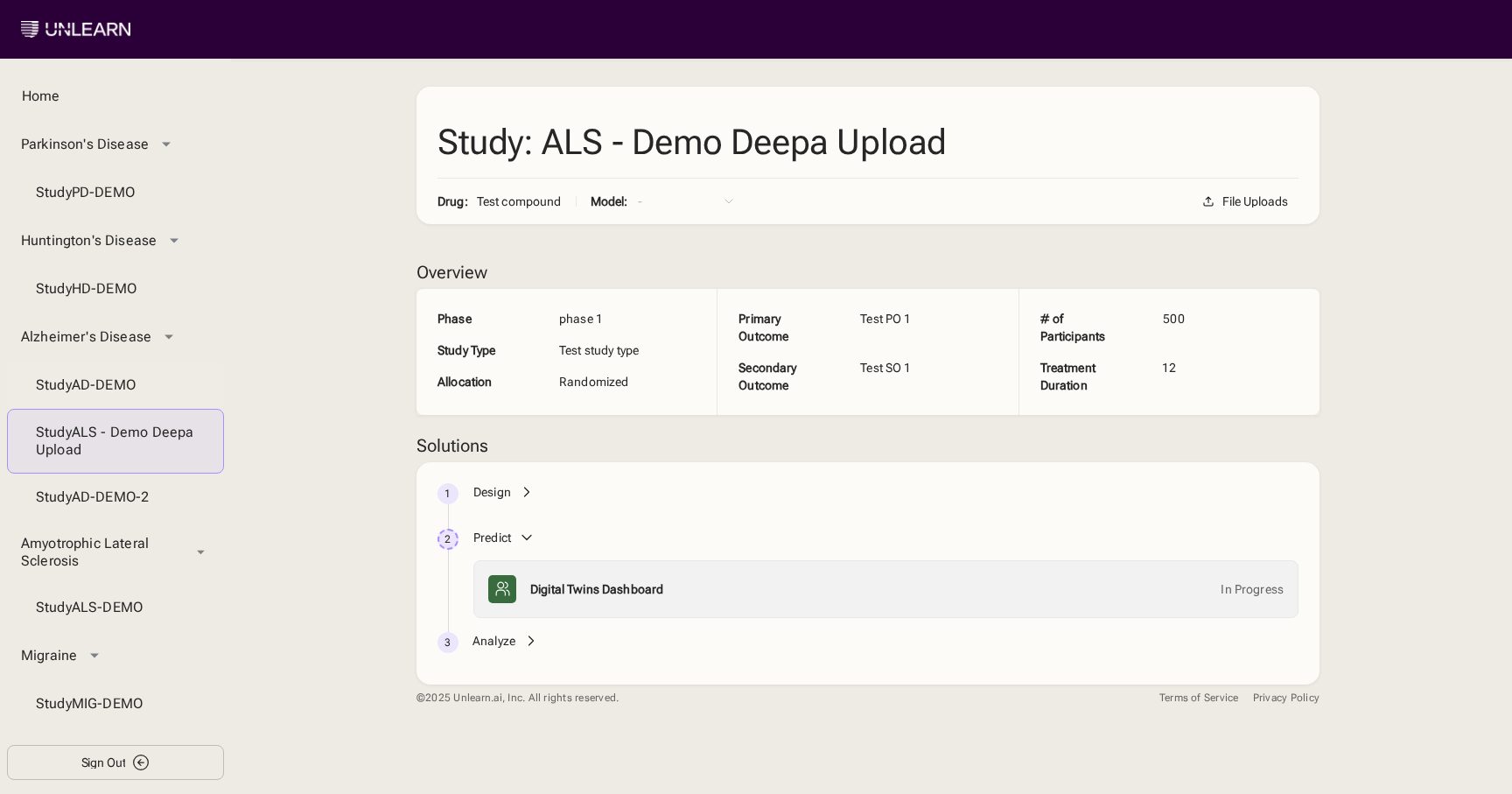 click on "Study  AD-DEMO" at bounding box center (116, 385) 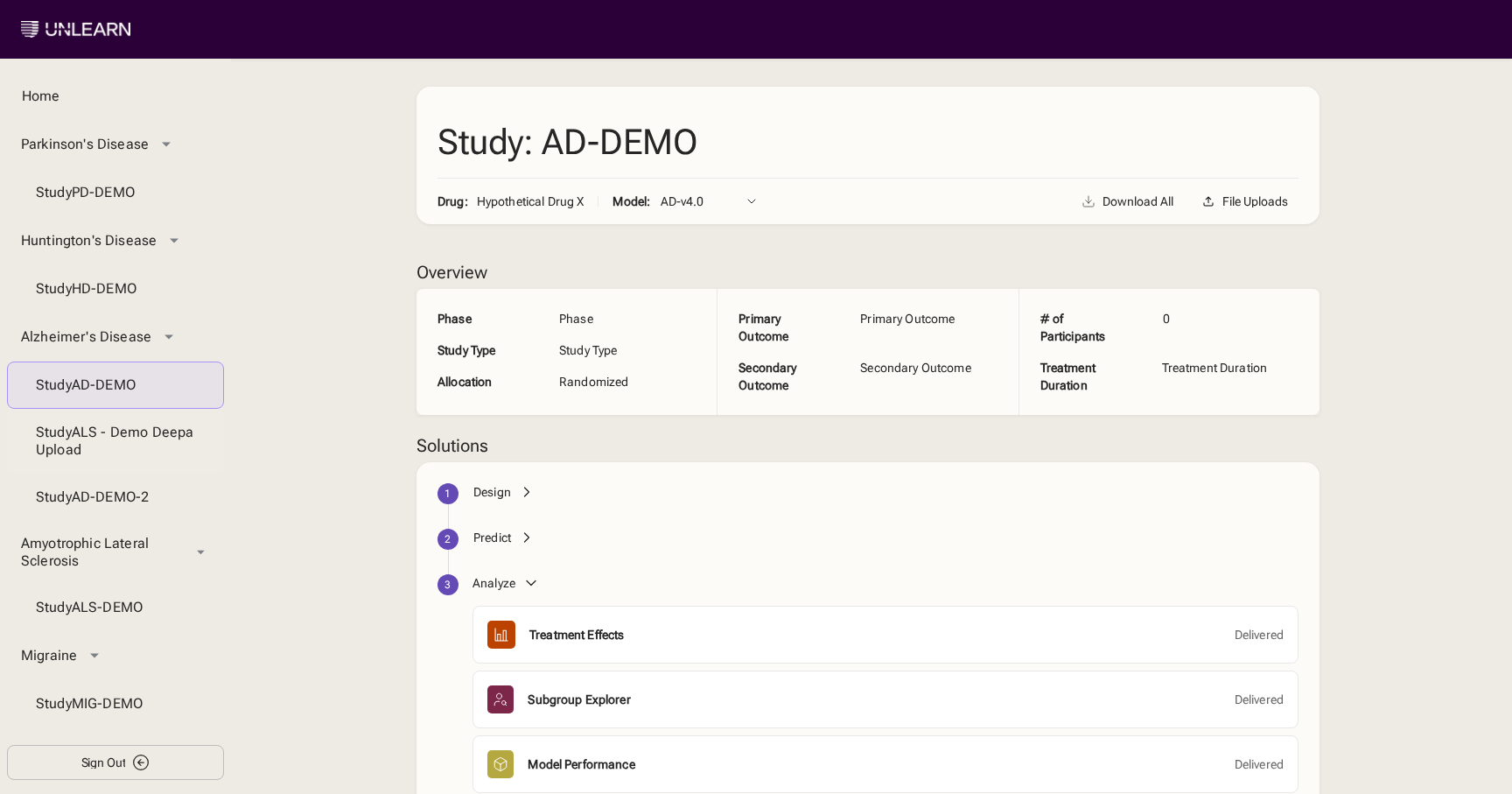 click on "Study  ALS - Demo Deepa Upload" at bounding box center (116, 441) 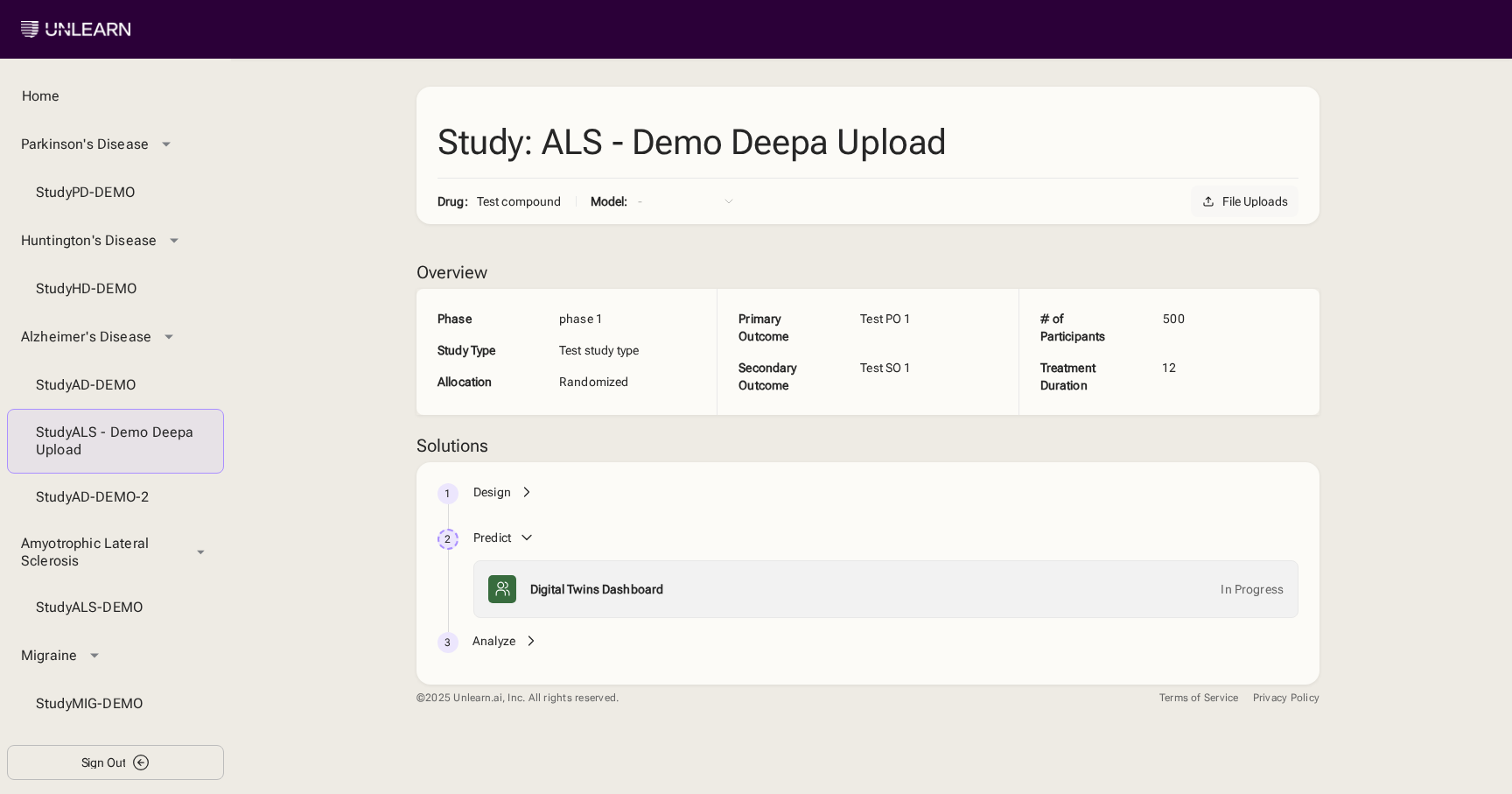 click on "File Uploads" at bounding box center (1255, 201) 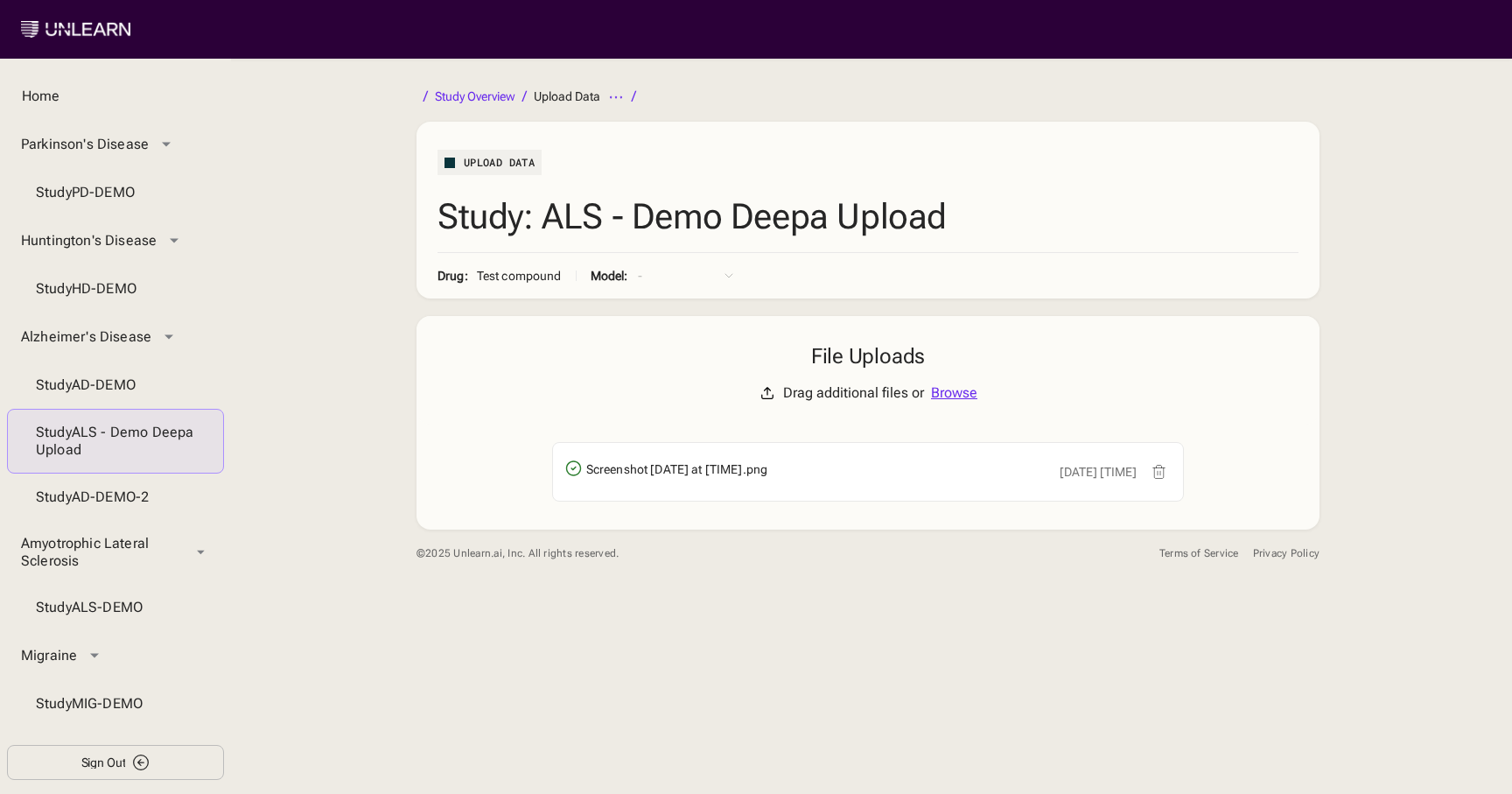 click 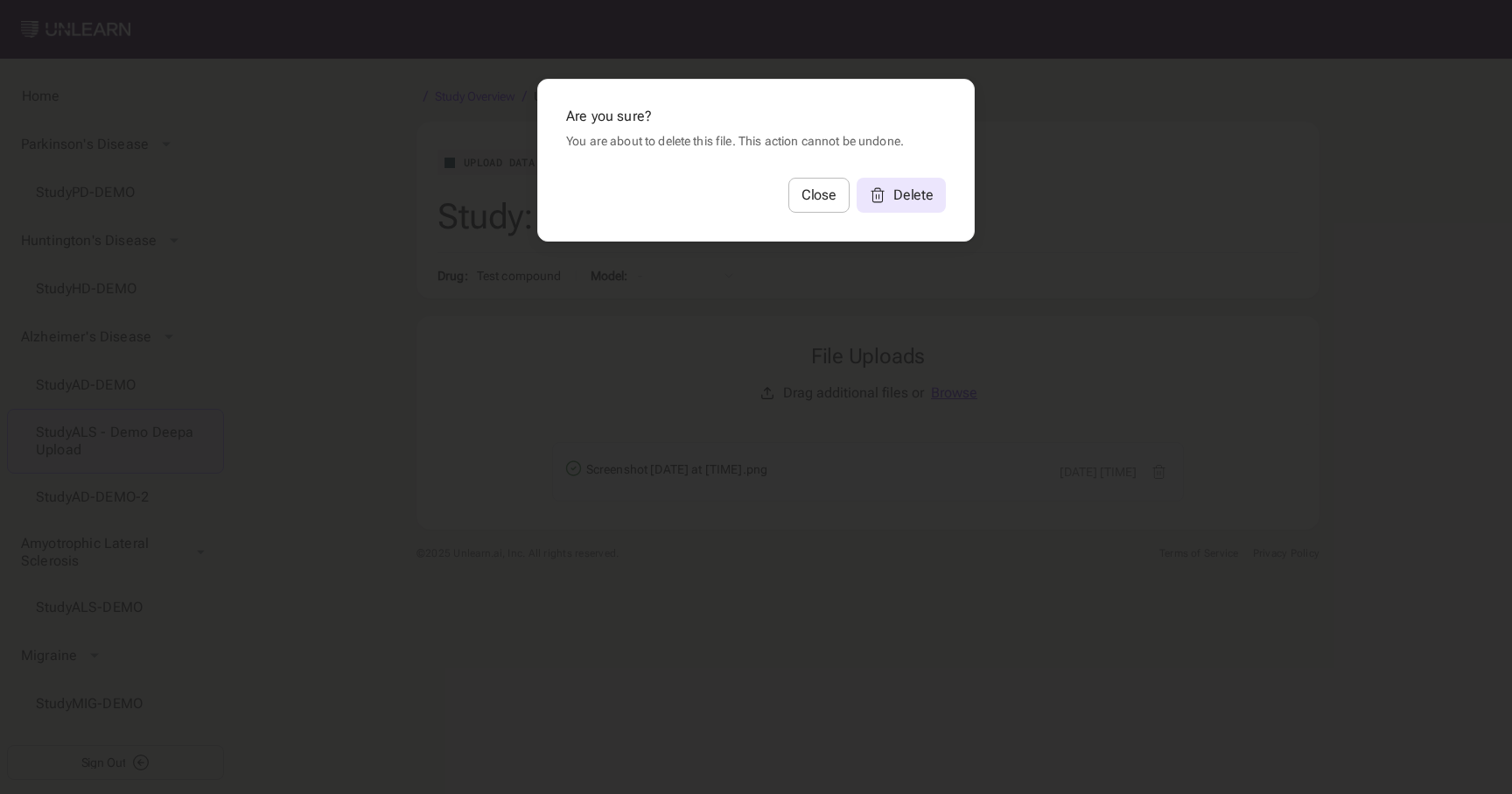 click on "Delete" at bounding box center (914, 195) 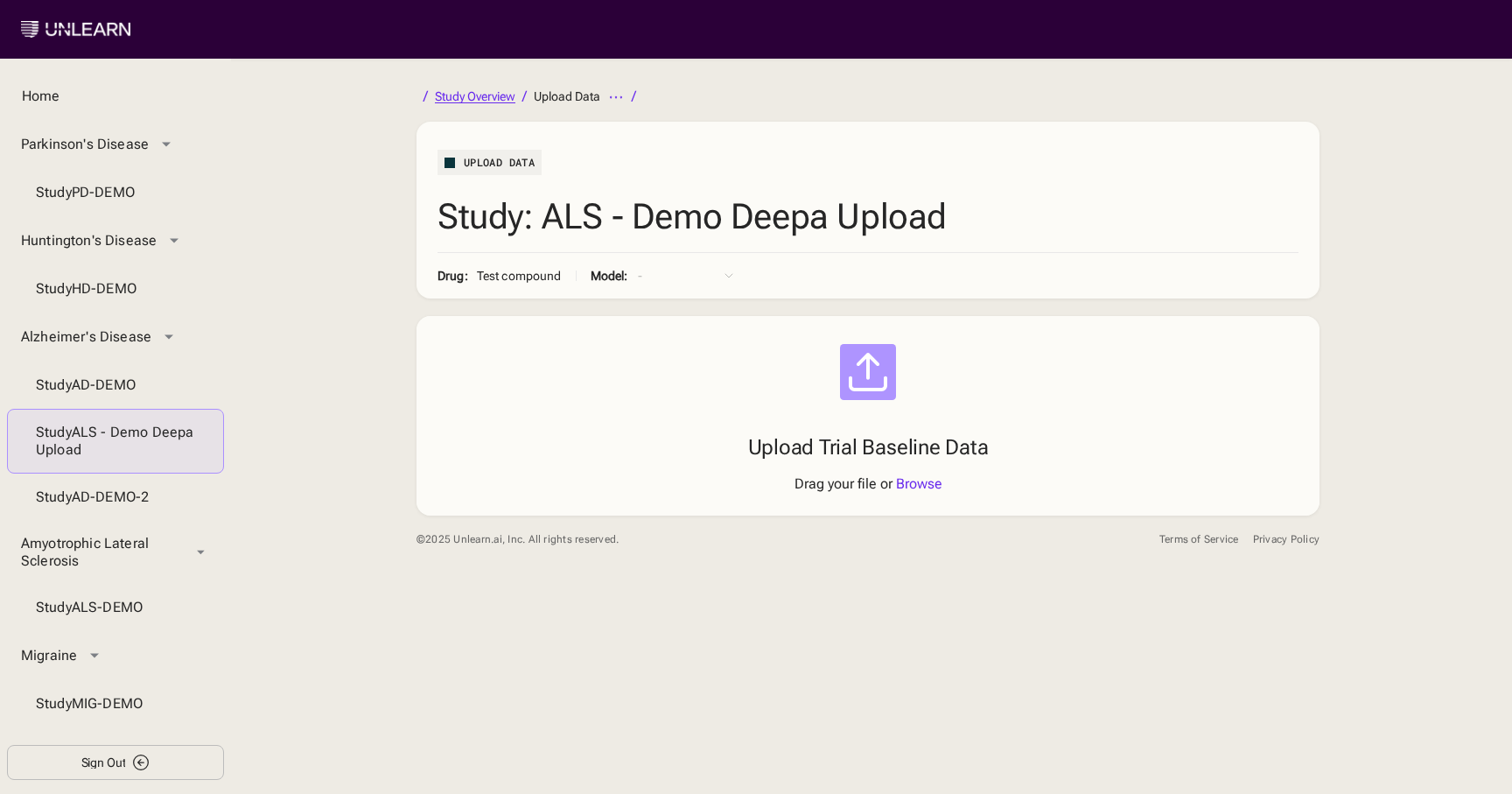 click on "Study Overview" at bounding box center (475, 96) 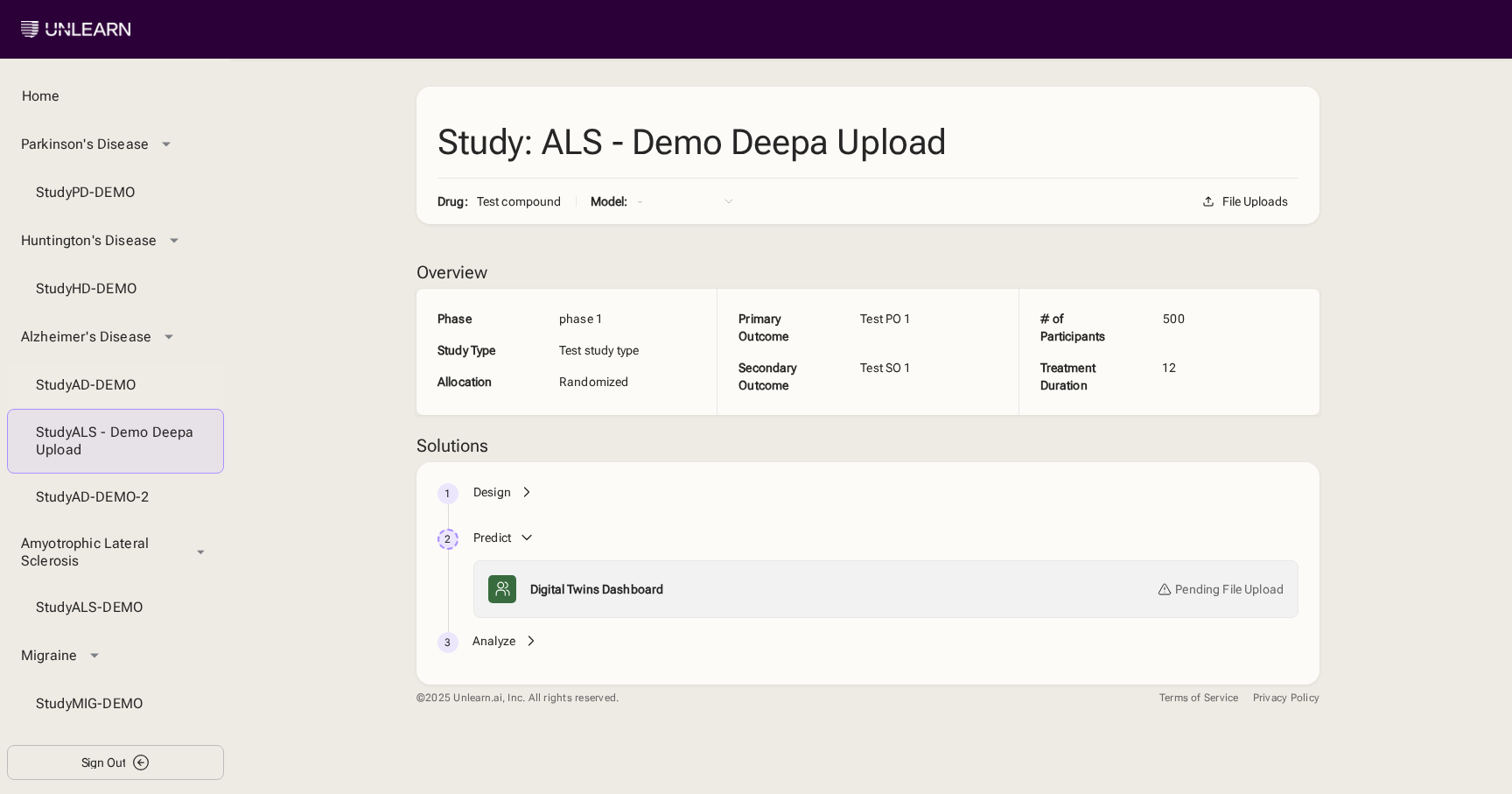 click on "Study  AD-DEMO" at bounding box center (116, 385) 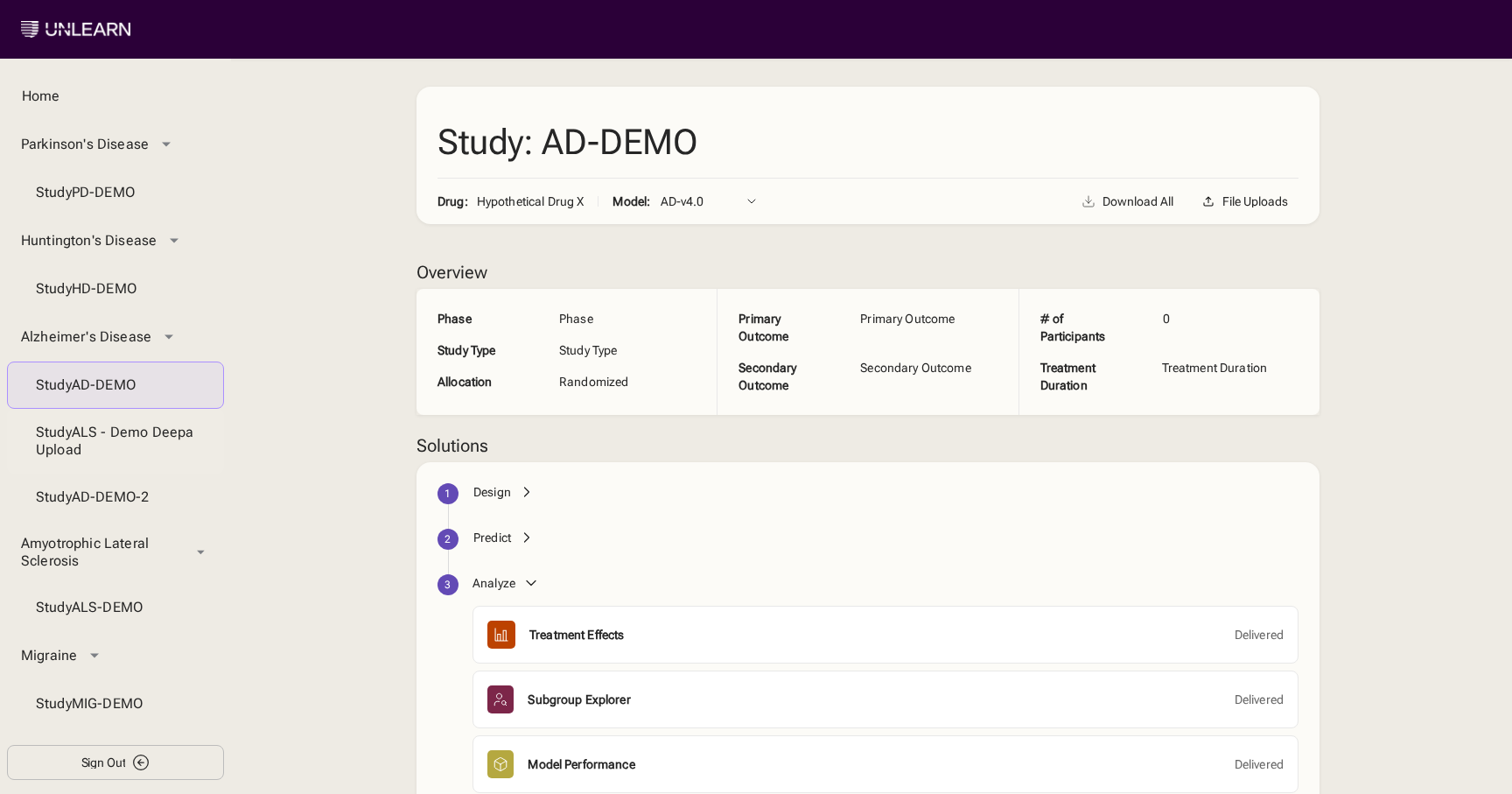 click on "Study  ALS - Demo Deepa Upload" at bounding box center (116, 441) 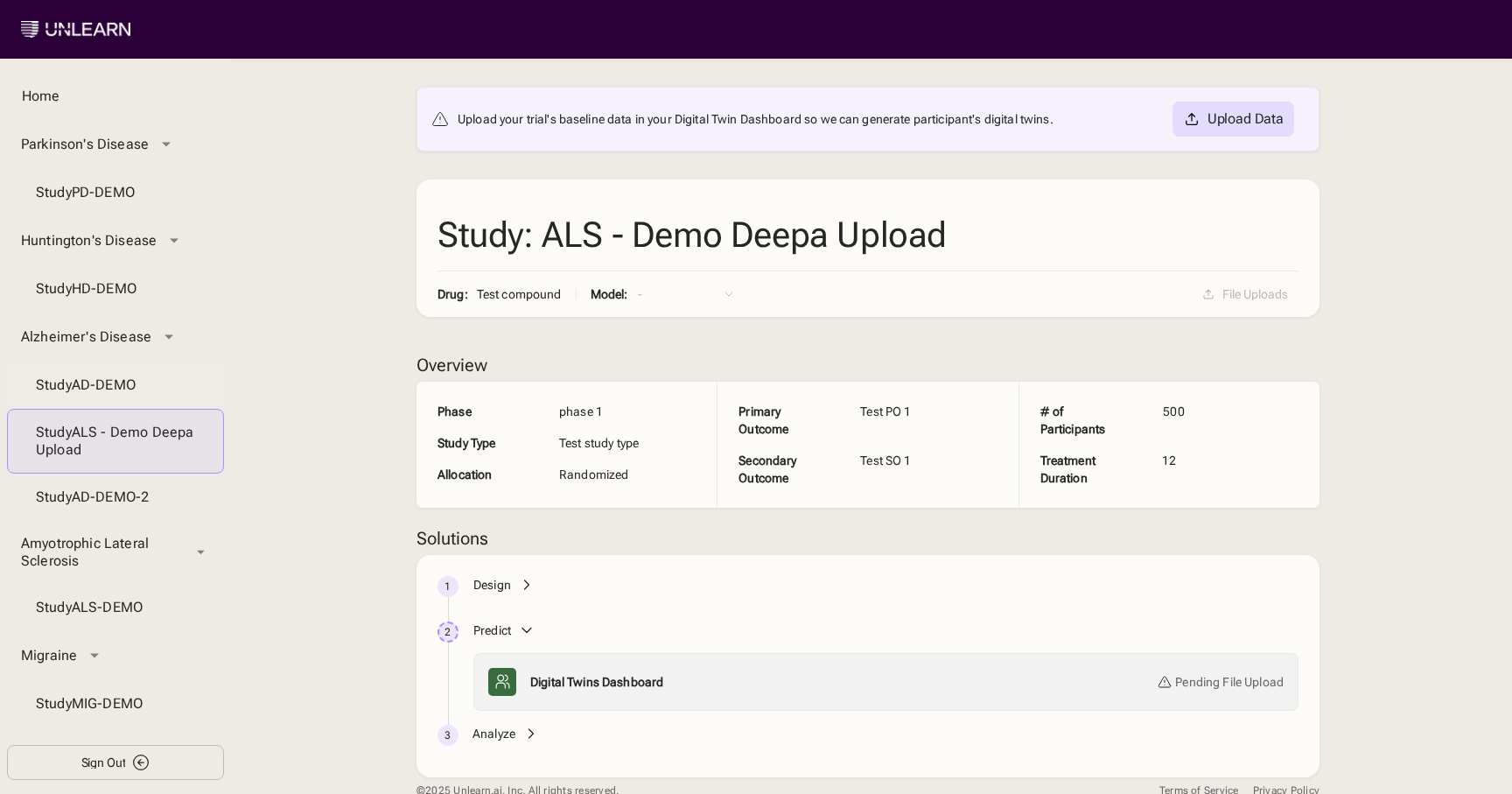 click on "Study  AD-DEMO" at bounding box center (116, 385) 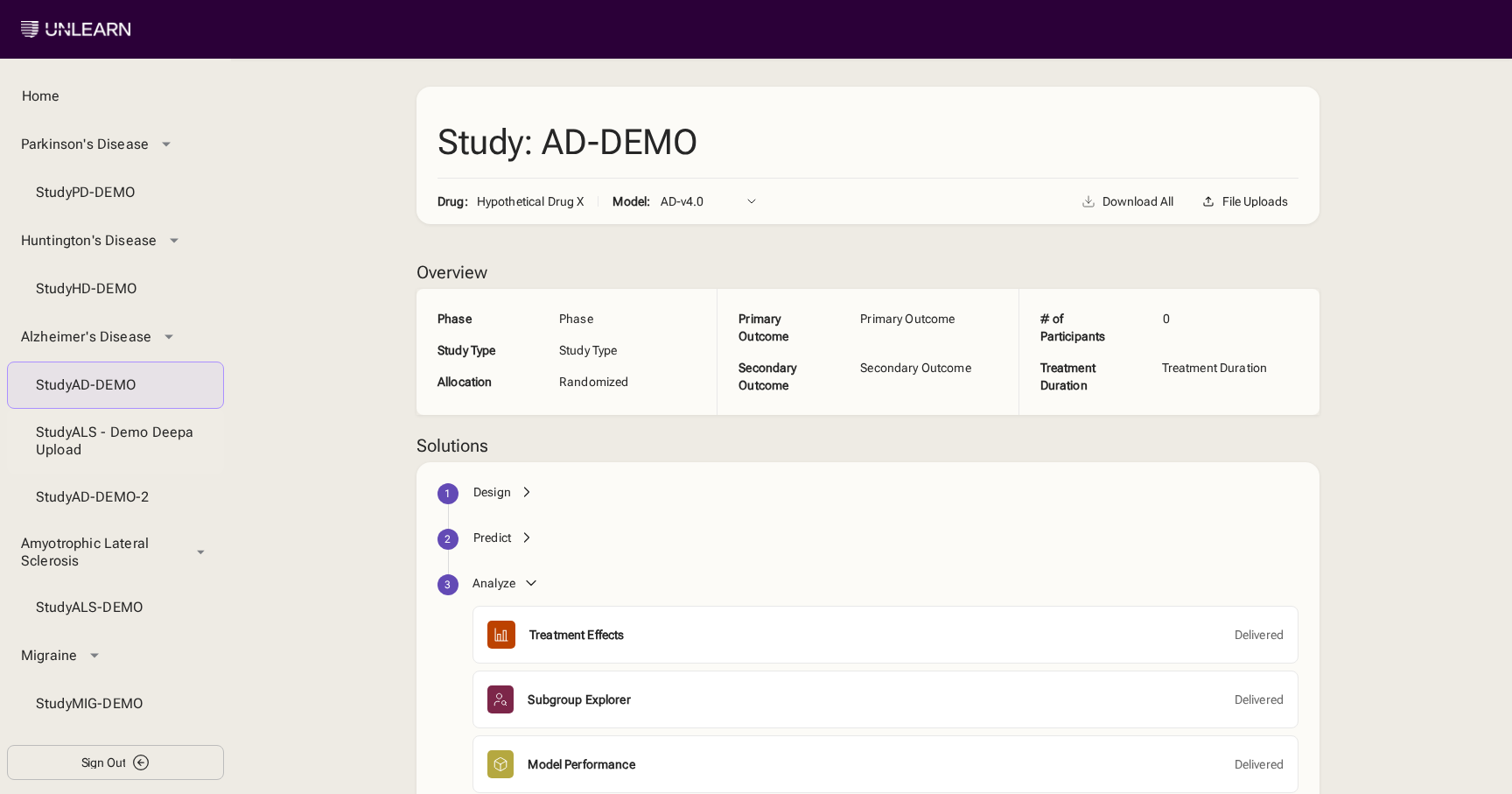 click on "Study  ALS - Demo Deepa Upload" at bounding box center [116, 441] 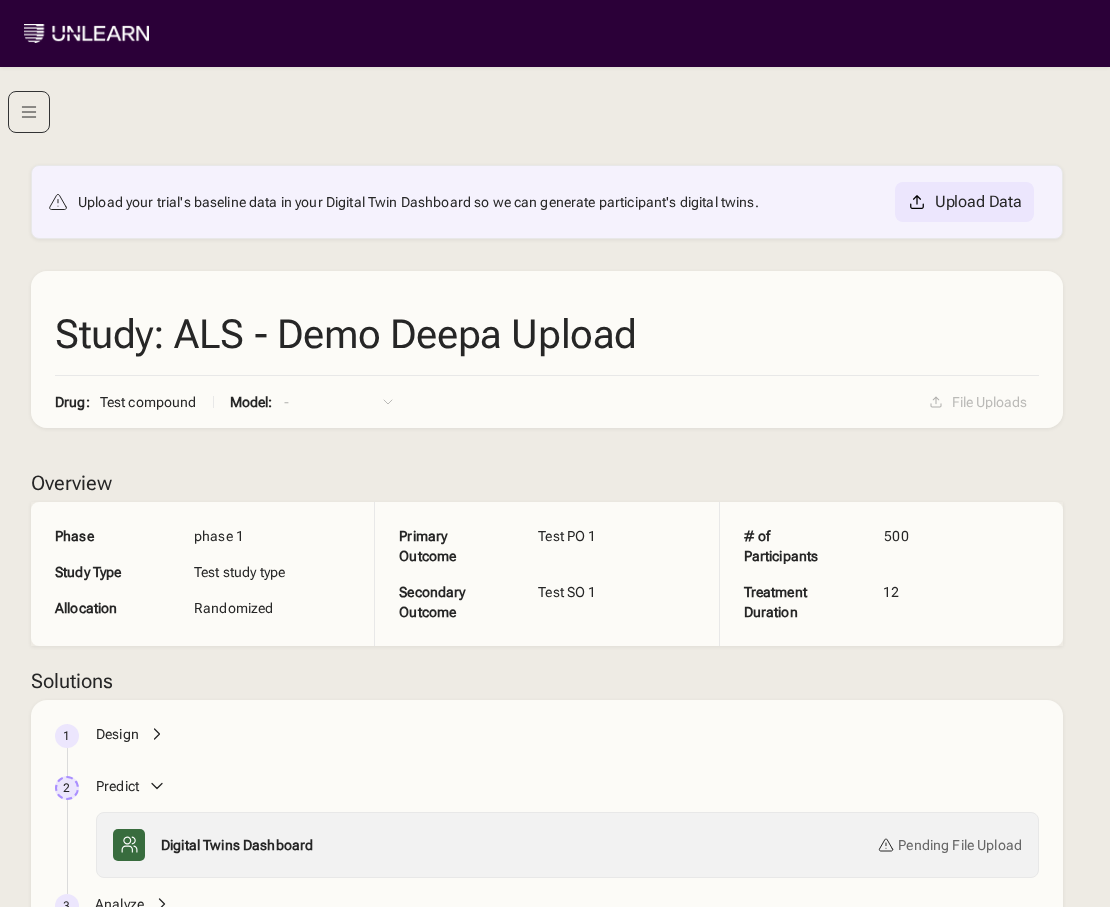 click on "Upload Data" at bounding box center (978, 202) 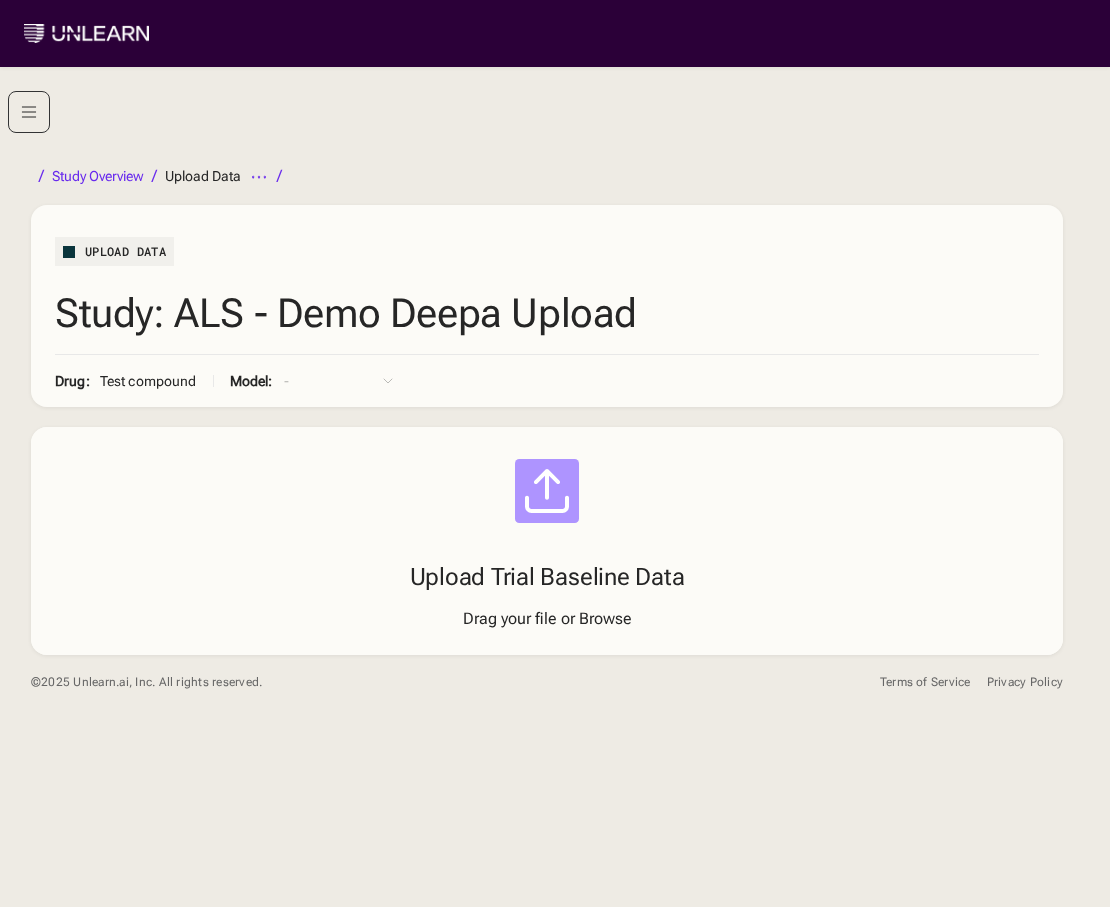 click on "Browse" at bounding box center (605, 618) 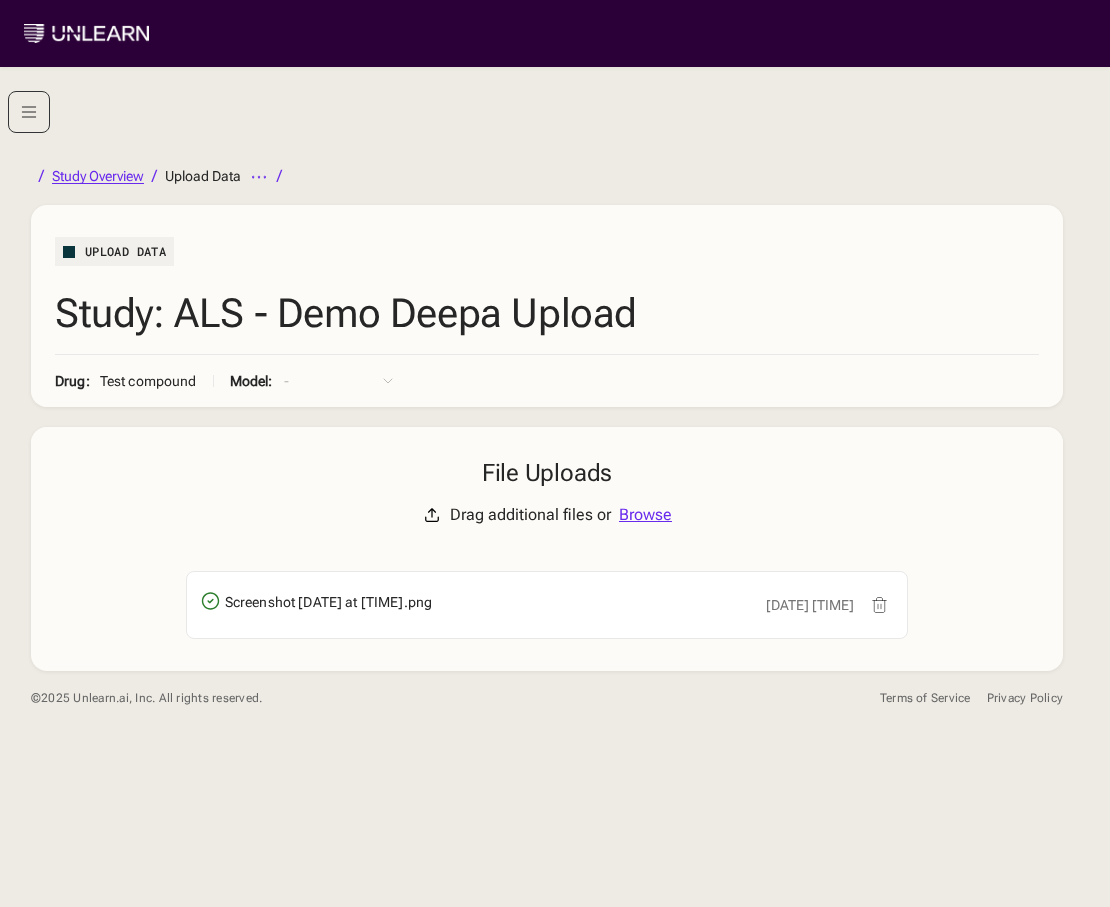 click on "Study Overview" at bounding box center (98, 176) 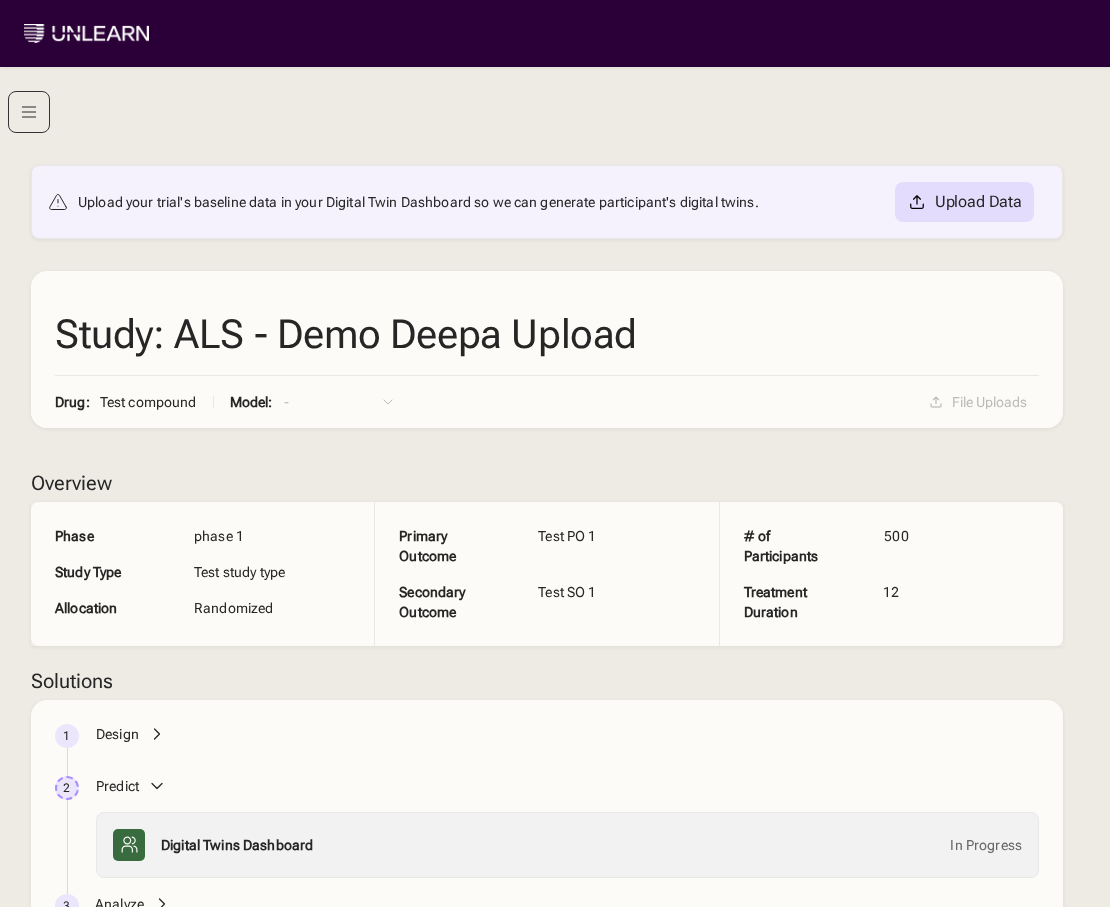 click at bounding box center [29, 112] 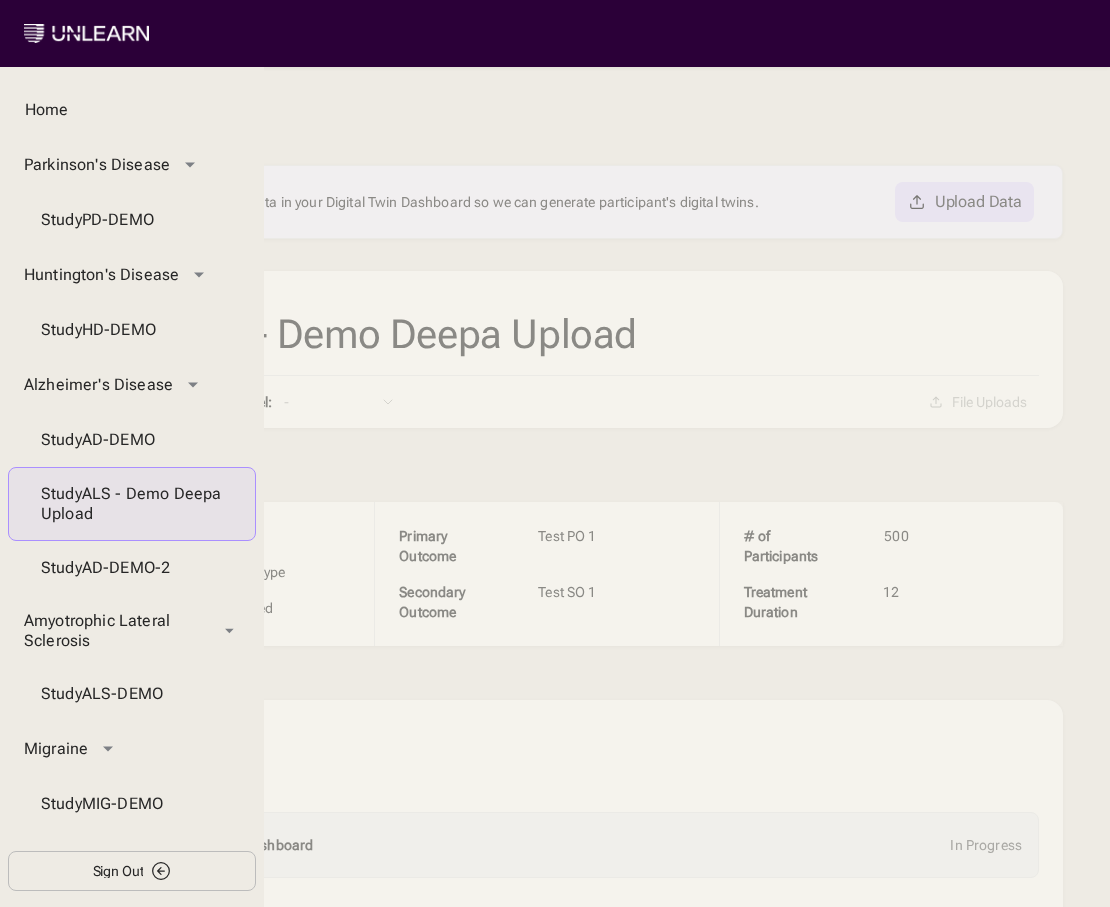 click on "Upload your trial's baseline data in your Digital Twin Dashboard so we can generate participant's digital twins. Upload Data Study: ALS - Demo Deepa Upload Drug:   Test compound Model:  - No matches found File Uploads Overview Phase phase 1 Study Type Test study type Allocation Randomized Primary Outcome Test PO 1 Secondary Outcome Test SO 1 # of Participants 500 Treatment Duration 12 Solutions 1 Design 2 Predict Digital Twins Dashboard In Progress 3 Analyze ©  2025 Unlearn.ai, Inc. All rights reserved. Terms of Service Privacy Policy" at bounding box center (555, 613) 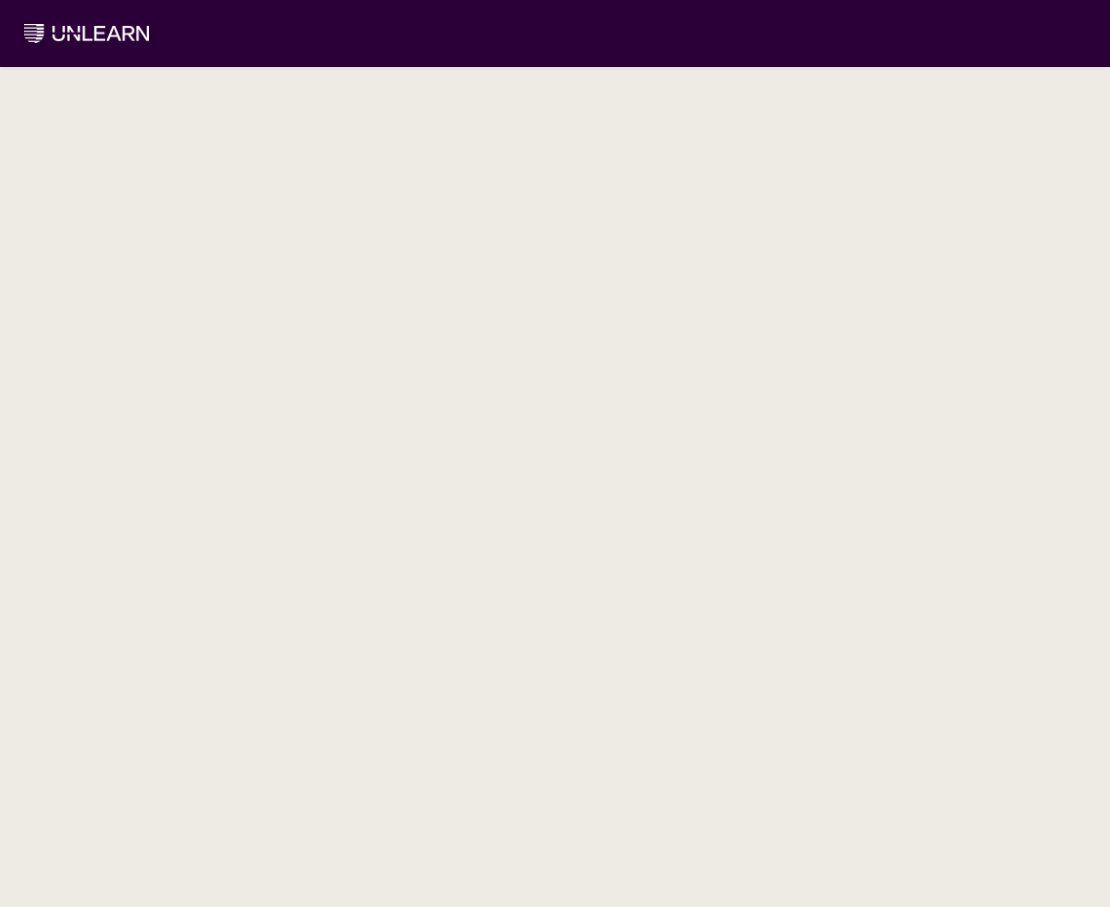 scroll, scrollTop: 0, scrollLeft: 0, axis: both 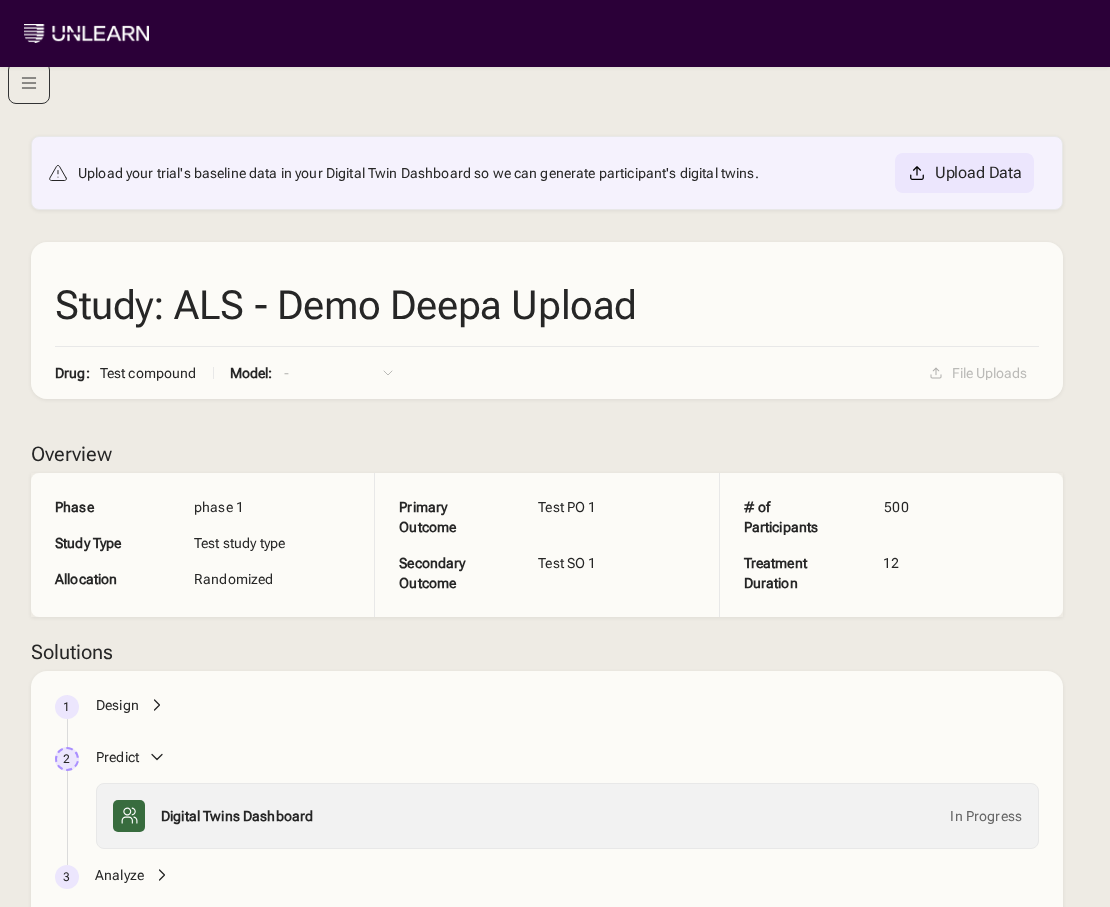 click on "Upload Data" at bounding box center (978, 173) 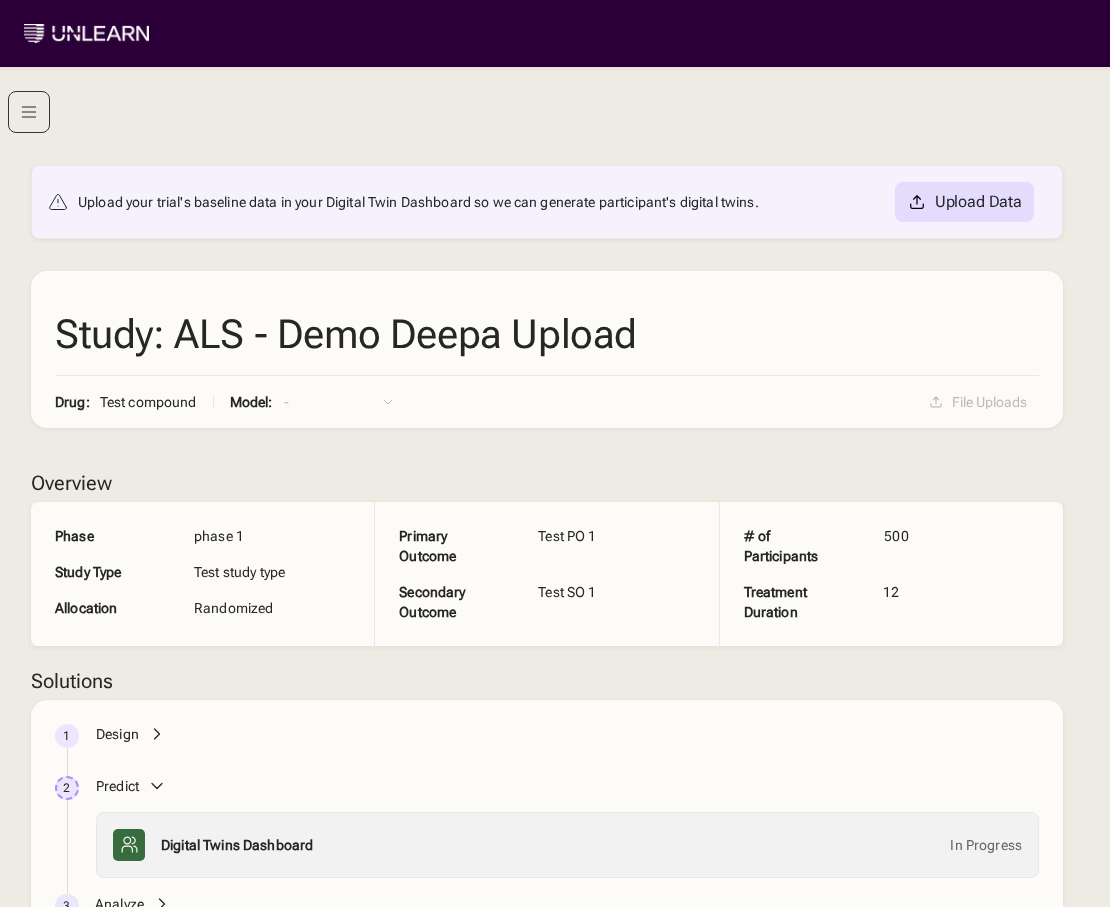 click 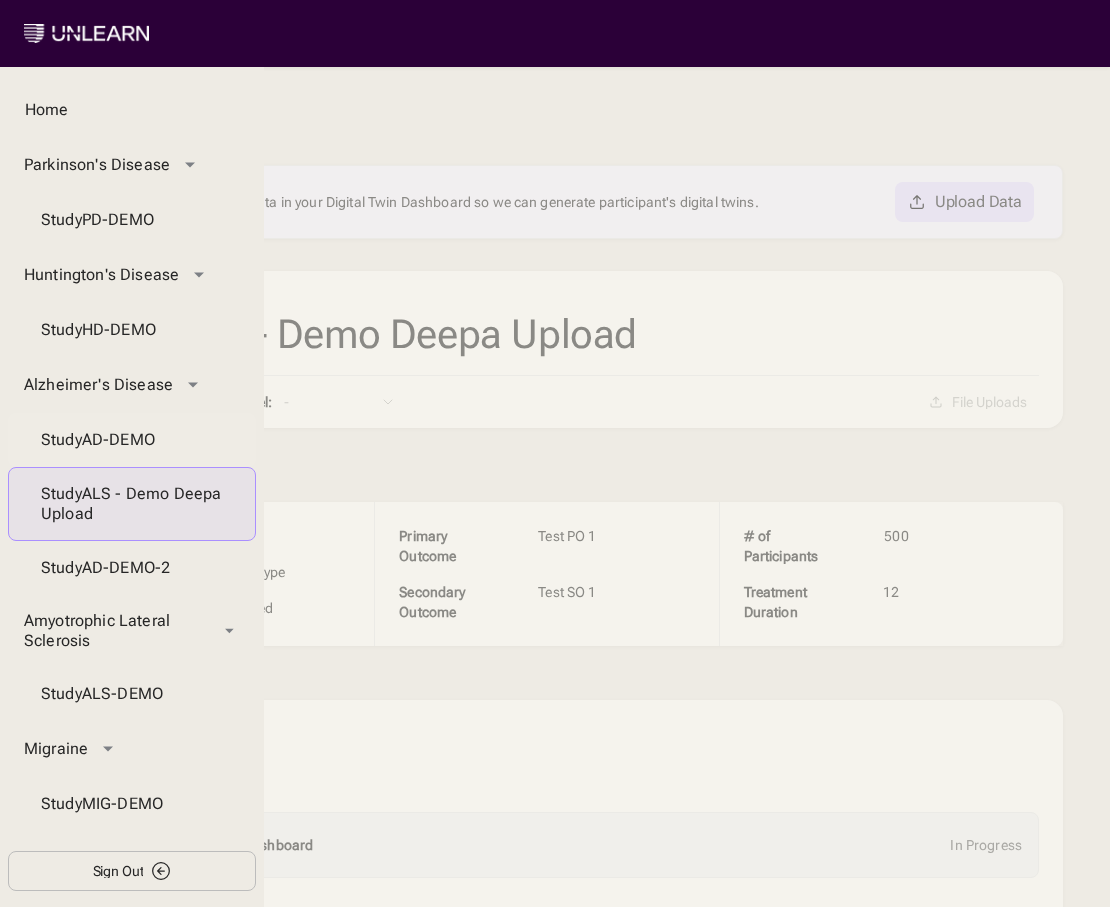 click on "Study  AD-DEMO" at bounding box center (132, 440) 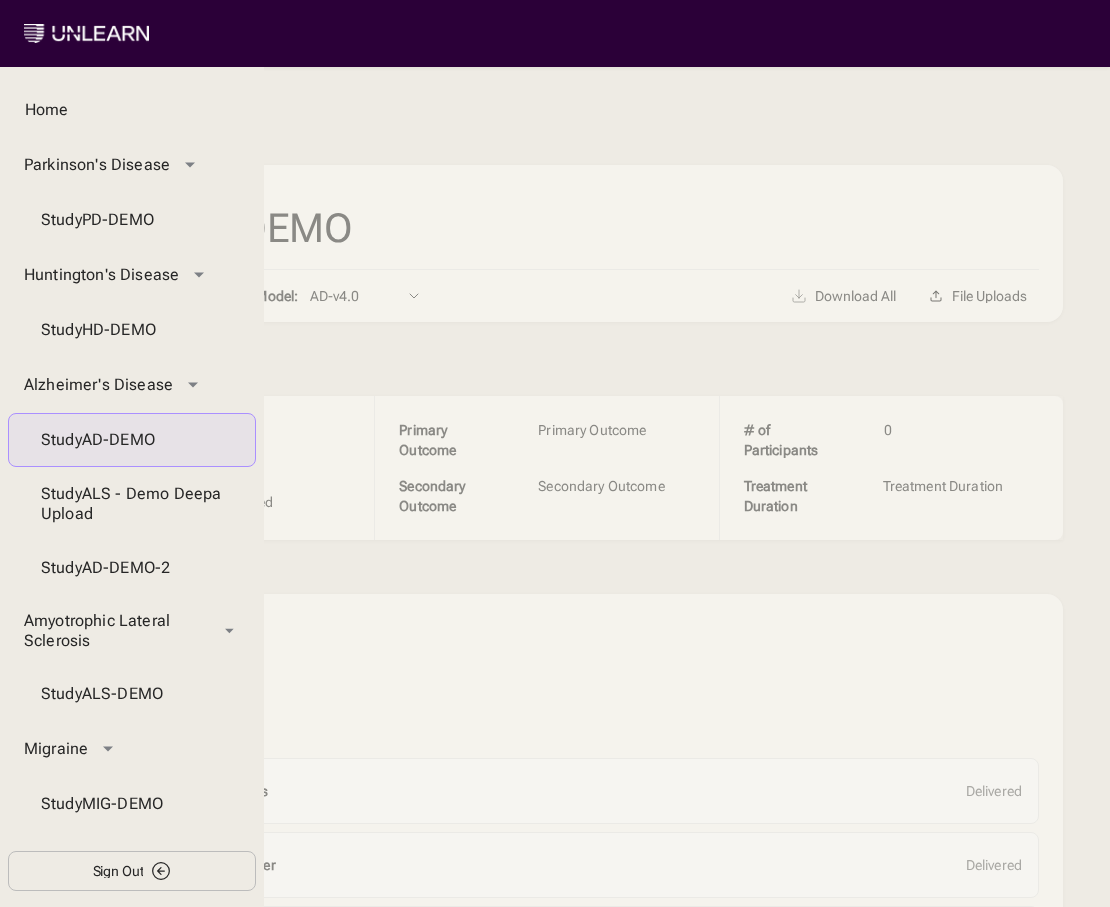 click on "Predict" at bounding box center (567, 688) 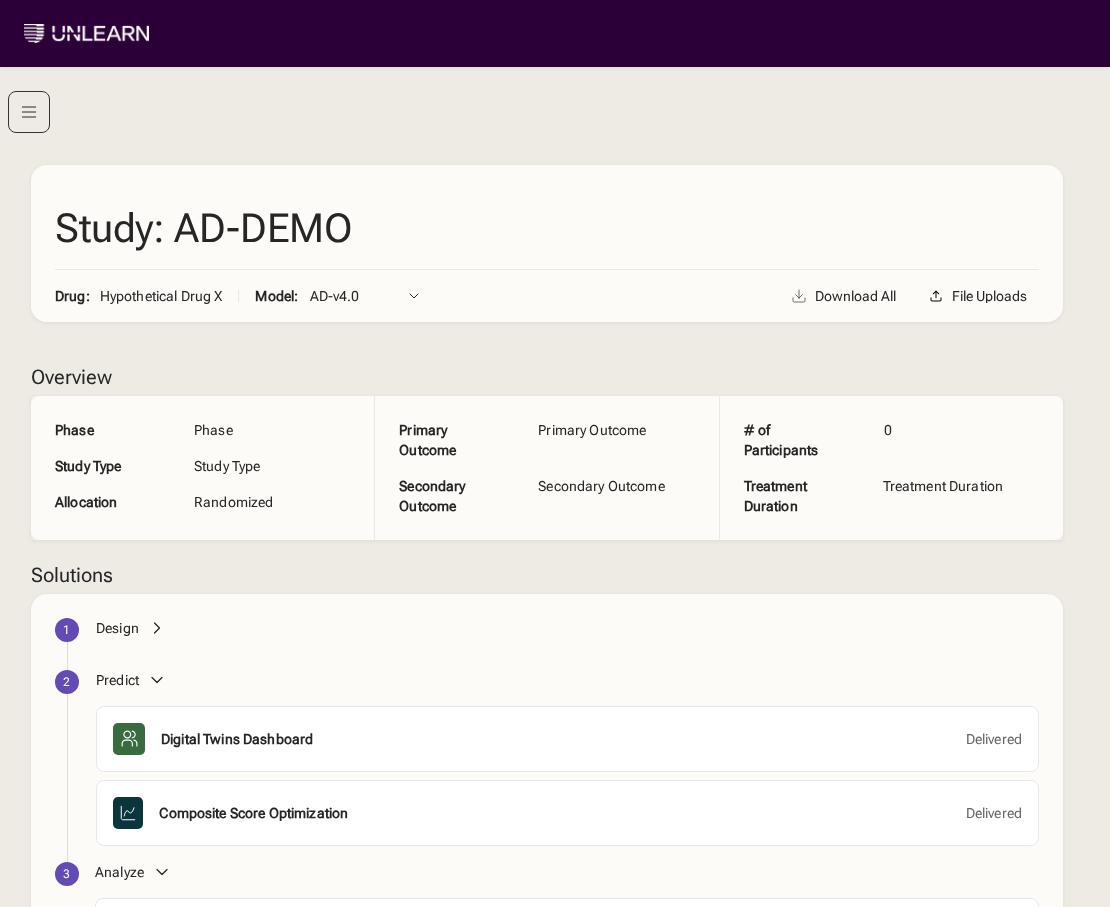 click on "Study: AD-DEMO Drug:   Hypothetical Drug X Model:  AD-v4.0 AD-v4.0 Download All File Uploads Overview Phase Phase Study Type Study Type Allocation Randomized Primary Outcome Primary Outcome Secondary Outcome Secondary Outcome # of Participants 0 Treatment Duration Treatment Duration Solutions 1 Design 2 Predict Digital Twins Dashboard Delivered Composite Score Optimization Delivered 3 Analyze Treatment Effects Delivered Subgroup Explorer Delivered Model Performance Delivered ©  2025 Unlearn.ai, Inc. All rights reserved. Terms of Service Privacy Policy" at bounding box center (555, 613) 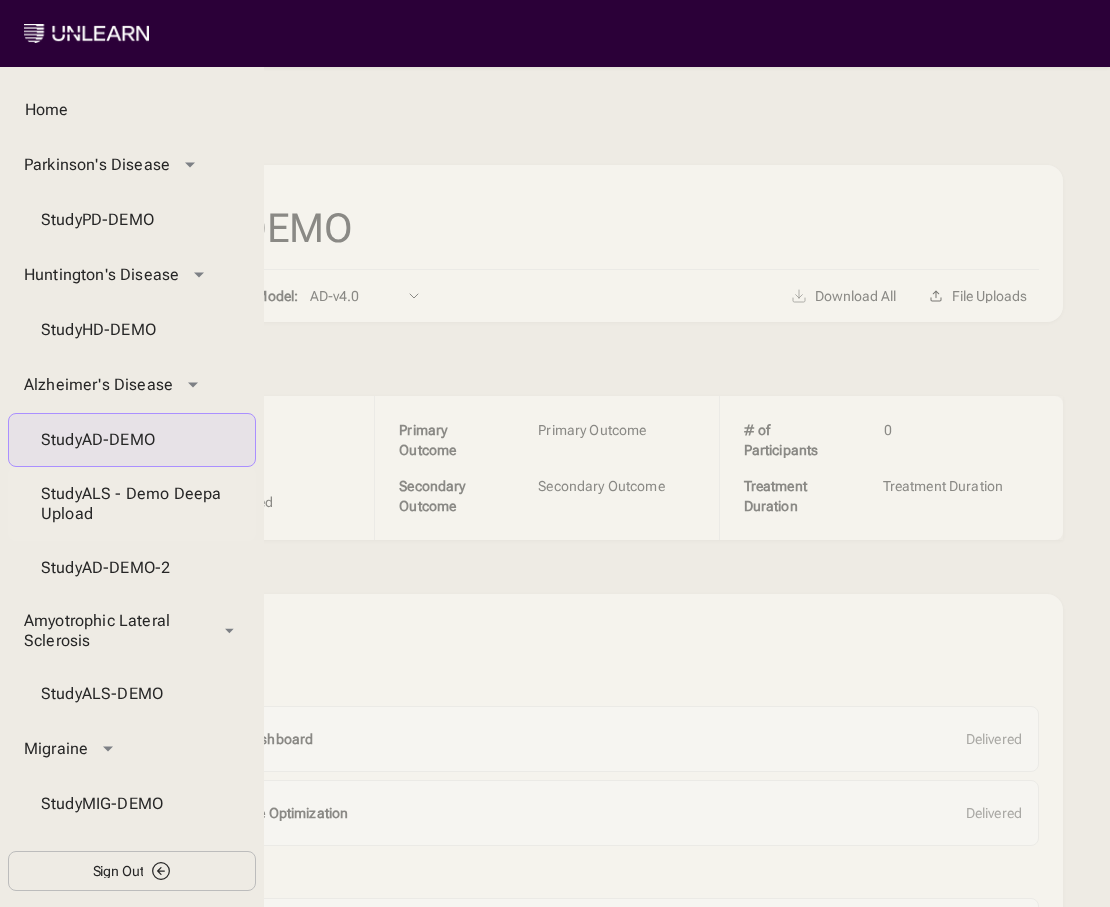 click on "Study  ALS - Demo Deepa Upload" at bounding box center [132, 504] 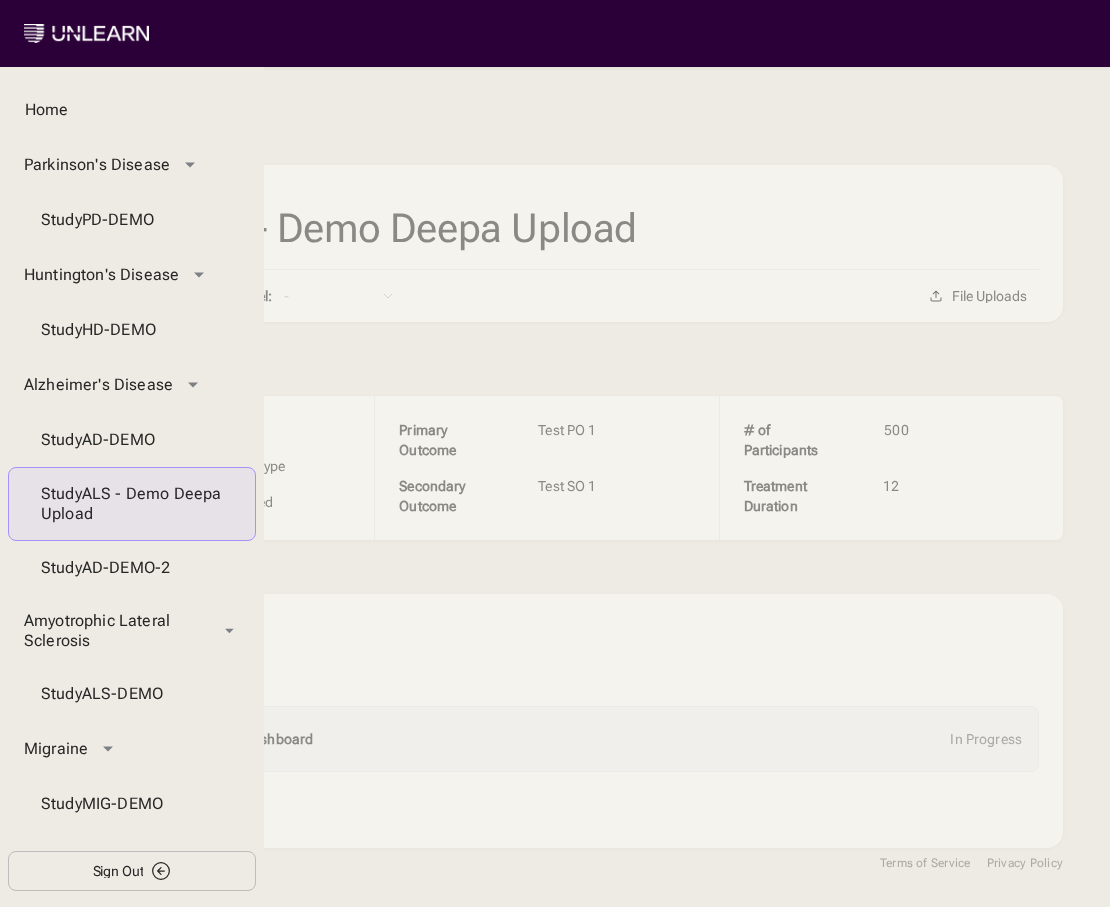 click on "1 Design 2 Predict Digital Twins Dashboard In Progress 3 Analyze" at bounding box center [547, 721] 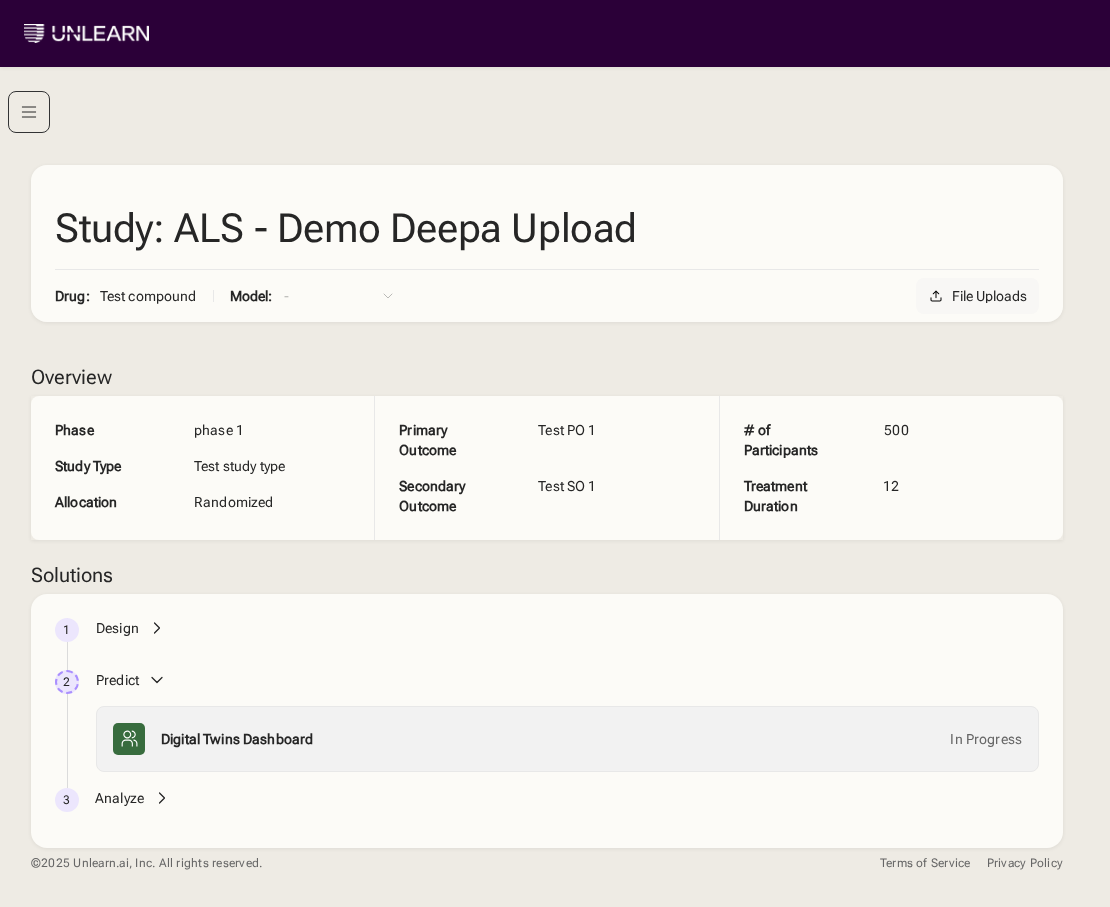click on "File Uploads" at bounding box center [977, 296] 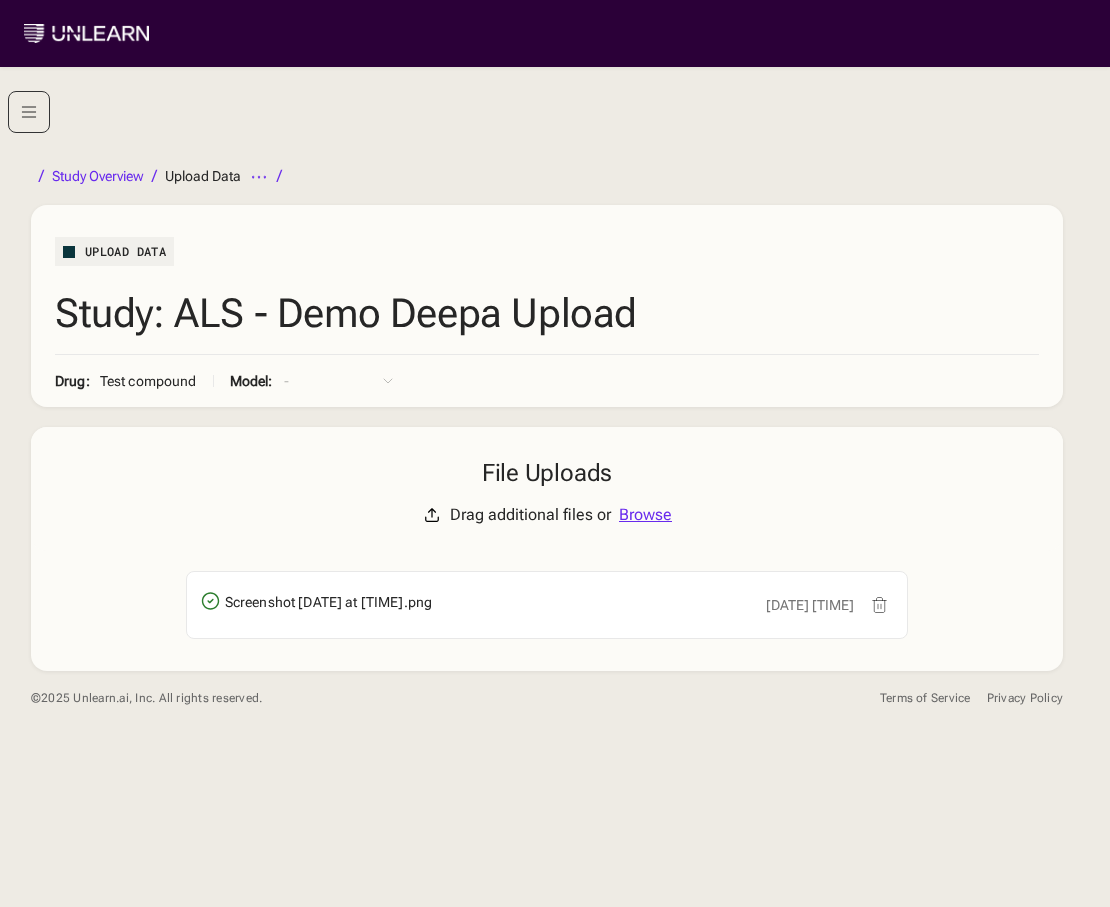 click 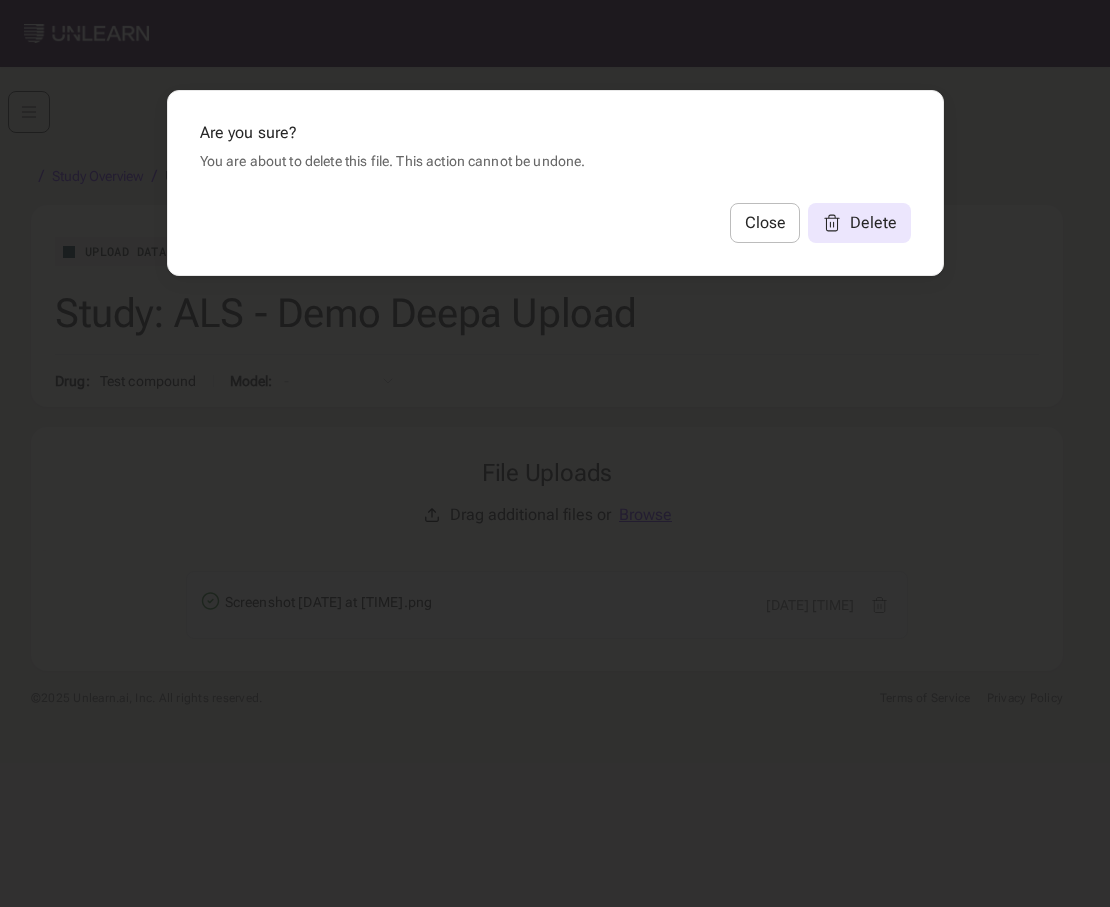 click on "Delete" at bounding box center (859, 223) 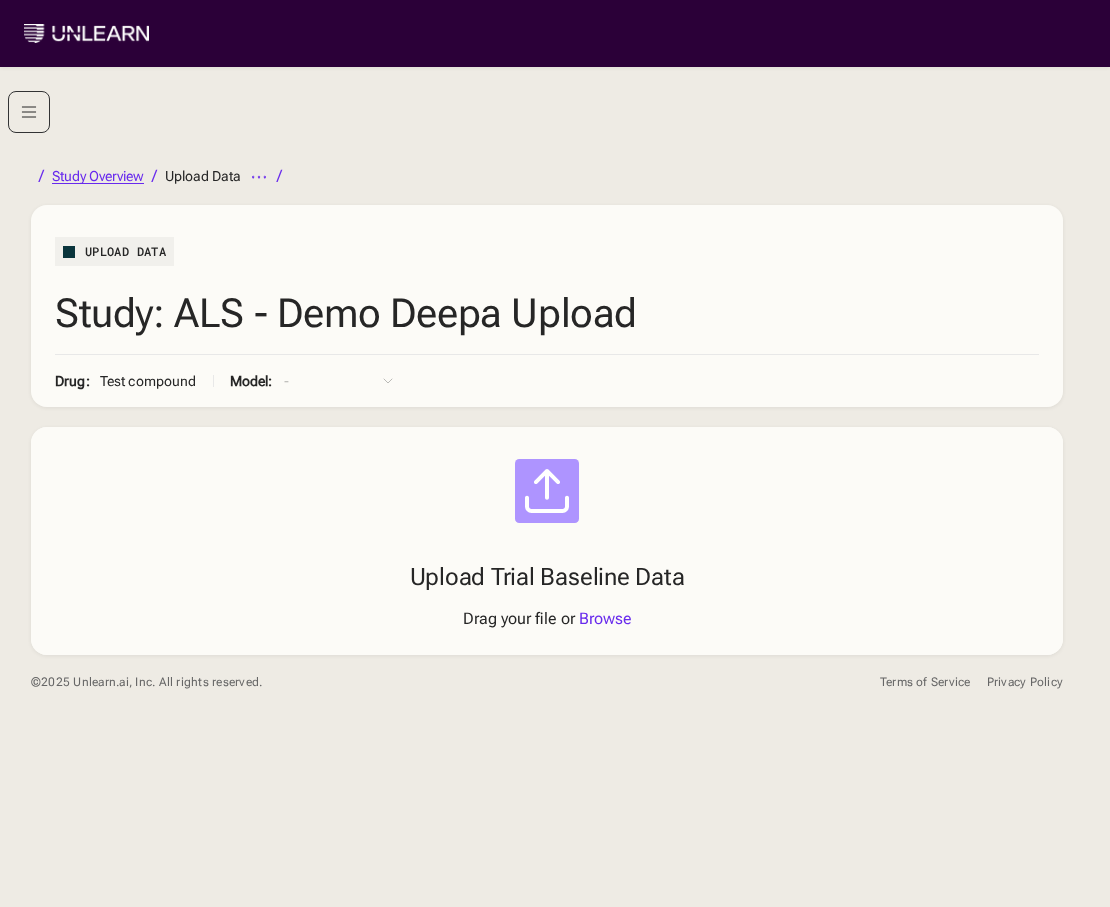 click on "Study Overview" at bounding box center (98, 176) 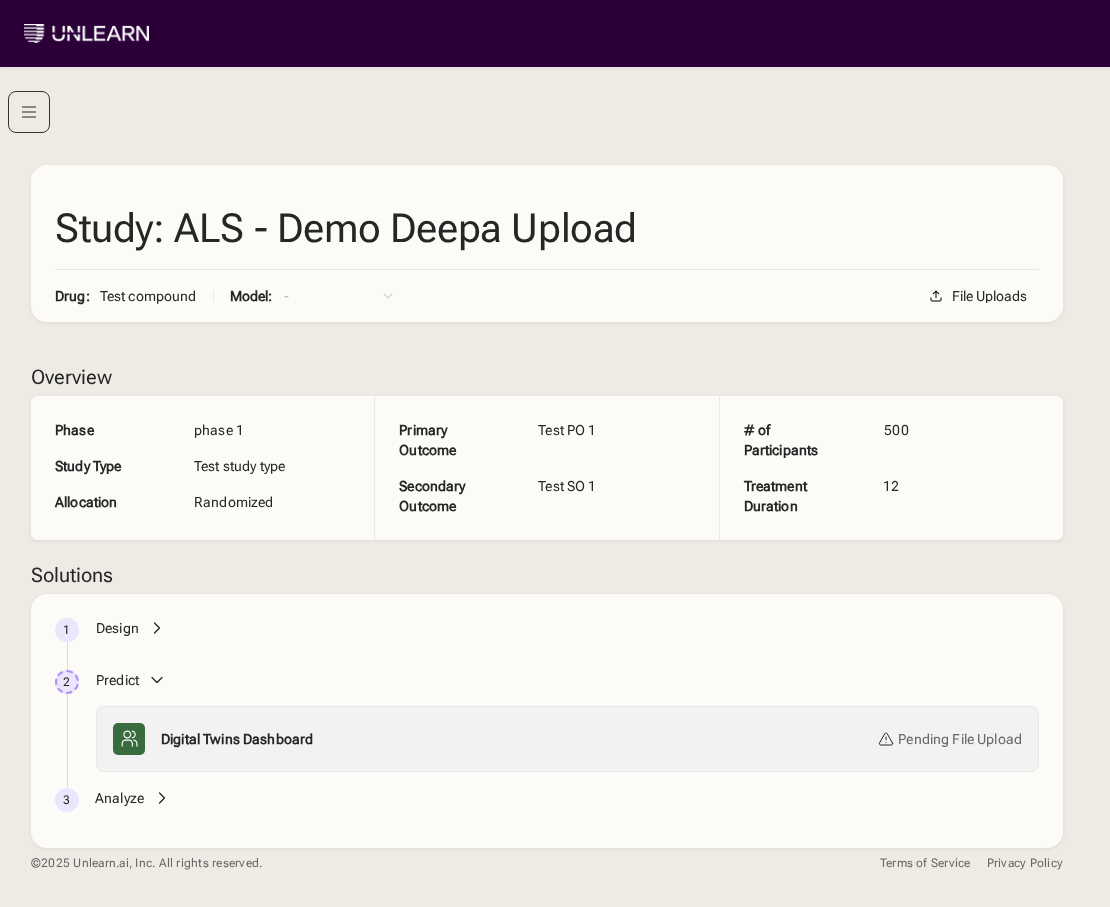 click at bounding box center (29, 112) 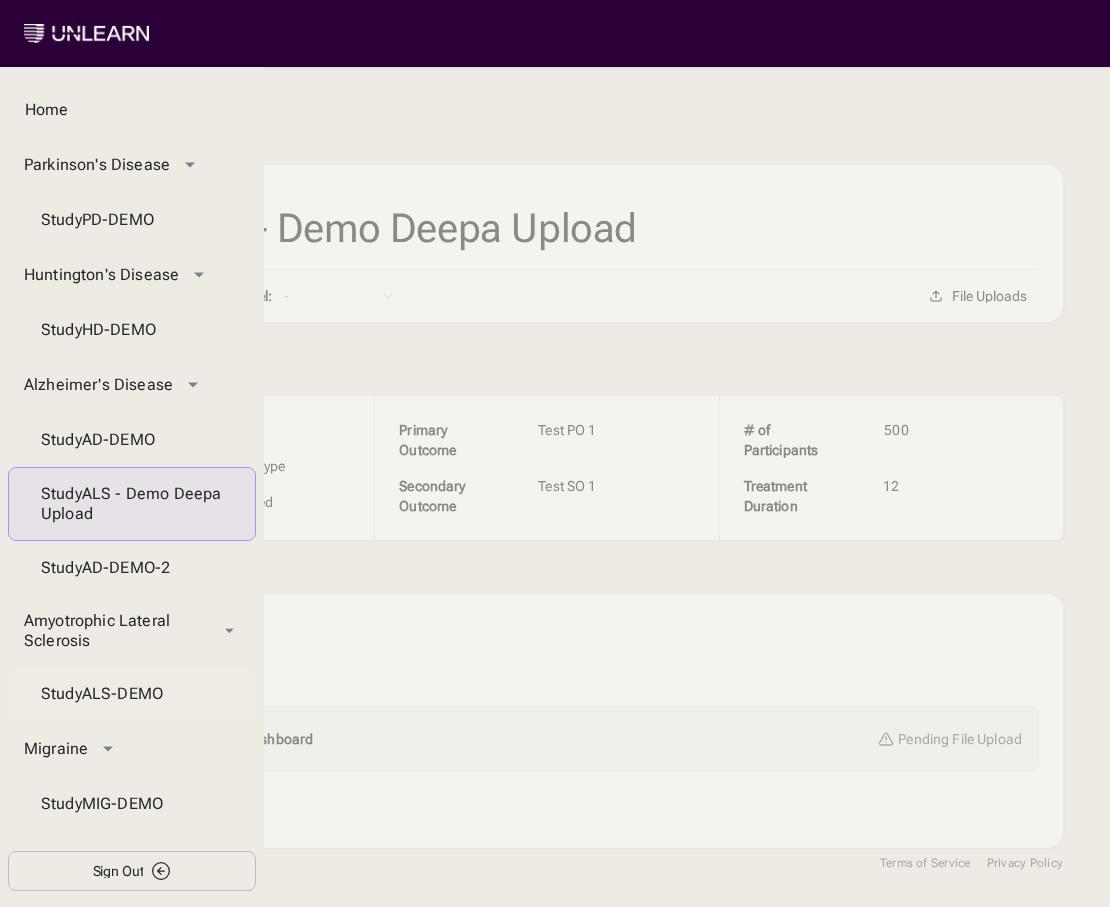 click on "Study  ALS-DEMO" at bounding box center [132, 694] 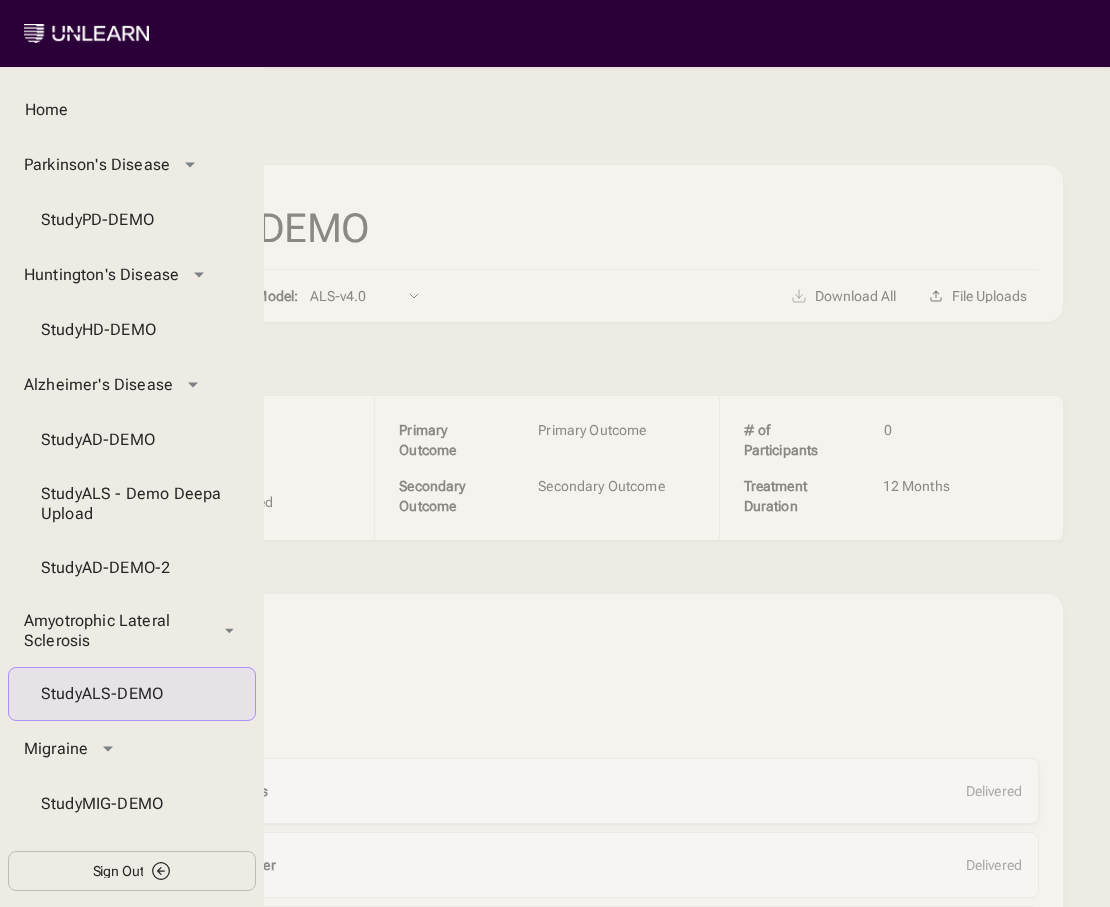 click on "Treatment Effects Delivered" at bounding box center [591, 791] 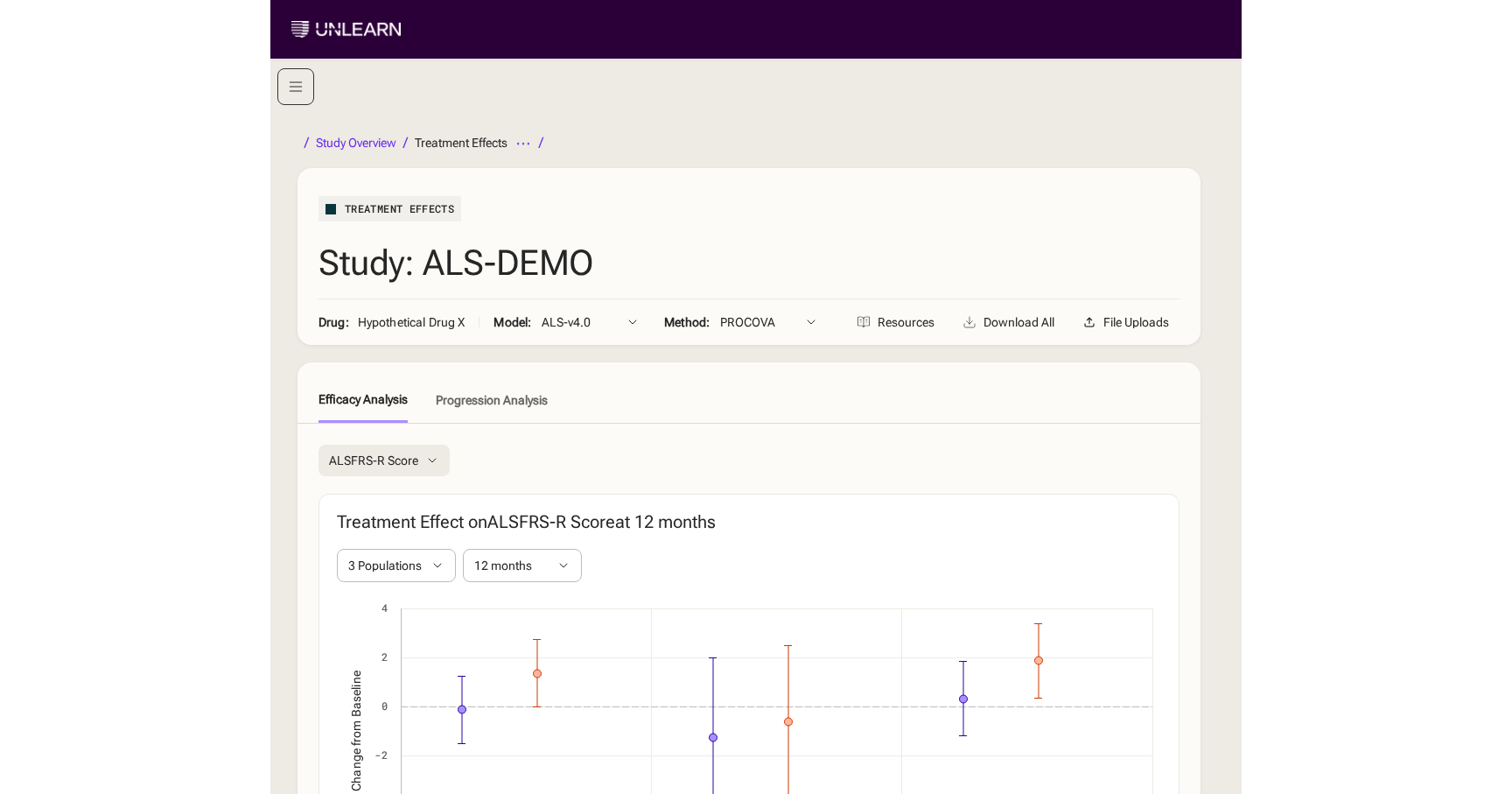 scroll, scrollTop: 0, scrollLeft: 0, axis: both 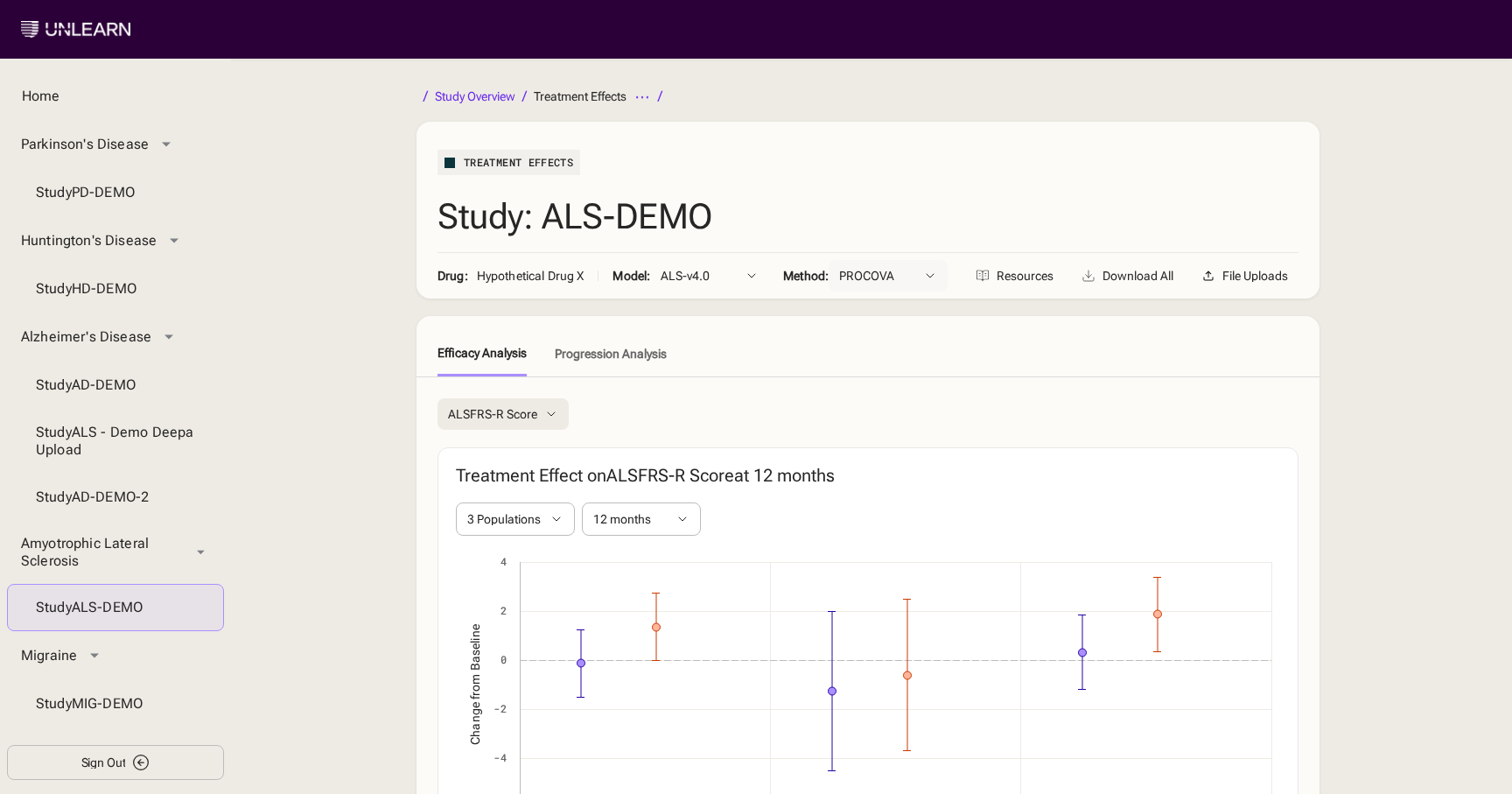 click on "PROCOVA" at bounding box center (866, 276) 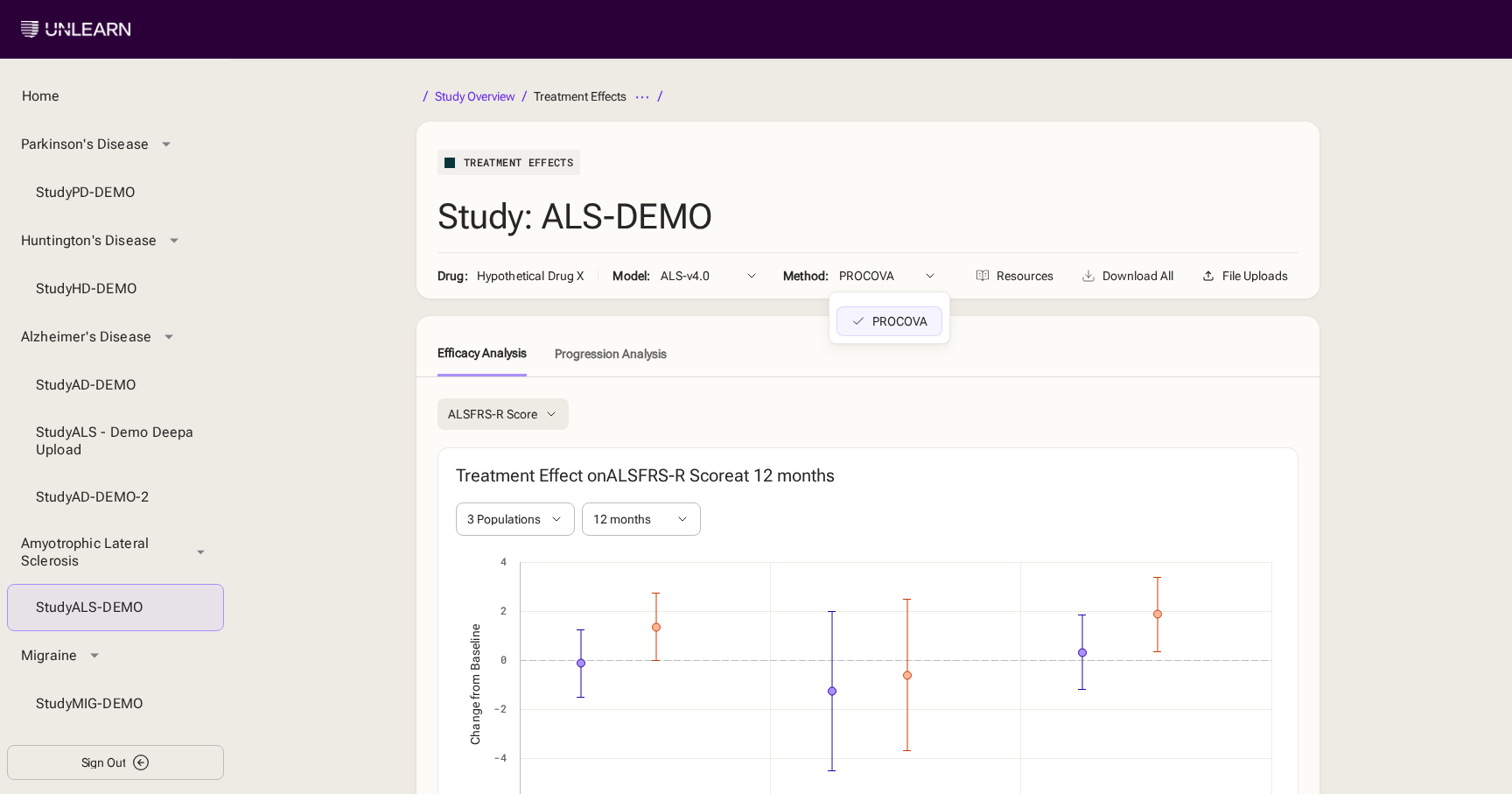 click on "Study Overview Treatment Effects Design Trial Design Trial Planning Power Gains Predict Digital Twins Dashboard Composite Score Optimization Analyze Treatment Effects Subgroup Explorer Model Performance / Treatment Effects Study: ALS-DEMO Drug:   Hypothetical Drug X Model:  ALS-v4.0 ALS-v4.0 Method:  PROCOVA PROCOVA Resources Download All File Uploads Efficacy Analysis Progression Analysis ALSFRS-R Score Key Outcomes ALSFRS-R Score FVC (liters) Labs Alanine Aminotransferase Albumin Alkaline Phosphatase Aspartate Aminotransferase Blood Urea Nitrogen Calcium Chloride Cholesterol Creatine Kinase Creatinine Eosinophils Gamma Glutamyl Transferase Glucose Hematocrit Hemoglobin Hemoglobin A1c Lactate Dehydrogenase Lymphocytes Monocytes Neutrophils Phosphorus Platelet Potassium Protein Sodium Total Bilirubin Triglycerides Uric Acid Basophils Cognitive Tests ALS CBS Total Score  Clinical Assessments ALSFRS Bulbar ALSFRS Climbing ALSFRS Cutting ALSFRS Dyspnea ALSFRS Fine Motor ALSFRS Gross Motor ALSFRS Handwriting  at" at bounding box center [868, 795] 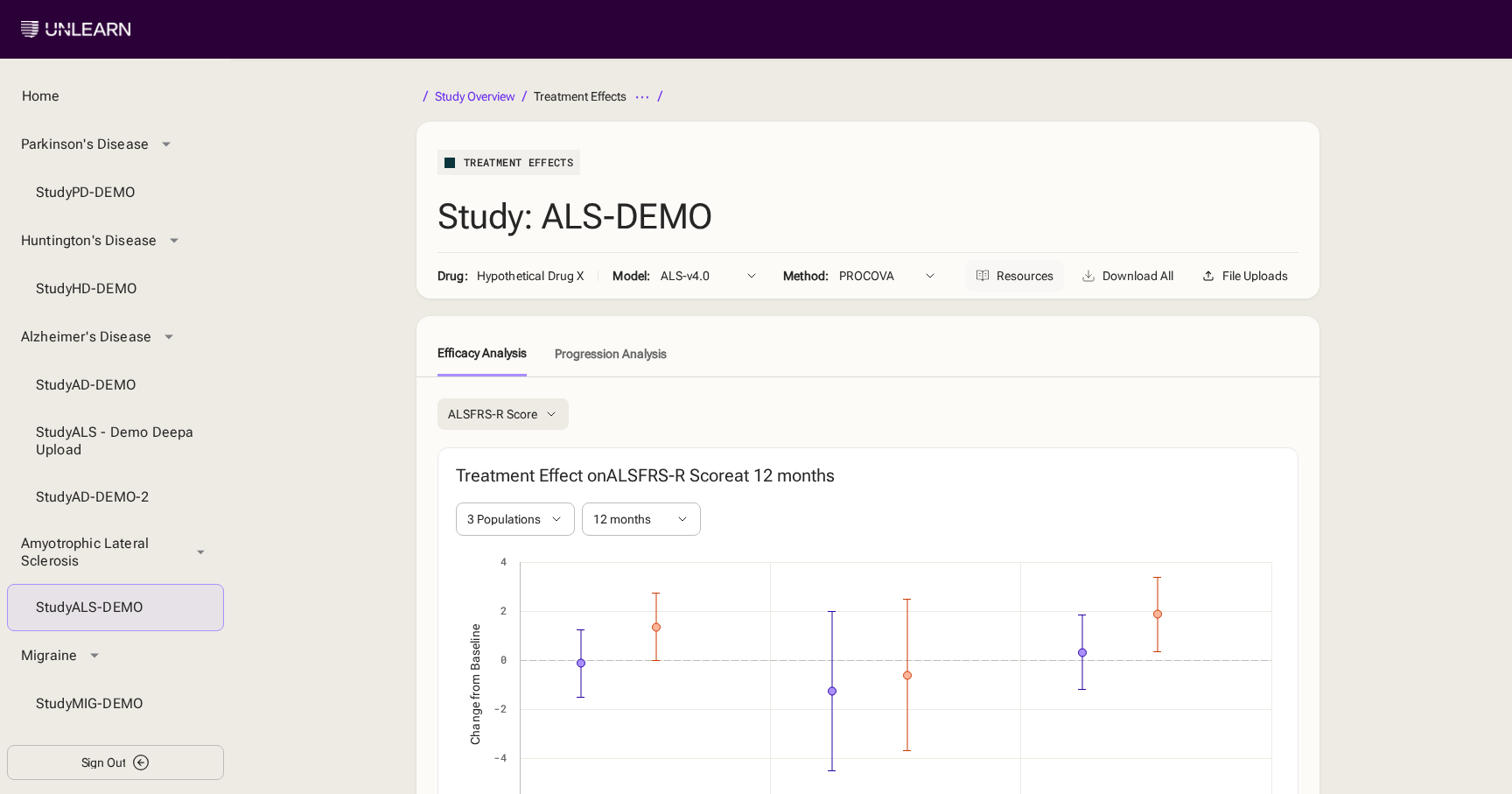 click on "Resources" at bounding box center (1014, 276) 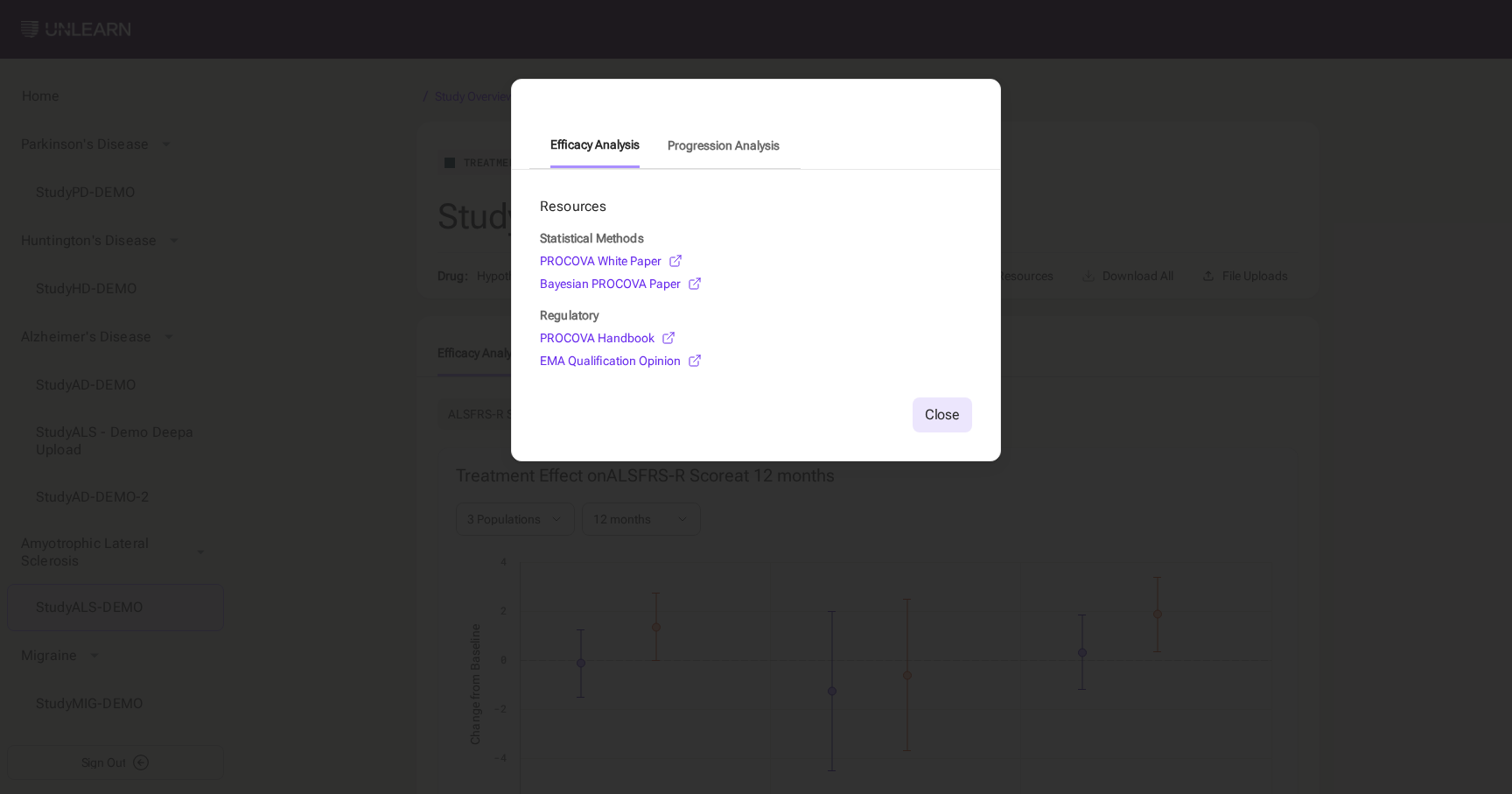 click on "Close" at bounding box center (942, 415) 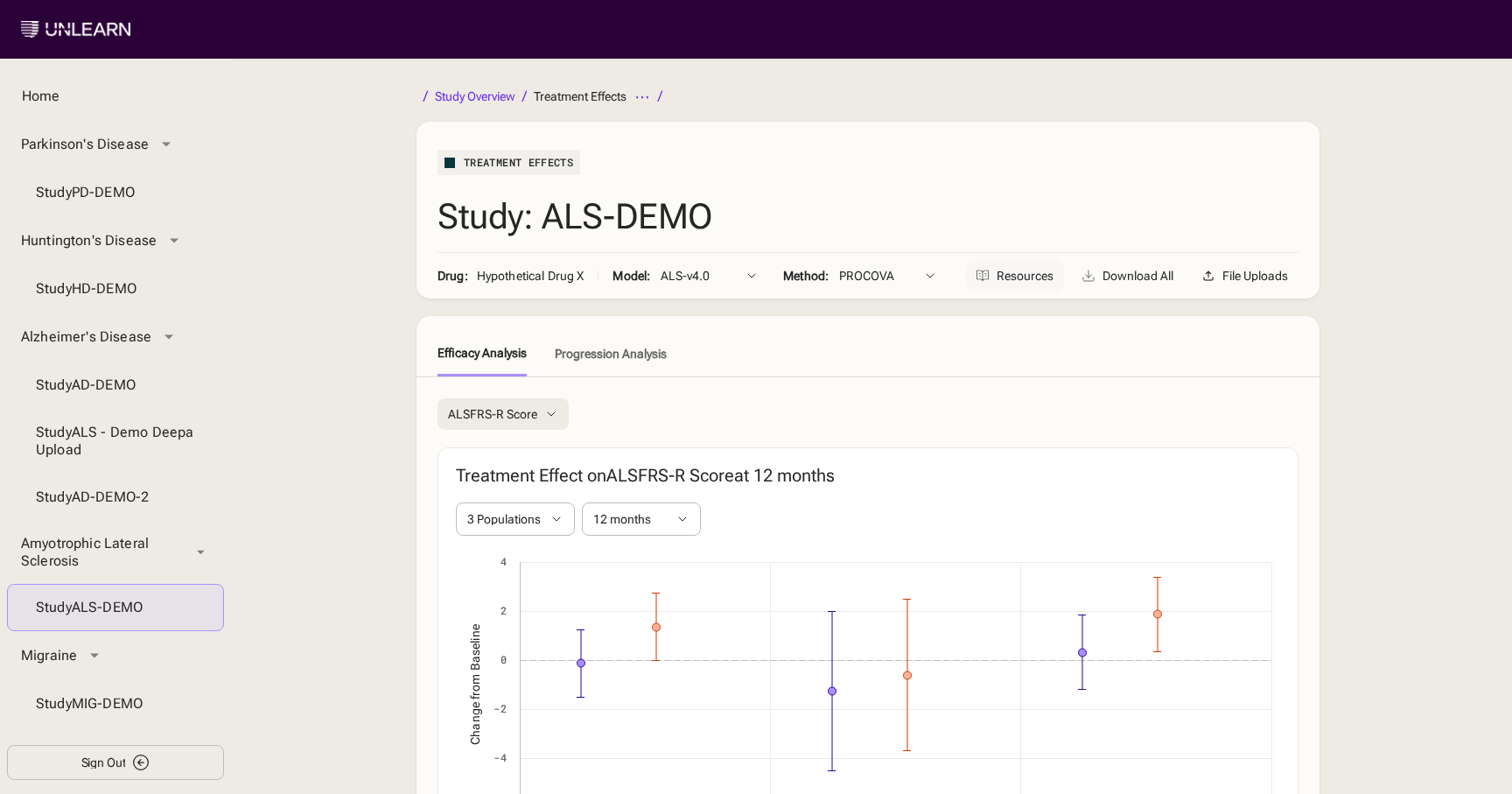 click on "Resources" at bounding box center (1025, 276) 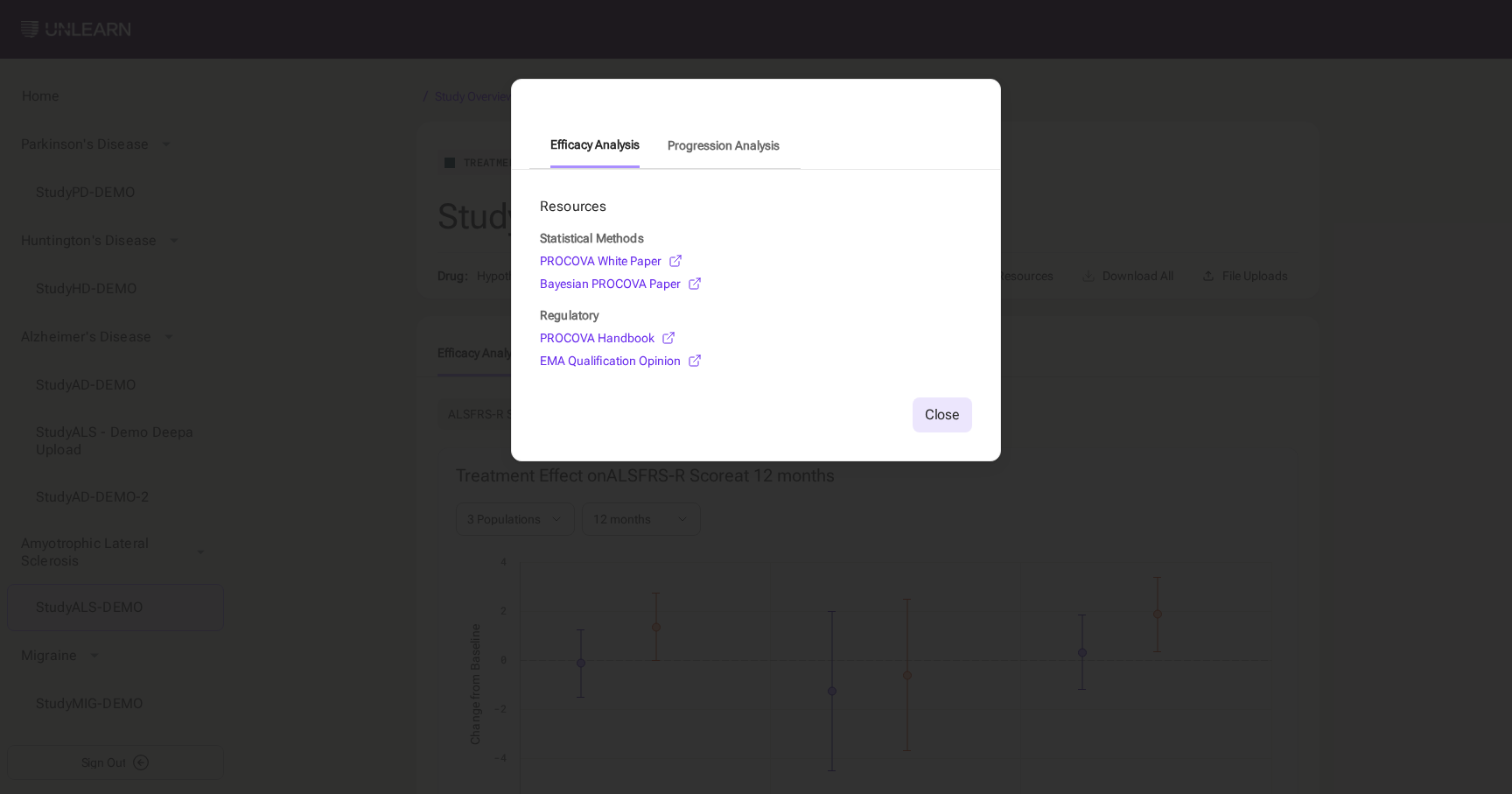 click on "Close" at bounding box center (942, 415) 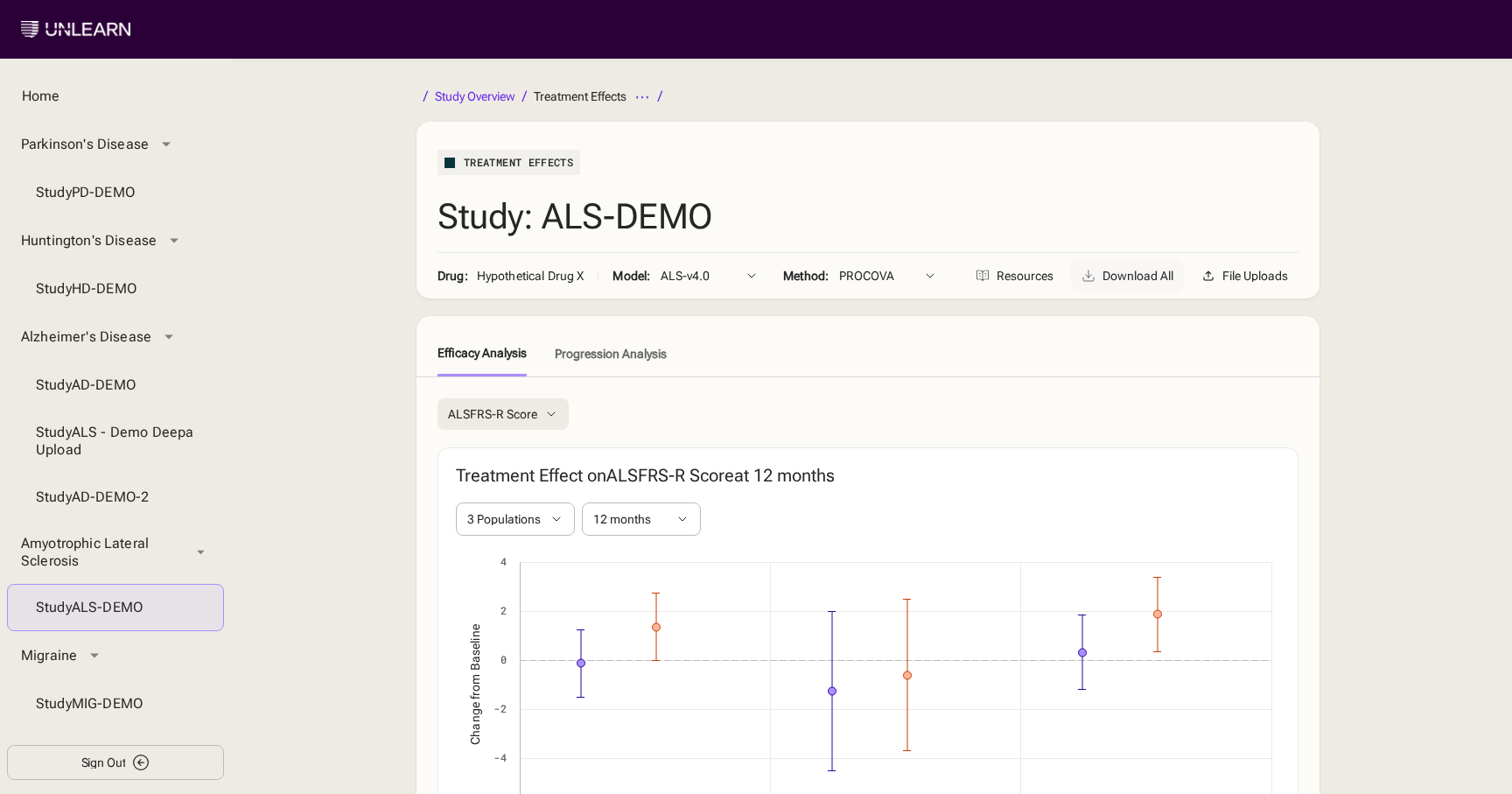 click on "Download All" at bounding box center (1127, 276) 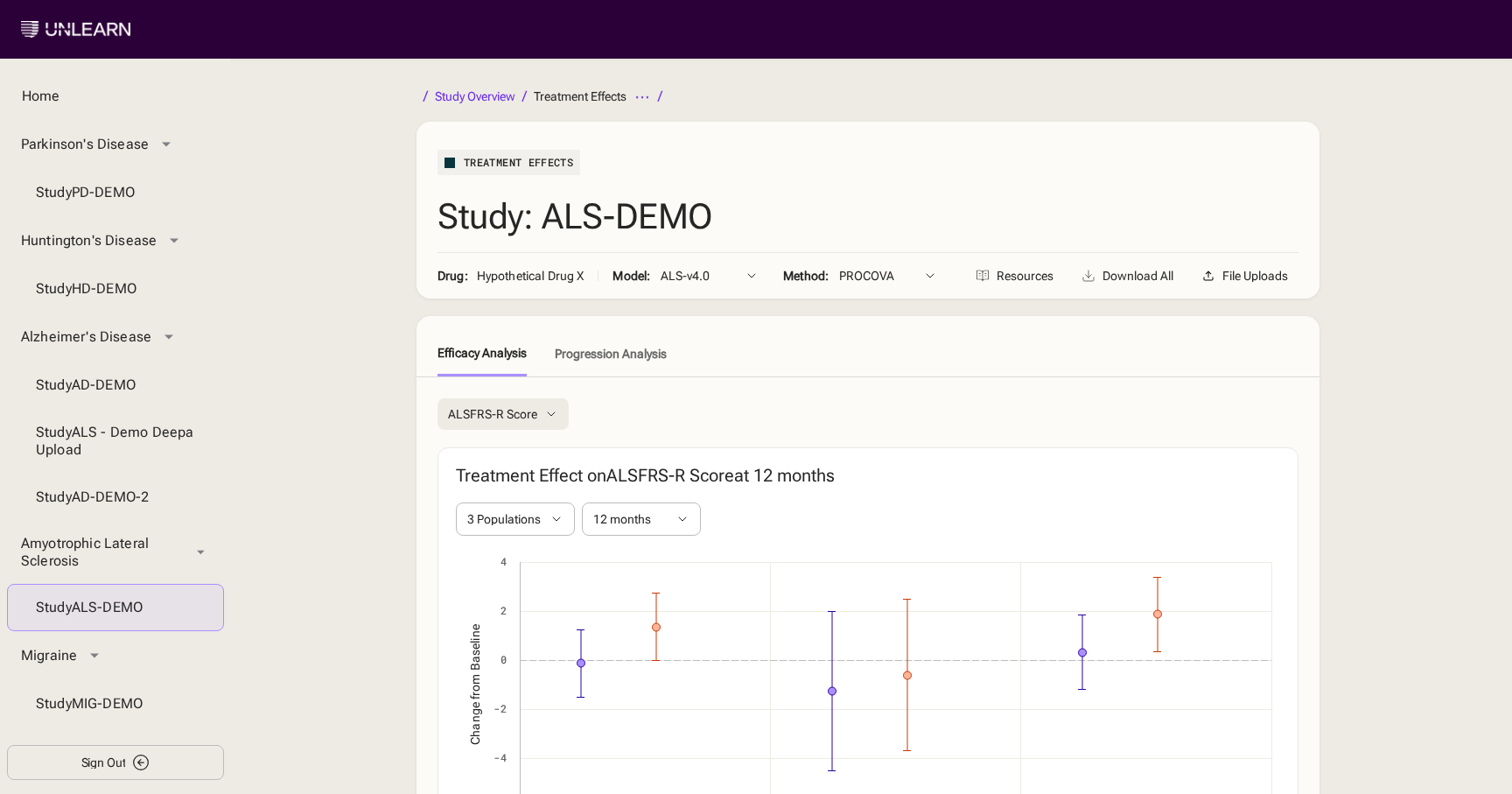 click on "Study Overview Treatment Effects Design Trial Design Trial Planning Power Gains Predict Digital Twins Dashboard Composite Score Optimization Analyze Treatment Effects Subgroup Explorer Model Performance / Treatment Effects Study: ALS-DEMO Drug:   Hypothetical Drug X Model:  ALS-v4.0 ALS-v4.0 Method:  PROCOVA PROCOVA Resources Download All File Uploads Efficacy Analysis Progression Analysis ALSFRS-R Score Key Outcomes ALSFRS-R Score FVC (liters) Labs Alanine Aminotransferase Albumin Alkaline Phosphatase Aspartate Aminotransferase Blood Urea Nitrogen Calcium Chloride Cholesterol Creatine Kinase Creatinine Eosinophils Gamma Glutamyl Transferase Glucose Hematocrit Hemoglobin Hemoglobin A1c Lactate Dehydrogenase Lymphocytes Monocytes Neutrophils Phosphorus Platelet Potassium Protein Sodium Total Bilirubin Triglycerides Uric Acid Basophils Cognitive Tests ALS CBS Total Score  Clinical Assessments ALSFRS Bulbar ALSFRS Climbing ALSFRS Cutting ALSFRS Dyspnea ALSFRS Fine Motor ALSFRS Gross Motor ALSFRS Handwriting  at" at bounding box center (868, 795) 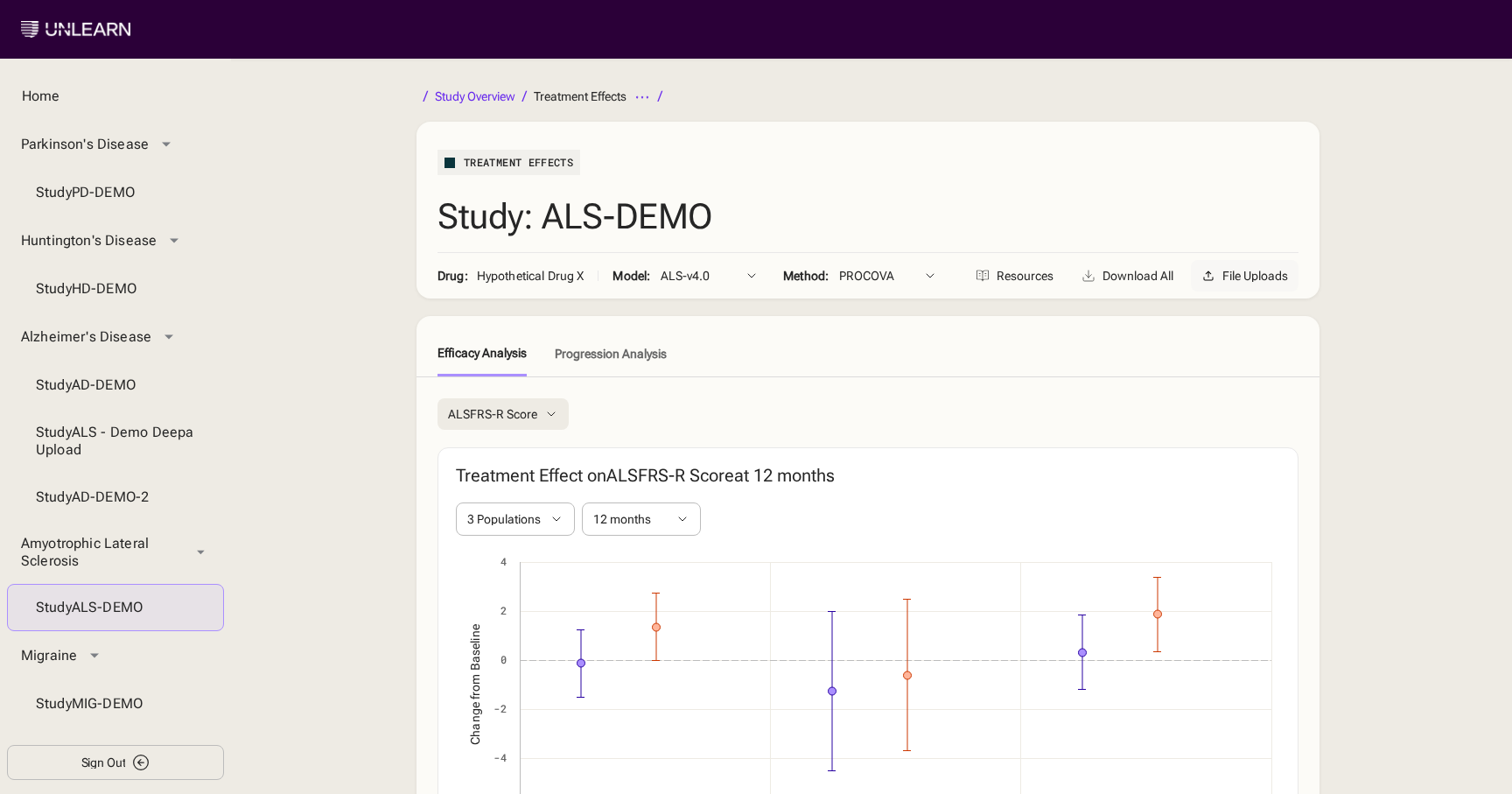 click on "File Uploads" at bounding box center (1255, 276) 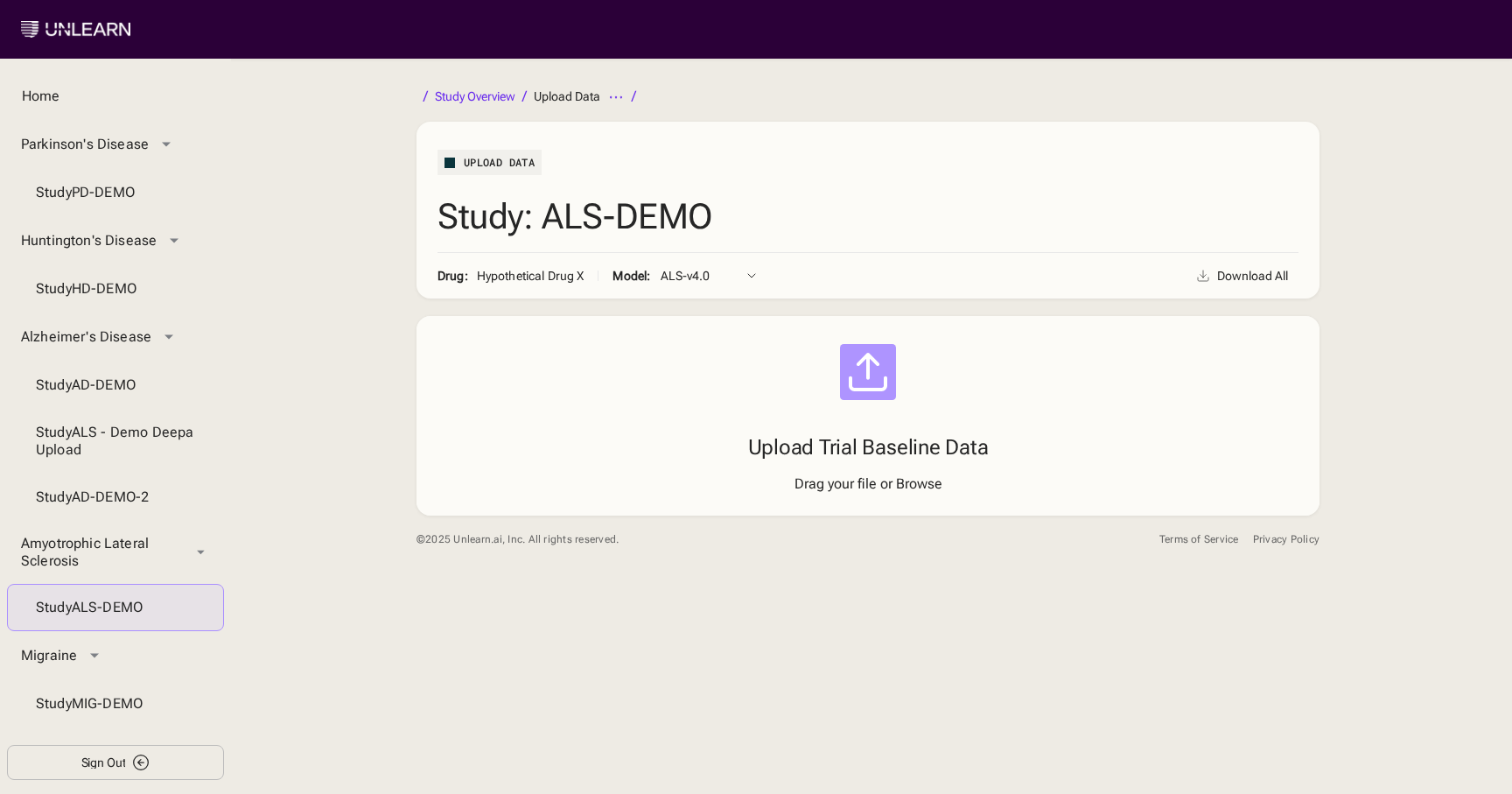 click on "Browse" at bounding box center [919, 483] 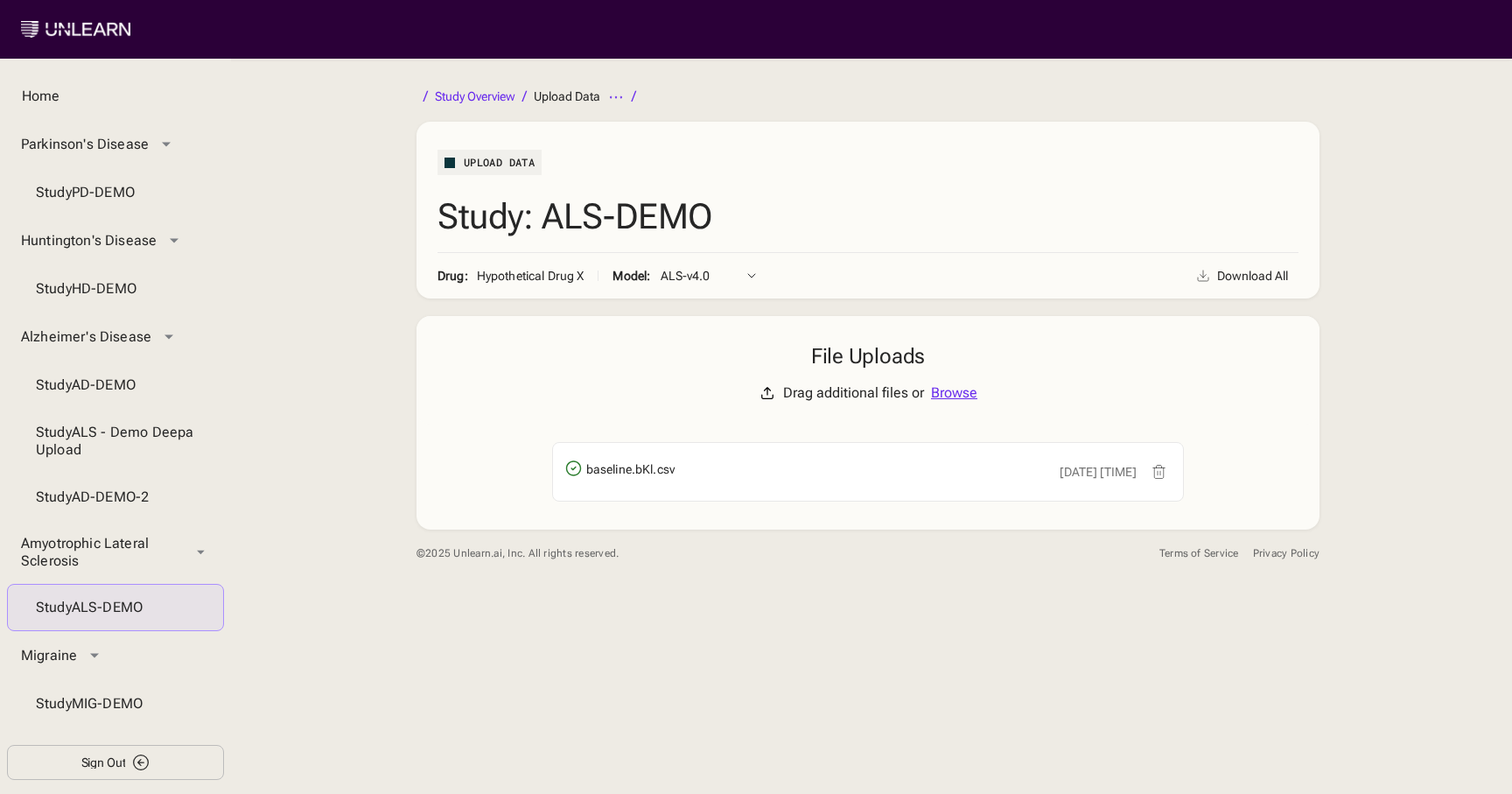 click on "Study Overview Upload Data Design Trial Design Trial Planning Power Gains Predict Digital Twins Dashboard Composite Score Optimization Analyze Treatment Effects Subgroup Explorer Model Performance /" at bounding box center (529, 97) 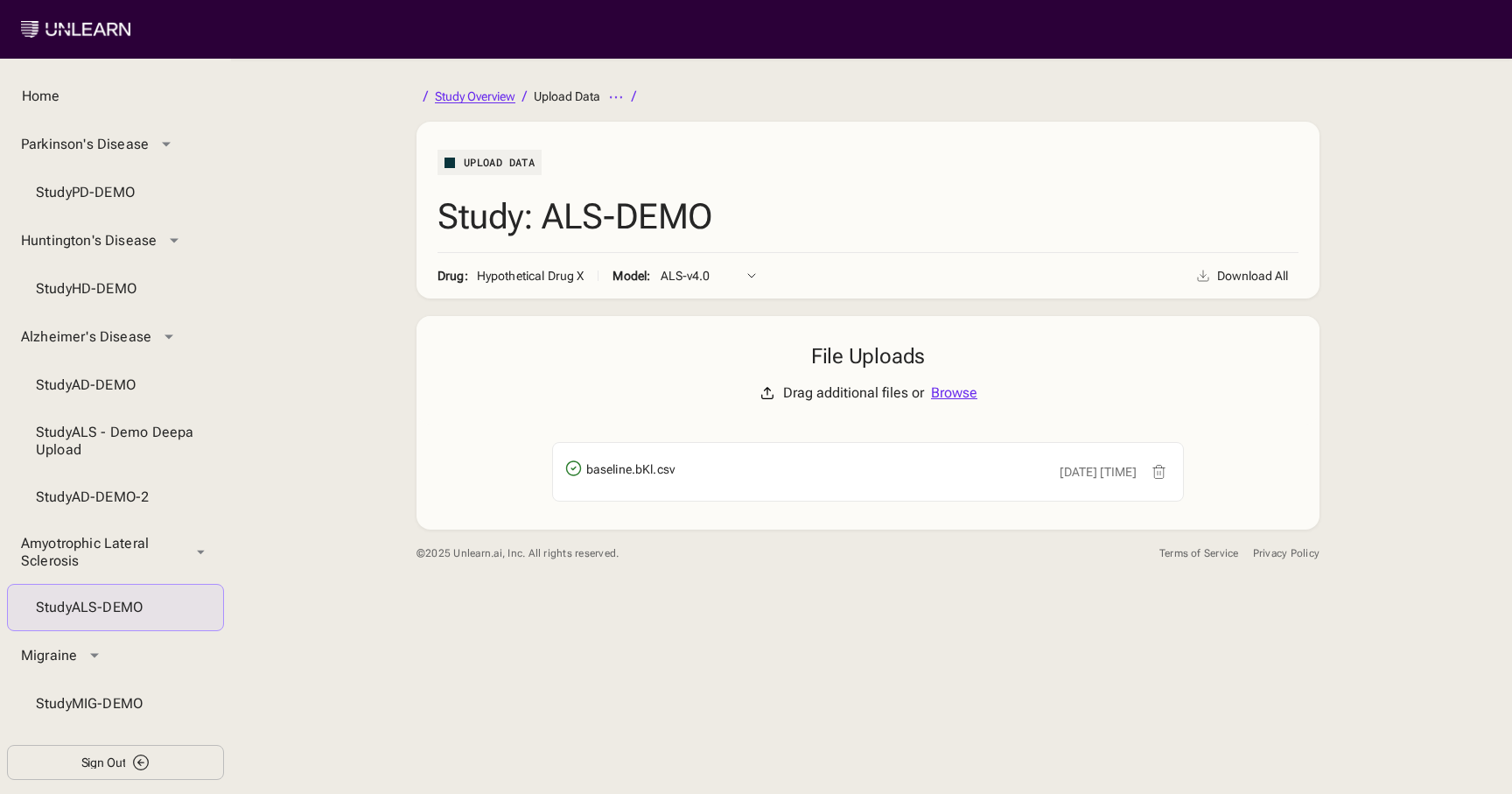 click on "Study Overview" at bounding box center [475, 96] 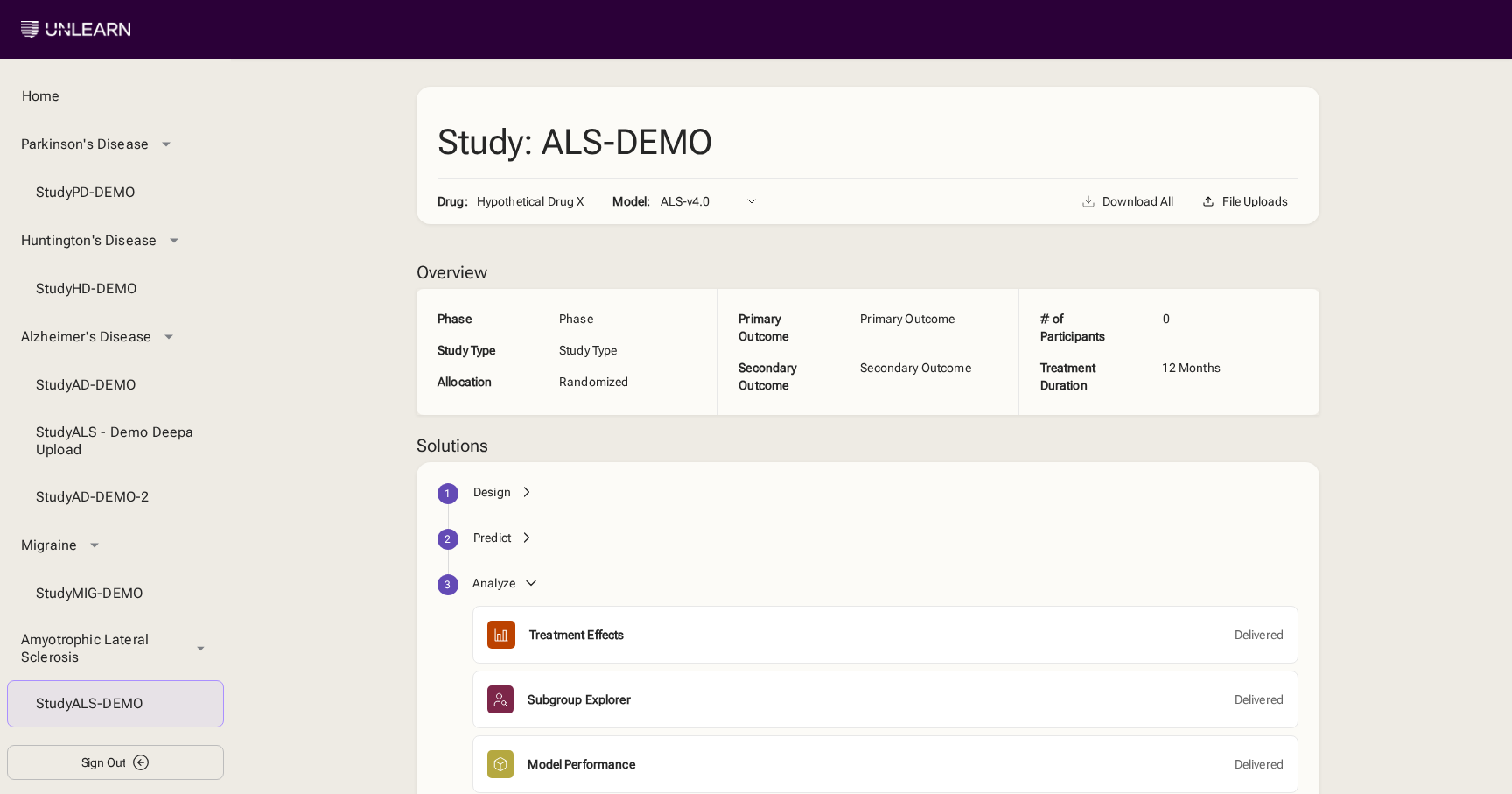 click on "Predict" at bounding box center (492, 538) 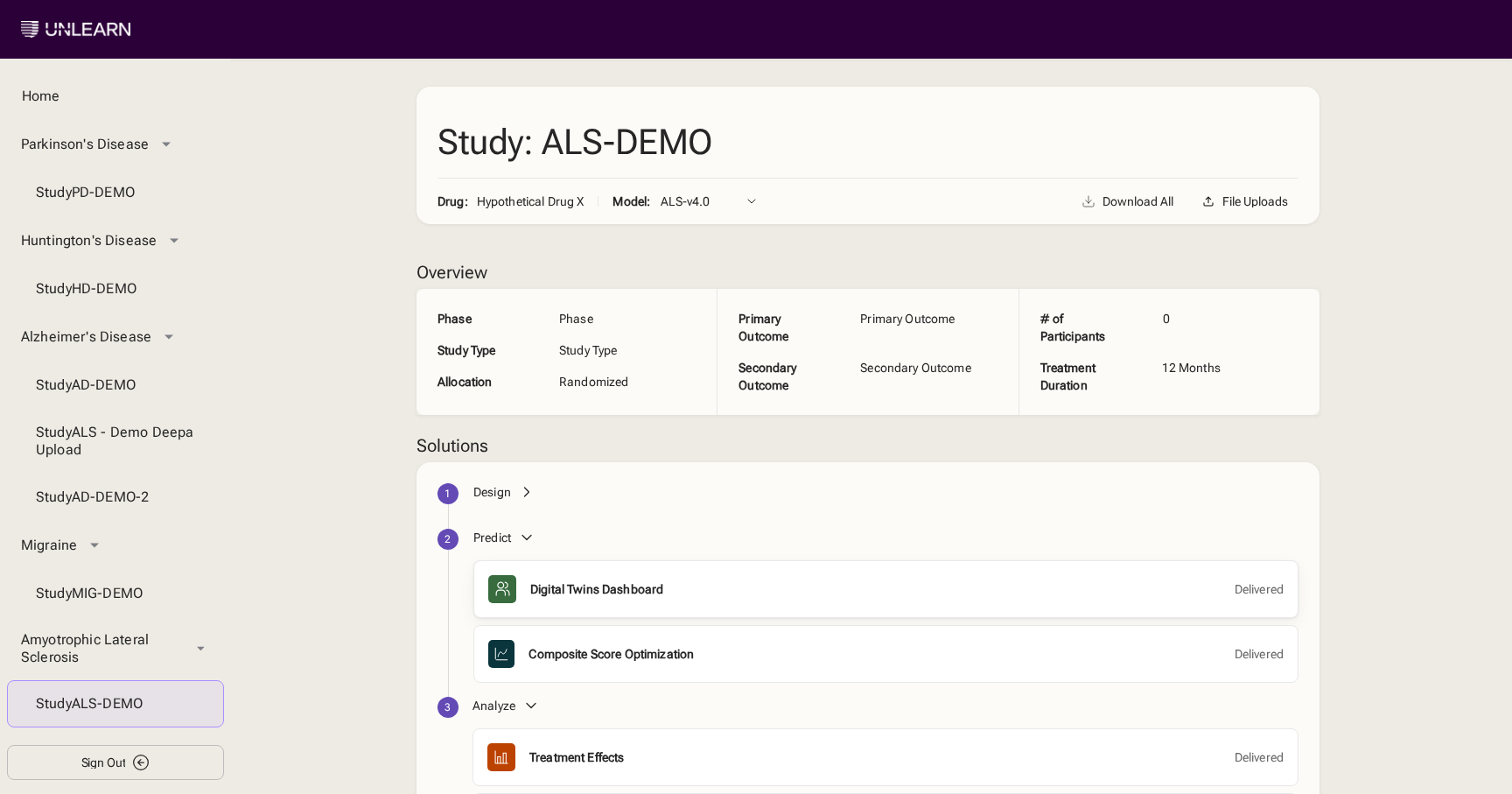 click on "Digital Twins Dashboard" at bounding box center [597, 589] 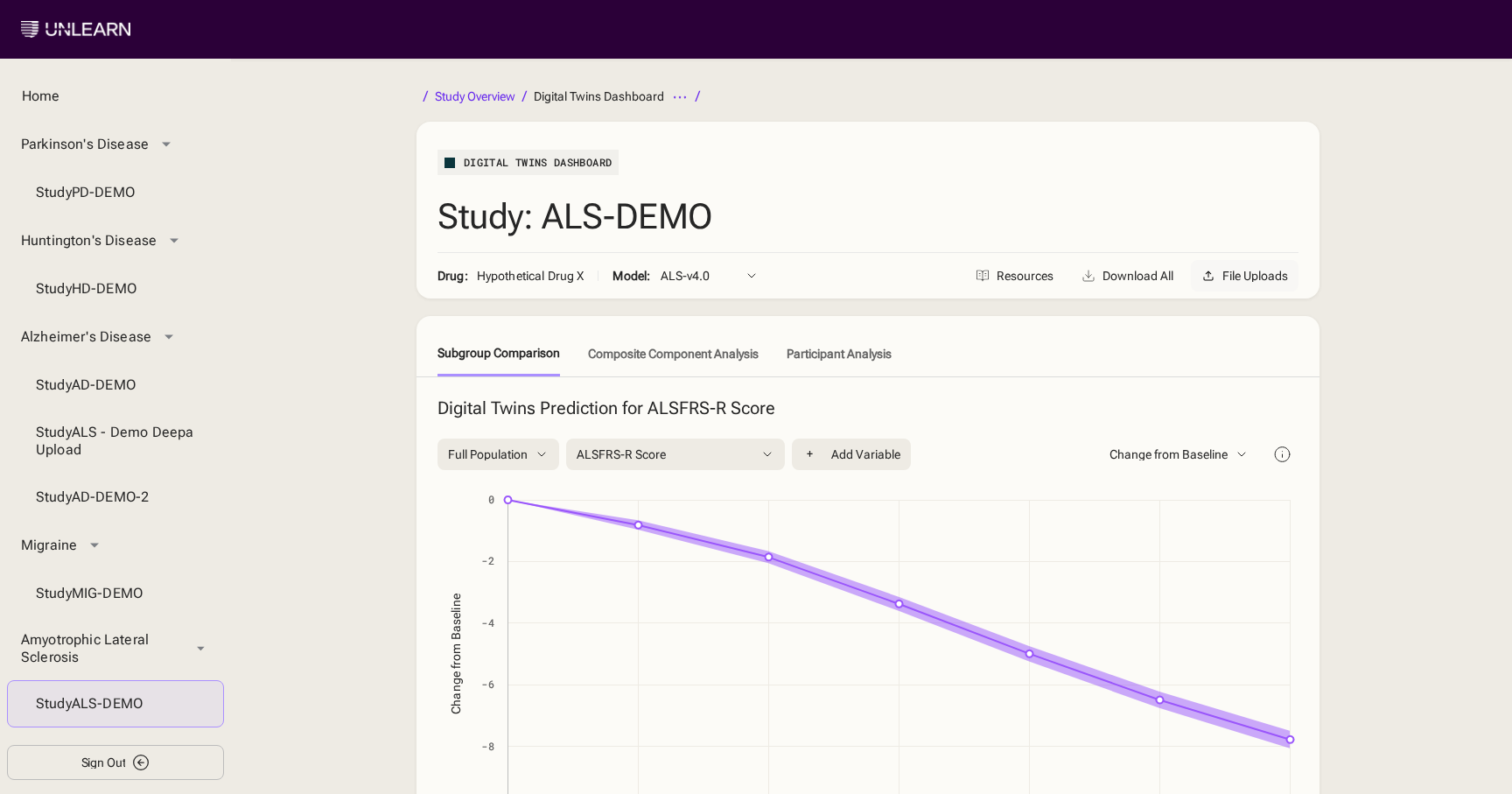 click on "File Uploads" at bounding box center (1255, 276) 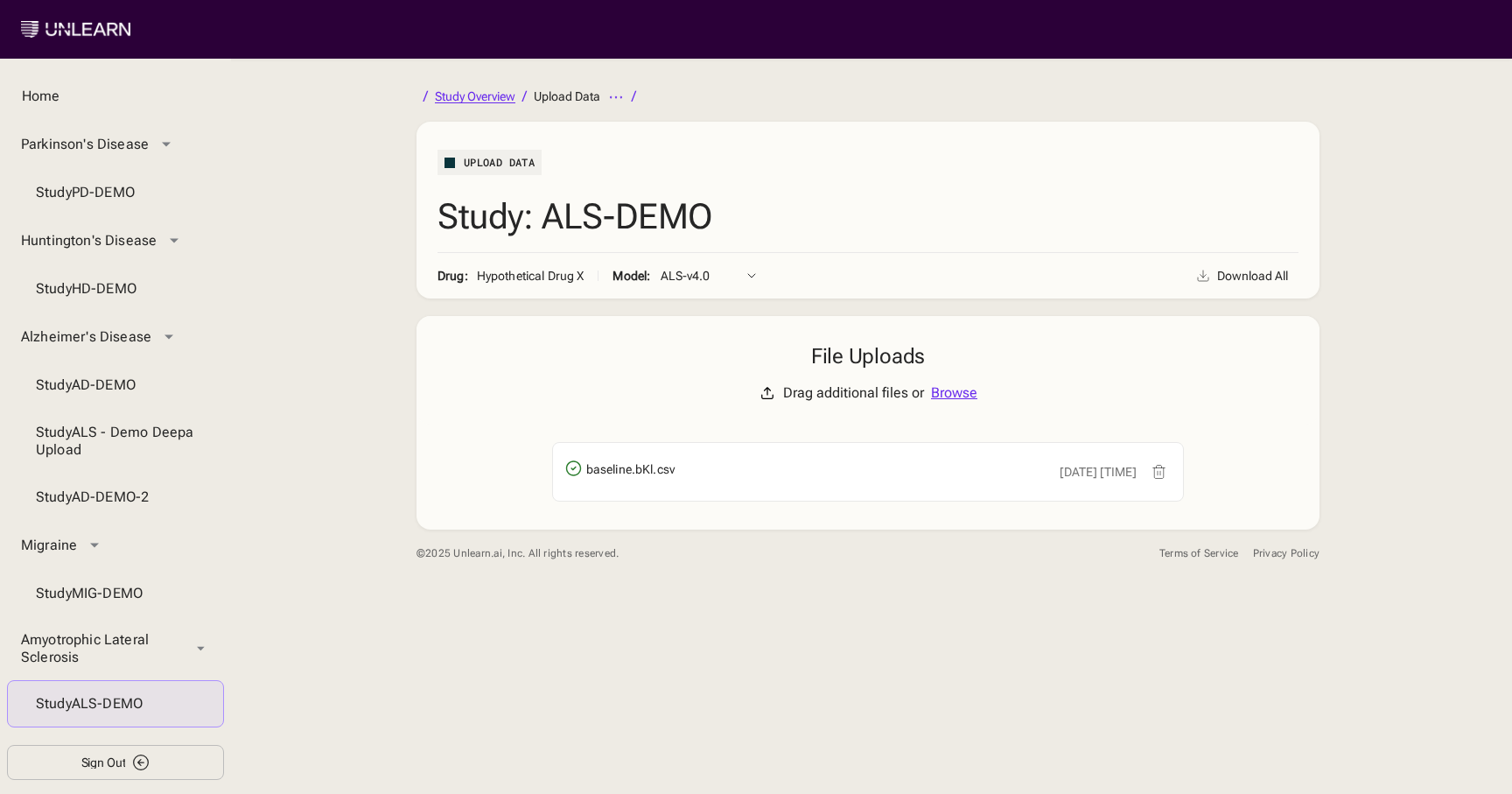 click on "Study Overview" at bounding box center [475, 96] 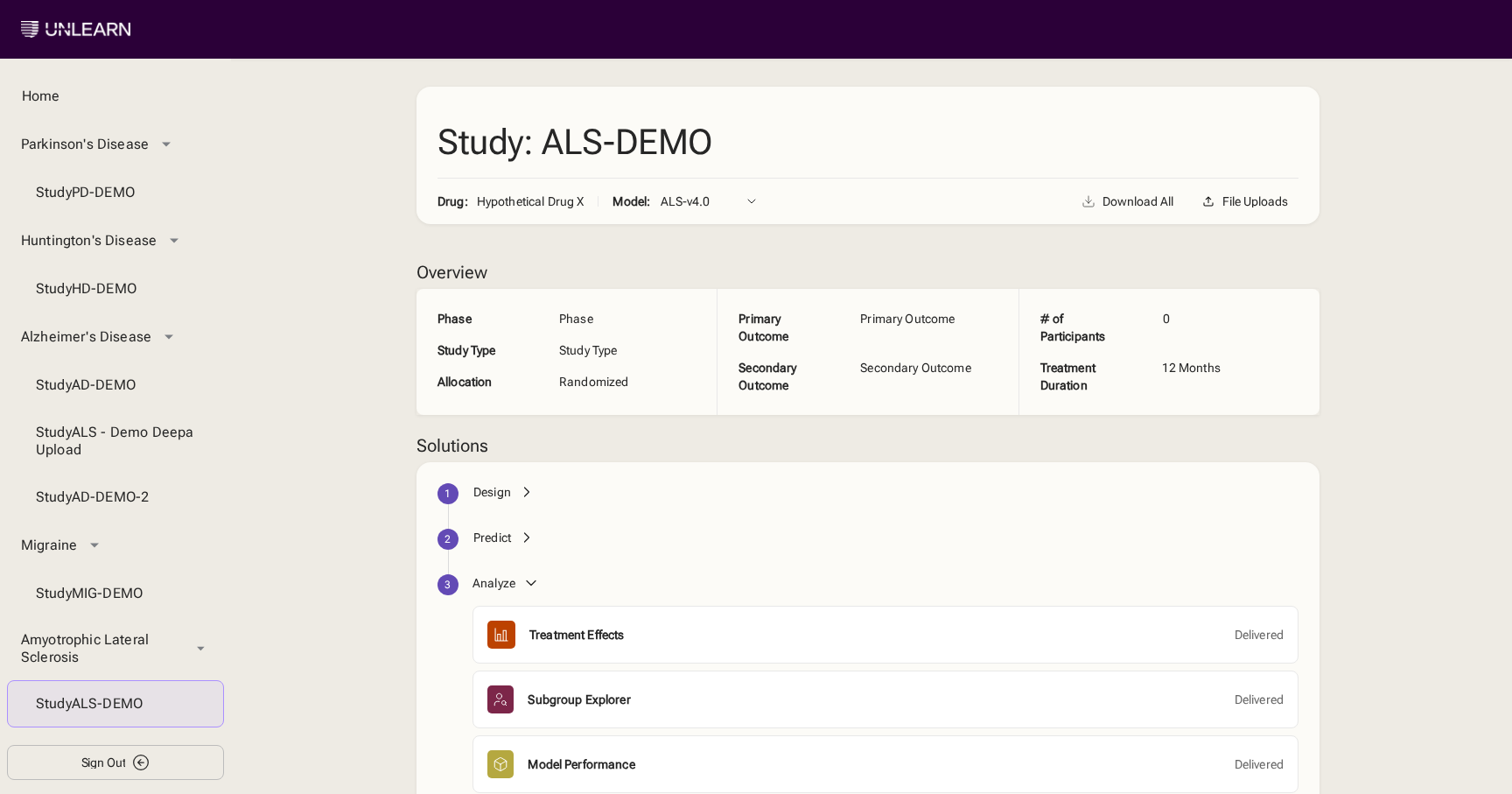 click on "Predict" at bounding box center (492, 538) 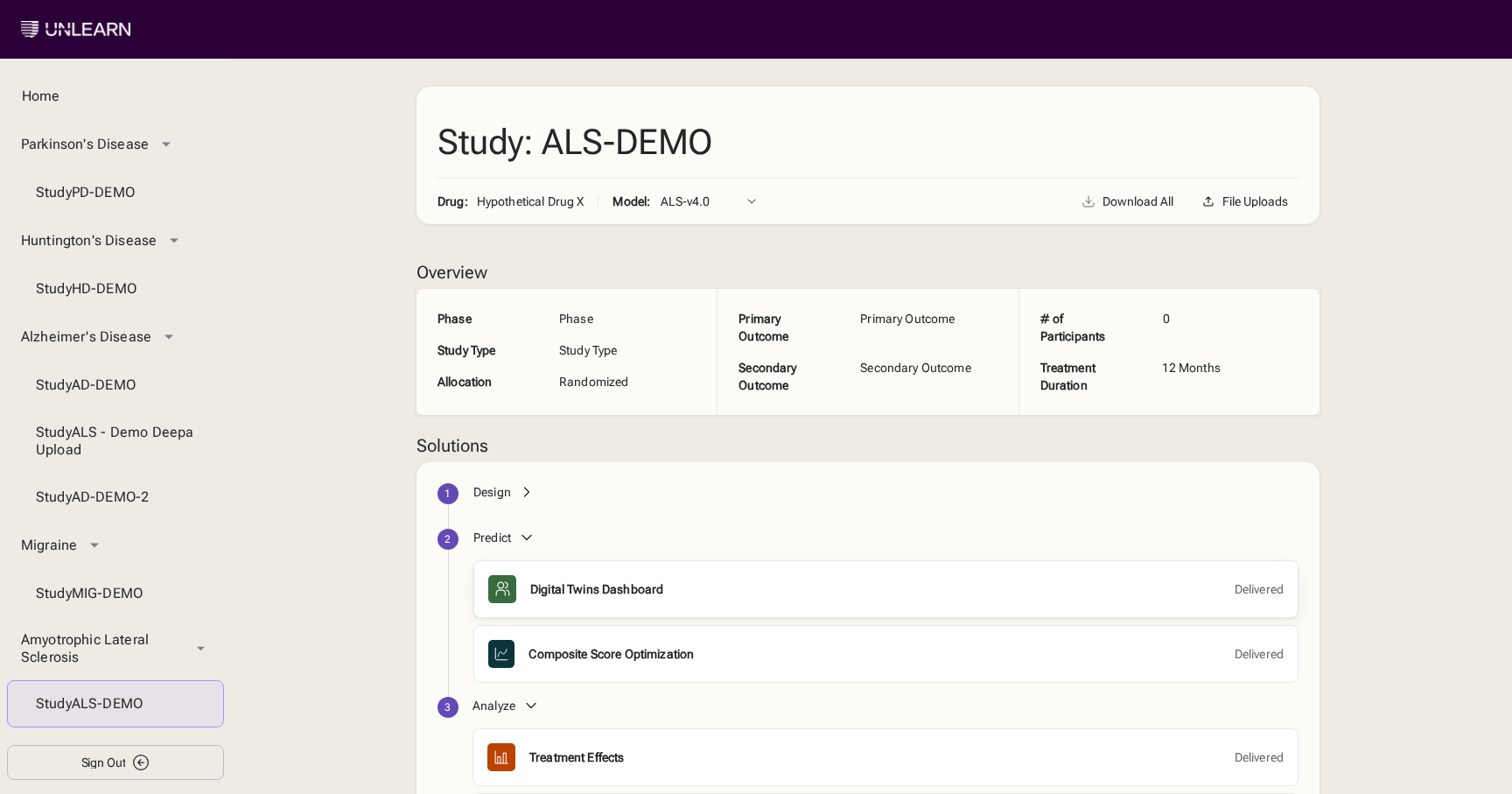 click on "Digital Twins Dashboard Delivered" at bounding box center [906, 589] 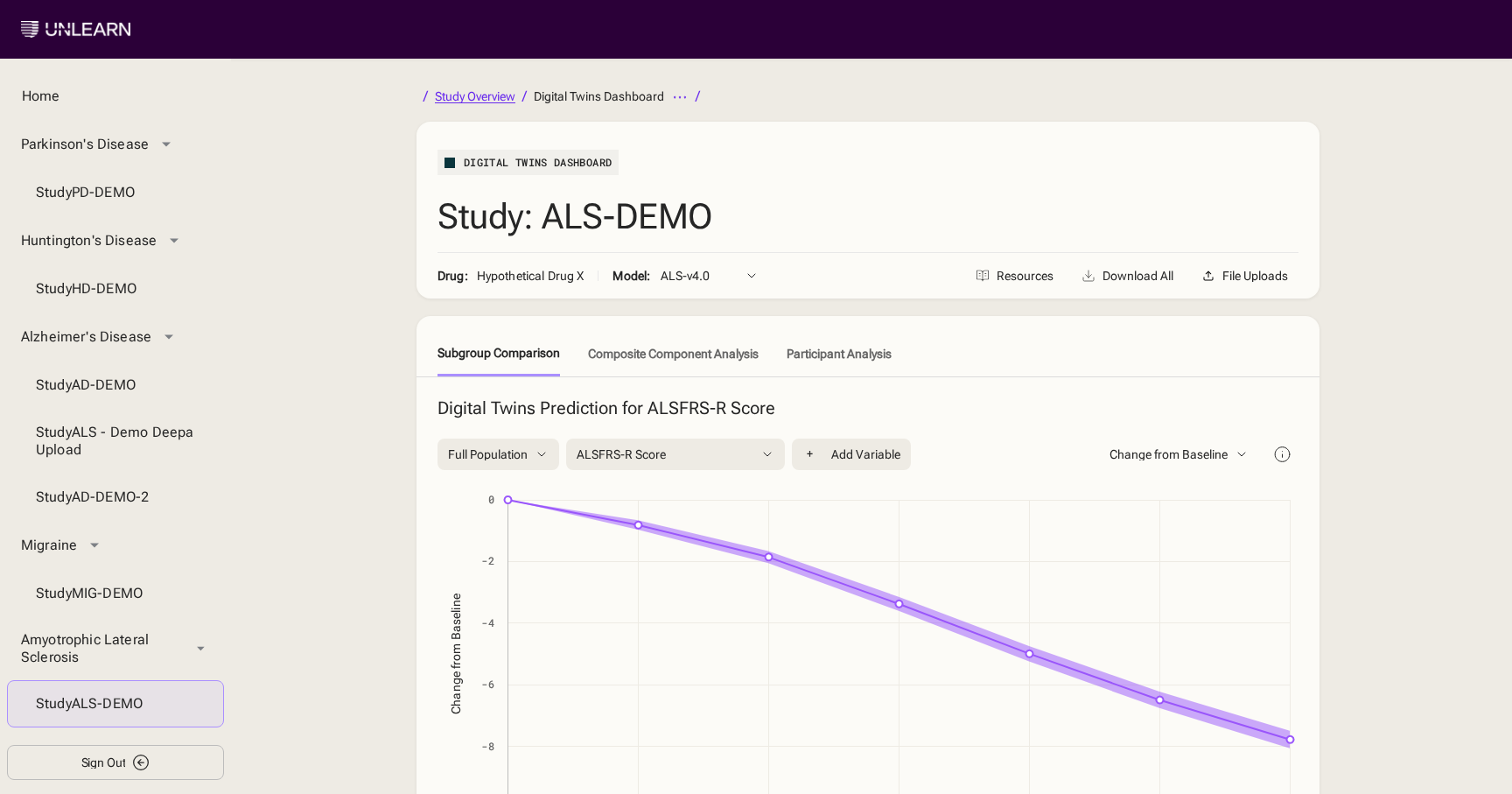 click on "Study Overview" at bounding box center (475, 96) 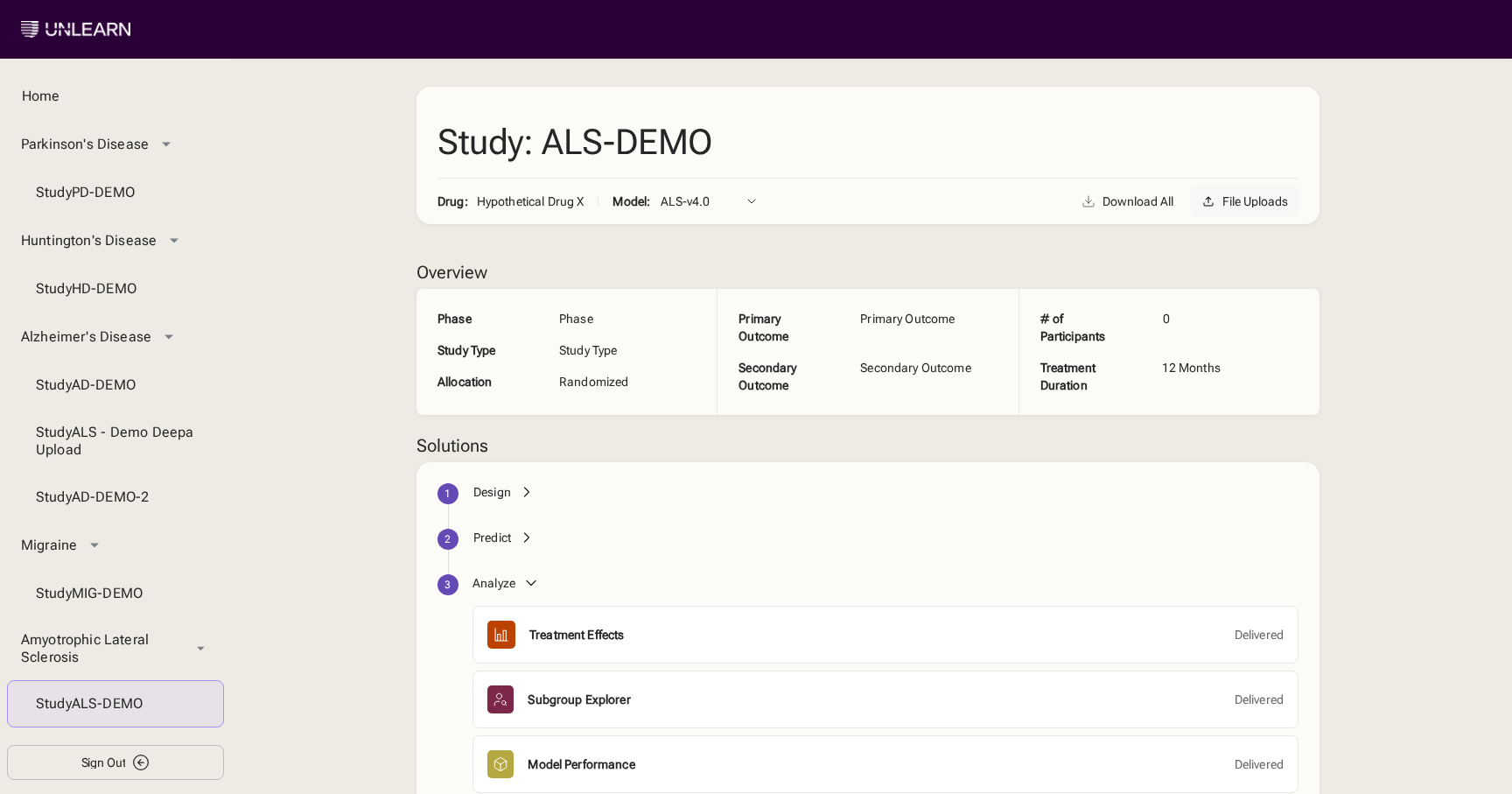 click on "File Uploads" at bounding box center (1244, 201) 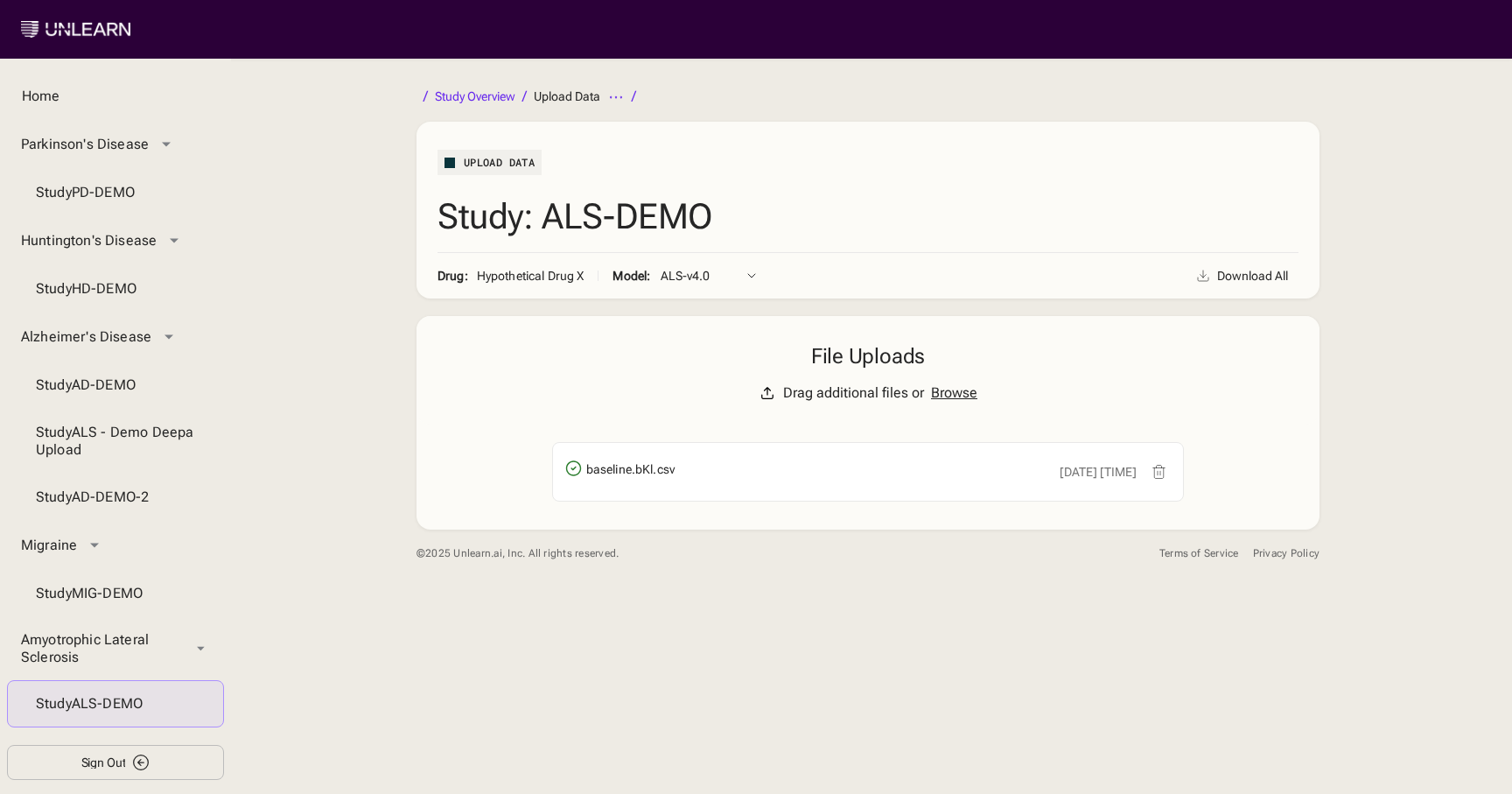 click on "Browse" at bounding box center (954, 393) 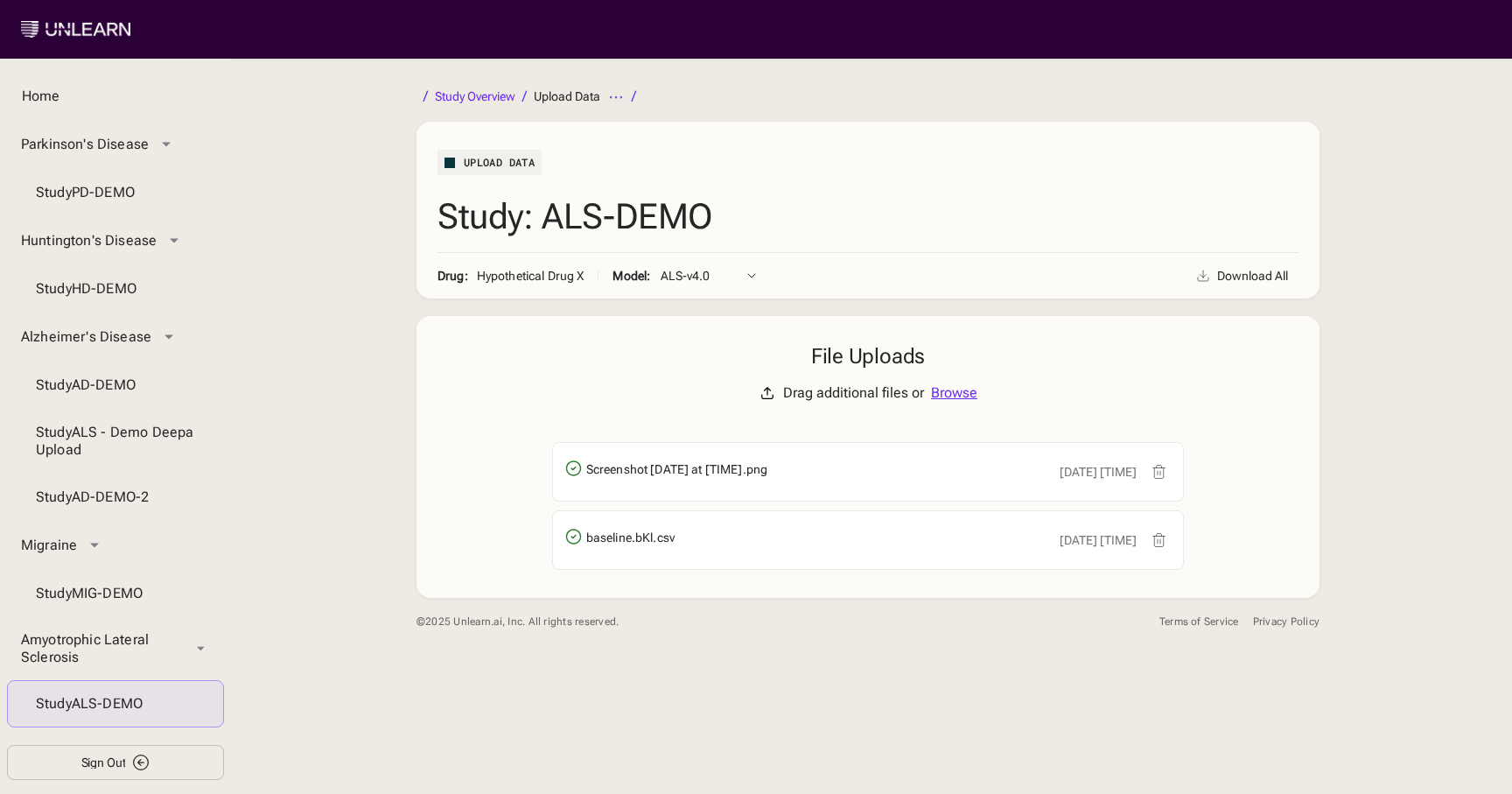 click 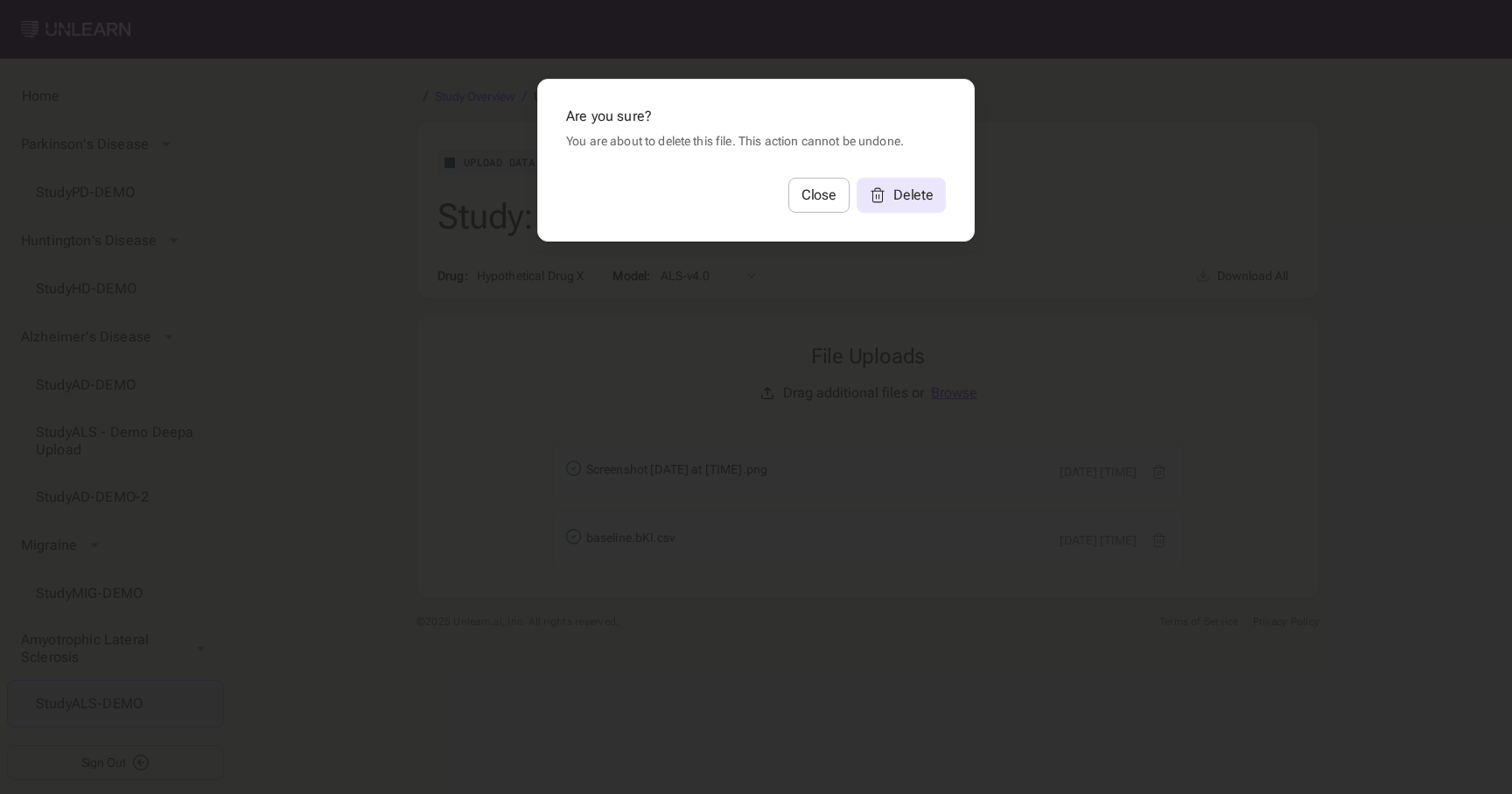 click on "Delete" at bounding box center [901, 195] 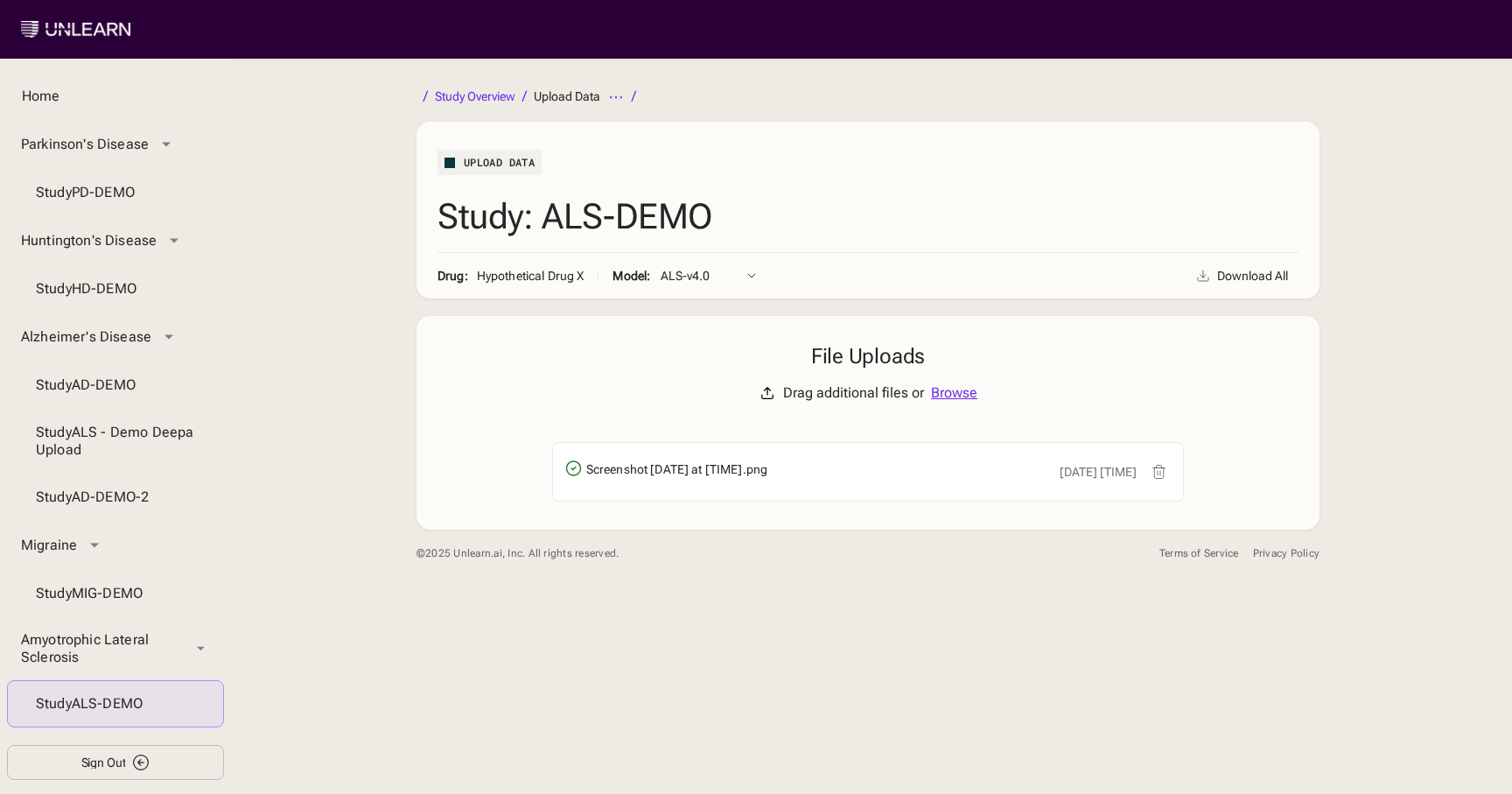 click 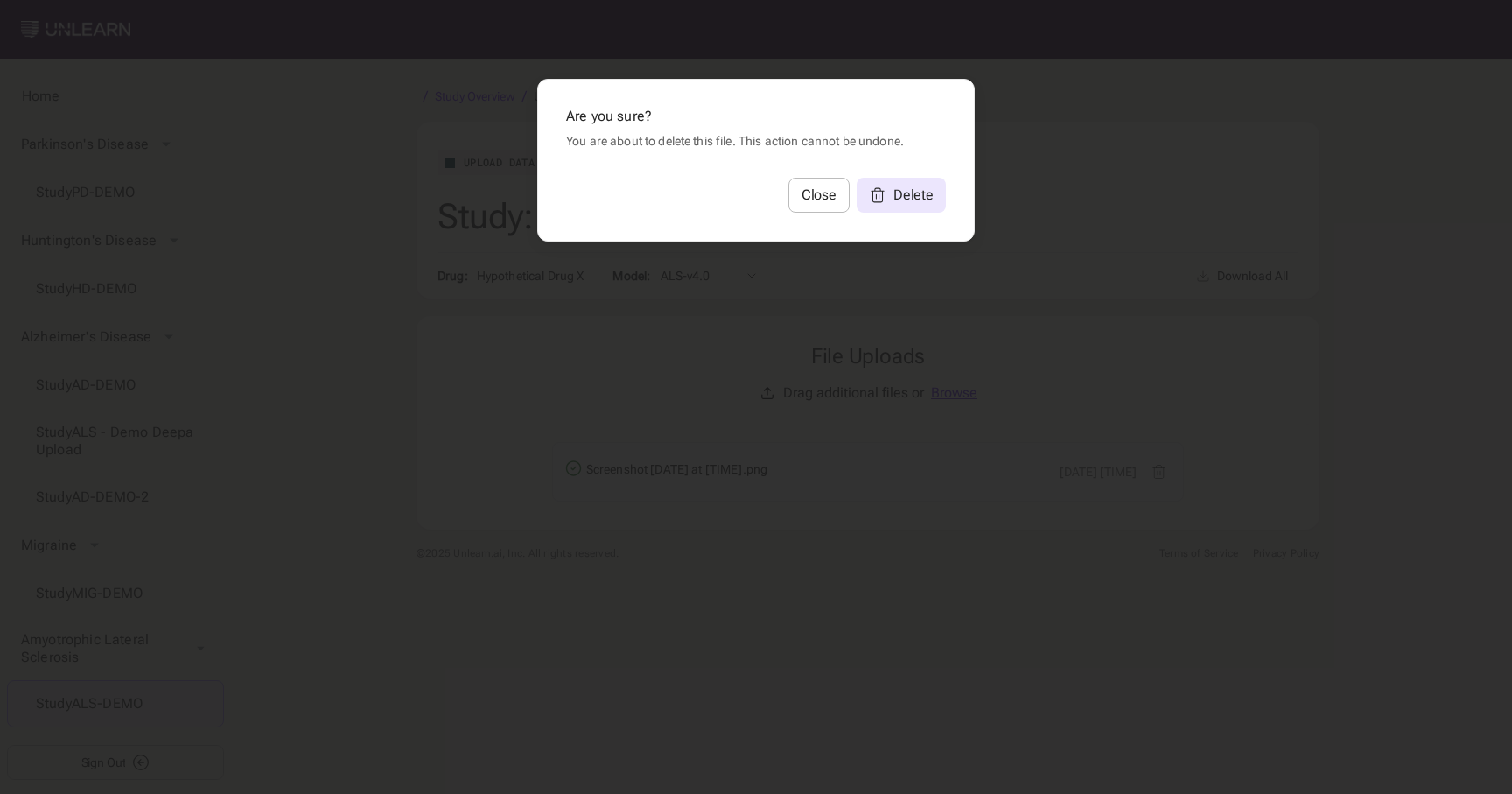 click on "Delete" at bounding box center (914, 195) 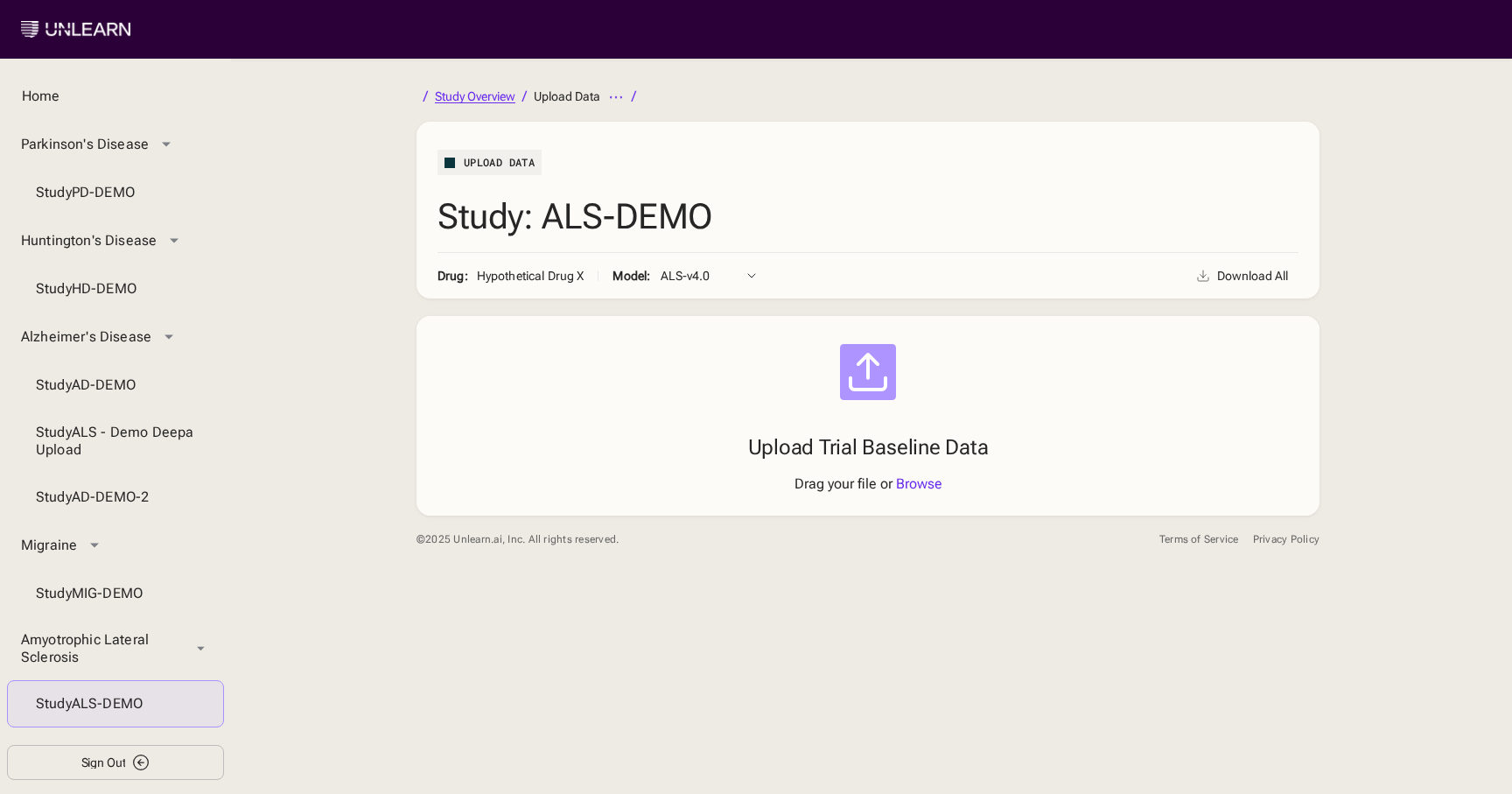 click on "Study Overview" at bounding box center (475, 96) 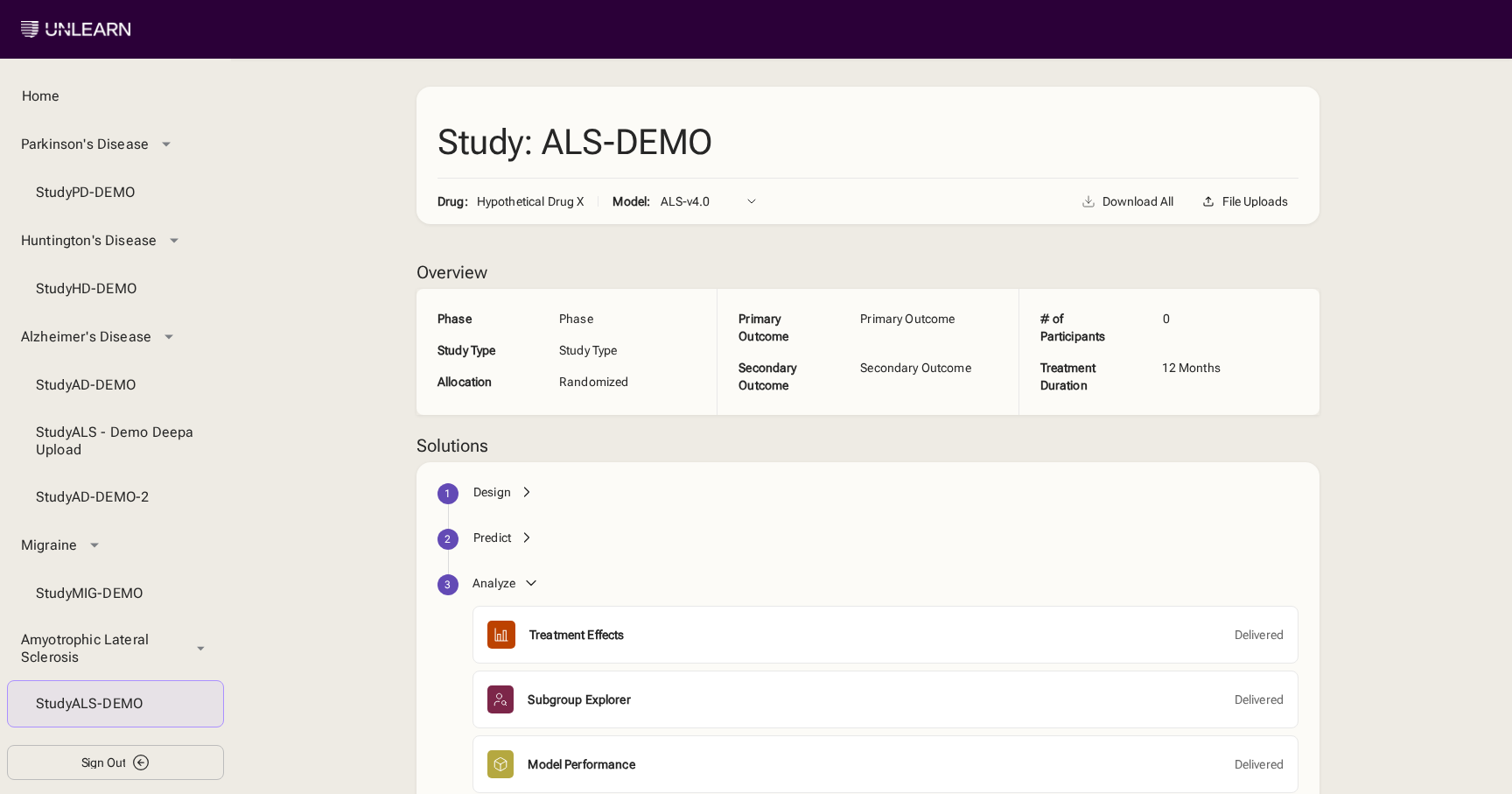 click on "Predict" at bounding box center (886, 545) 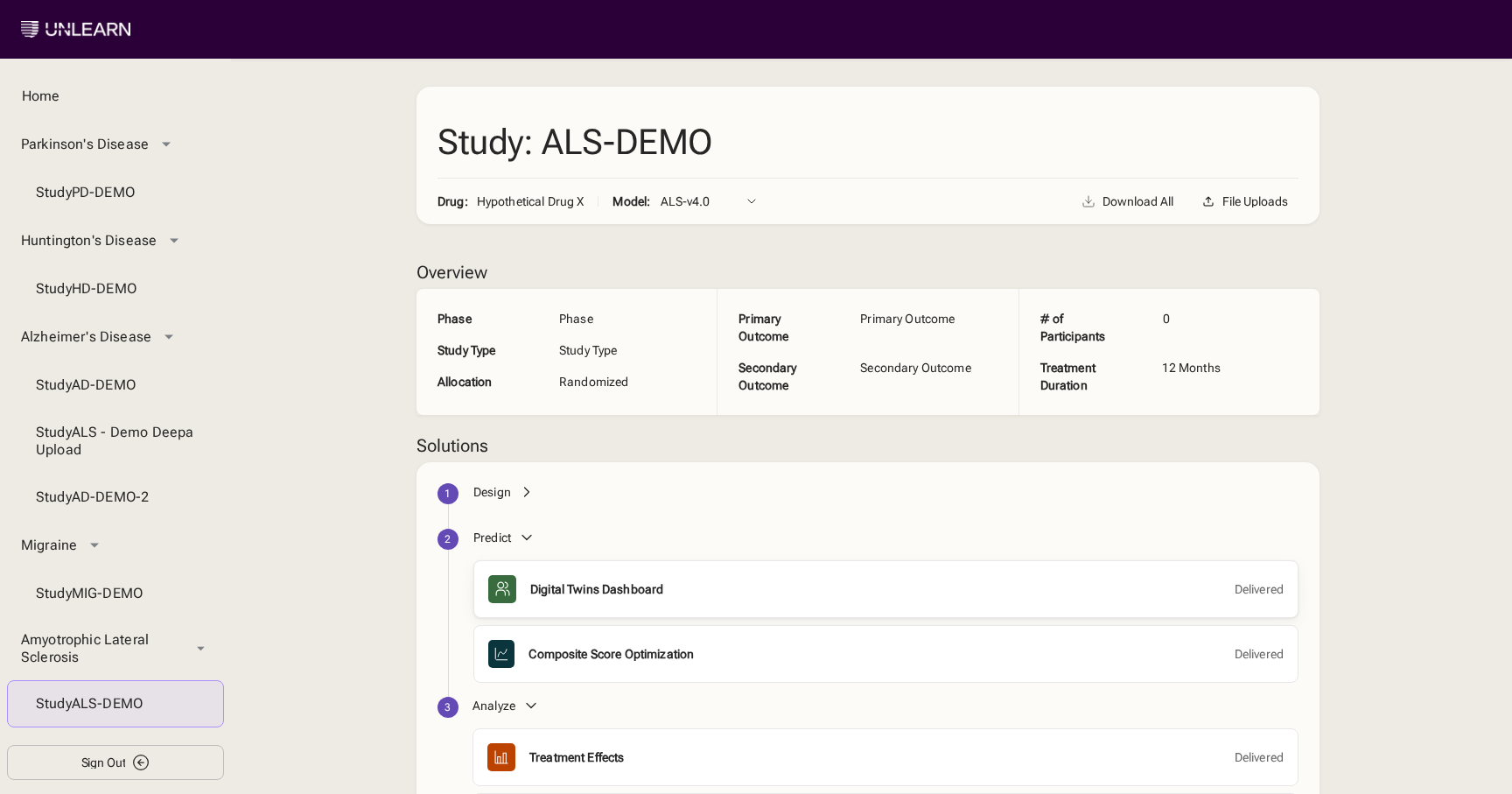 click on "Digital Twins Dashboard" at bounding box center (597, 589) 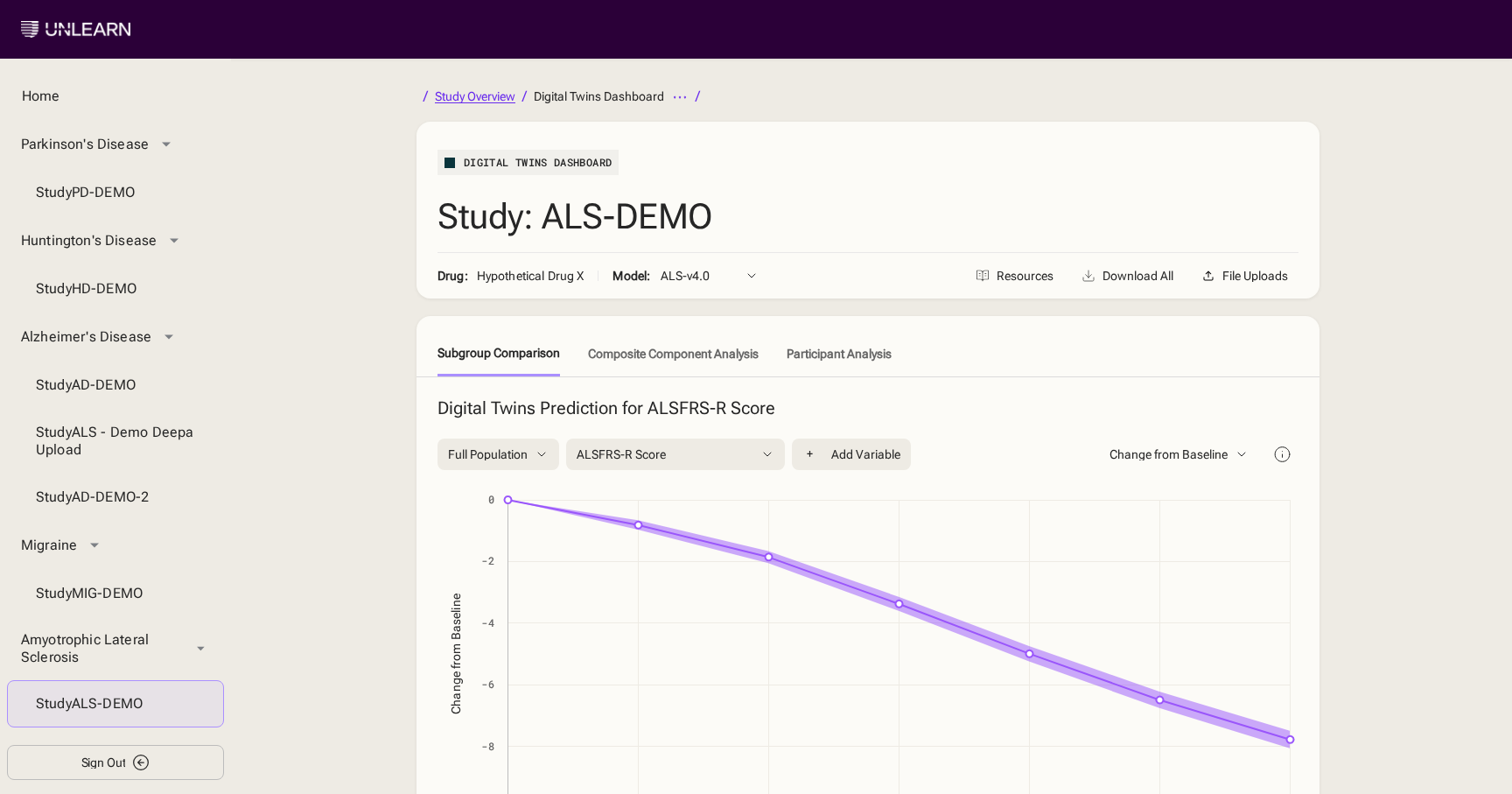 click on "Study Overview" at bounding box center [475, 96] 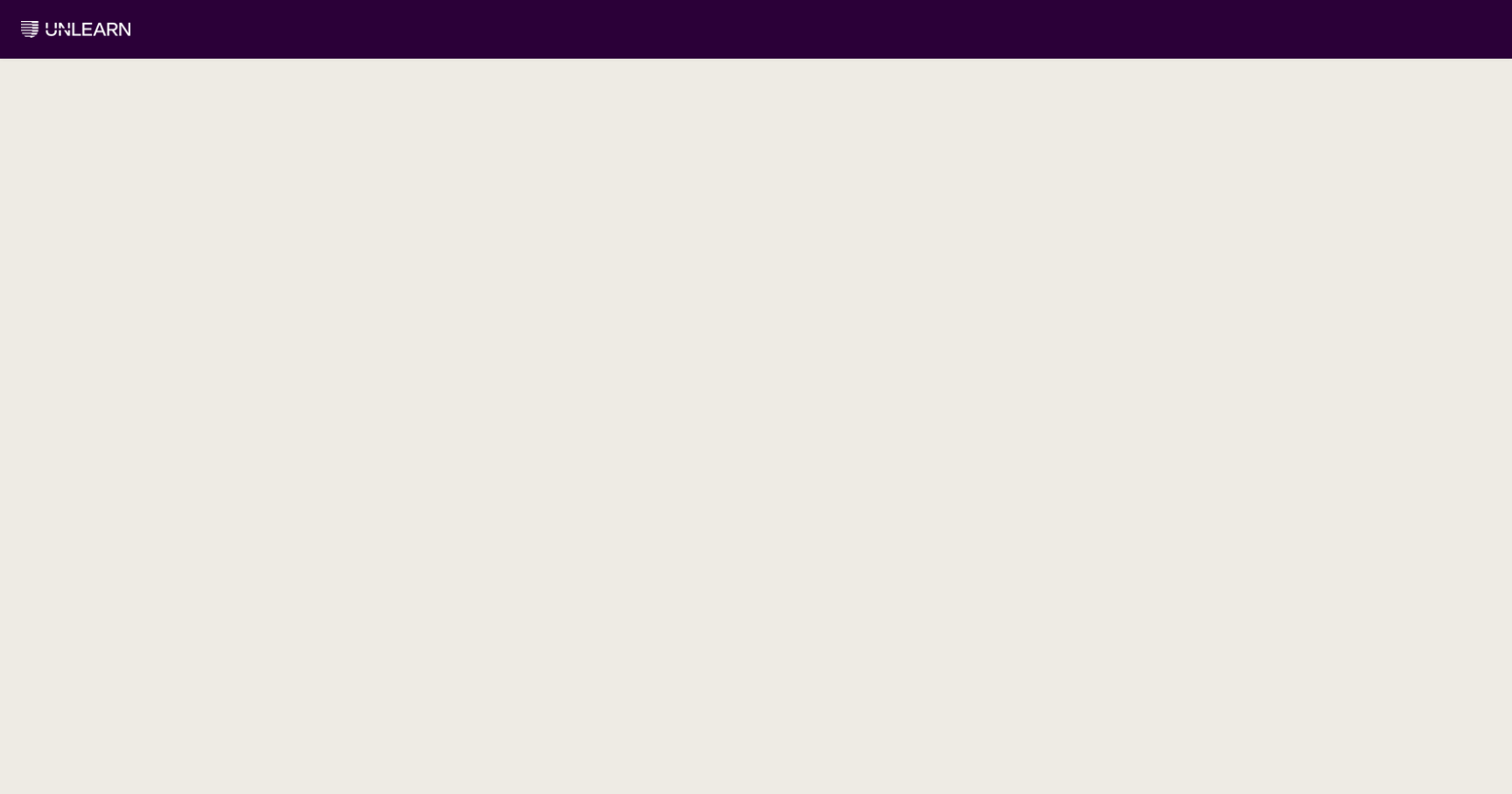 scroll, scrollTop: 0, scrollLeft: 0, axis: both 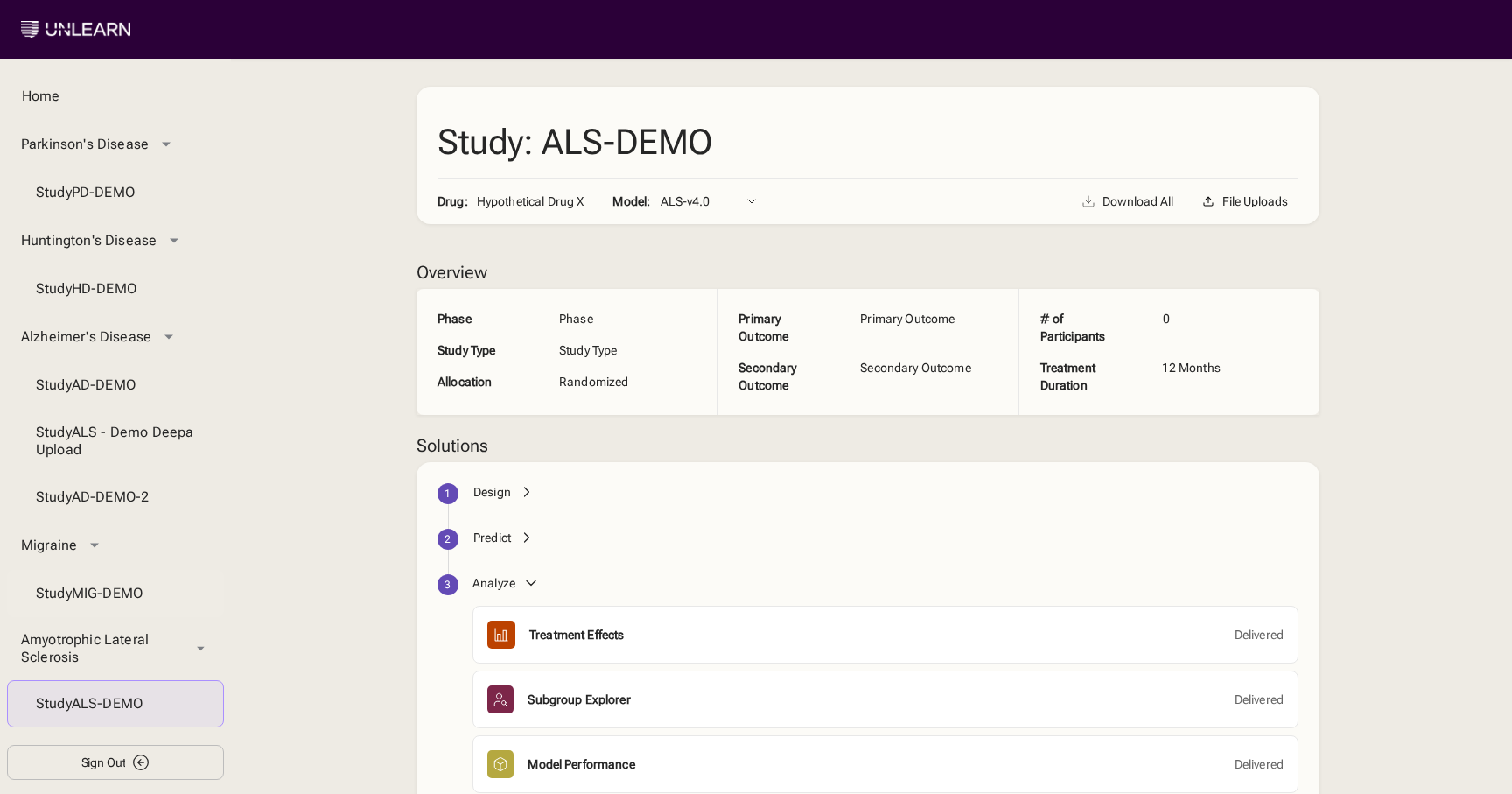 click on "Study  MIG-DEMO" at bounding box center [116, 594] 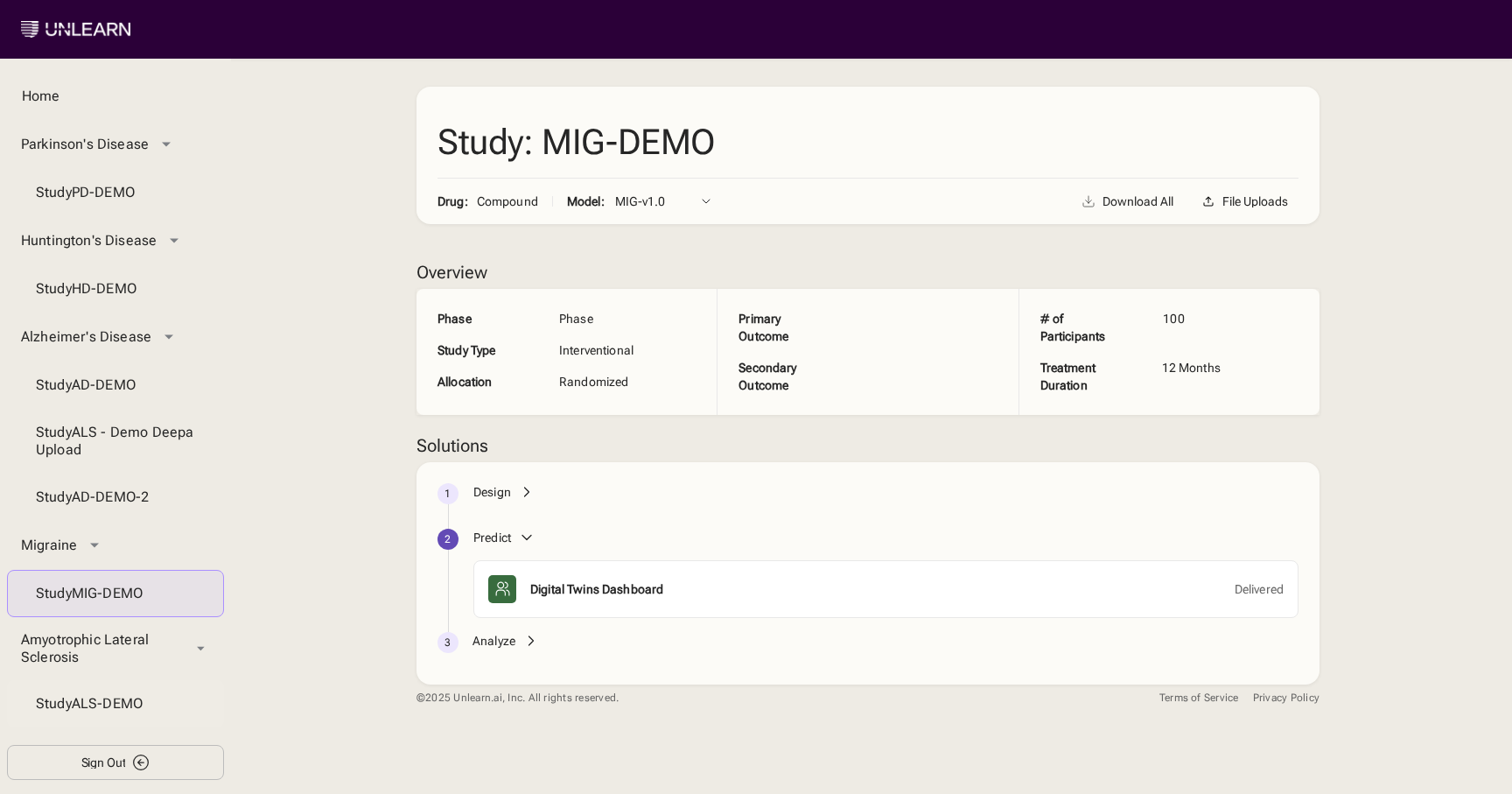 click on "Study  ALS-DEMO" at bounding box center [116, 704] 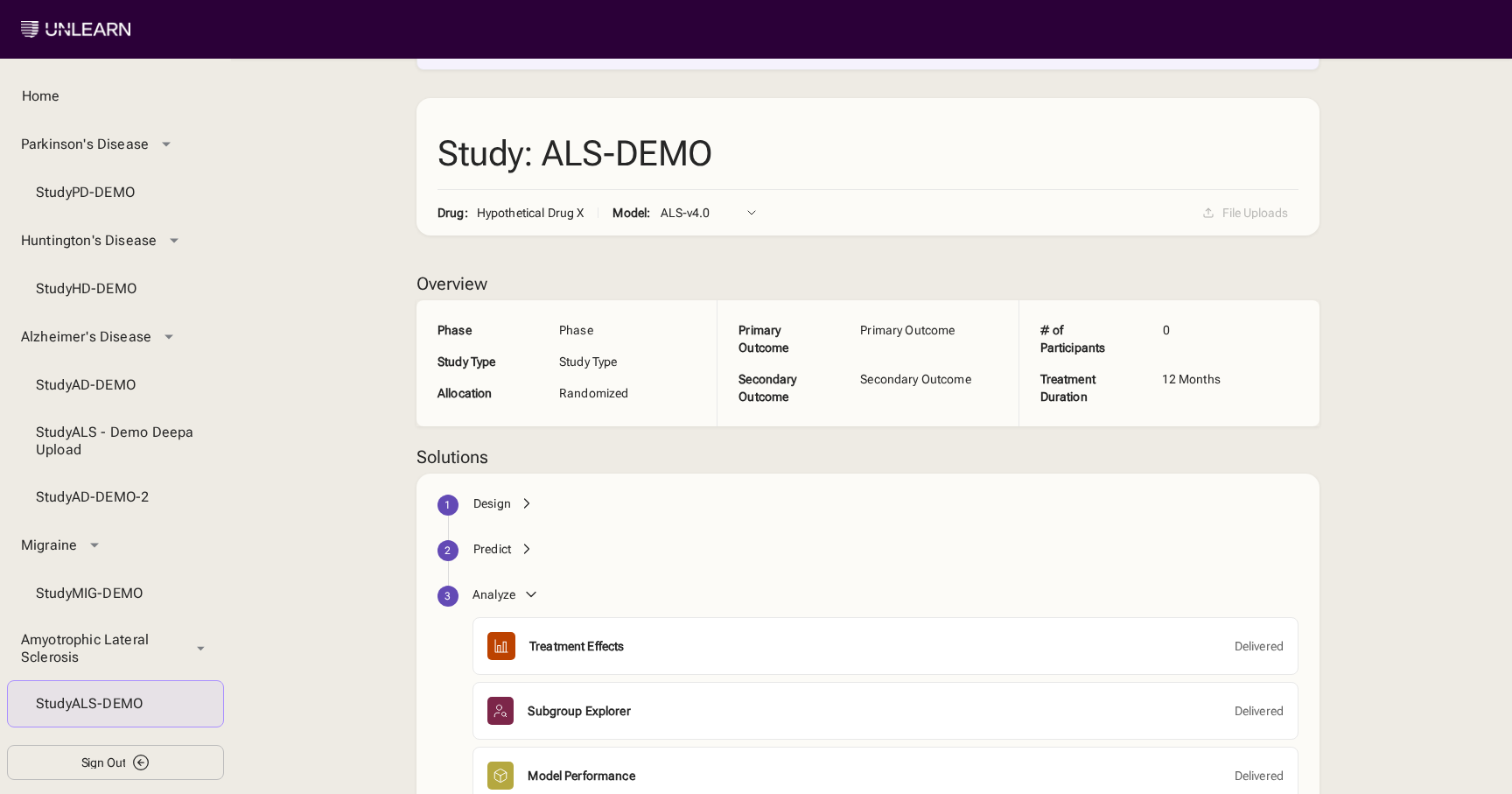 scroll, scrollTop: 164, scrollLeft: 0, axis: vertical 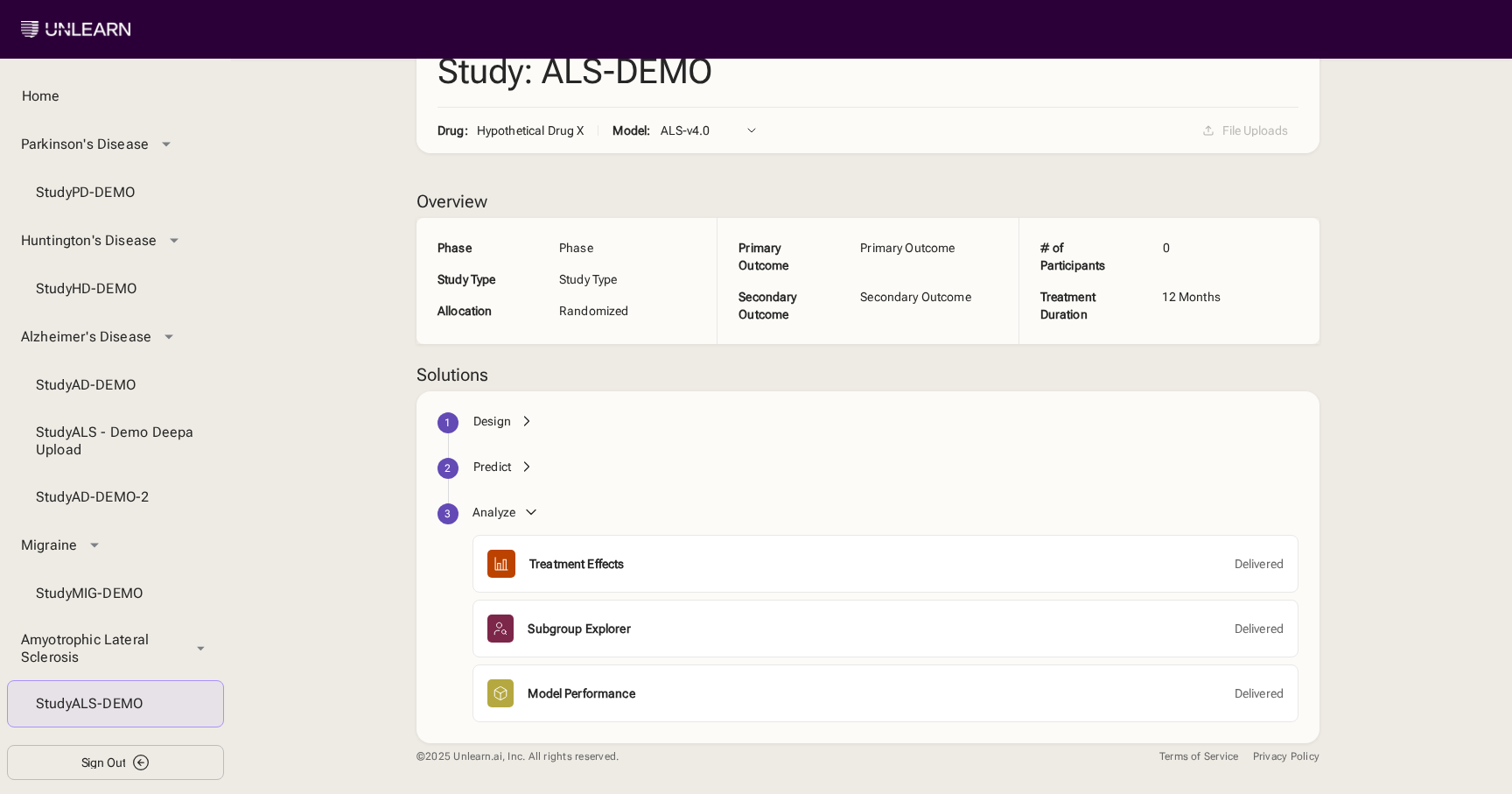 click on "Predict" at bounding box center [492, 467] 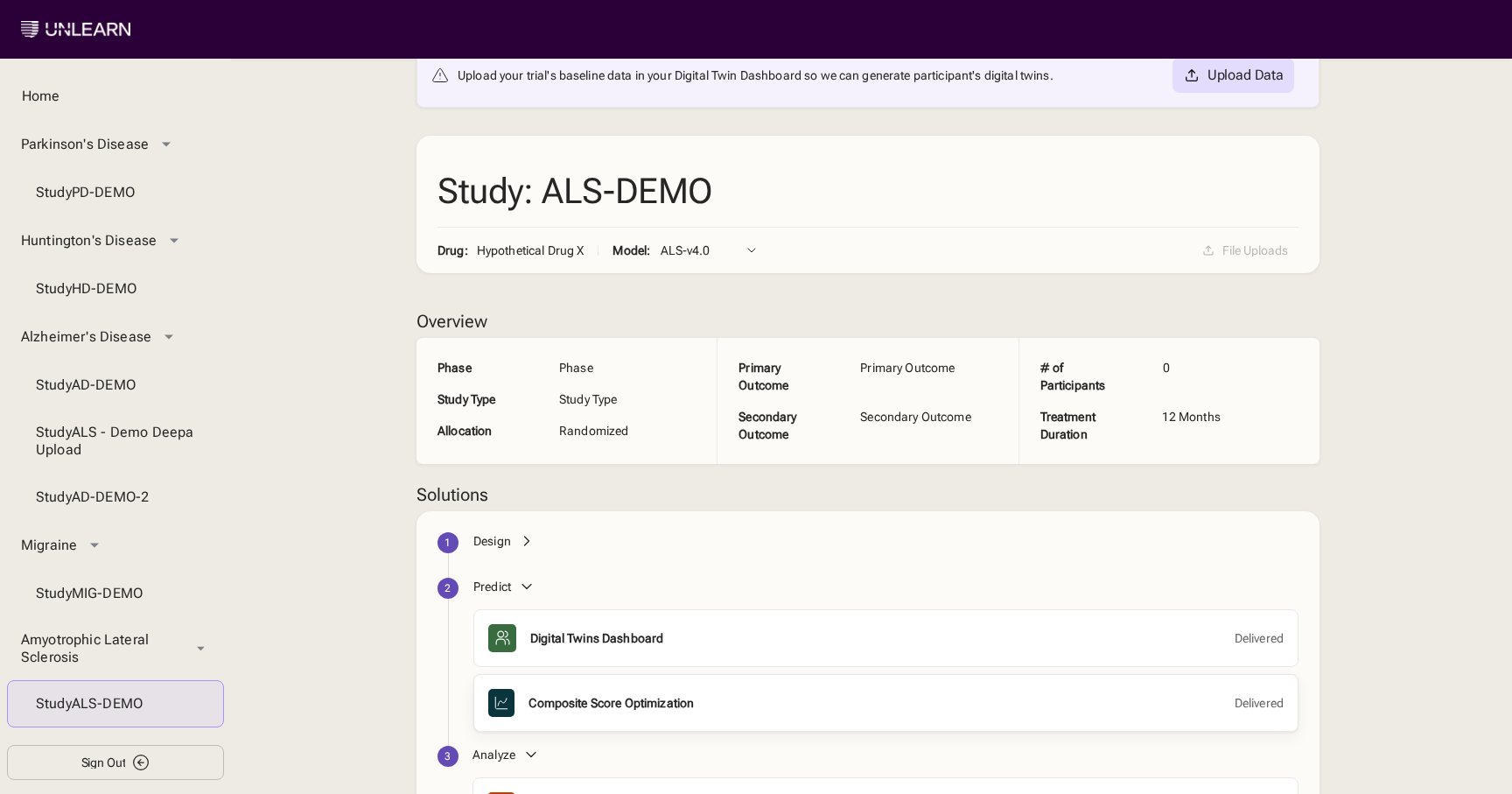 scroll, scrollTop: 0, scrollLeft: 0, axis: both 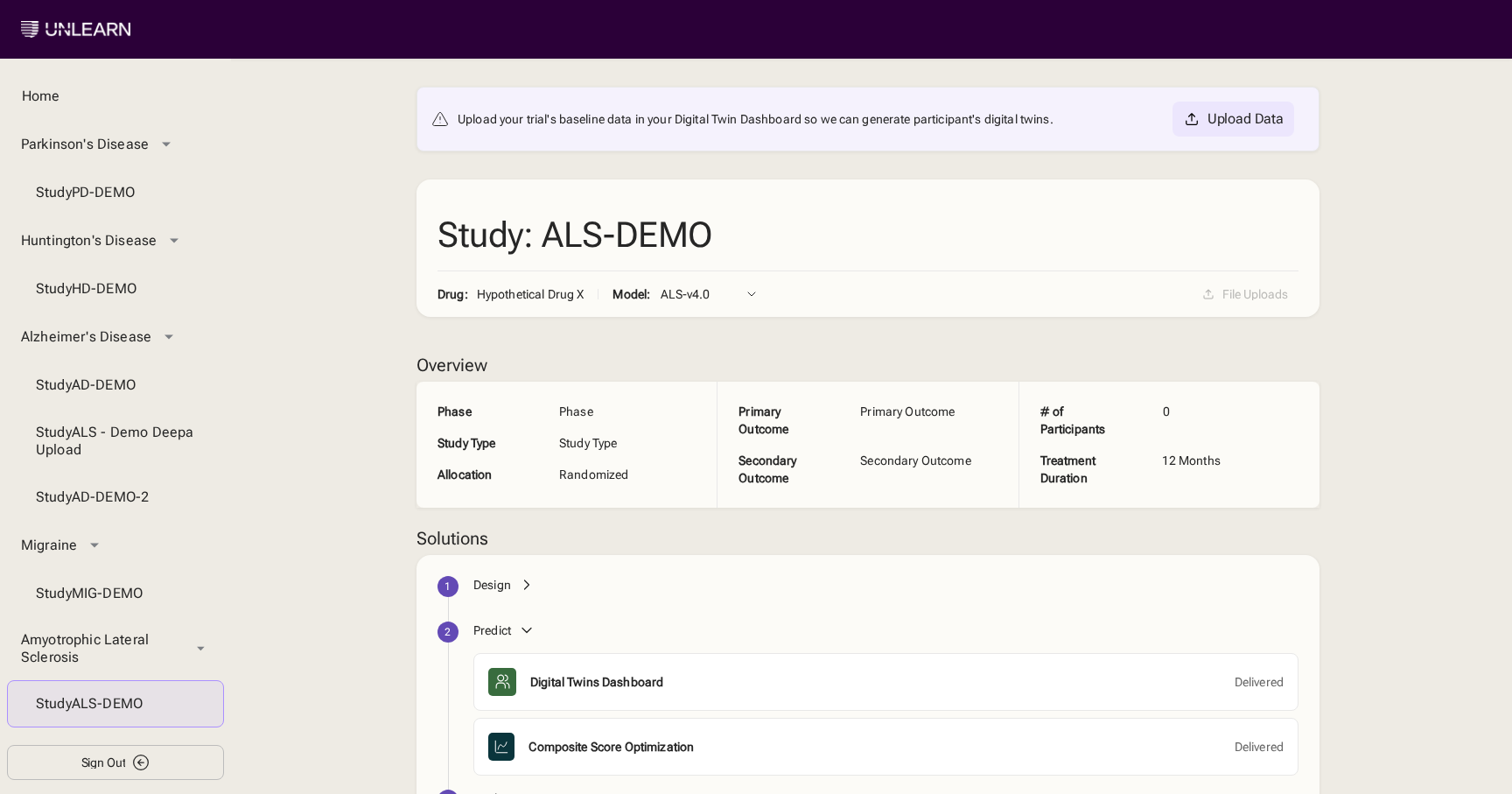 click on "Upload Data" at bounding box center (1233, 119) 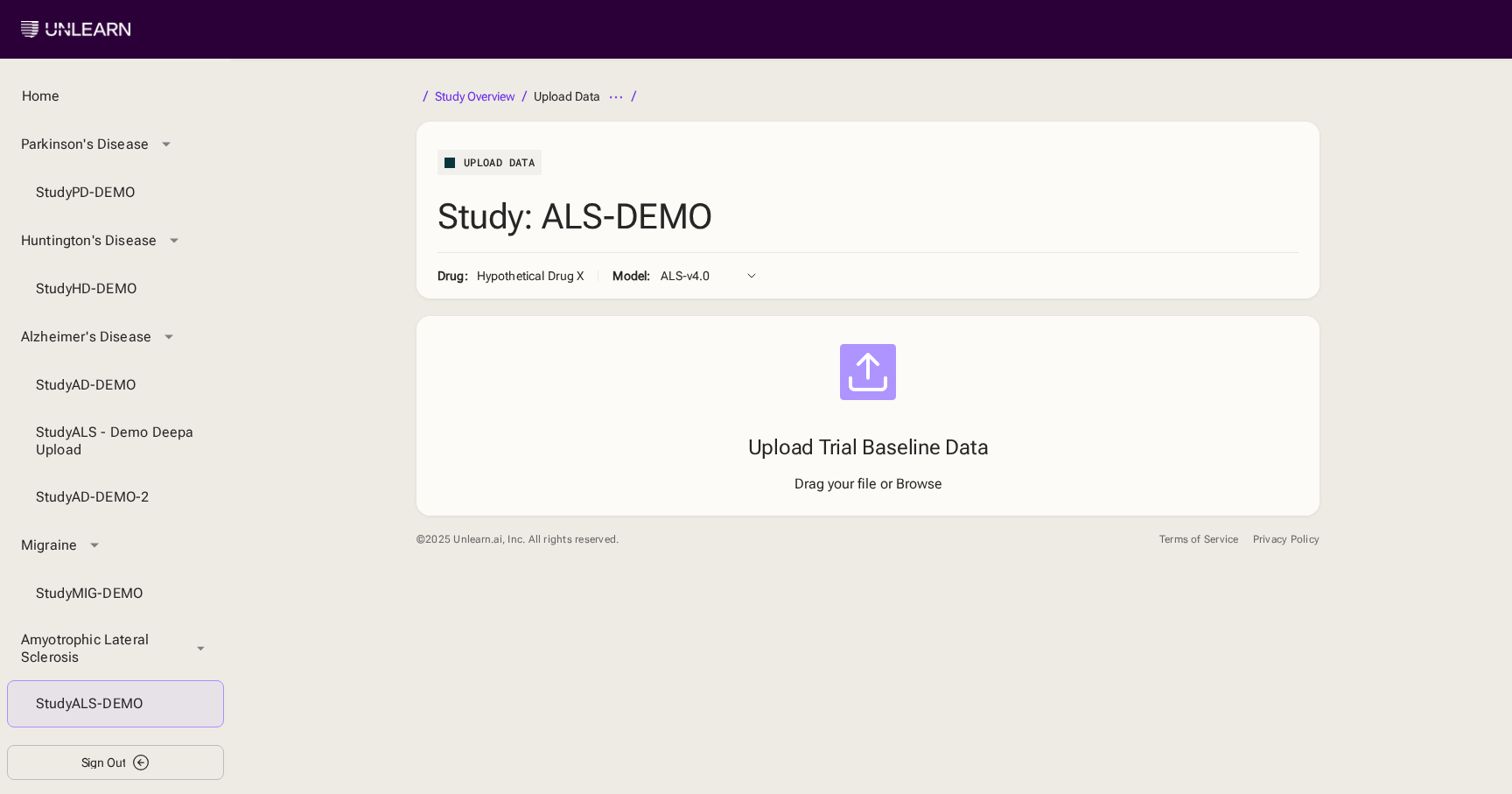 click on "Browse" at bounding box center (919, 483) 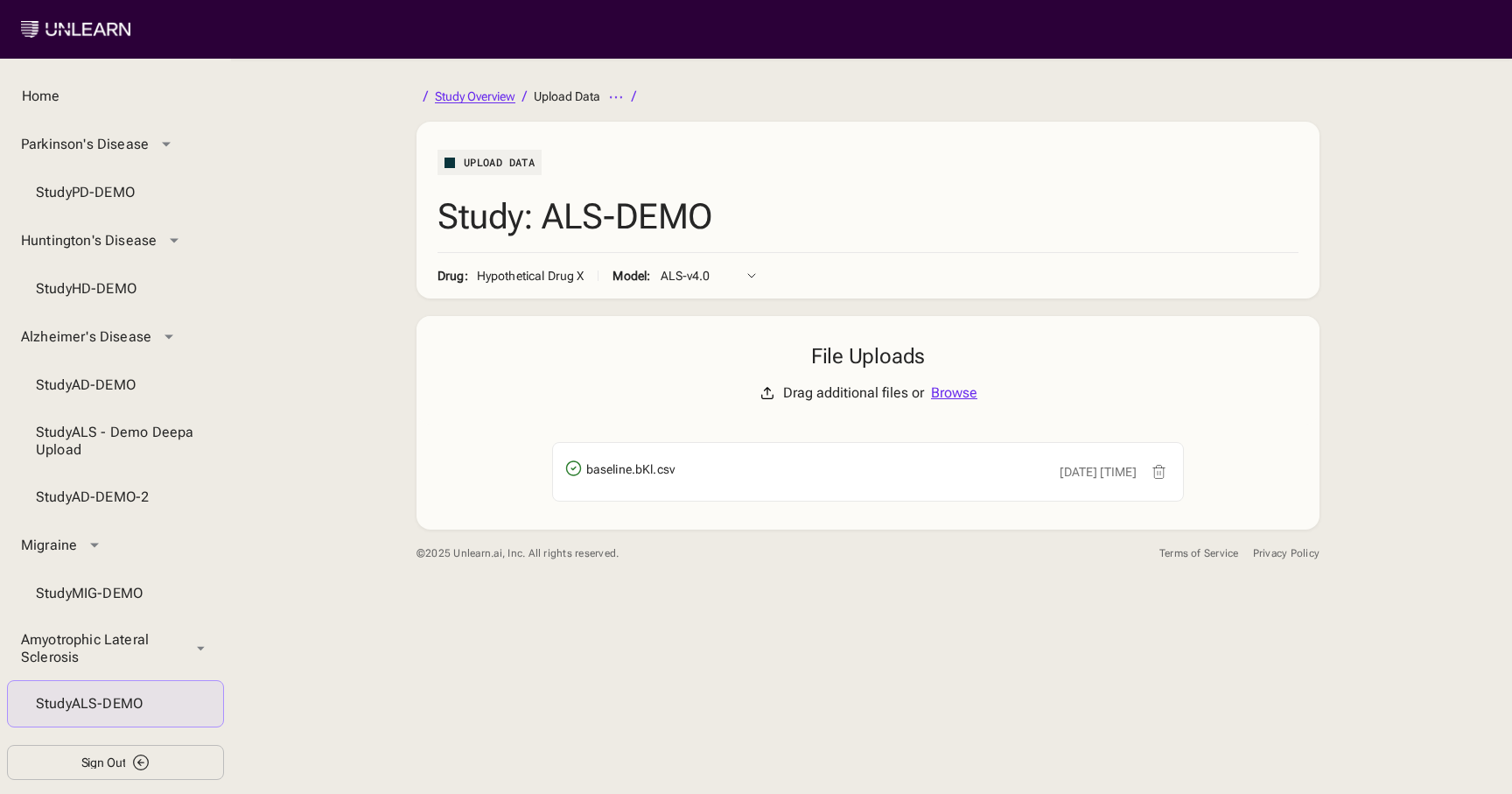 click on "Study Overview" at bounding box center (475, 96) 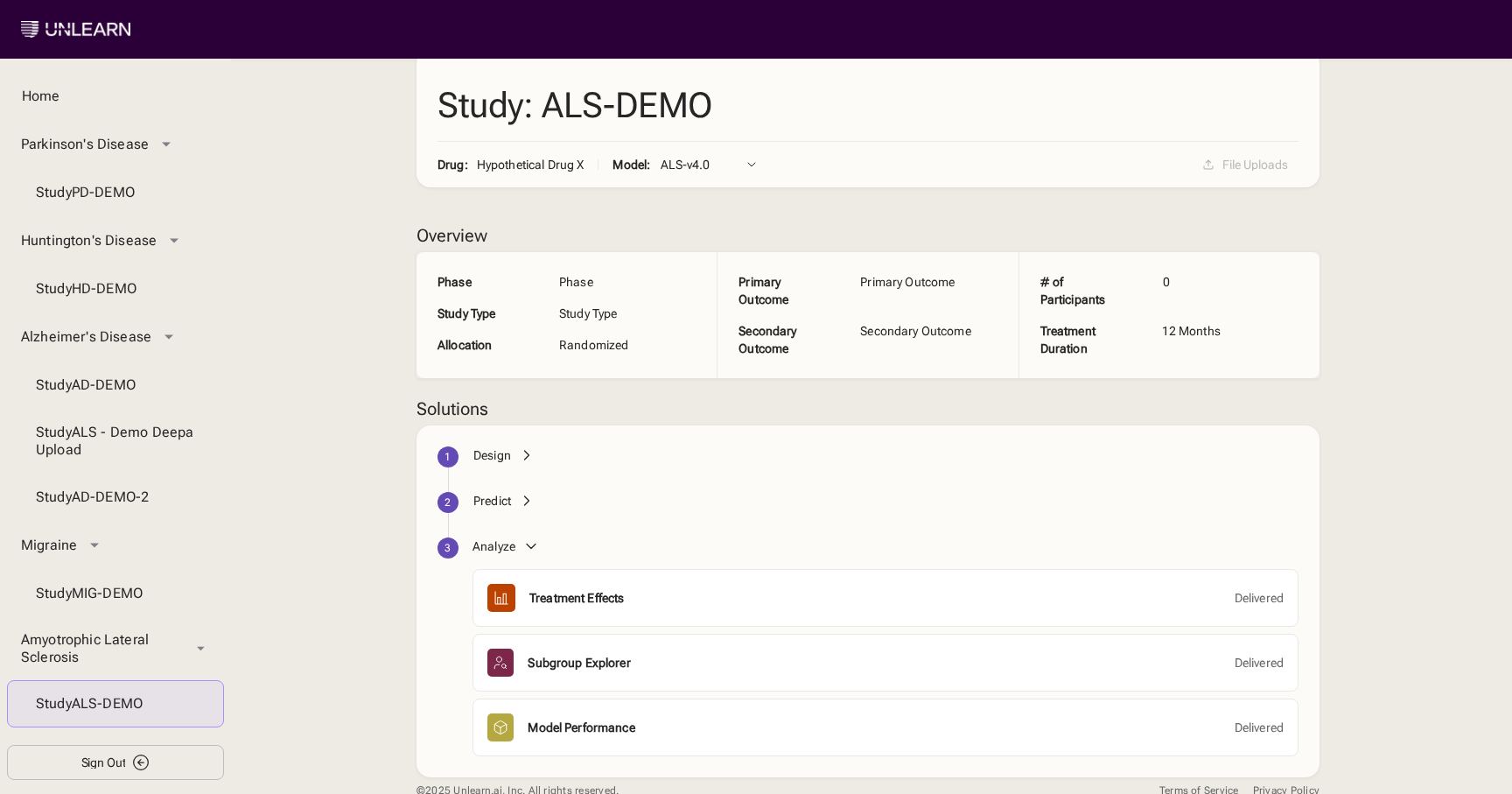 scroll, scrollTop: 151, scrollLeft: 0, axis: vertical 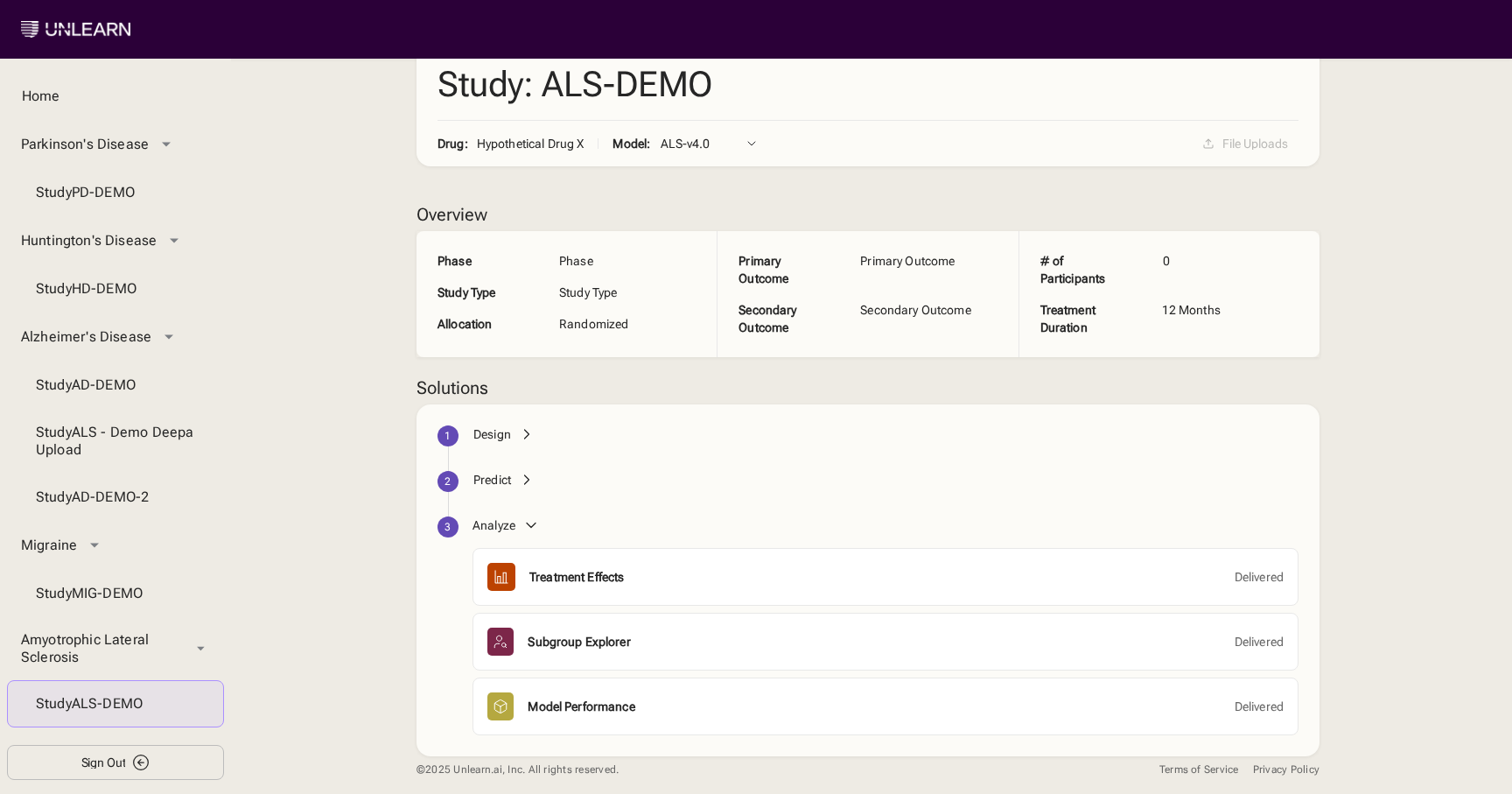 click on "Predict" at bounding box center [492, 480] 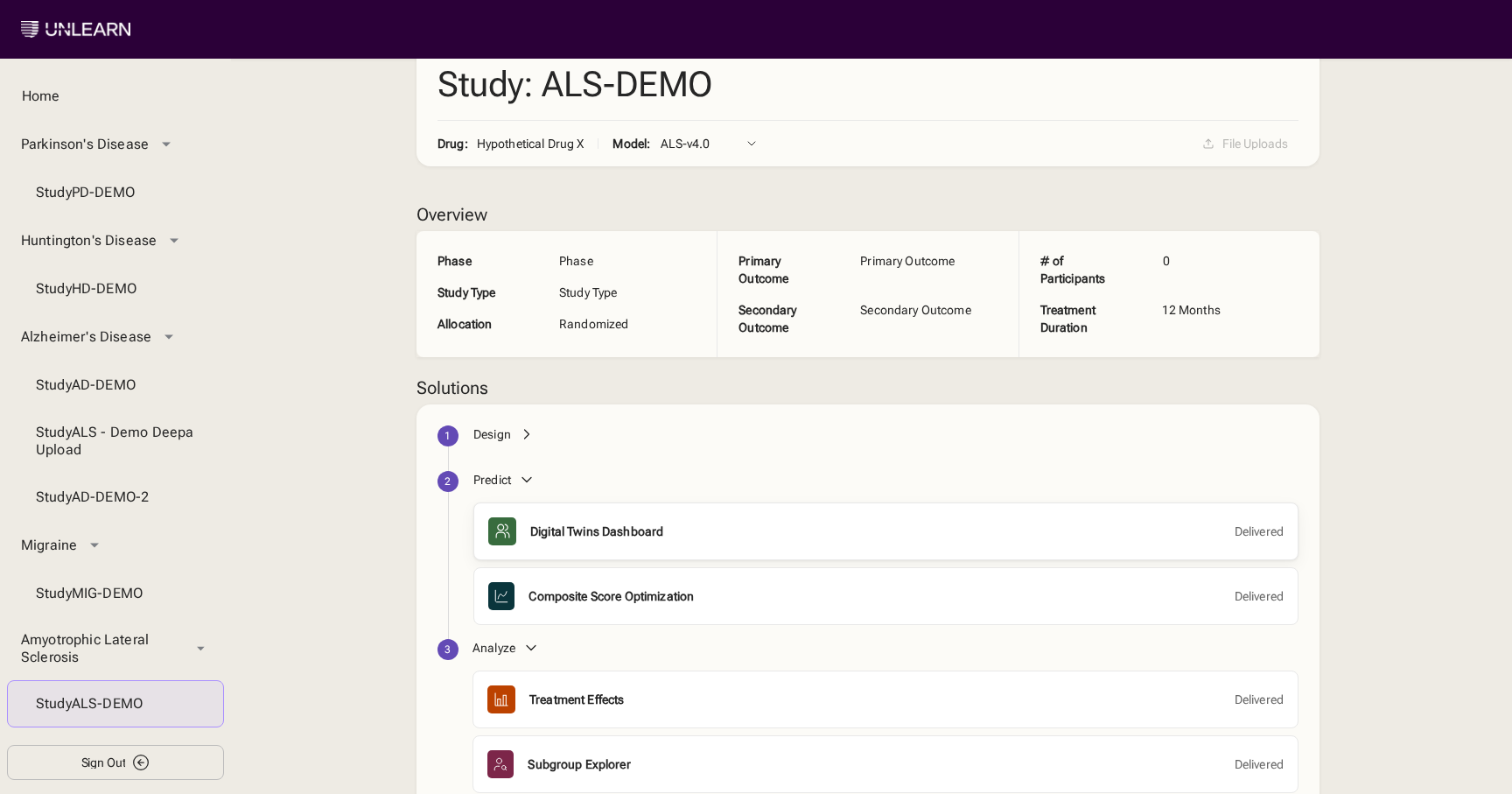 scroll, scrollTop: 113, scrollLeft: 0, axis: vertical 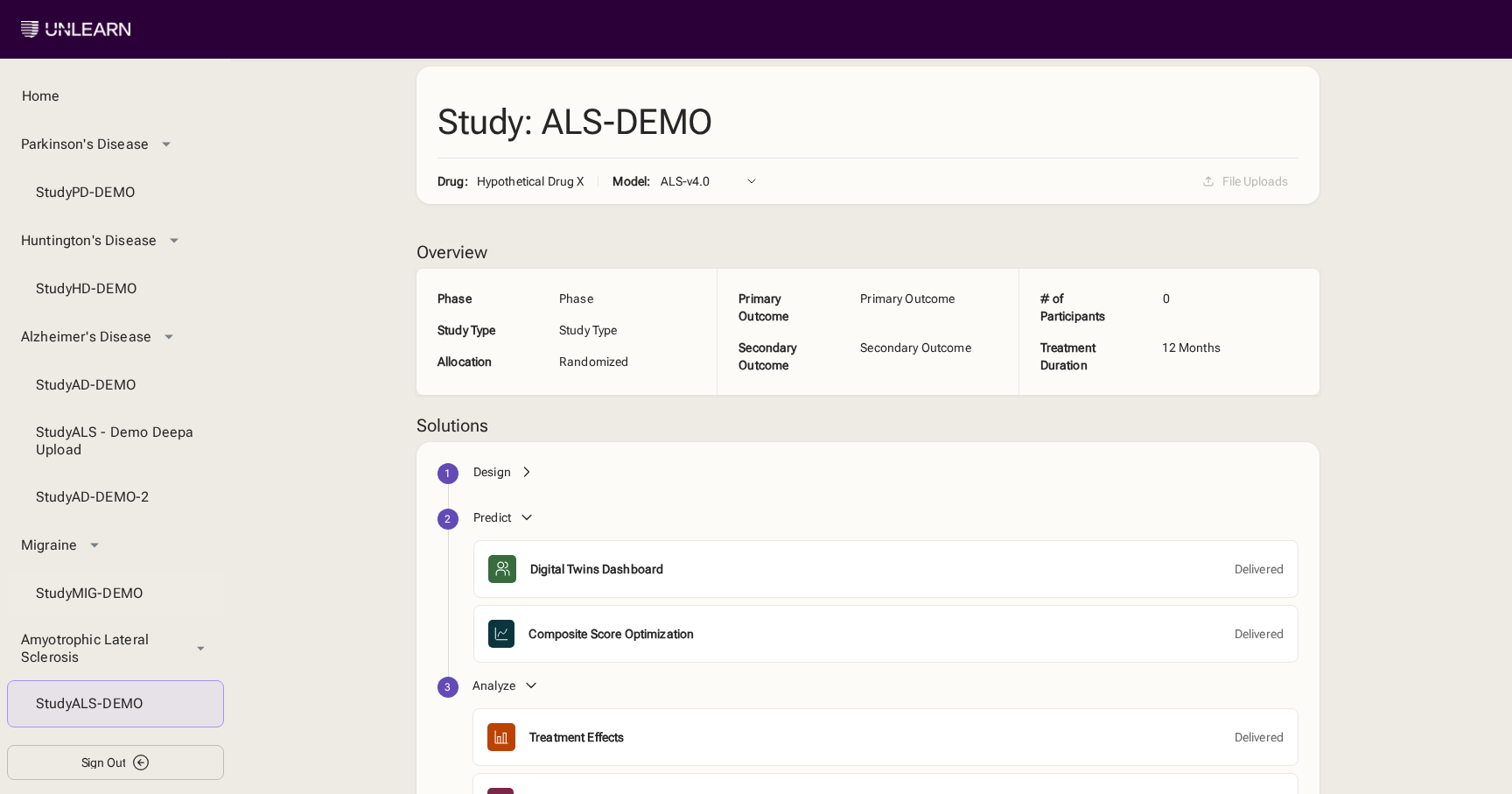 click on "Study  MIG-DEMO" at bounding box center (116, 594) 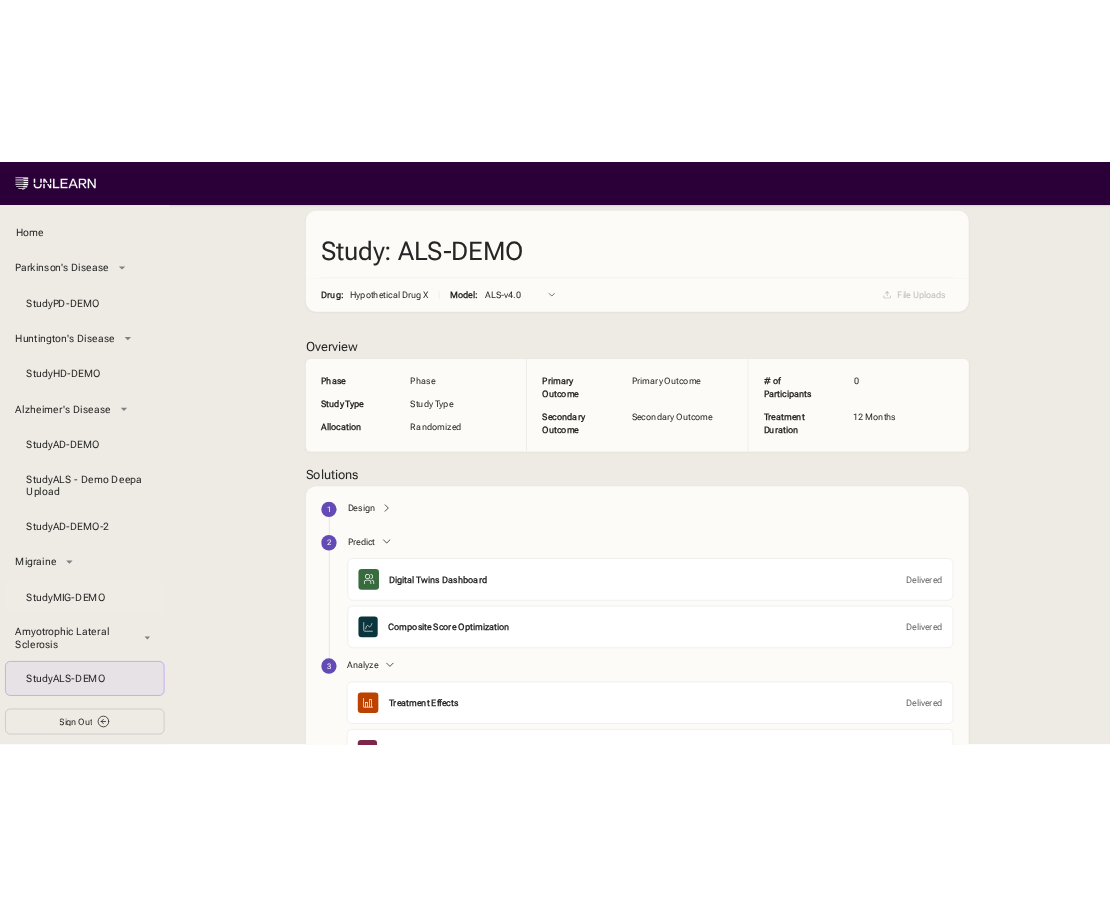 scroll, scrollTop: 23, scrollLeft: 0, axis: vertical 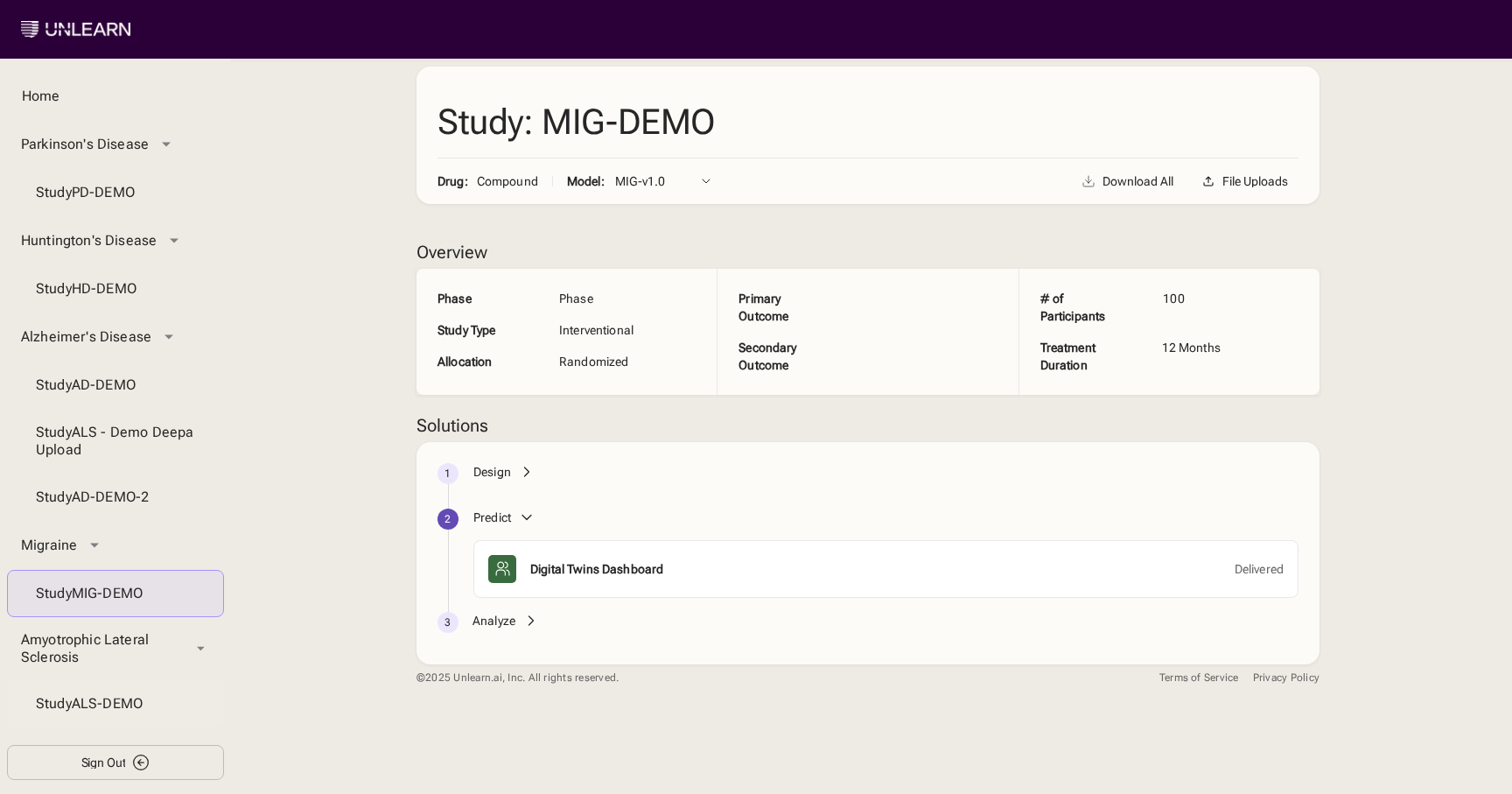 click on "Study  ALS-DEMO" at bounding box center (116, 704) 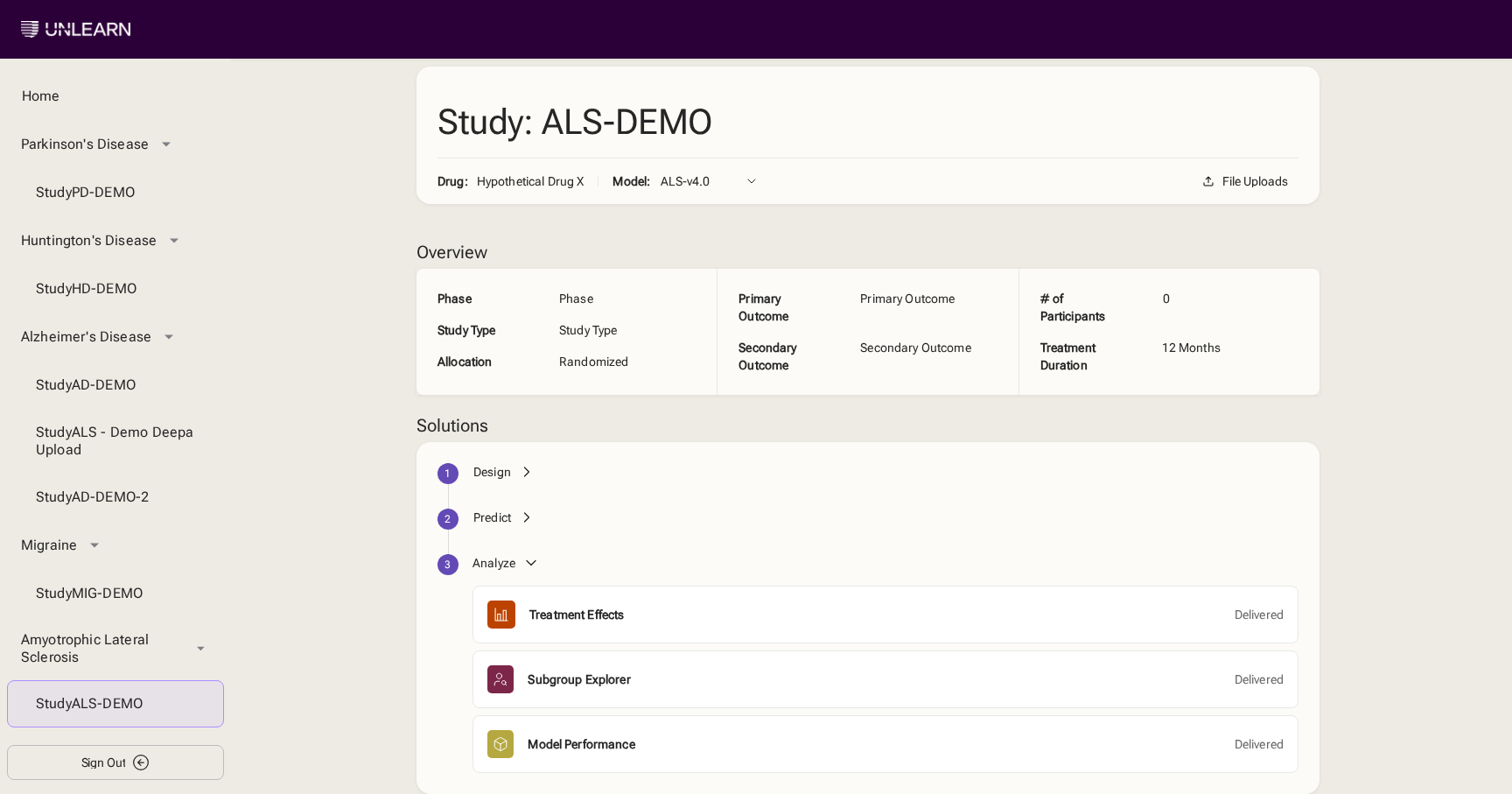 click on "Predict" at bounding box center [492, 517] 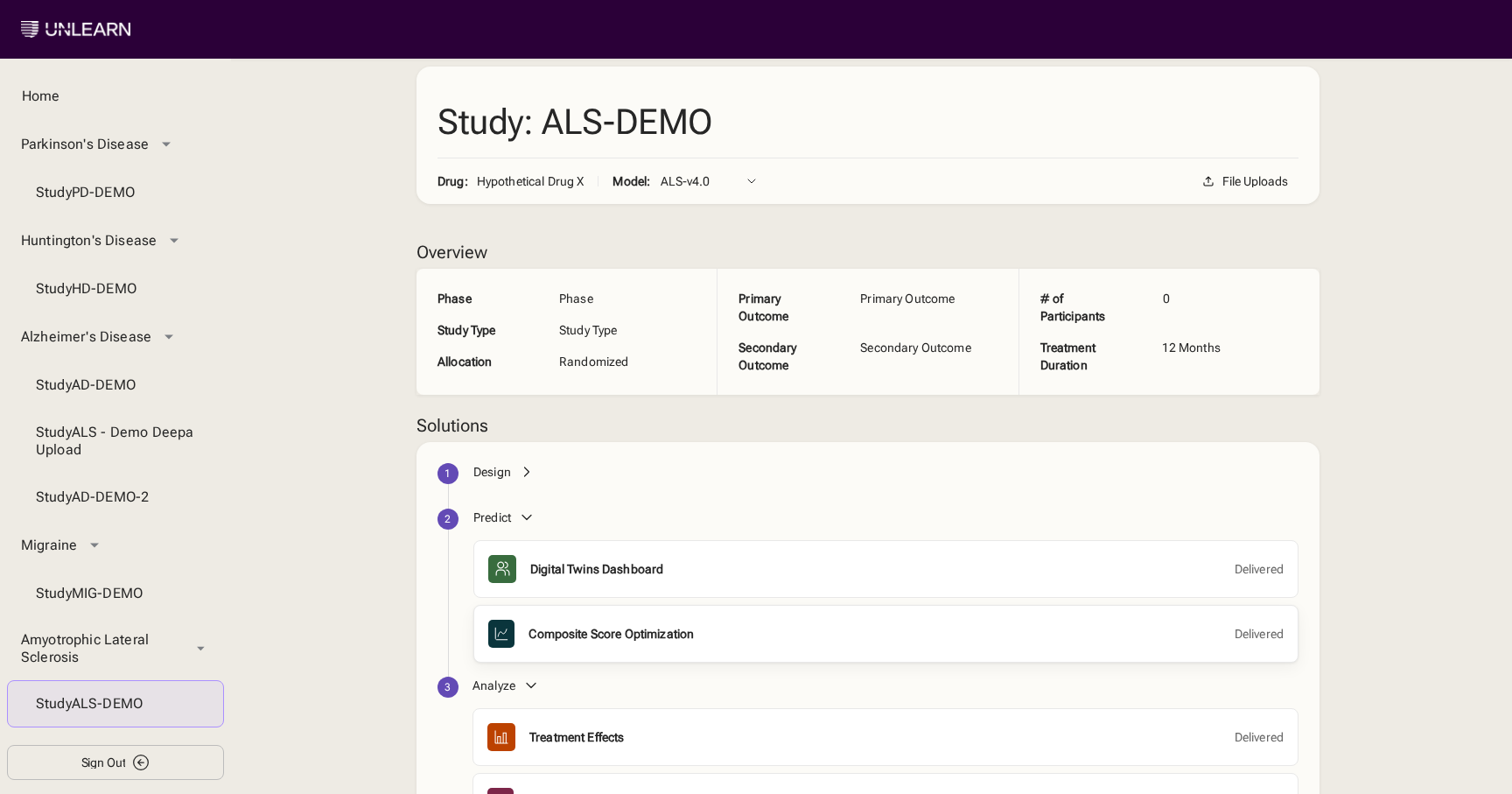 click on "Composite Score Optimization Delivered" at bounding box center (886, 634) 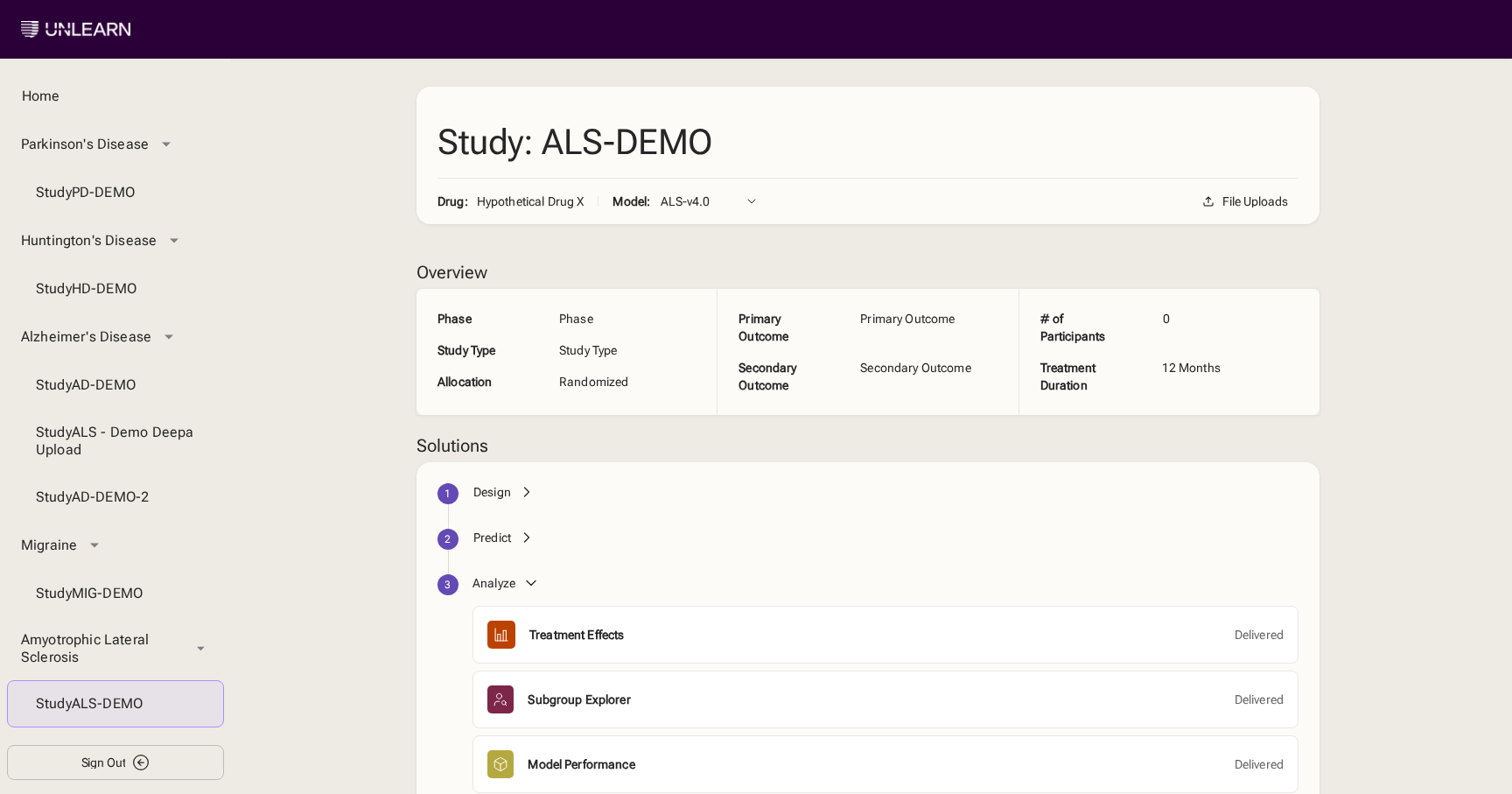click on "Predict" at bounding box center (886, 545) 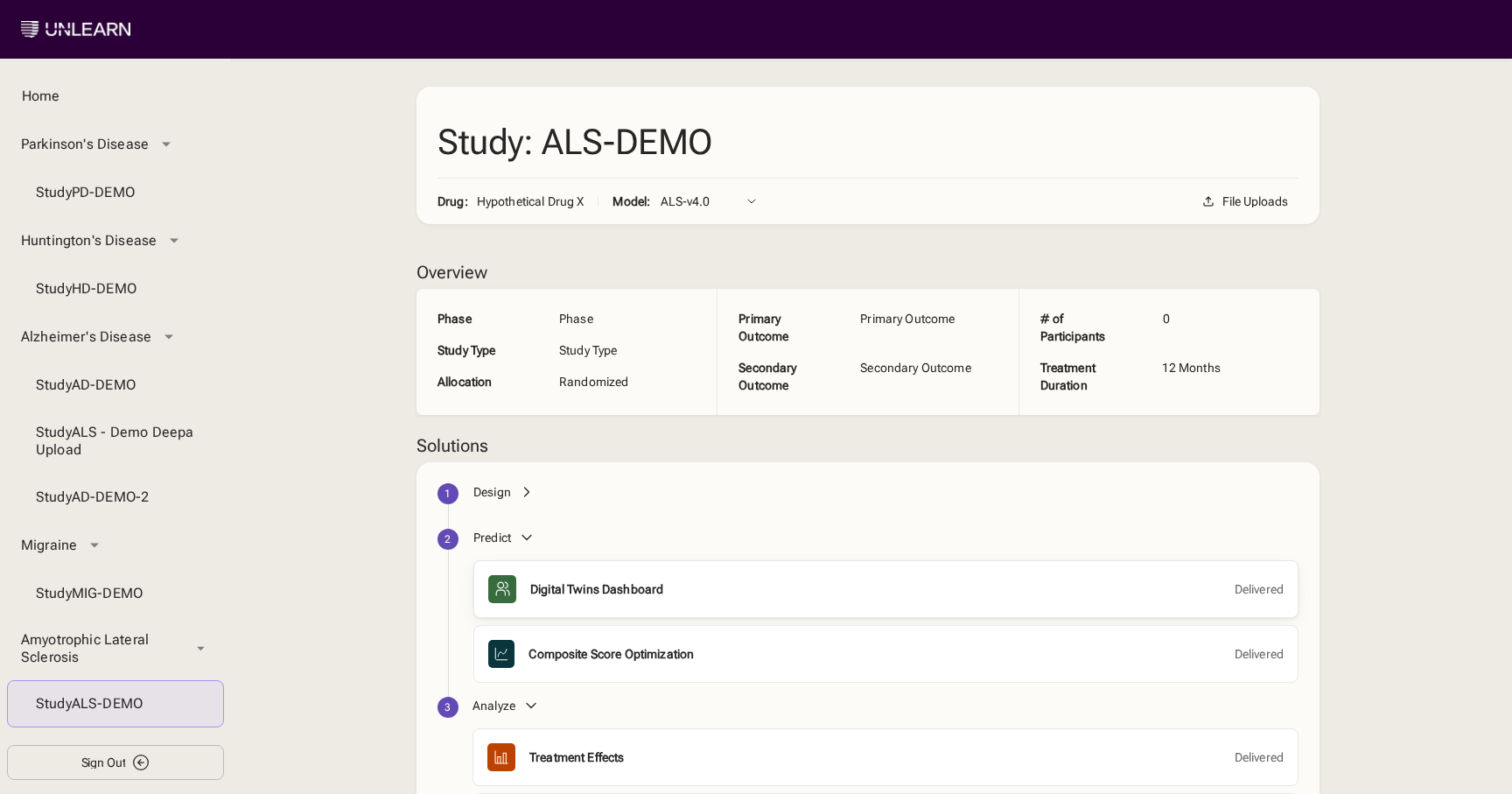 click on "Digital Twins Dashboard" at bounding box center (597, 589) 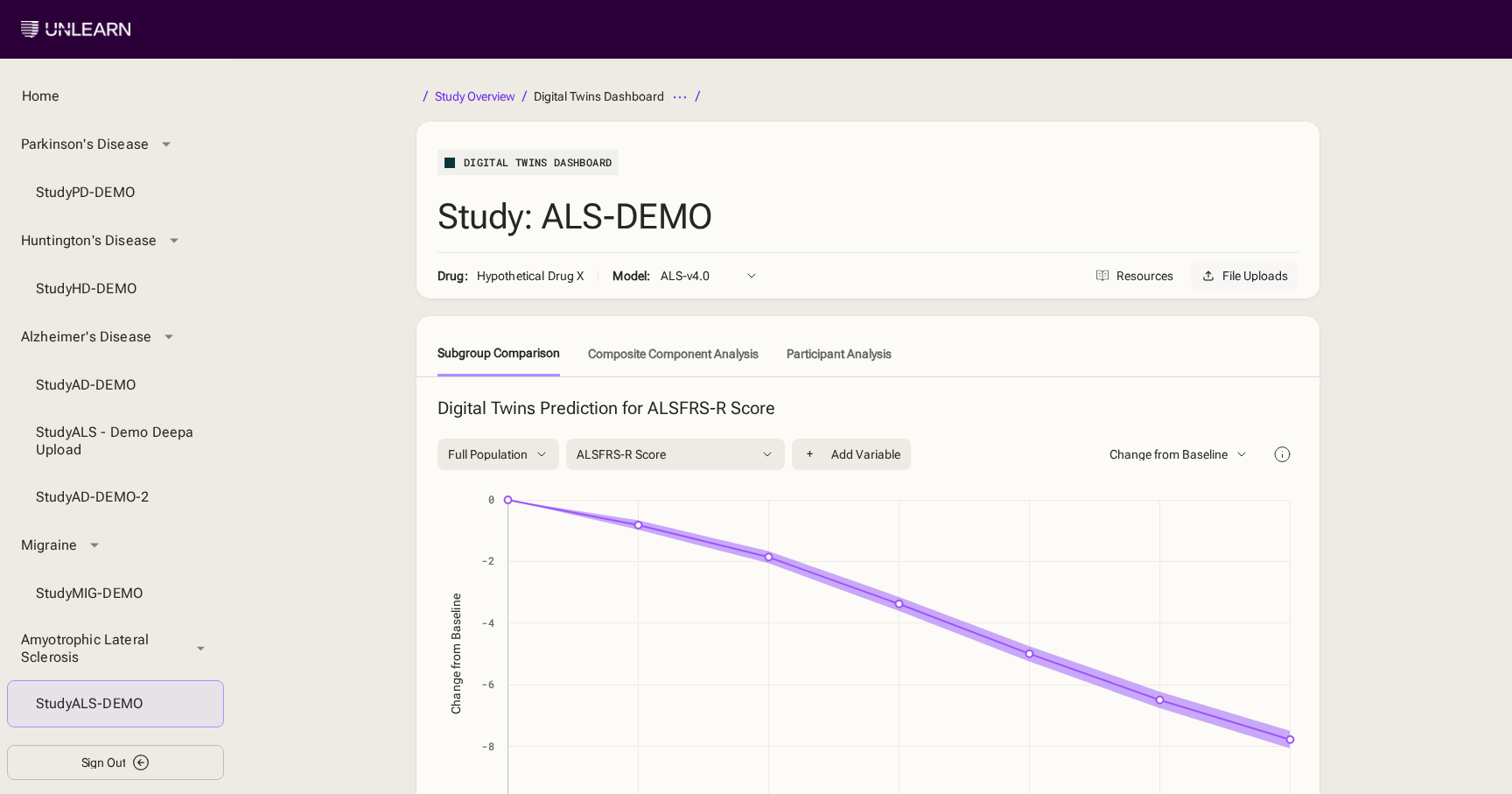 click on "File Uploads" at bounding box center [1255, 276] 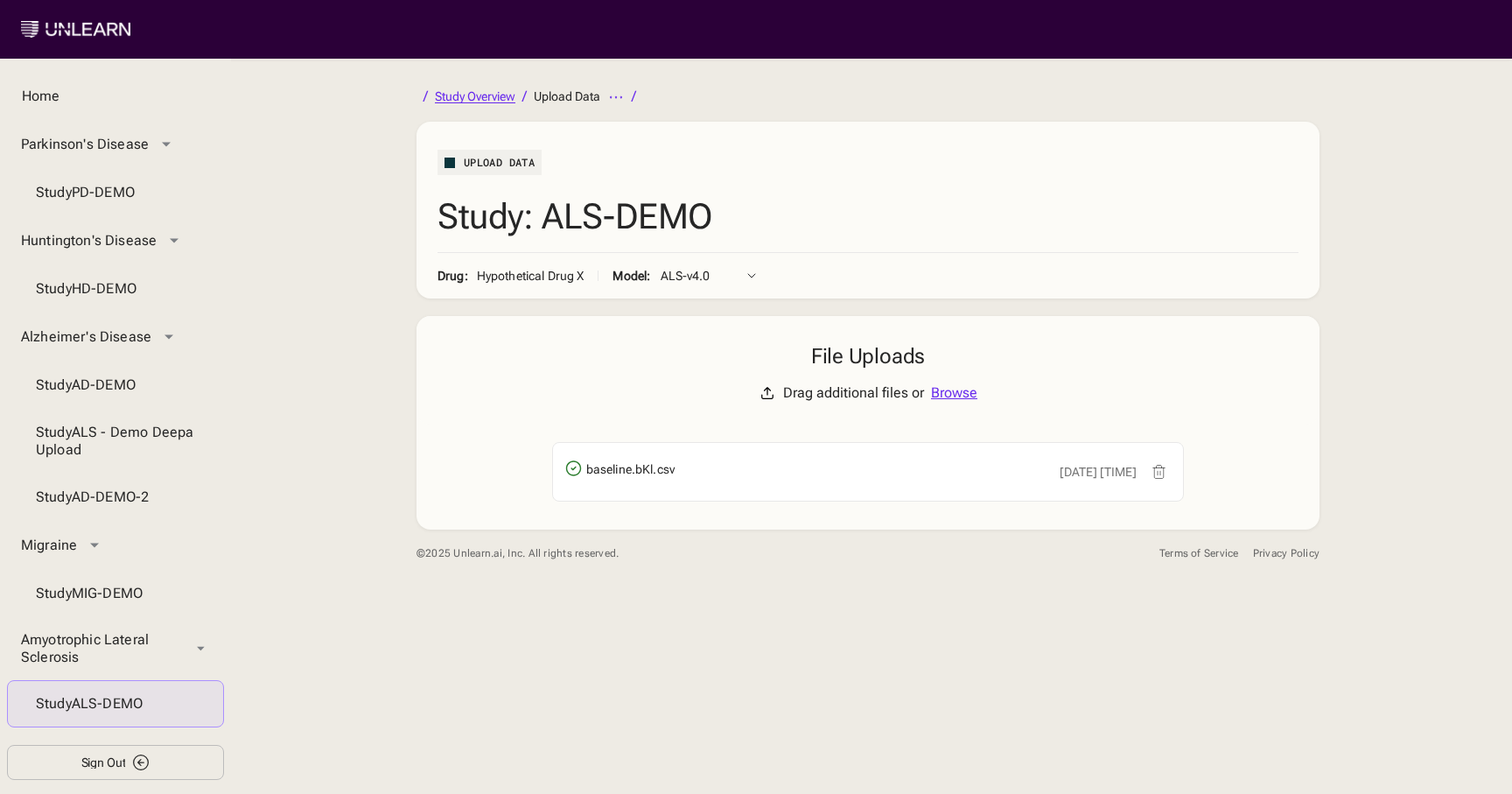 click on "Study Overview" at bounding box center (475, 96) 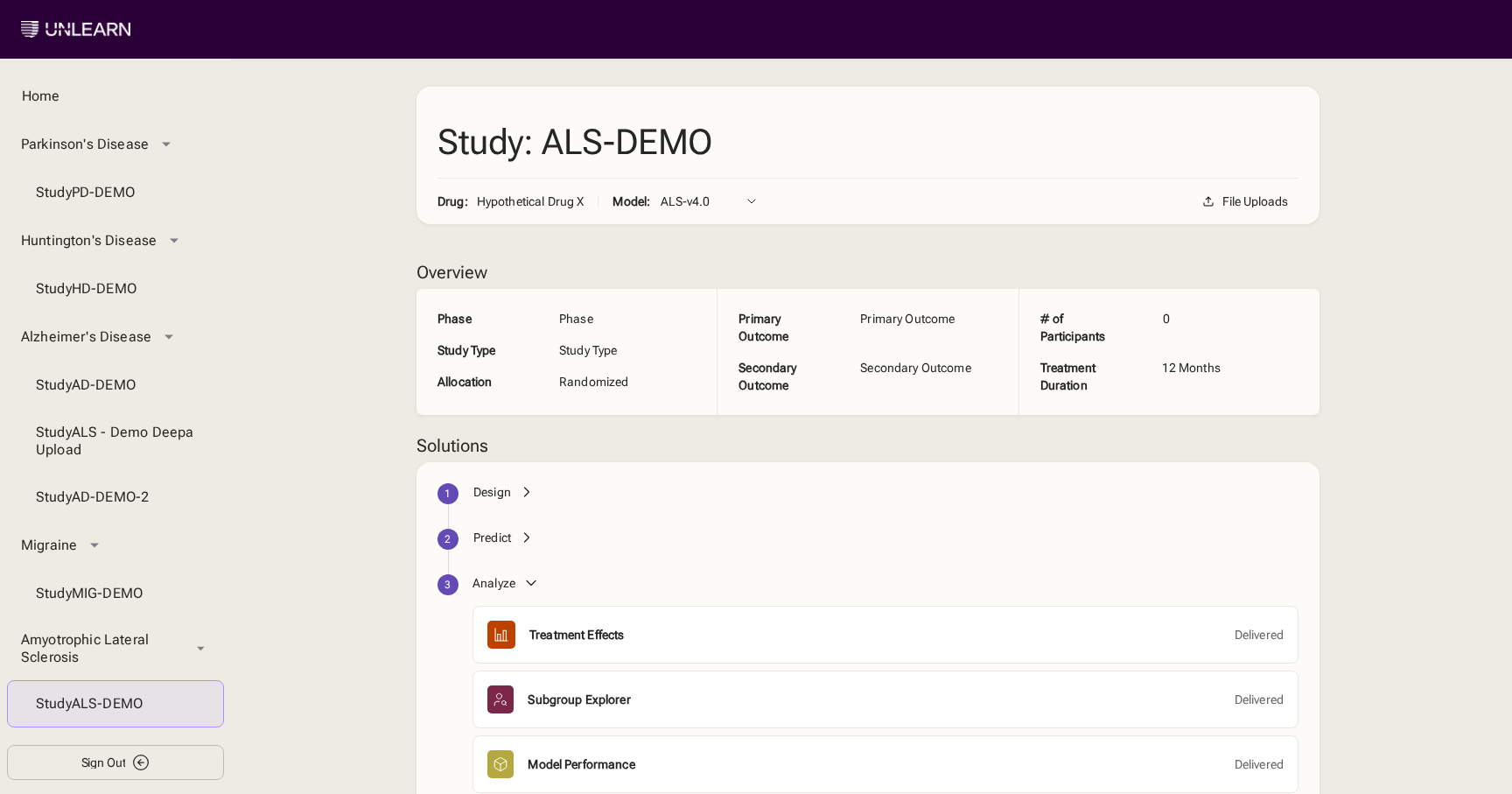 click on "Predict" at bounding box center [492, 538] 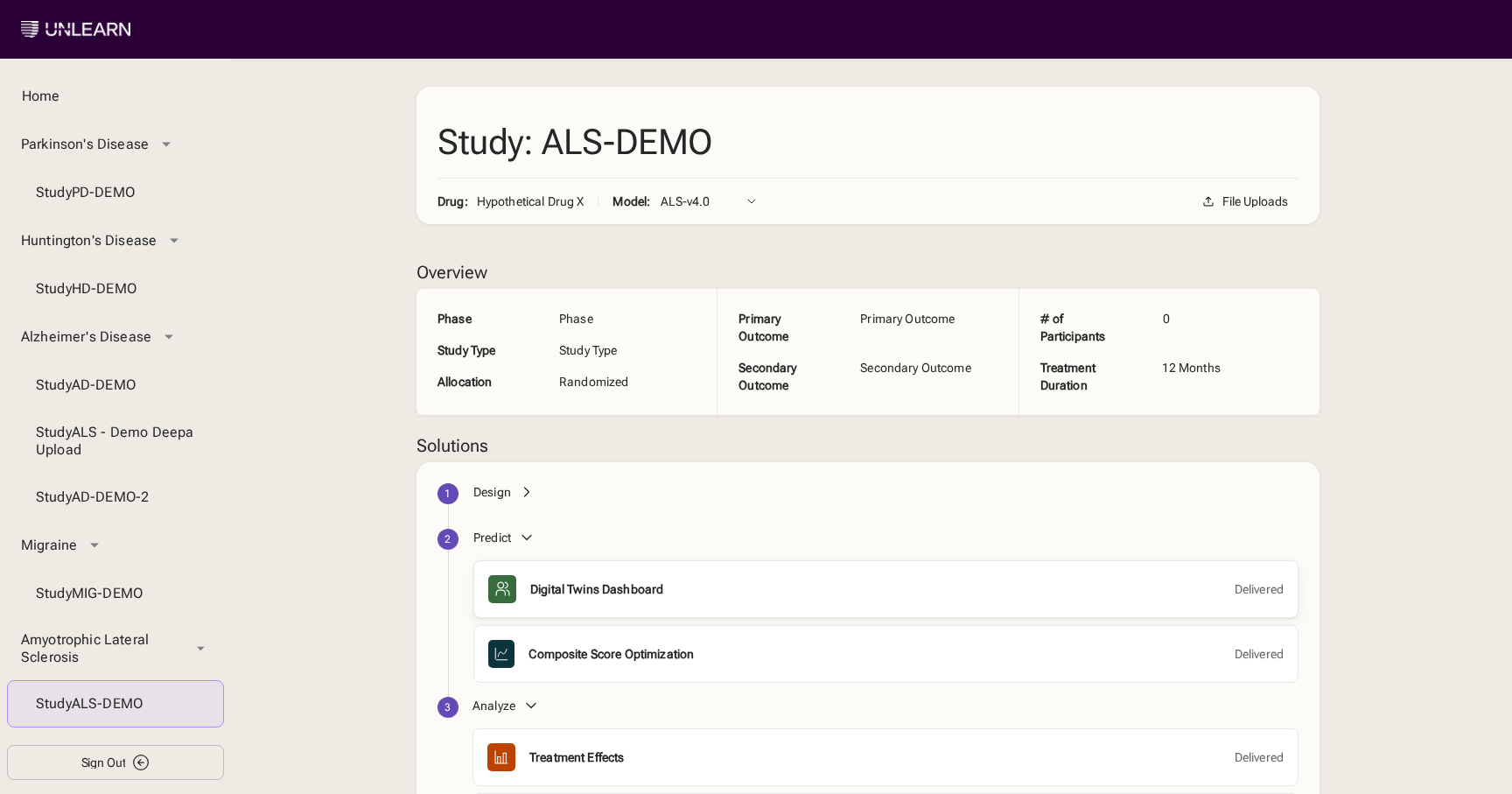 click on "Digital Twins Dashboard Delivered" at bounding box center (906, 589) 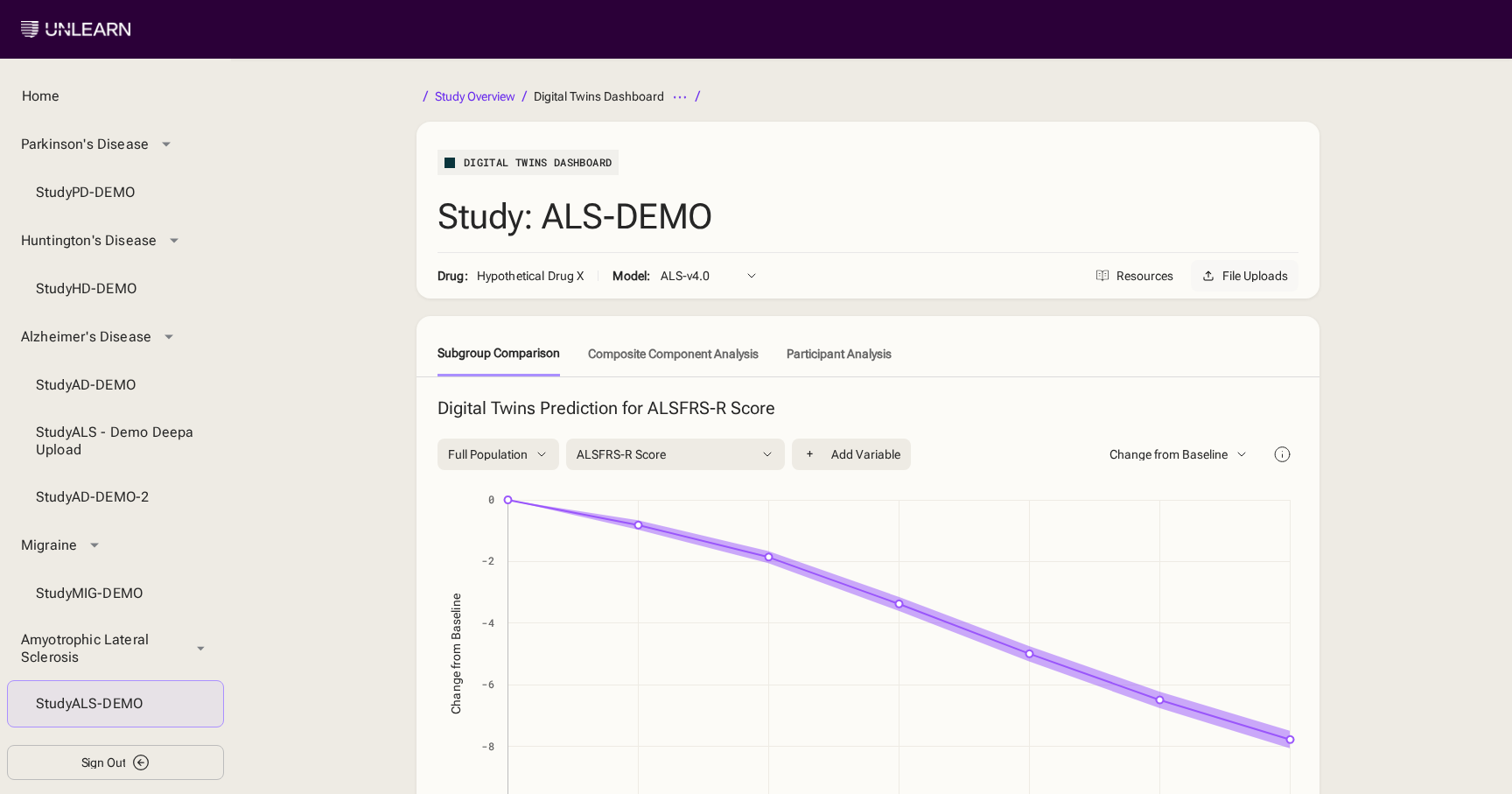 click on "File Uploads" at bounding box center (1255, 276) 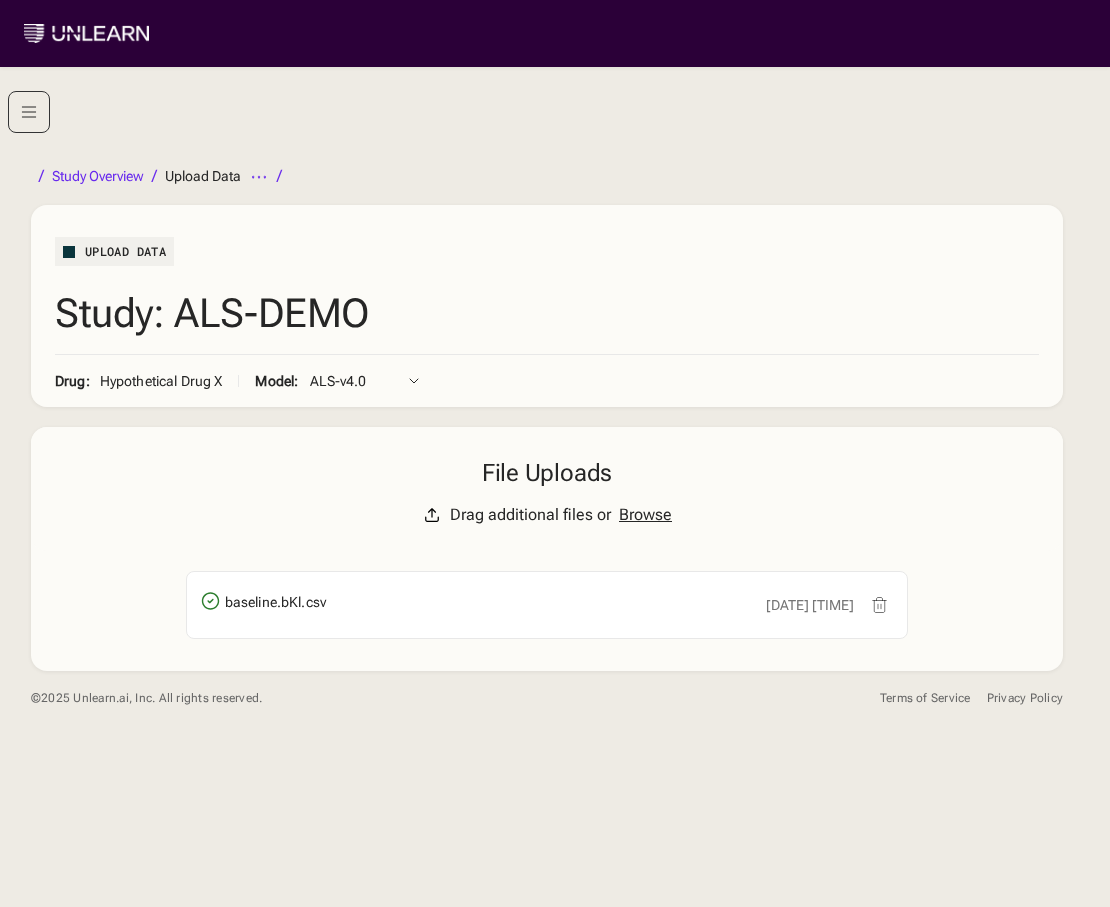 click on "Browse" at bounding box center [645, 515] 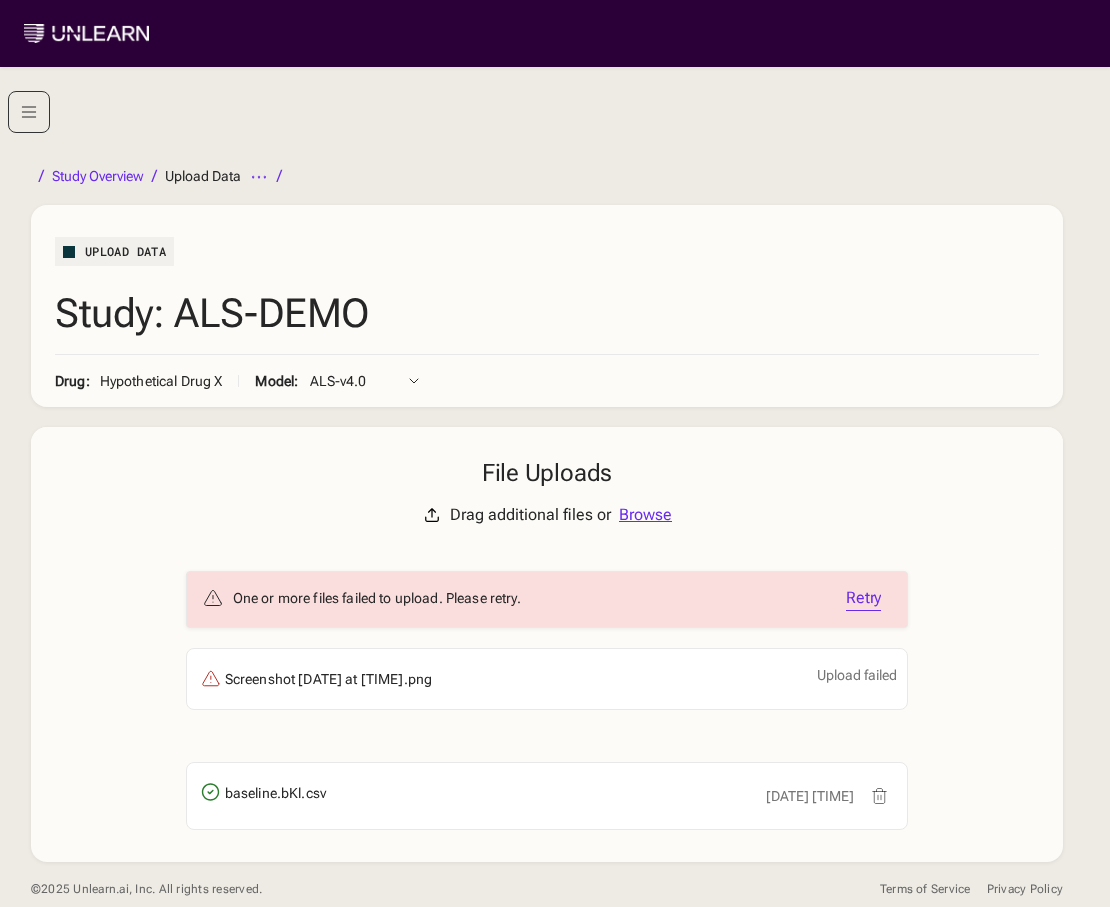 click on "Retry" at bounding box center (863, 600) 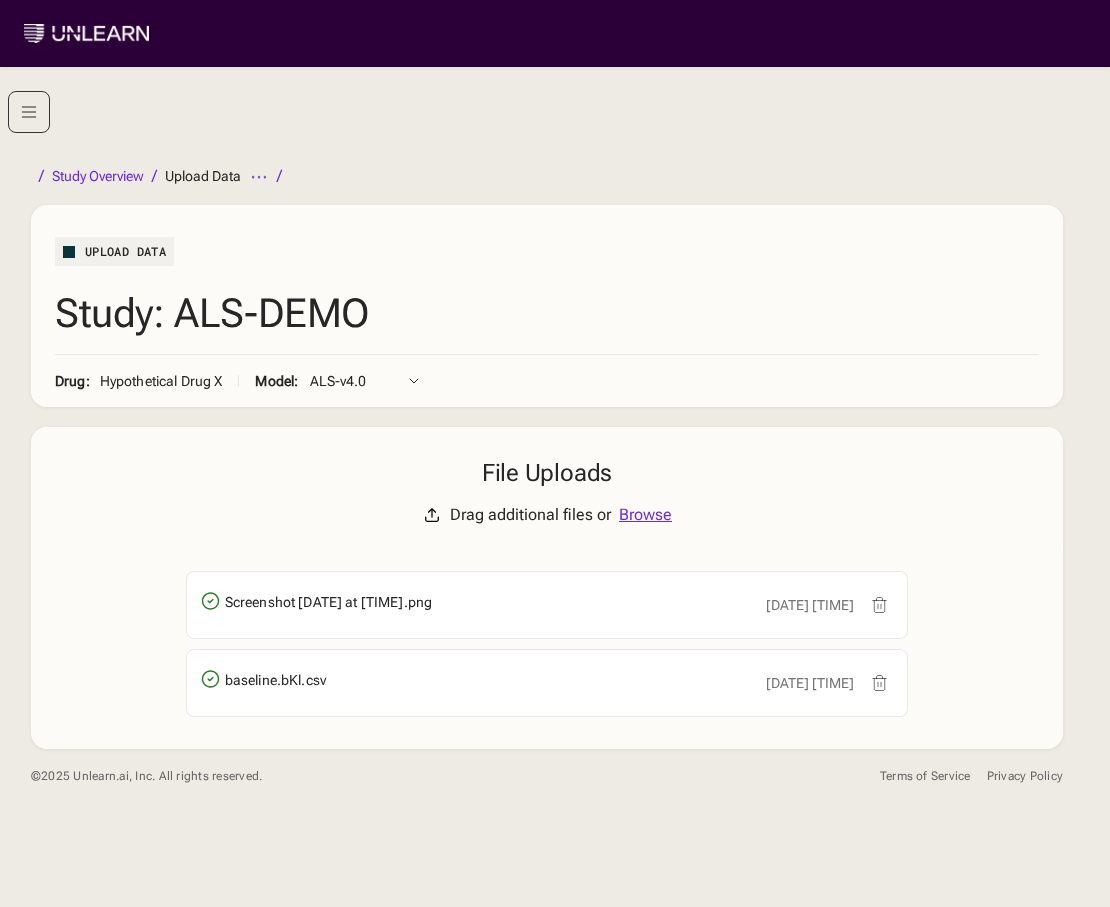 click 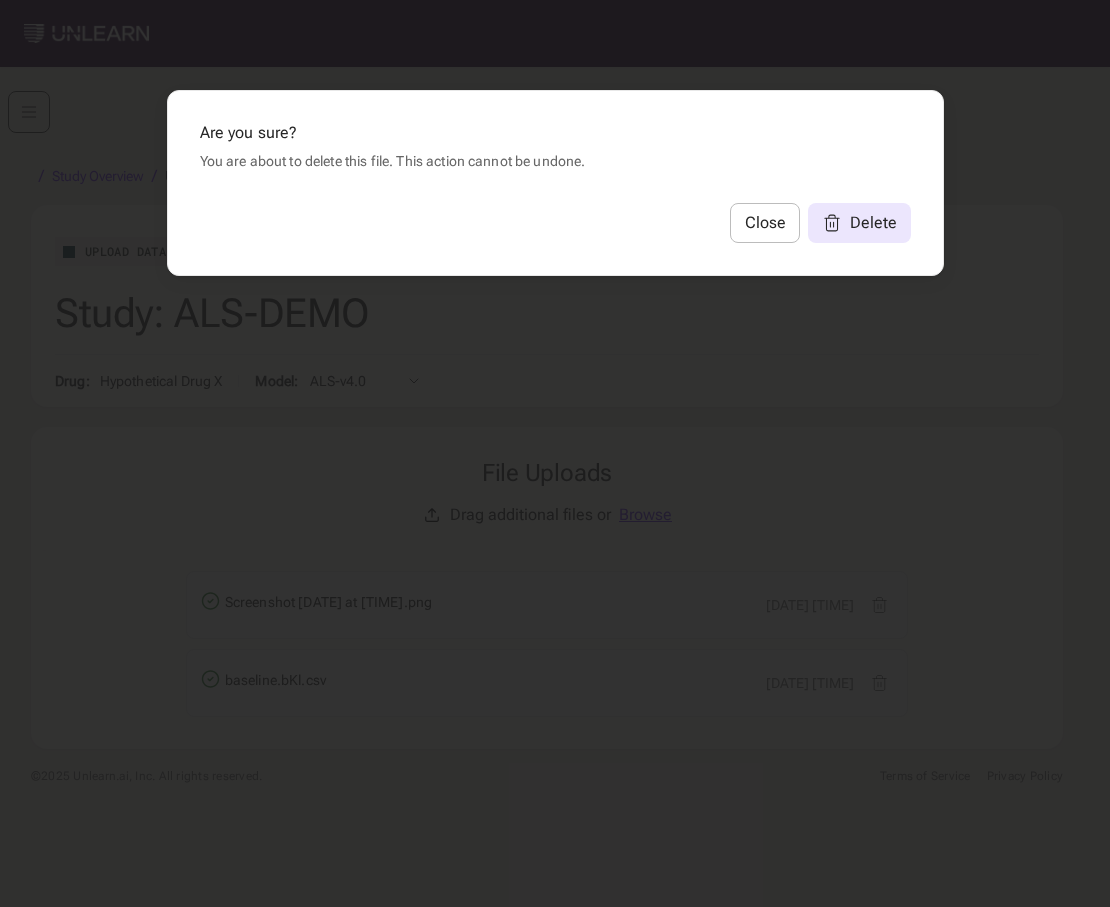 click on "Delete" at bounding box center (873, 223) 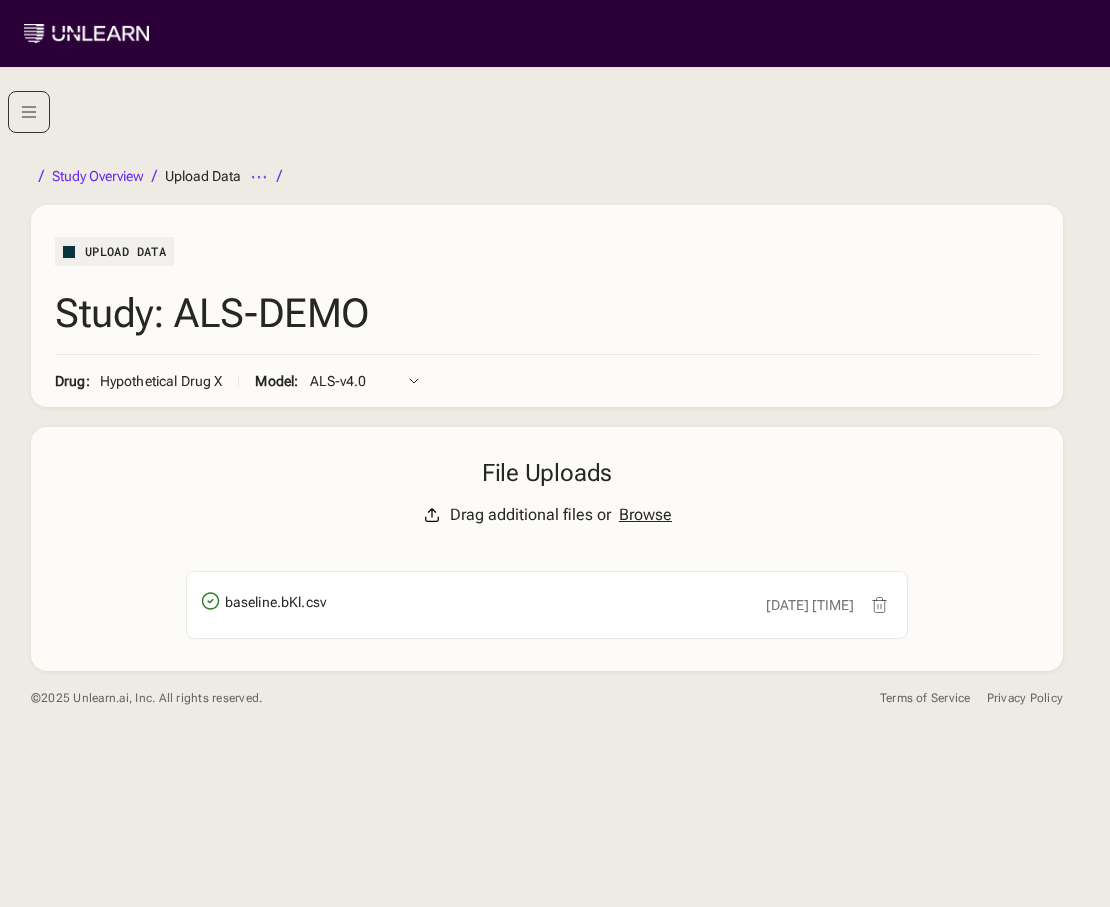 click on "Browse" at bounding box center [645, 515] 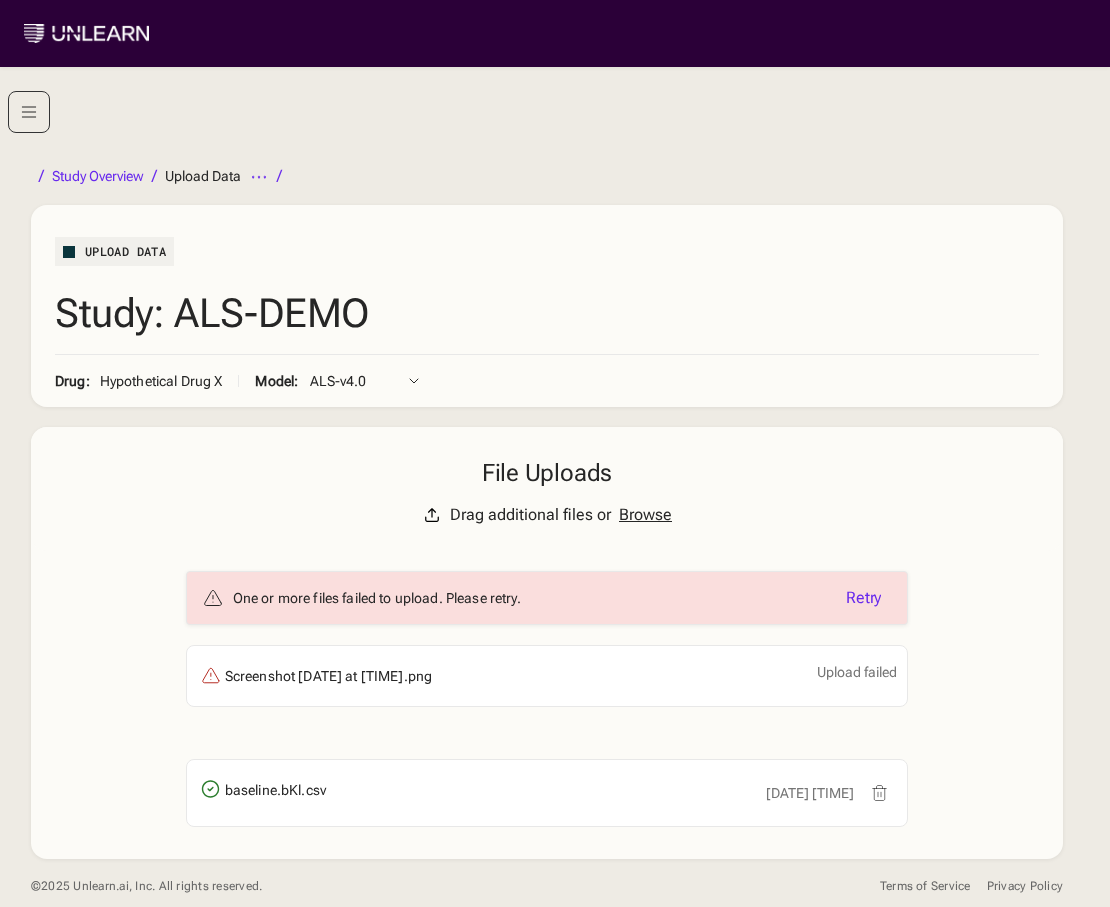 click on "Browse" at bounding box center (645, 515) 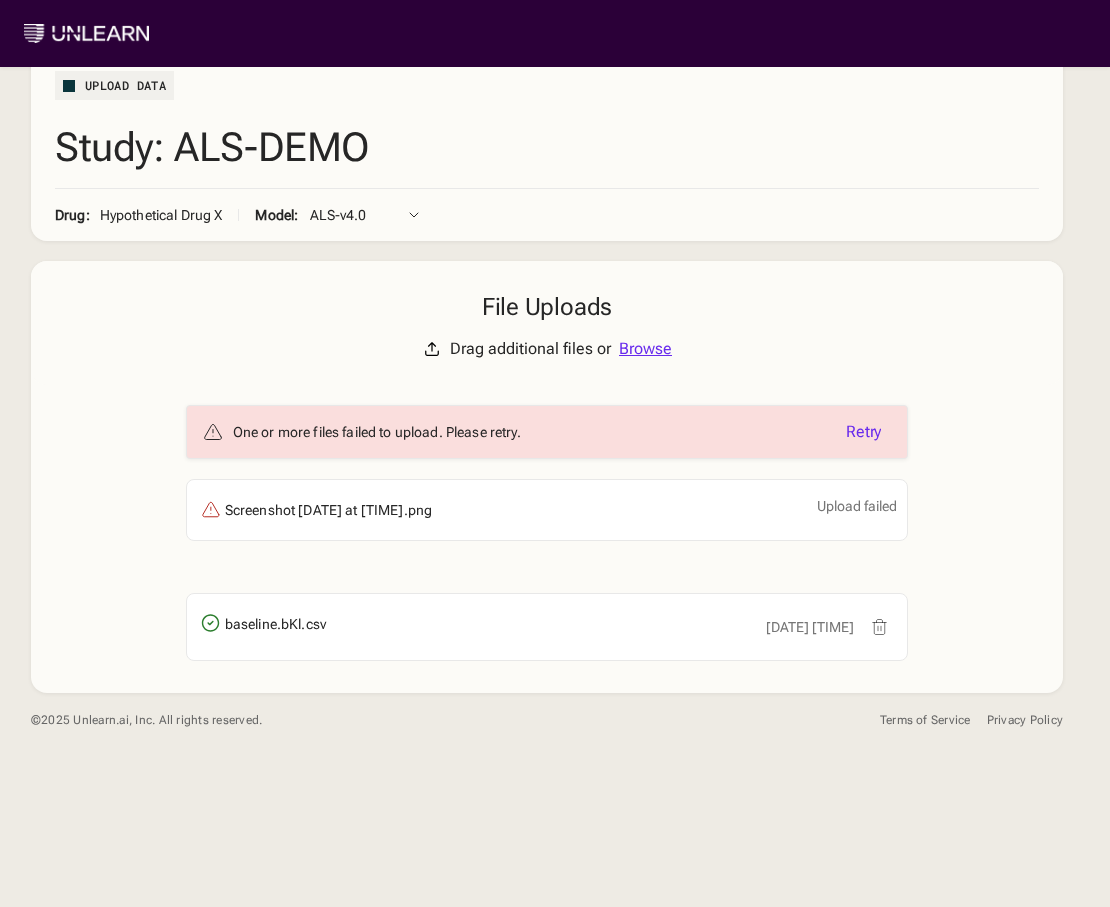 scroll, scrollTop: 168, scrollLeft: 0, axis: vertical 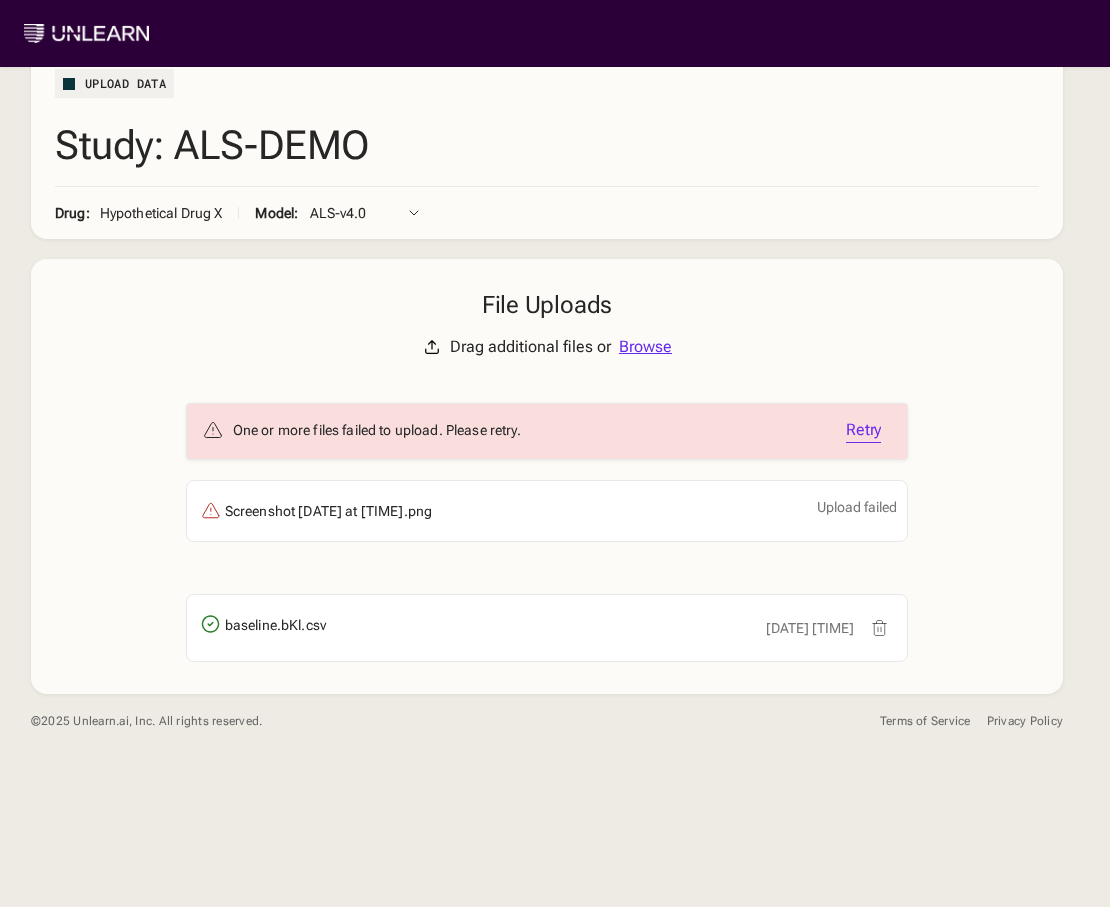 click on "Retry" at bounding box center (863, 432) 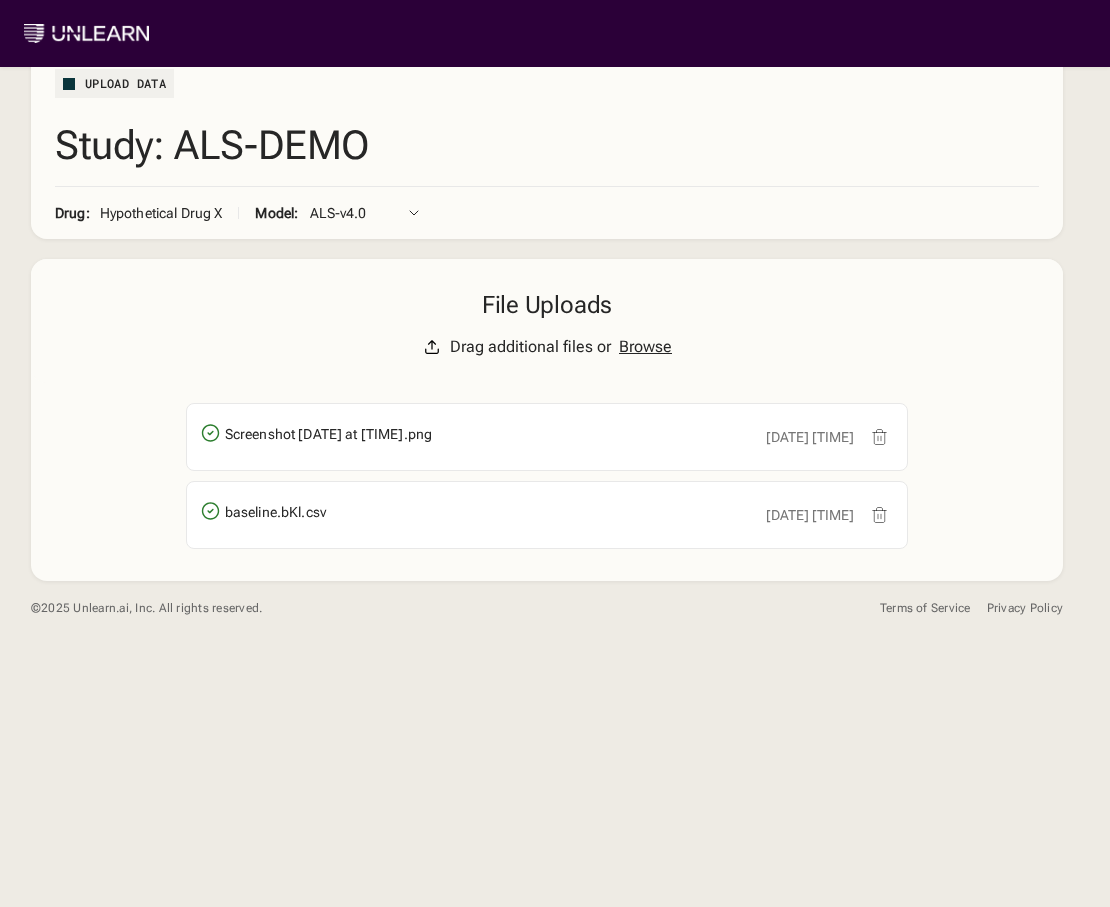 click on "Browse" at bounding box center [645, 347] 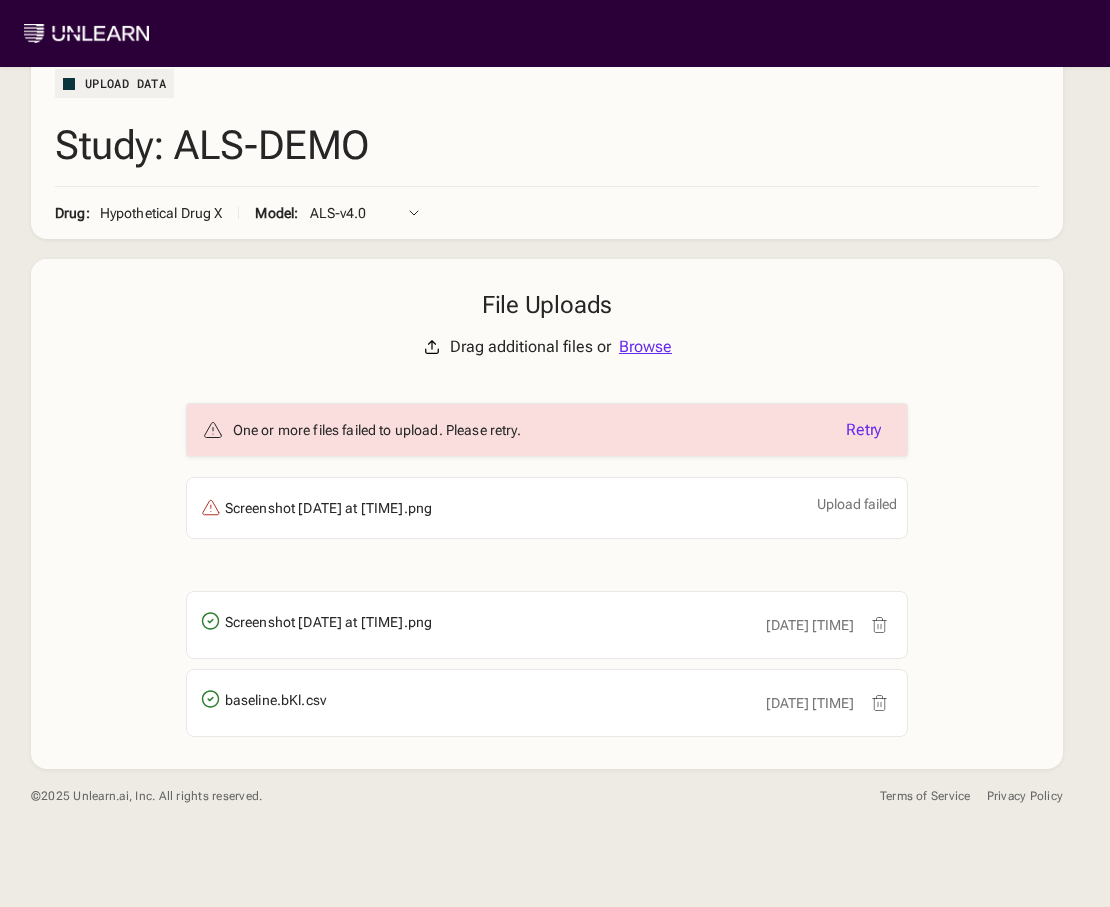 click at bounding box center [86, 33] 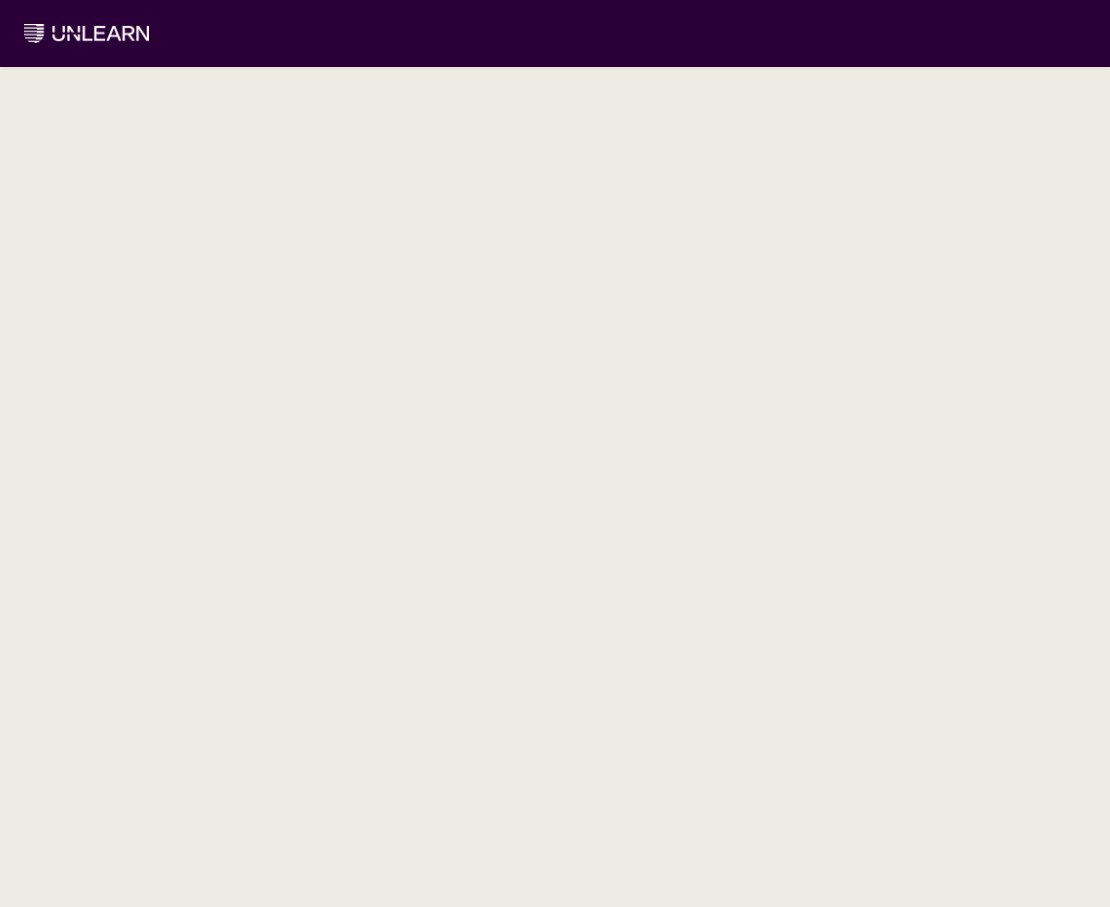 scroll, scrollTop: 0, scrollLeft: 0, axis: both 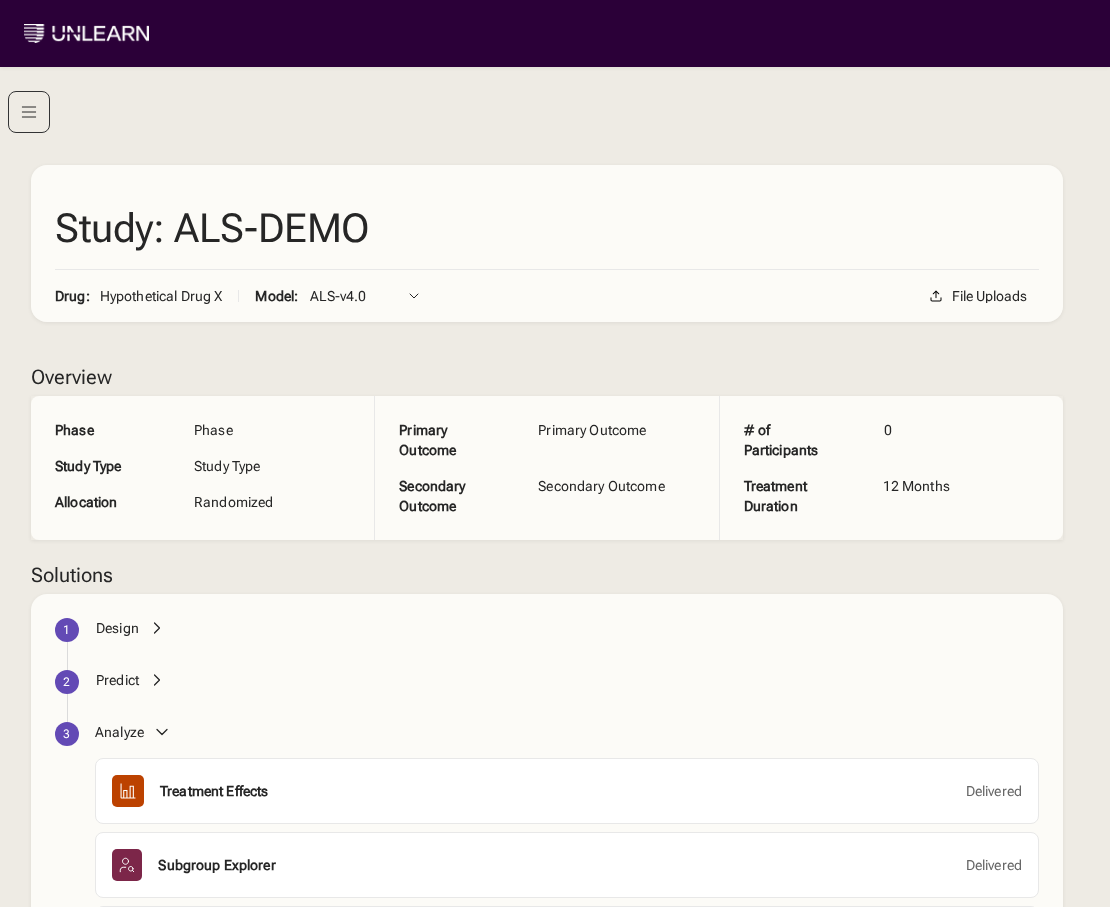 click 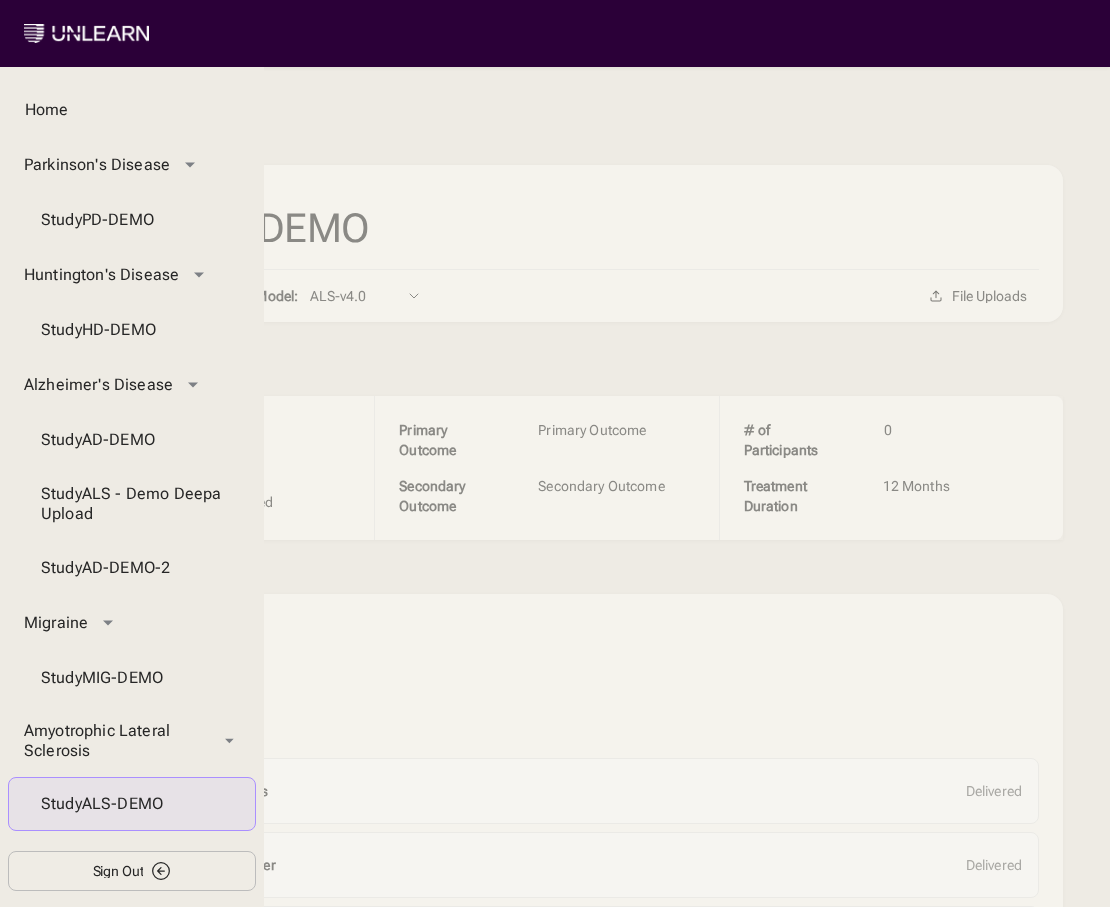 click on "Sign Out" at bounding box center [118, 871] 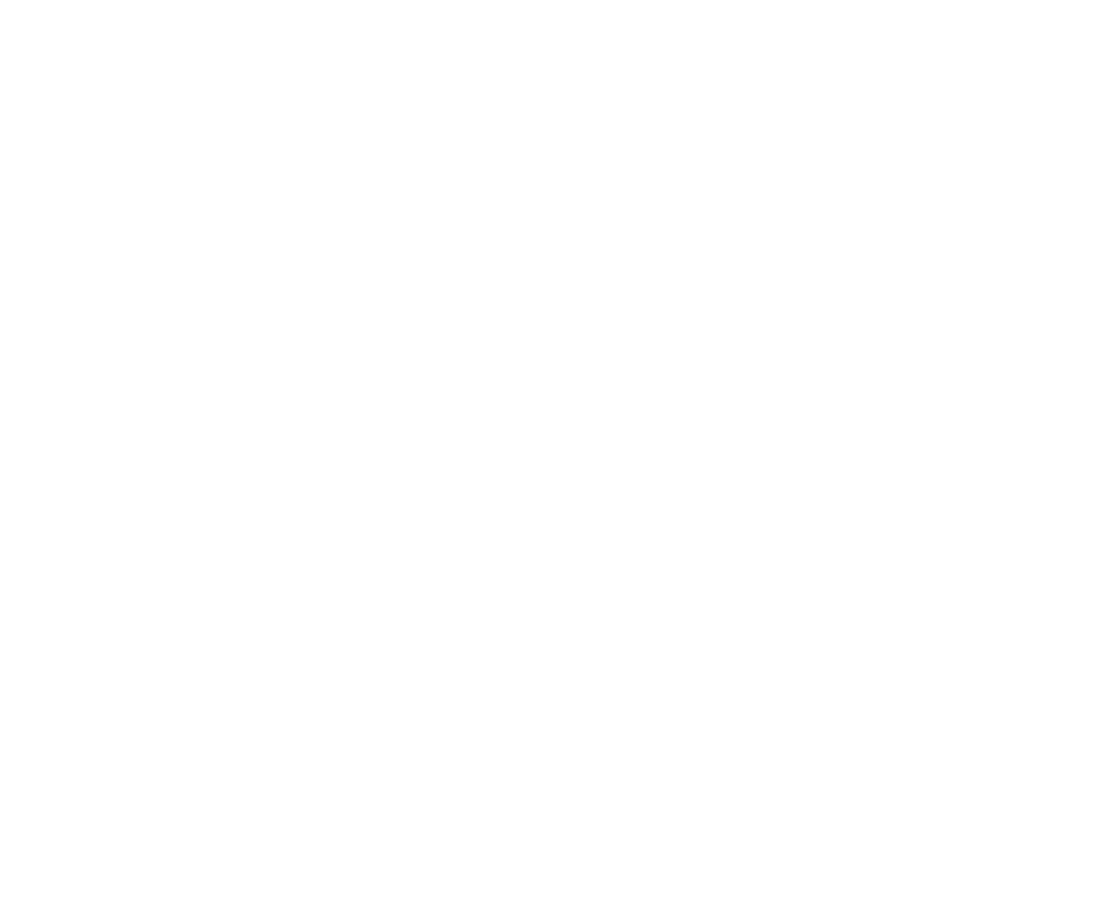 scroll, scrollTop: 0, scrollLeft: 0, axis: both 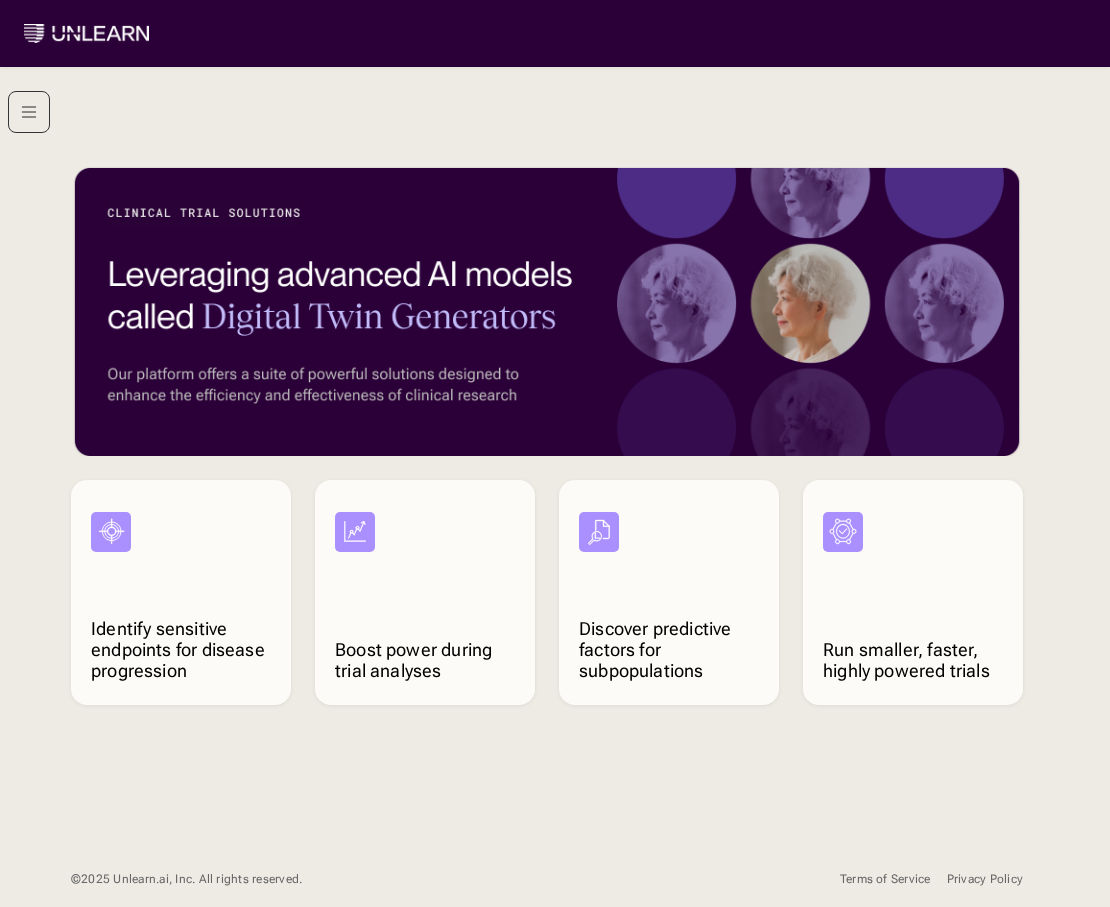click at bounding box center [29, 112] 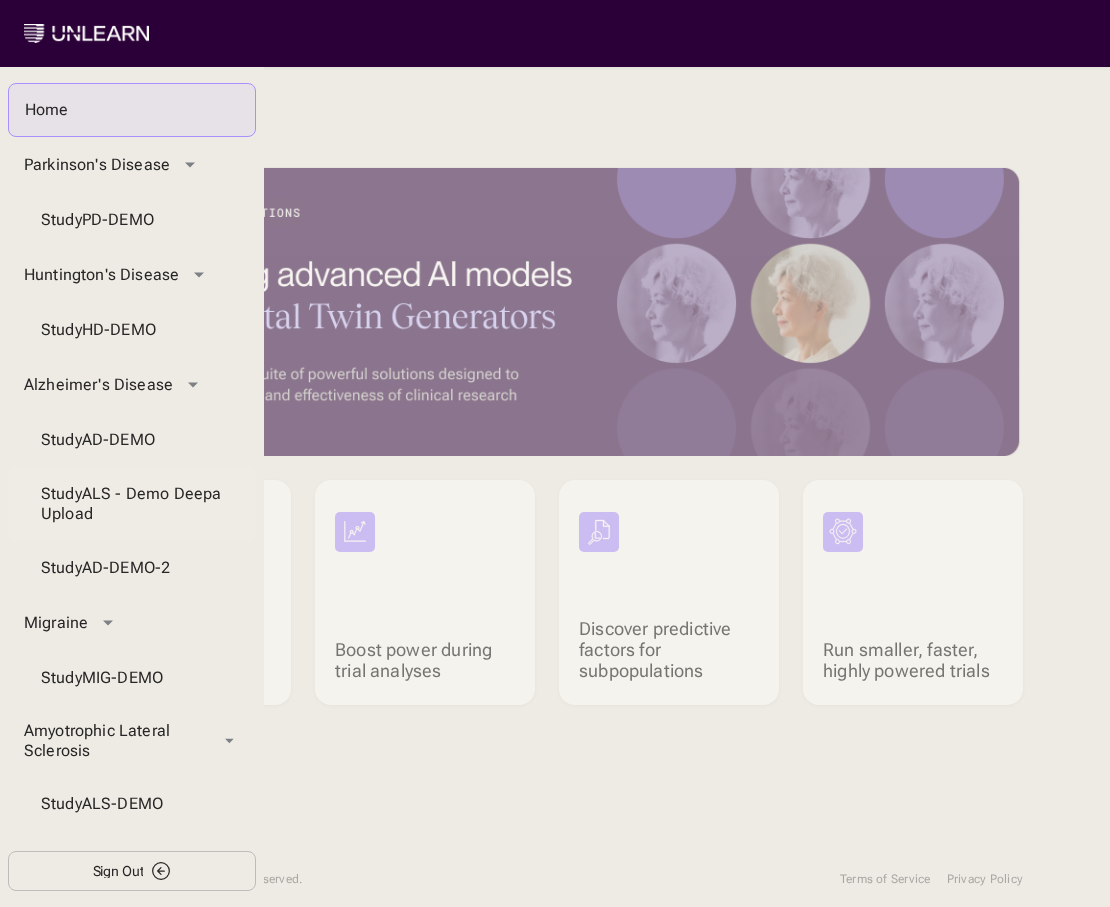 click on "Study  ALS - Demo Deepa Upload" at bounding box center [132, 504] 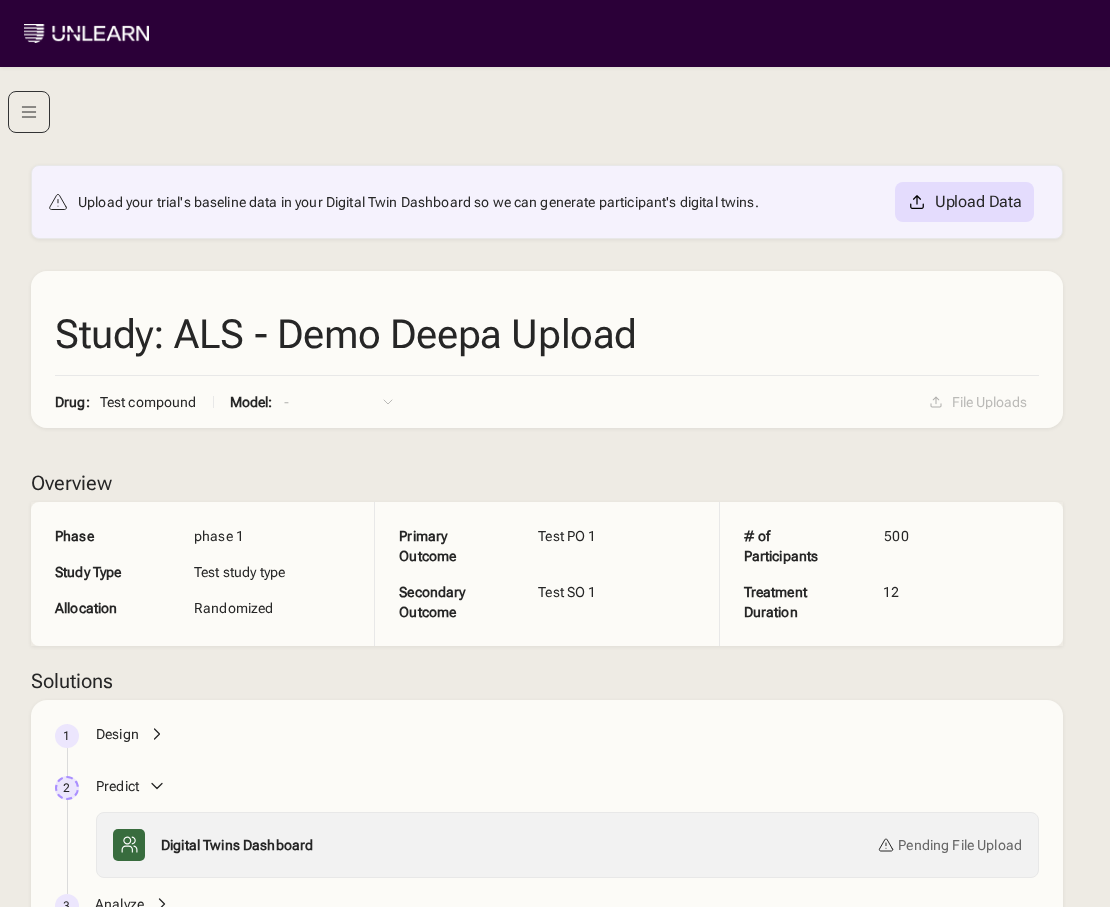click 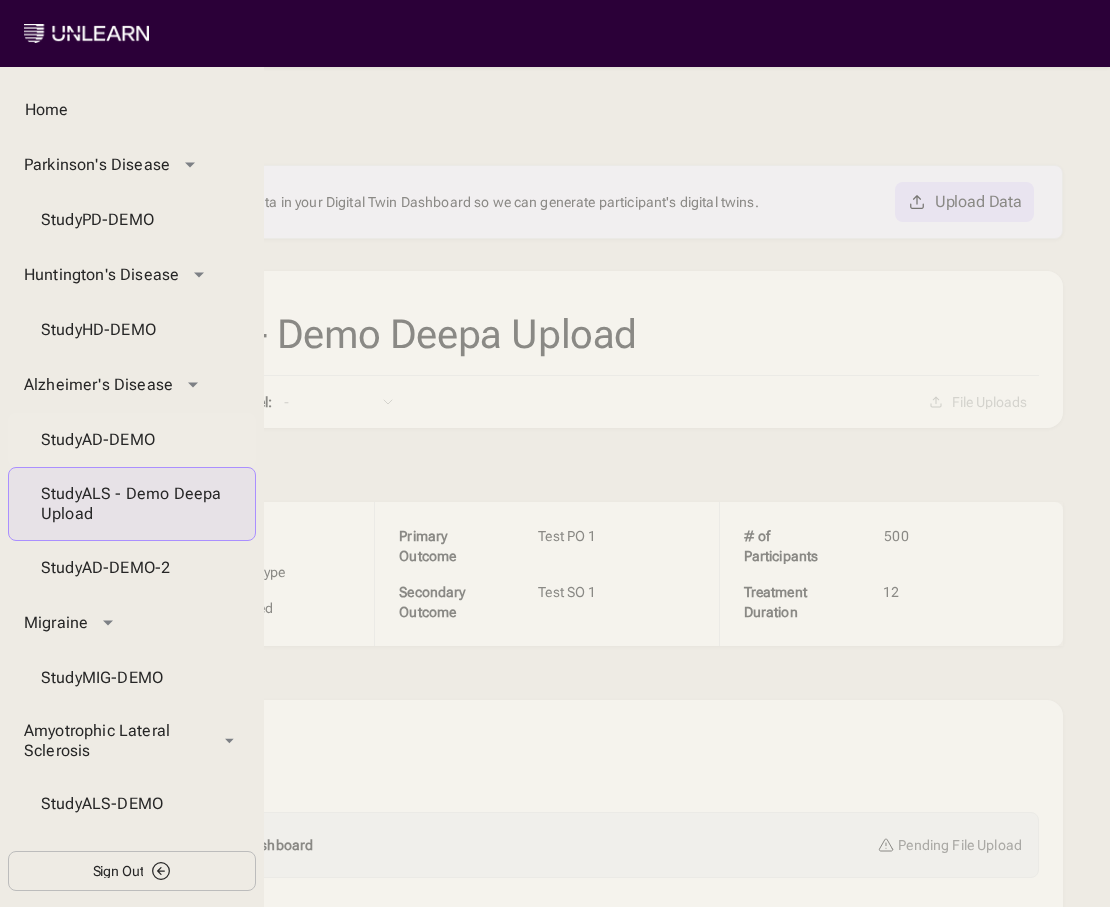 click on "Study  AD-DEMO" at bounding box center [132, 440] 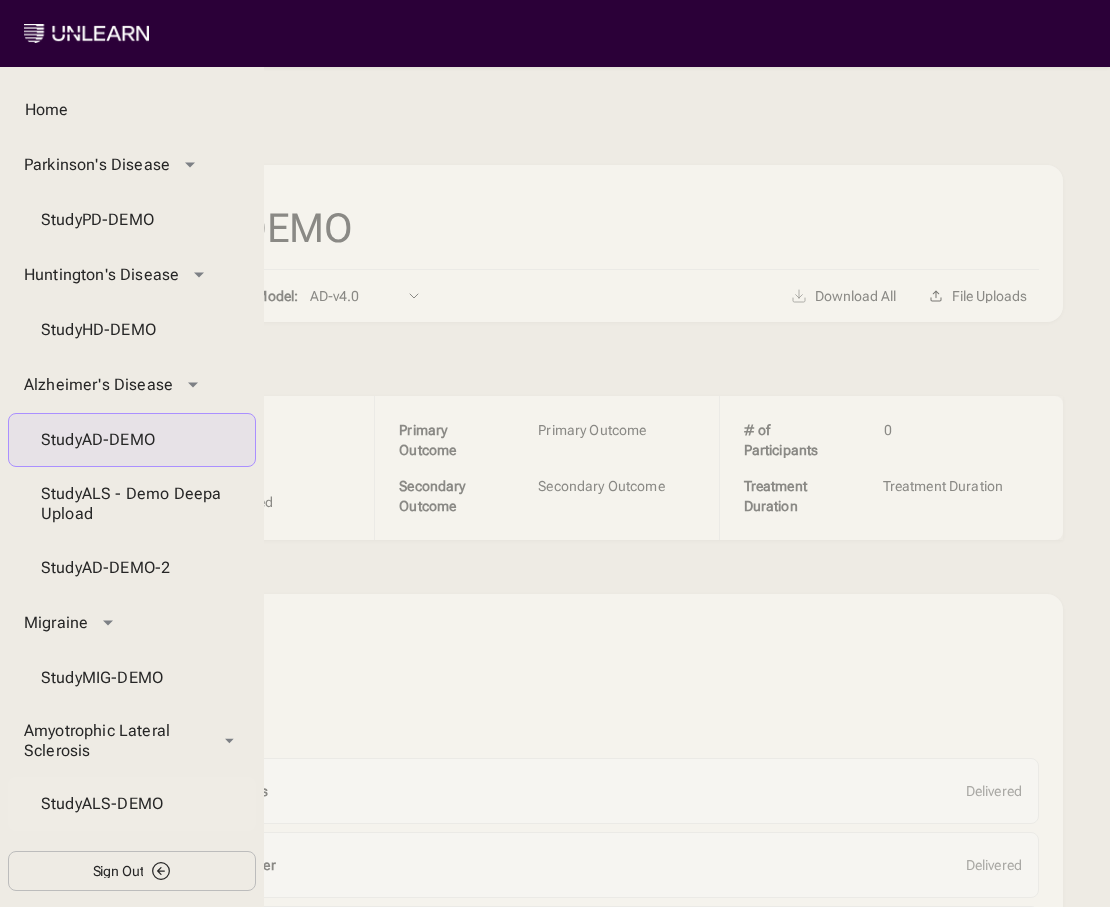 click on "Study  ALS-DEMO" at bounding box center [132, 804] 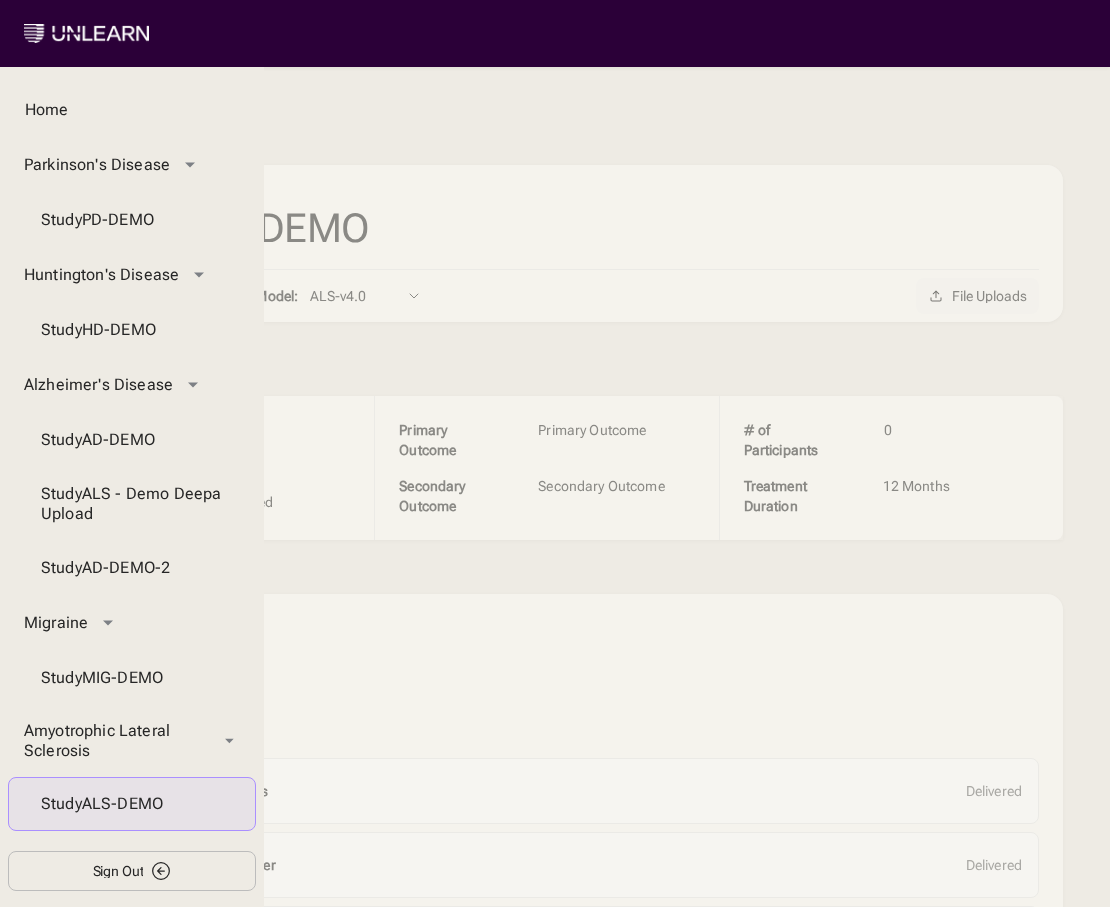 click on "File Uploads" at bounding box center (989, 296) 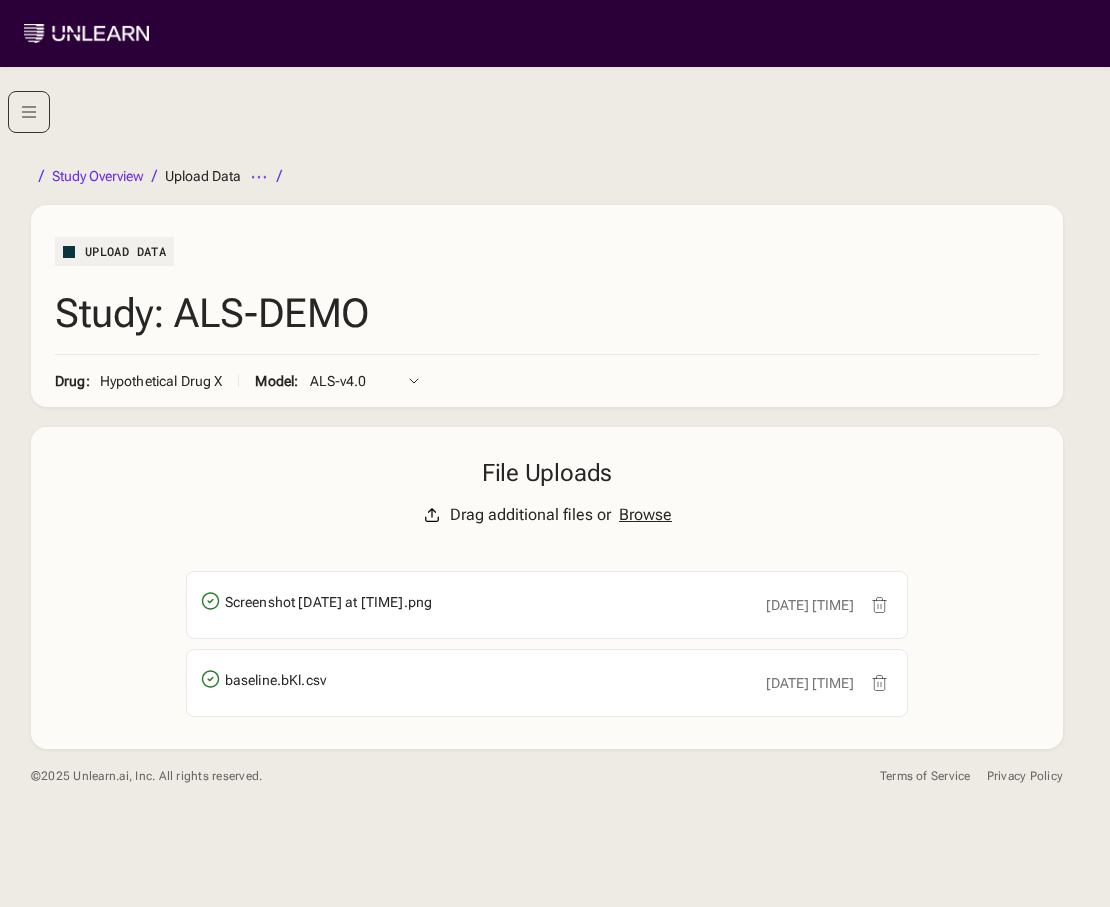 click on "Browse" at bounding box center [645, 515] 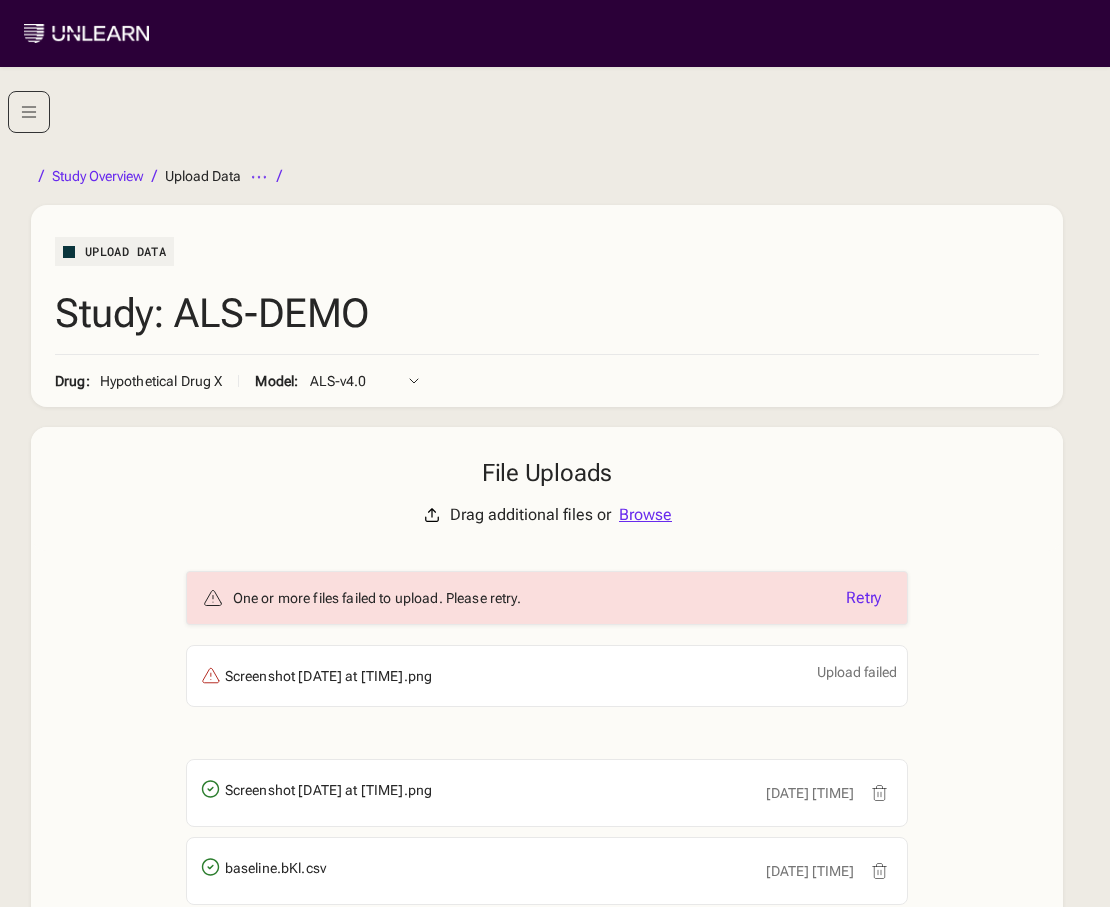 click 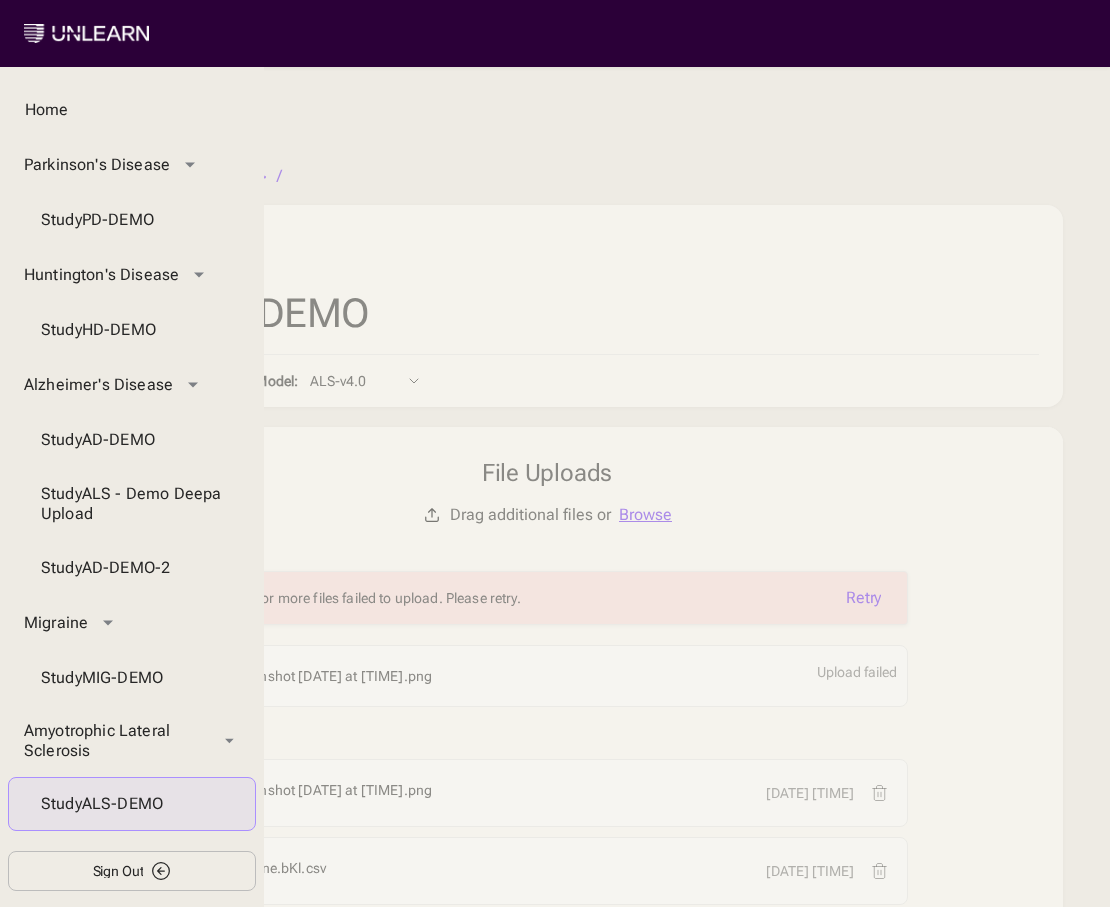 click on "Sign Out" at bounding box center (118, 871) 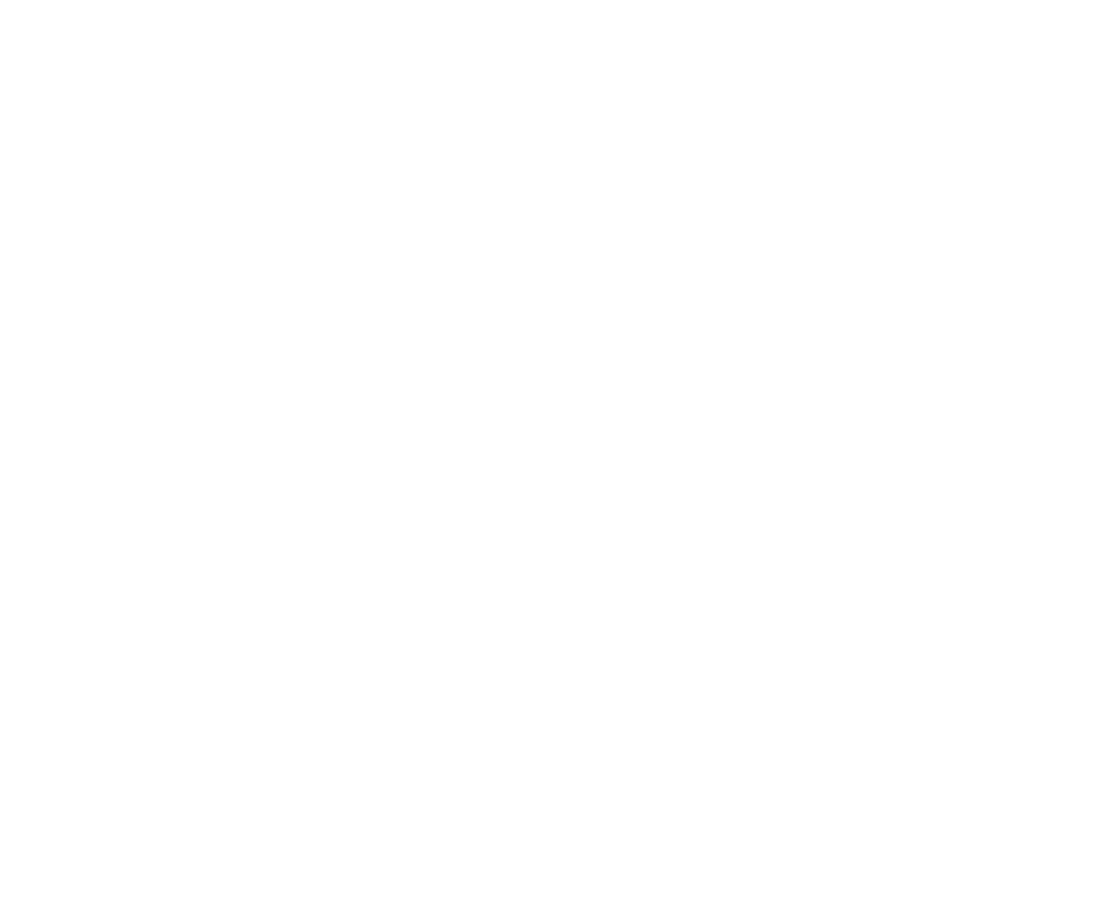 scroll, scrollTop: 0, scrollLeft: 0, axis: both 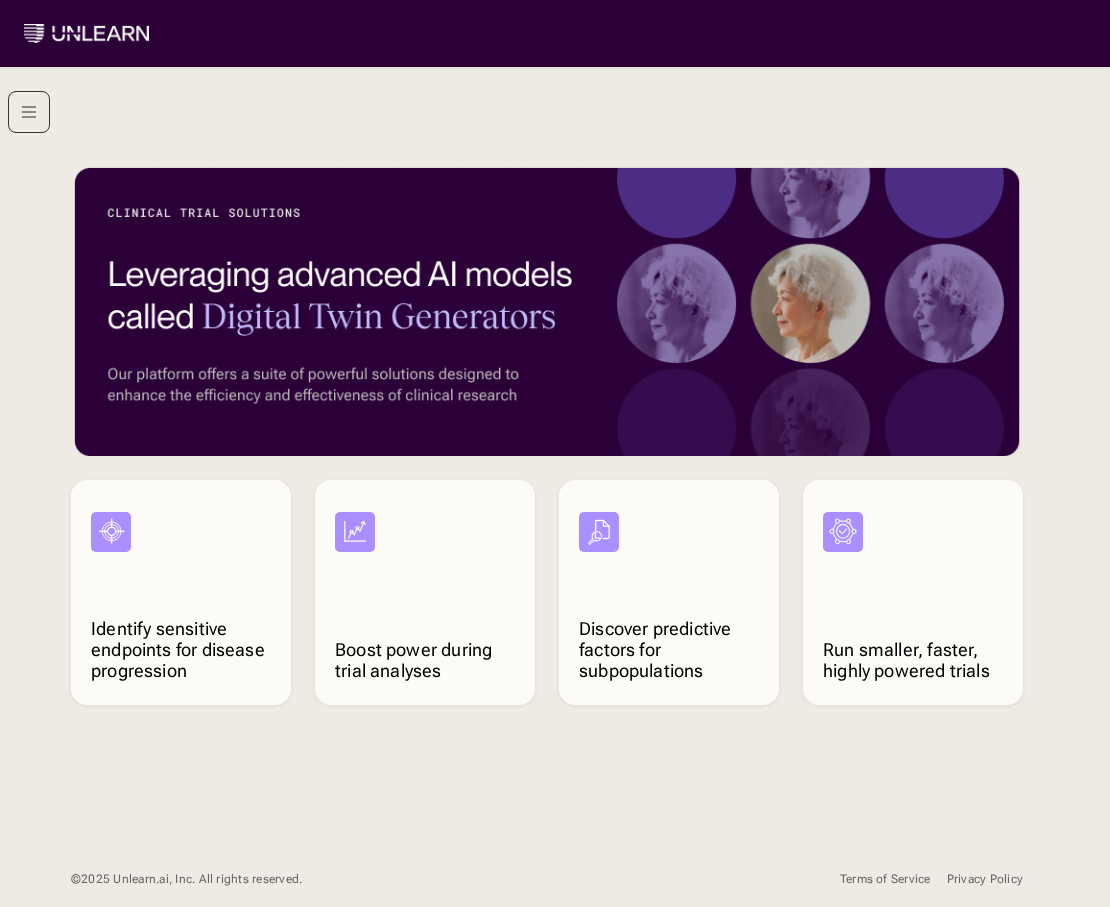 click 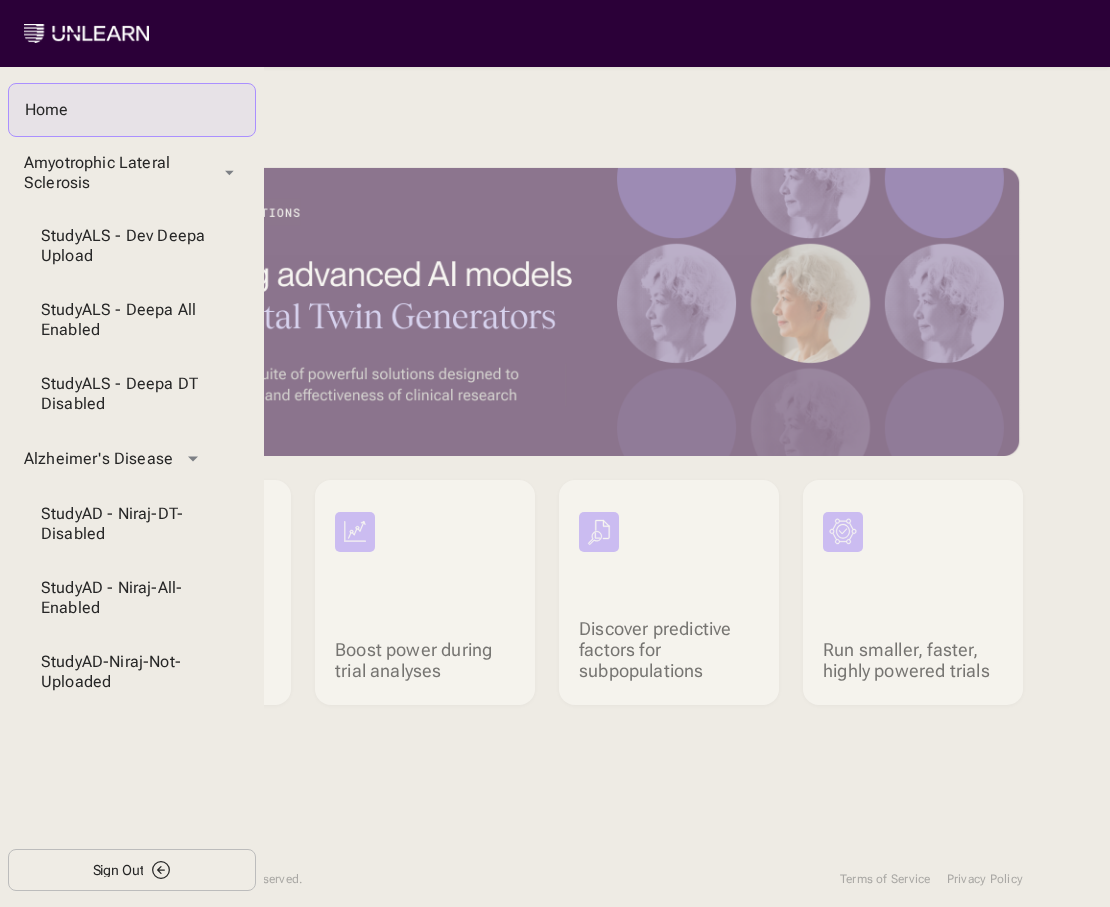 click on "Sign Out" at bounding box center (118, 870) 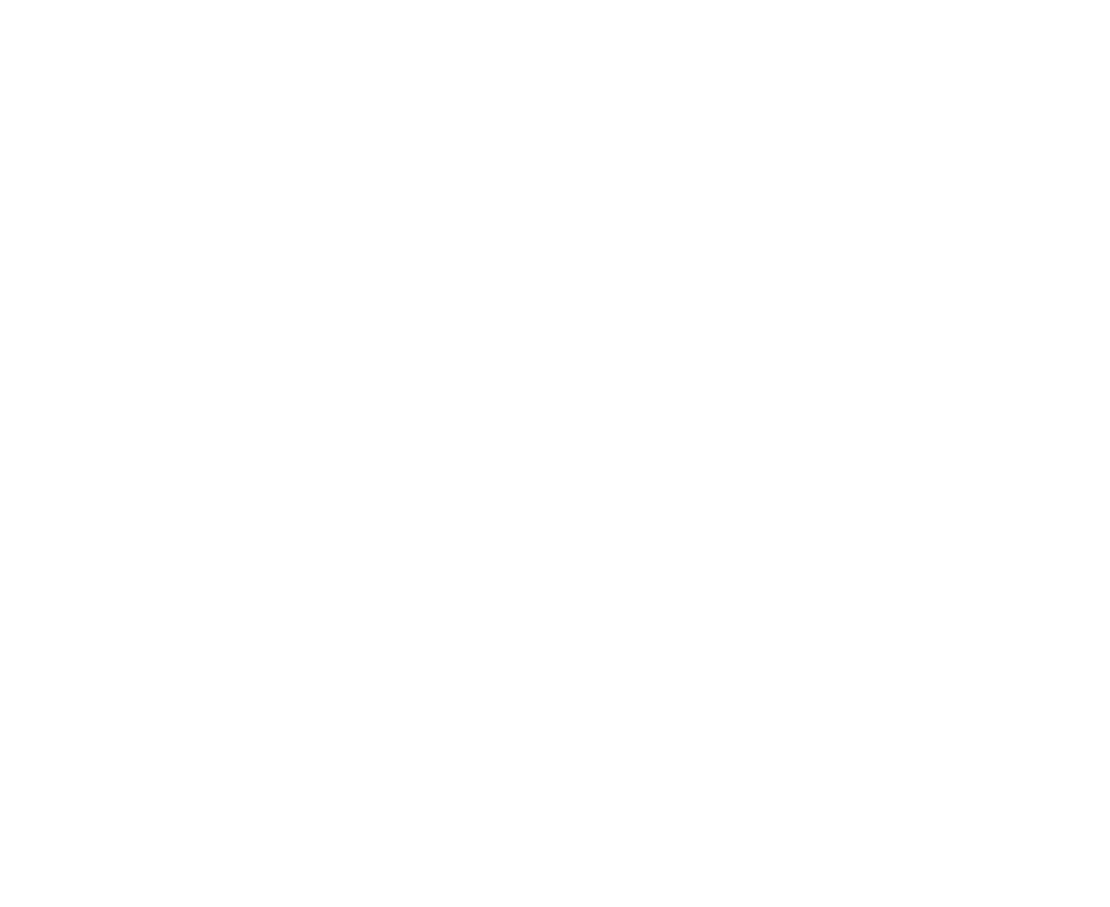 scroll, scrollTop: 0, scrollLeft: 0, axis: both 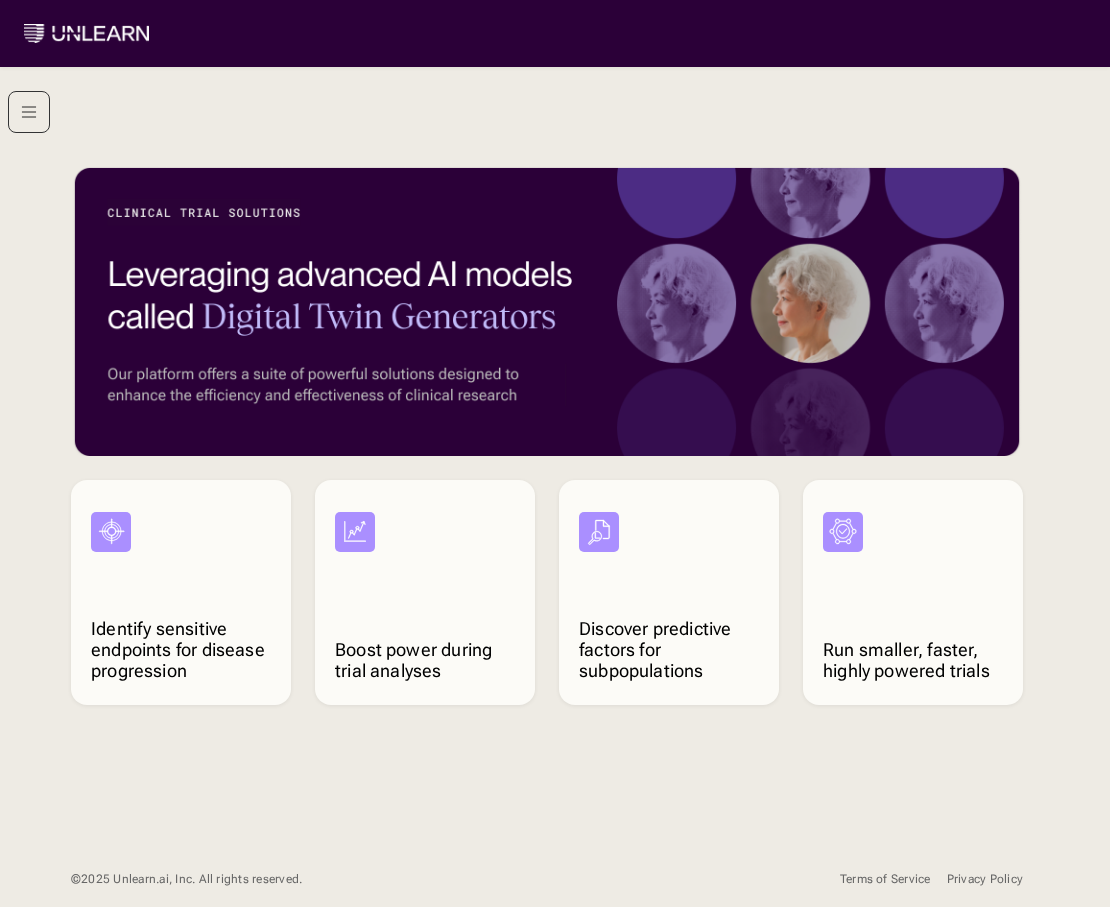 click 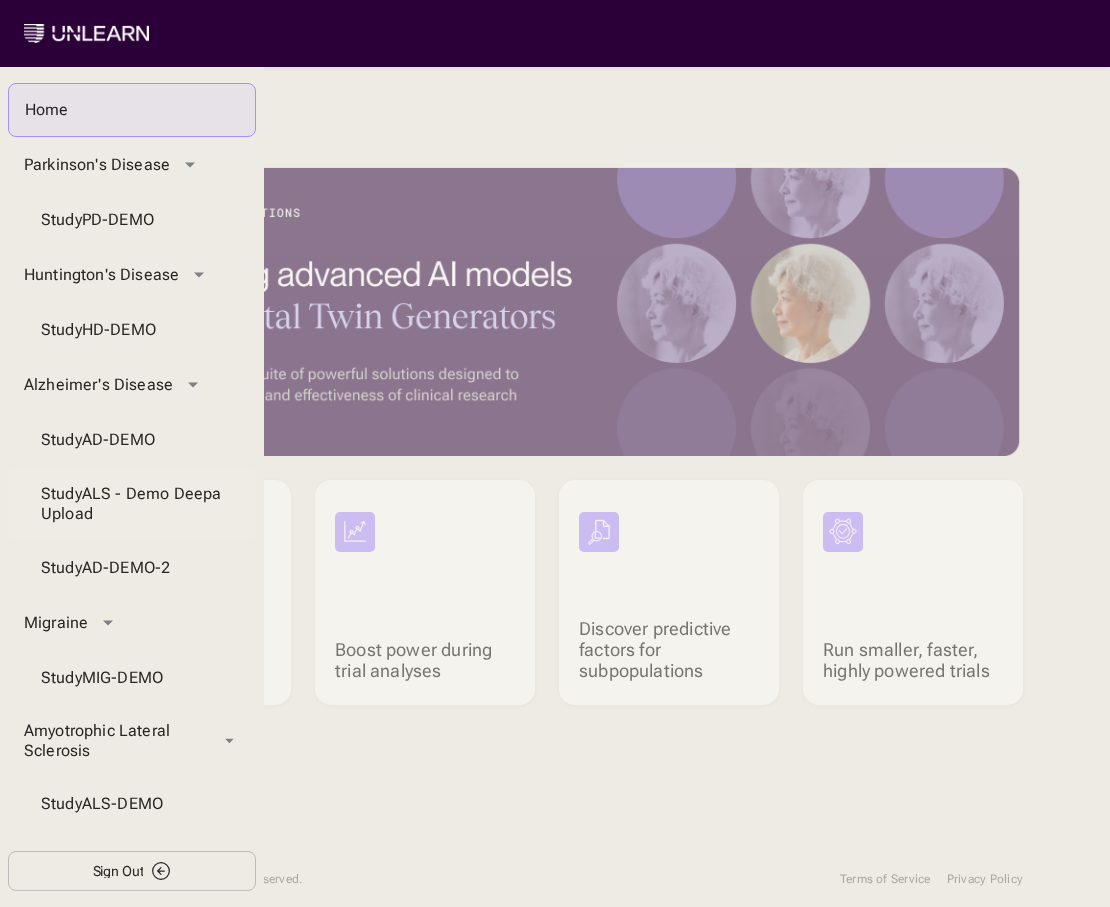 click on "Study  ALS - Demo Deepa Upload" at bounding box center (132, 504) 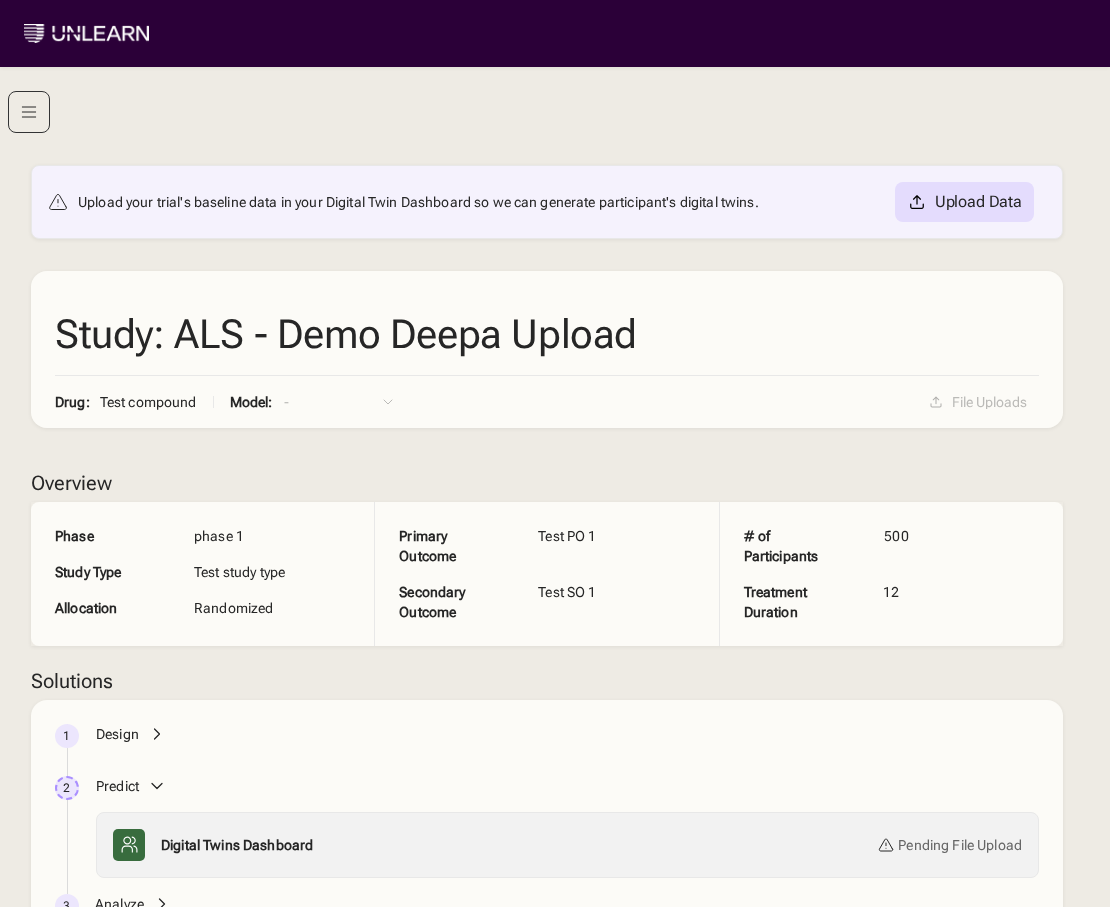 click at bounding box center (29, 112) 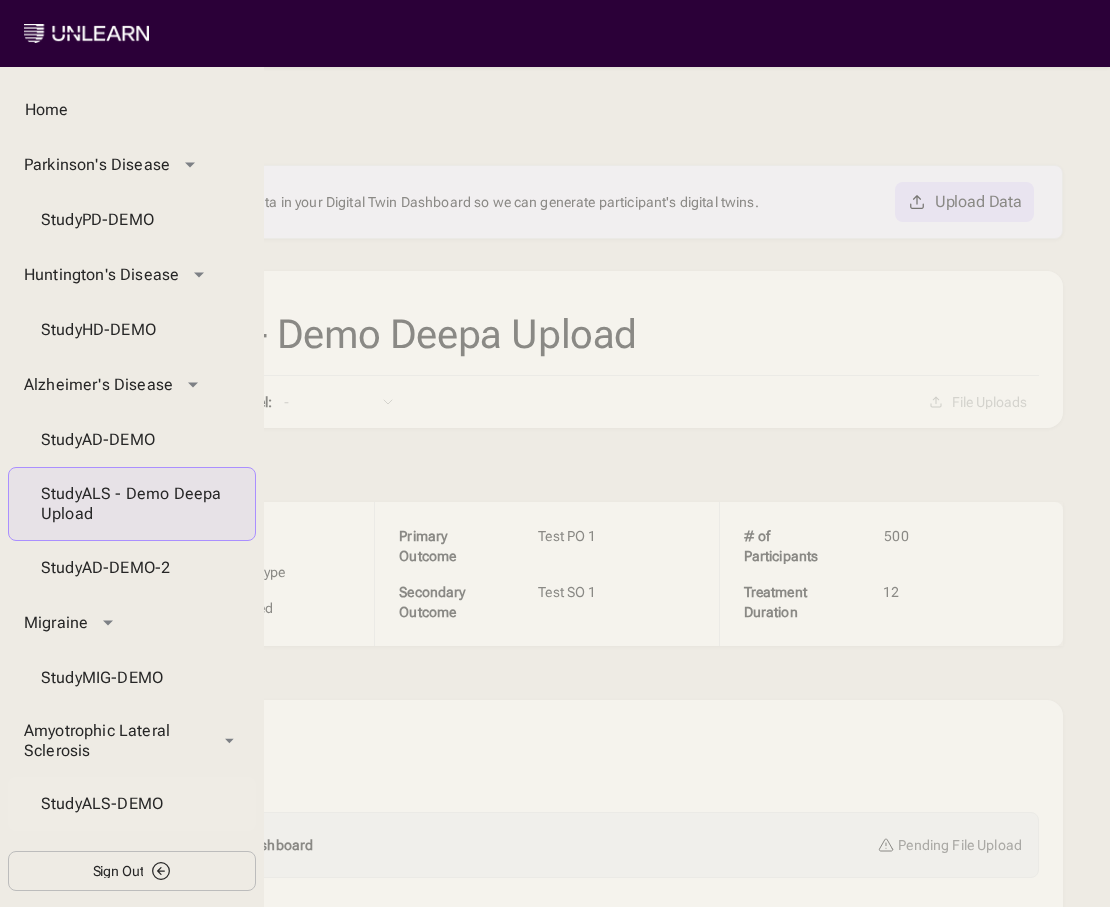 click on "Study  ALS-DEMO" at bounding box center (132, 804) 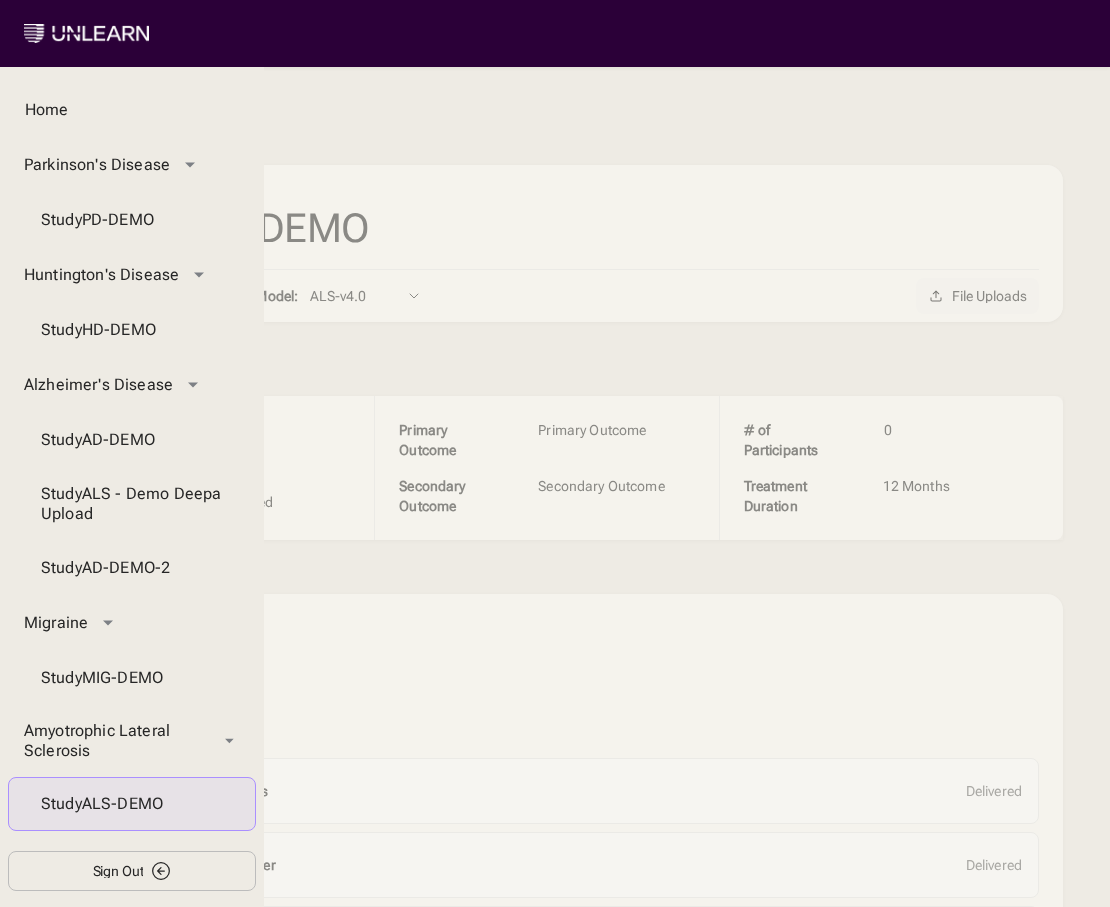 click on "File Uploads" at bounding box center (989, 296) 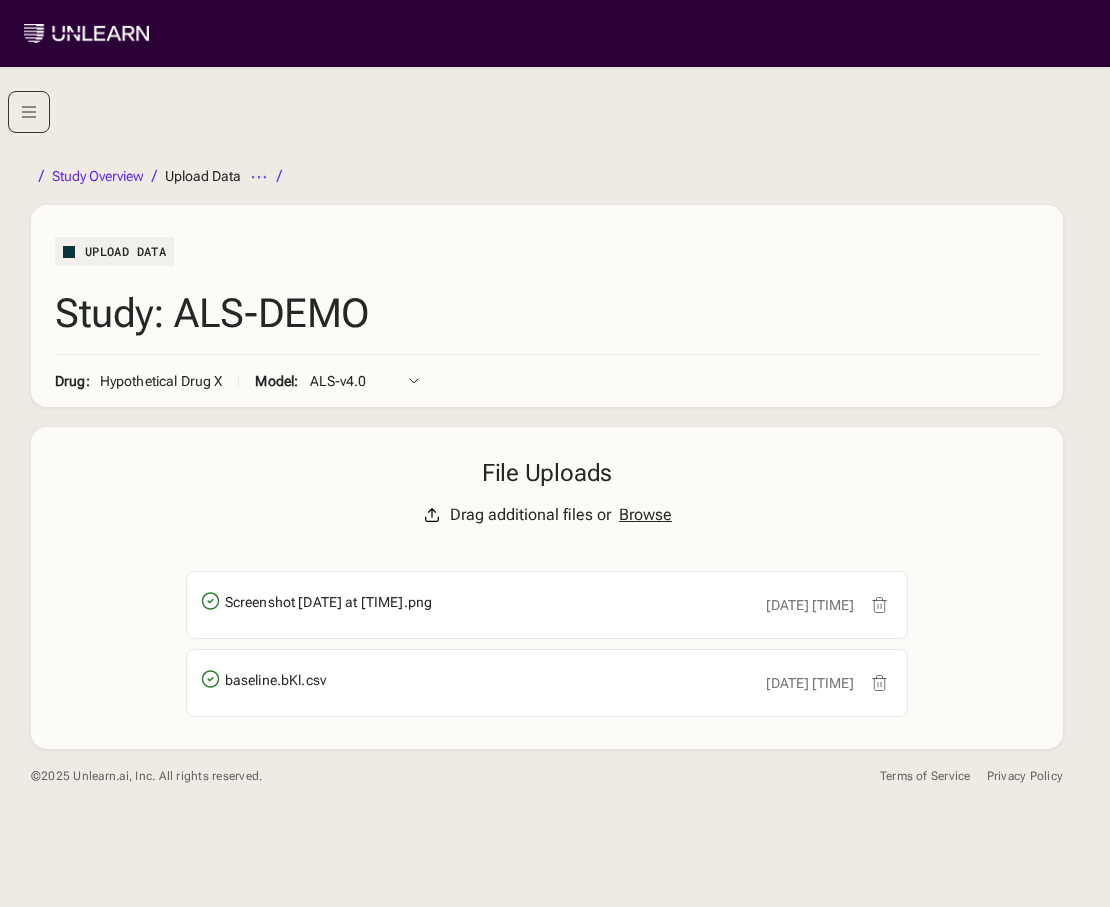 click on "Browse" at bounding box center [645, 515] 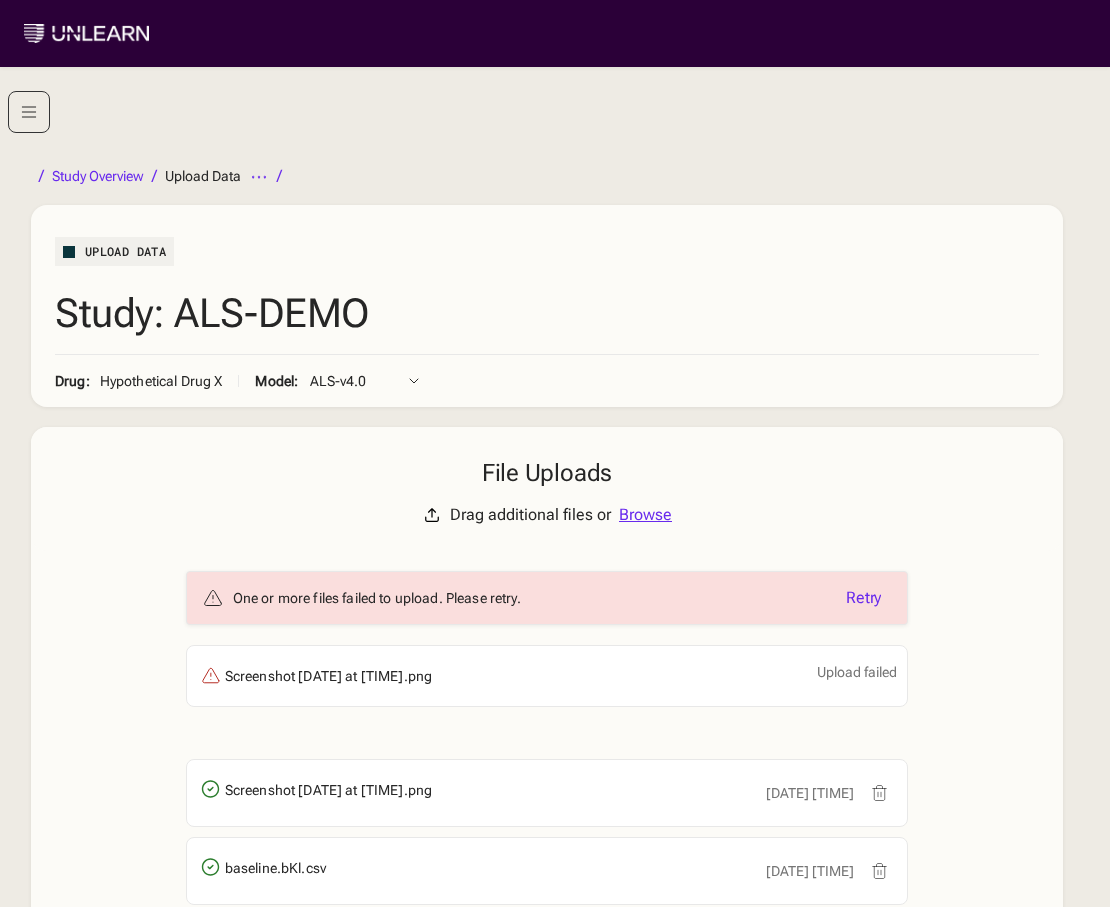click at bounding box center [29, 112] 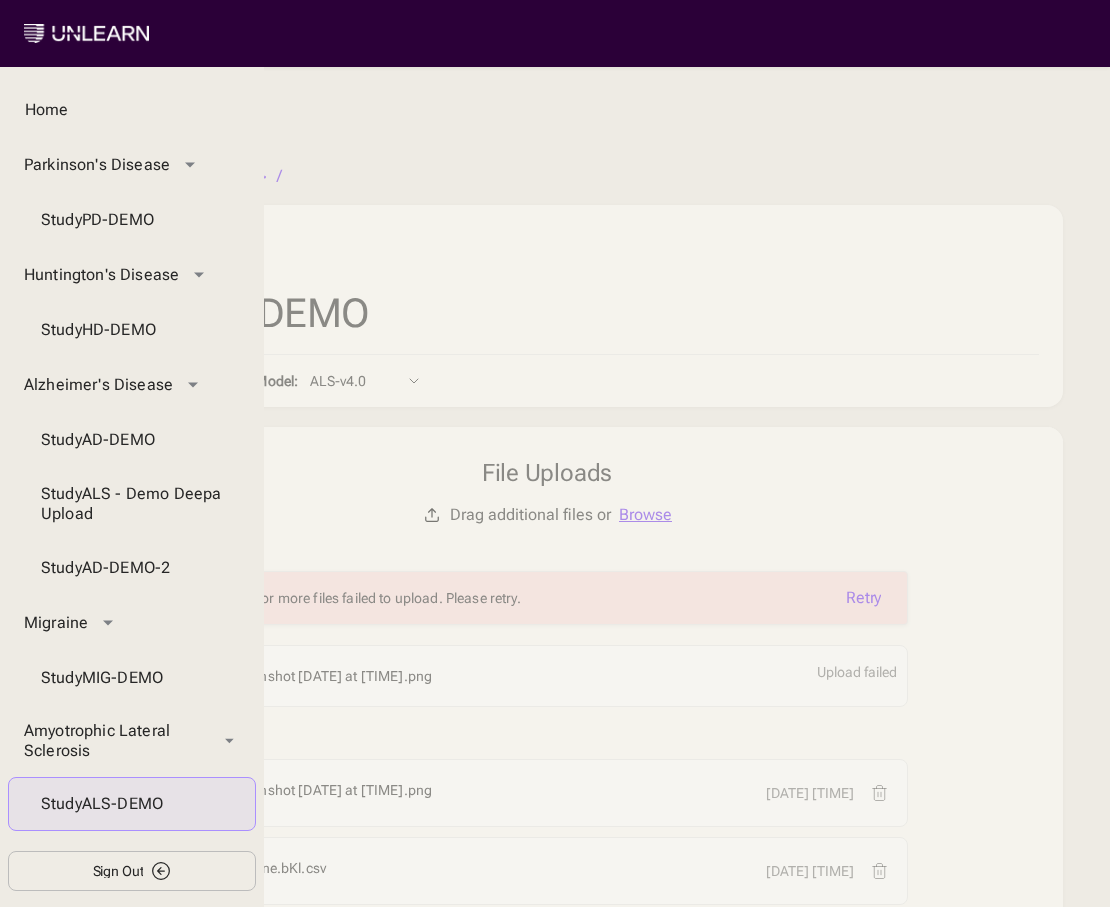 click on "Sign Out" at bounding box center [118, 871] 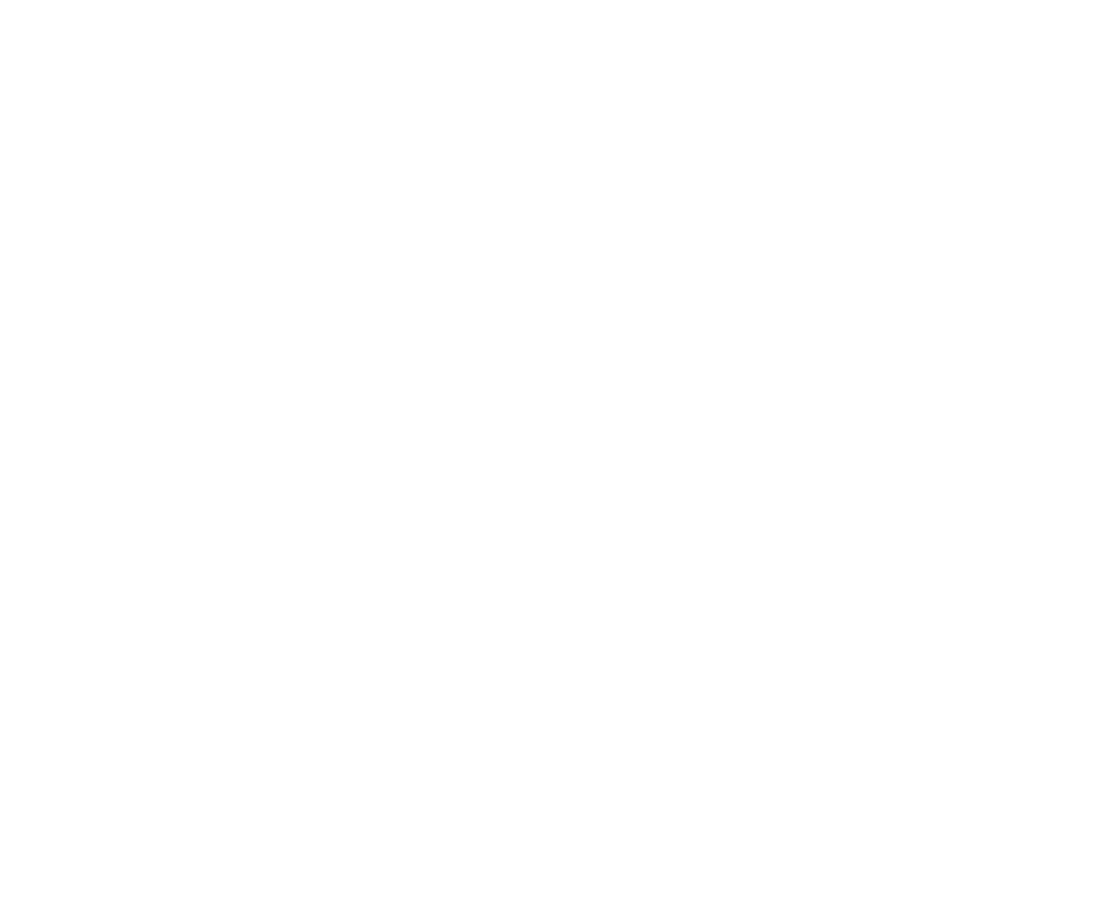scroll, scrollTop: 0, scrollLeft: 0, axis: both 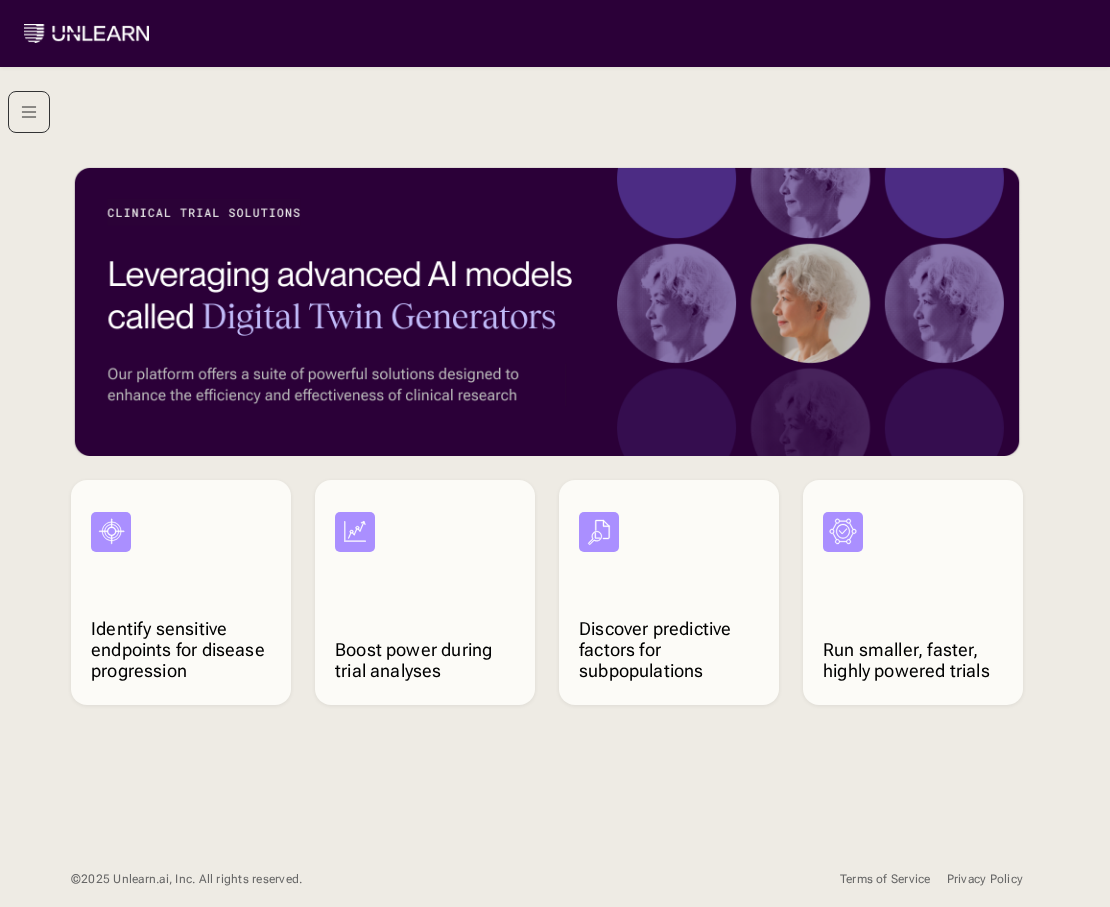 click 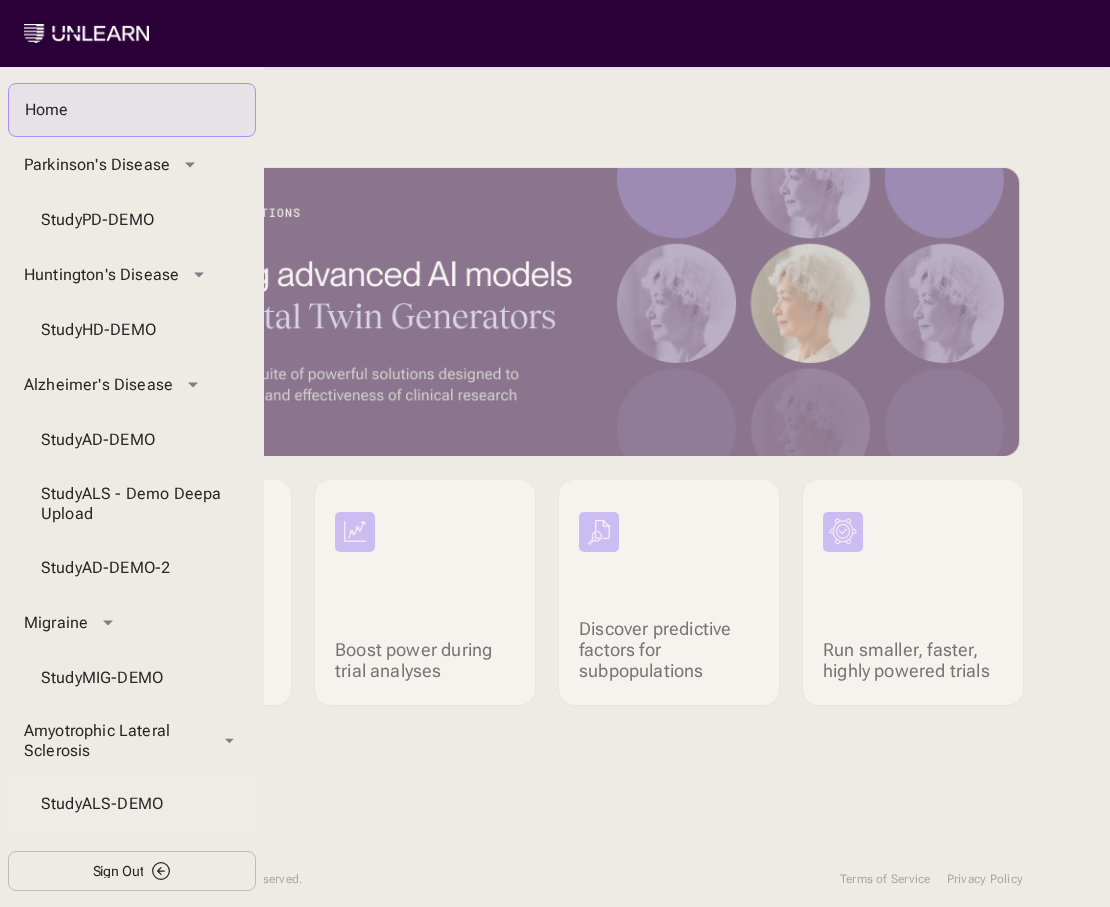 click on "Study  ALS-DEMO" at bounding box center [132, 804] 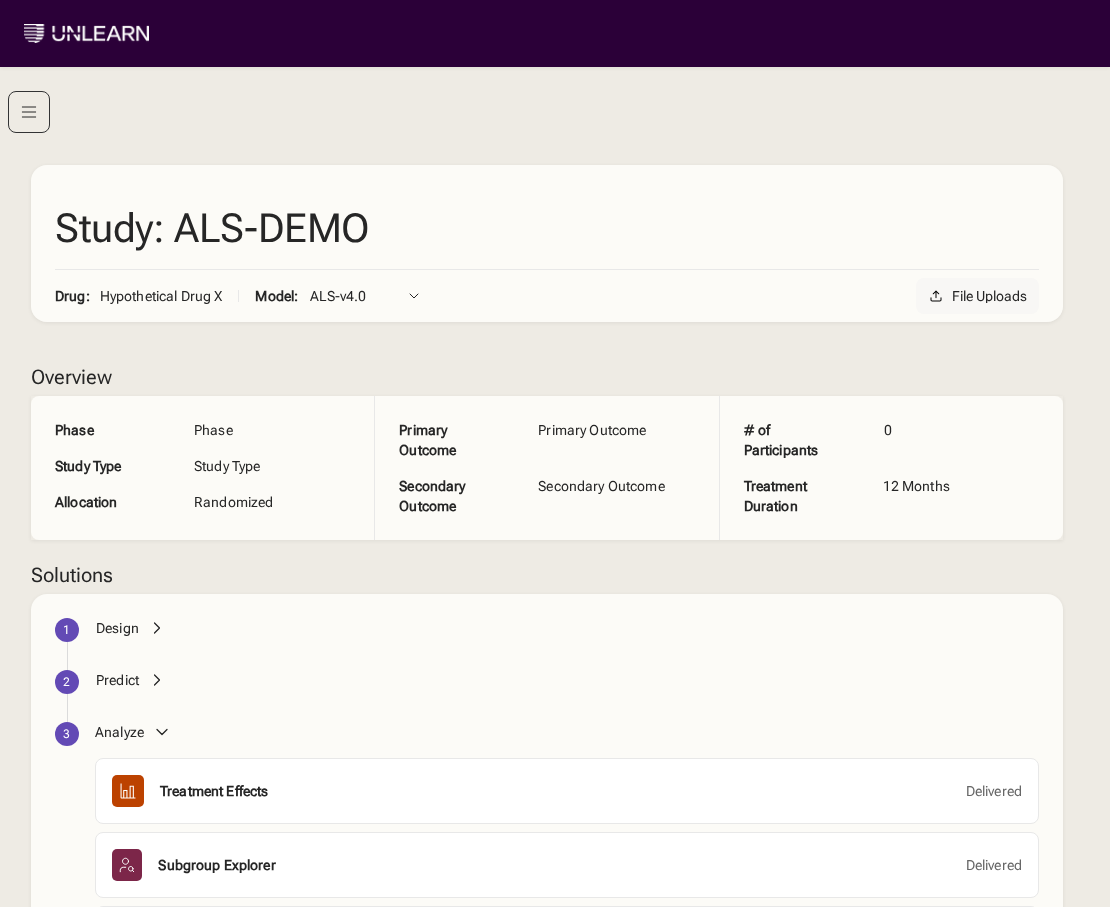 click on "File Uploads" at bounding box center (989, 296) 